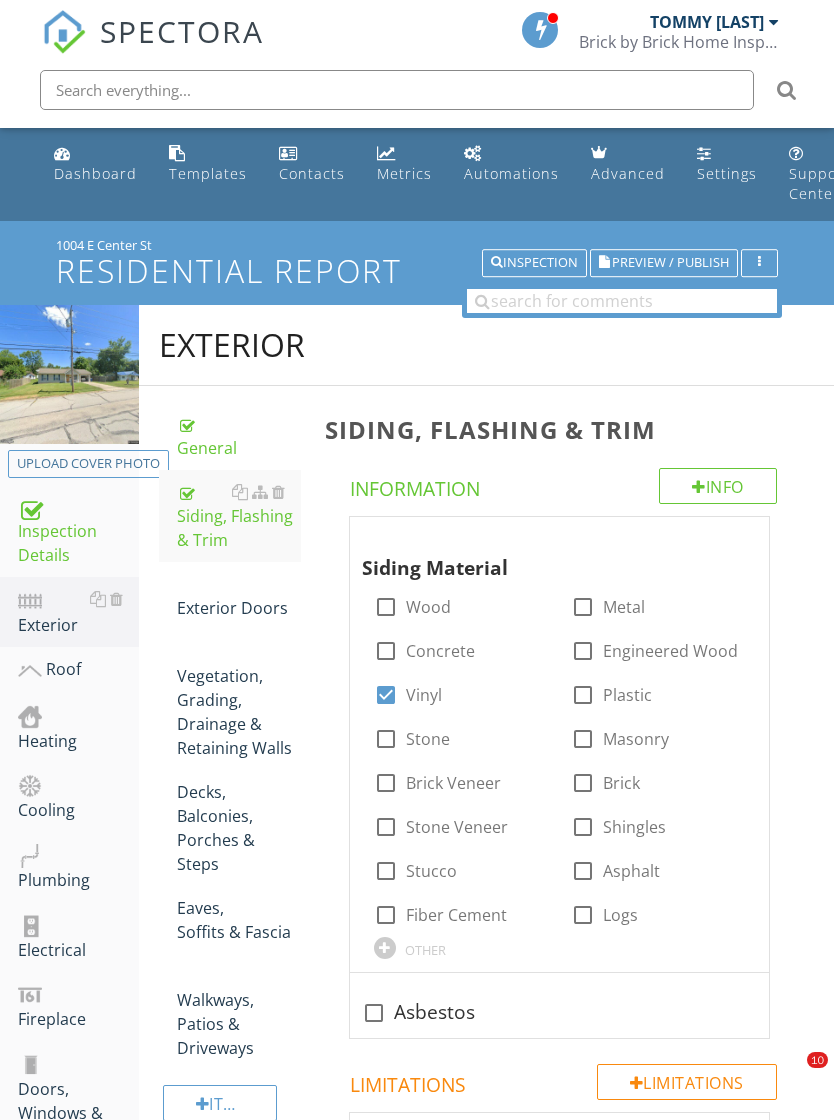 scroll, scrollTop: 55, scrollLeft: 0, axis: vertical 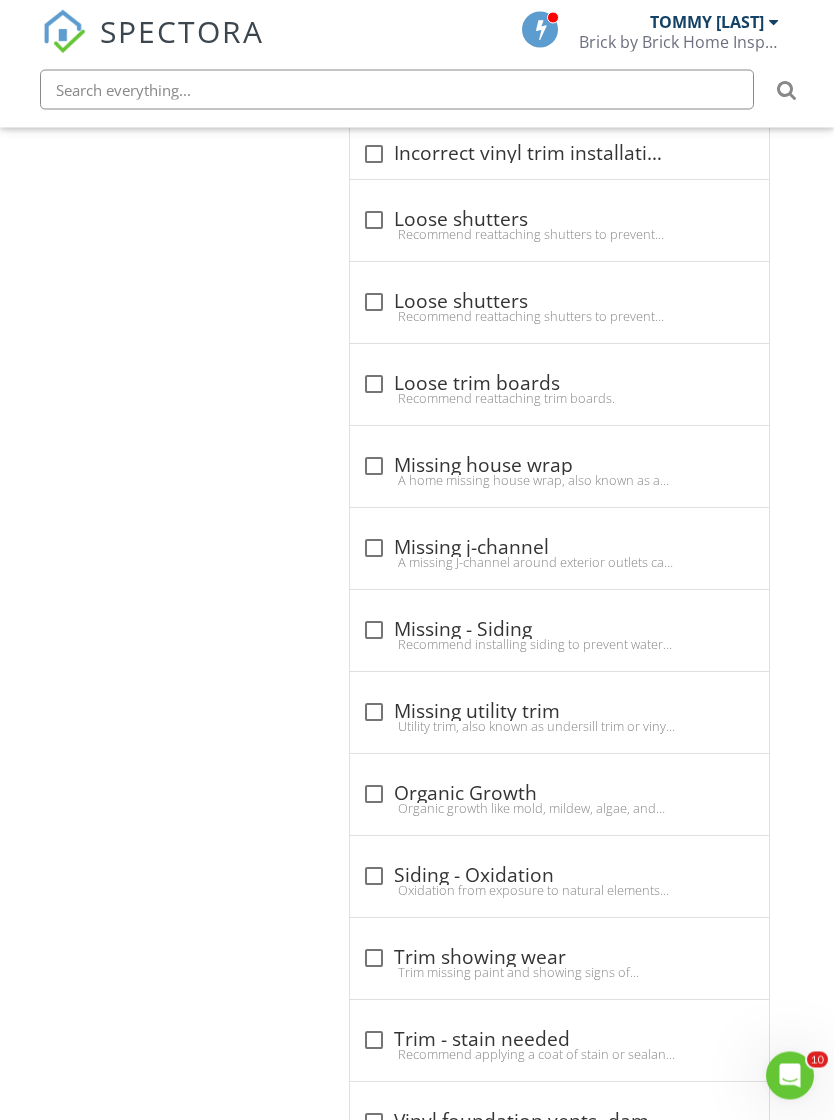 click on "Siding, Flashing & Trim
Info
Information
Siding Material
check_box_outline_blank Wood   check_box_outline_blank Metal   check_box_outline_blank Concrete   check_box_outline_blank Engineered Wood   check_box Vinyl   check_box_outline_blank Plastic   check_box_outline_blank Stone   check_box_outline_blank Masonry   check_box_outline_blank Brick Veneer   check_box_outline_blank Brick   check_box_outline_blank Stone Veneer   check_box_outline_blank Shingles   check_box_outline_blank Stucco   check_box_outline_blank Asphalt   check_box_outline_blank Fiber Cement   check_box_outline_blank Logs         OTHER                                   check_box_outline_blank
Asbestos
Limitations
Limitations                       check_box_outline_blank" at bounding box center [573, -15] 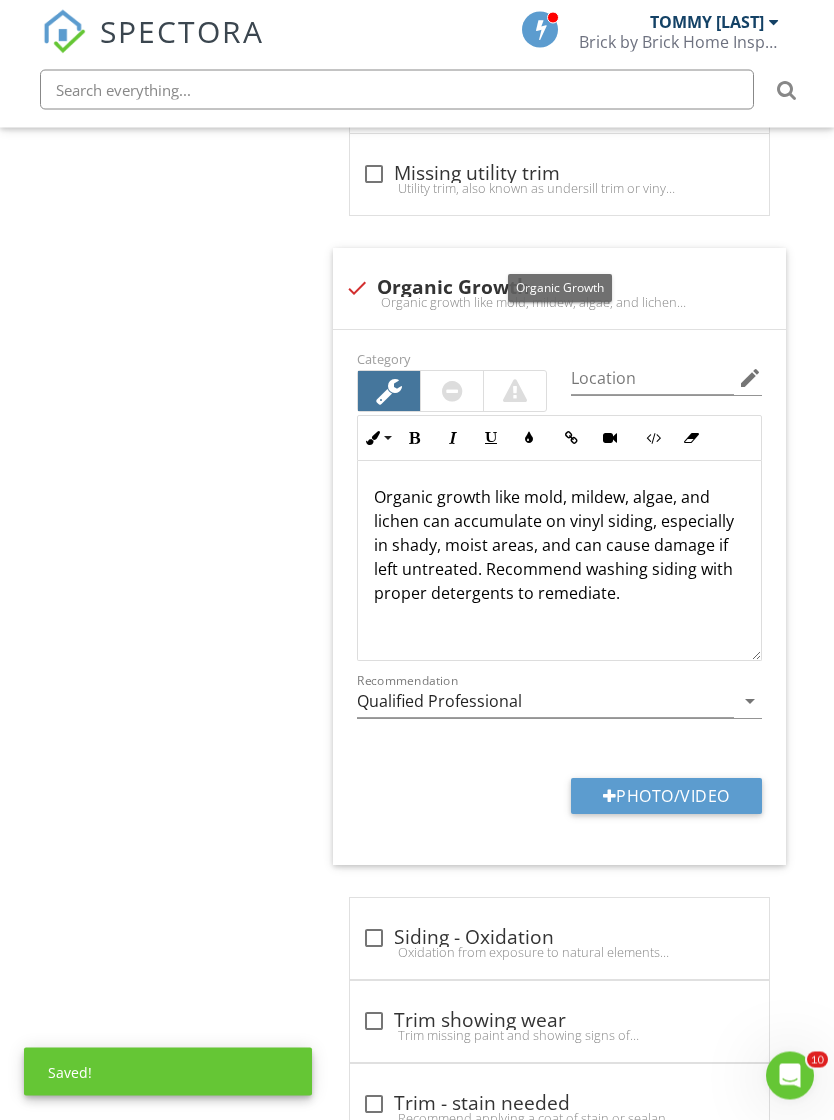 scroll, scrollTop: 2638, scrollLeft: 0, axis: vertical 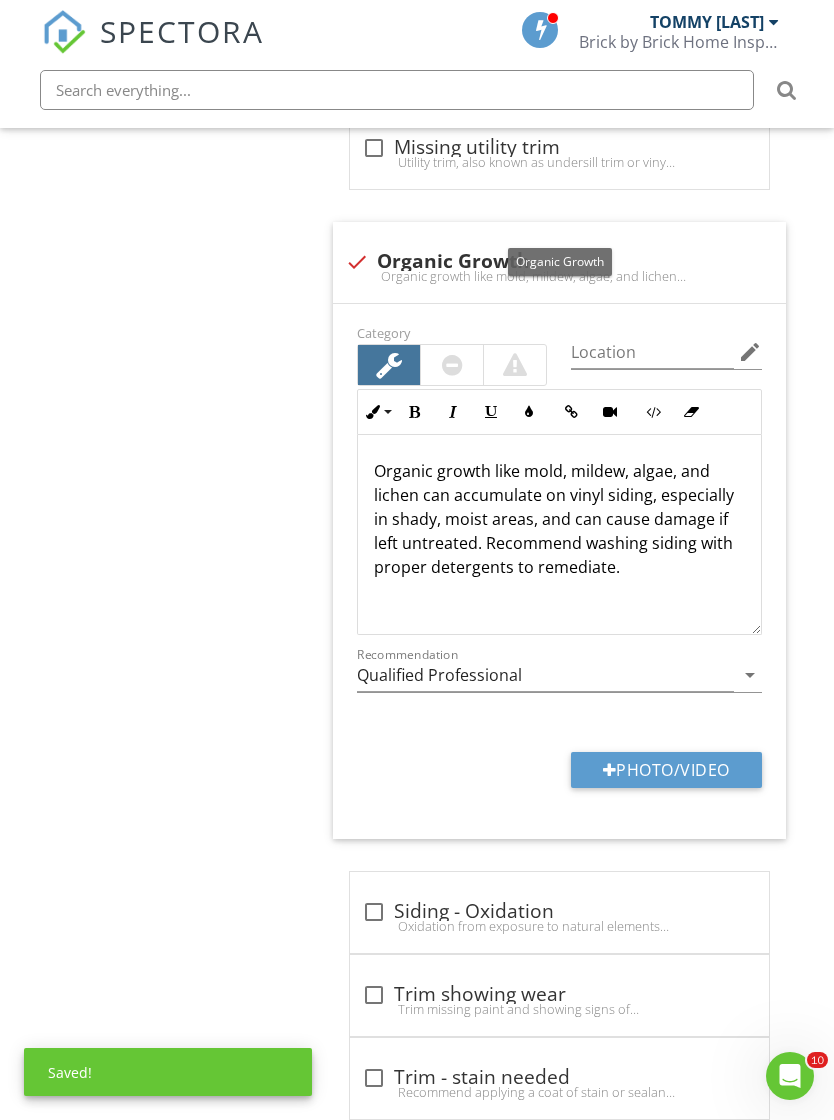 click on "Photo/Video" at bounding box center (666, 770) 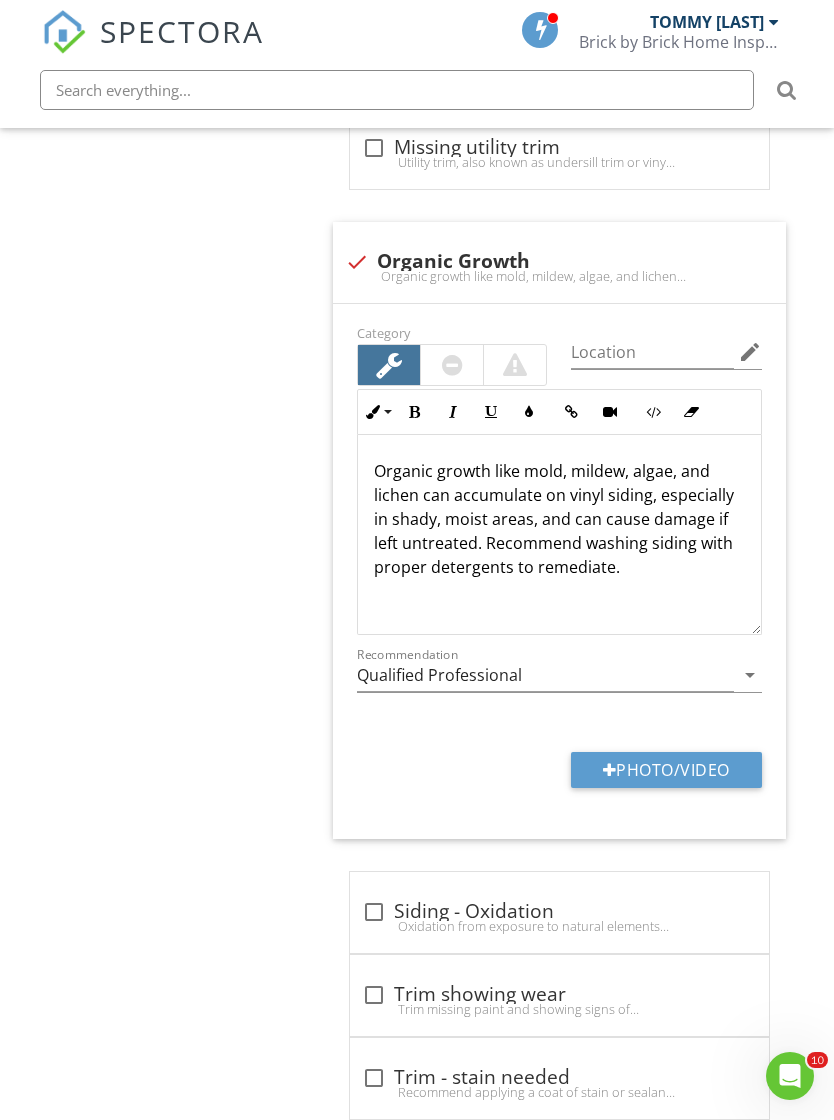 type on "C:\fakepath\IMG_1098.jpeg" 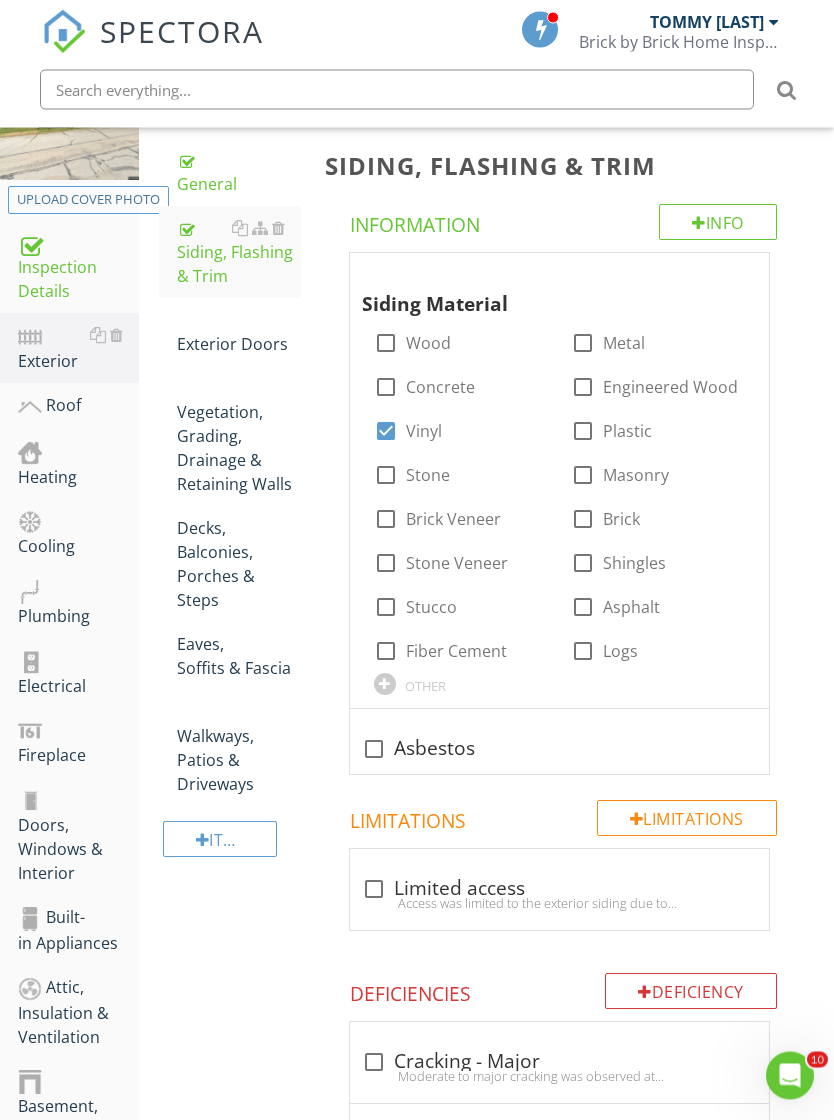 scroll, scrollTop: 264, scrollLeft: 0, axis: vertical 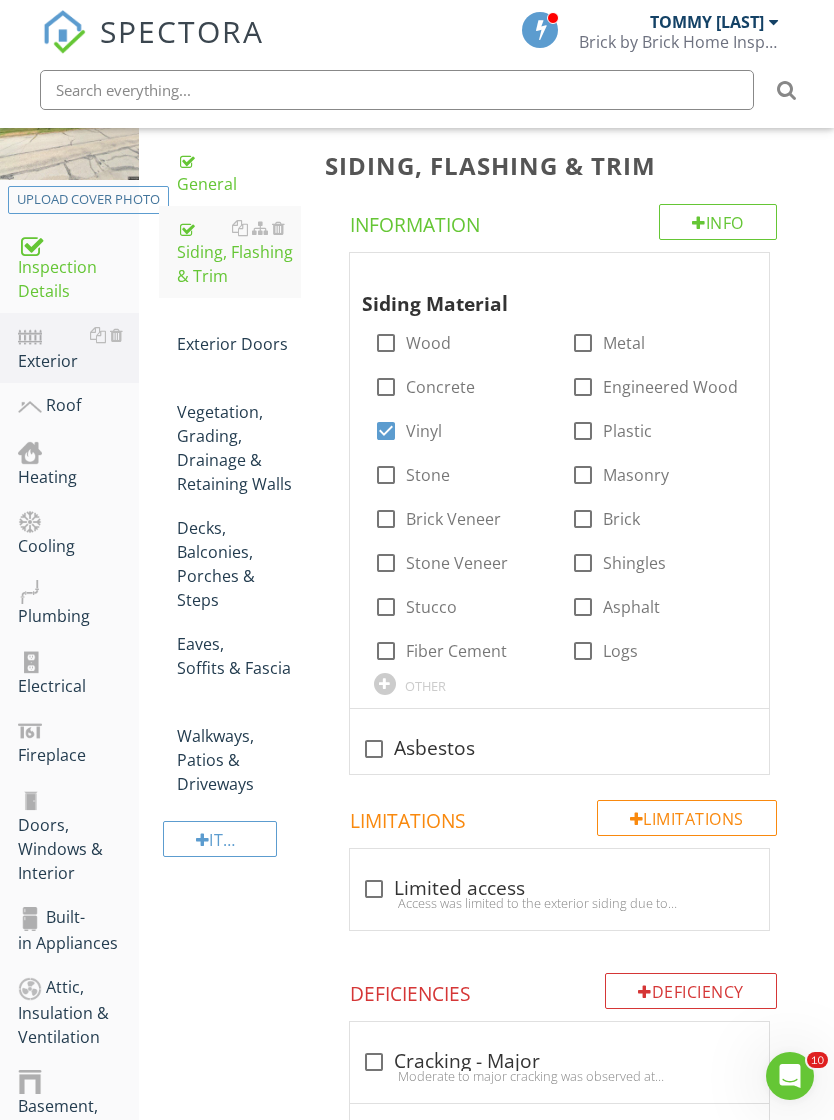 click on "Exterior Doors" at bounding box center (239, 332) 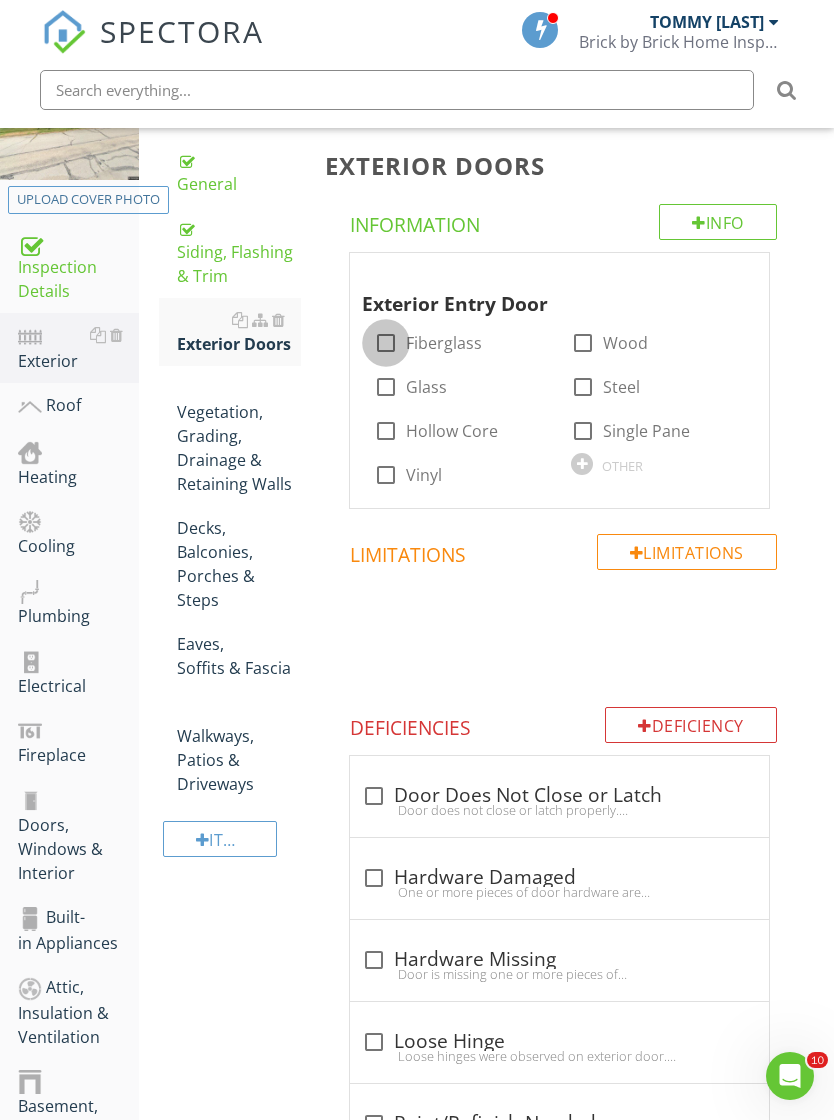 click on "Fiberglass" at bounding box center [444, 343] 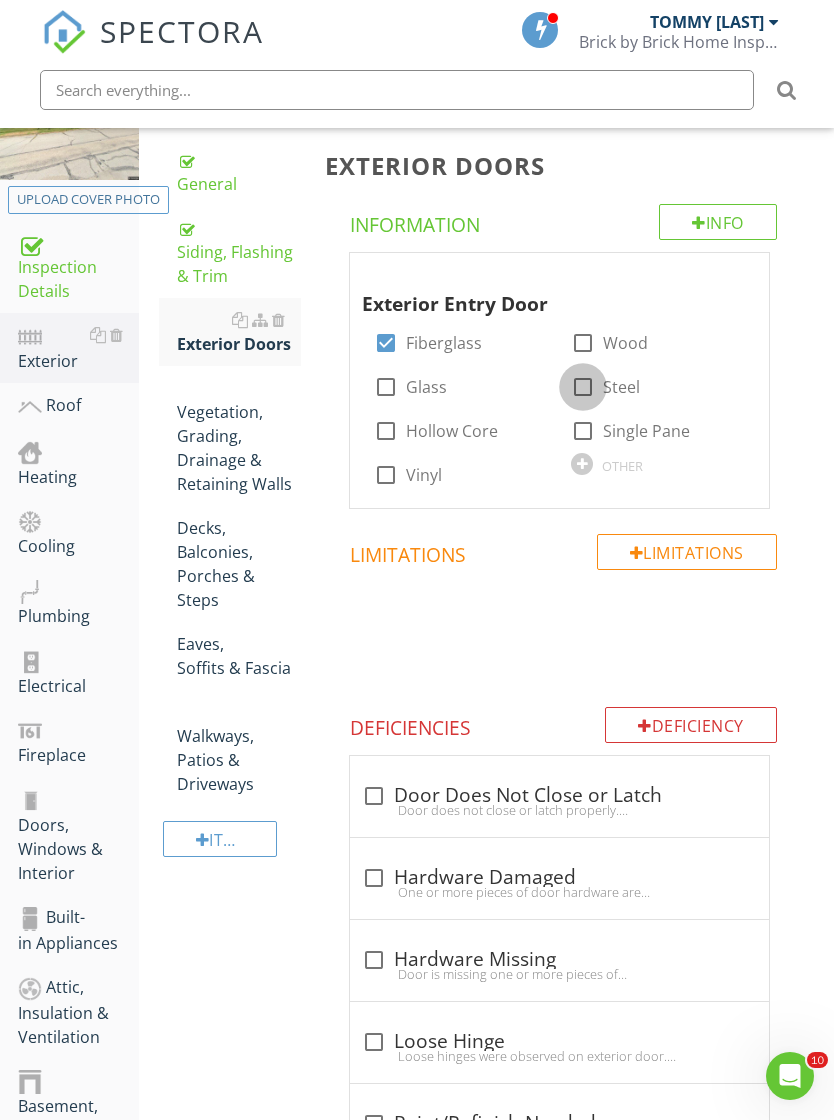 click at bounding box center [583, 387] 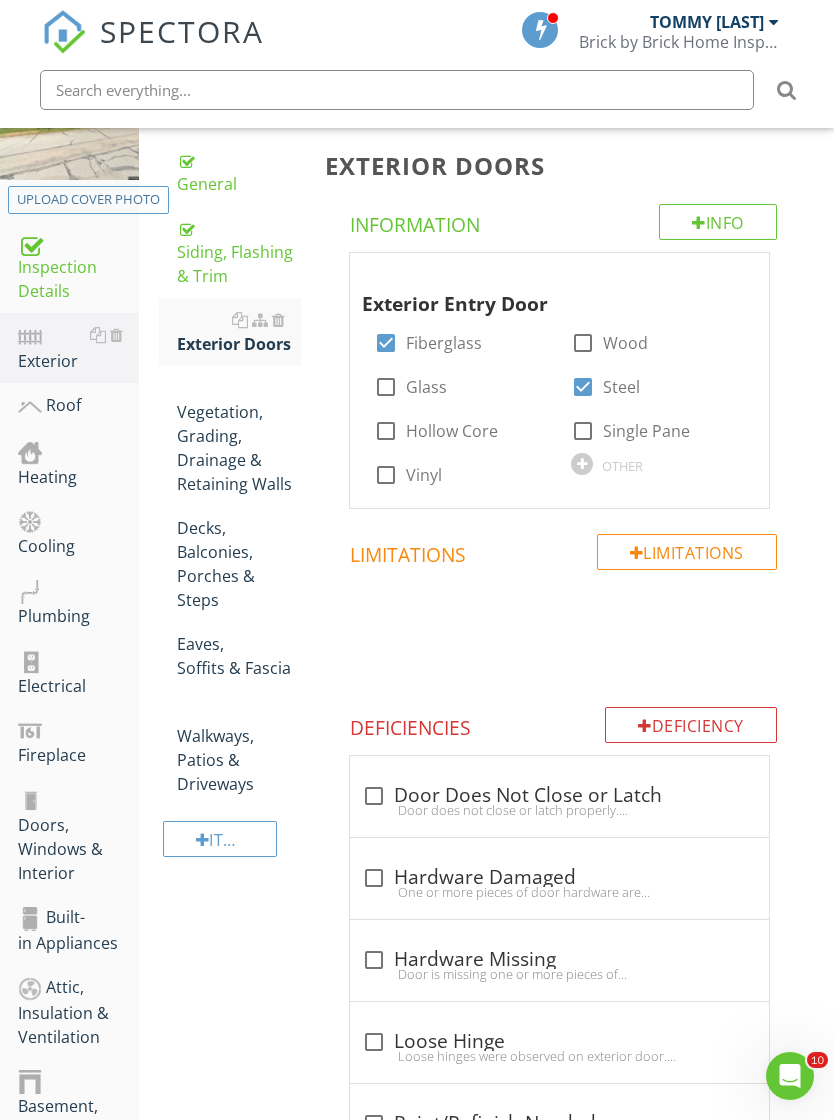click at bounding box center [386, 431] 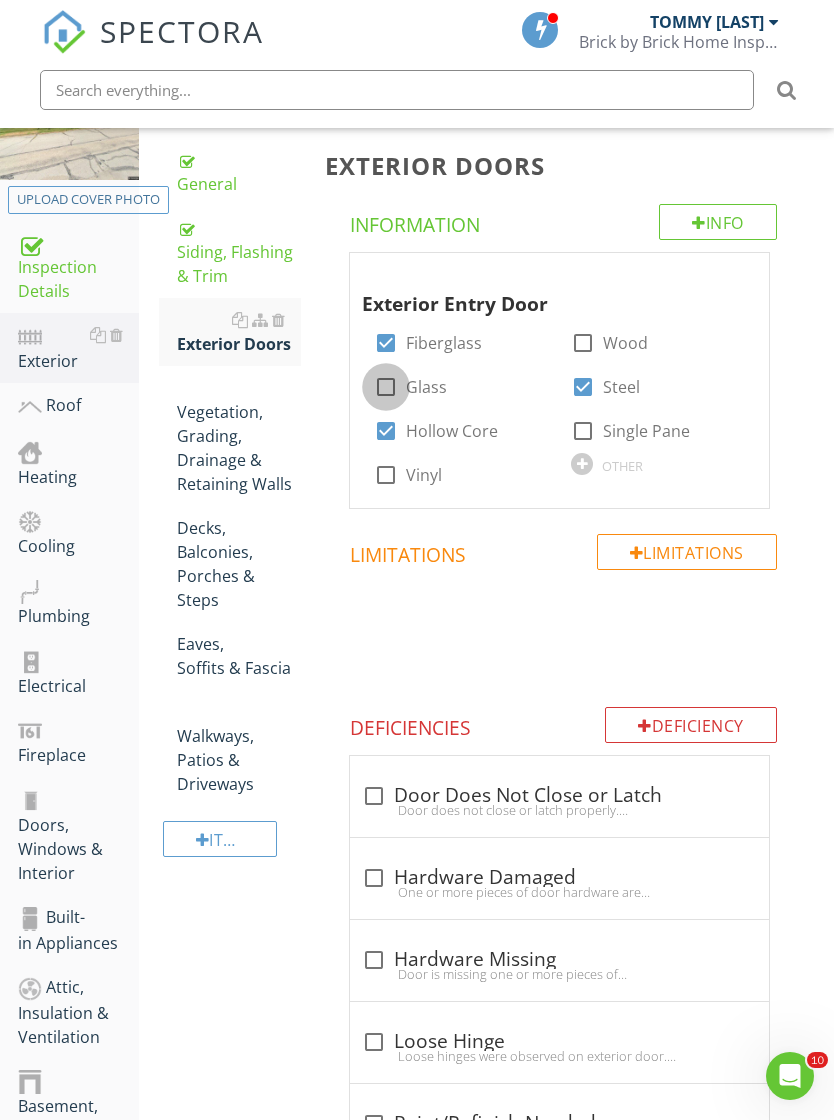 click at bounding box center [386, 387] 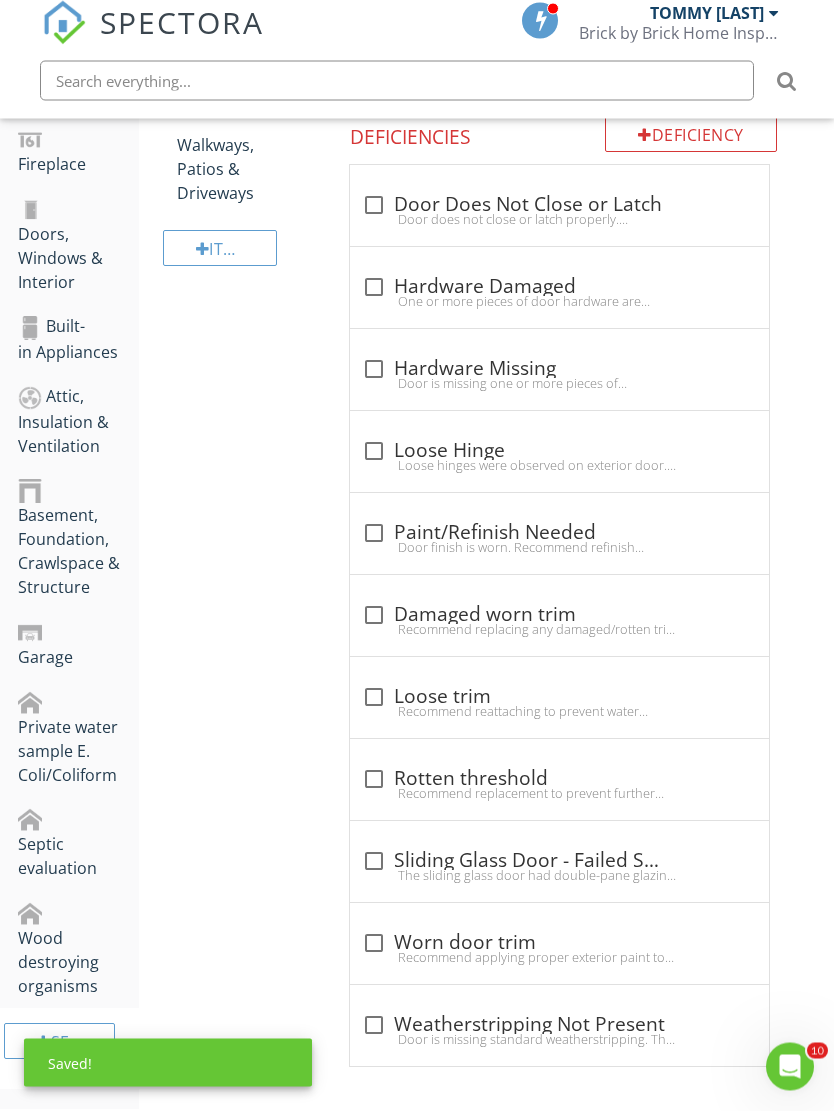 scroll, scrollTop: 848, scrollLeft: 0, axis: vertical 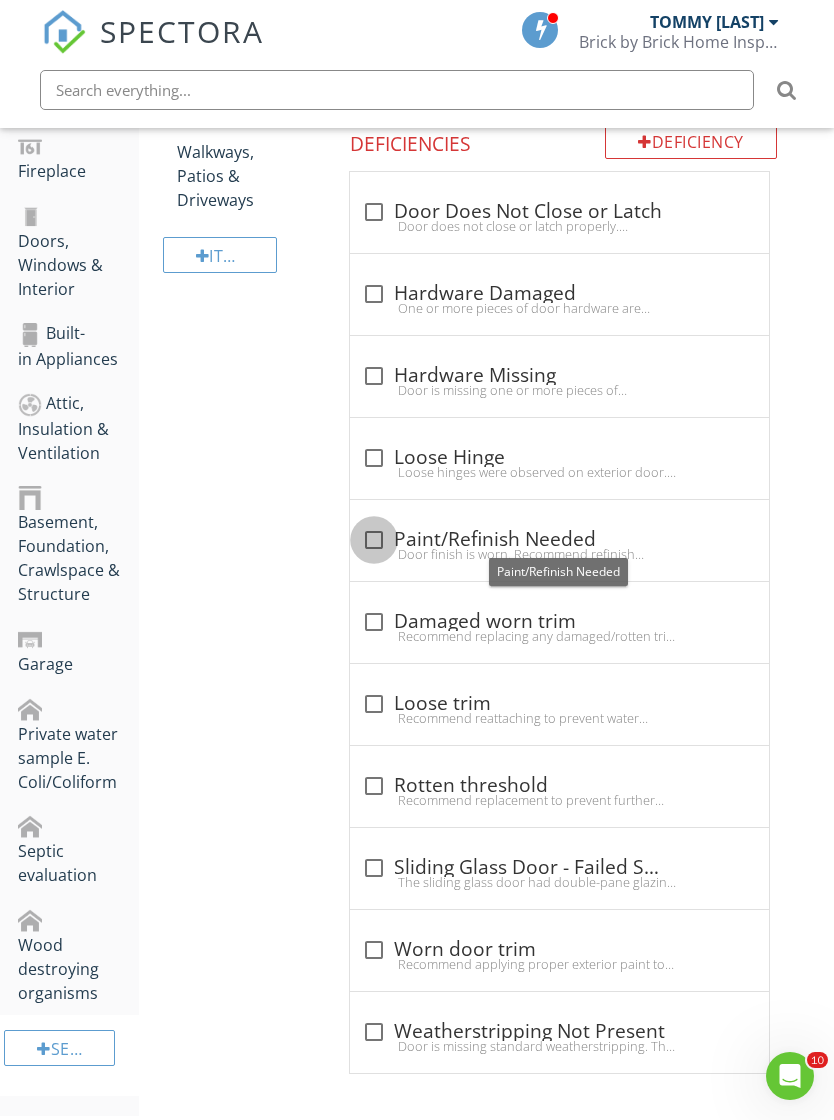 click at bounding box center (374, 540) 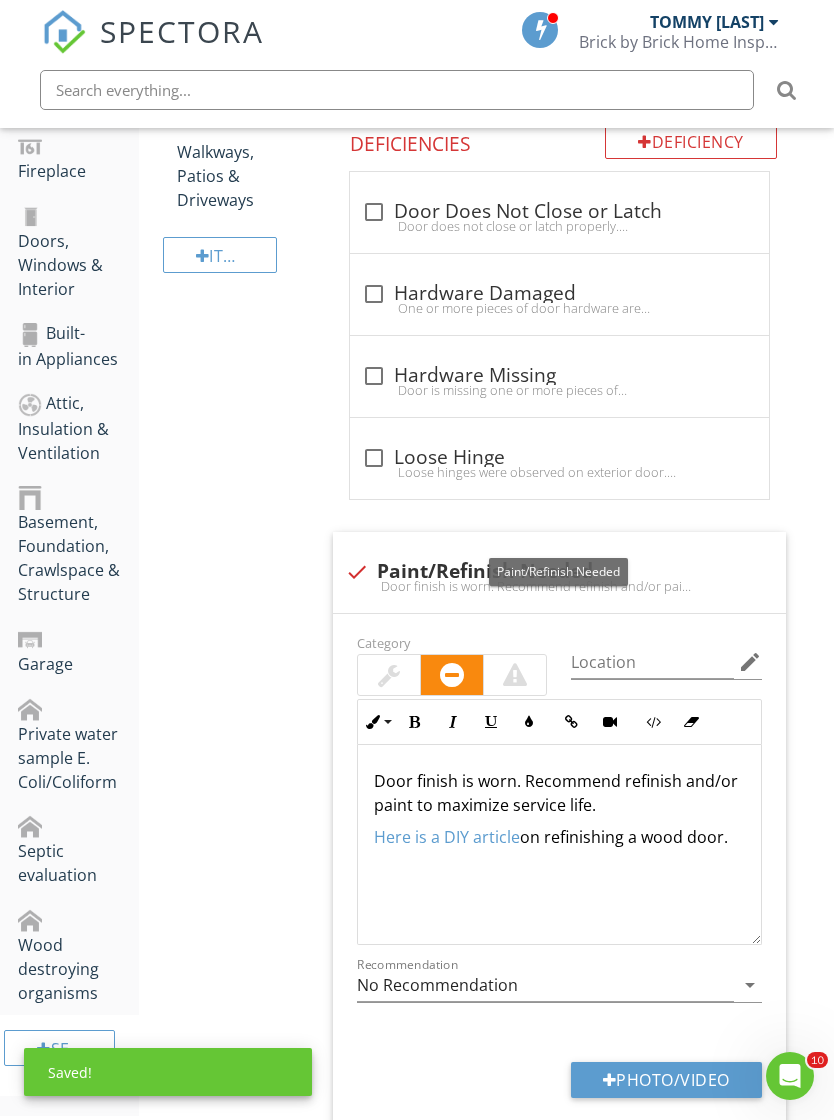 click at bounding box center (389, 675) 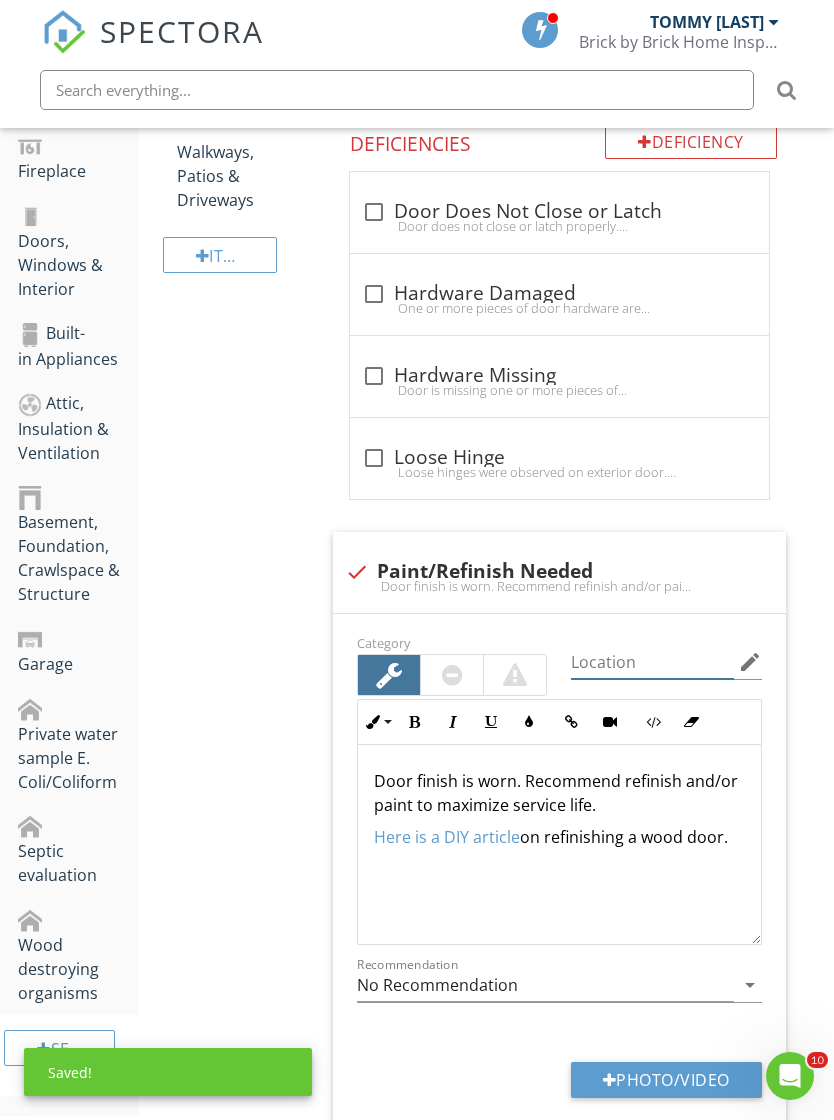 click at bounding box center (652, 662) 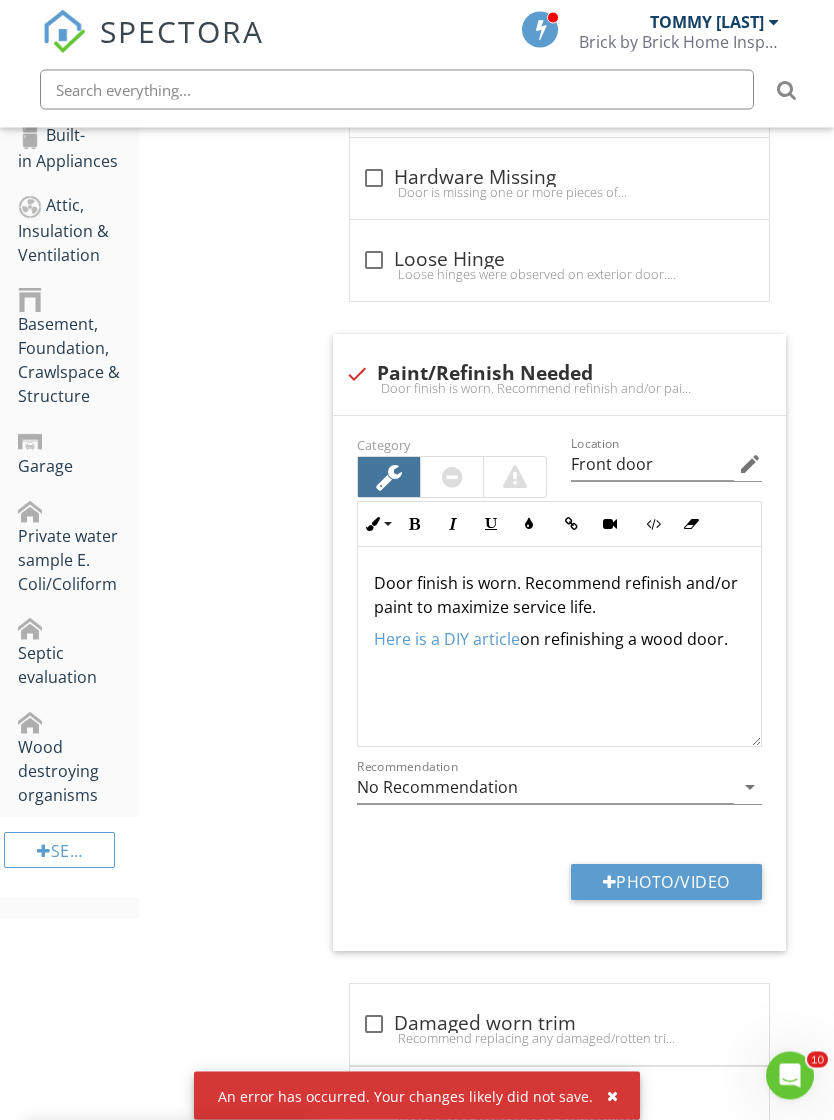 scroll, scrollTop: 1046, scrollLeft: 0, axis: vertical 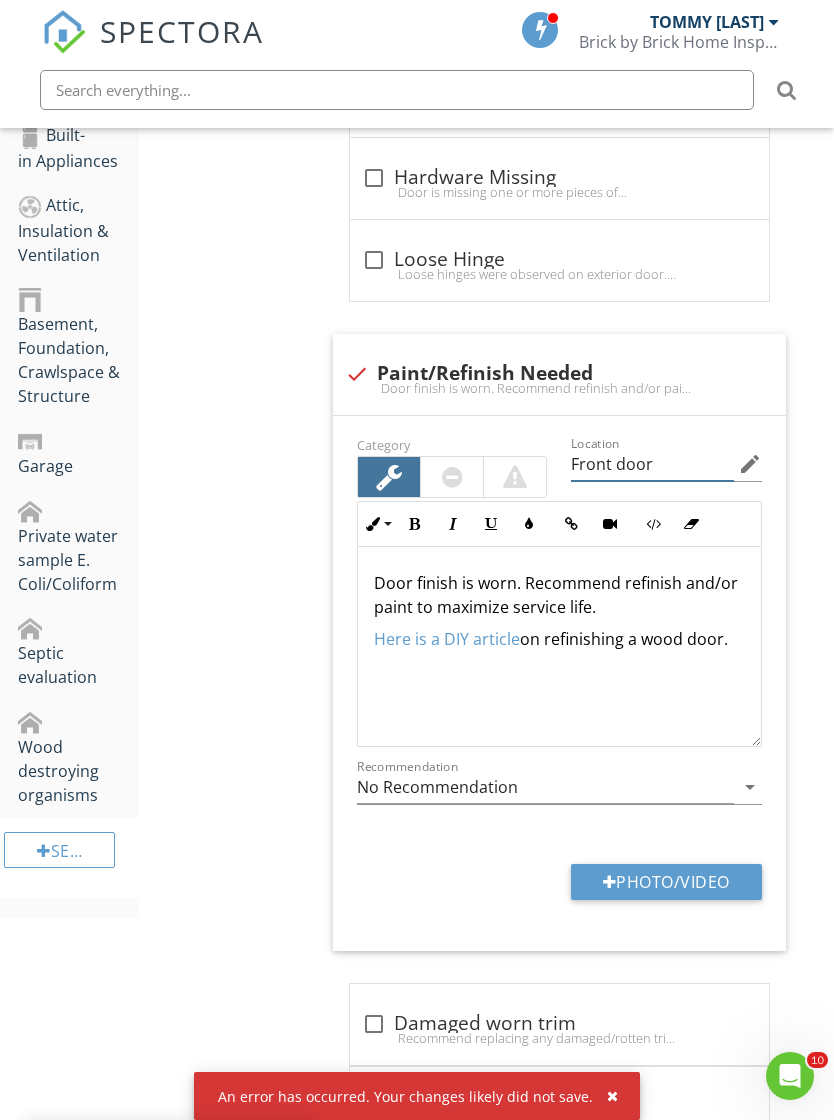 type on "Front door" 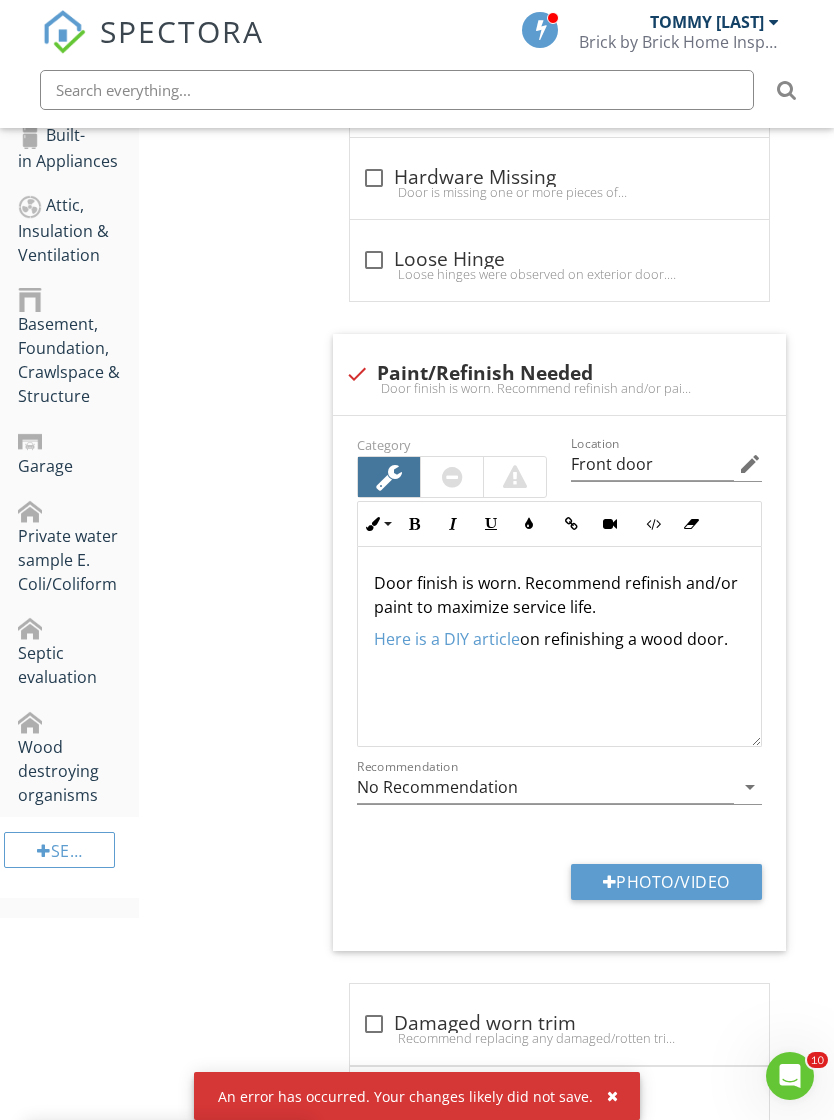click at bounding box center (612, 1096) 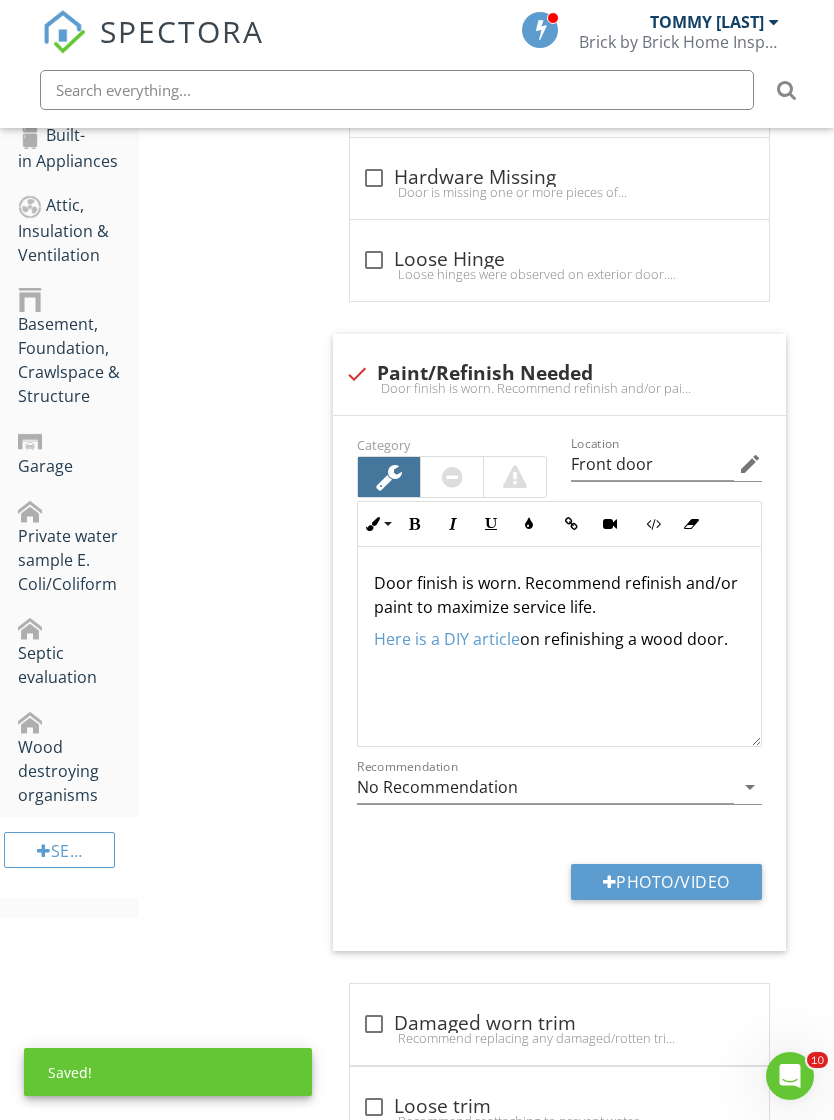 click on "Photo/Video" at bounding box center (666, 882) 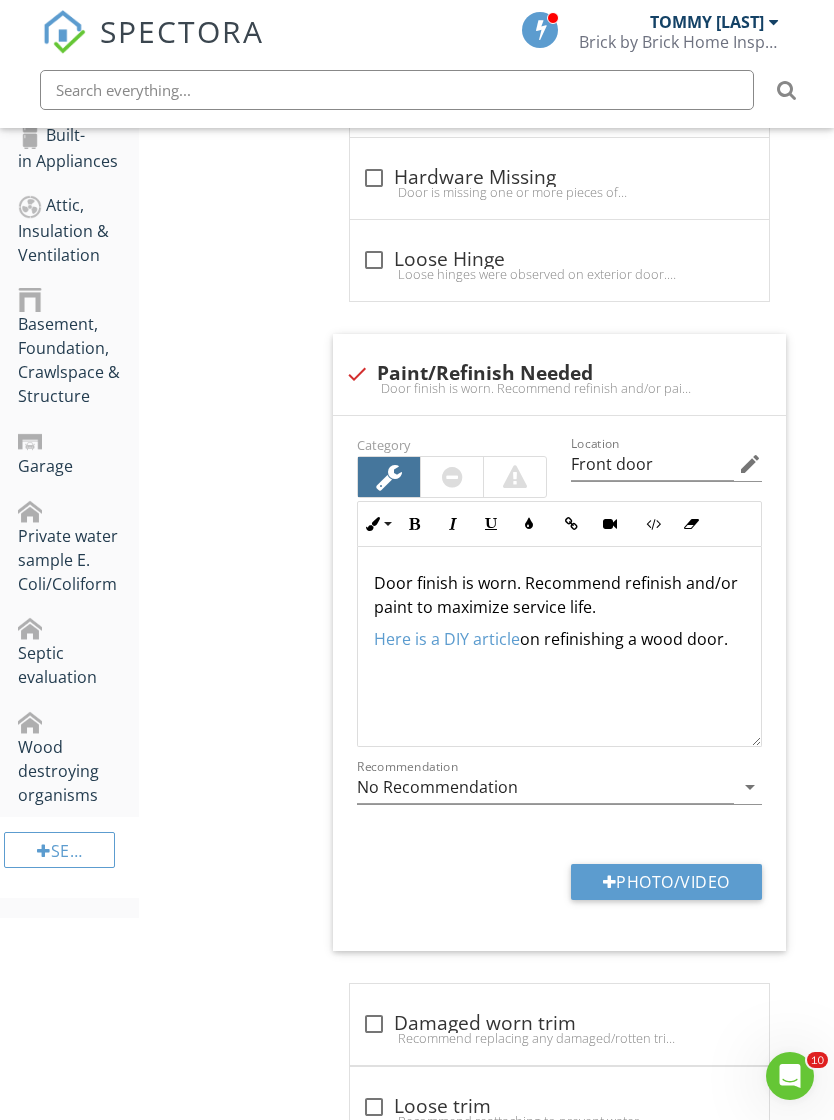 type on "C:\fakepath\IMG_1112.jpeg" 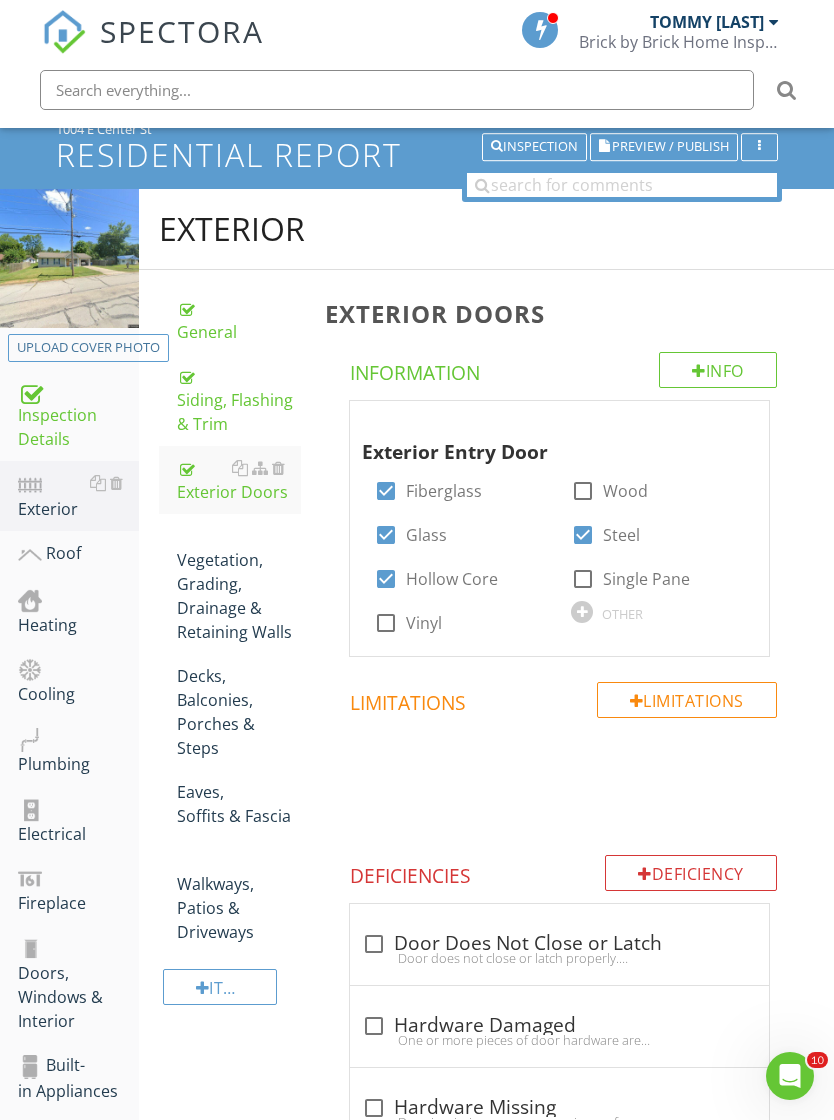 scroll, scrollTop: 0, scrollLeft: 0, axis: both 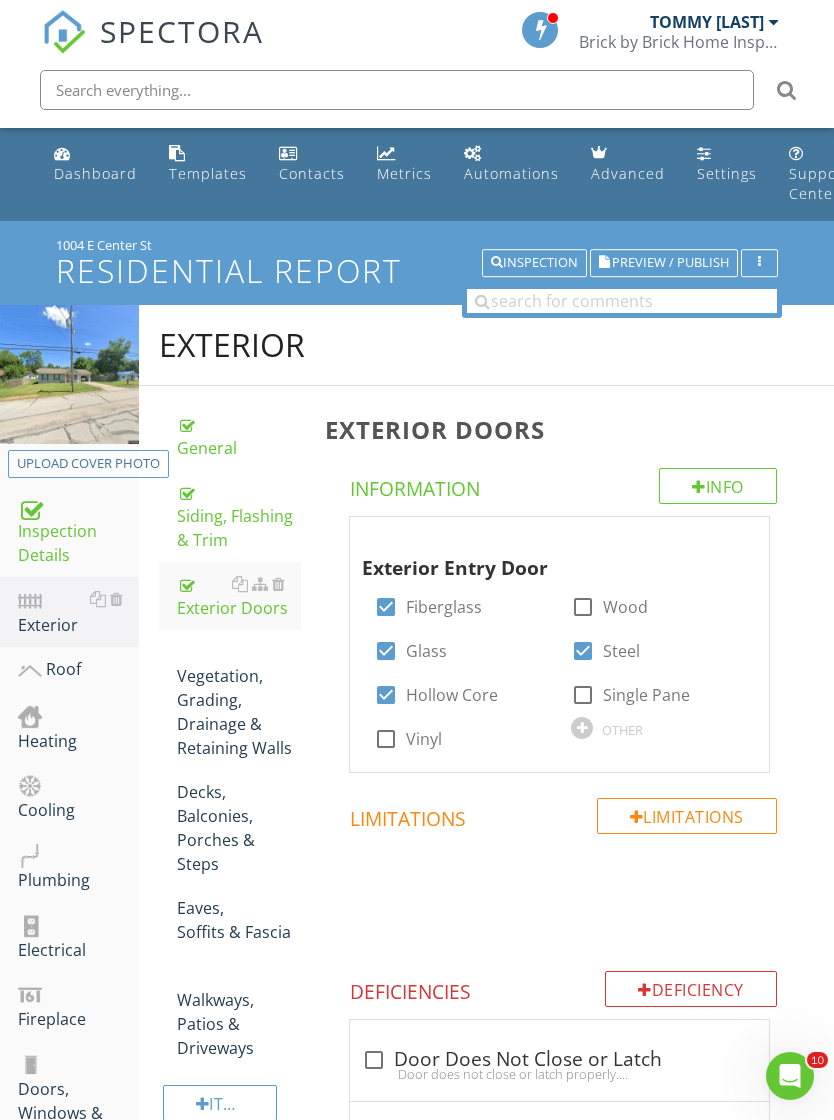 click on "Siding, Flashing & Trim" at bounding box center (239, 516) 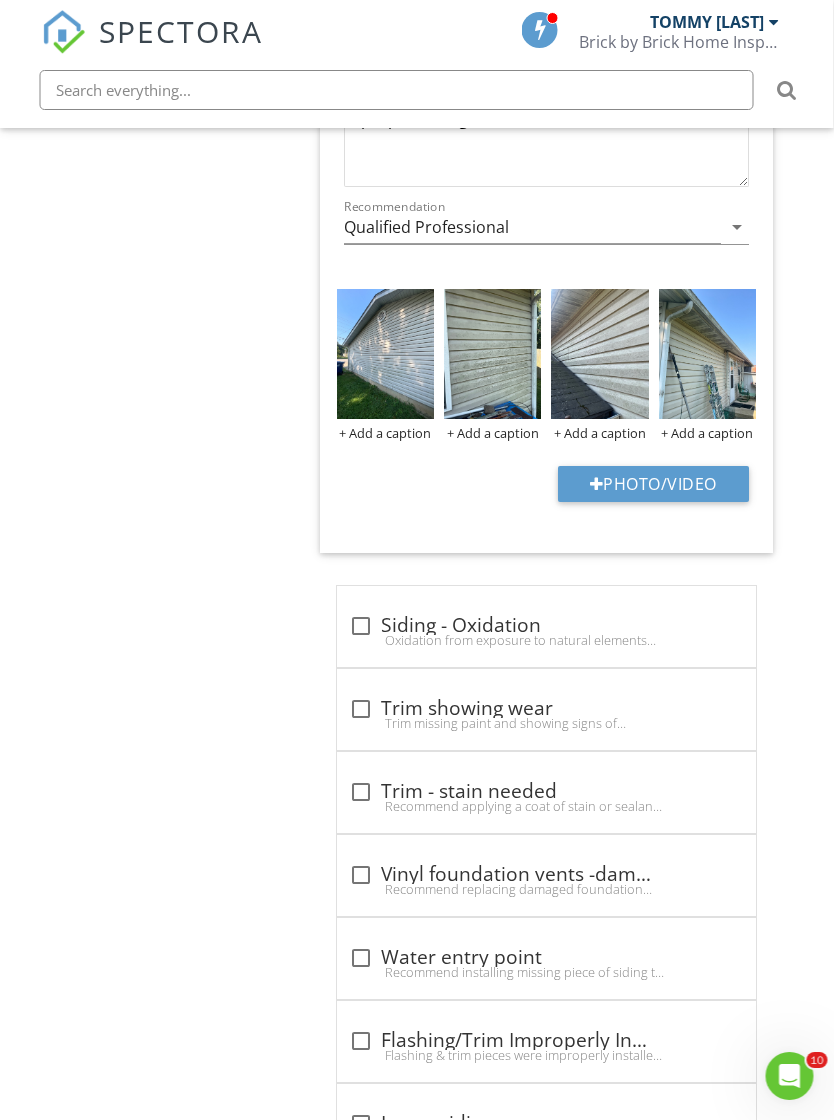scroll, scrollTop: 3131, scrollLeft: 12, axis: both 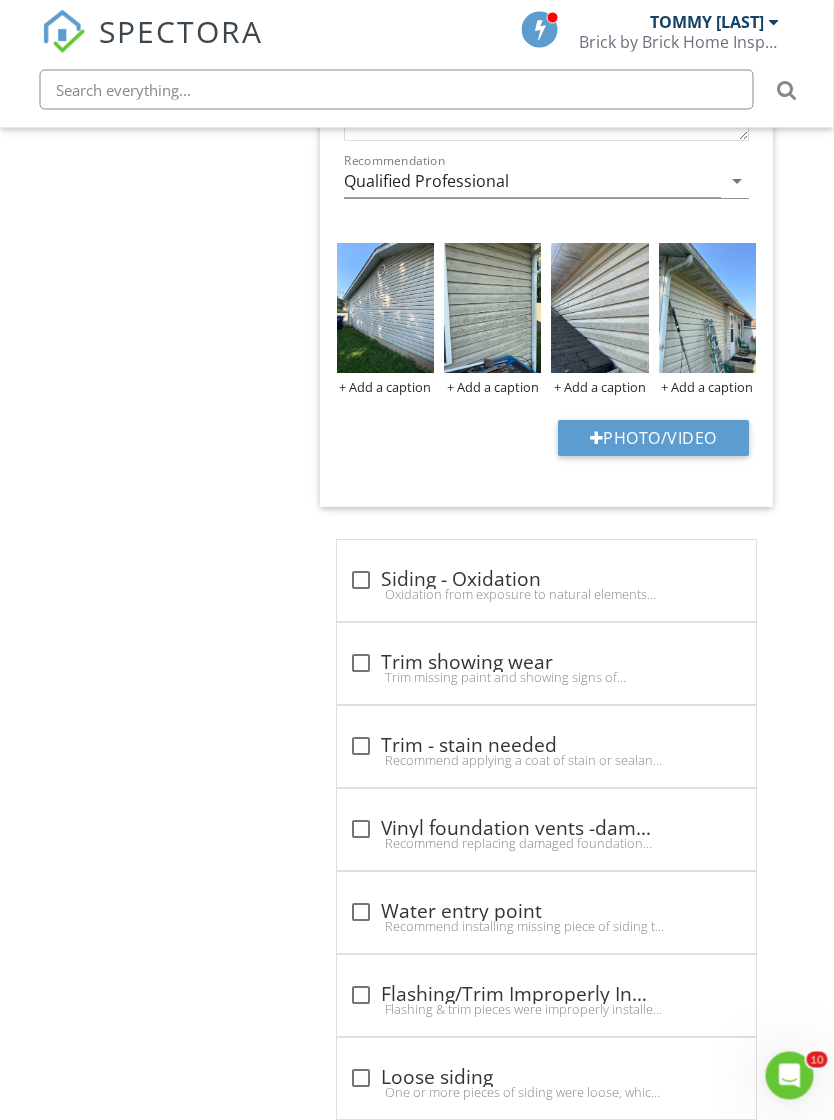 click on "Trim missing paint and showing signs of wear/rot. Recommend replacing rotten/damaged trim" at bounding box center (547, 678) 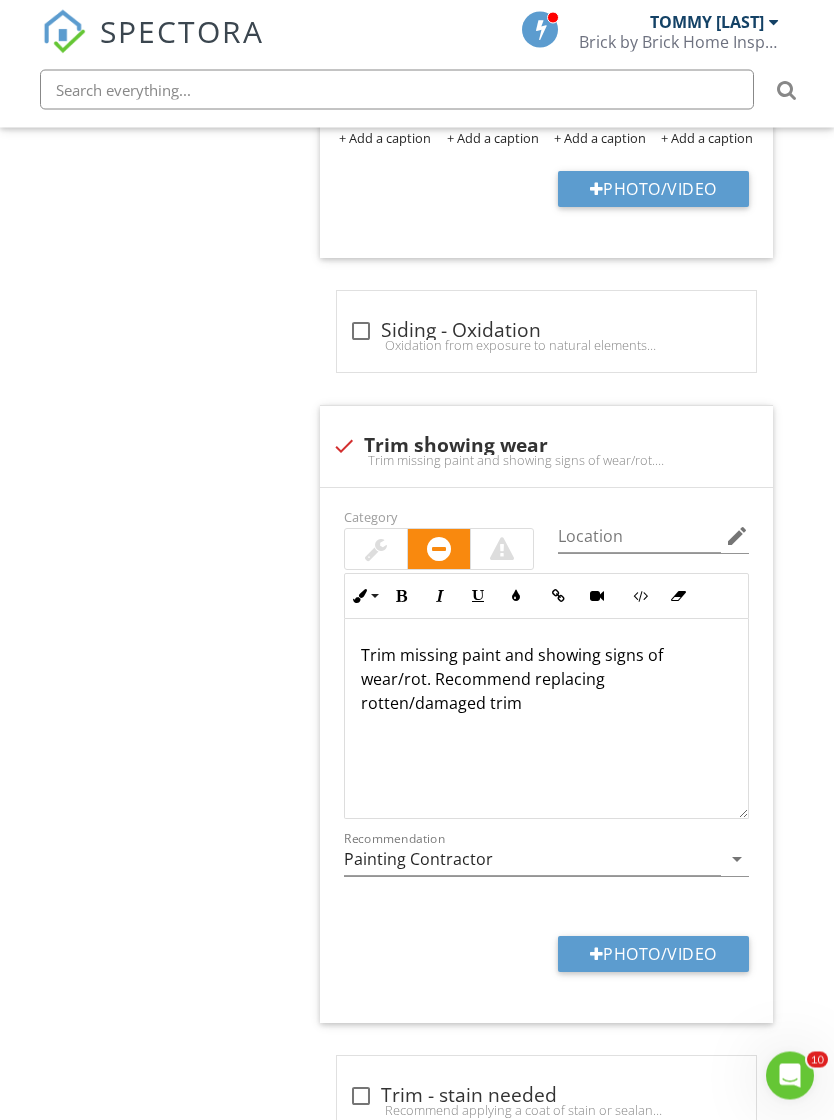 scroll, scrollTop: 3388, scrollLeft: 13, axis: both 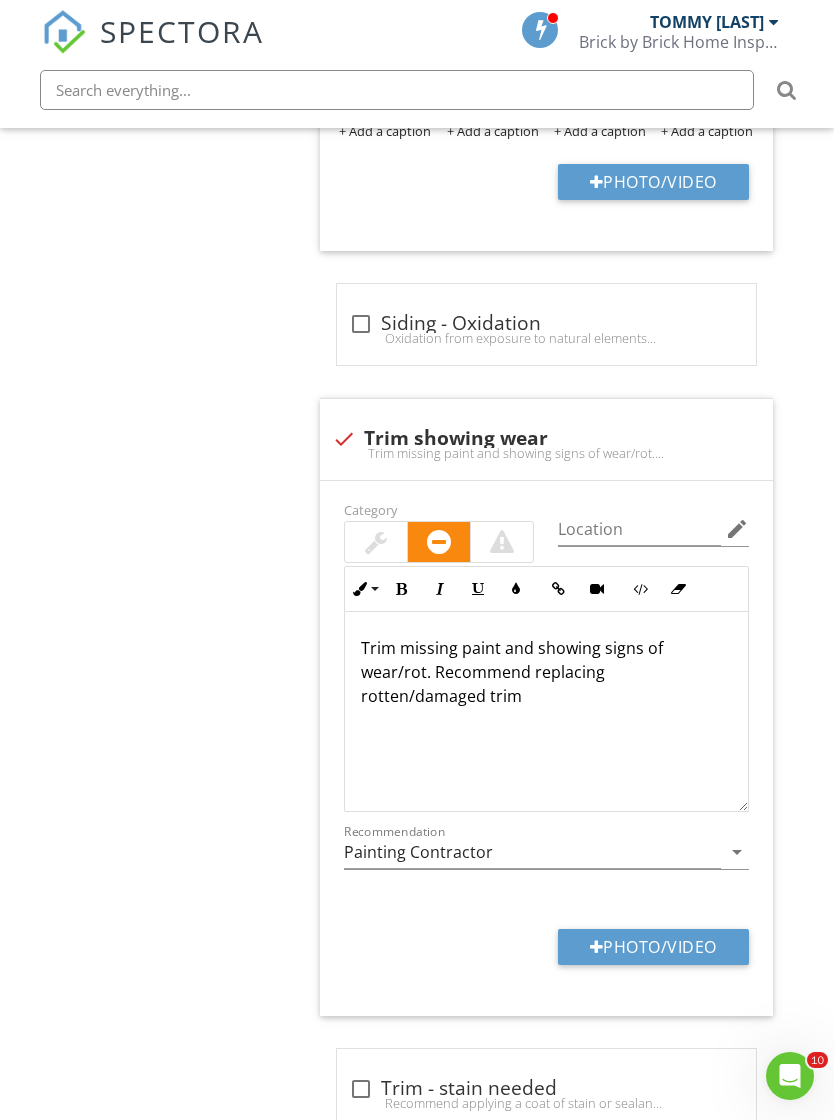 click at bounding box center [376, 542] 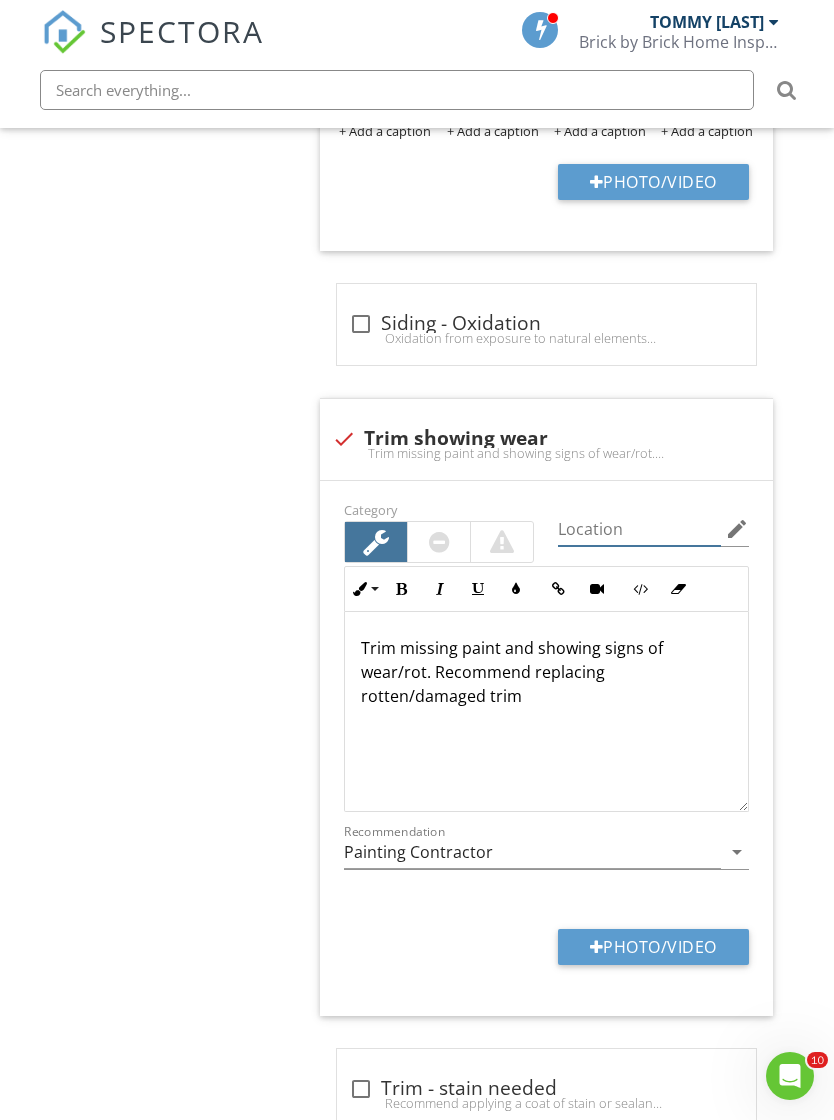 click at bounding box center (639, 529) 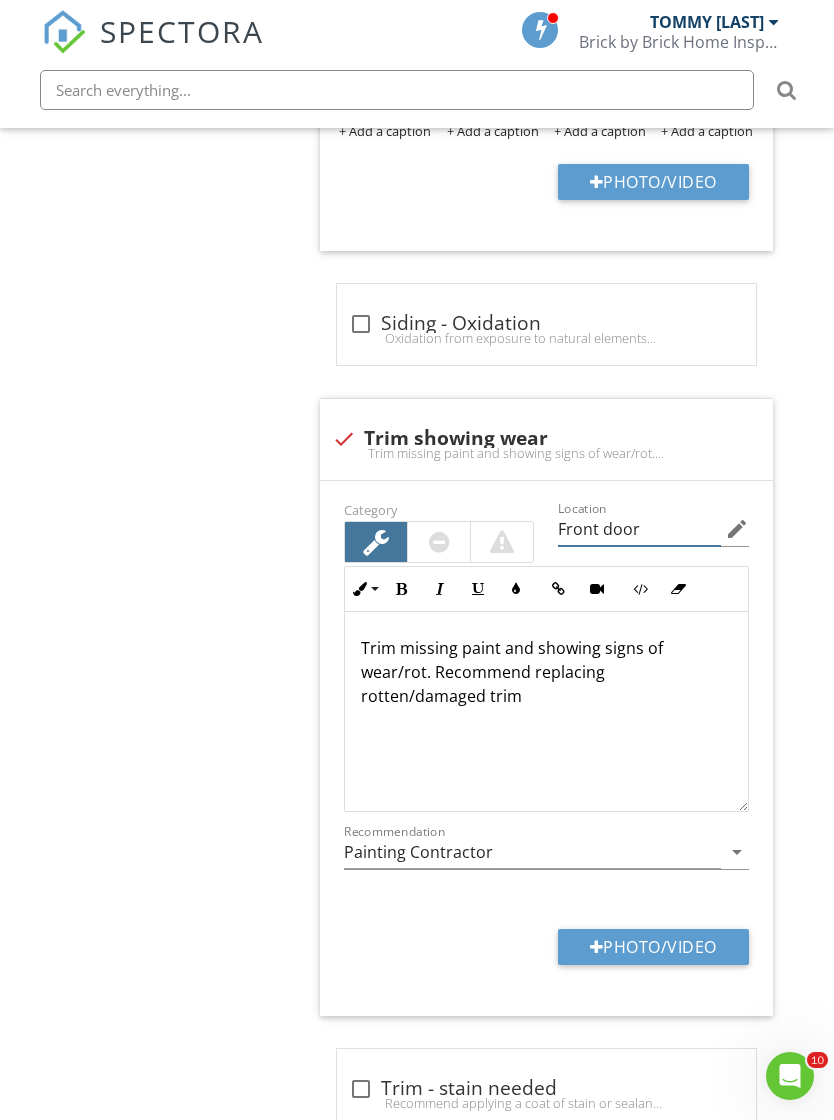 type on "Front door" 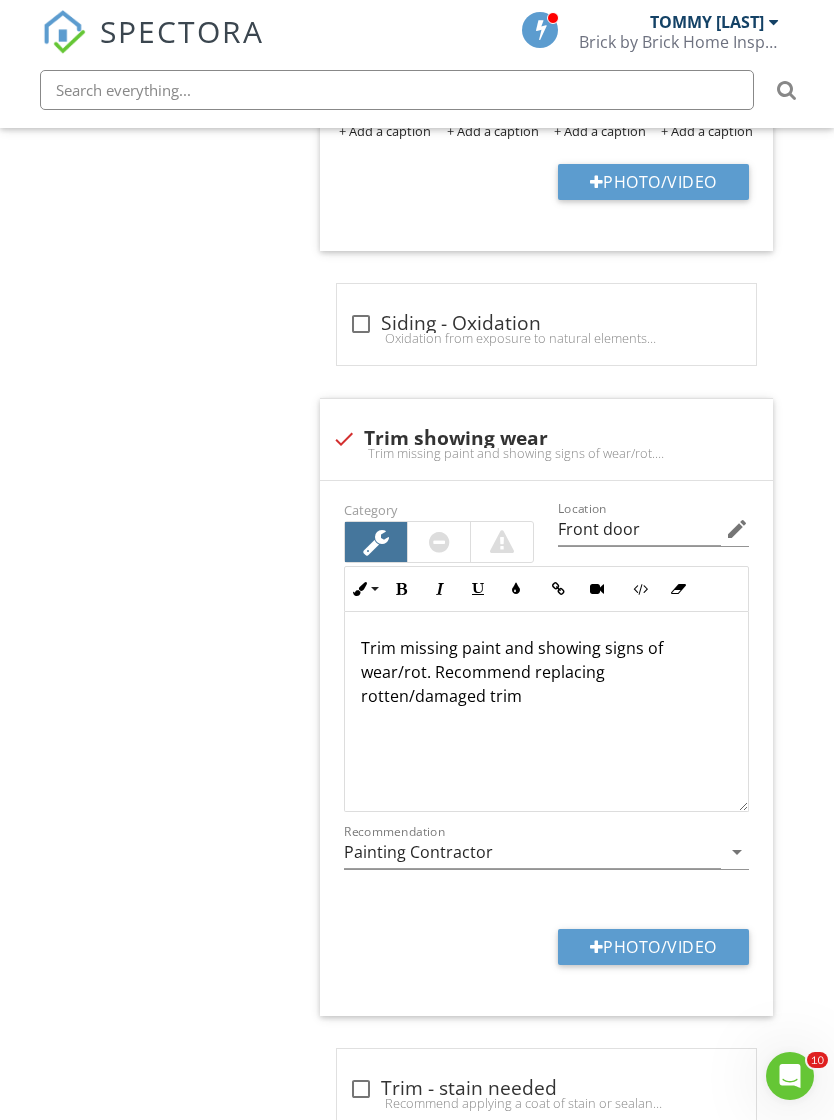 click on "Photo/Video" at bounding box center [653, 947] 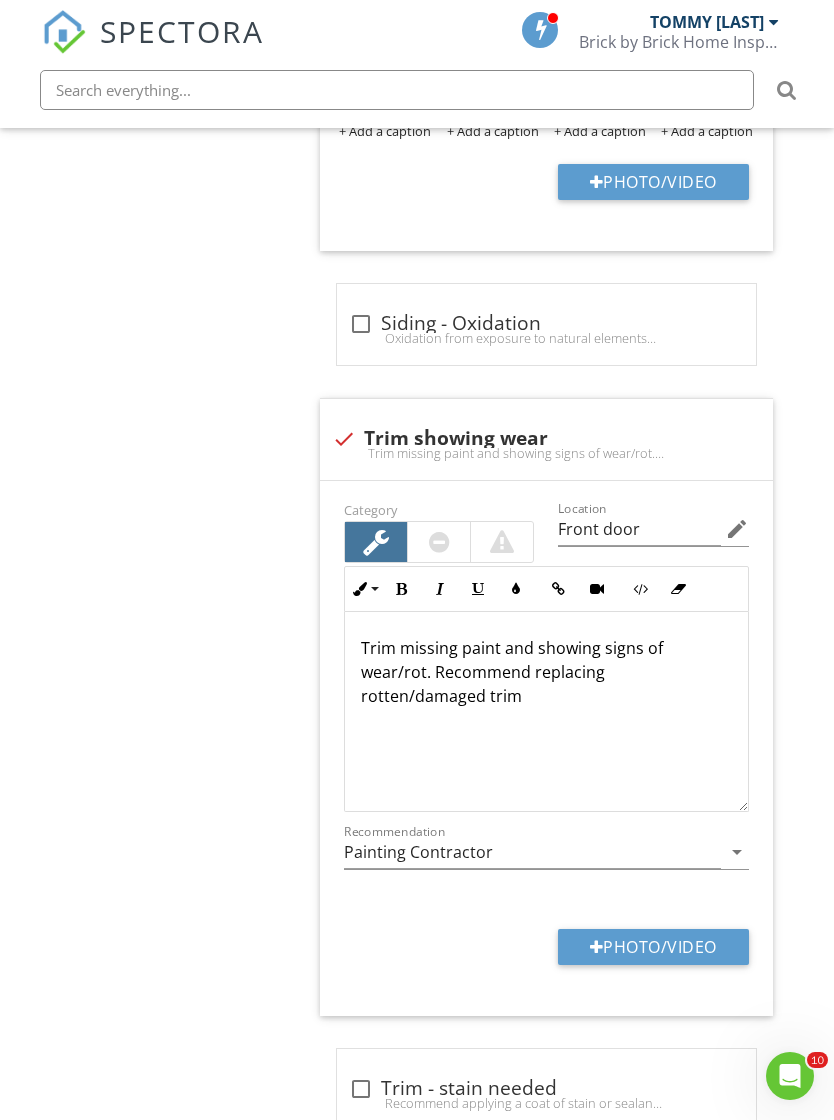 type on "C:\fakepath\IMG_1111.jpeg" 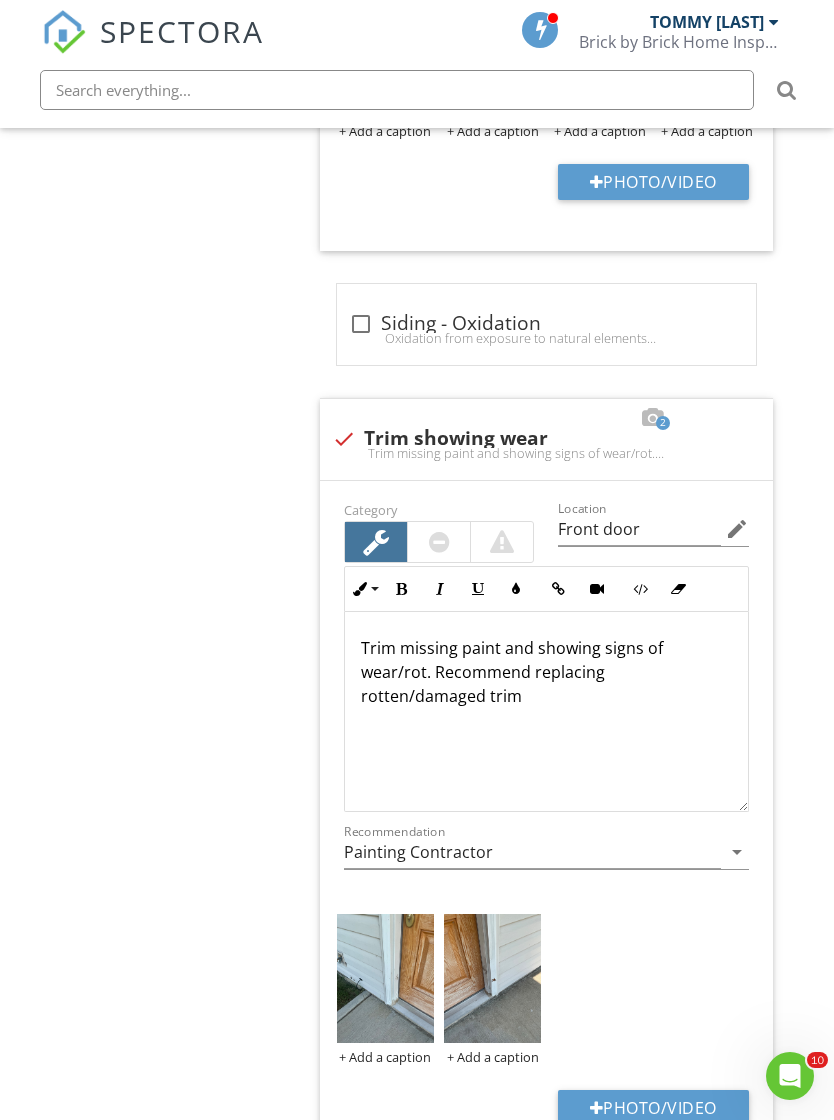 click at bounding box center (385, 979) 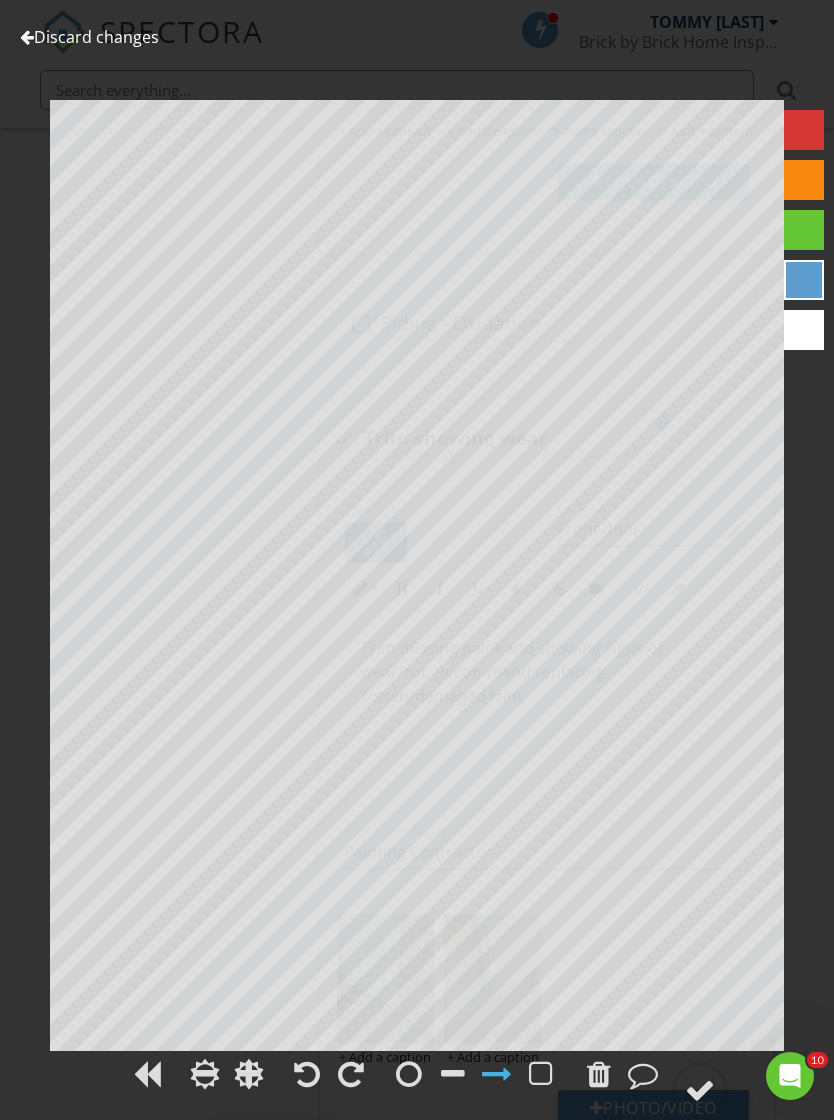 click at bounding box center (700, 1090) 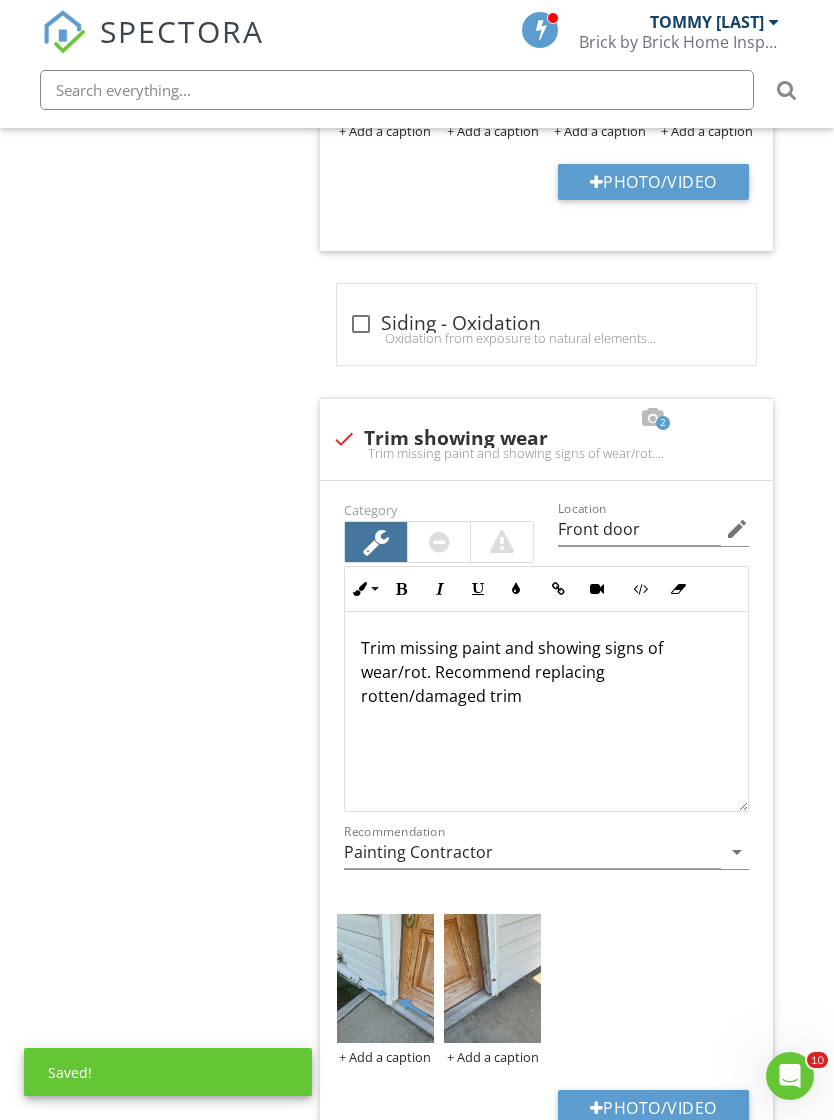 click at bounding box center [492, 979] 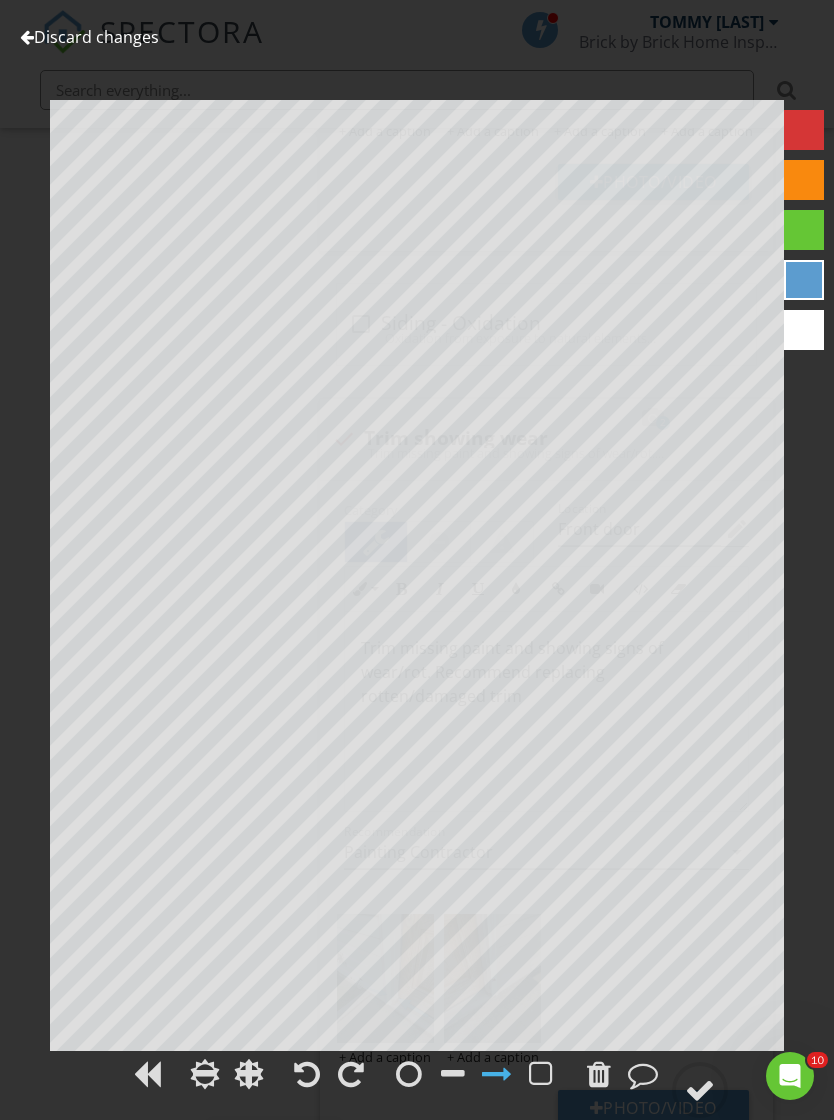 click at bounding box center (700, 1090) 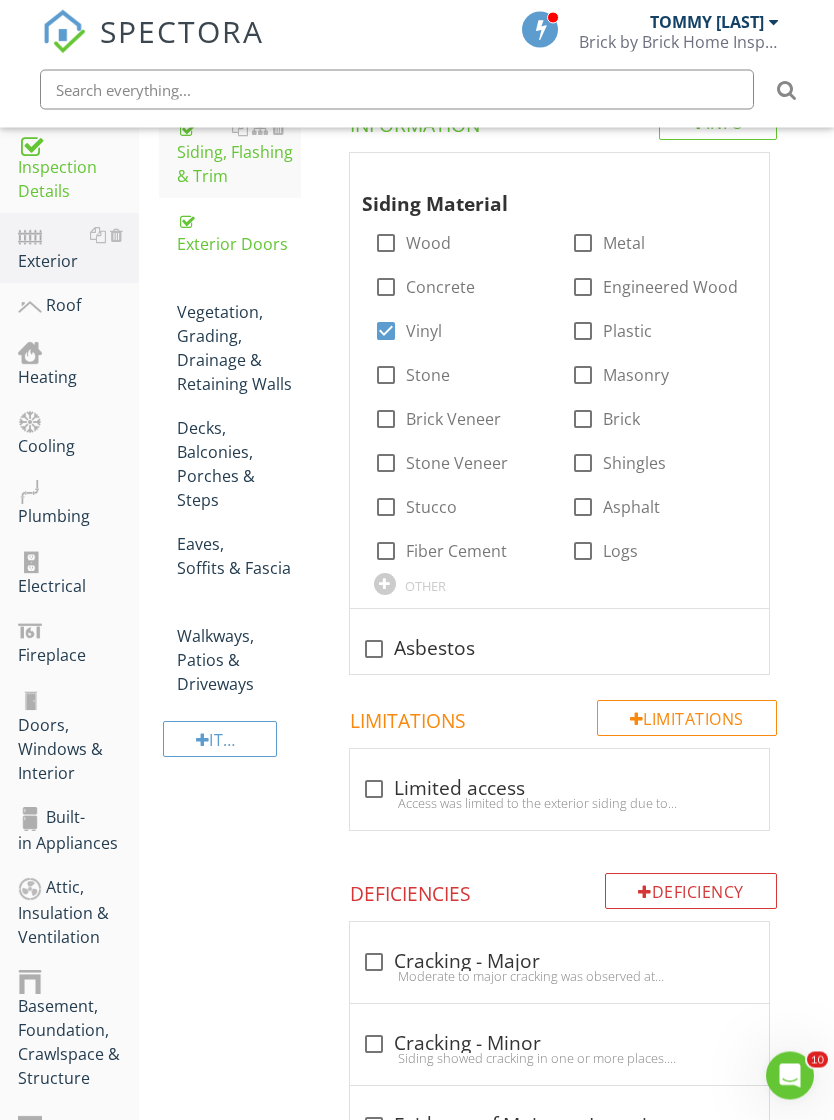 scroll, scrollTop: 236, scrollLeft: 0, axis: vertical 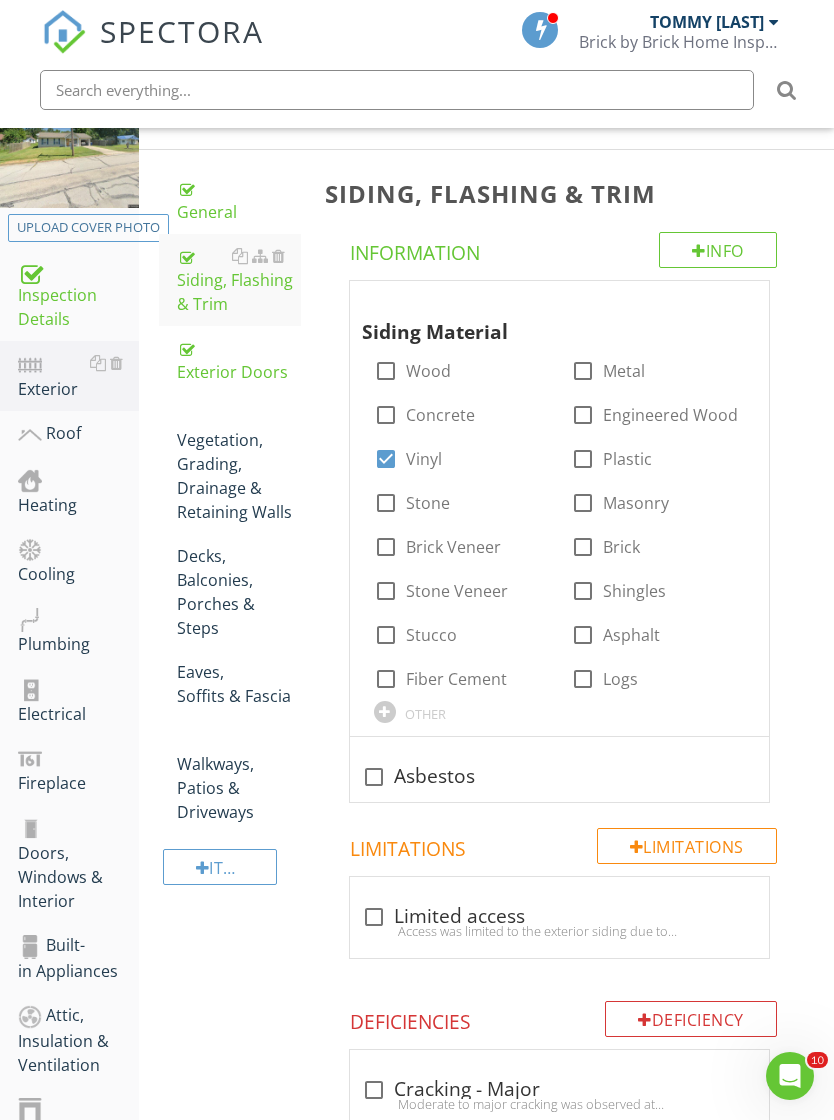 click on "Siding Material
check_box_outline_blank Wood   check_box_outline_blank Metal   check_box_outline_blank Concrete   check_box_outline_blank Engineered Wood   check_box Vinyl   check_box_outline_blank Plastic   check_box_outline_blank Stone   check_box_outline_blank Masonry   check_box_outline_blank Brick Veneer   check_box_outline_blank Brick   check_box_outline_blank Stone Veneer   check_box_outline_blank Shingles   check_box_outline_blank Stucco   check_box_outline_blank Asphalt   check_box_outline_blank Fiber Cement   check_box_outline_blank Logs         OTHER                                   check_box_outline_blank
Asbestos" at bounding box center [563, 541] 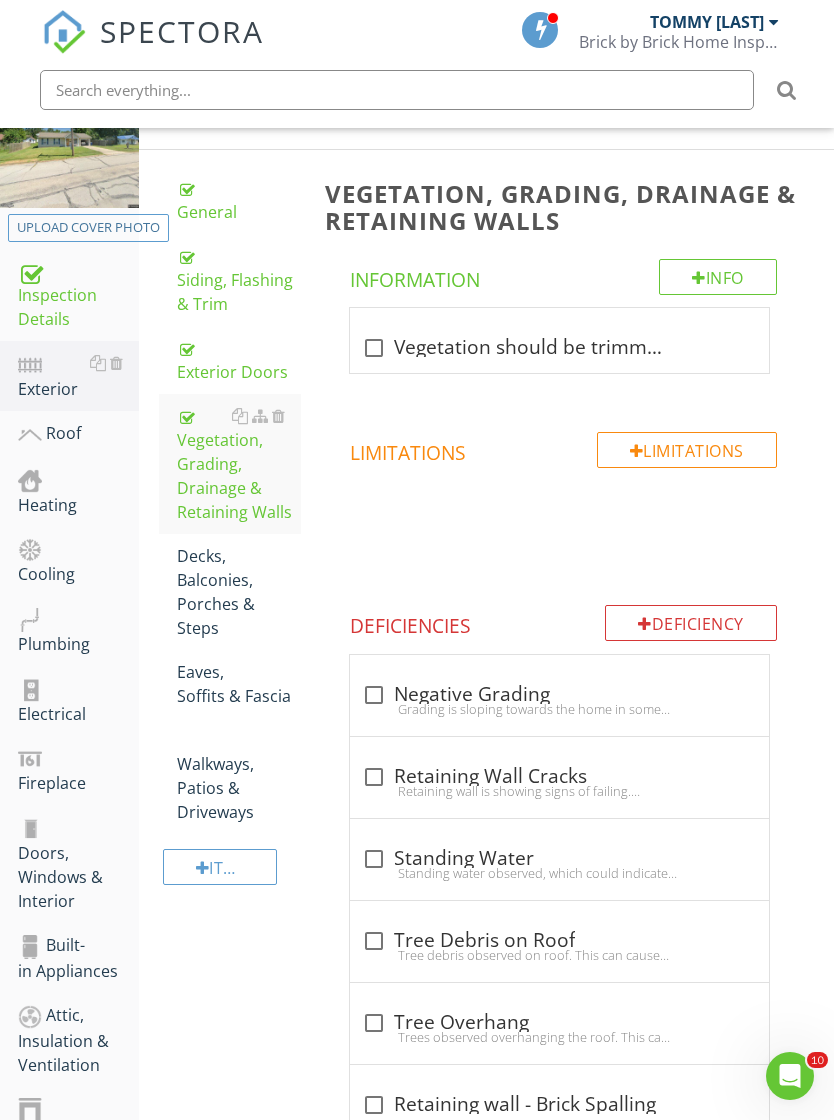 click on "Decks, Balconies, Porches & Steps" at bounding box center [239, 592] 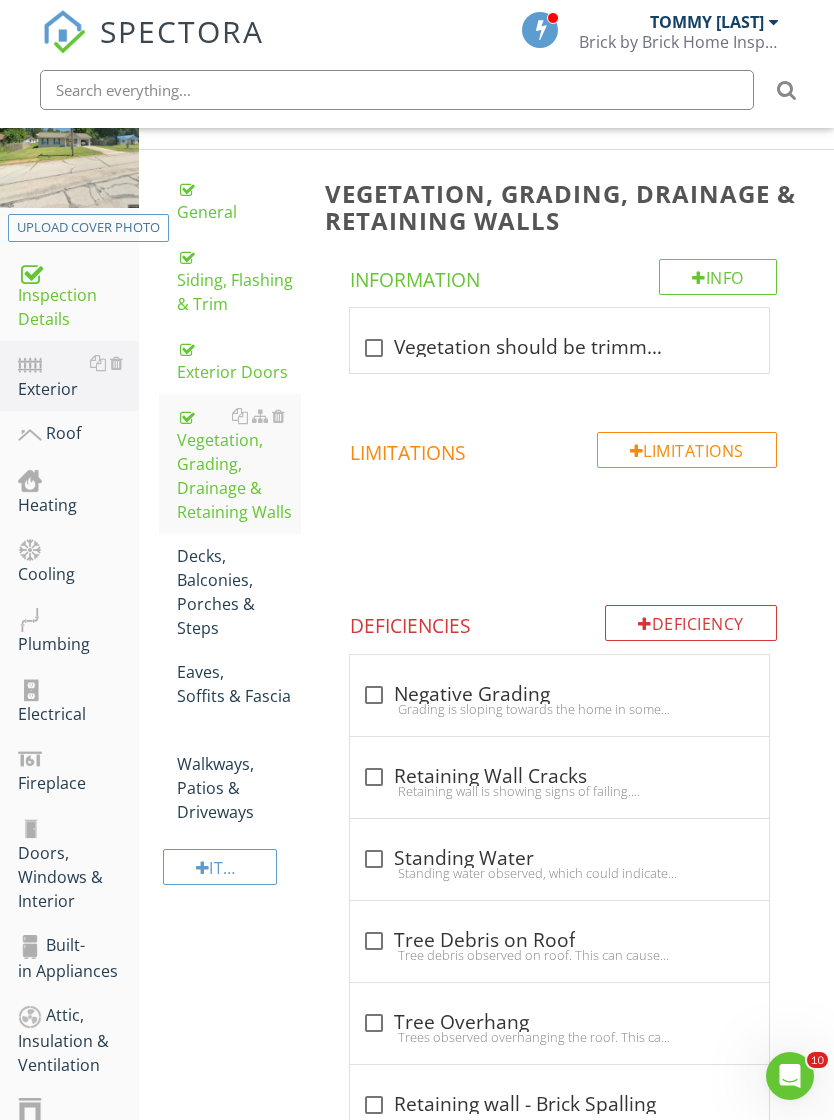 click on "Decks, Balconies, Porches & Steps" at bounding box center [239, 592] 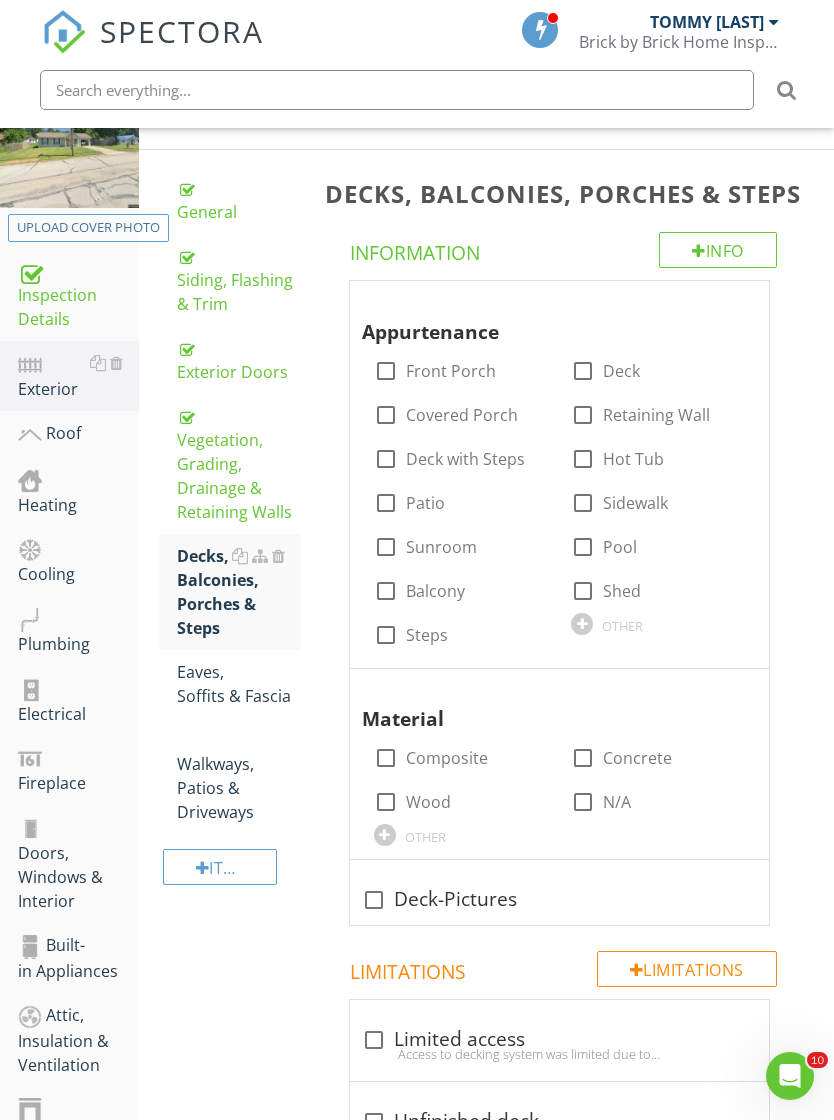 click on "Front Porch" at bounding box center (451, 371) 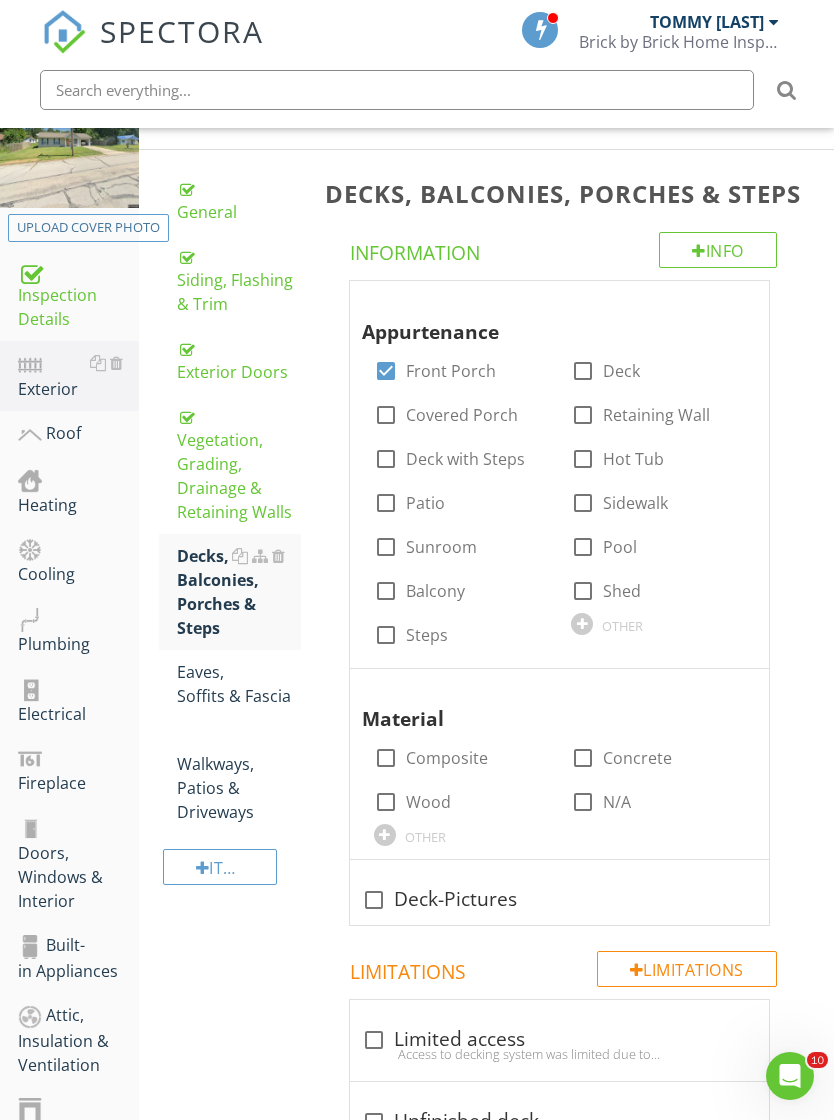 click on "Patio" at bounding box center (425, 503) 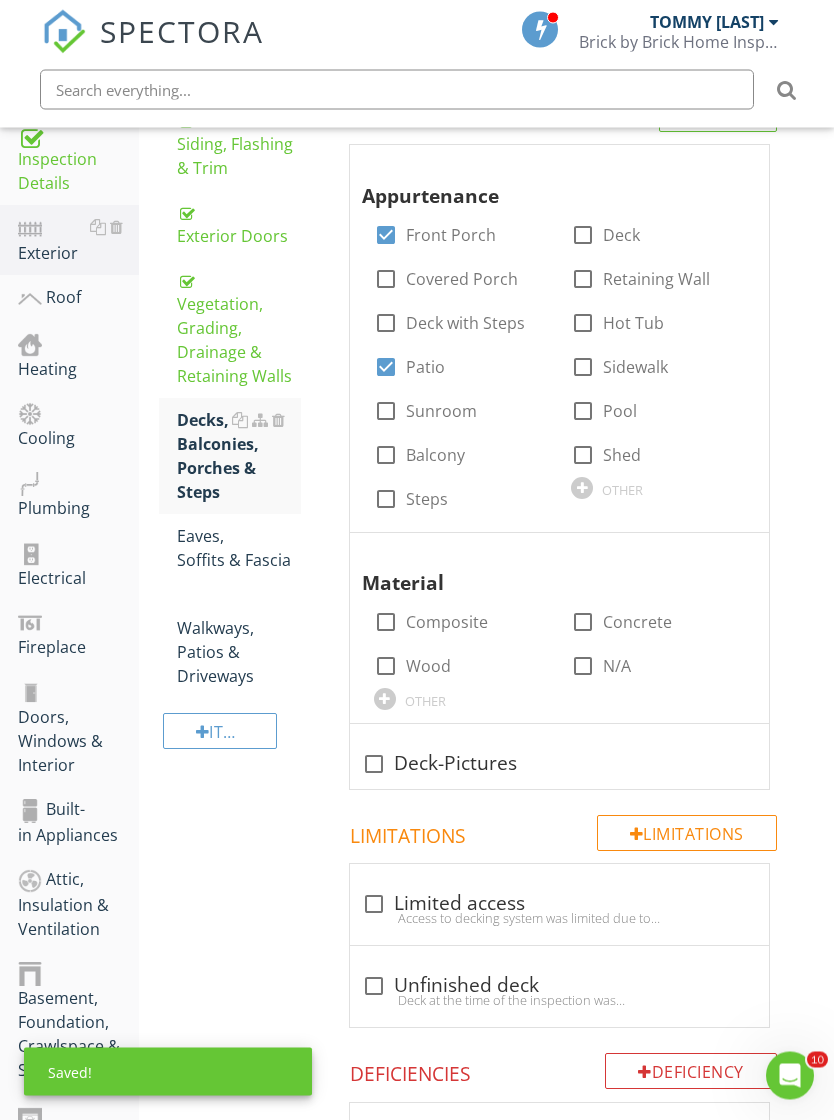 scroll, scrollTop: 372, scrollLeft: 0, axis: vertical 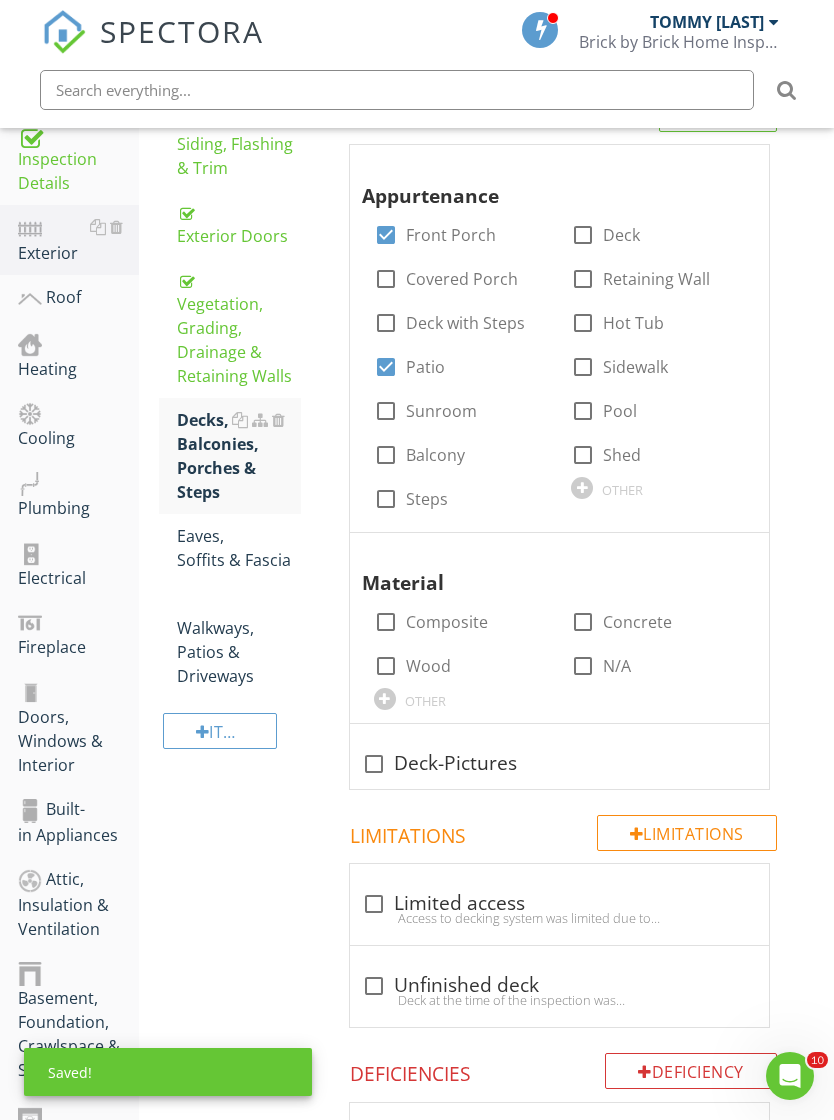 click on "Concrete" at bounding box center (637, 622) 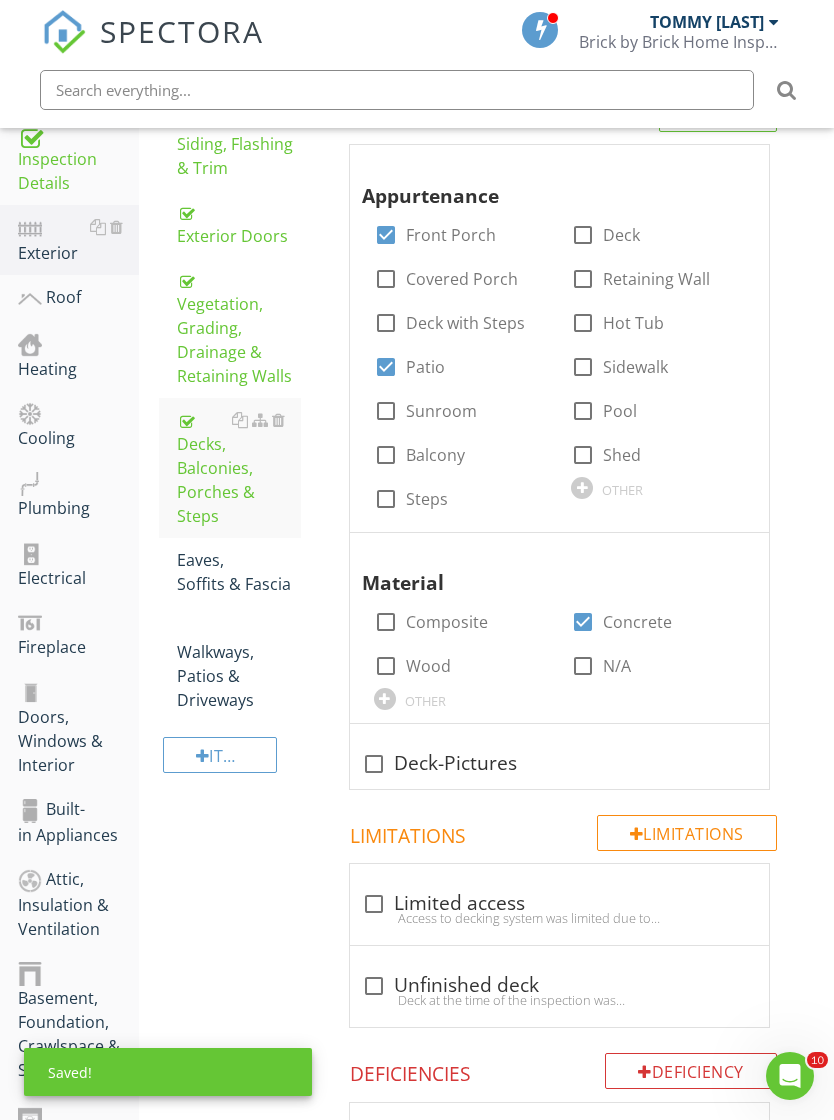 click on "Eaves, Soffits & Fascia" at bounding box center [239, 572] 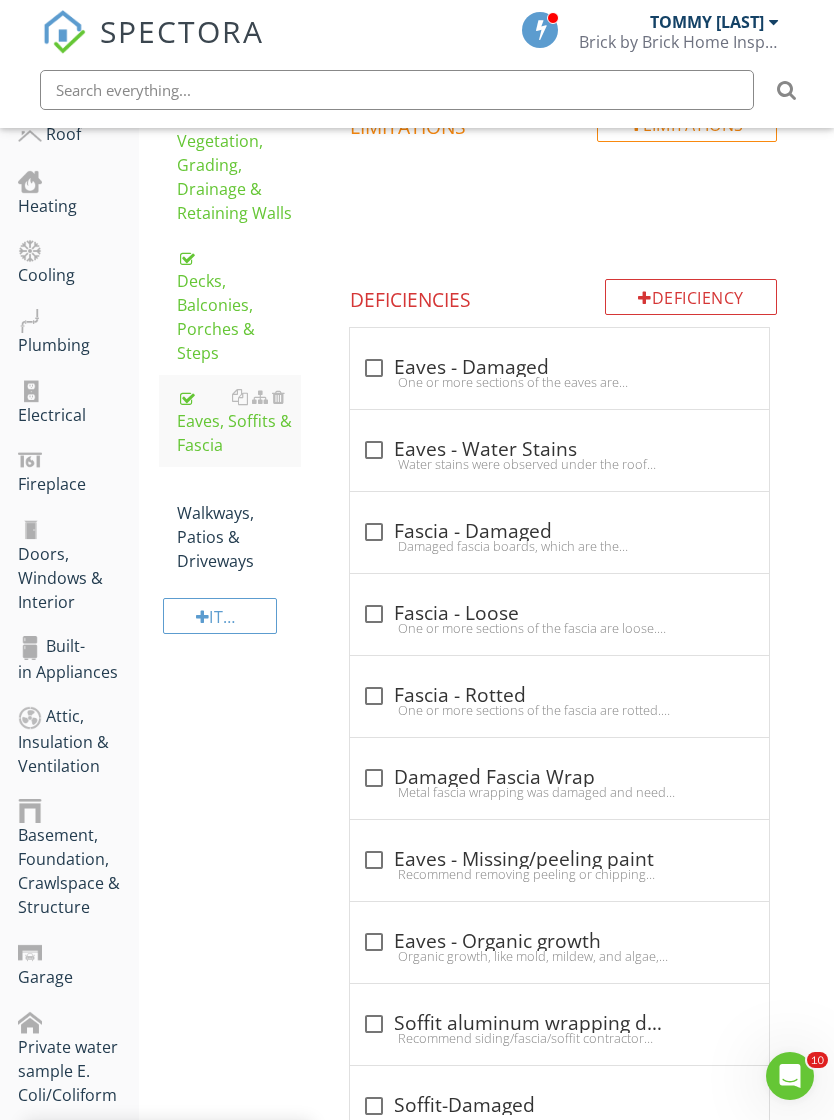 scroll, scrollTop: 596, scrollLeft: 0, axis: vertical 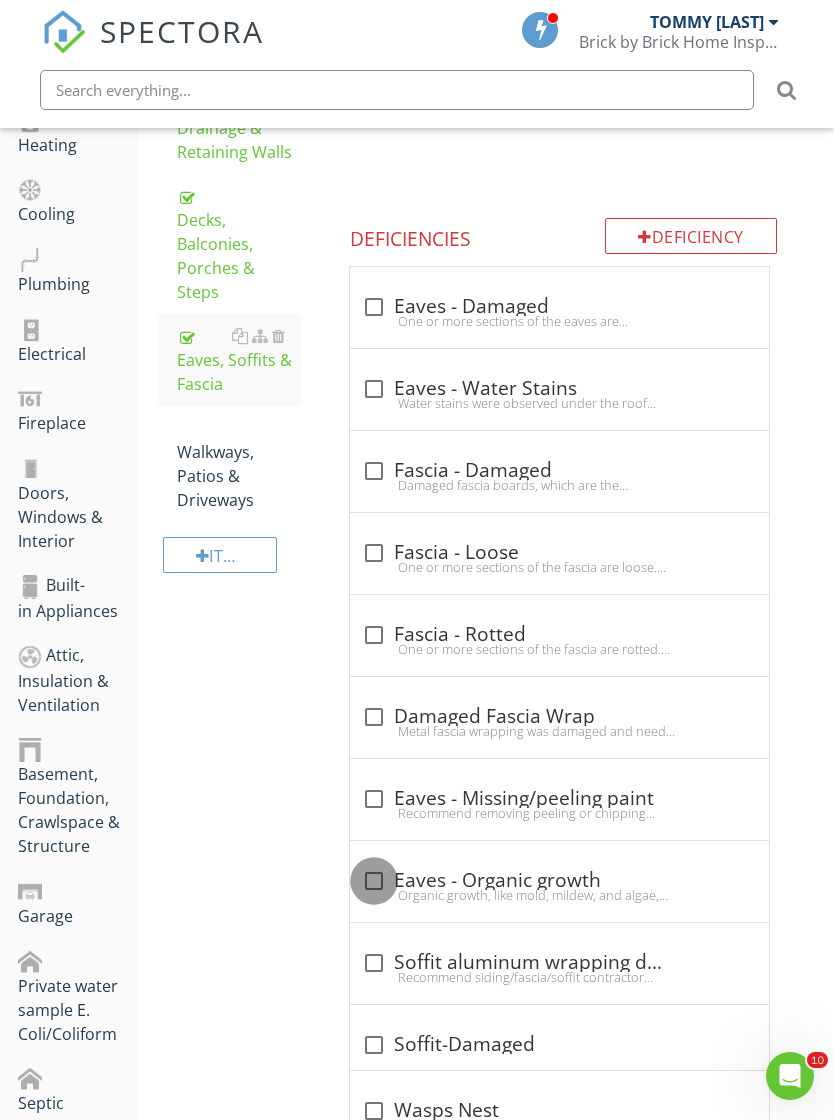 click at bounding box center (374, 881) 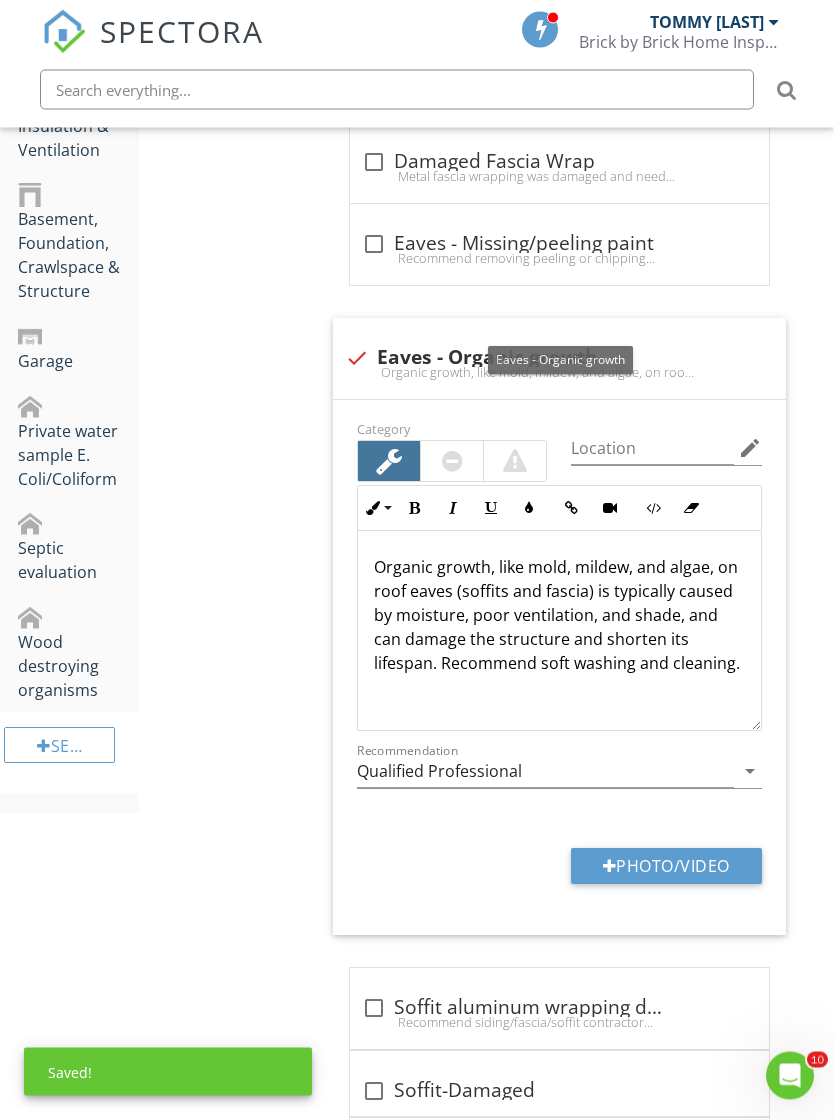 scroll, scrollTop: 1198, scrollLeft: 0, axis: vertical 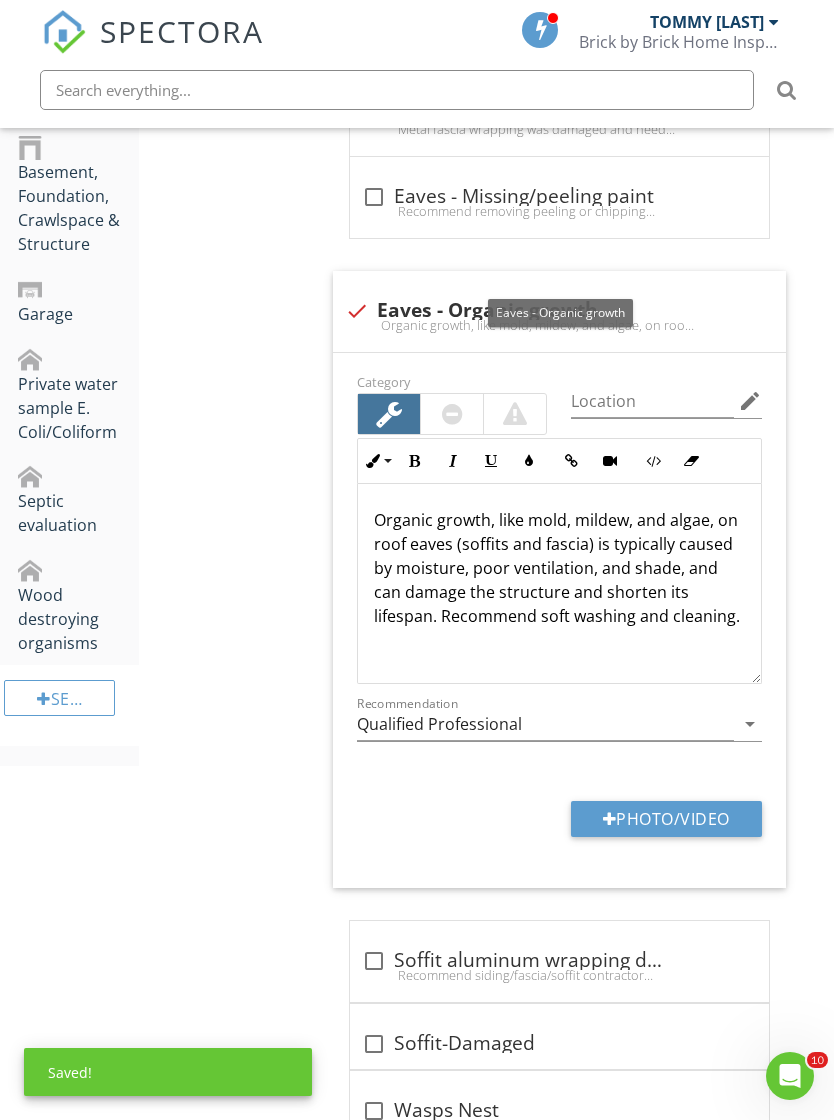 click on "Photo/Video" at bounding box center [666, 819] 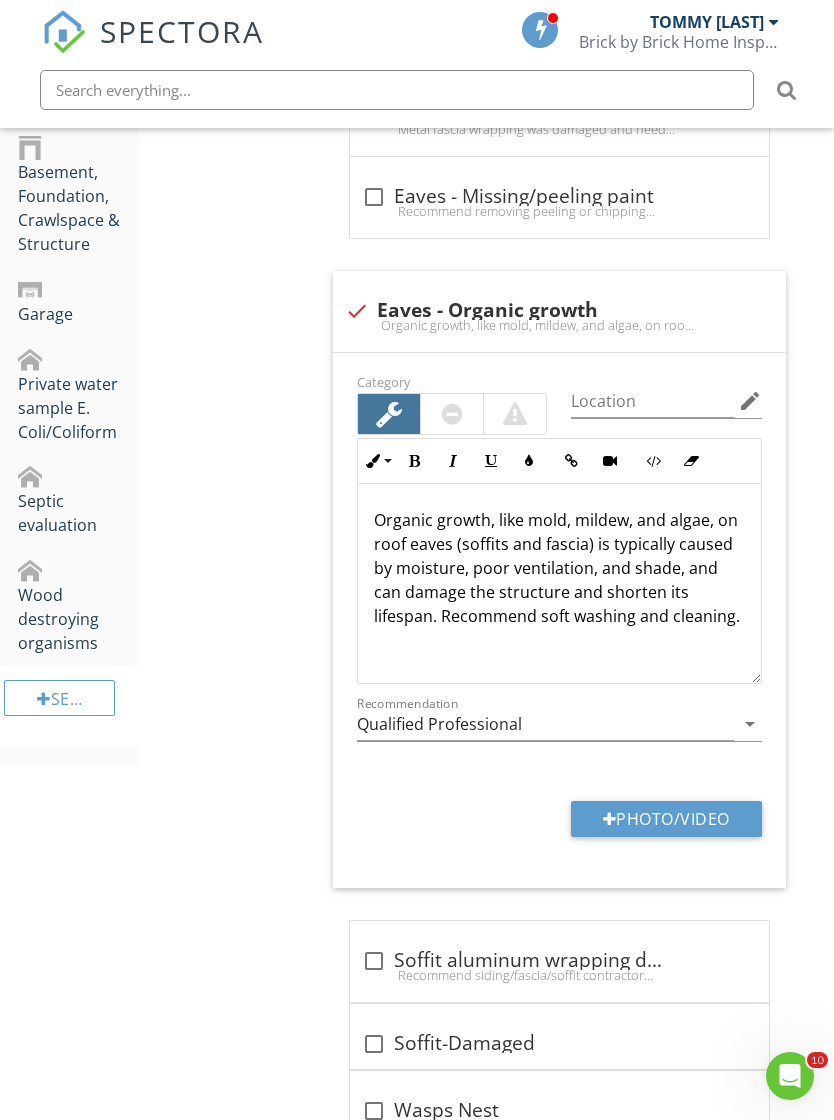 type on "C:\fakepath\IMG_1103.jpeg" 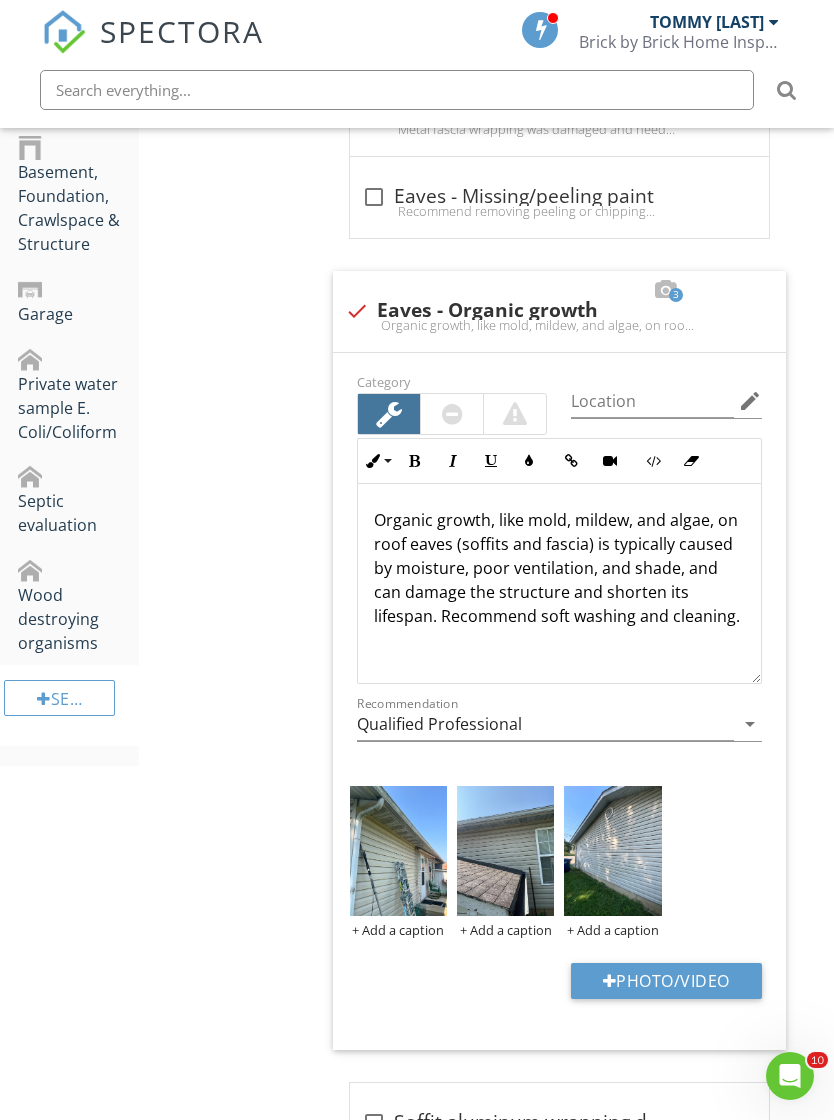 click at bounding box center (398, 851) 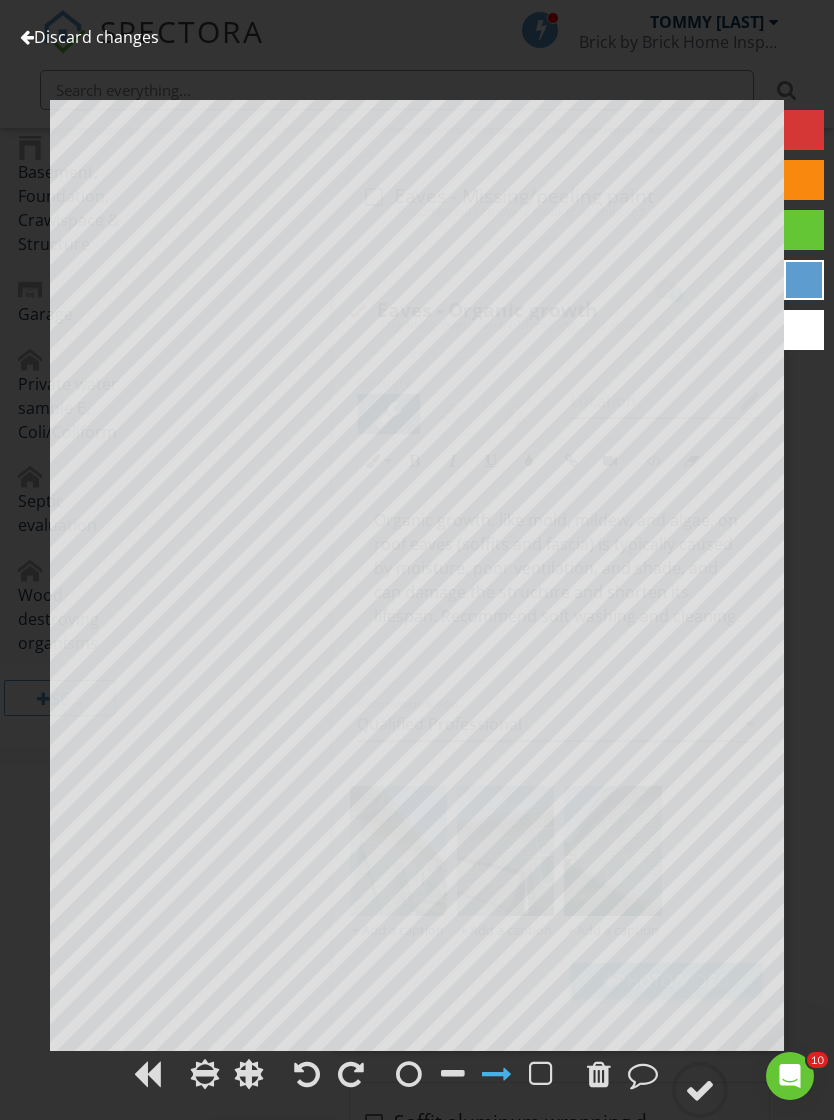 click at bounding box center [700, 1090] 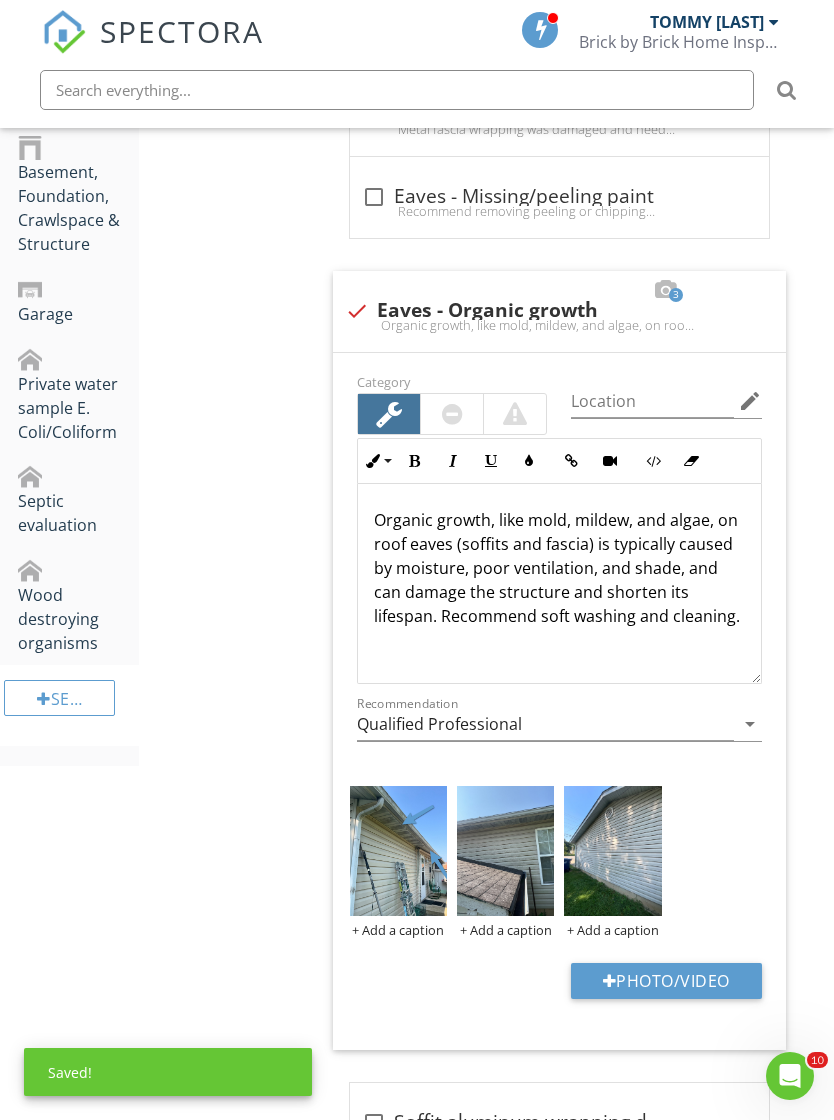 click at bounding box center (505, 851) 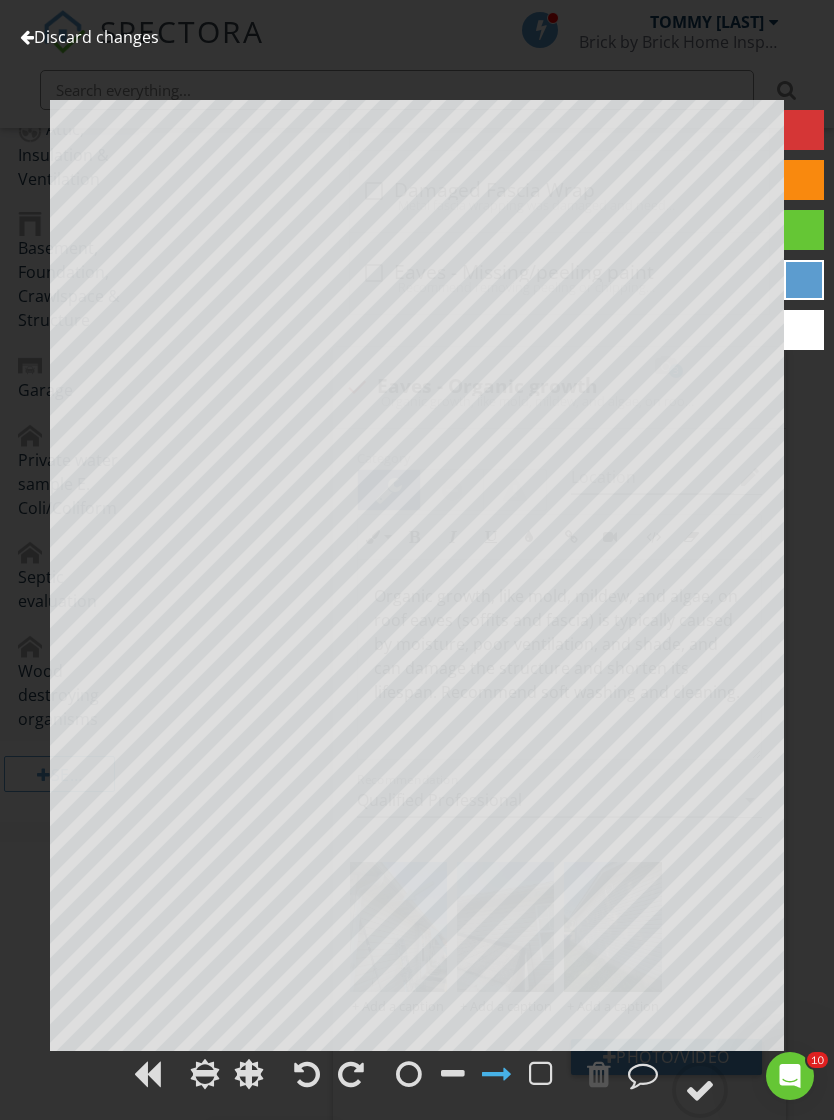 scroll, scrollTop: 1121, scrollLeft: 0, axis: vertical 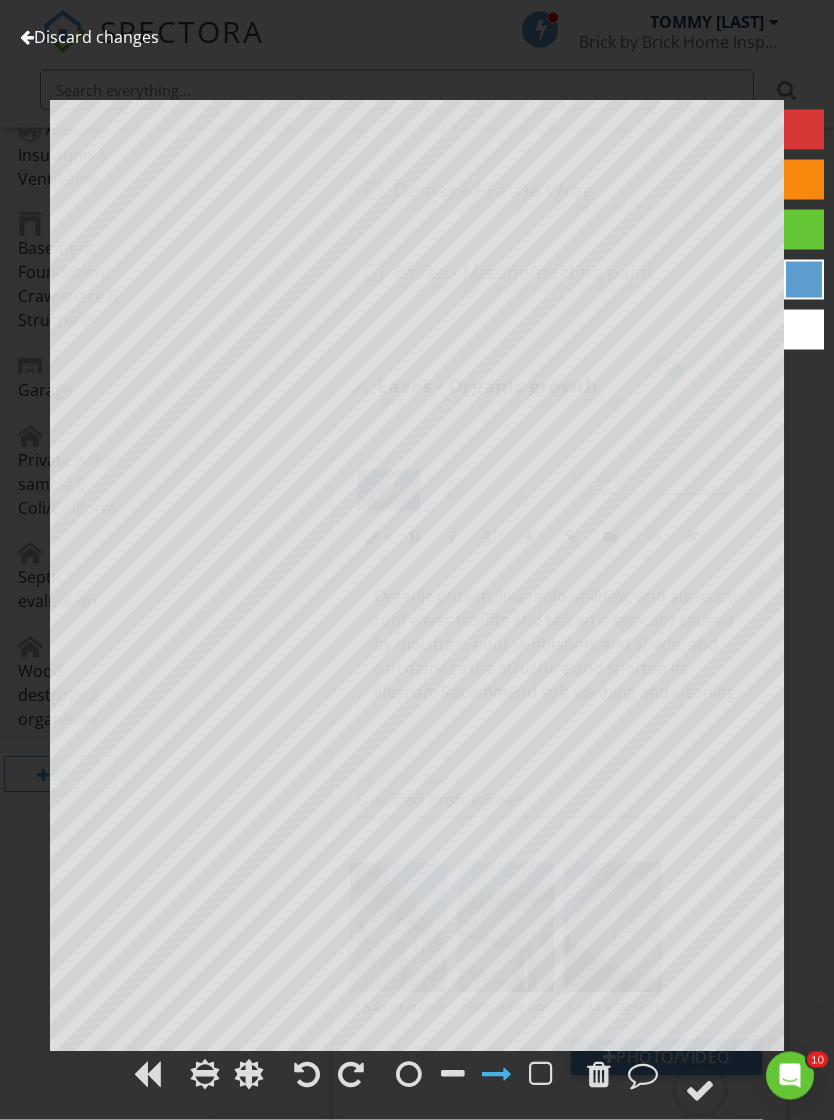 click at bounding box center [700, 1090] 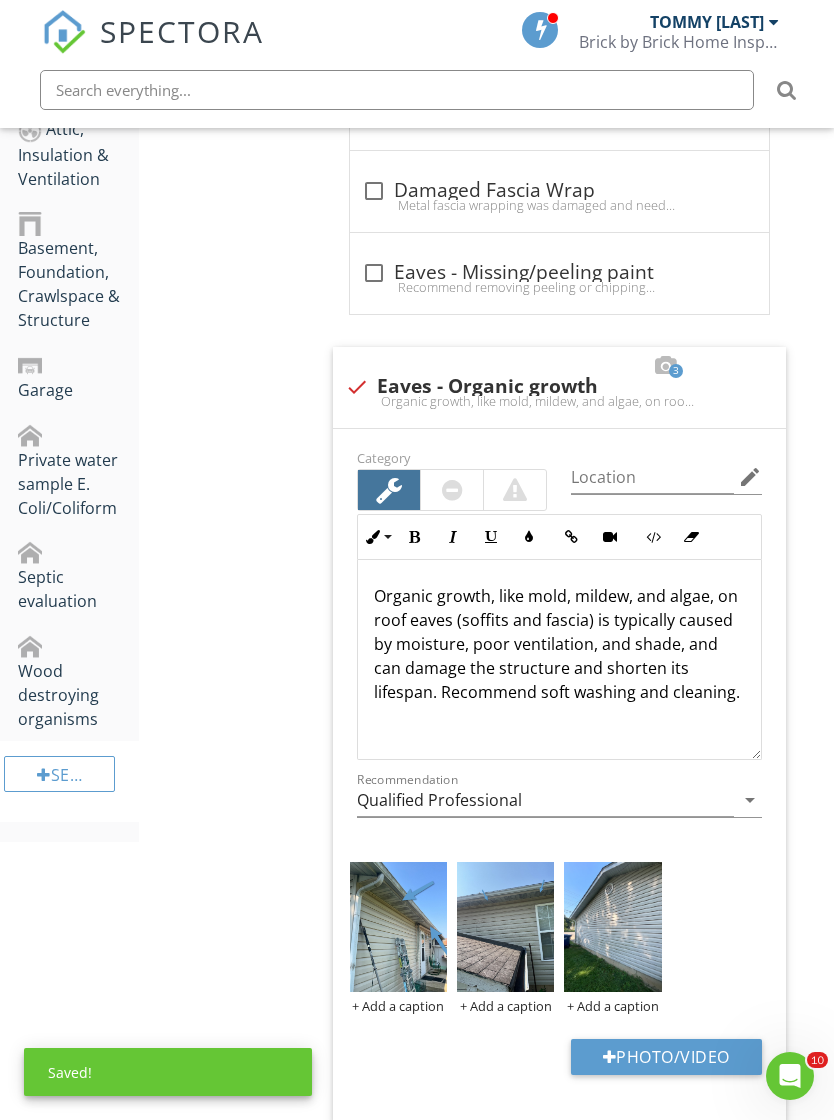click at bounding box center (612, 927) 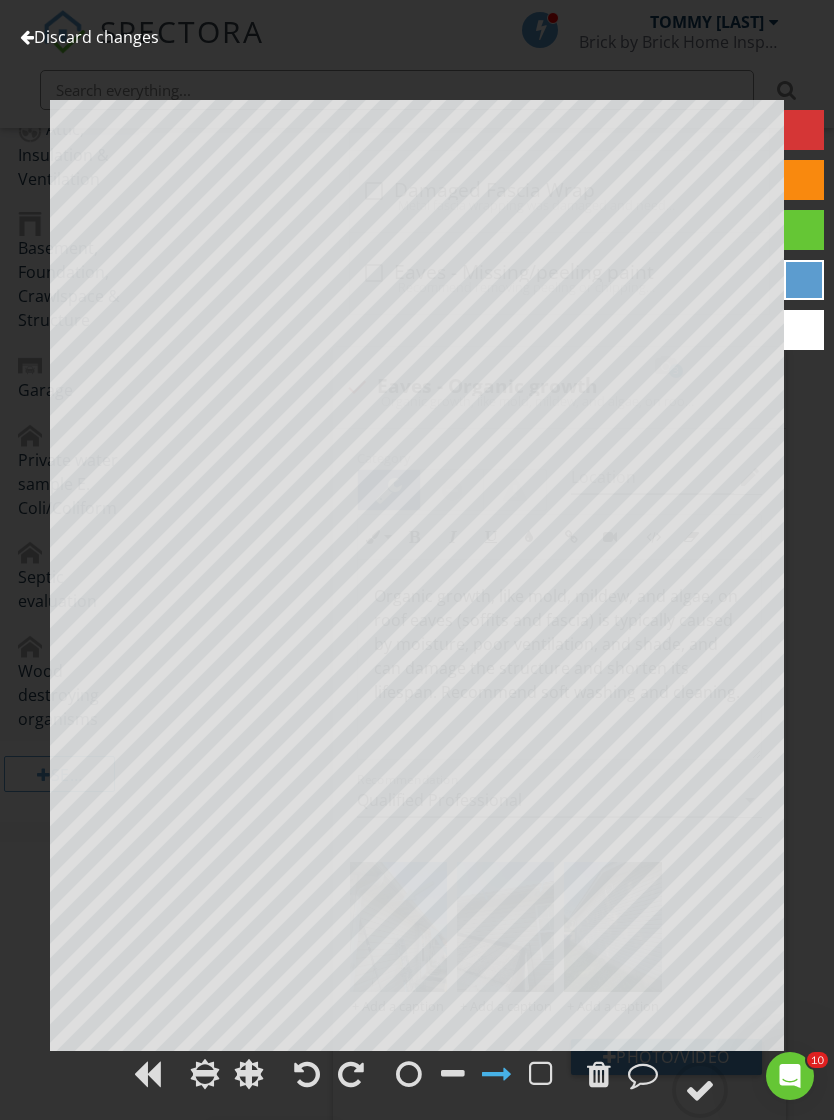 click at bounding box center (700, 1090) 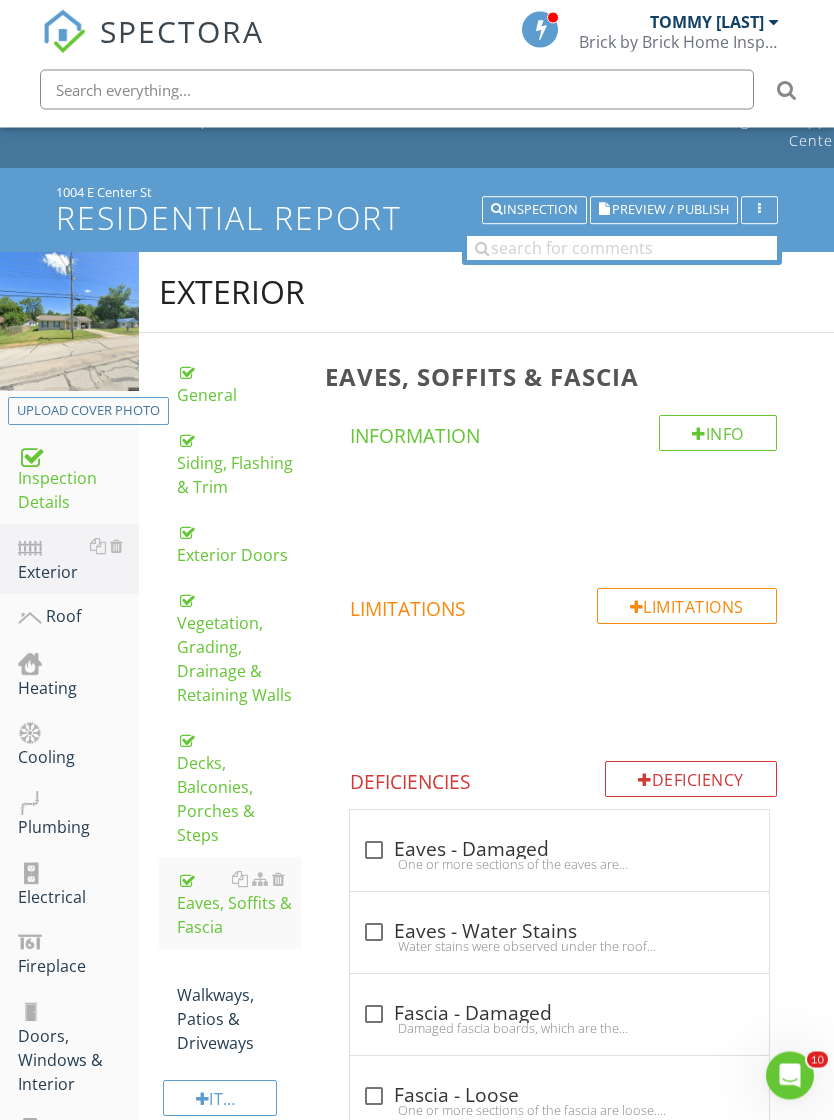scroll, scrollTop: 53, scrollLeft: 0, axis: vertical 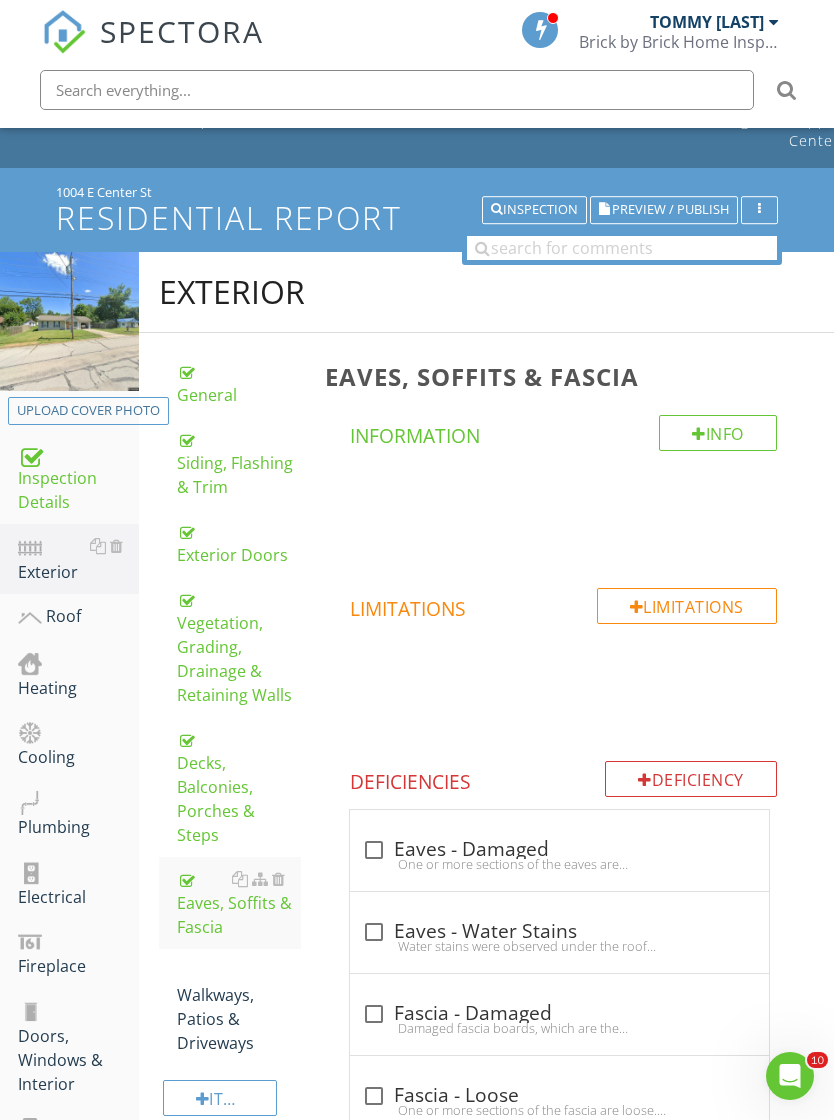 click on "Walkways, Patios & Driveways" at bounding box center [239, 1007] 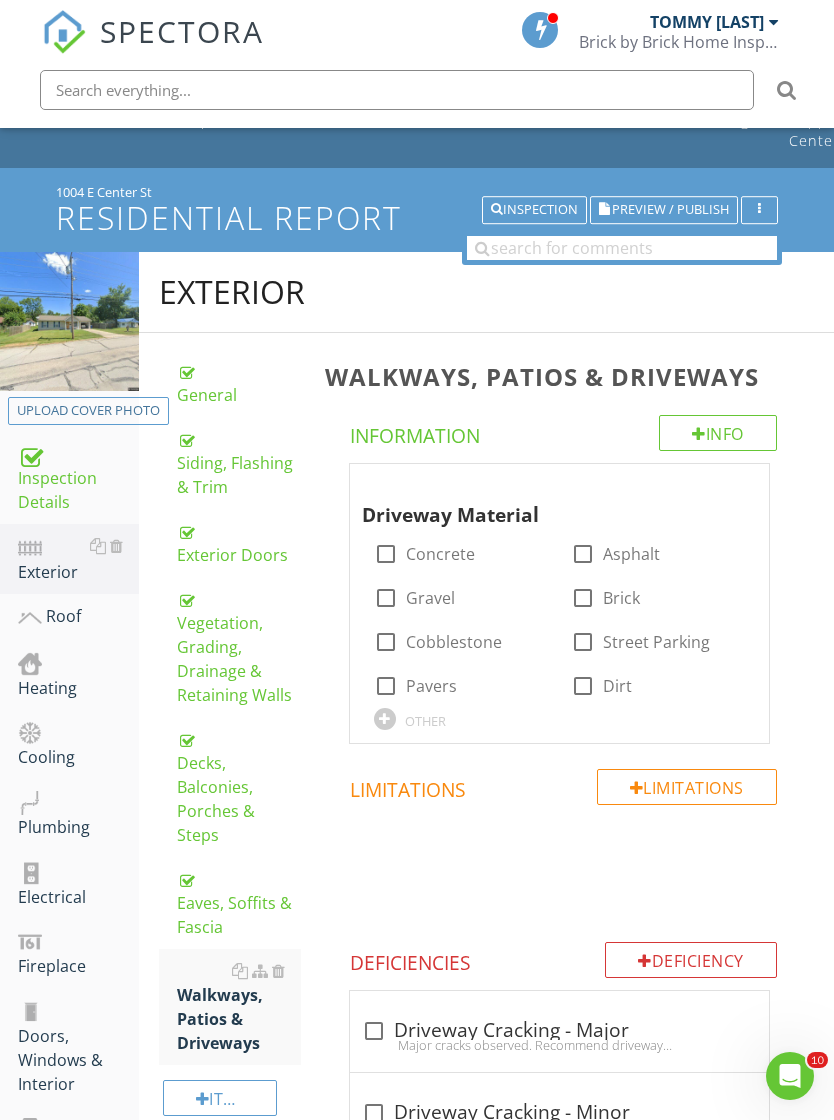 click on "Concrete" at bounding box center (440, 554) 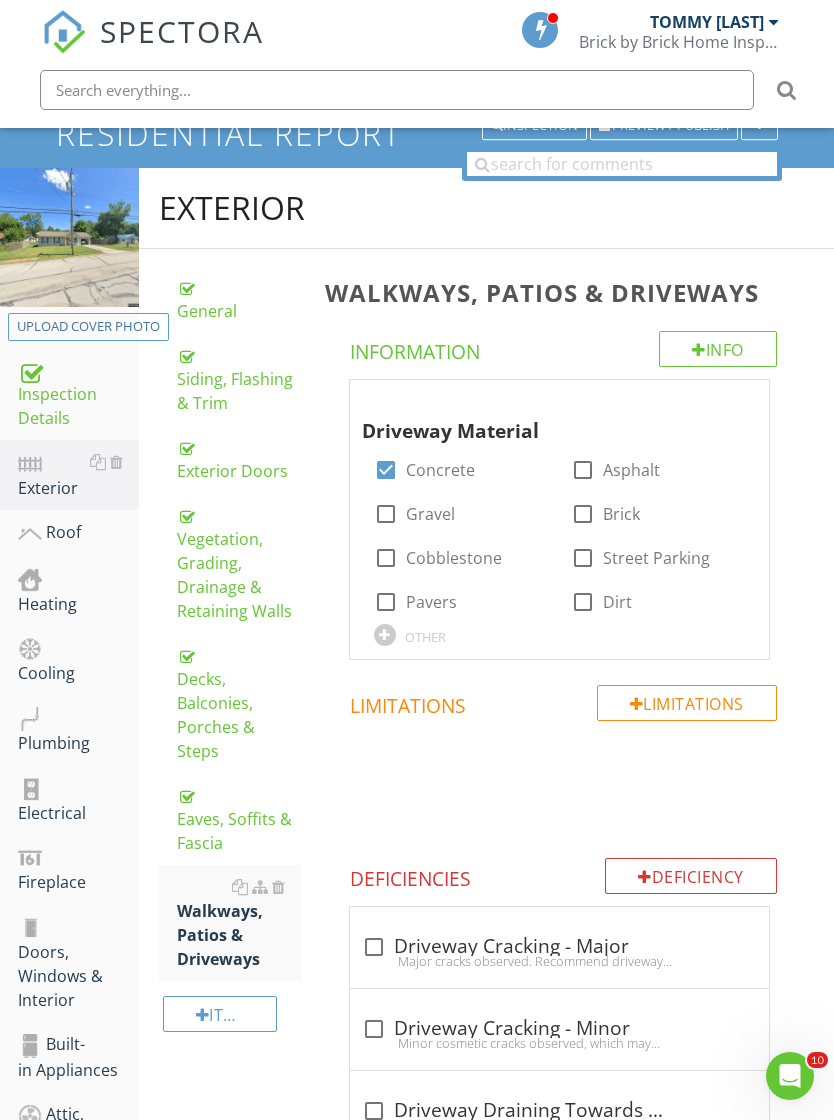 scroll, scrollTop: 304, scrollLeft: 0, axis: vertical 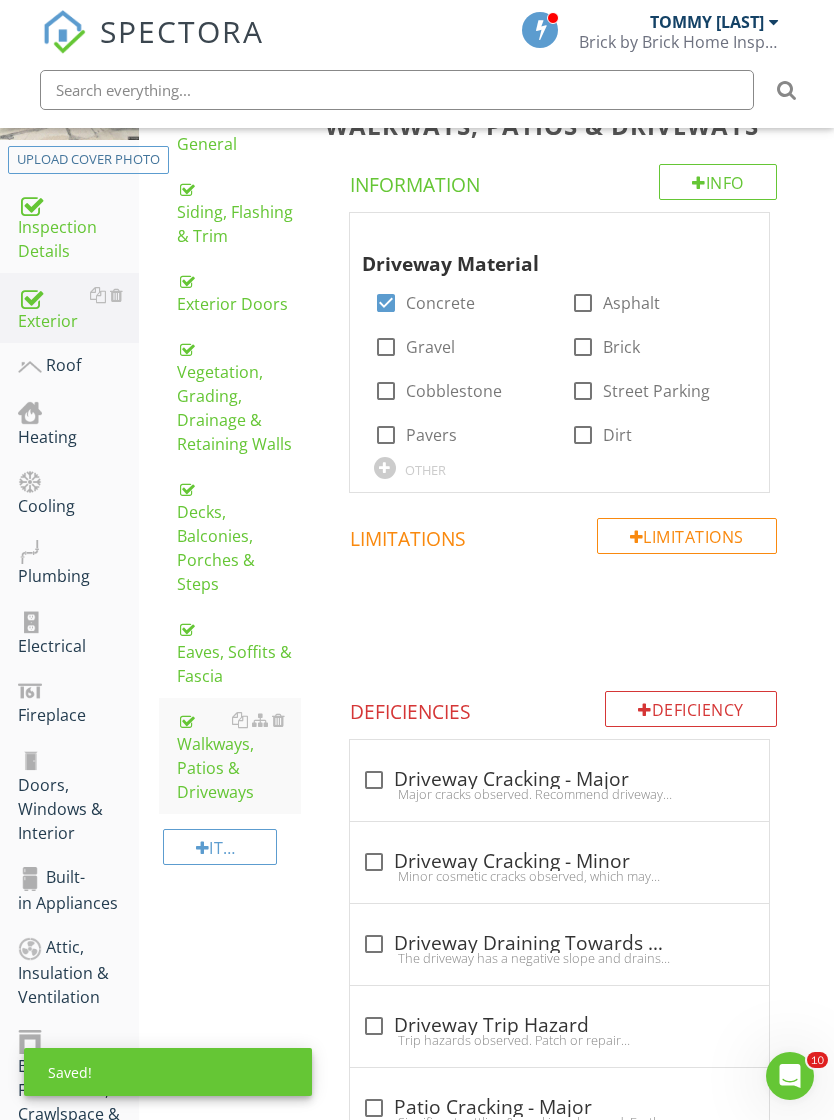 click on "Roof" at bounding box center (78, 366) 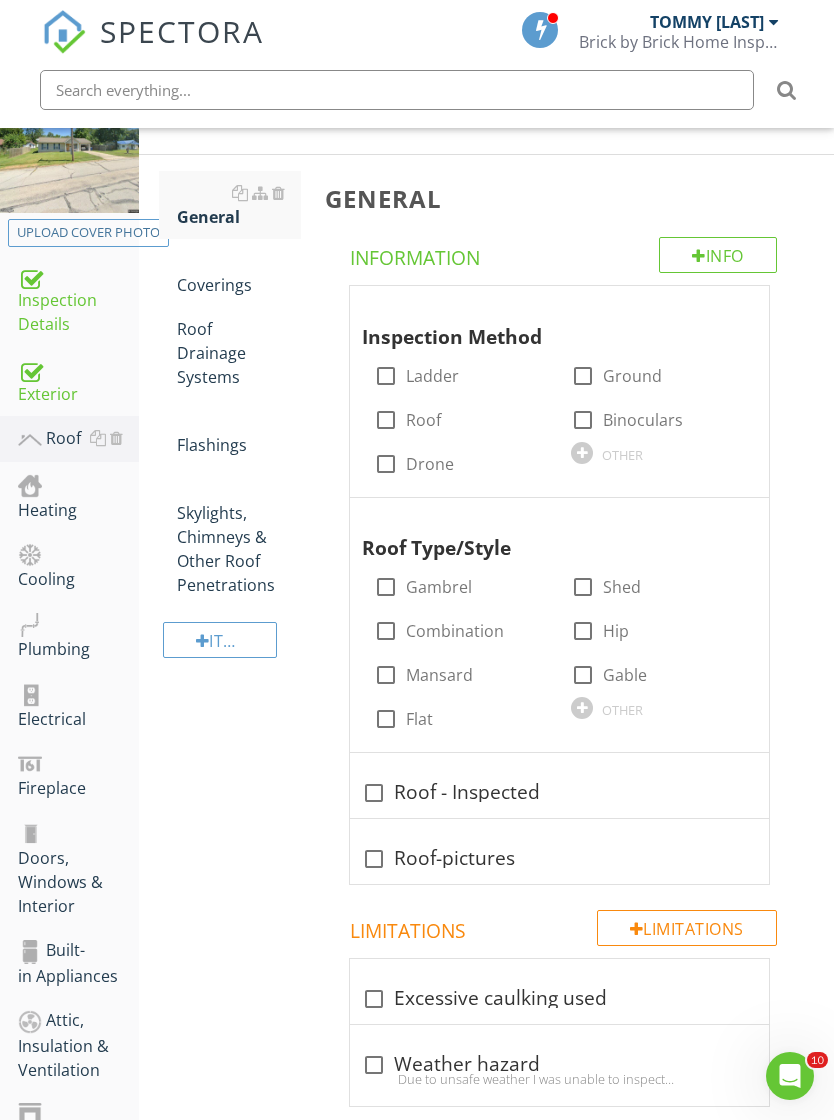 scroll, scrollTop: 142, scrollLeft: 0, axis: vertical 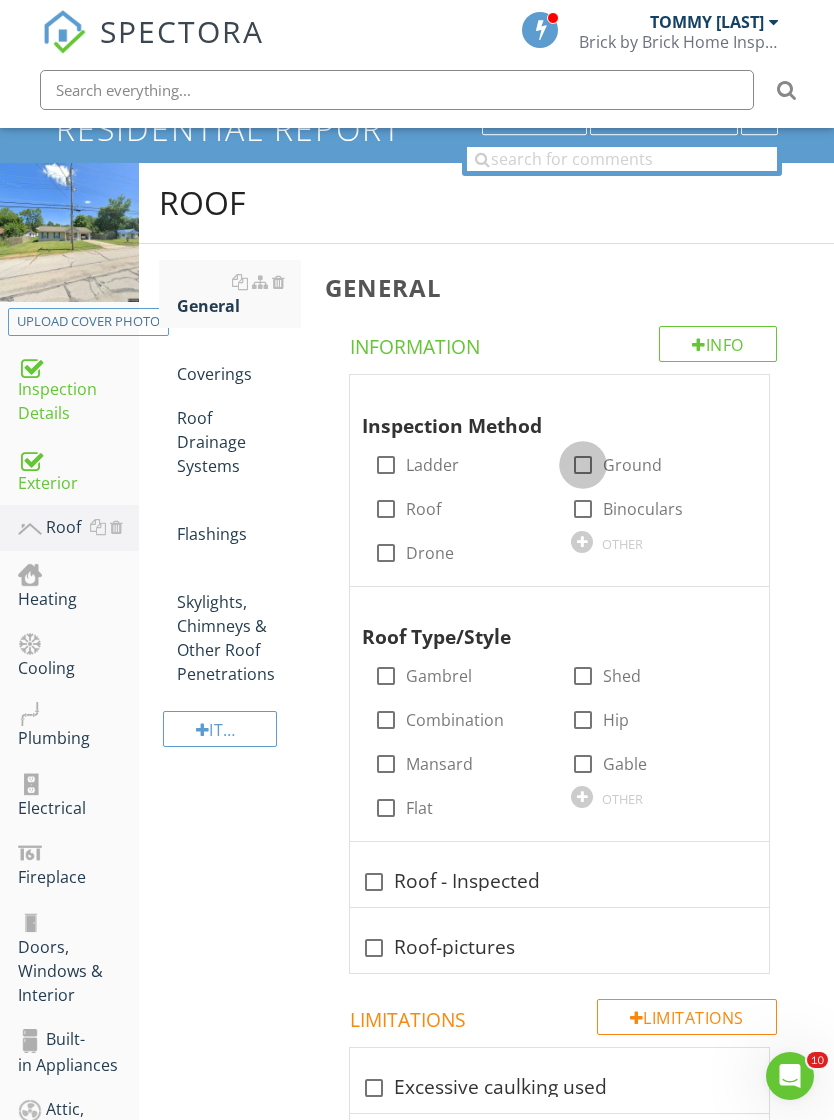 click at bounding box center [583, 465] 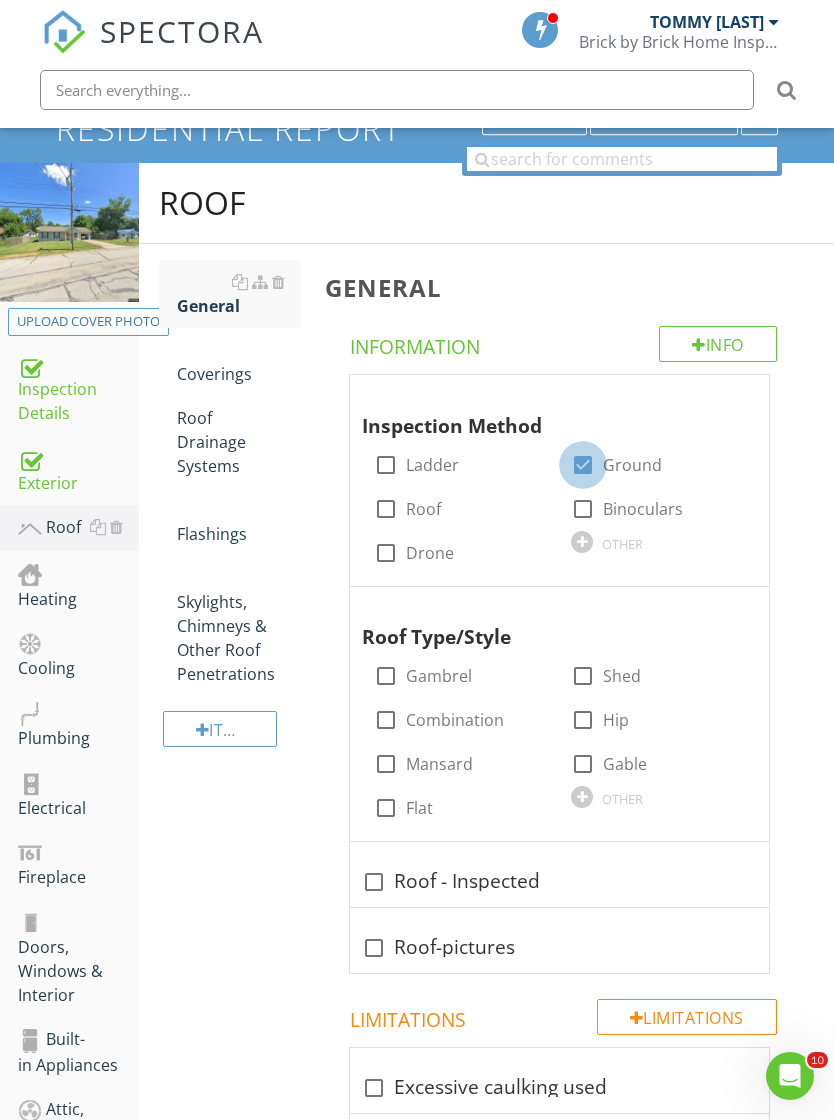 checkbox on "true" 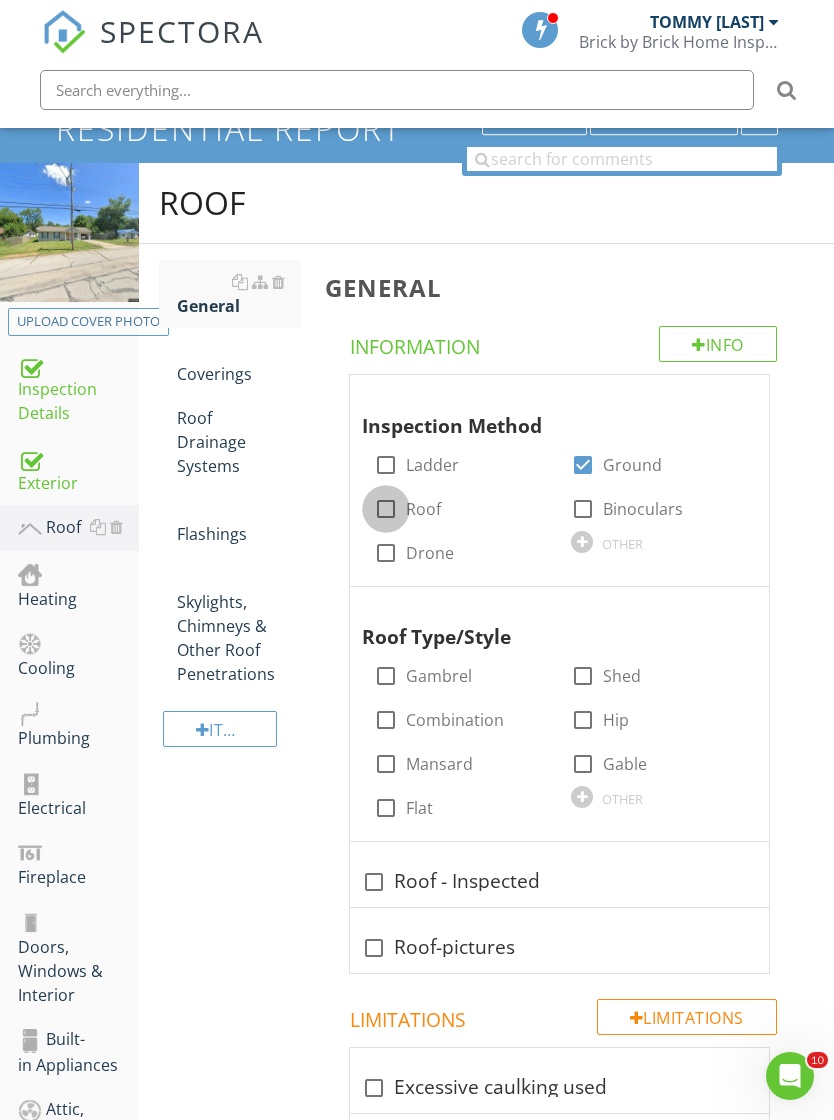 click at bounding box center [386, 509] 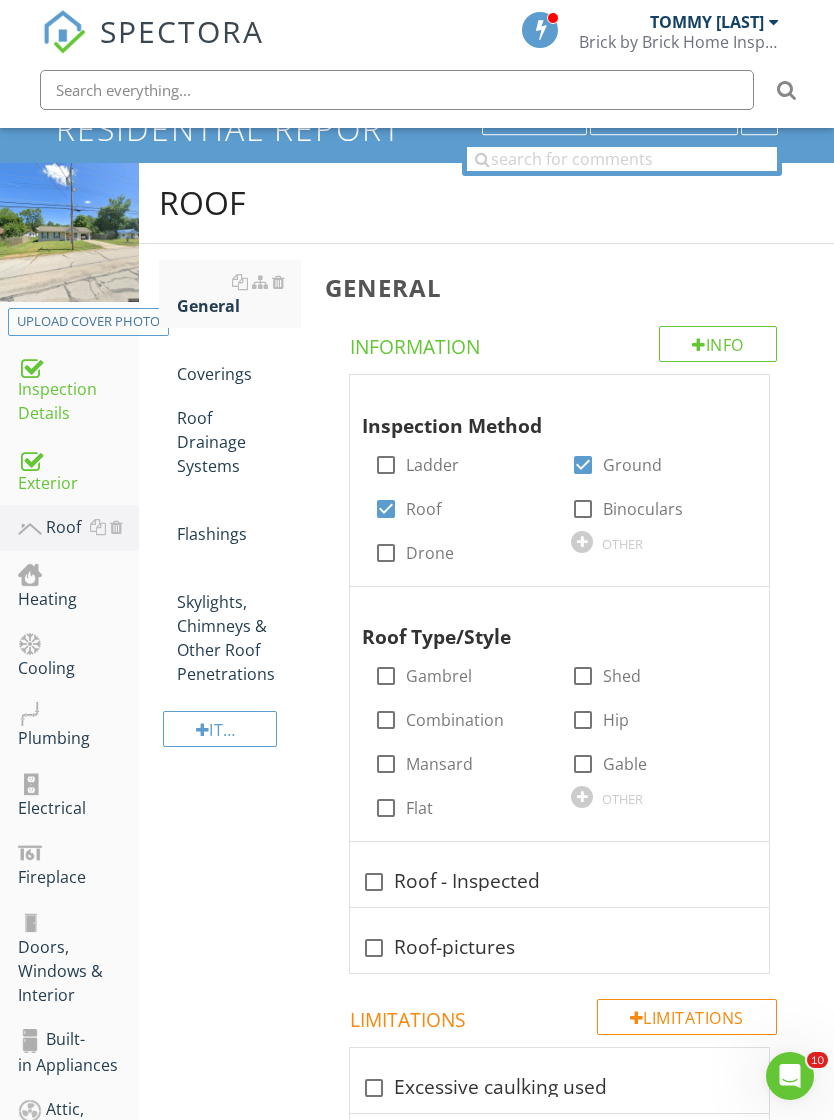 click at bounding box center (386, 465) 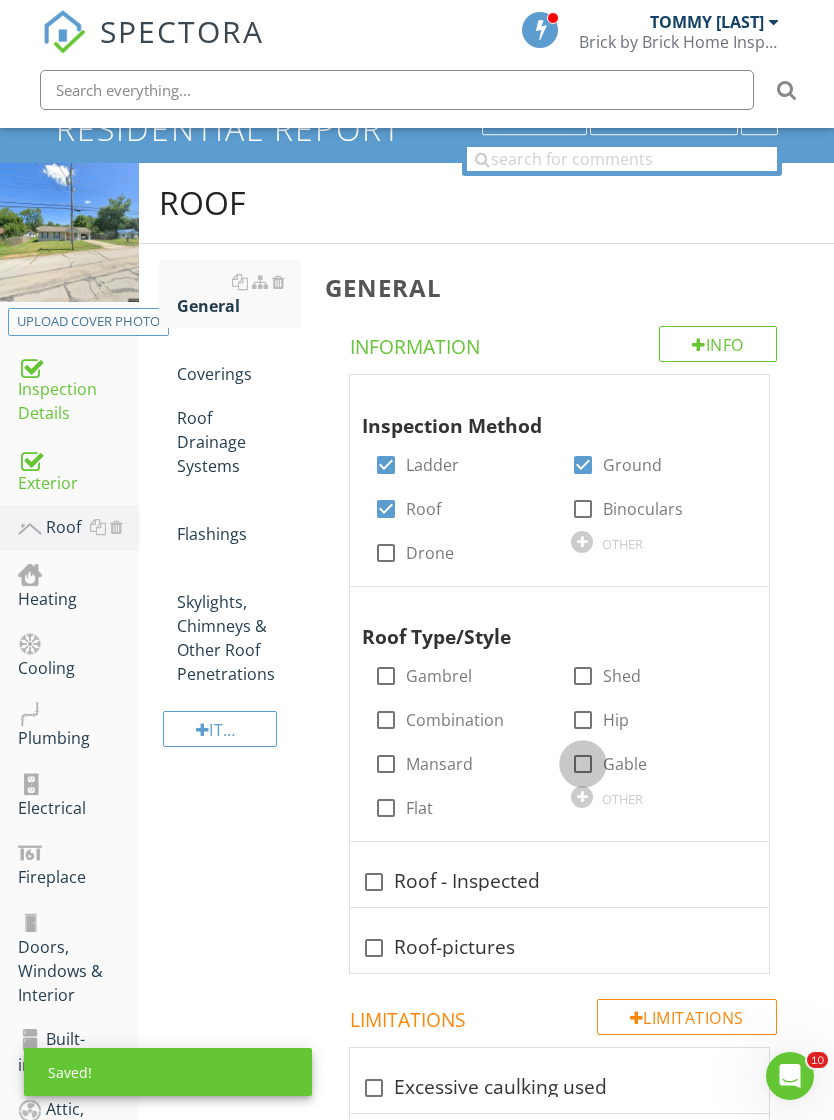click at bounding box center [583, 764] 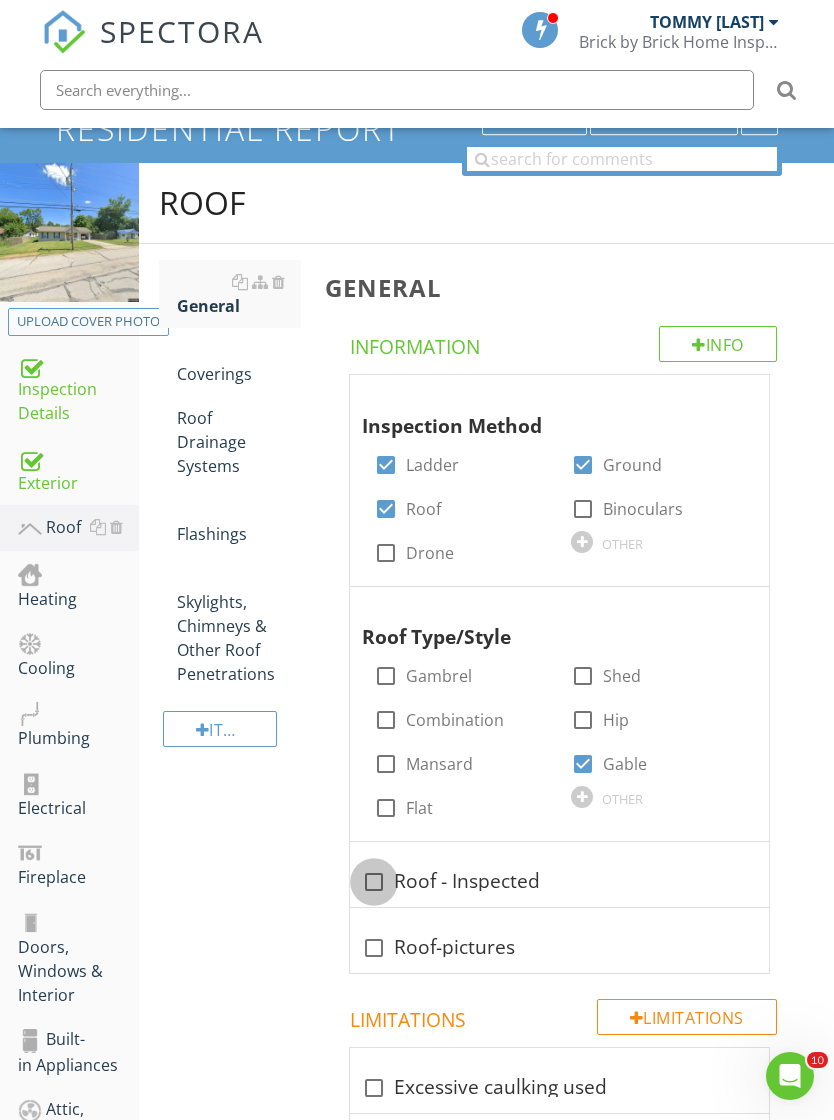 click at bounding box center [374, 882] 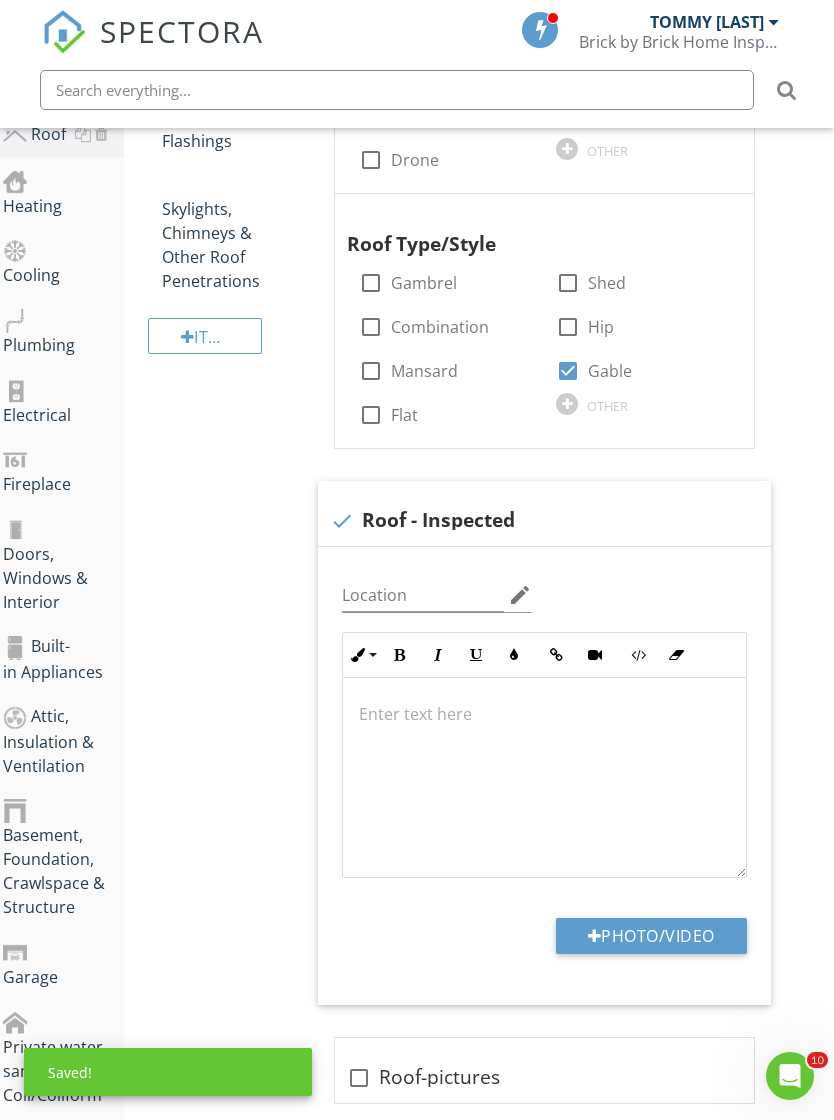 click at bounding box center (544, 778) 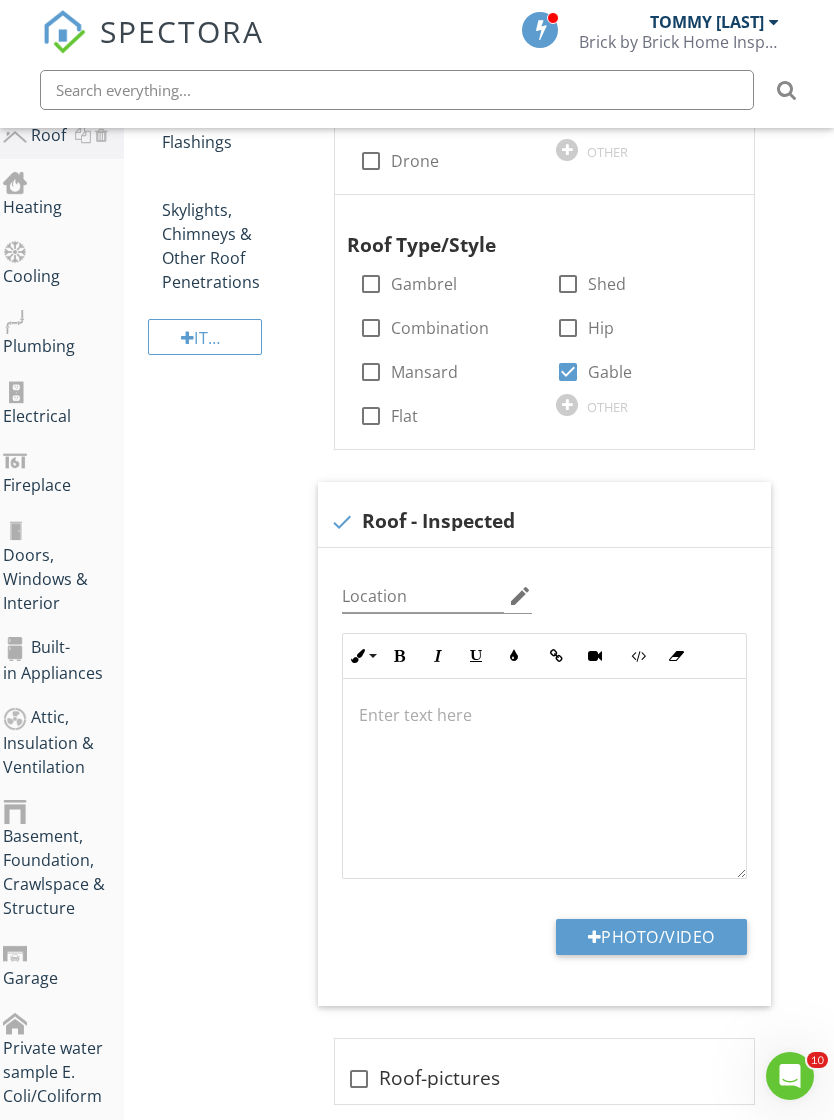 type 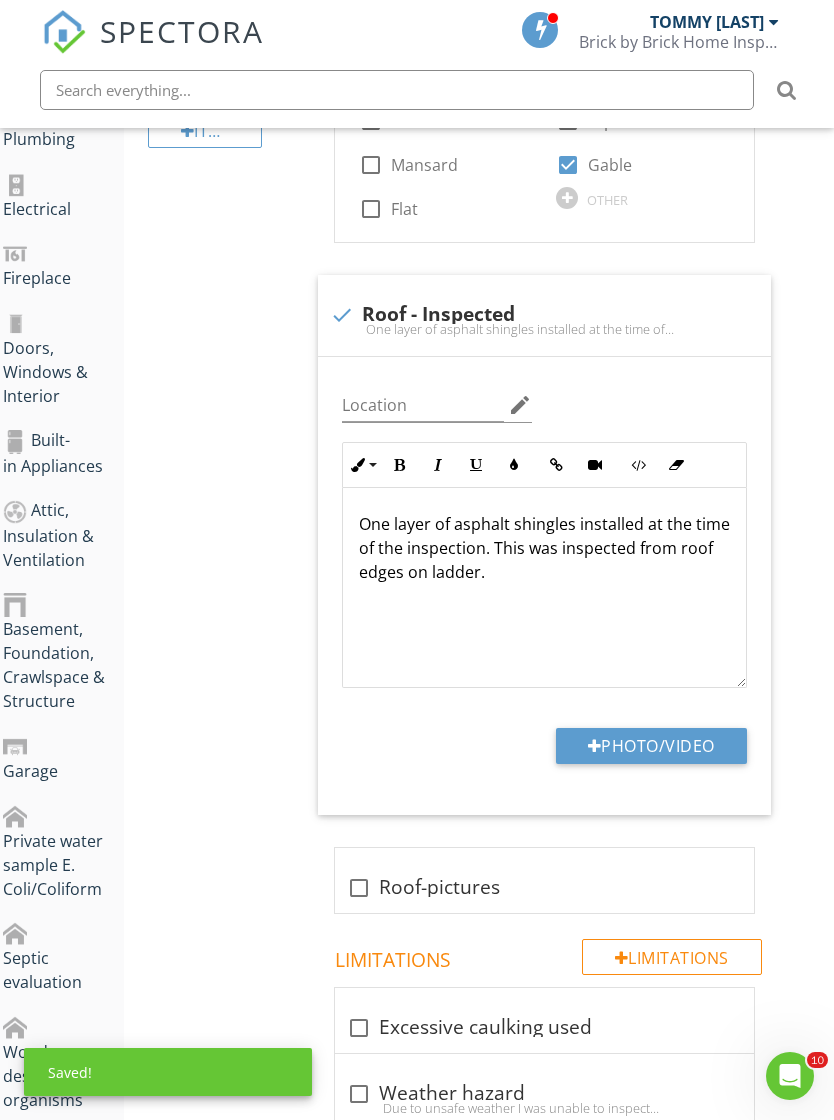 scroll, scrollTop: 789, scrollLeft: 15, axis: both 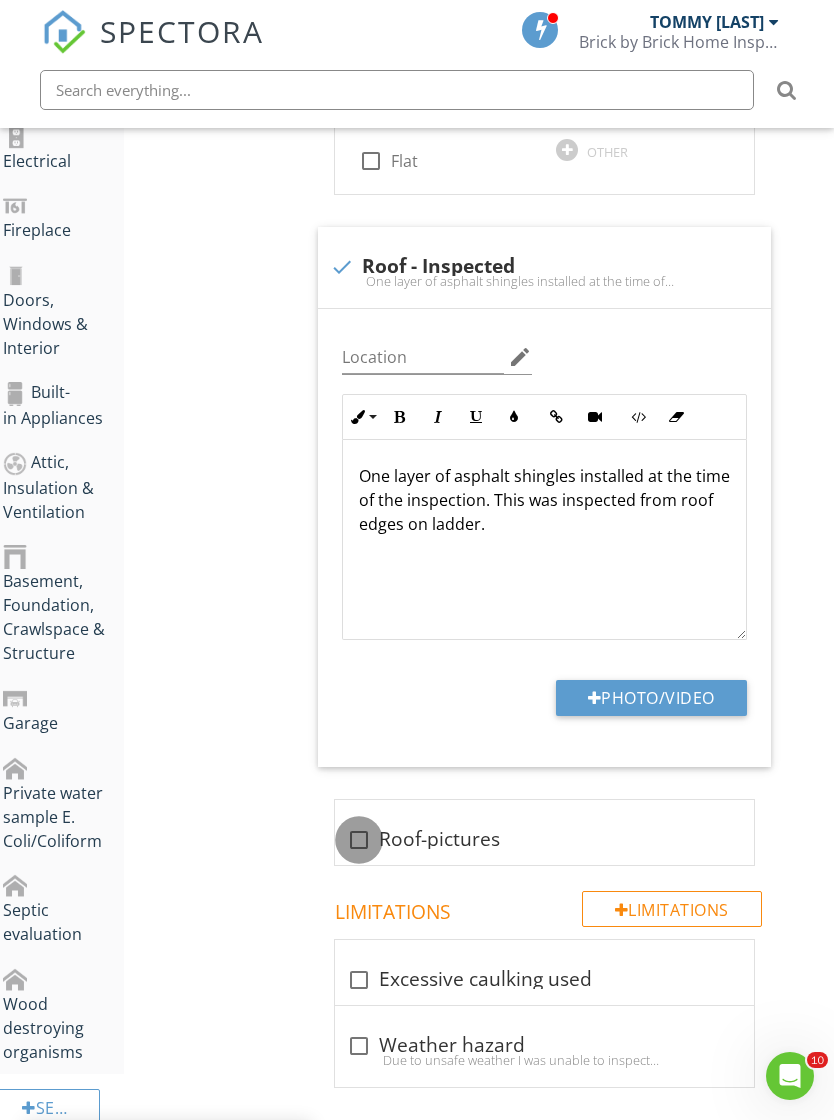 click at bounding box center (359, 840) 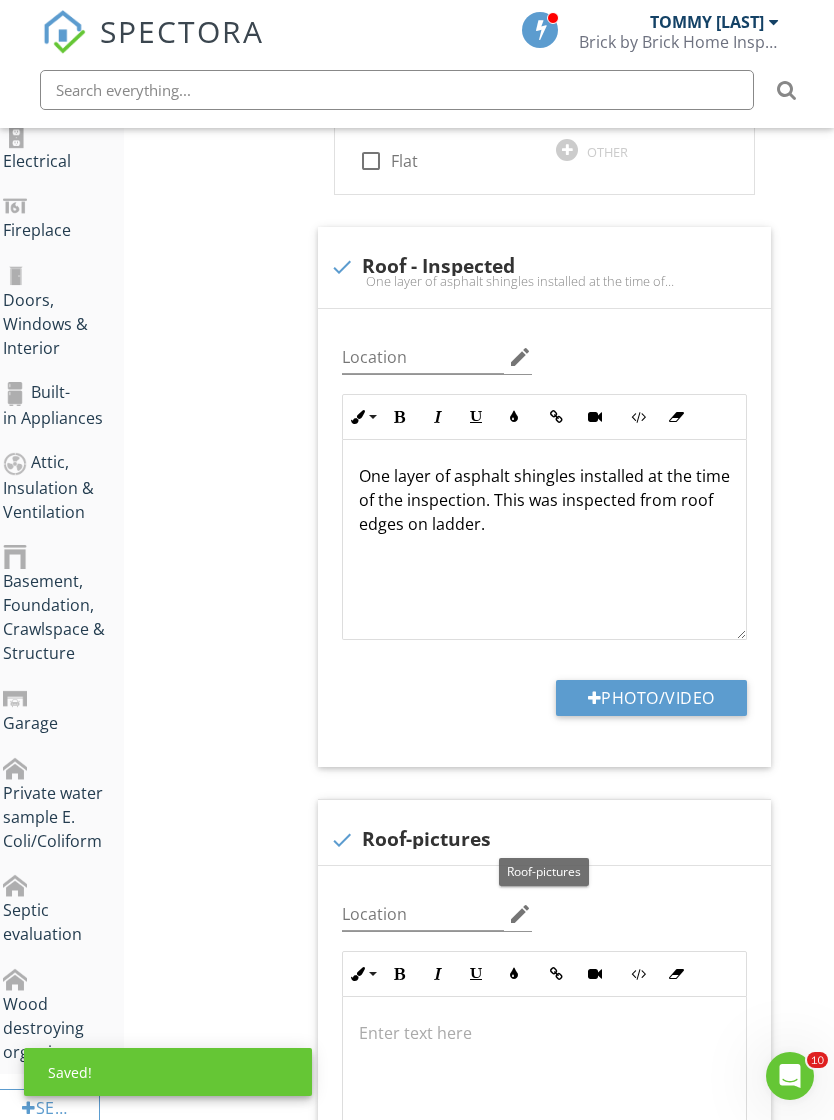click at bounding box center [342, 840] 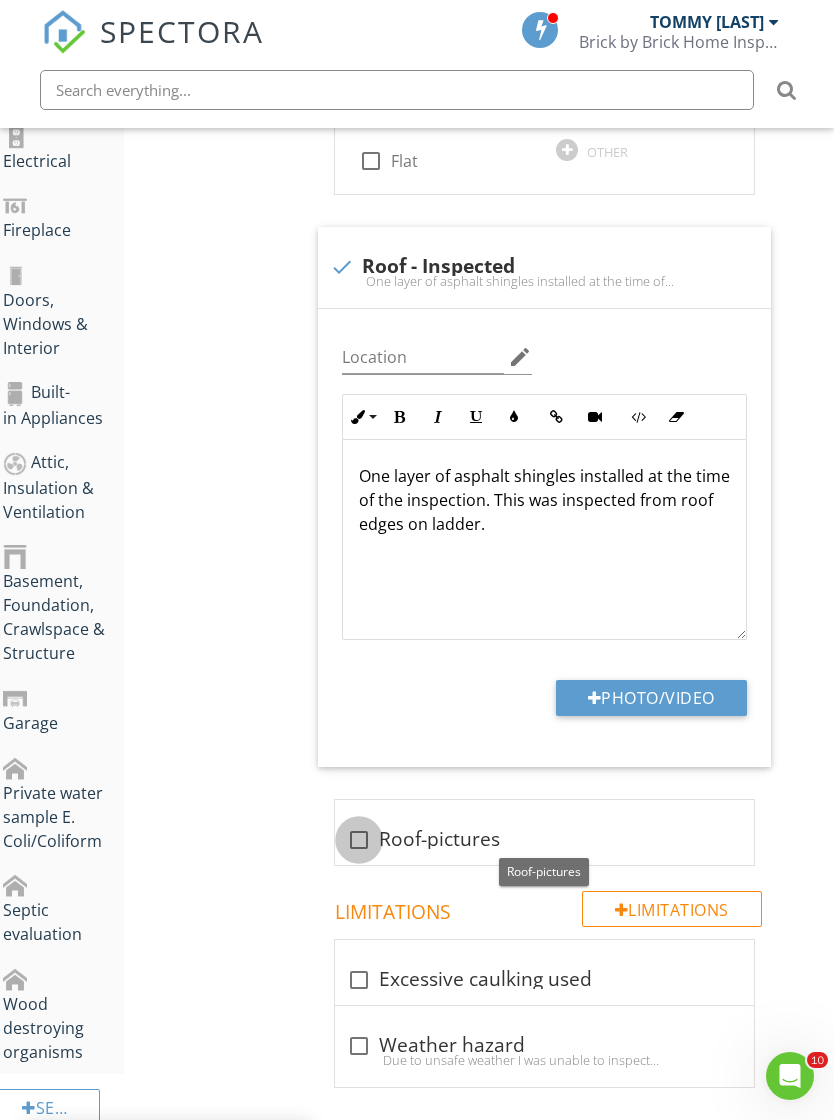 click at bounding box center (359, 840) 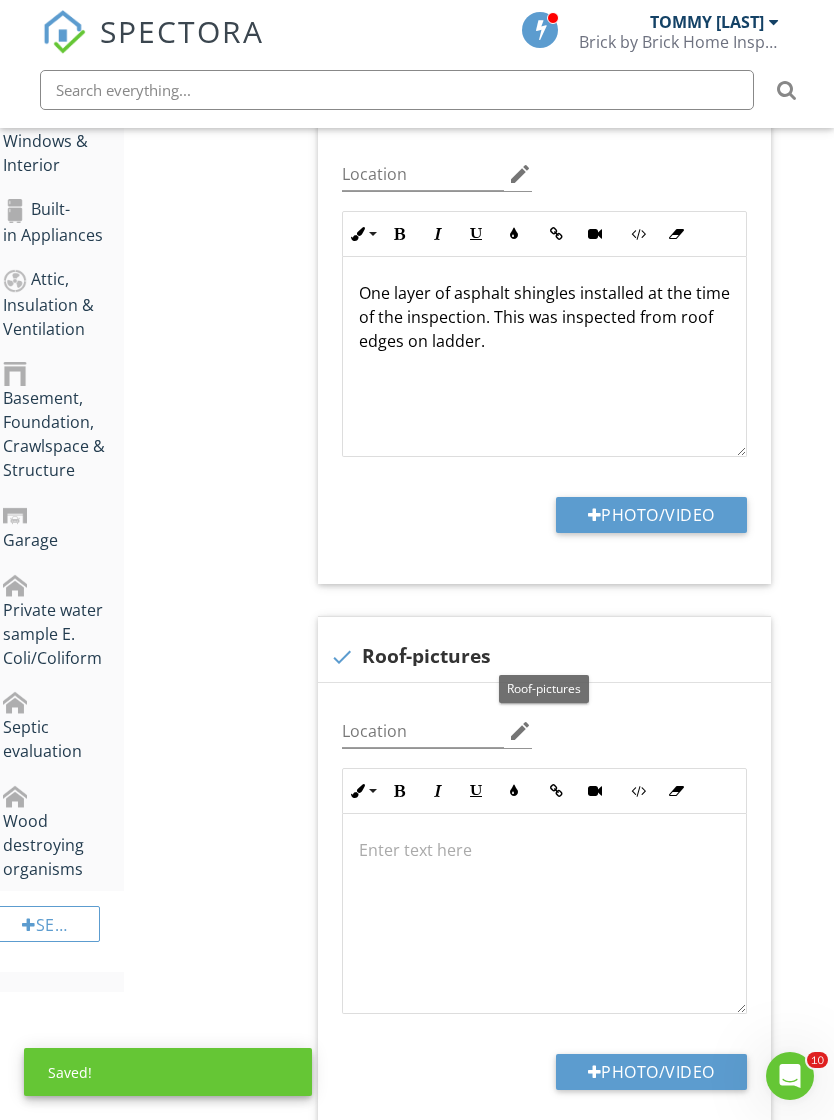 scroll, scrollTop: 1034, scrollLeft: 15, axis: both 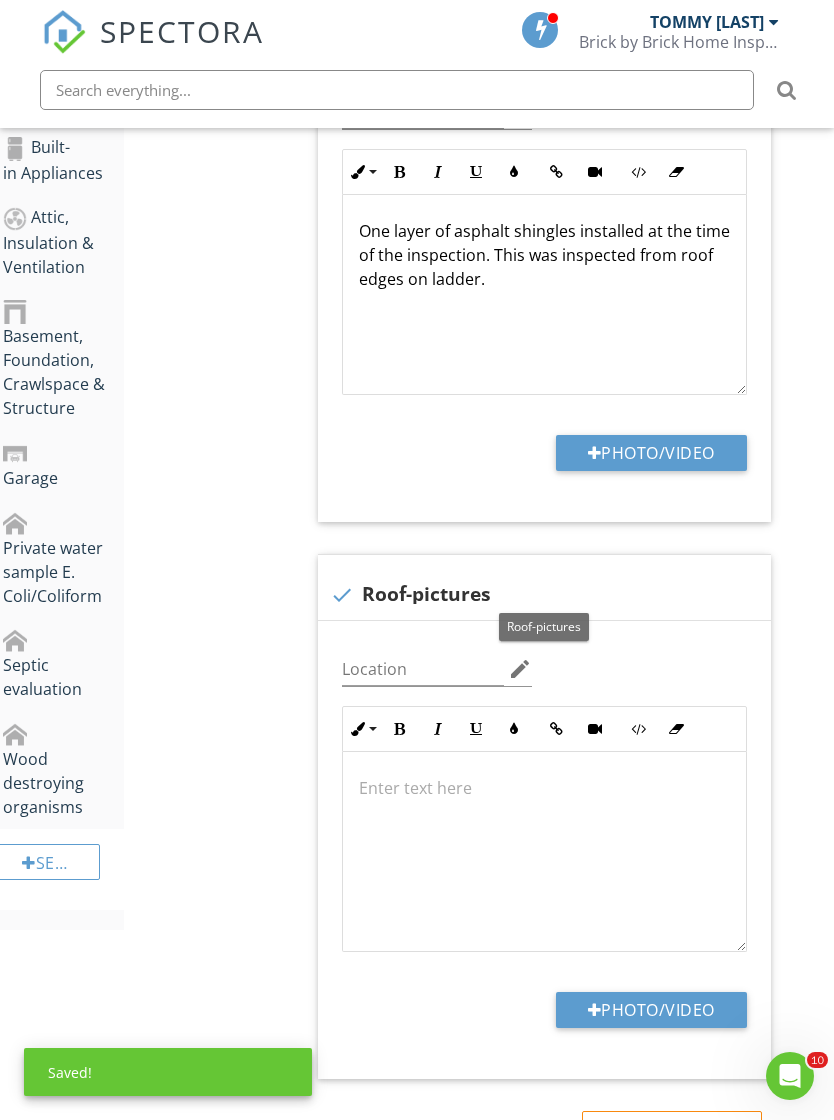 click on "Photo/Video" at bounding box center [651, 1010] 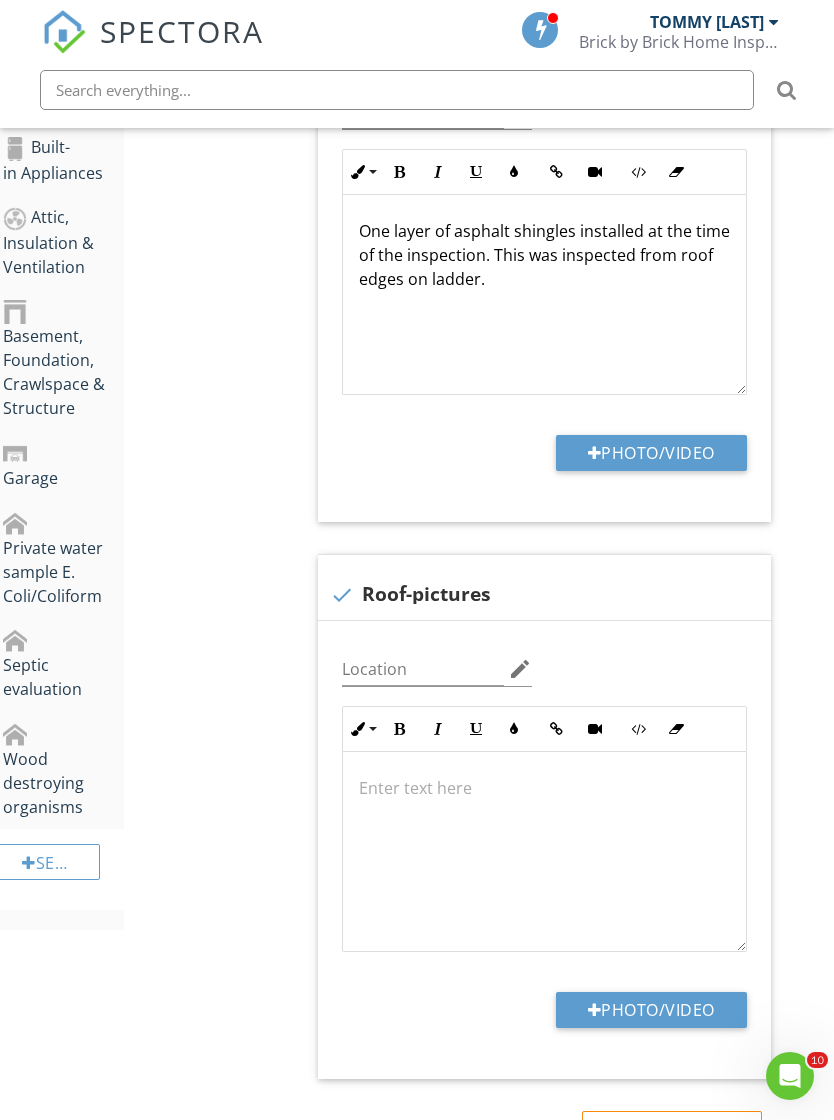 type on "C:\fakepath\IMG_1115.jpeg" 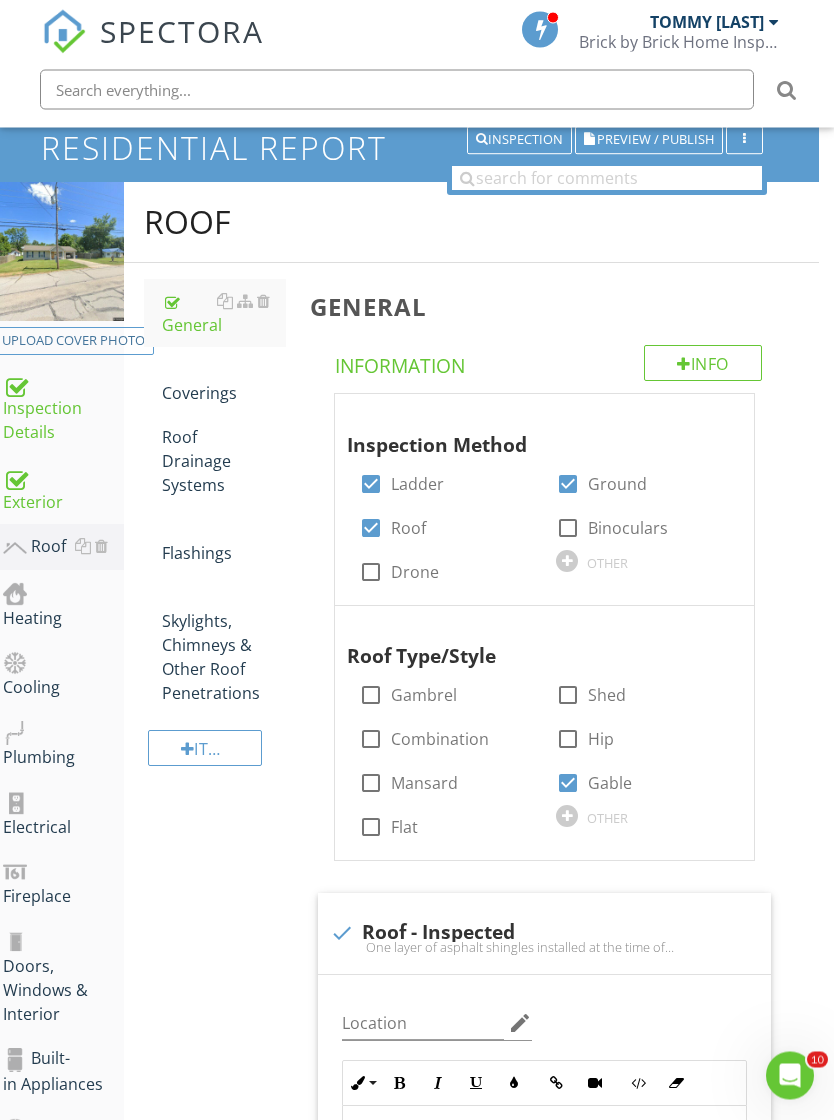 scroll, scrollTop: 0, scrollLeft: 15, axis: horizontal 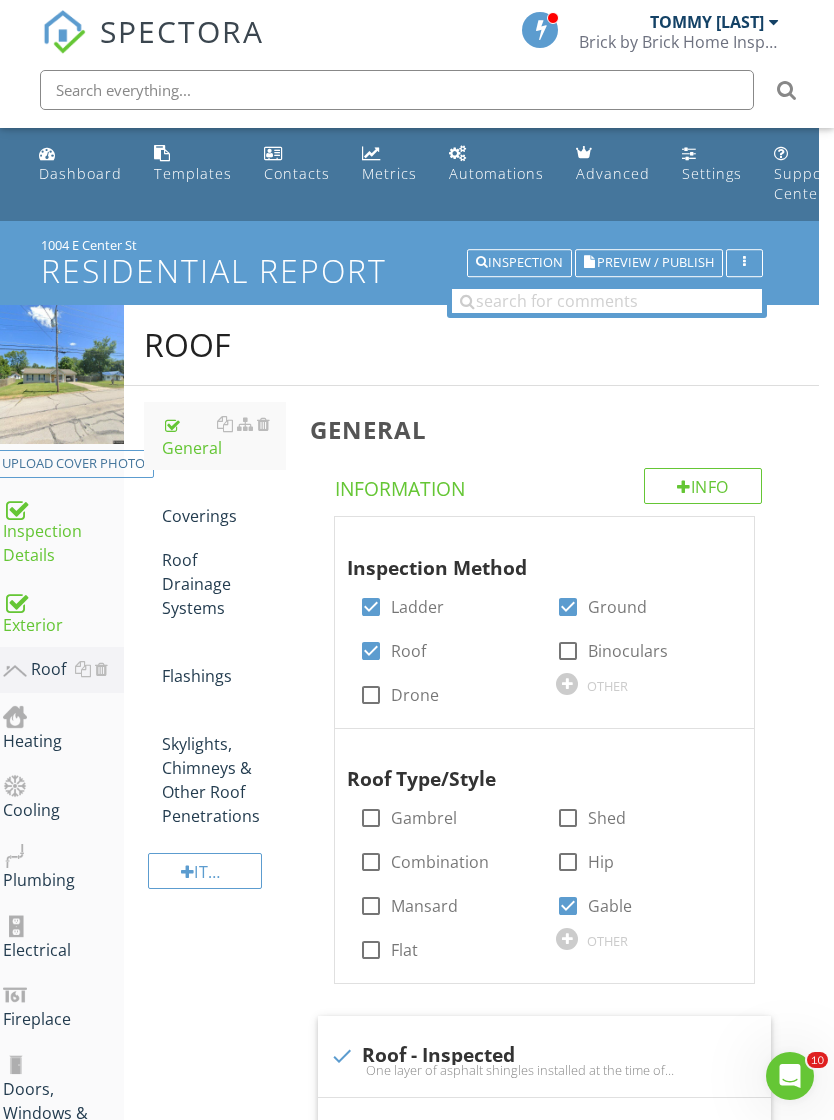 click on "Coverings" at bounding box center (224, 504) 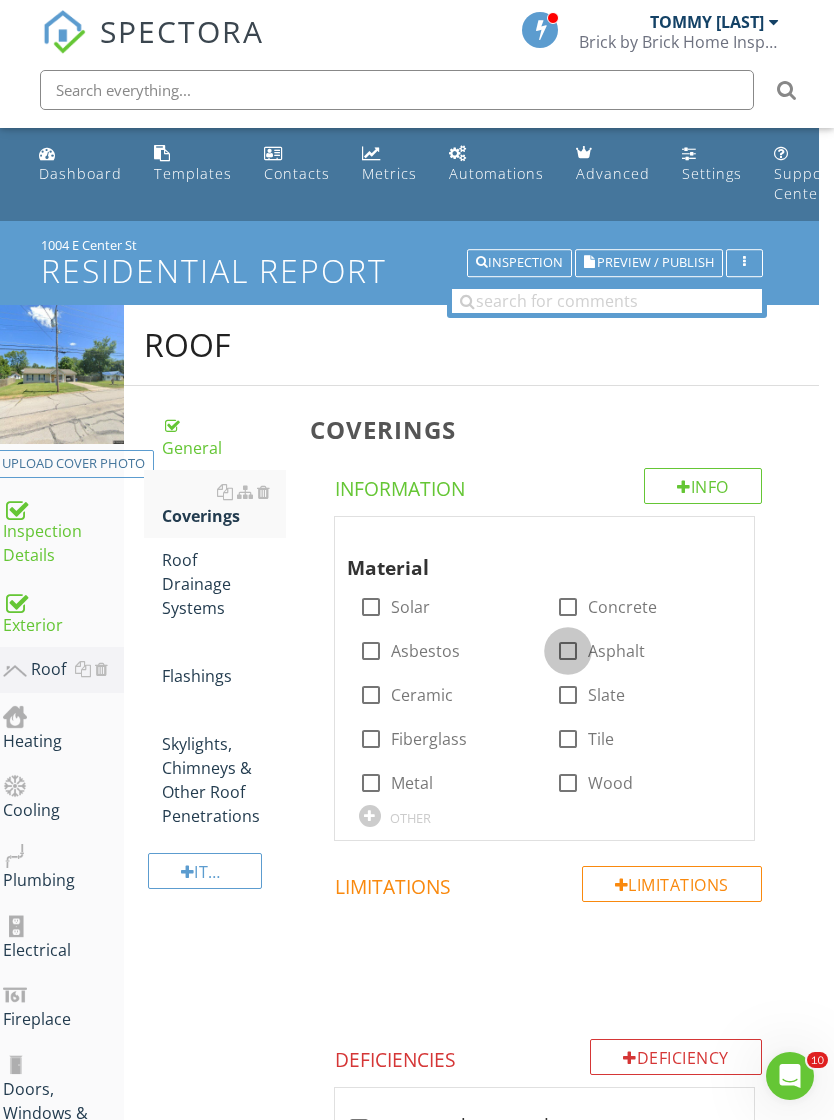 click at bounding box center [568, 651] 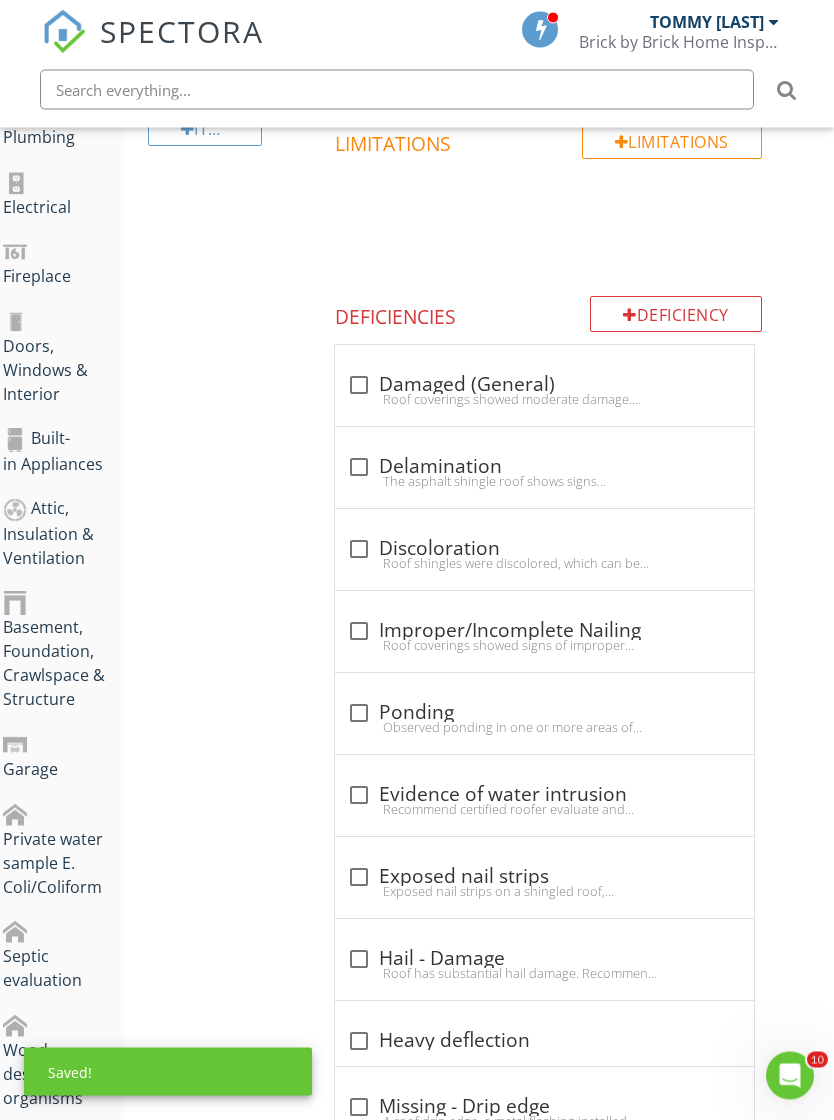 scroll, scrollTop: 743, scrollLeft: 15, axis: both 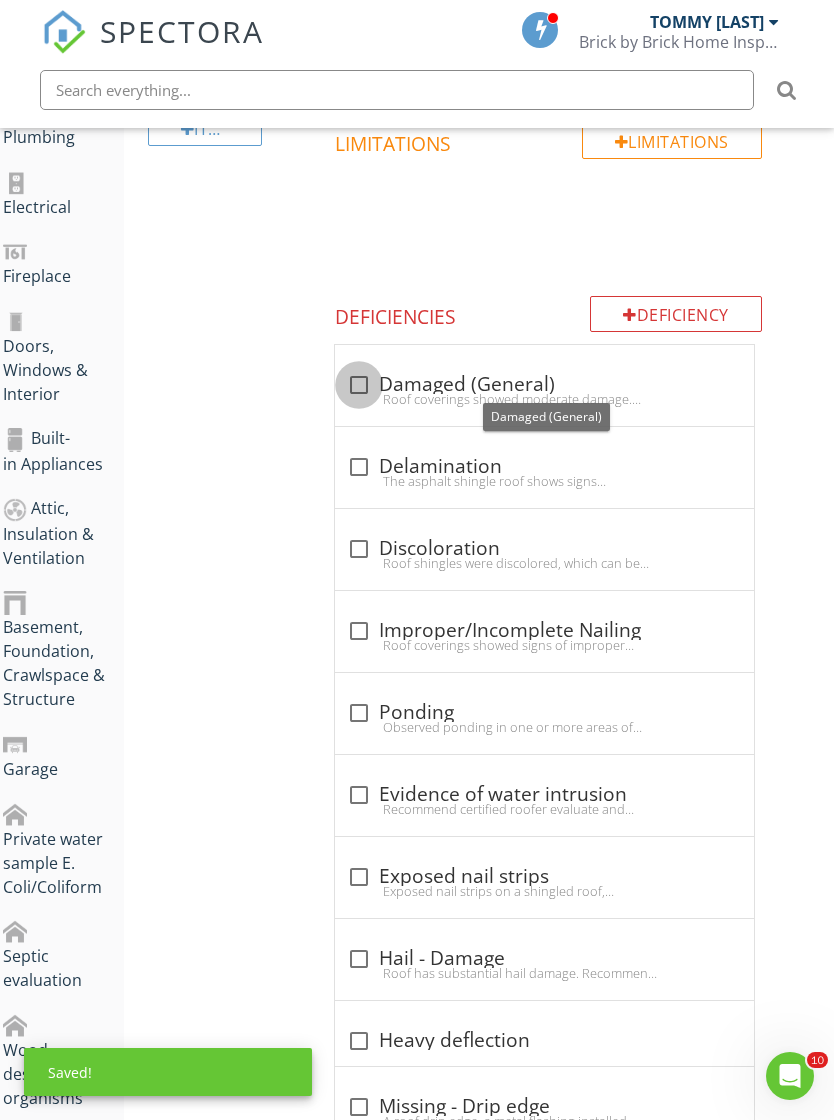 click at bounding box center (359, 385) 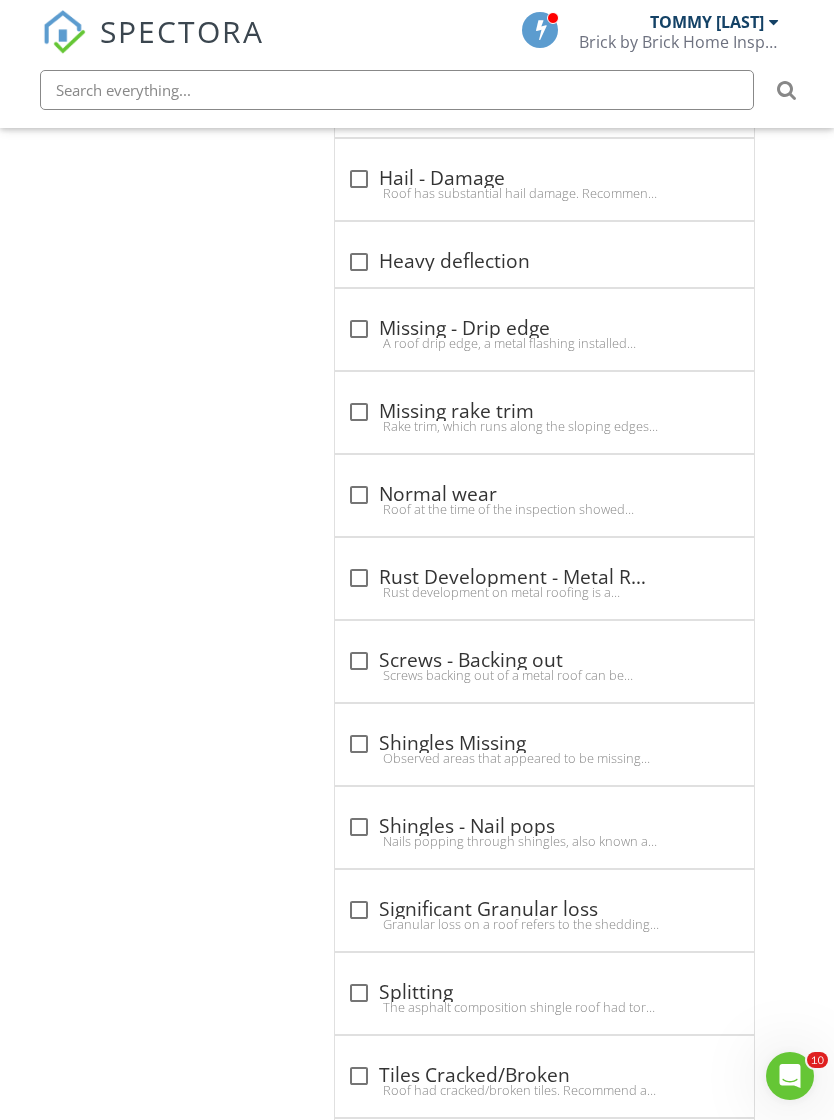 scroll, scrollTop: 2117, scrollLeft: 15, axis: both 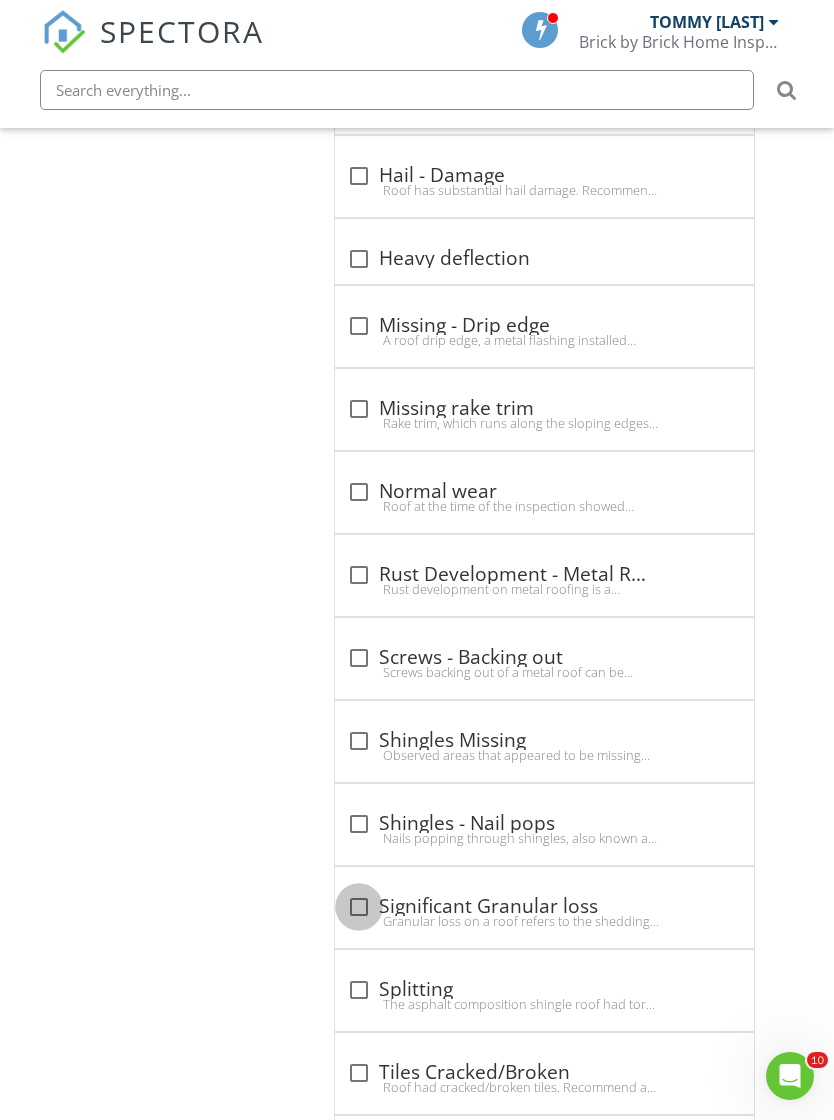 click at bounding box center [359, 907] 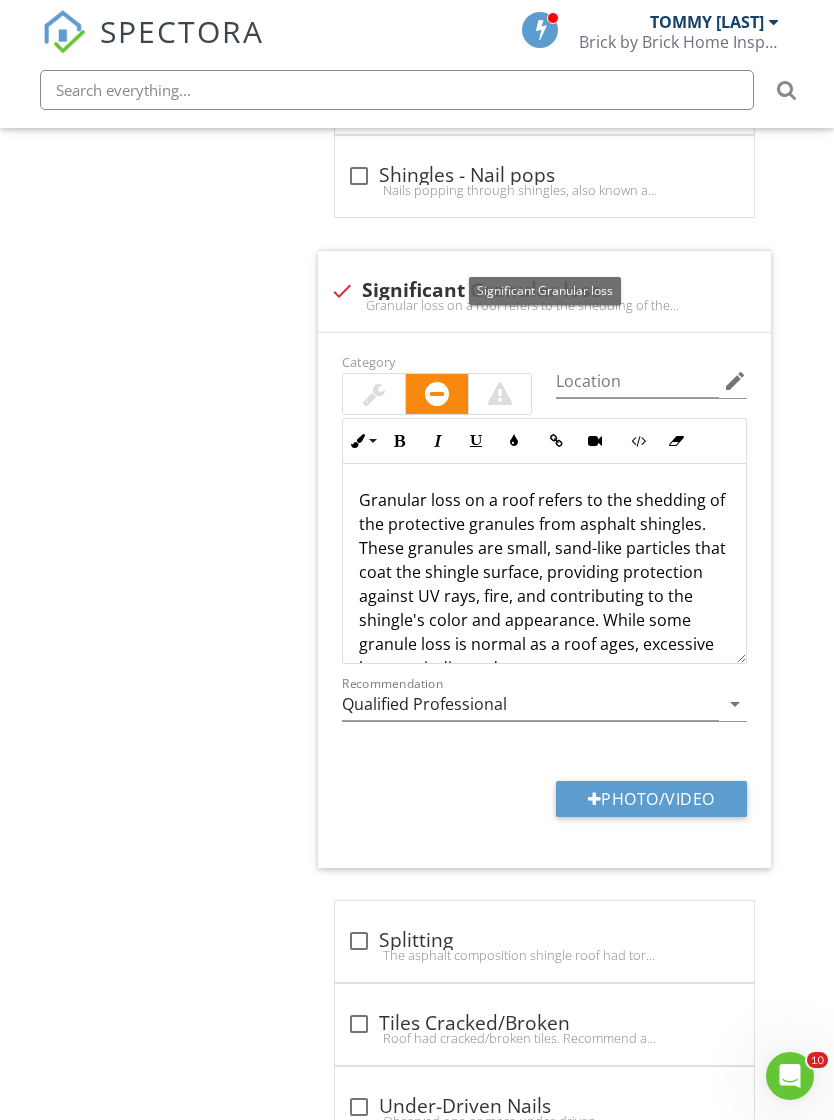 scroll, scrollTop: 2892, scrollLeft: 15, axis: both 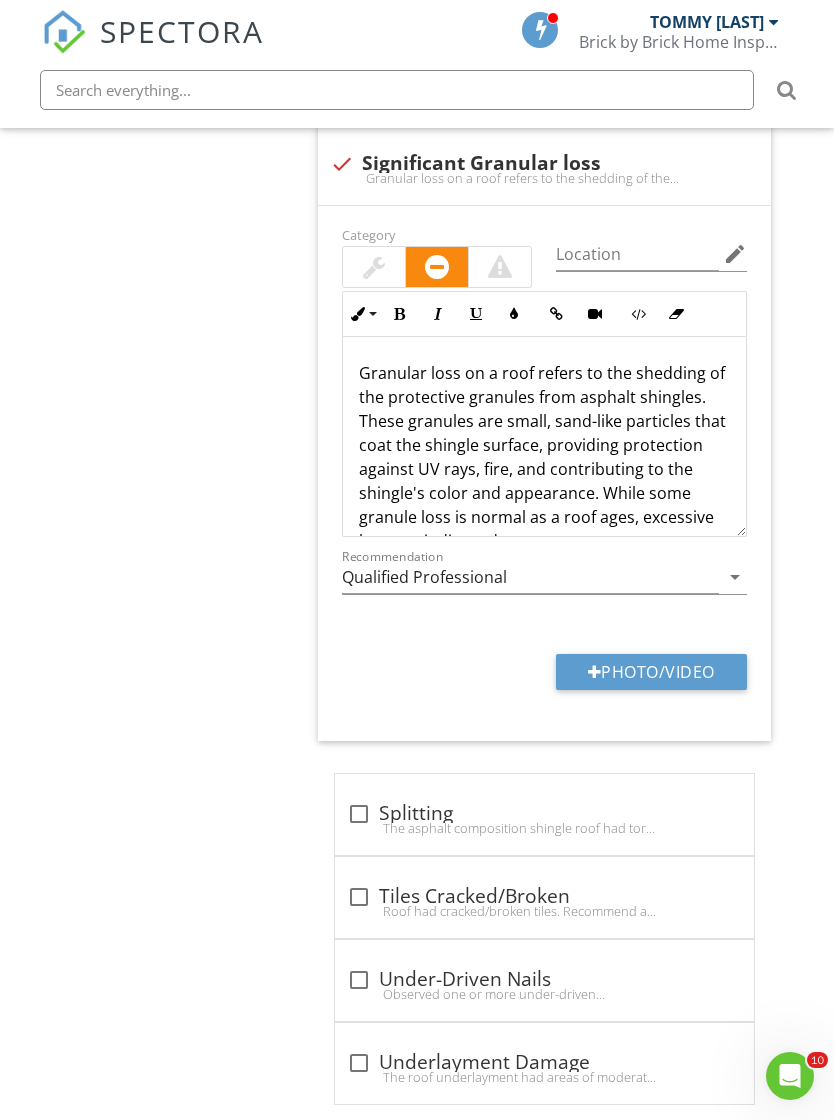 click on "The asphalt composition shingle roof had torn or split shingleswhich could lead to moisture intrusion. Recommend a qualified roofing contractor repair." at bounding box center [544, 828] 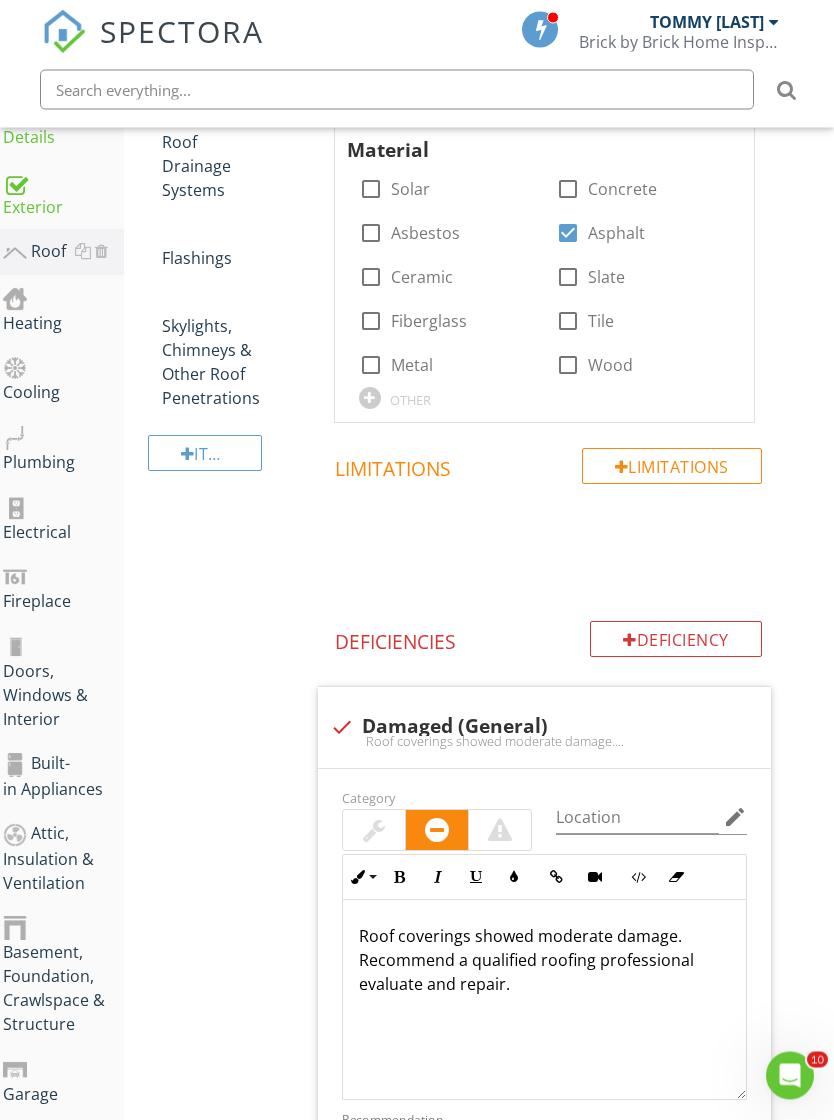 scroll, scrollTop: 0, scrollLeft: 15, axis: horizontal 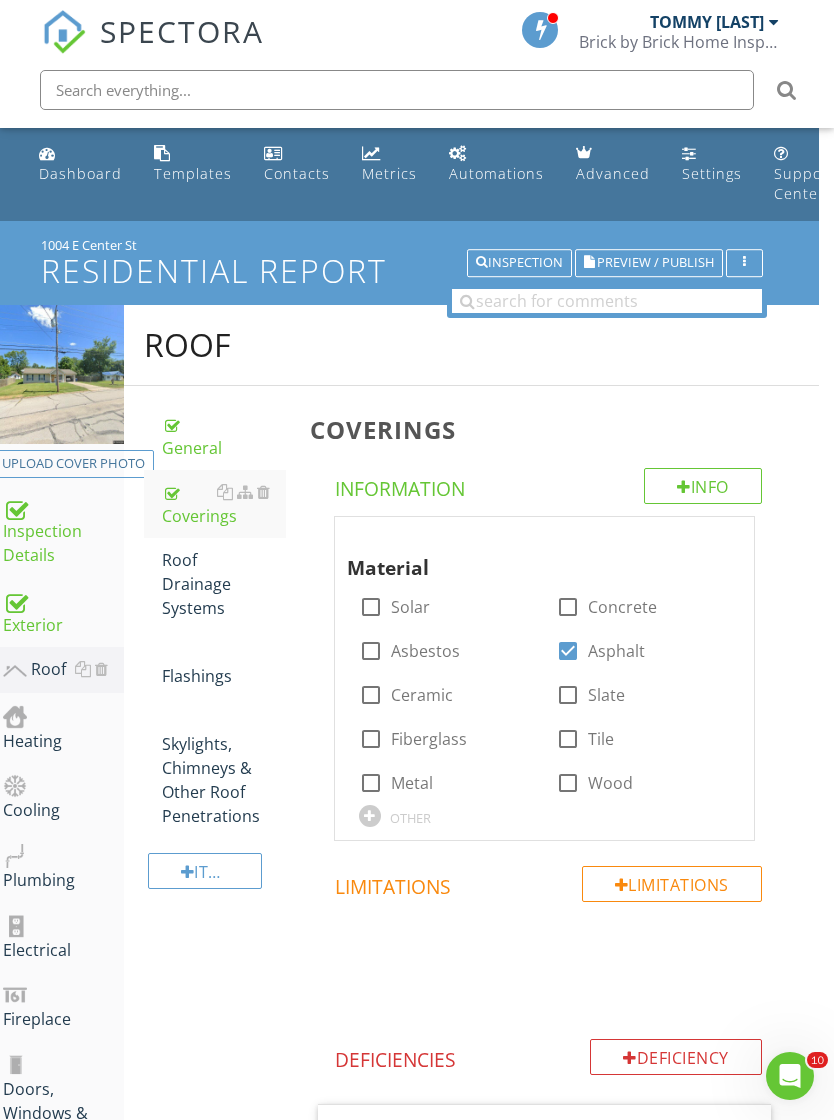 click on "Roof Drainage Systems" at bounding box center (224, 584) 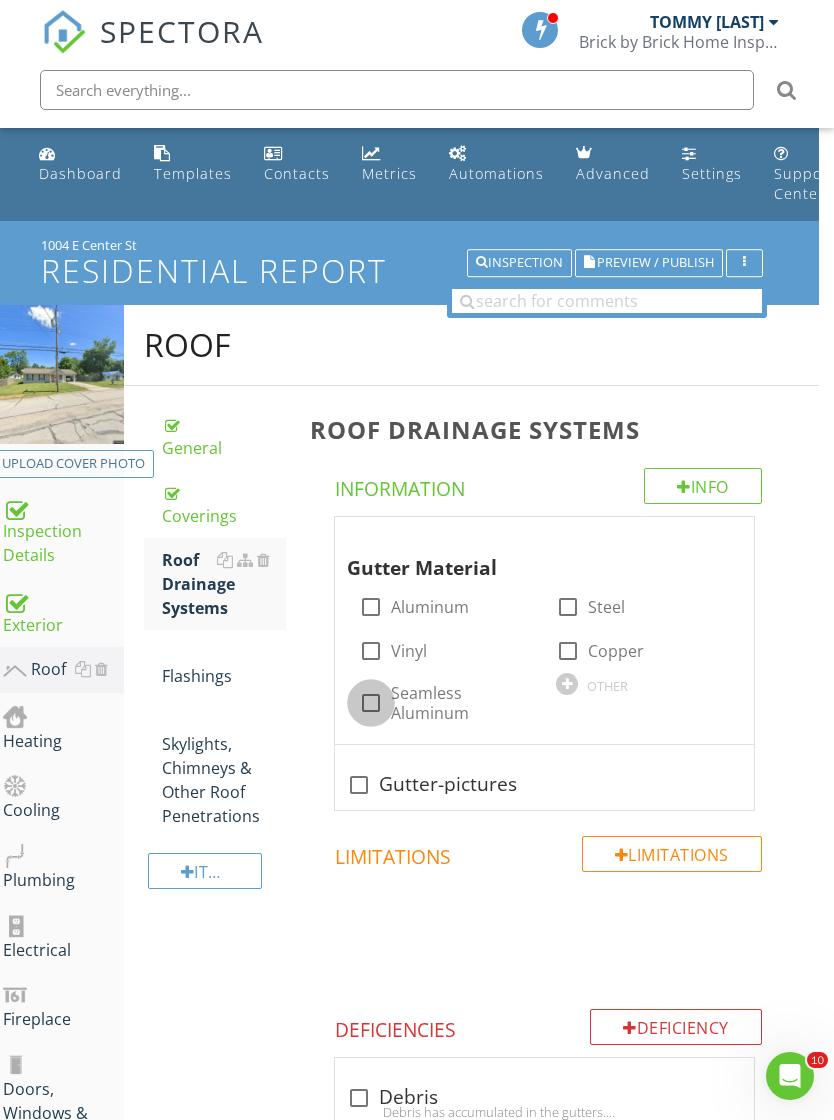 click at bounding box center (371, 703) 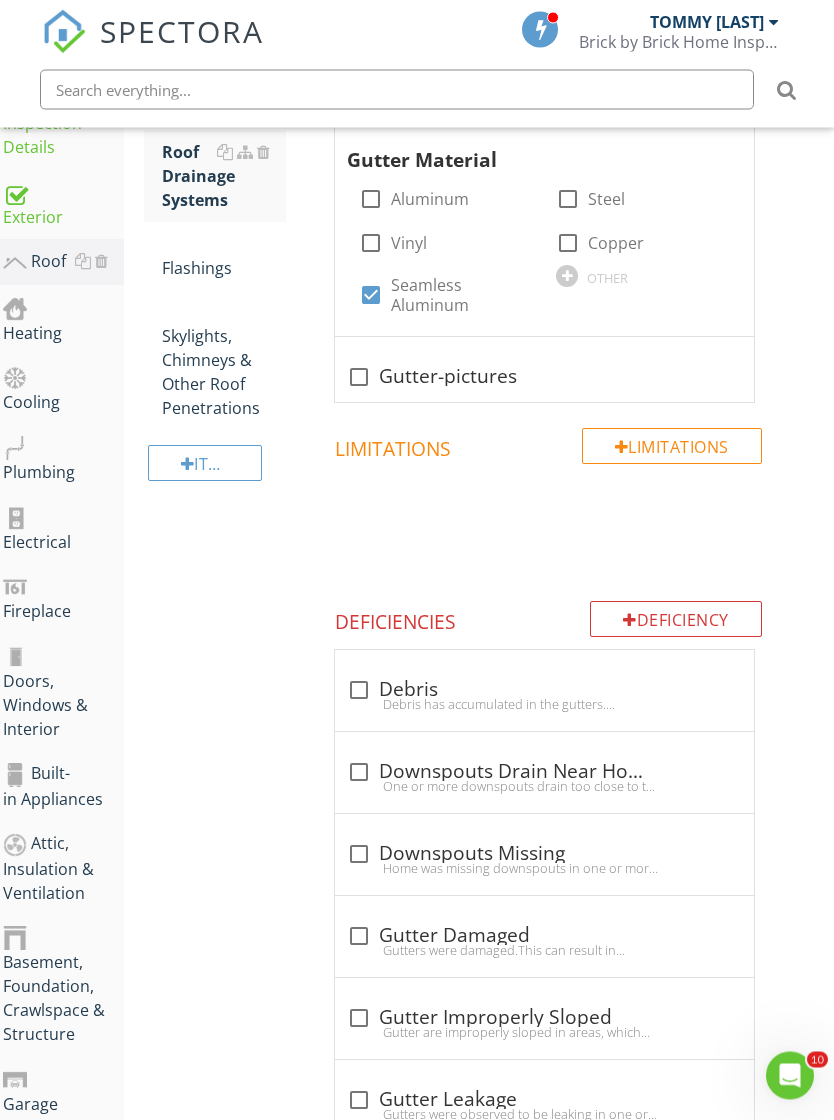 scroll, scrollTop: 531, scrollLeft: 15, axis: both 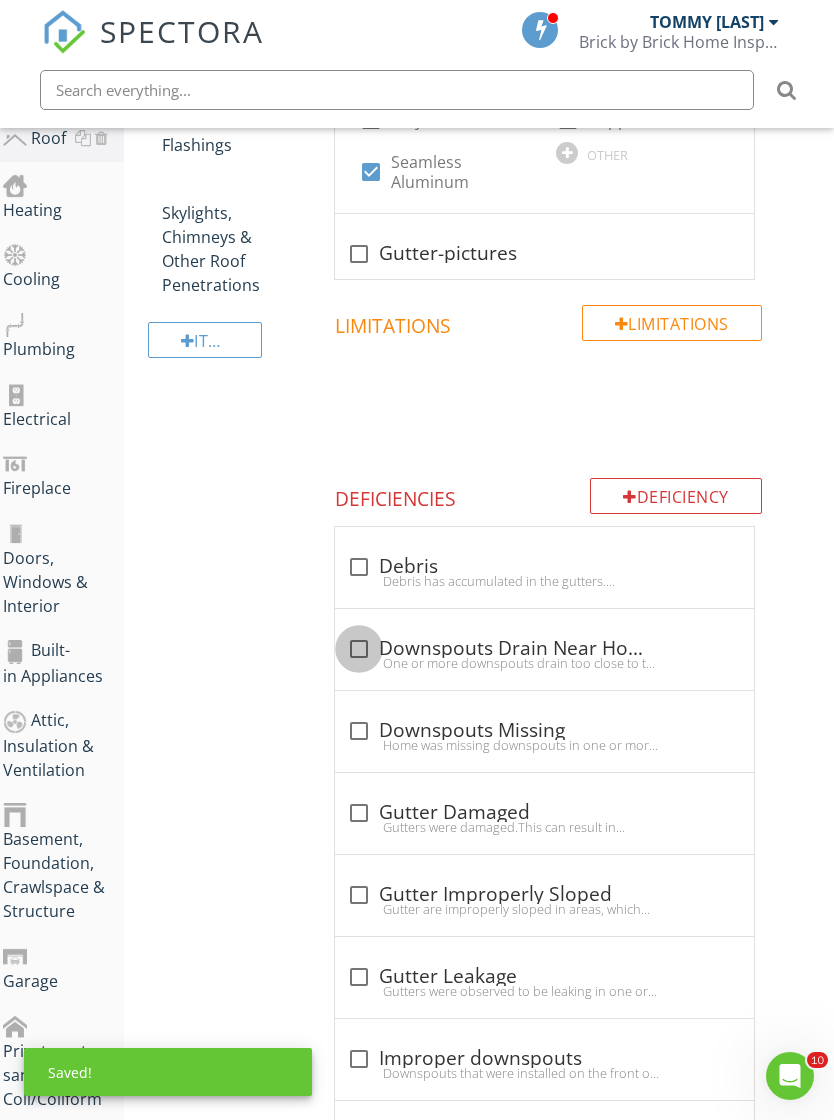click at bounding box center (359, 649) 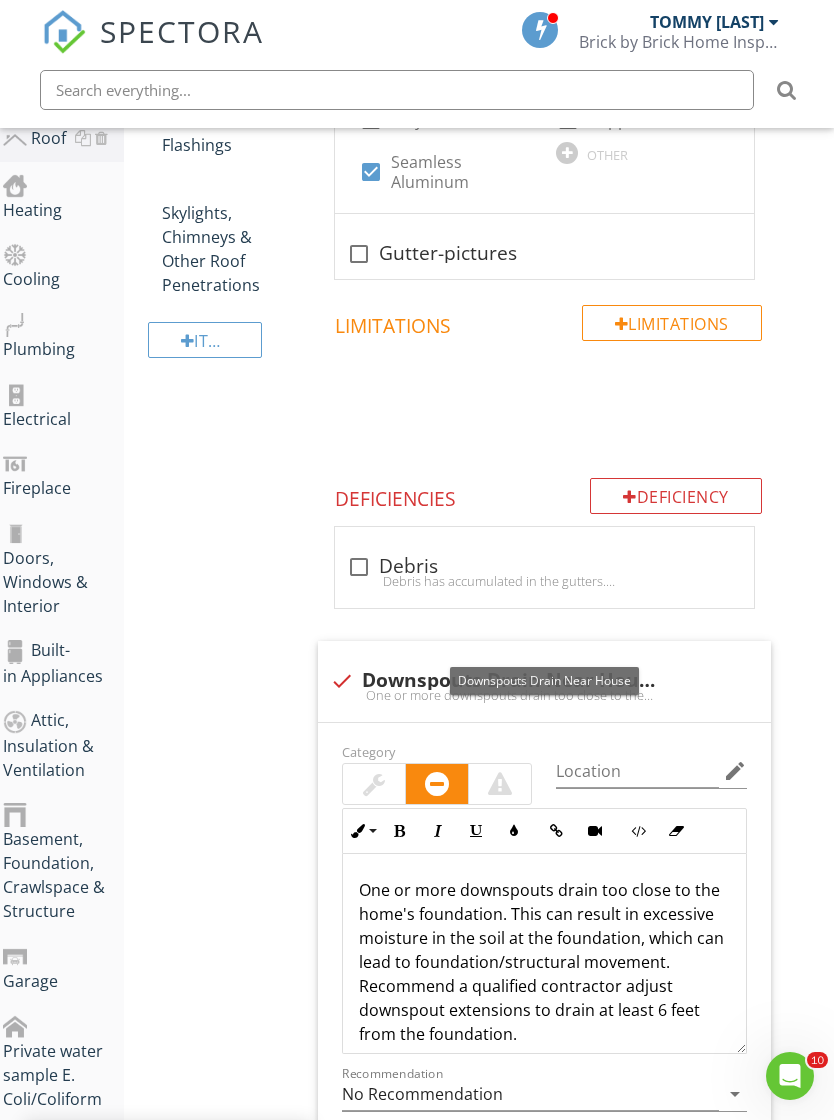 click at bounding box center (374, 784) 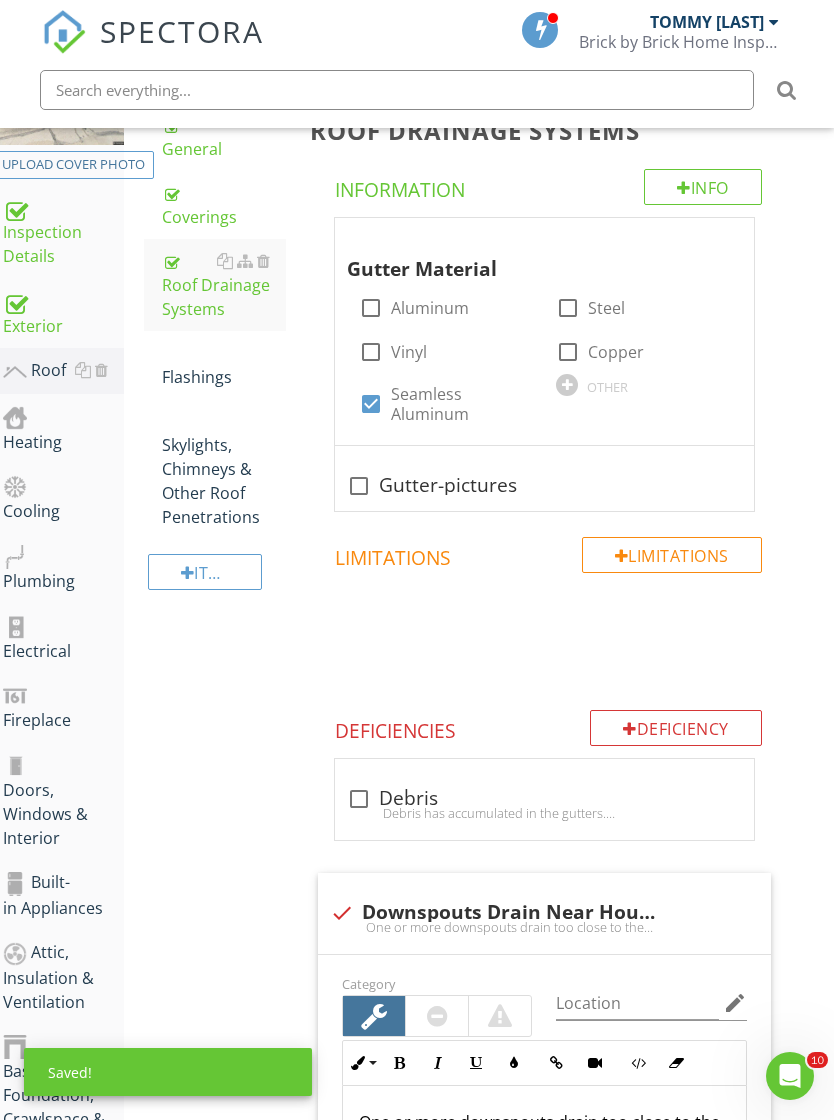 scroll, scrollTop: 0, scrollLeft: 15, axis: horizontal 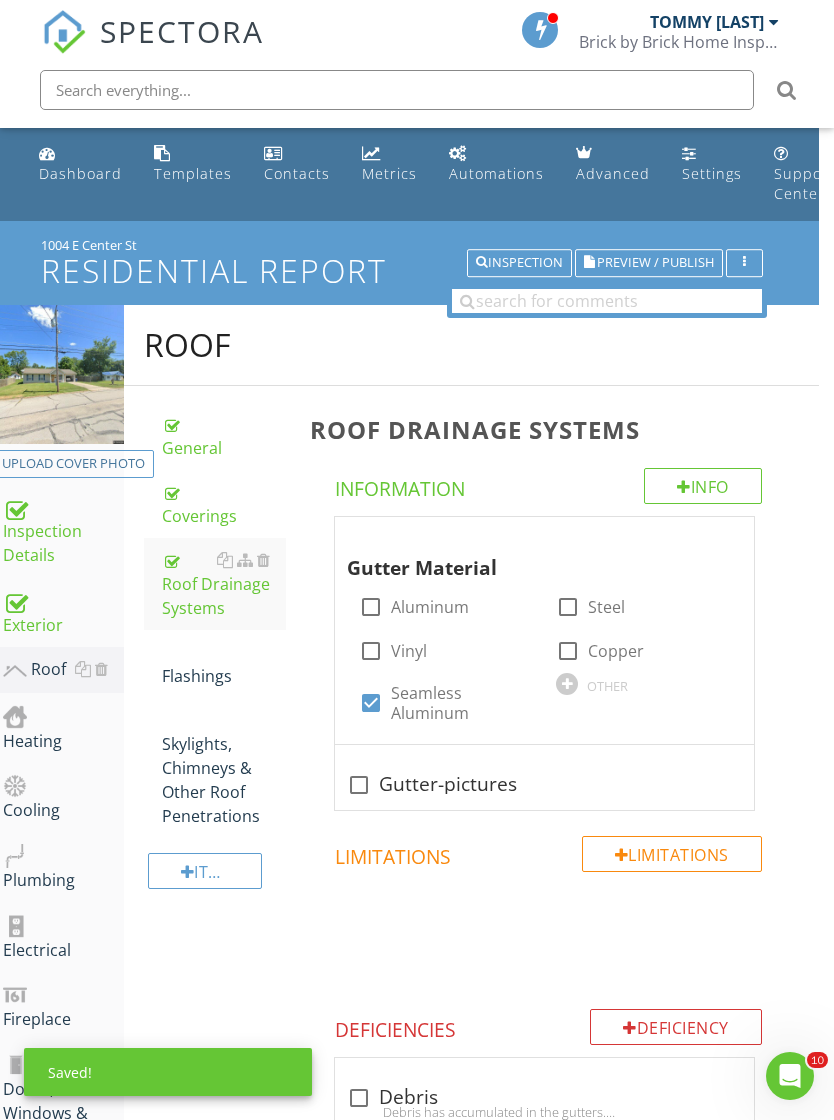 click on "Flashings" at bounding box center [224, 664] 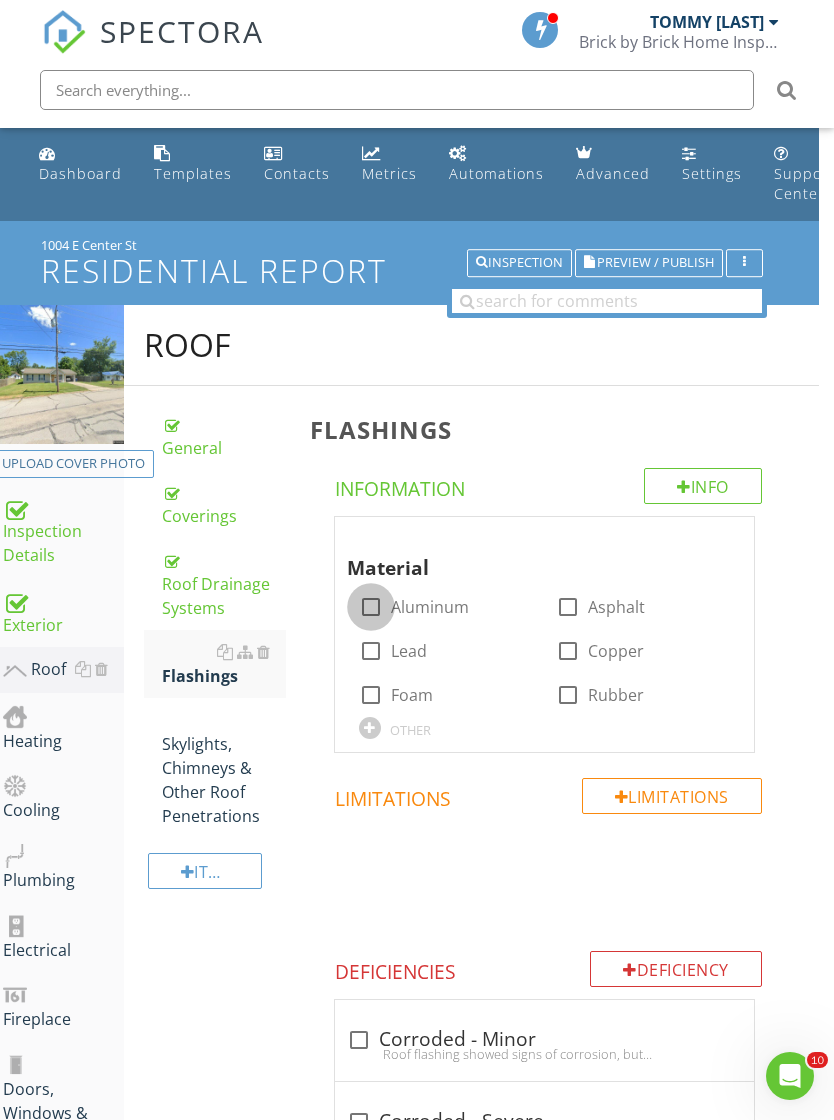 click at bounding box center (371, 607) 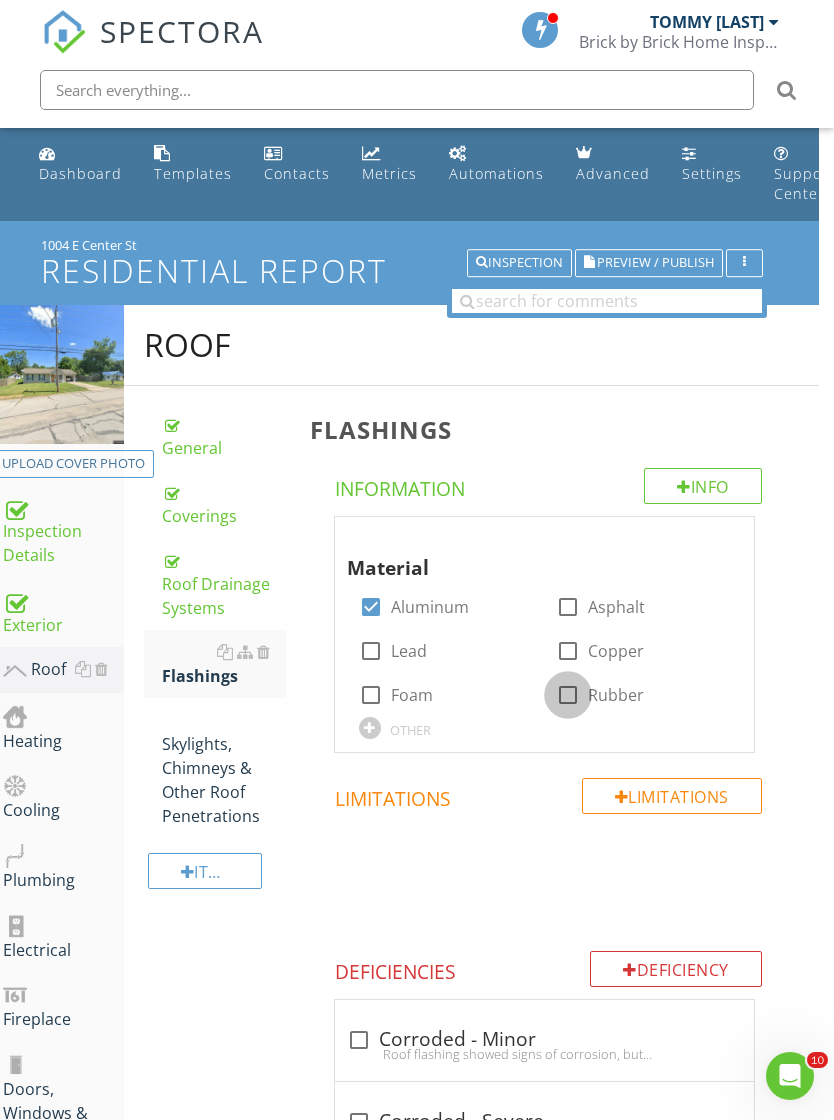 click at bounding box center [568, 695] 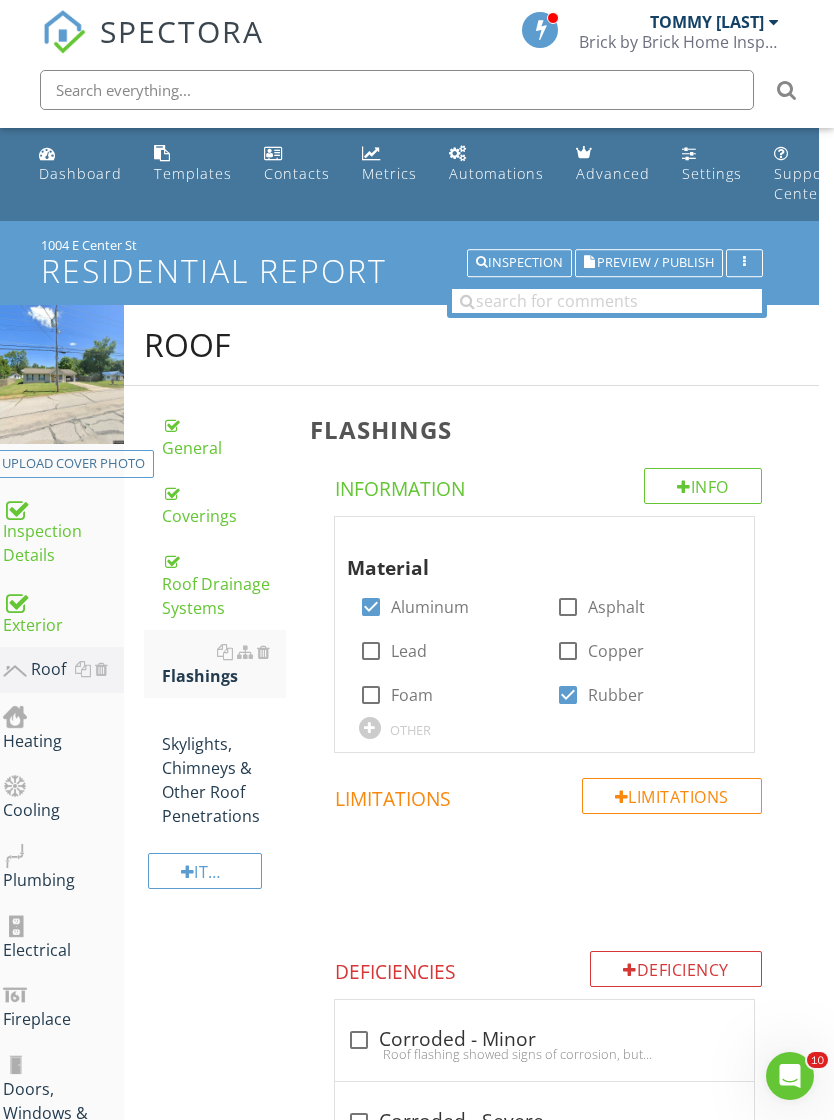 click on "Skylights, Chimneys & Other Roof Penetrations" at bounding box center (224, 768) 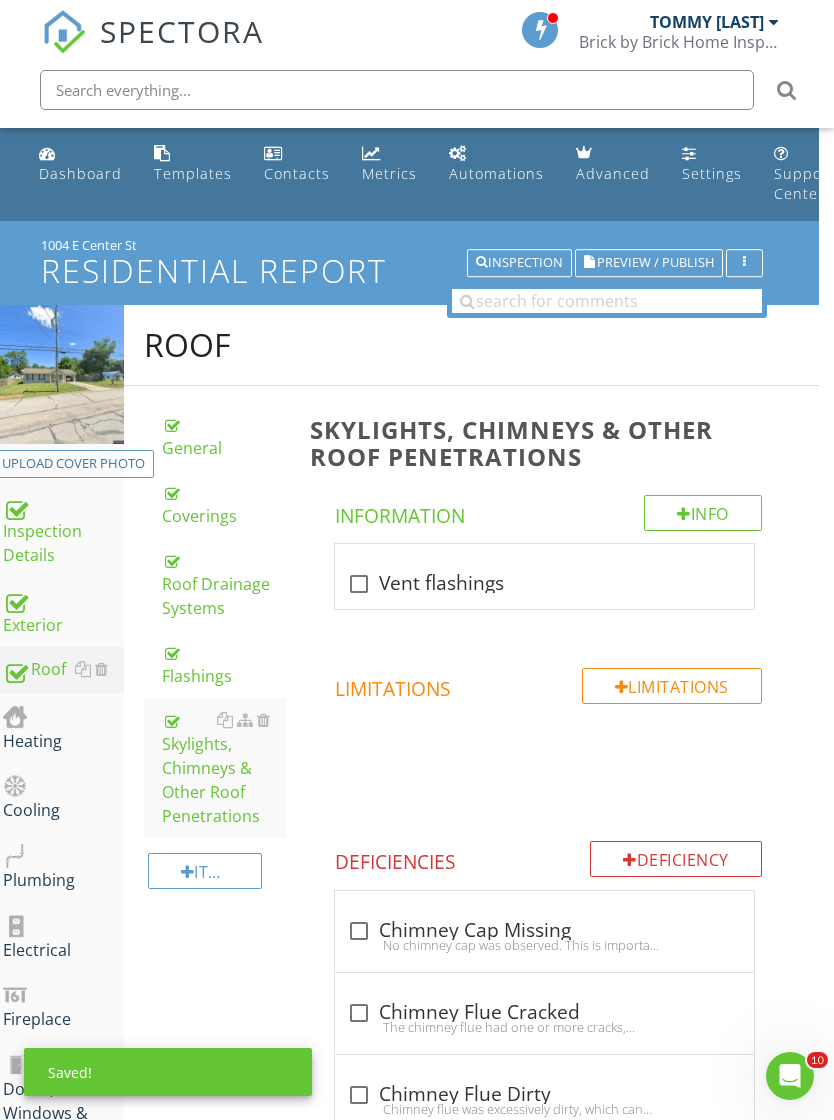 click on "Heating" at bounding box center [63, 728] 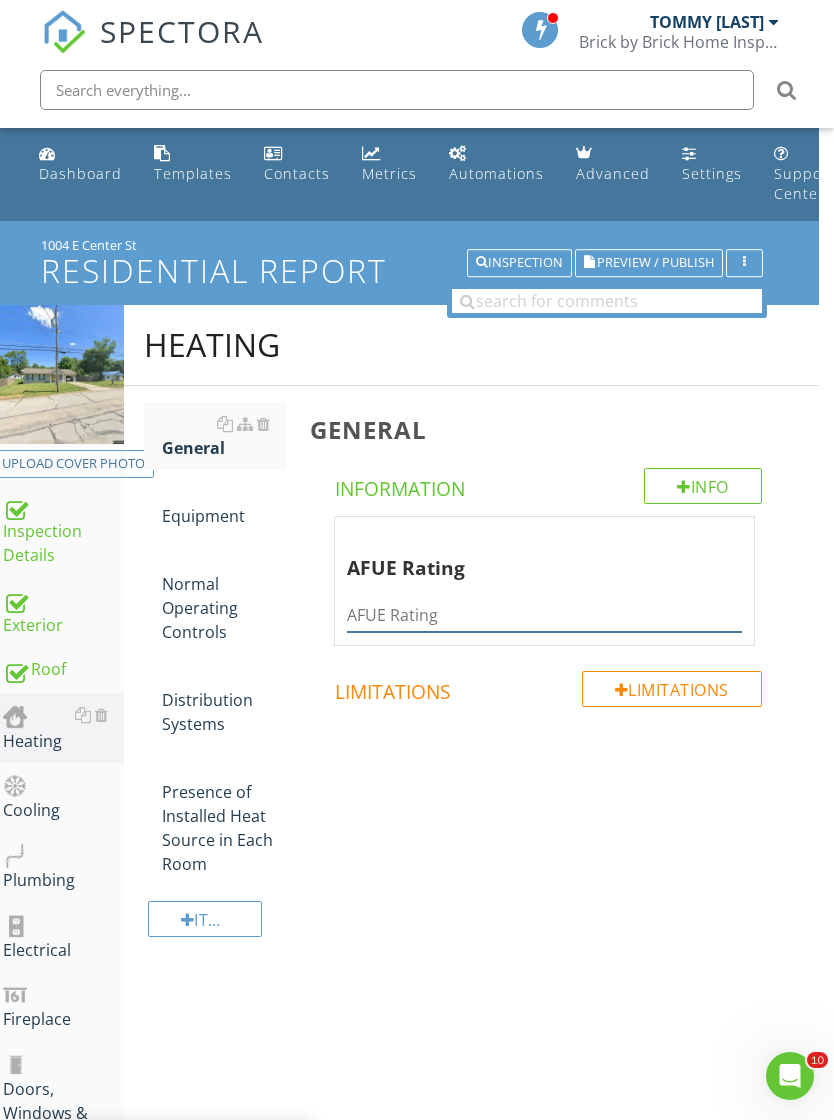 click at bounding box center (544, 615) 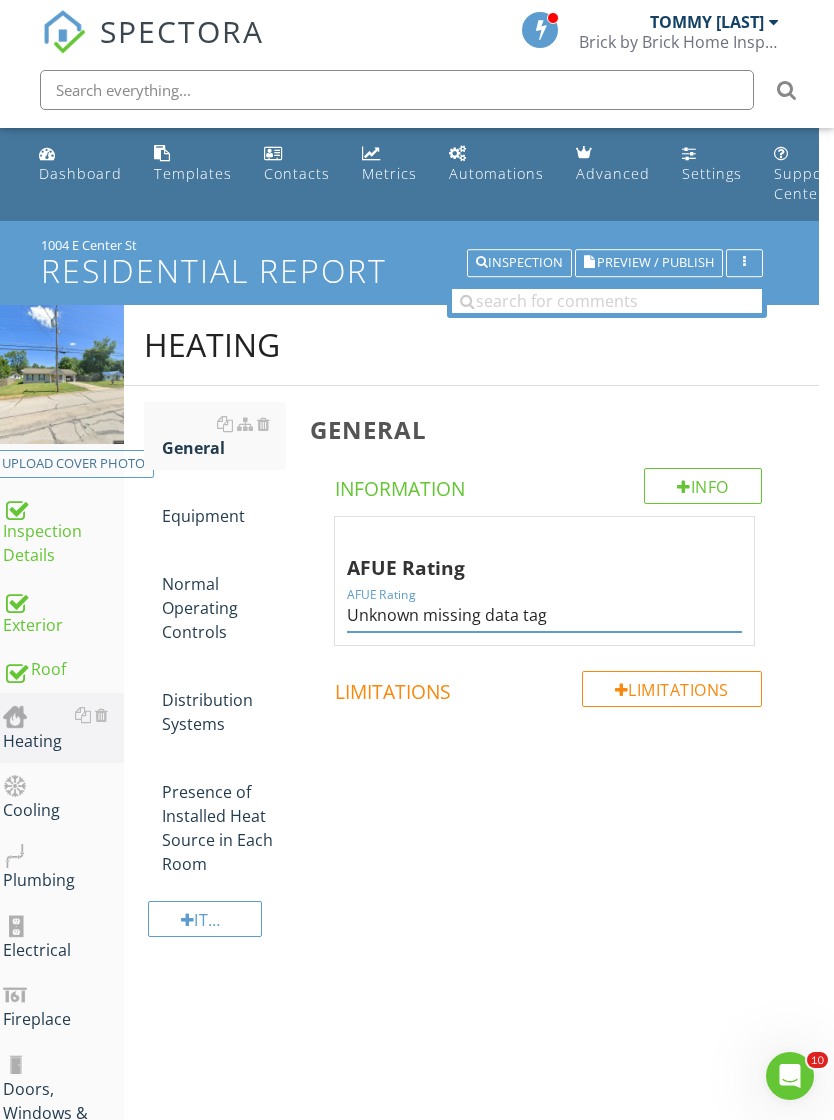 type on "Unknown missing data tag" 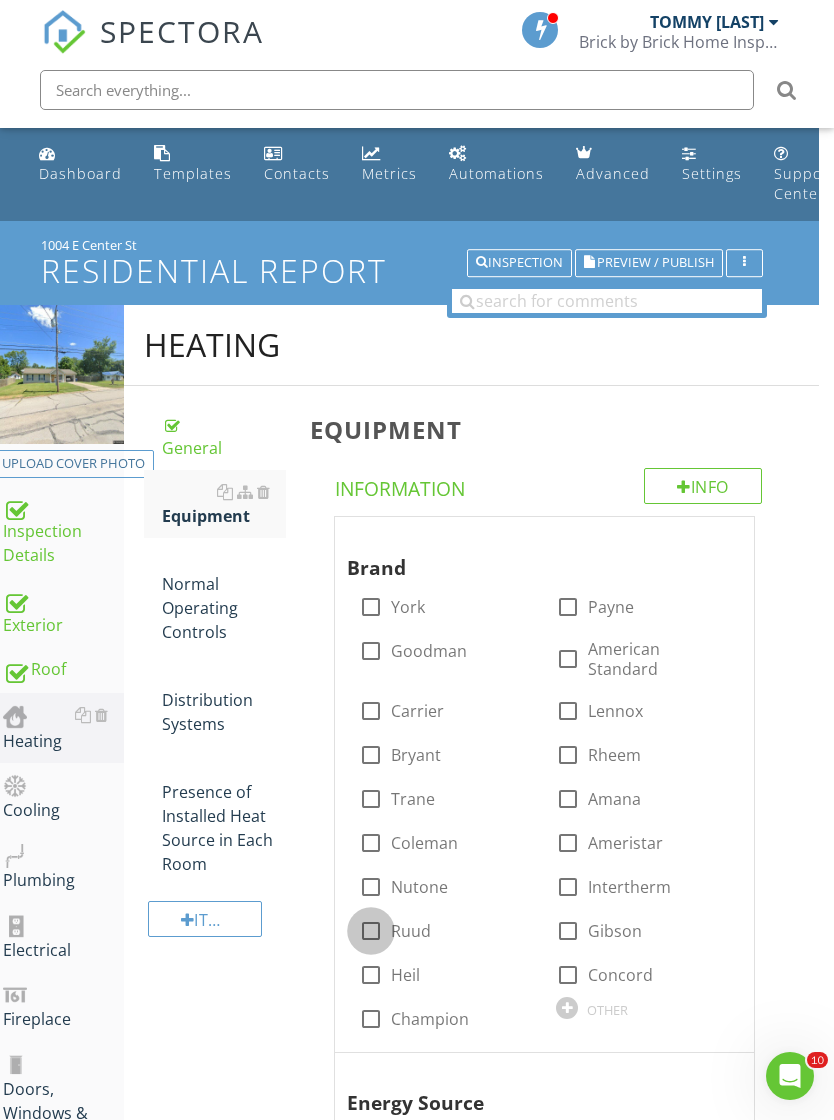 click at bounding box center (371, 931) 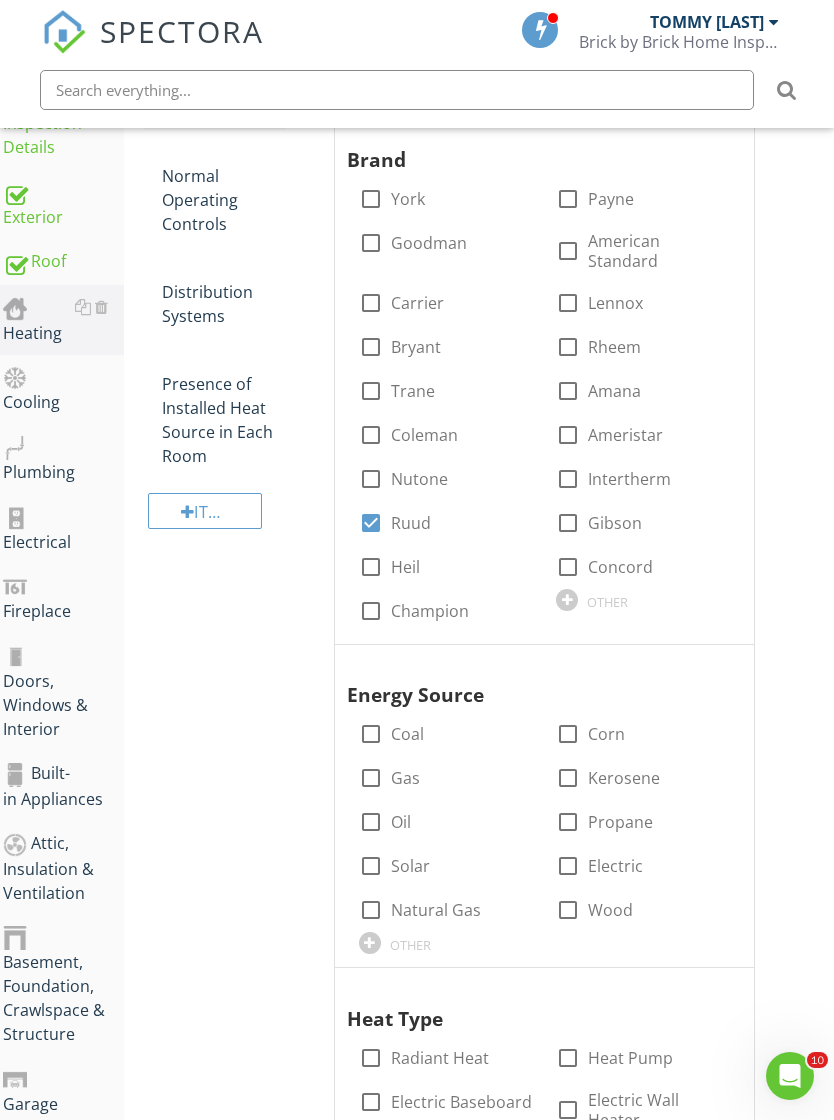 scroll, scrollTop: 470, scrollLeft: 15, axis: both 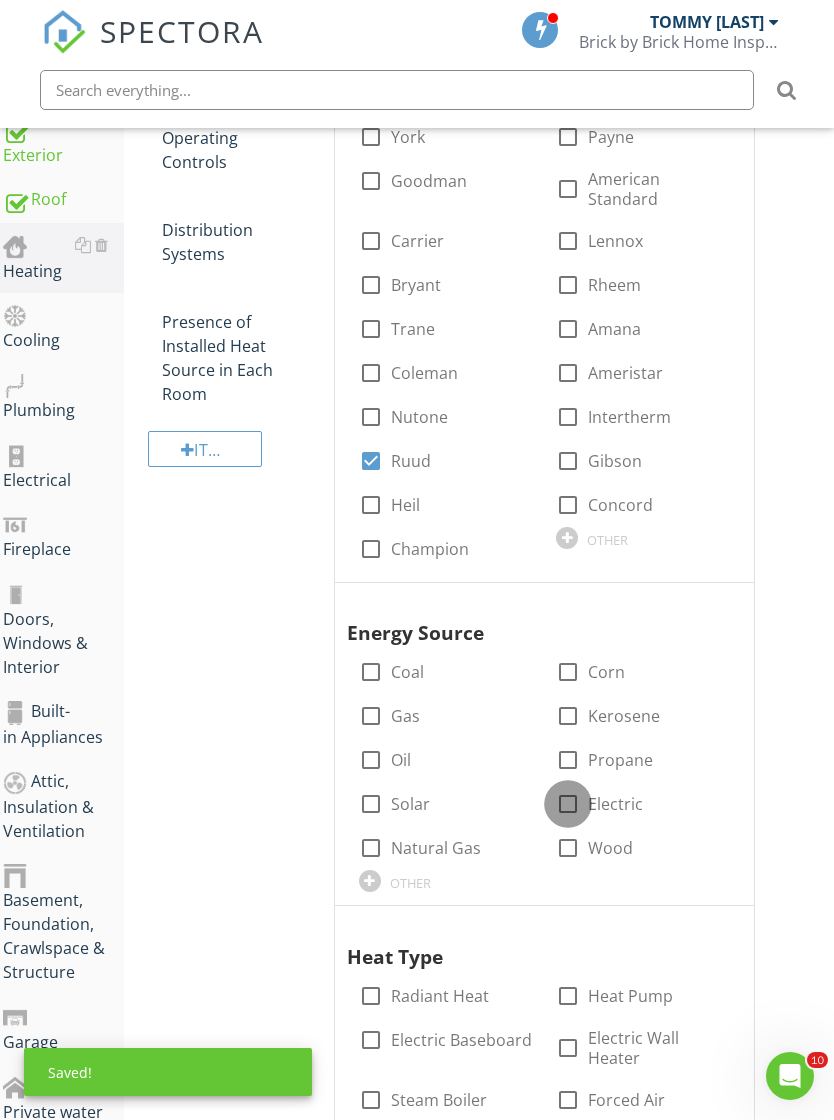 click at bounding box center (568, 804) 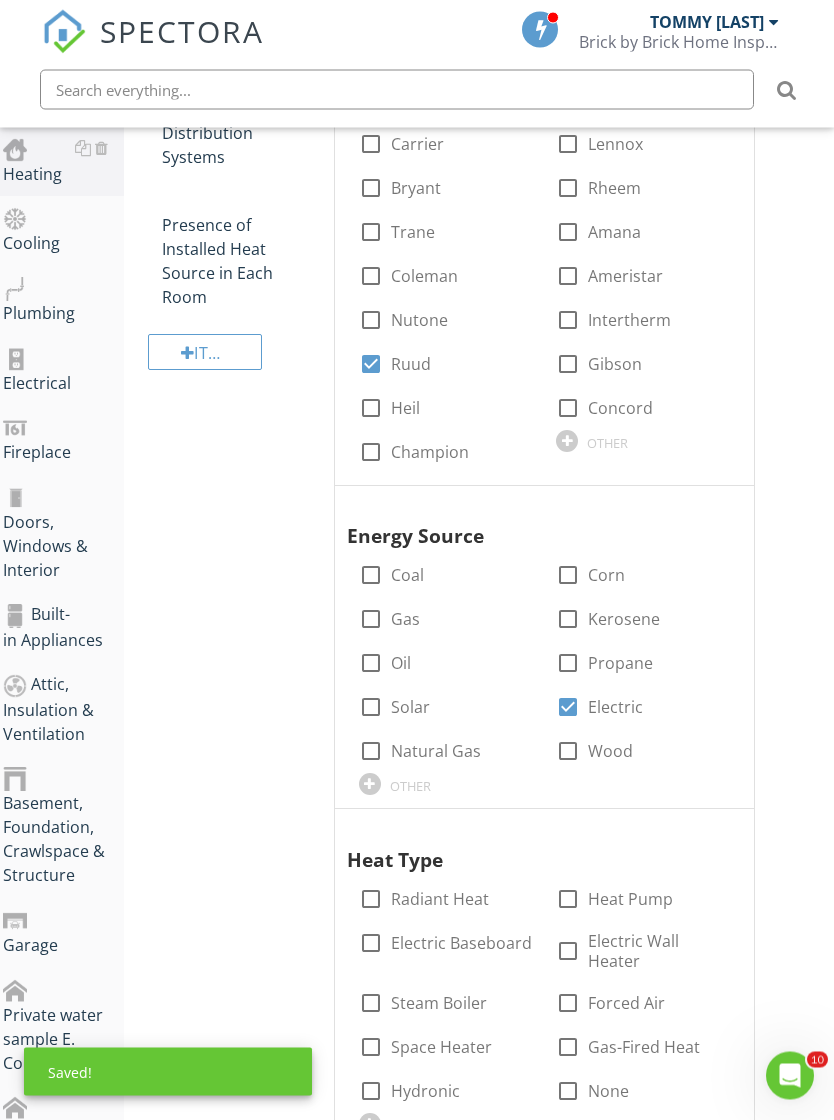 scroll, scrollTop: 717, scrollLeft: 15, axis: both 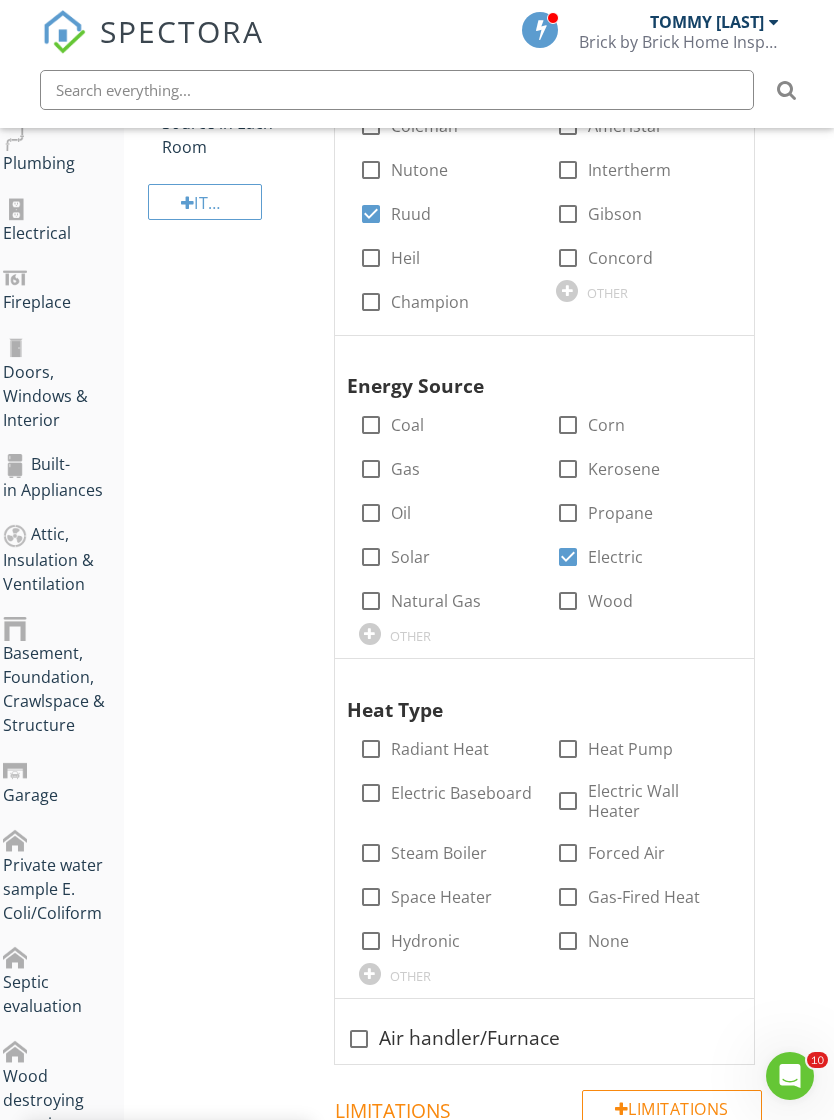 click on "Forced Air" at bounding box center [626, 853] 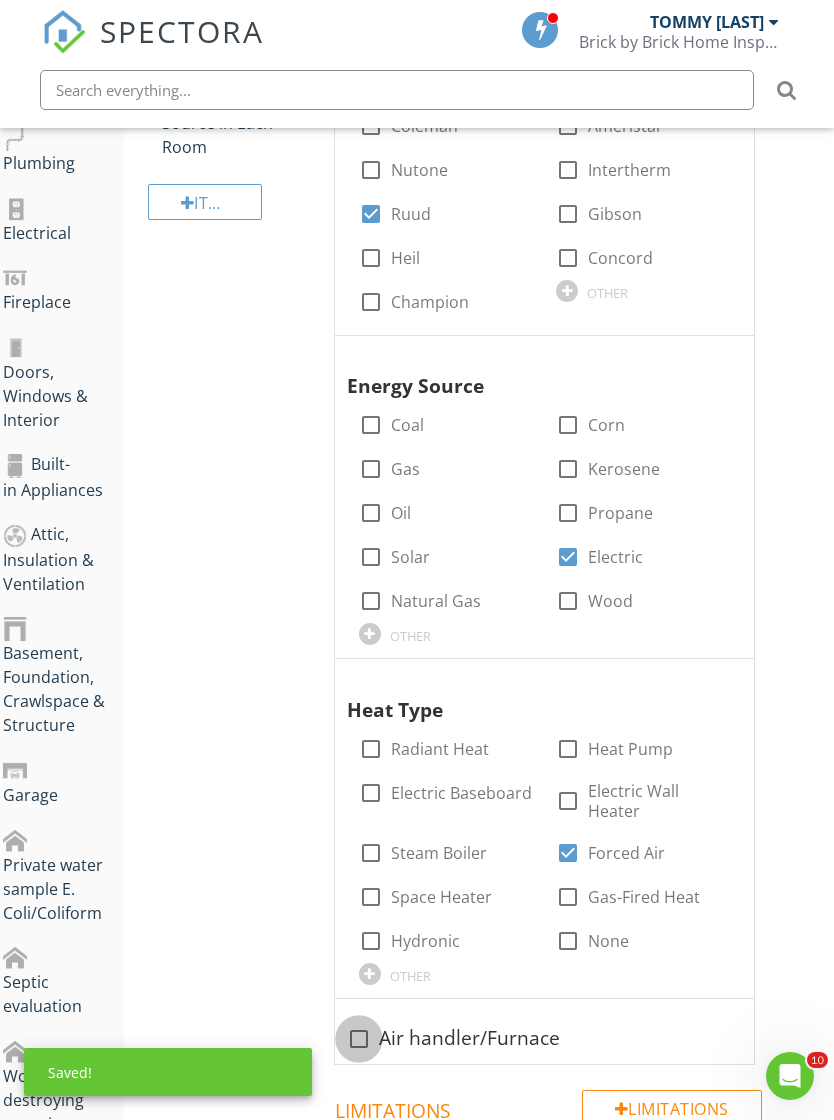 click at bounding box center [359, 1039] 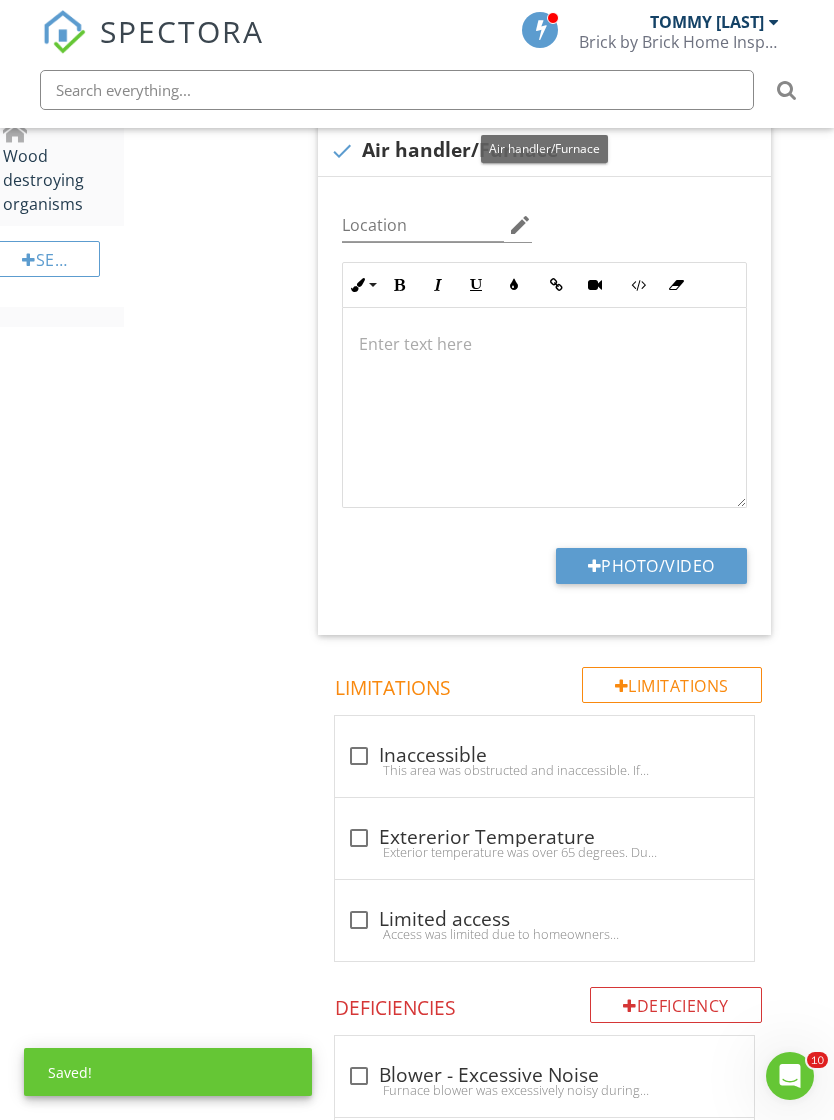 scroll, scrollTop: 1667, scrollLeft: 15, axis: both 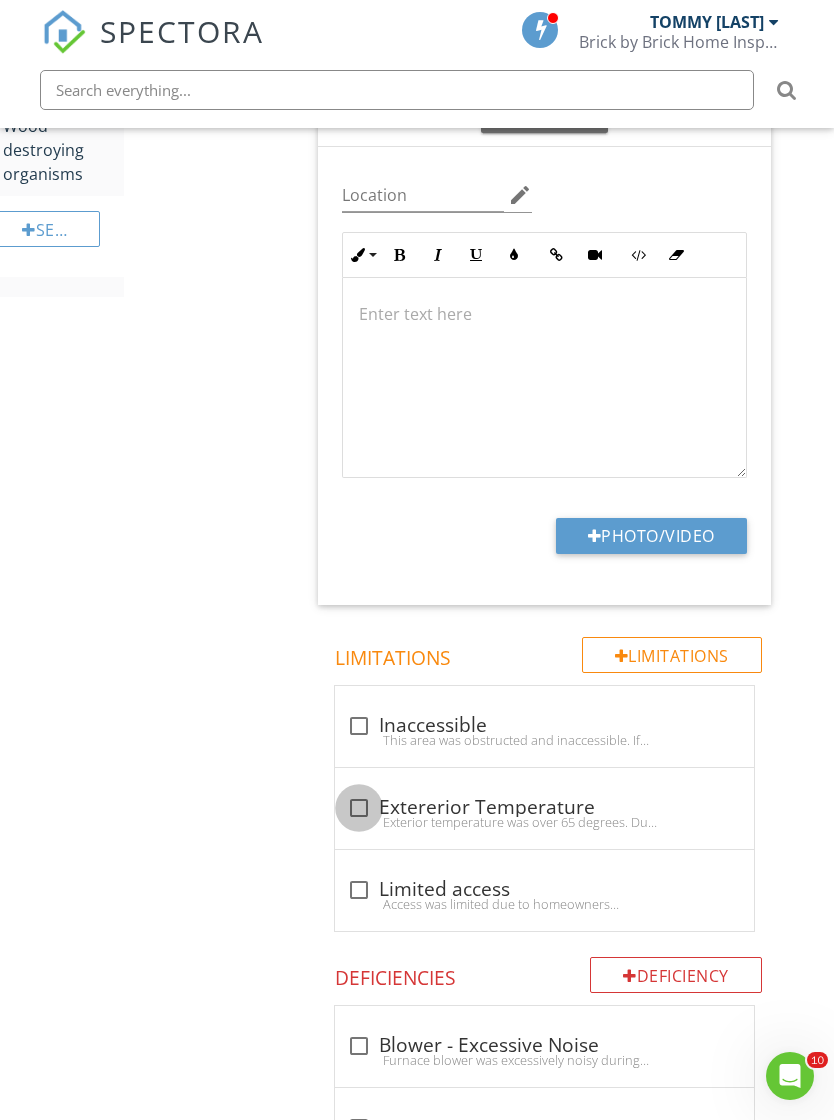 click at bounding box center (359, 808) 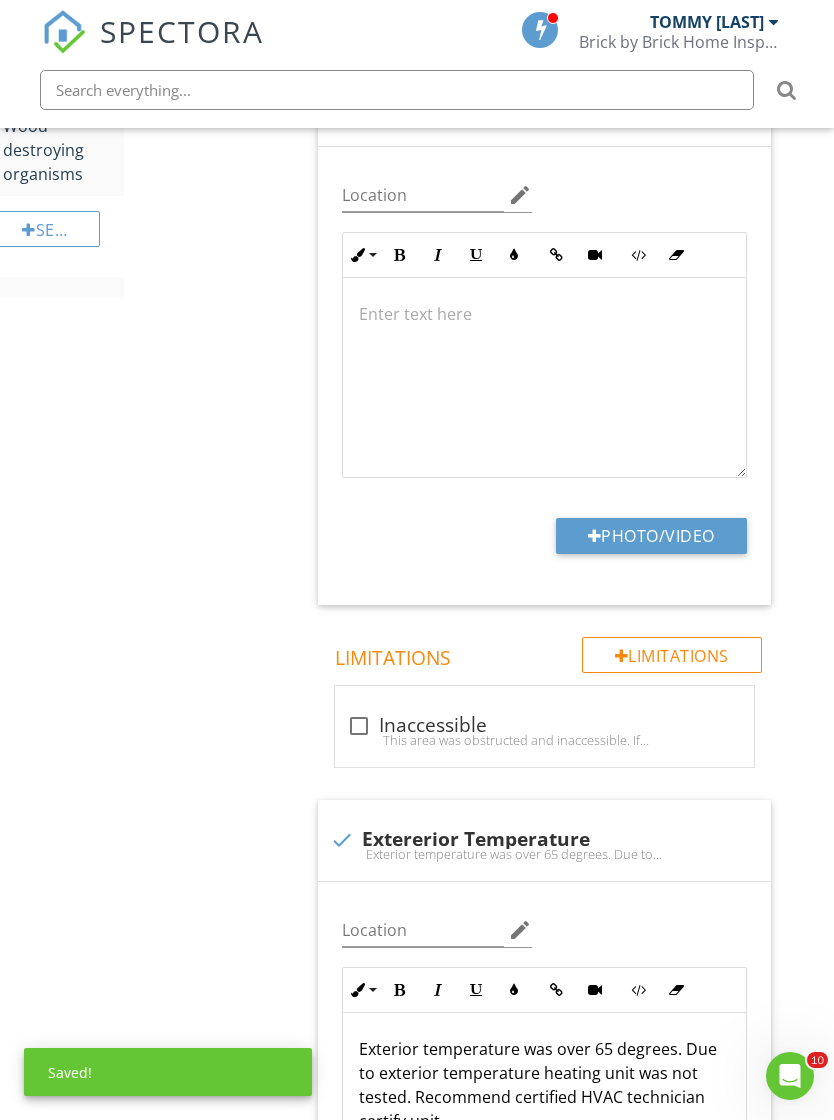 click on "Photo/Video" at bounding box center (651, 536) 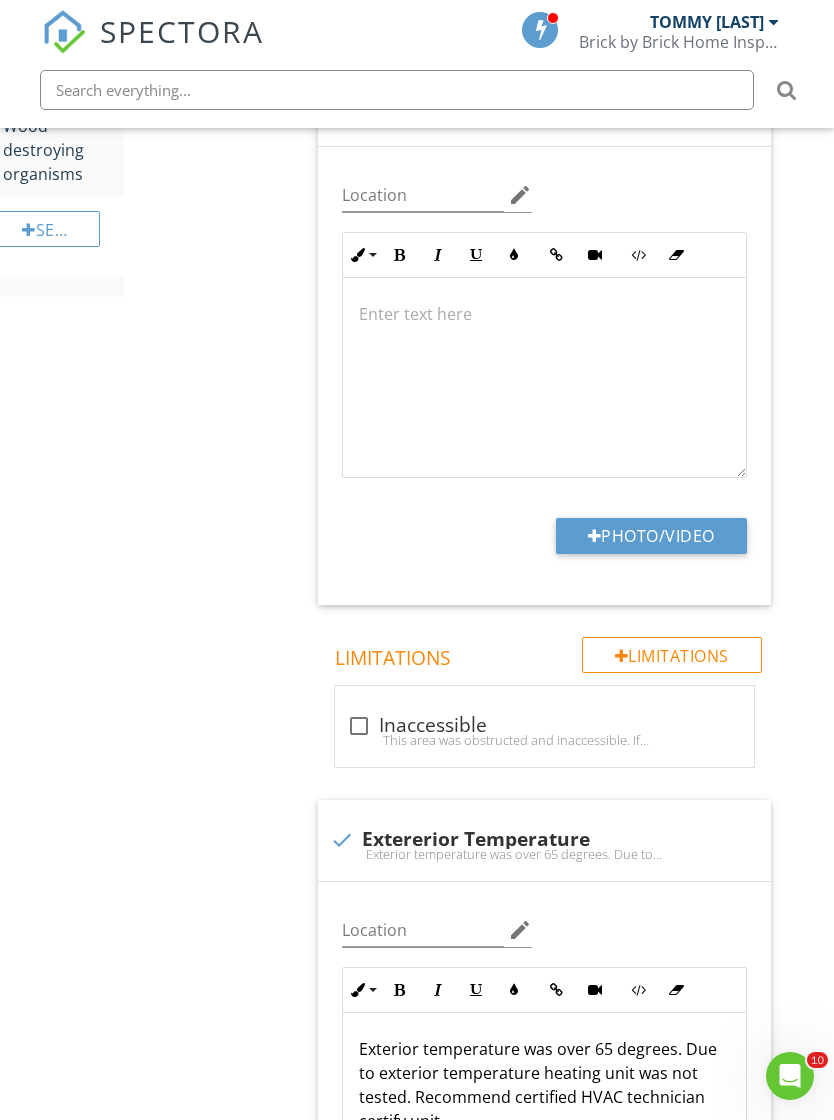 type on "C:\fakepath\IMG_1143.jpeg" 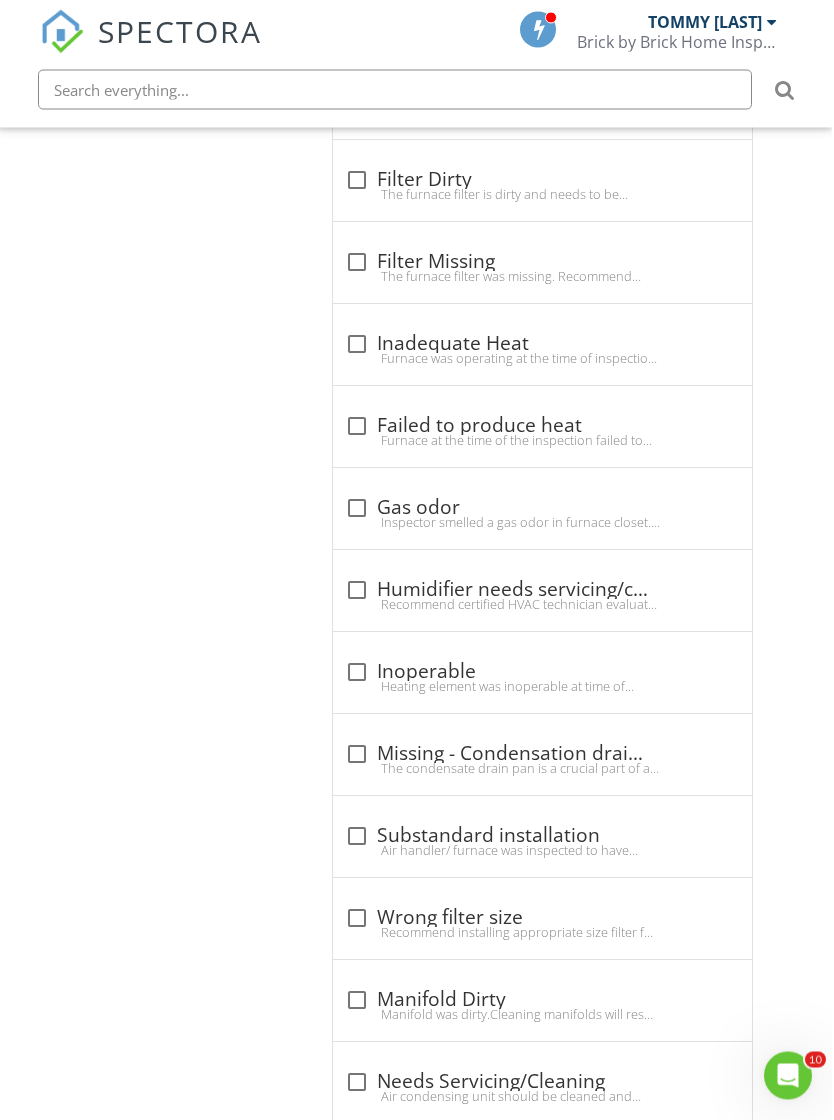 scroll, scrollTop: 3398, scrollLeft: 15, axis: both 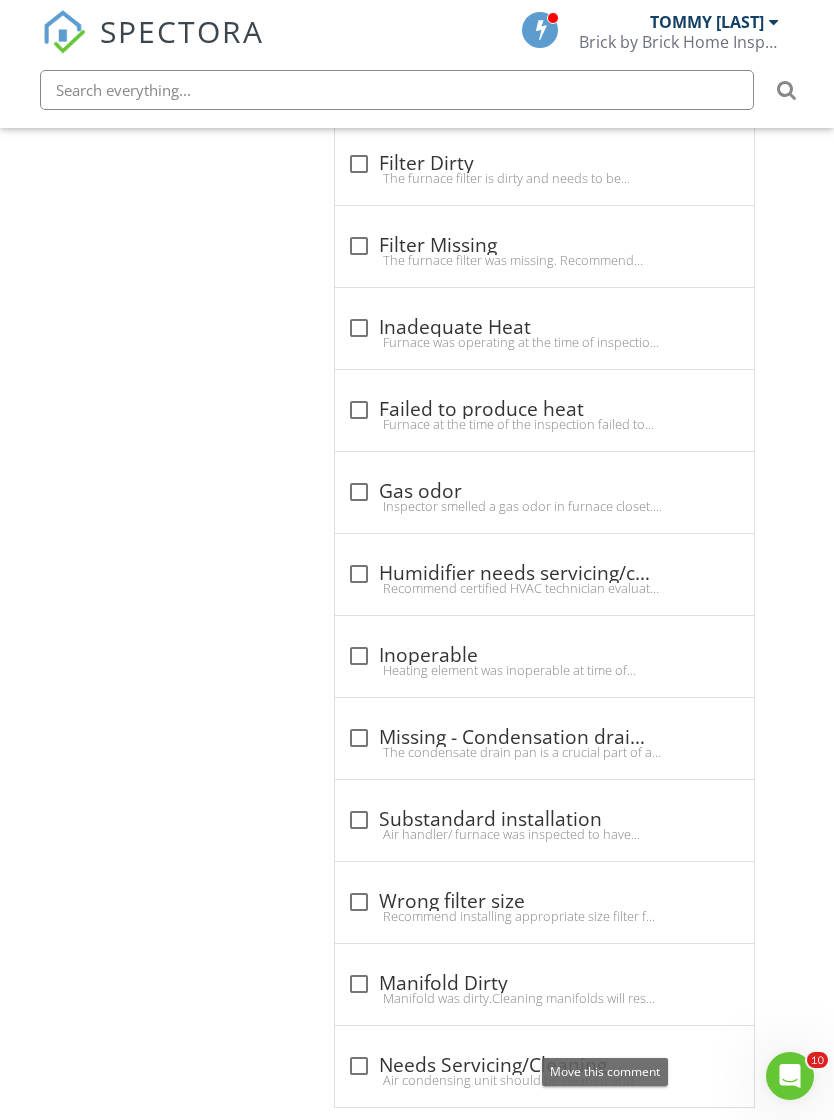 click at bounding box center (634, 1045) 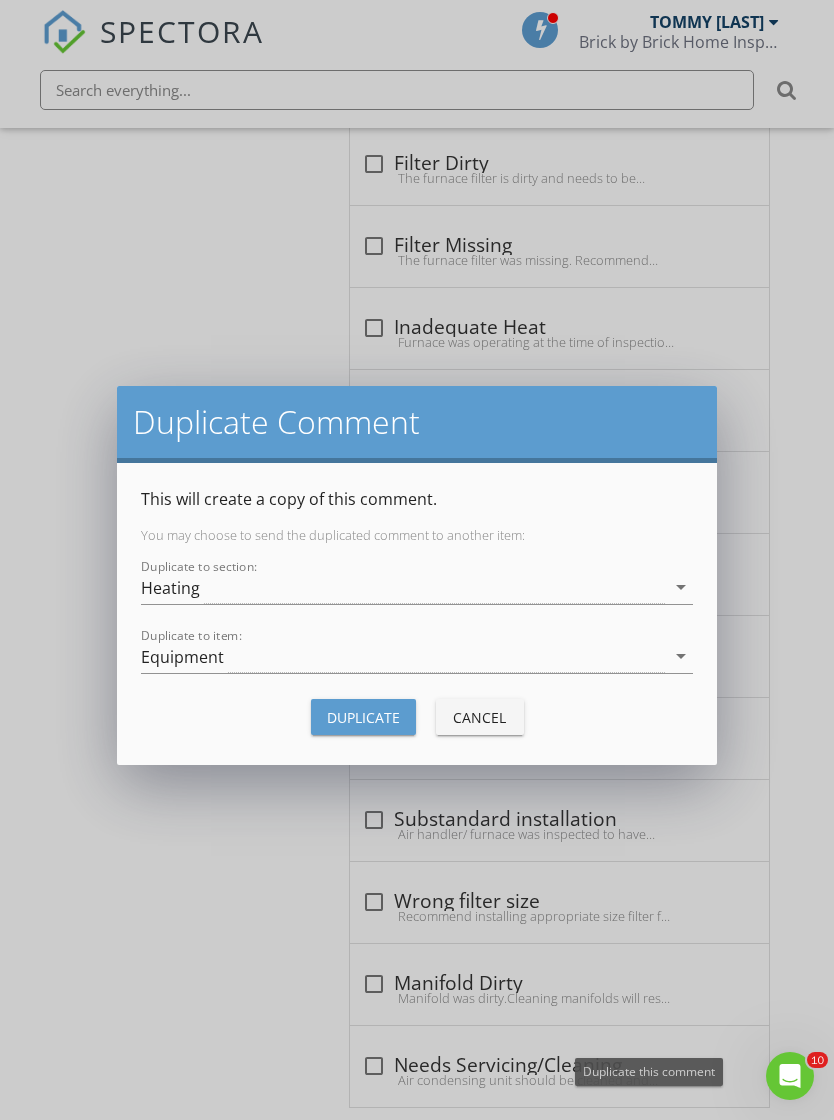click on "Heating" at bounding box center [403, 587] 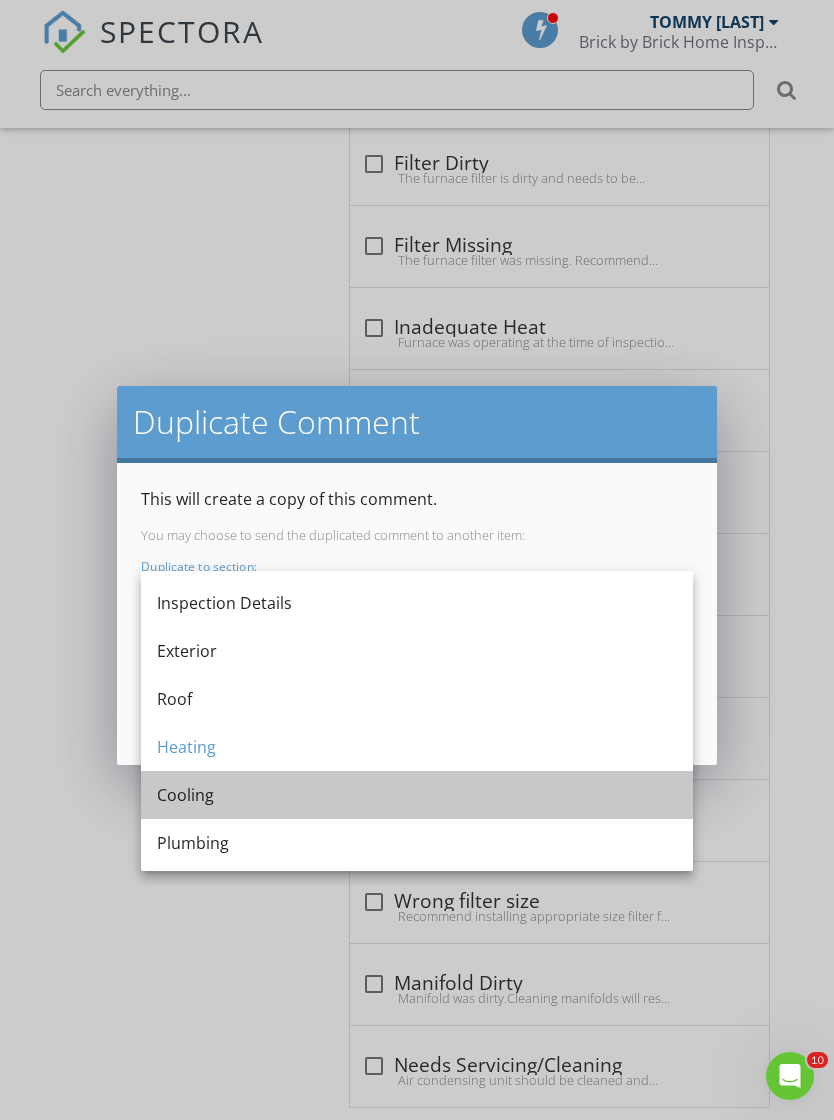 click on "Cooling" at bounding box center (417, 795) 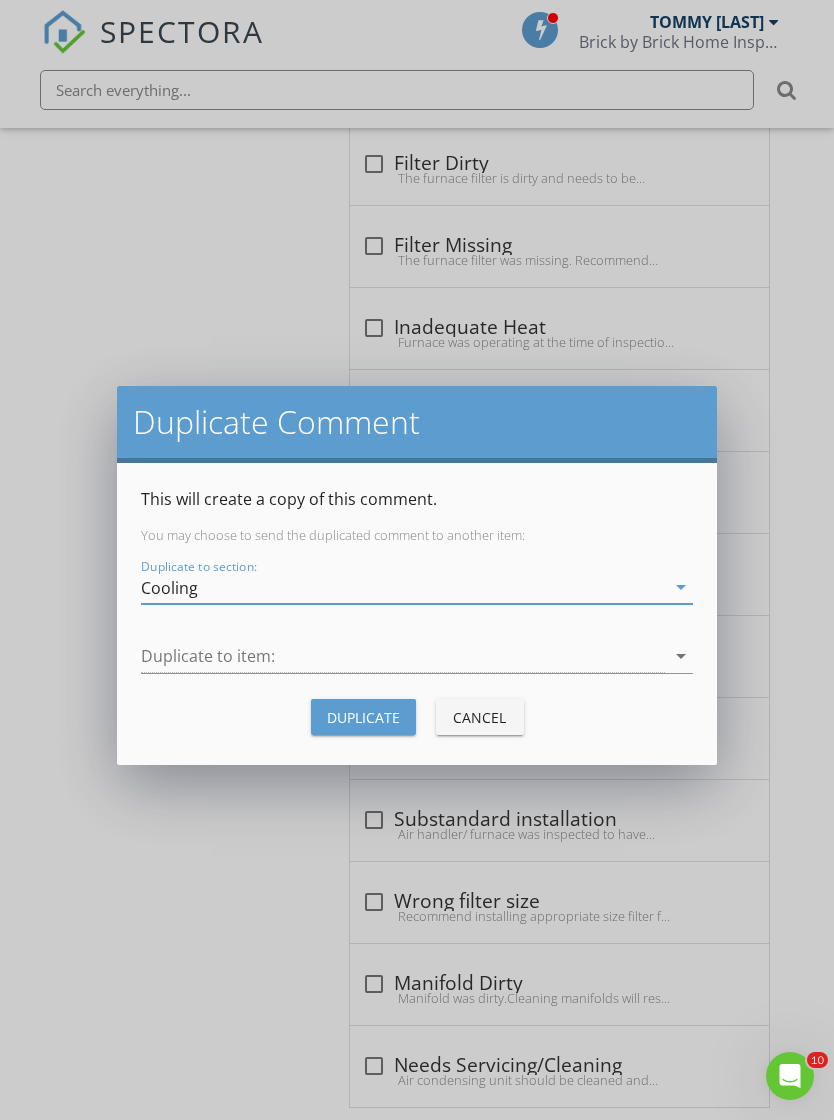 click at bounding box center (403, 656) 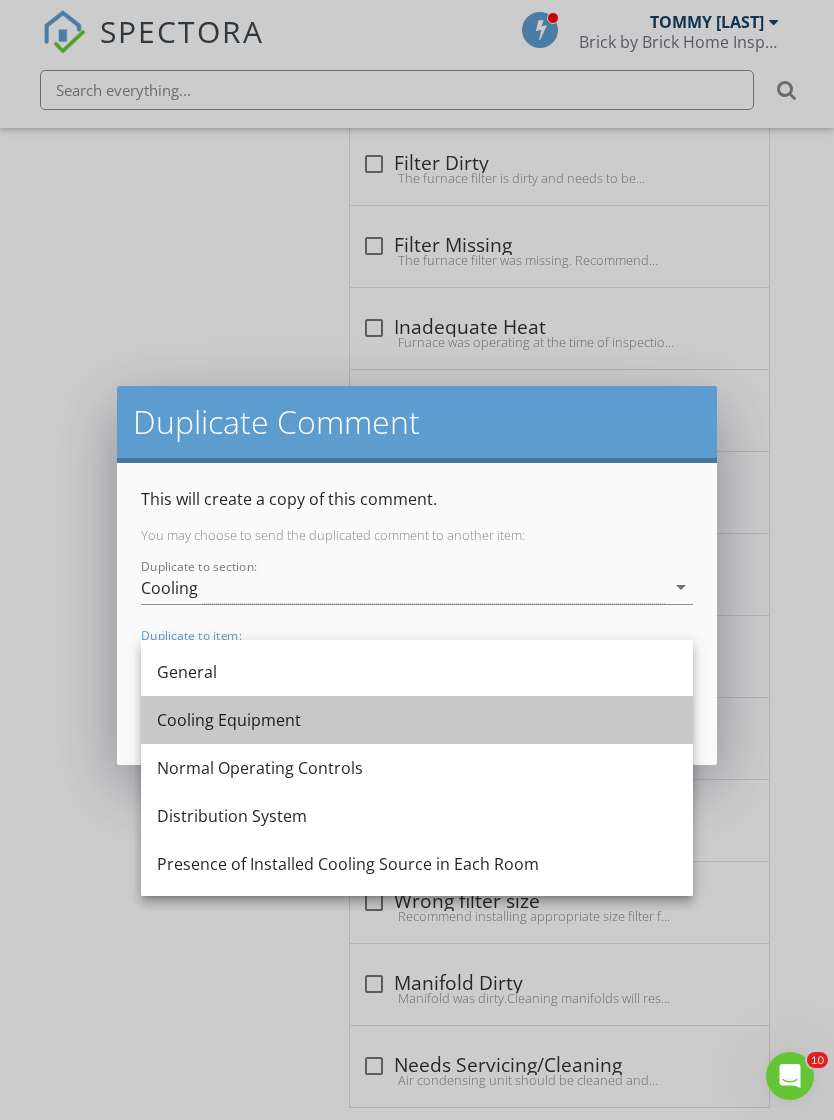 click on "Cooling Equipment" at bounding box center [417, 720] 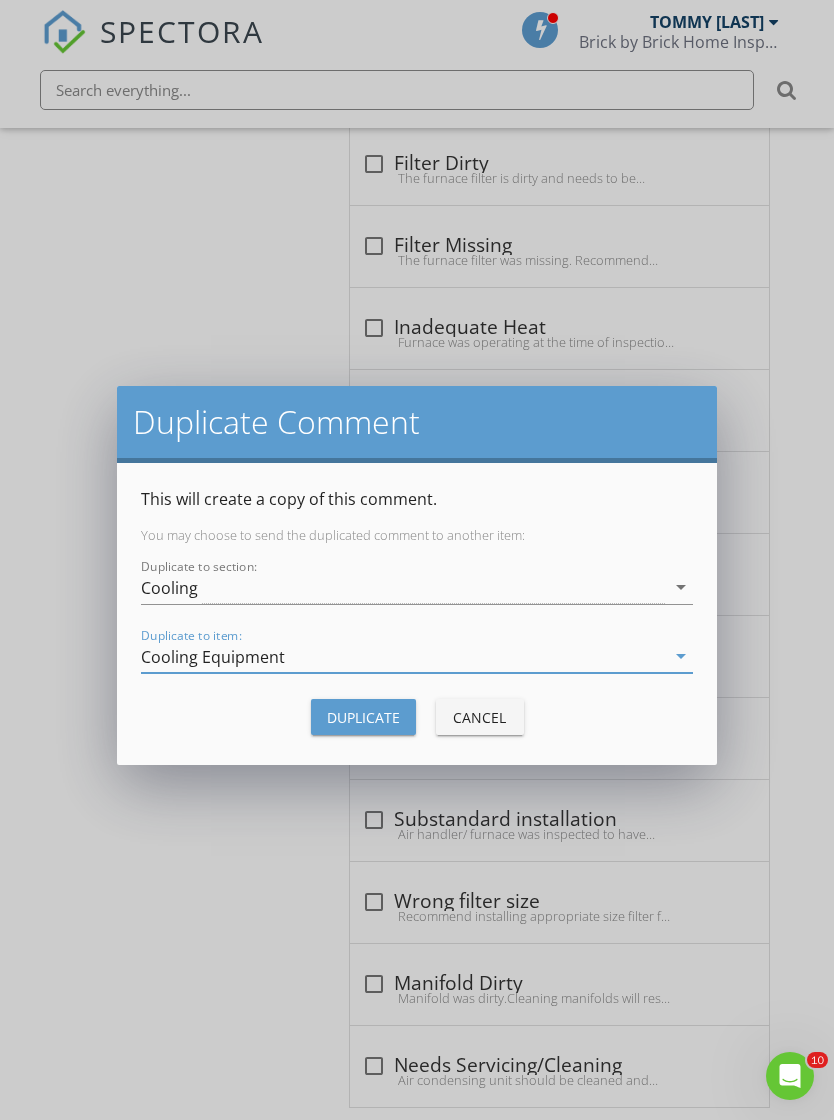 click on "Duplicate" at bounding box center (363, 717) 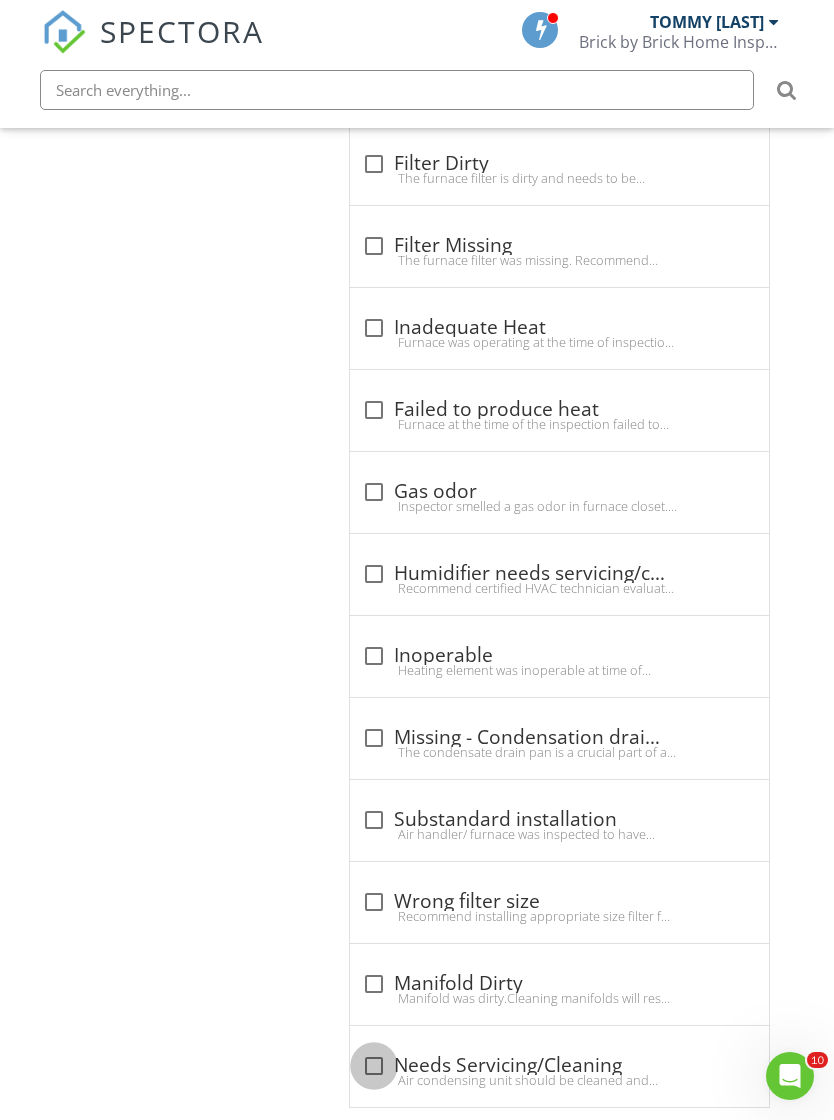 click at bounding box center (374, 1066) 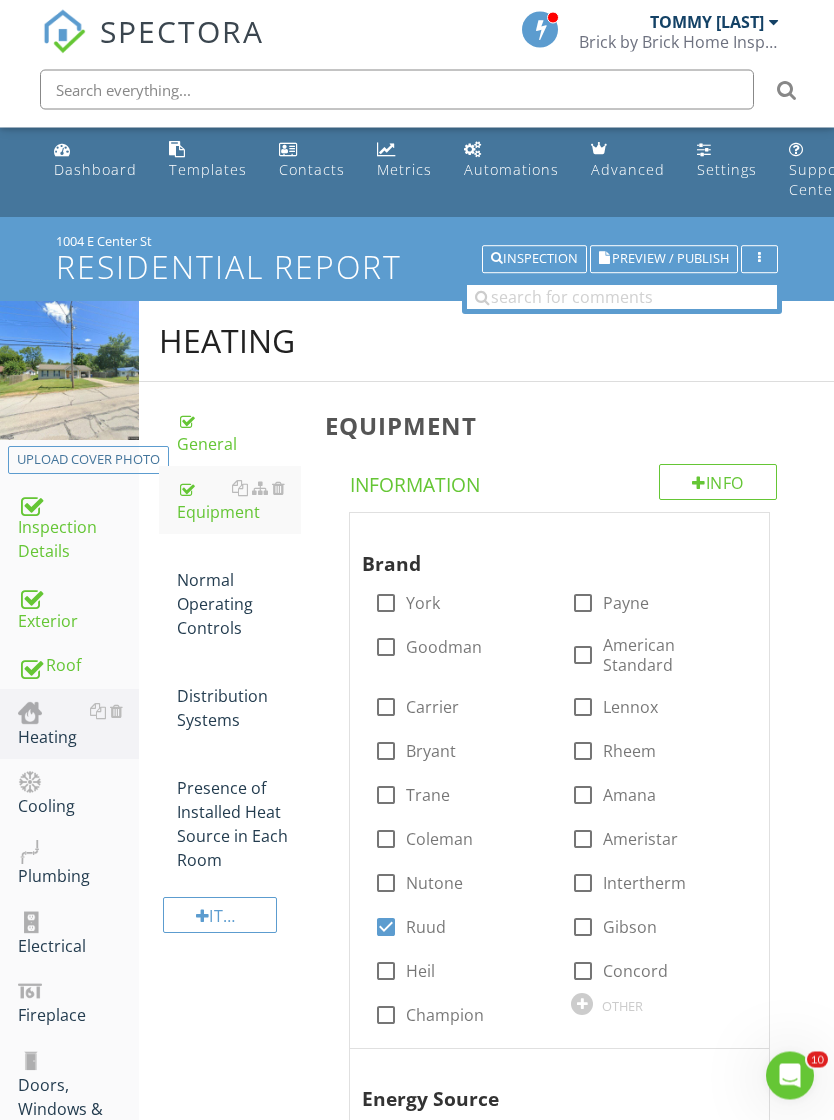 scroll, scrollTop: 4, scrollLeft: 0, axis: vertical 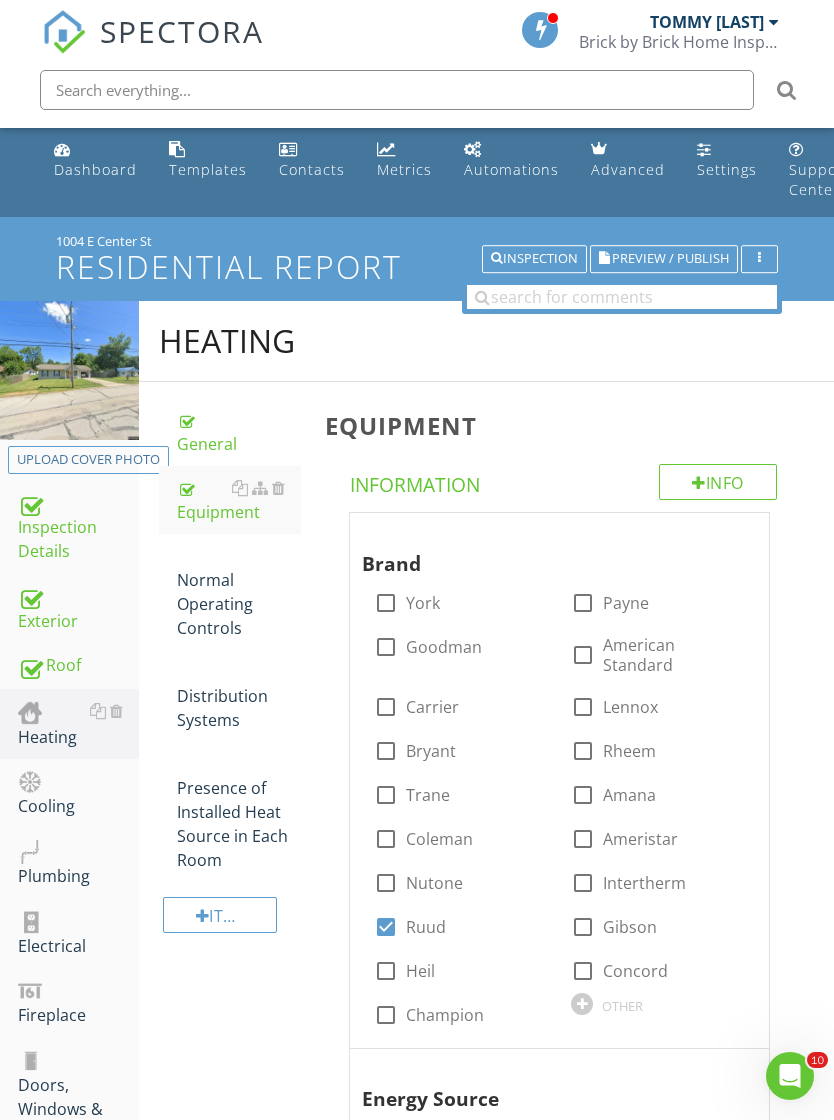 click on "Normal Operating Controls" at bounding box center (239, 592) 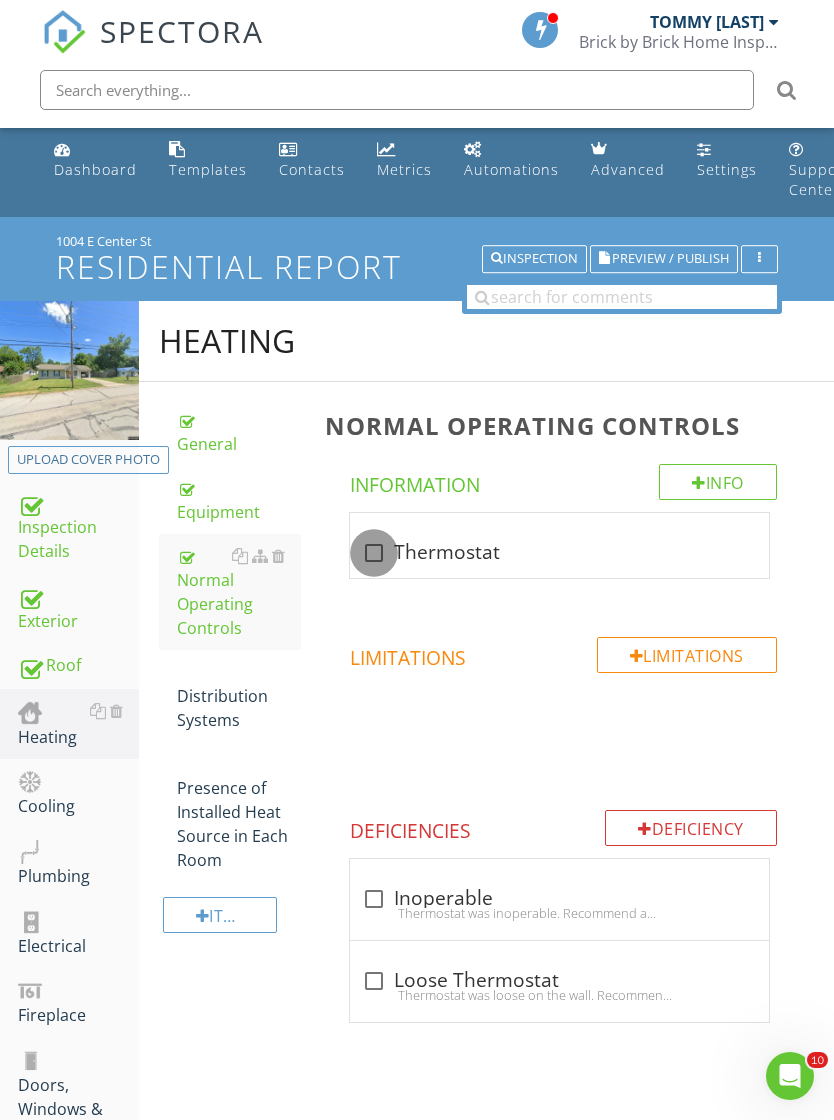 click at bounding box center (374, 553) 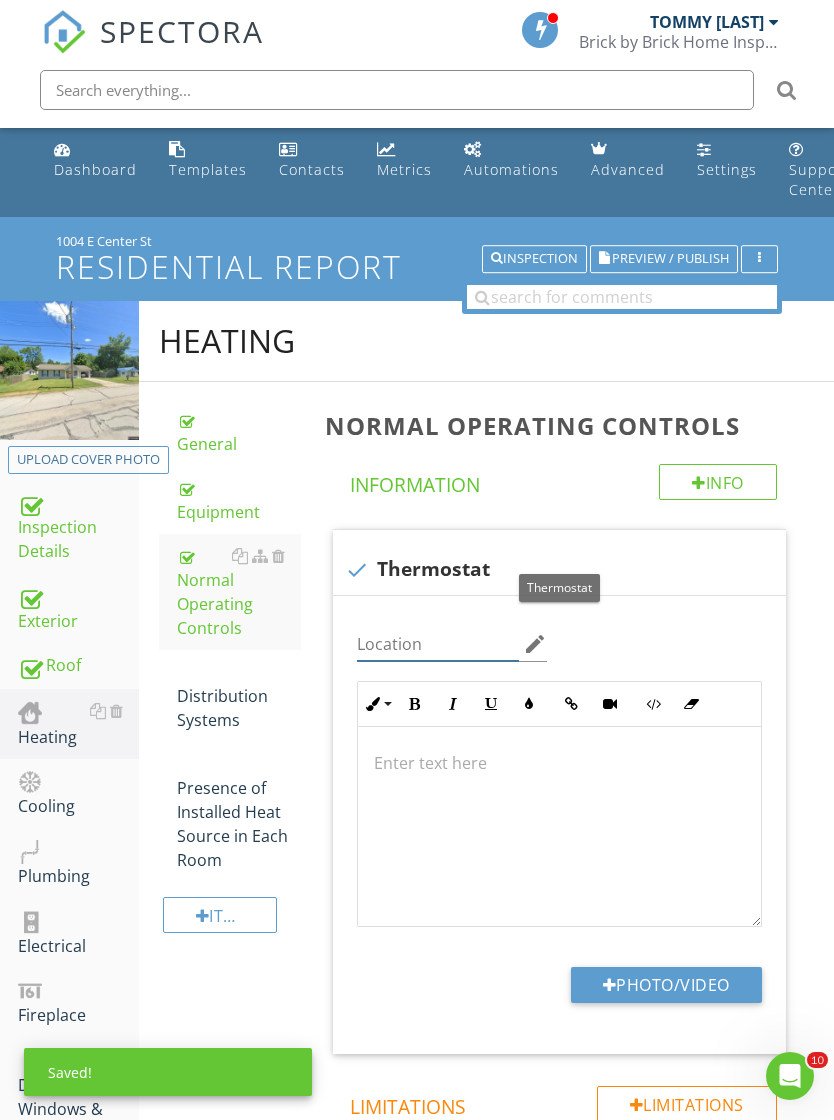 click at bounding box center [438, 644] 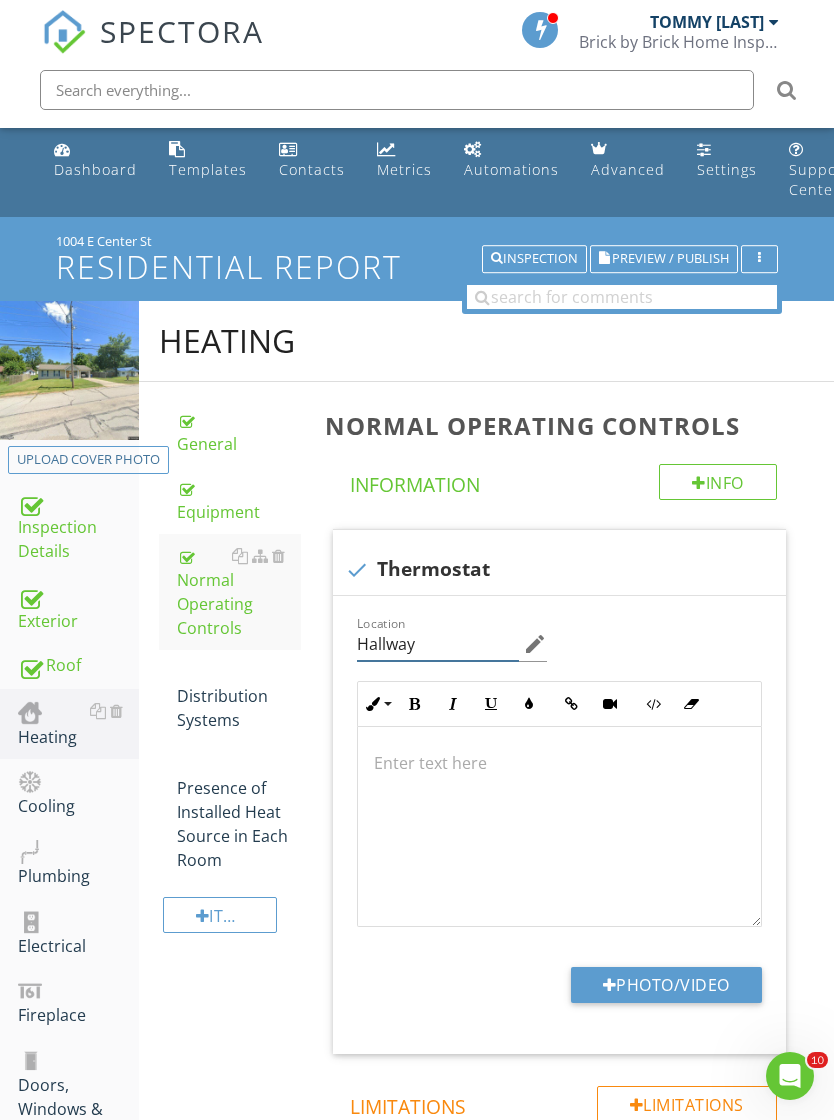 type on "Hallway" 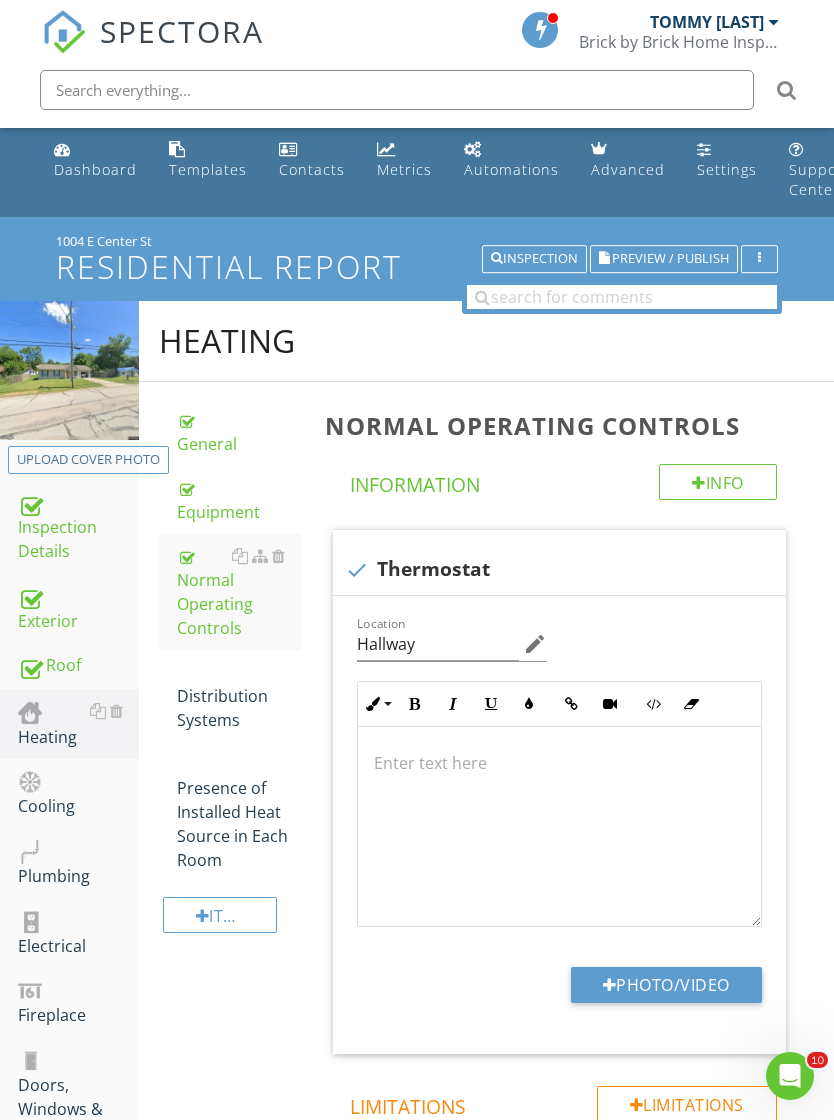 click on "Photo/Video" at bounding box center [666, 985] 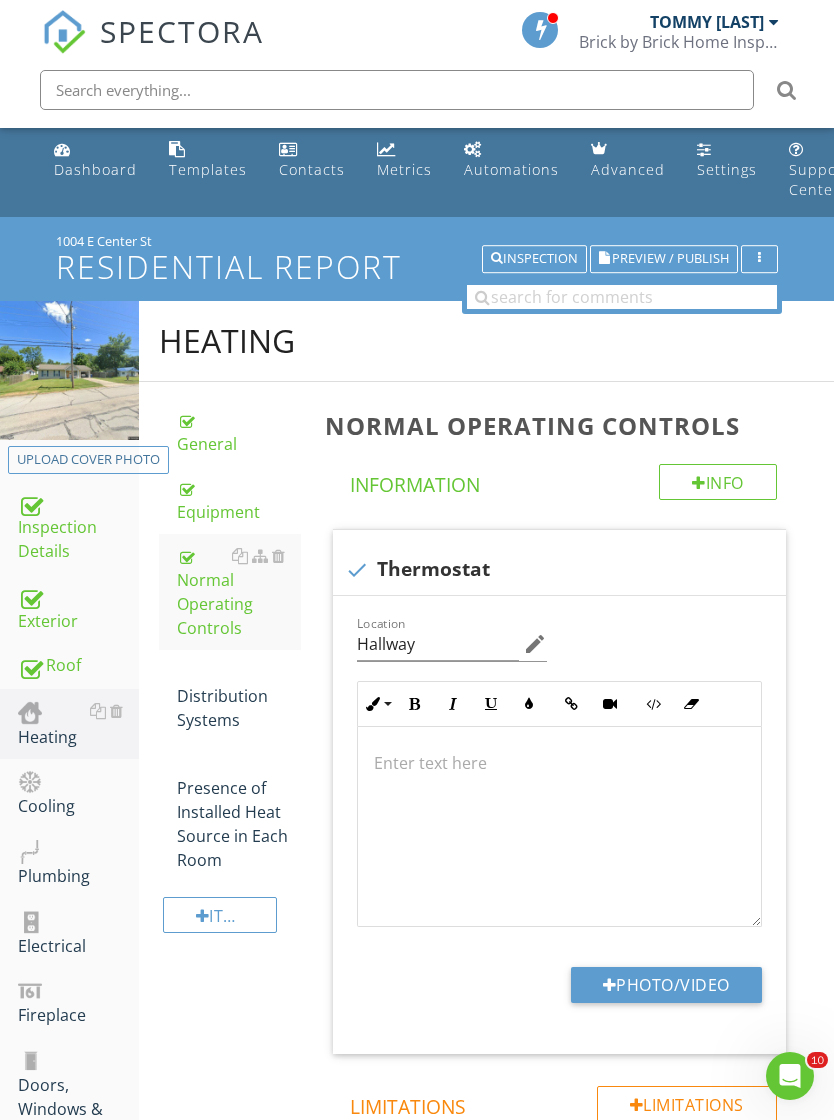 type on "C:\fakepath\IMG_1141.jpeg" 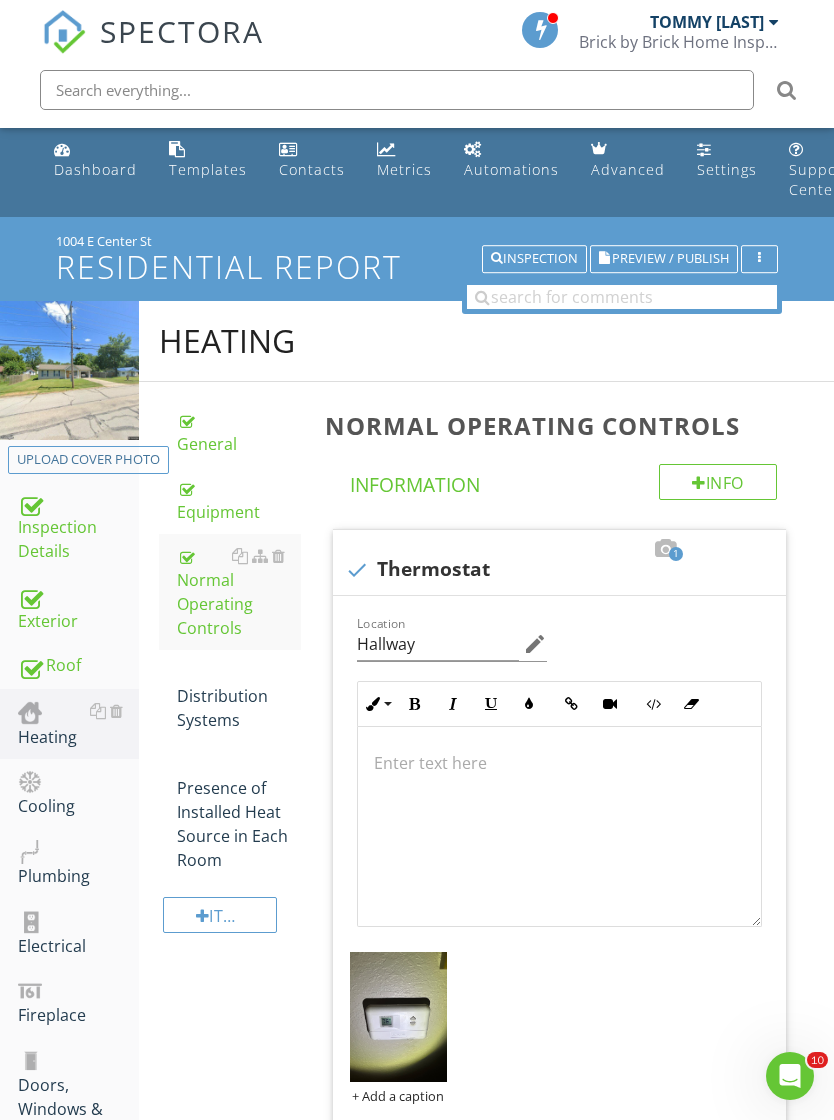 click on "Distribution Systems" at bounding box center (239, 696) 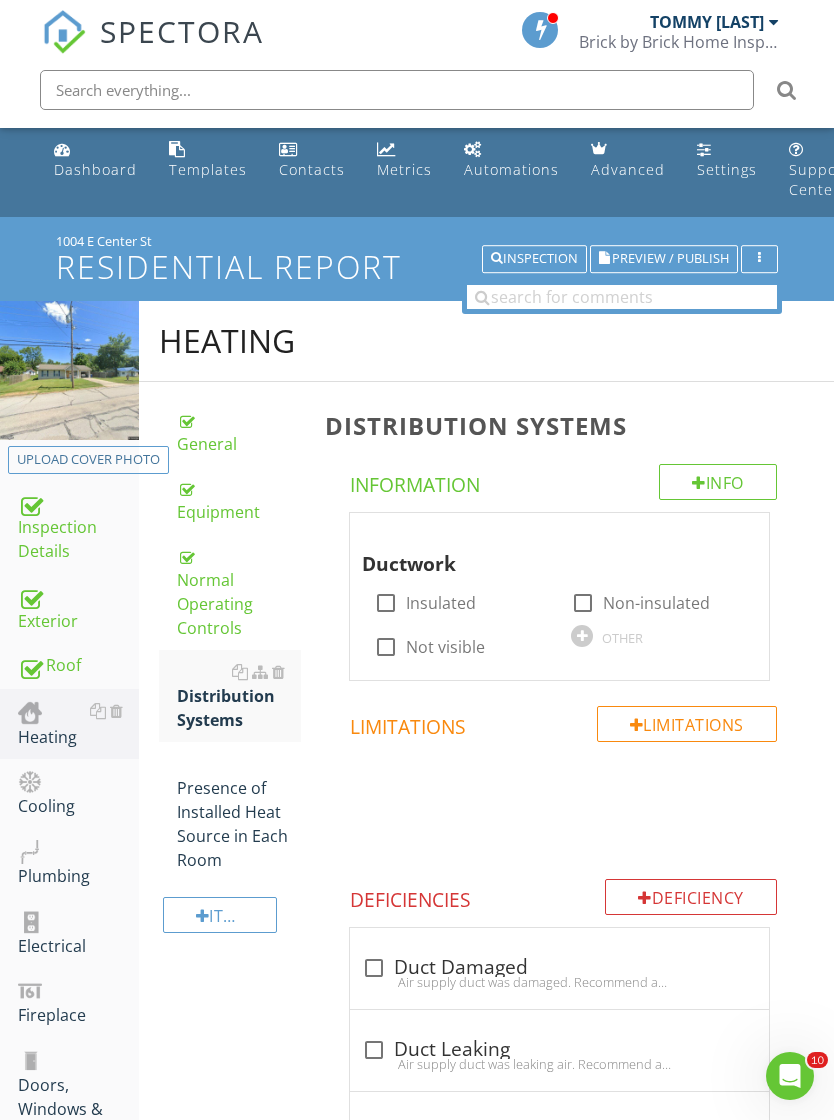 click on "Insulated" at bounding box center [441, 603] 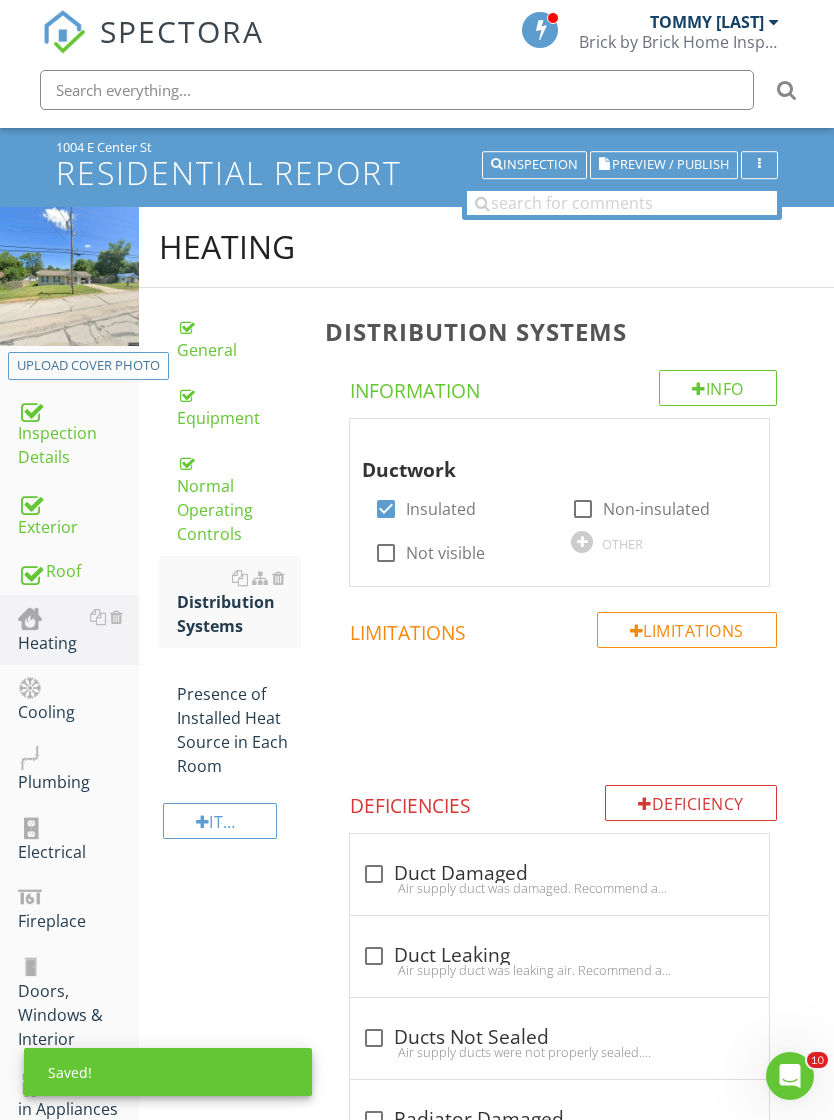 scroll, scrollTop: 204, scrollLeft: 0, axis: vertical 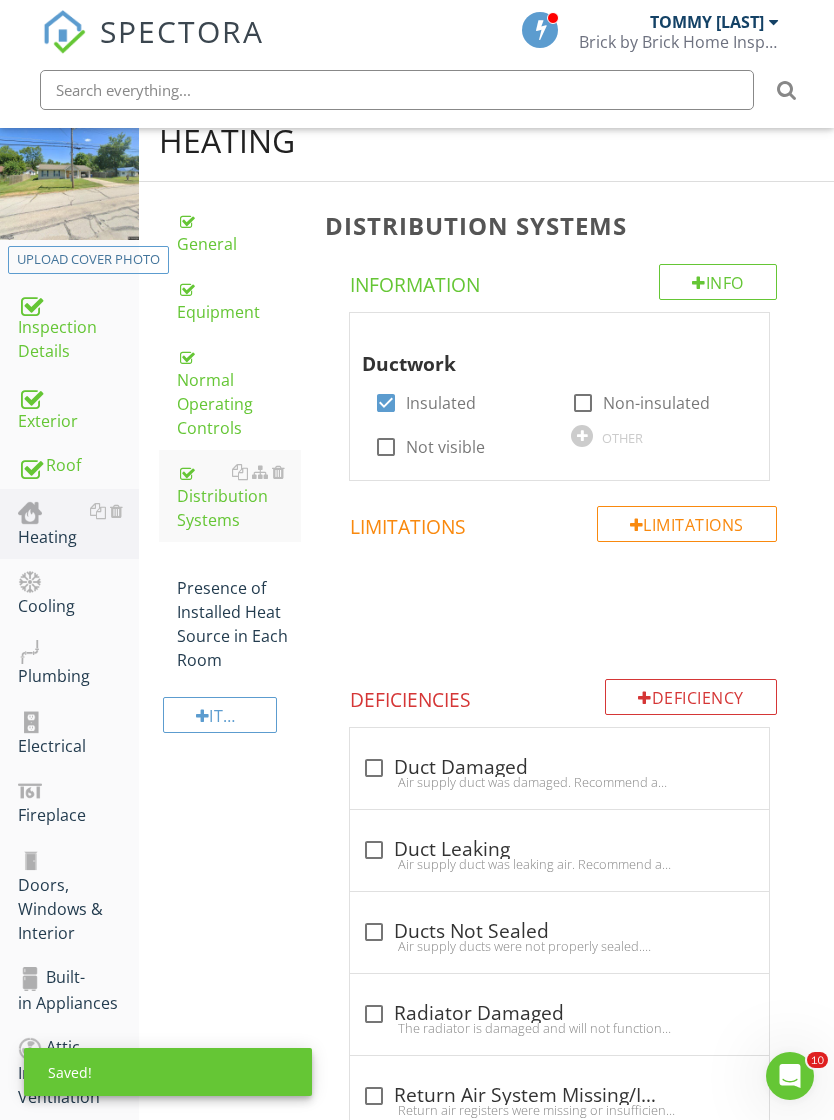 click on "Presence of Installed Heat Source in Each Room" at bounding box center [239, 612] 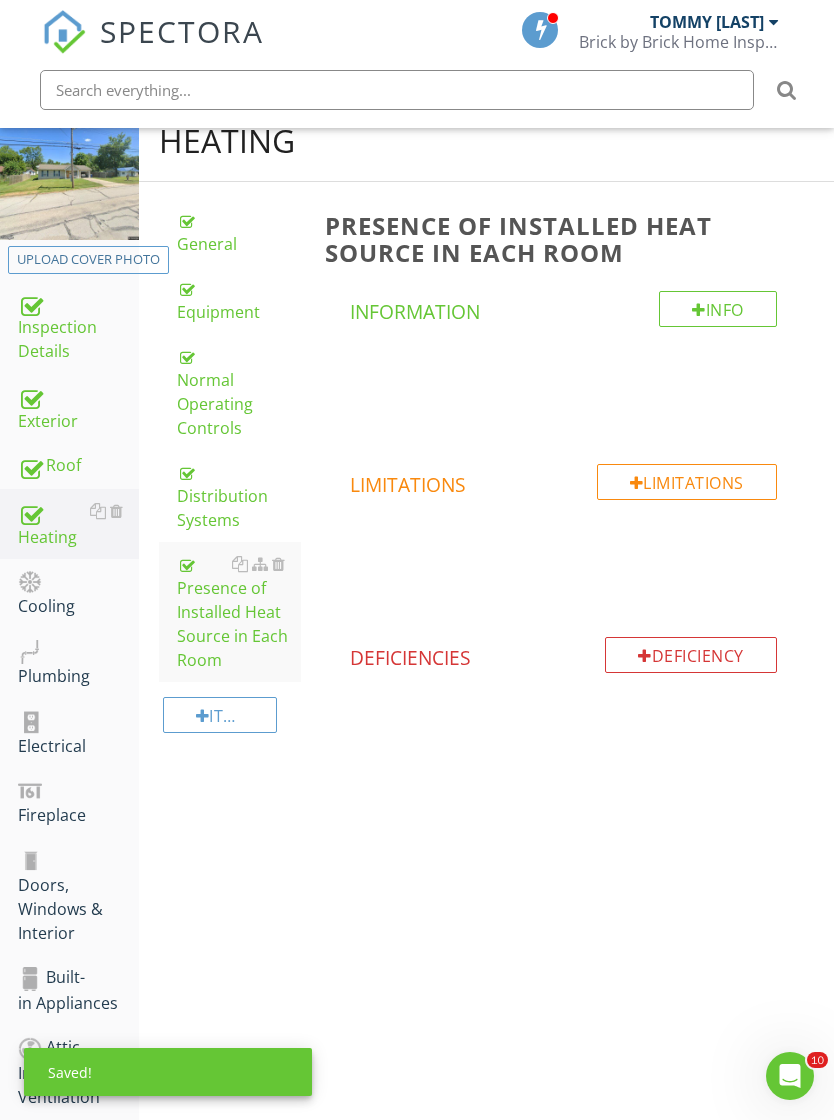 click on "Cooling" at bounding box center [78, 594] 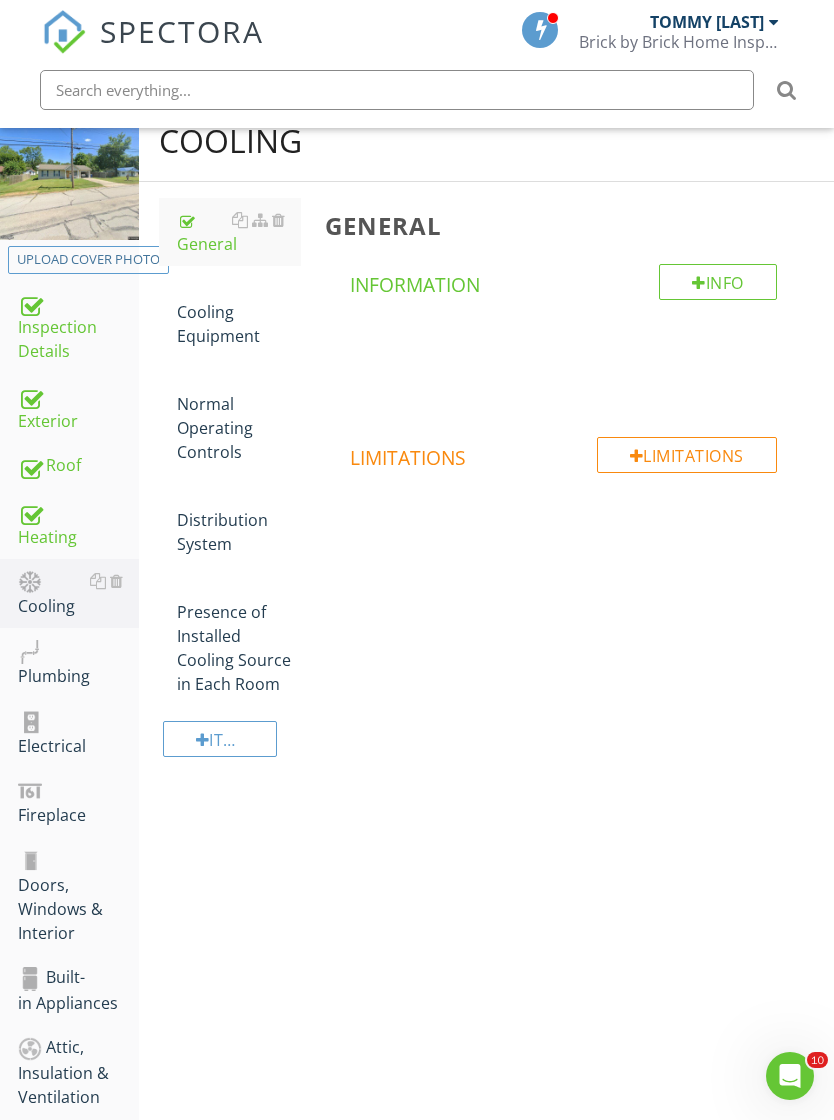 click on "Cooling Equipment" at bounding box center [239, 312] 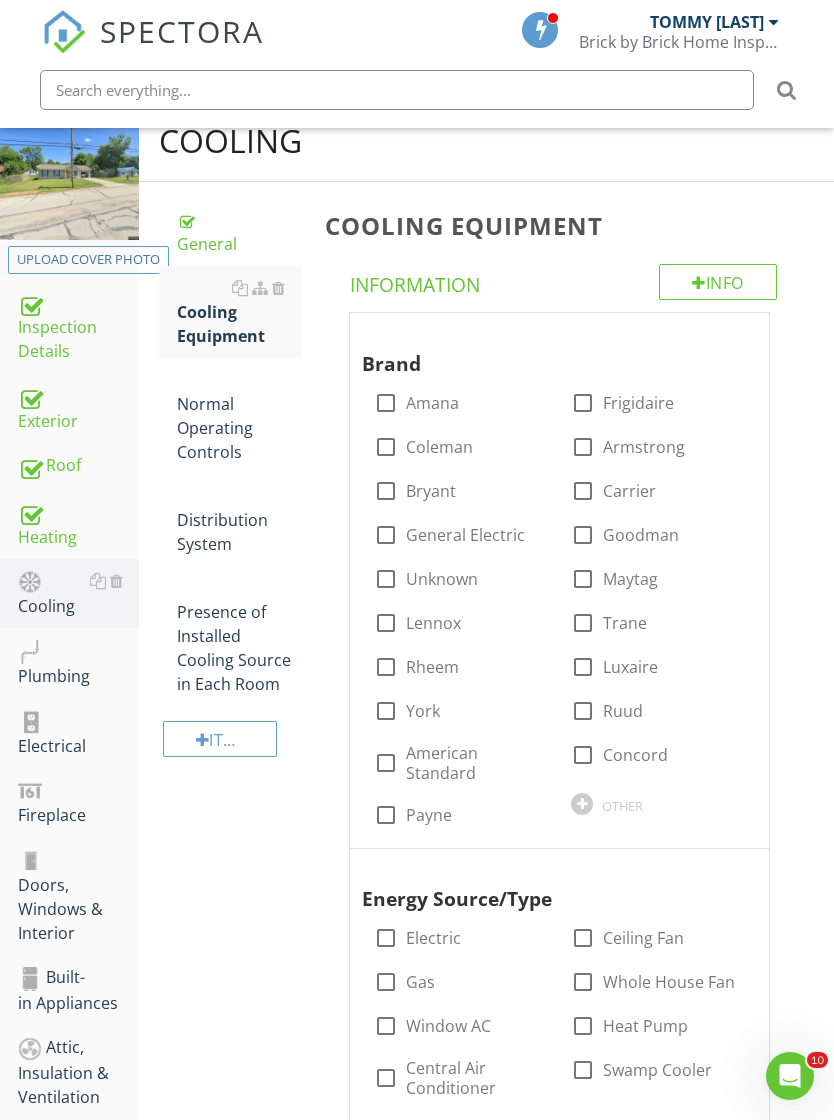 click at bounding box center (583, 711) 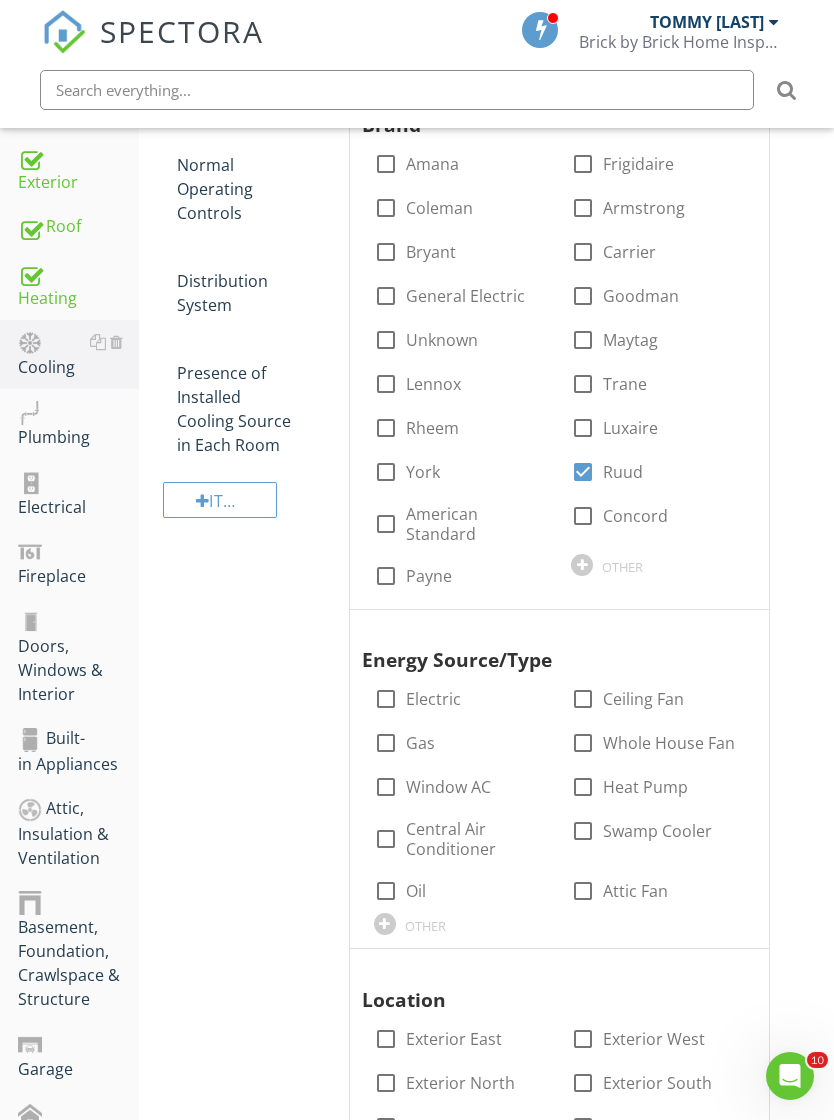 scroll, scrollTop: 465, scrollLeft: 0, axis: vertical 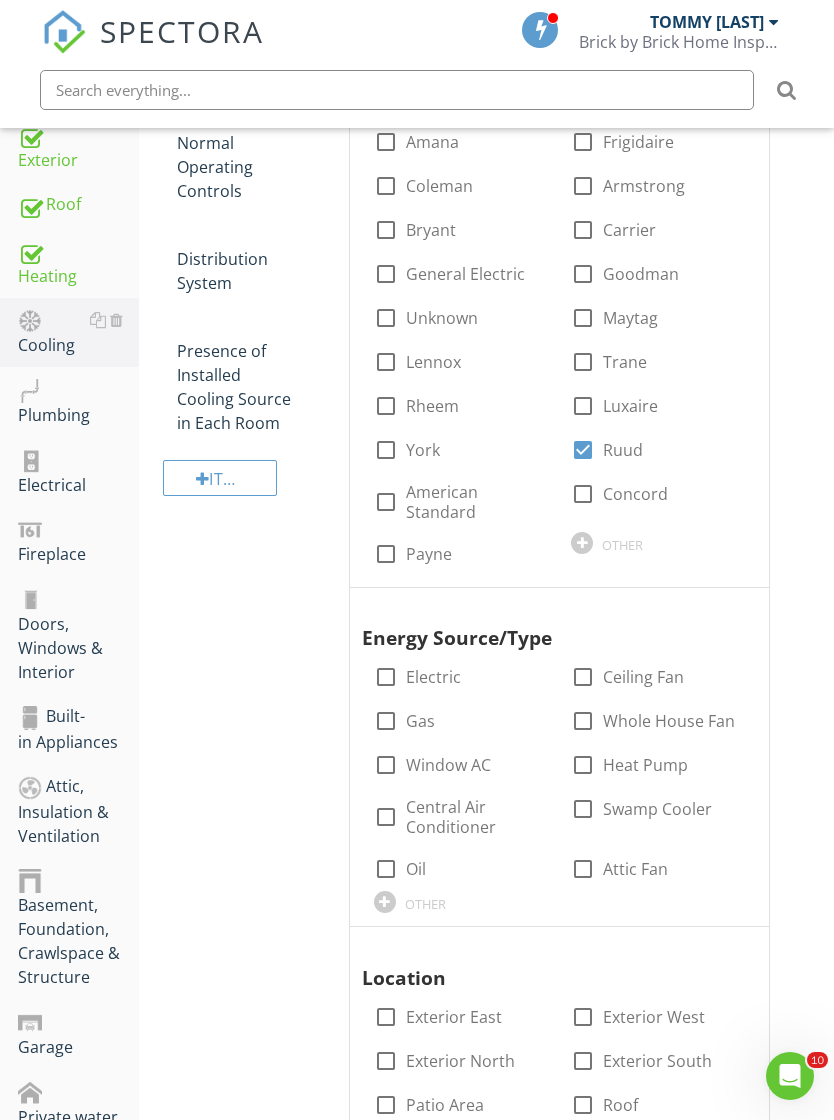 click on "Electric" at bounding box center [433, 677] 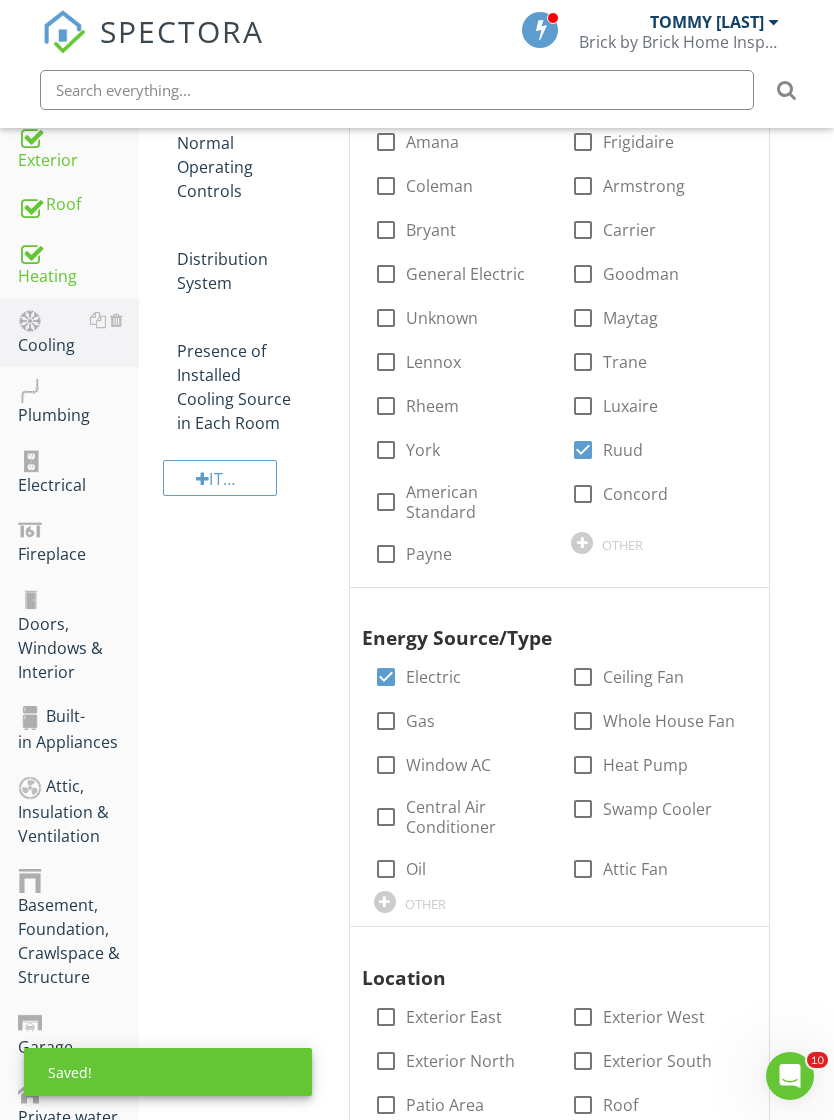 click on "Central Air Conditioner" at bounding box center (477, 817) 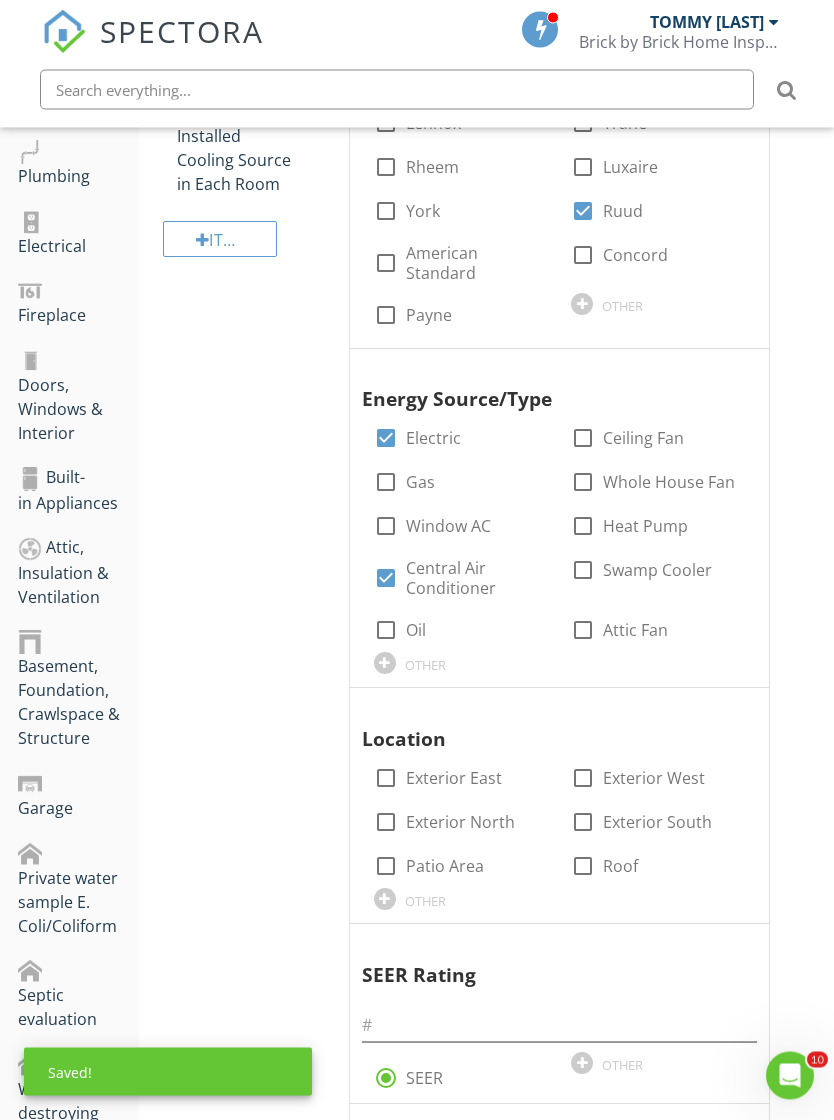 scroll, scrollTop: 804, scrollLeft: 0, axis: vertical 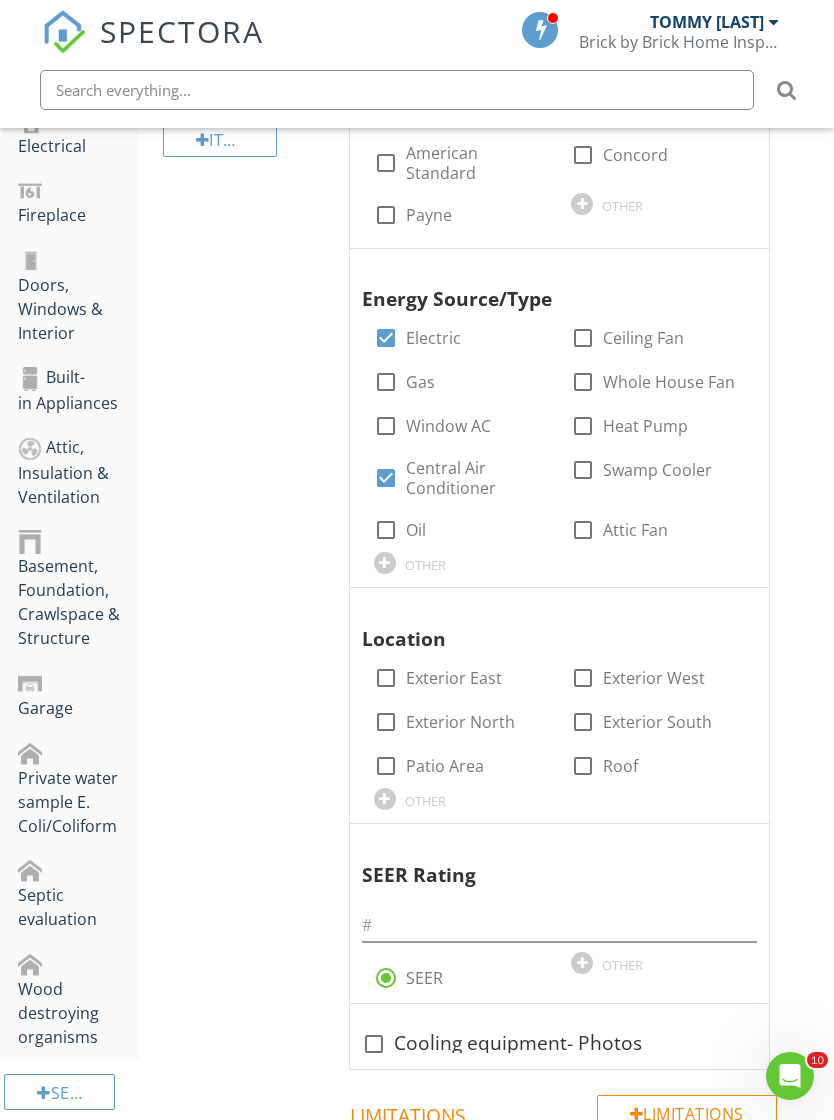 click on "Exterior East" at bounding box center (454, 678) 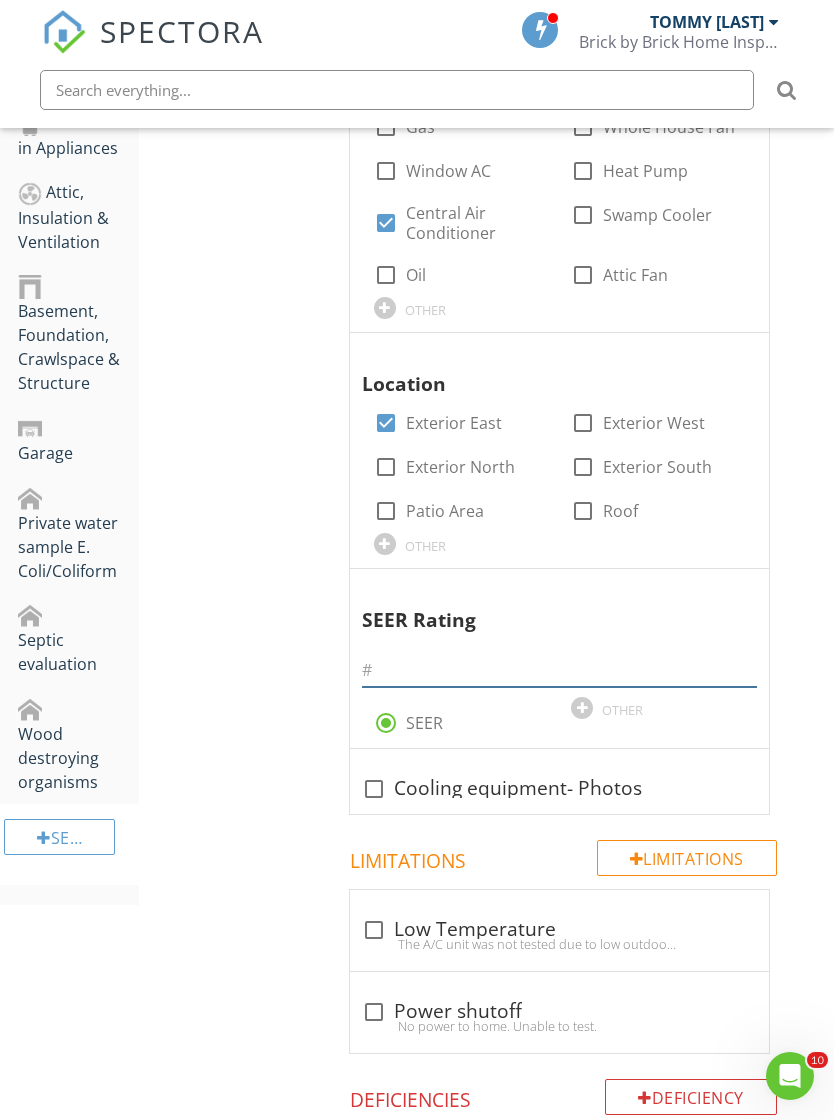 click at bounding box center [559, 670] 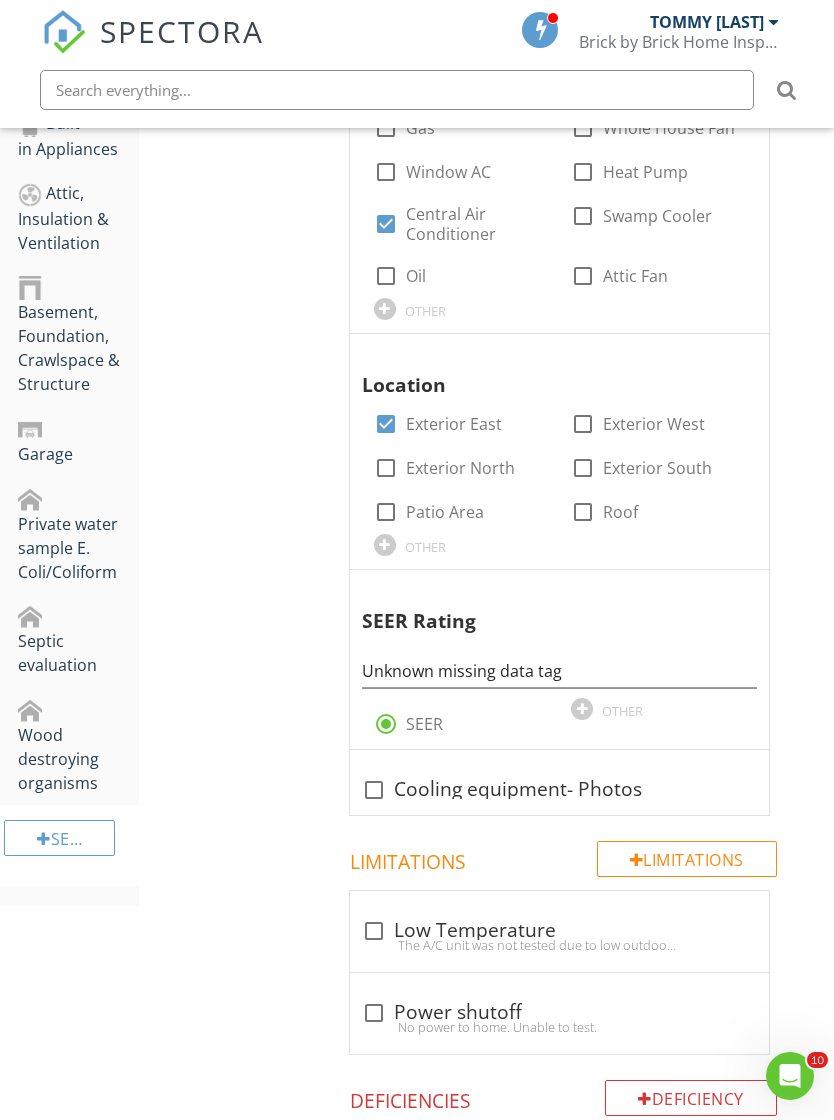scroll, scrollTop: 1059, scrollLeft: 0, axis: vertical 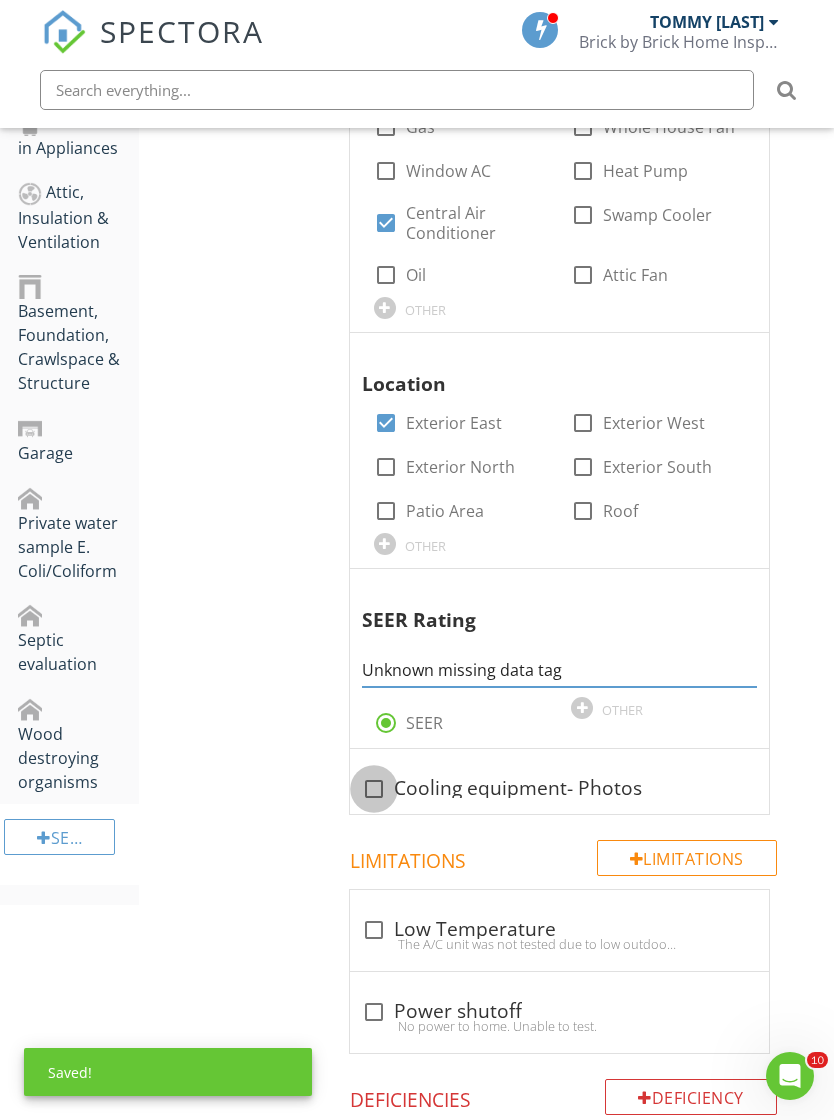 type on "Unknown missing data tag" 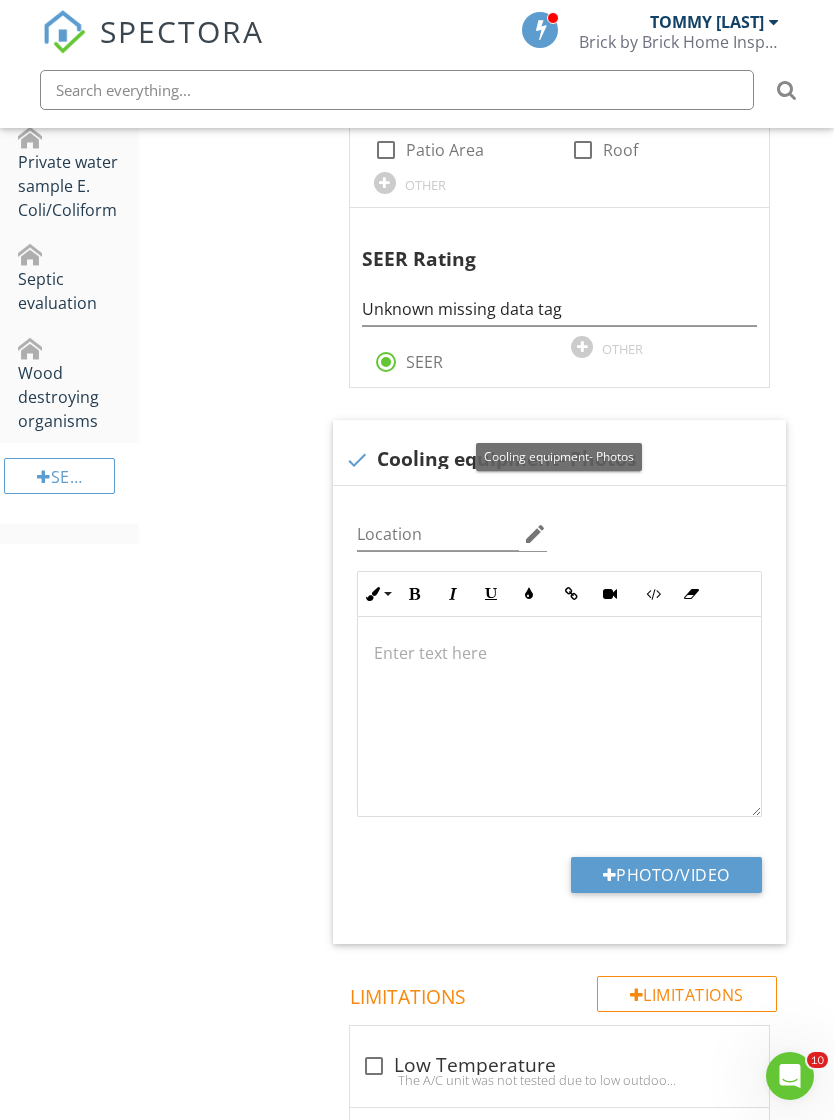 scroll, scrollTop: 1494, scrollLeft: 0, axis: vertical 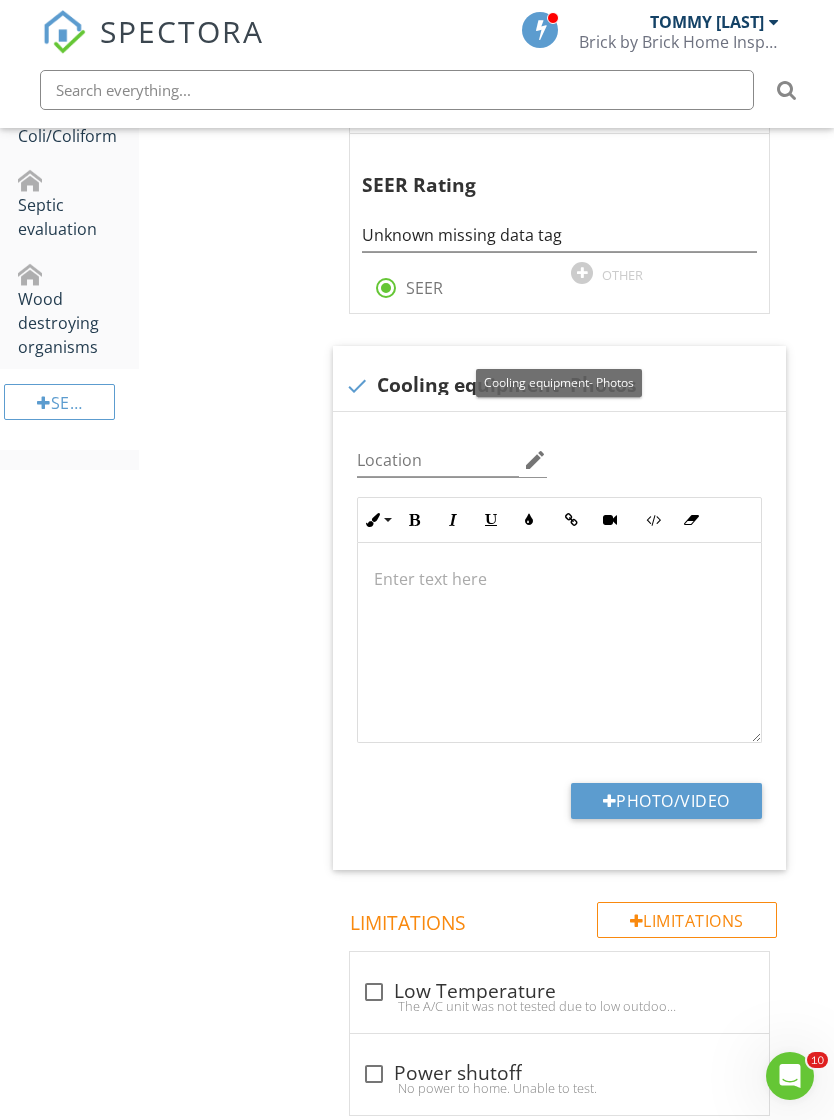 click on "Photo/Video" at bounding box center [666, 801] 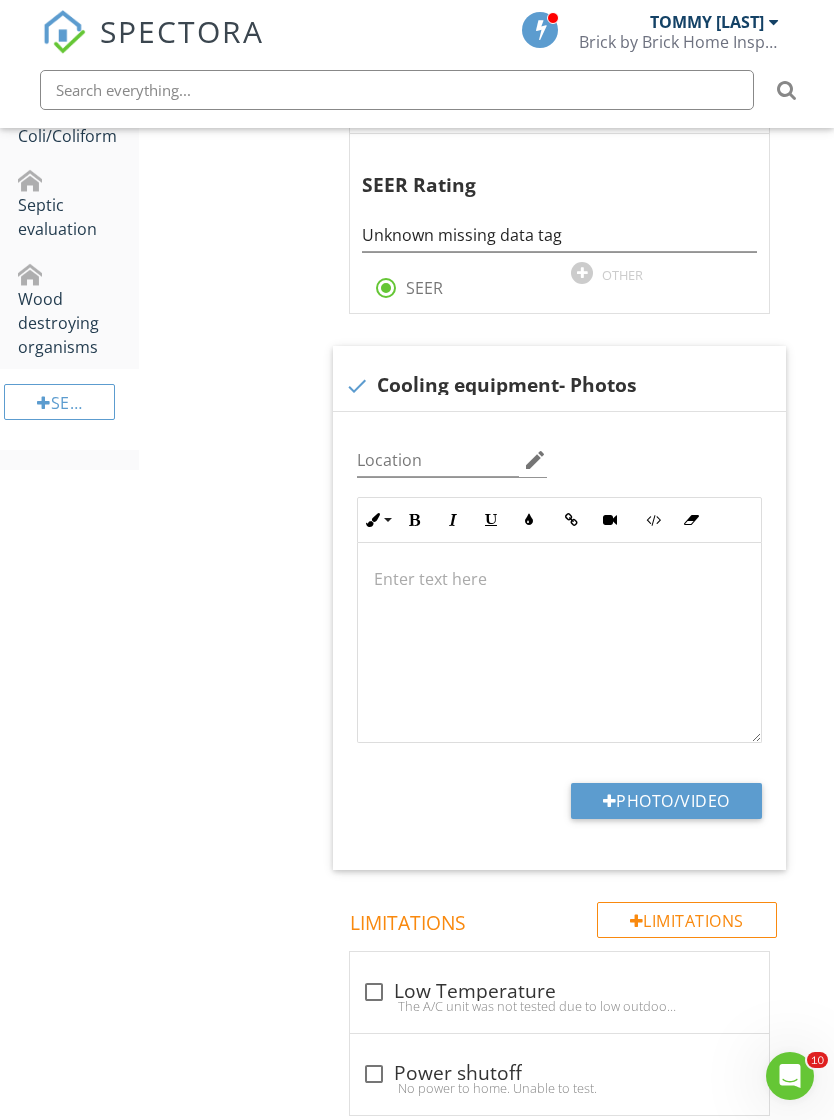 click on "Photo/Video" at bounding box center (666, 801) 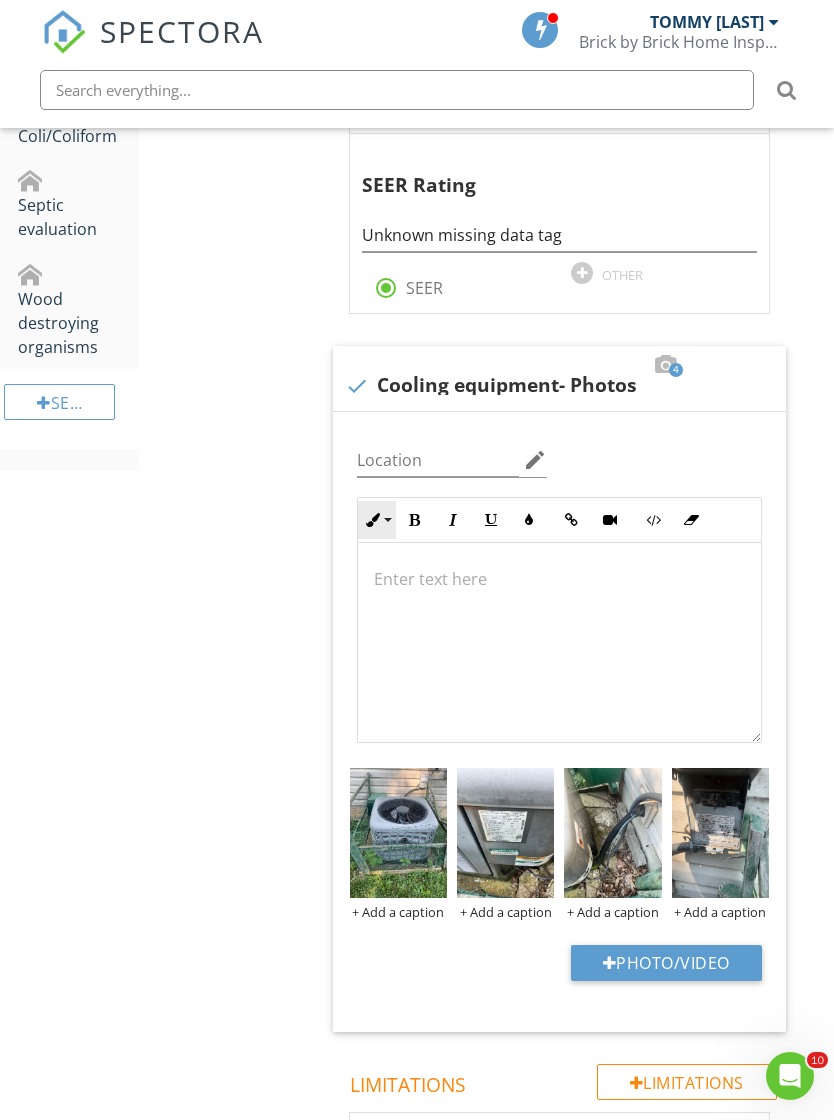 click on "Inline Style" at bounding box center [377, 520] 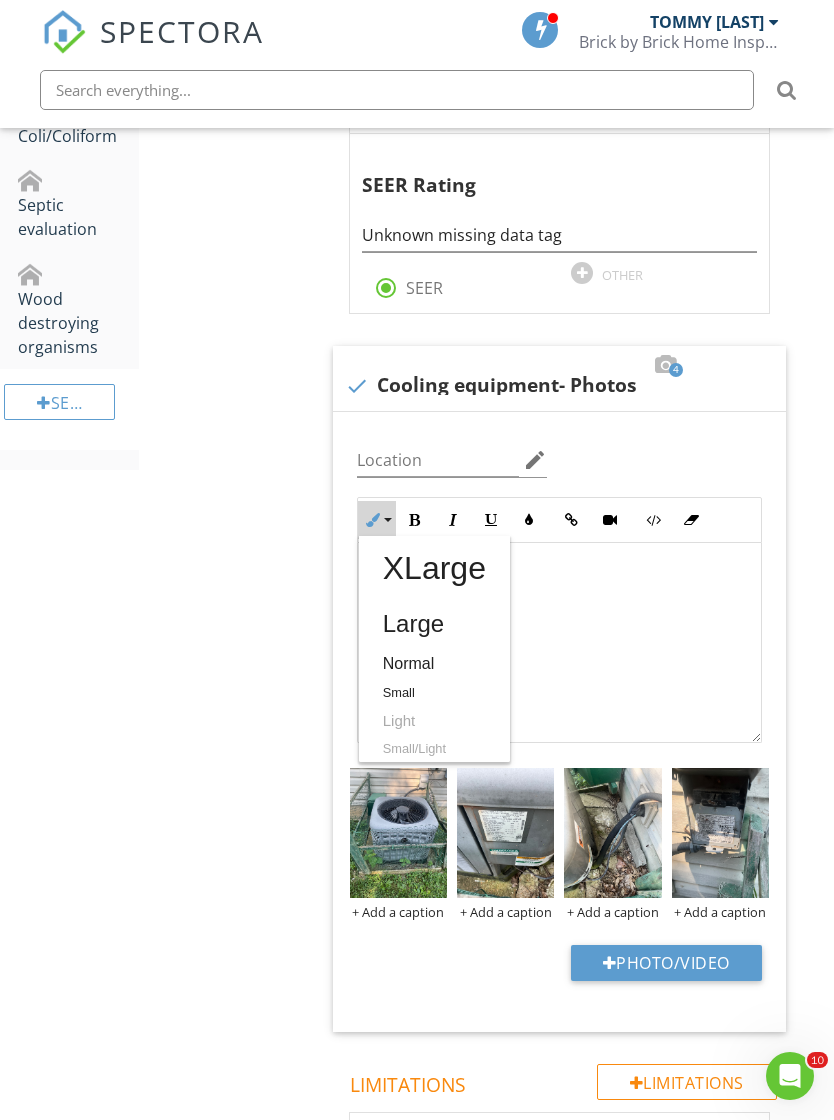 click at bounding box center (415, 520) 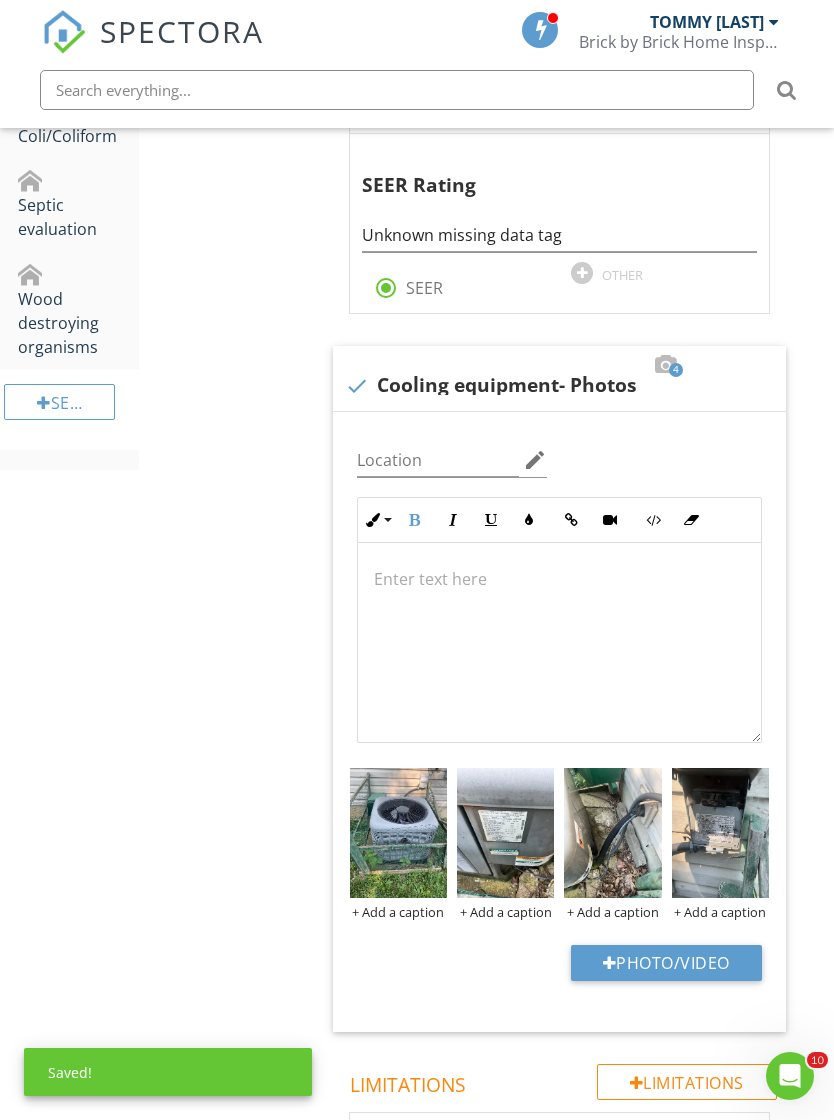 type 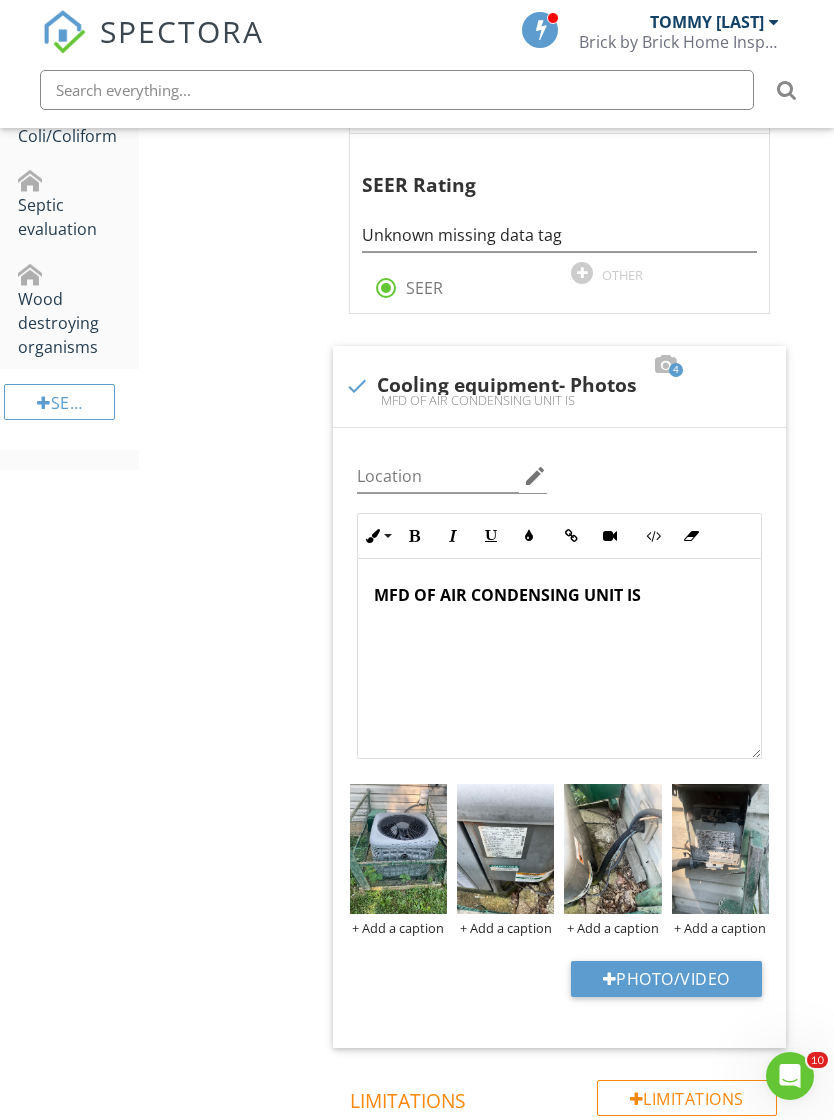 click at bounding box center [505, 849] 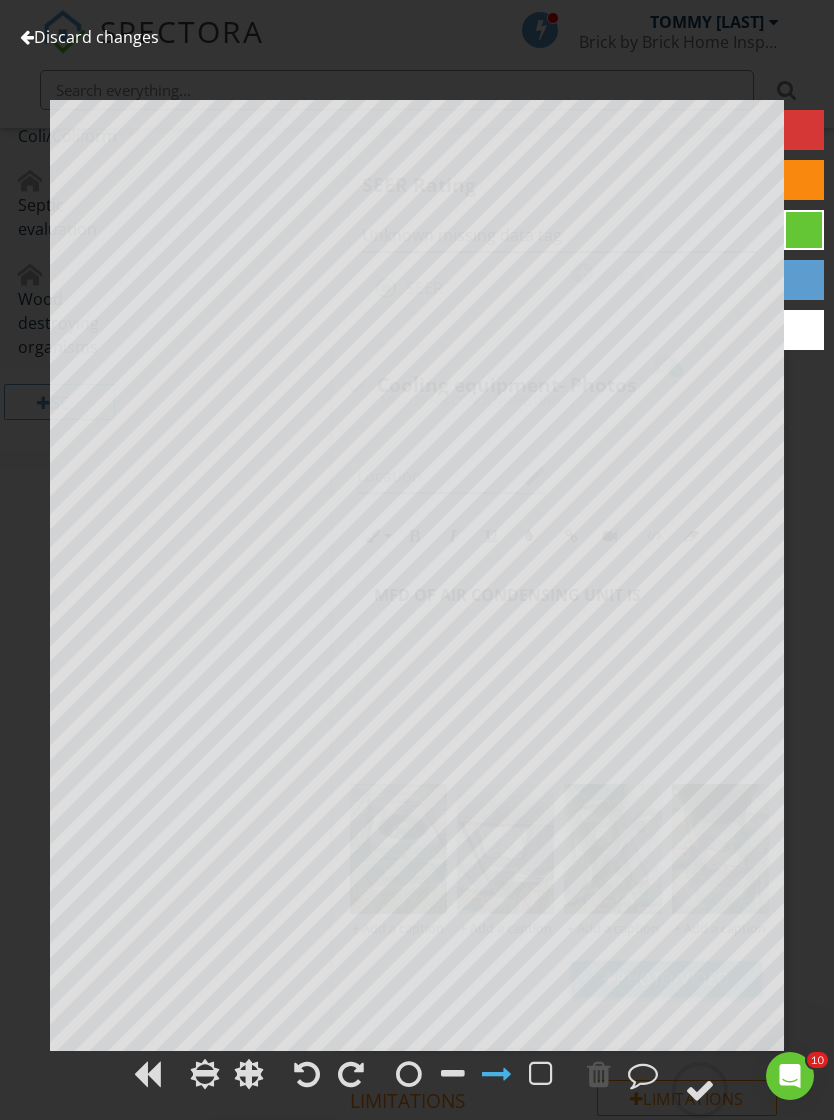 click on "Discard changes" at bounding box center [89, 37] 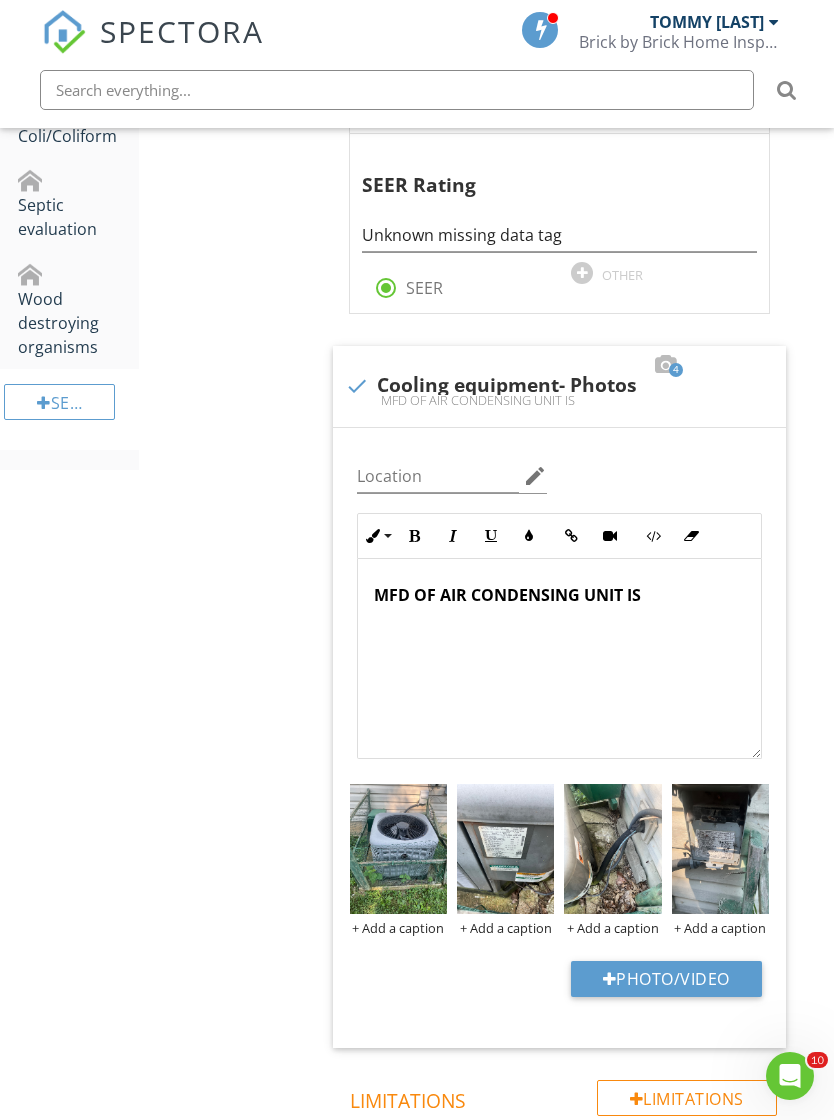 click on "MFD OF AIR CONDENSING UNIT IS" at bounding box center (559, 595) 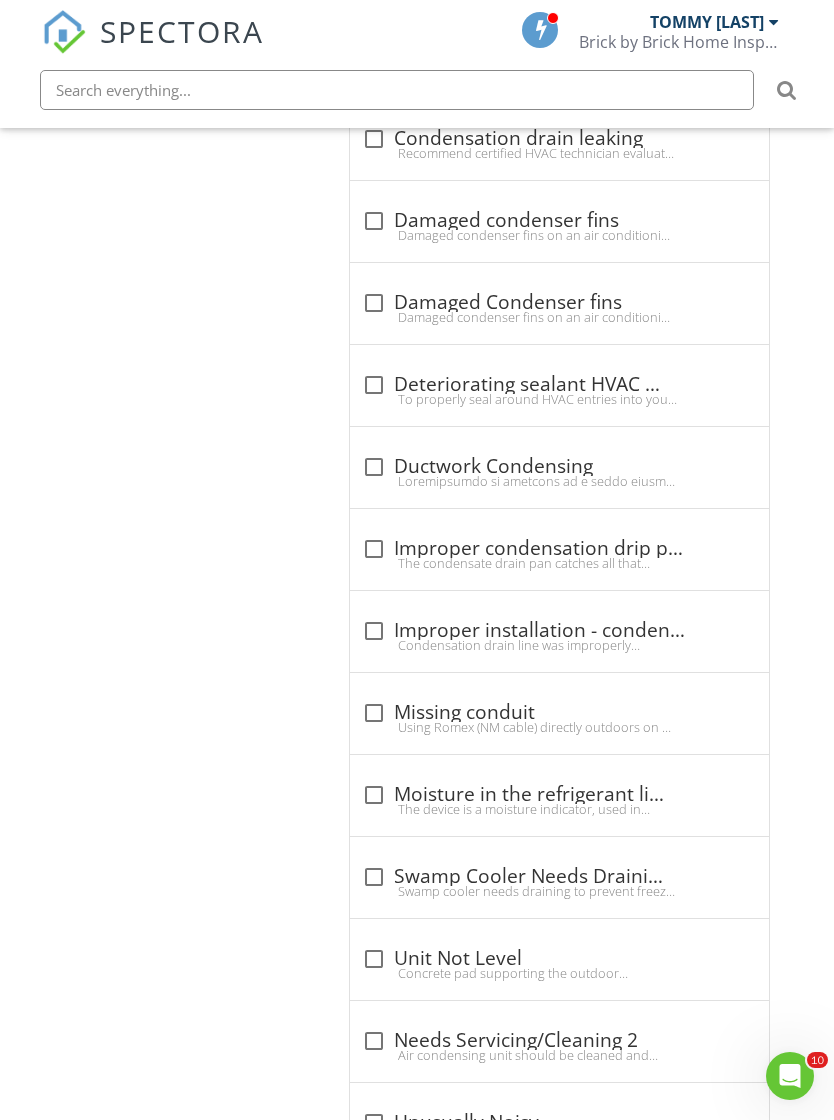 scroll, scrollTop: 3556, scrollLeft: 0, axis: vertical 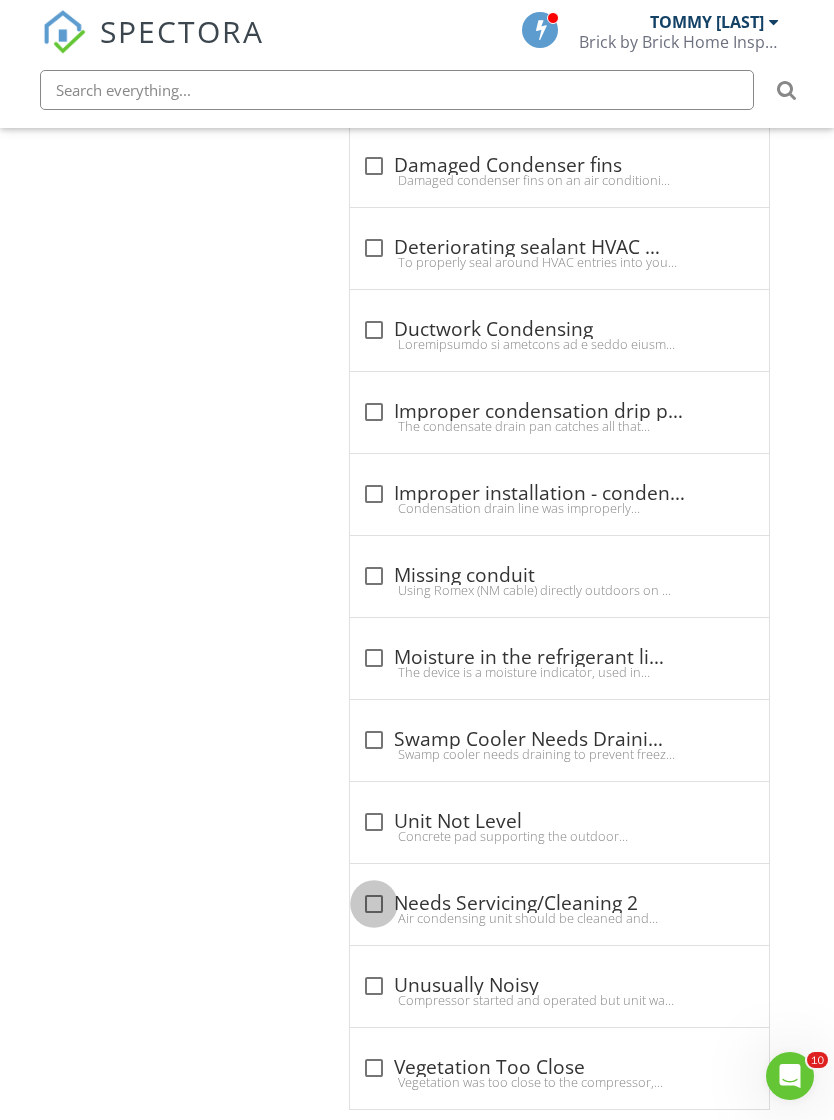click at bounding box center (374, 904) 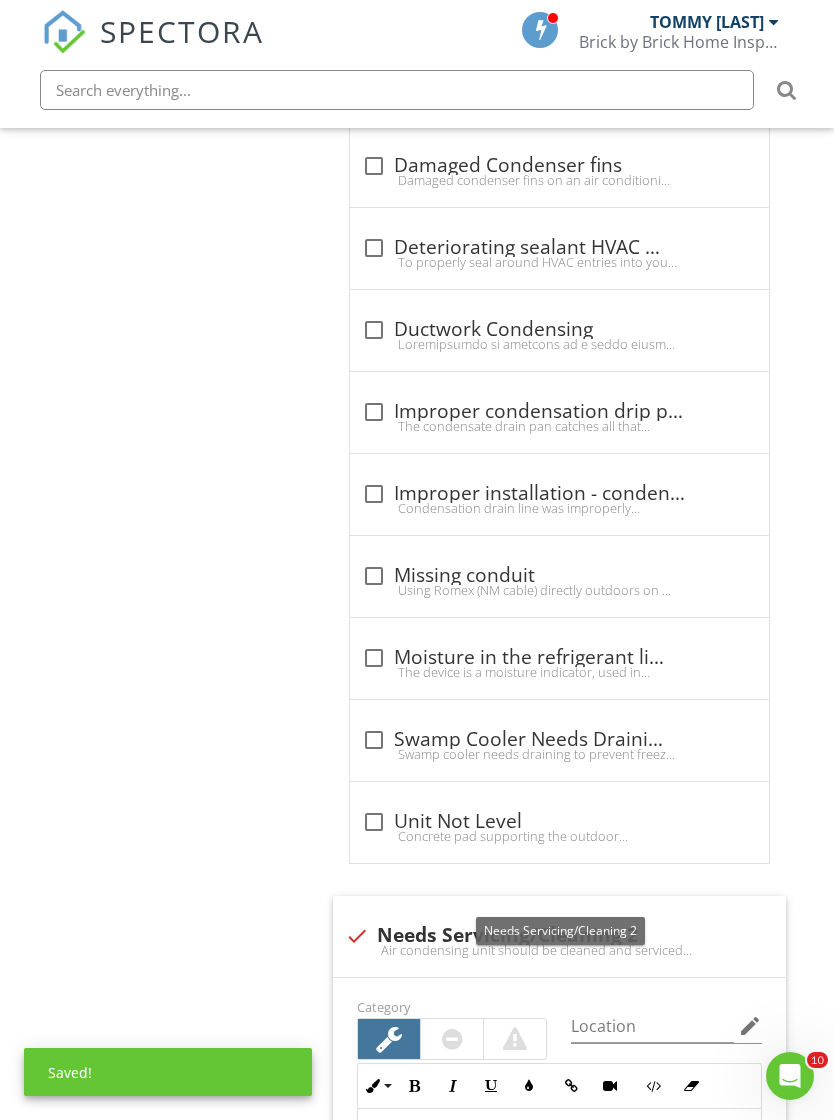 click at bounding box center (554, 915) 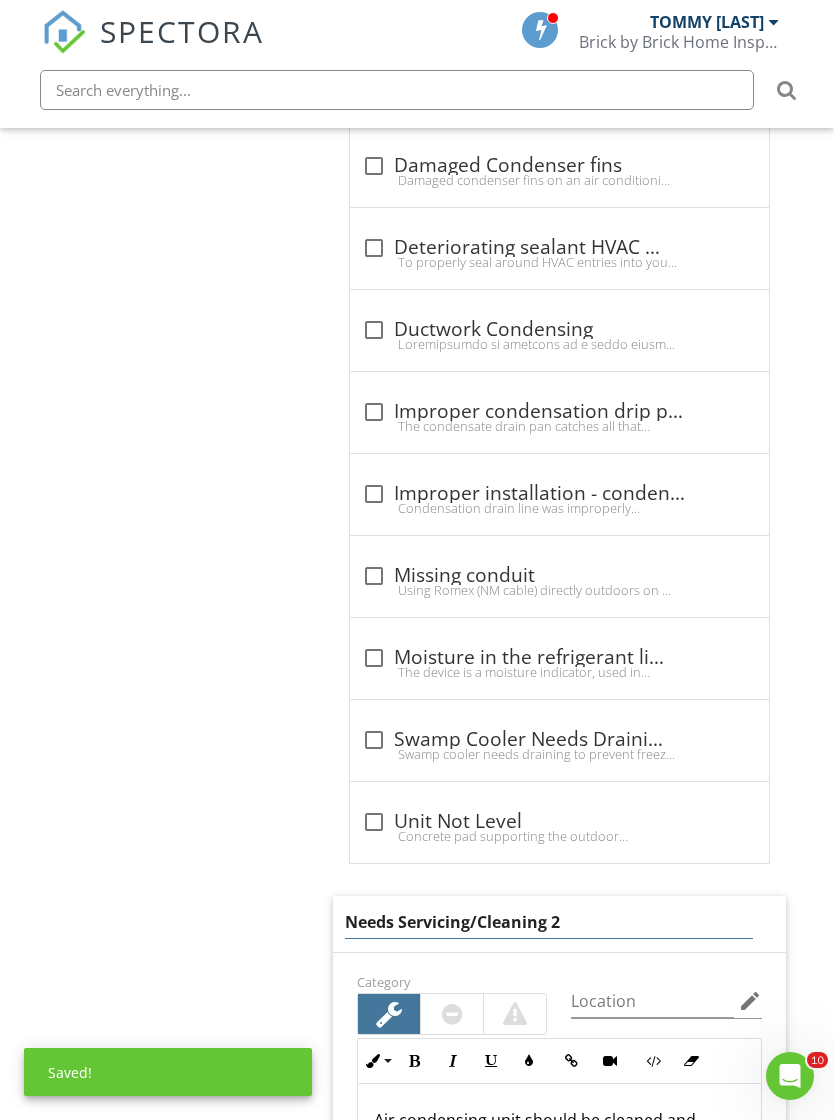 click on "Needs Servicing/Cleaning 2" at bounding box center (549, 922) 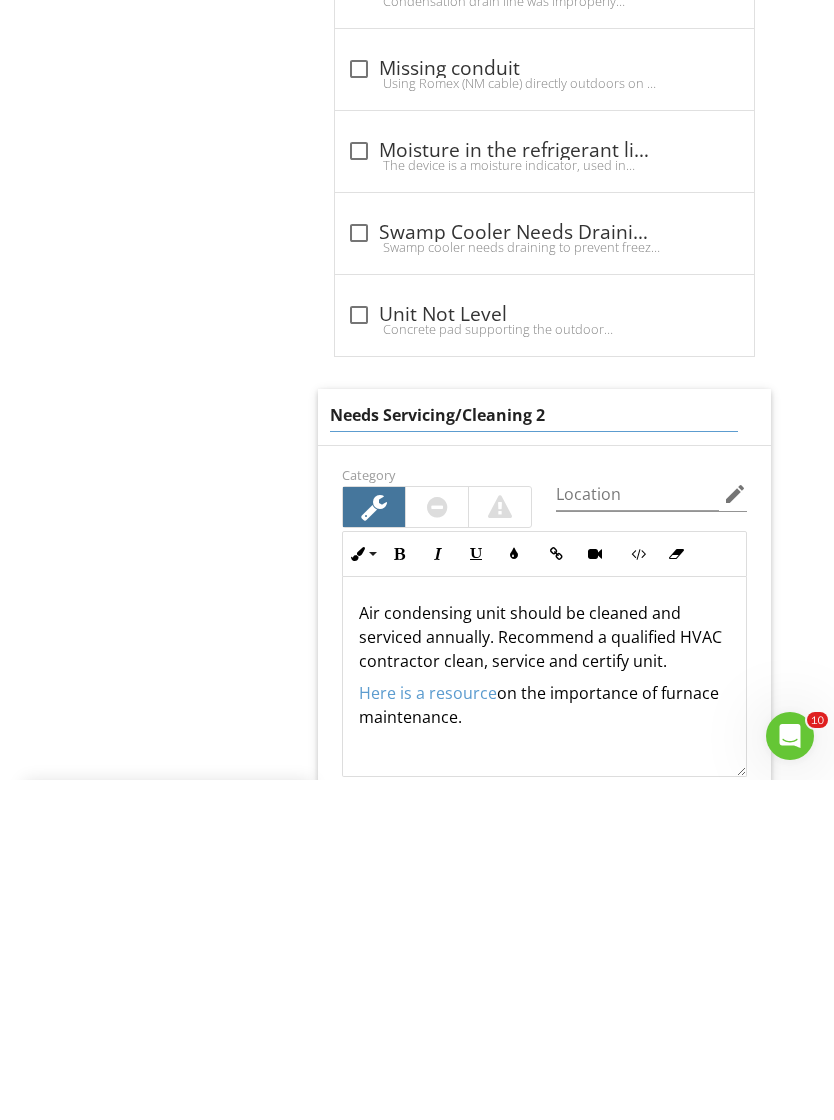 type on "Needs Servicing/Cleaning" 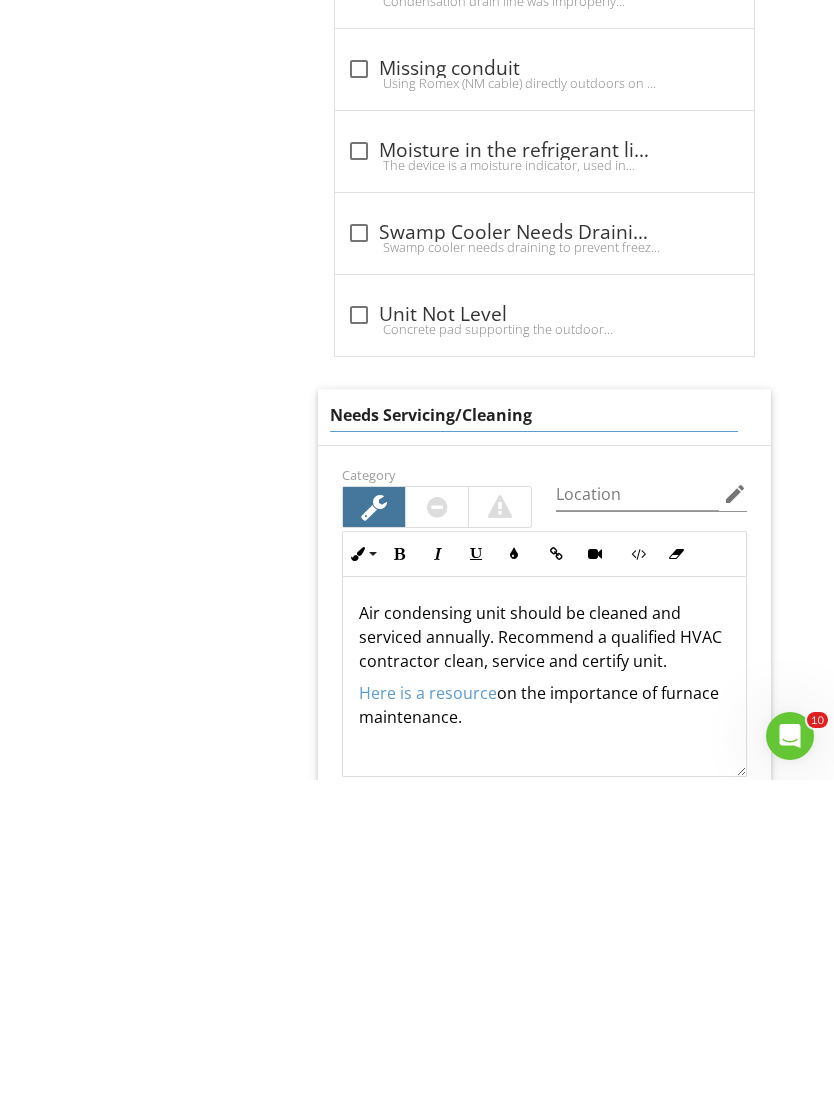 click on "Cooling Equipment
Info
Information
Brand
check_box_outline_blank Amana   check_box_outline_blank Frigidaire   check_box_outline_blank Coleman   check_box_outline_blank Armstrong   check_box_outline_blank Bryant   check_box_outline_blank Carrier   check_box_outline_blank General Electric   check_box_outline_blank Goodman   check_box_outline_blank Unknown   check_box_outline_blank Maytag   check_box_outline_blank Lennox   check_box_outline_blank Trane   check_box_outline_blank Rheem   check_box_outline_blank Luxaire   check_box_outline_blank York   check_box Ruud   check_box_outline_blank American Standard   check_box_outline_blank Concord   check_box_outline_blank Payne         OTHER
Energy Source/Type
check_box Electric   check_box_outline_blank Ceiling Fan   check_box_outline_blank Gas     Window AC" at bounding box center [558, -909] 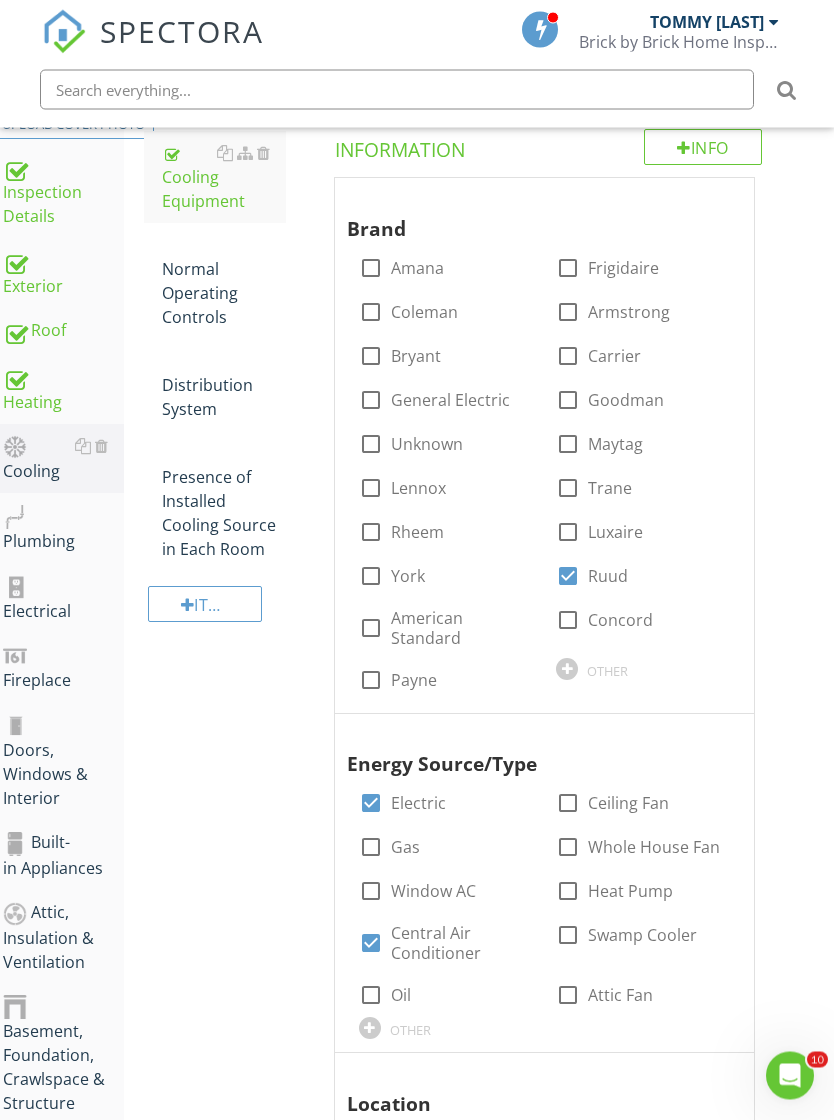 scroll, scrollTop: 257, scrollLeft: 15, axis: both 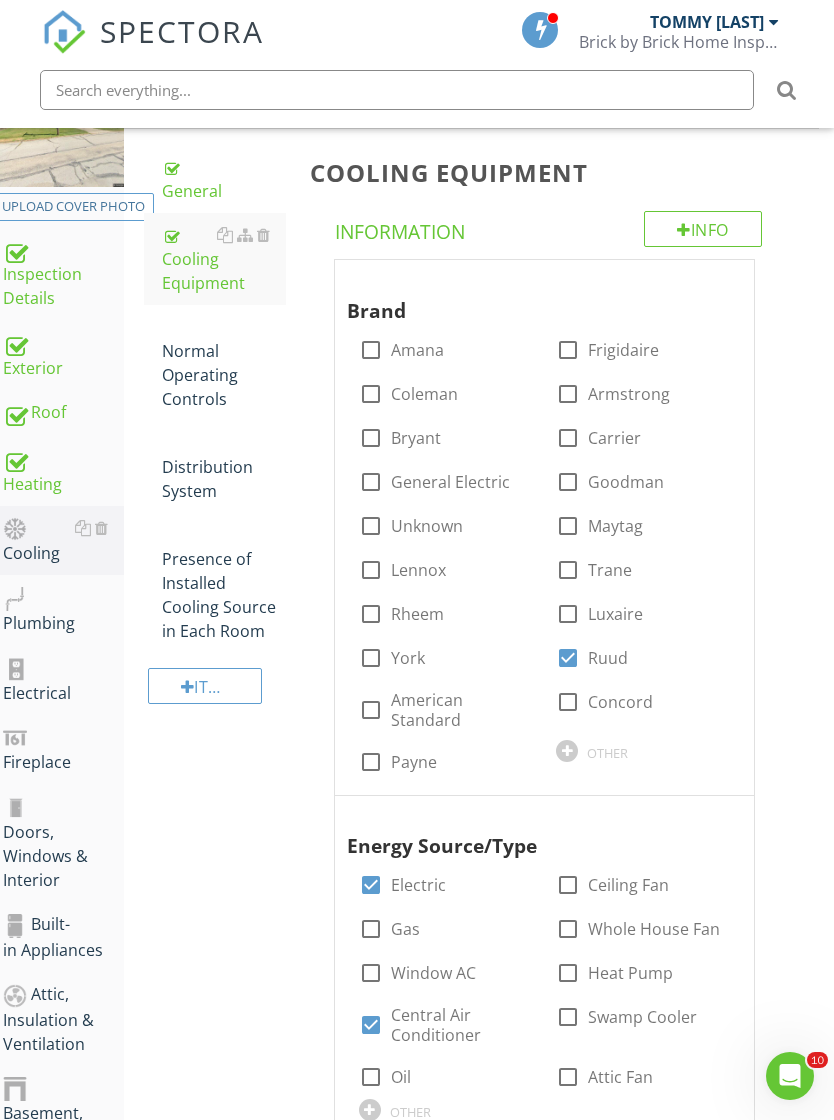 click on "Heating" at bounding box center [63, 471] 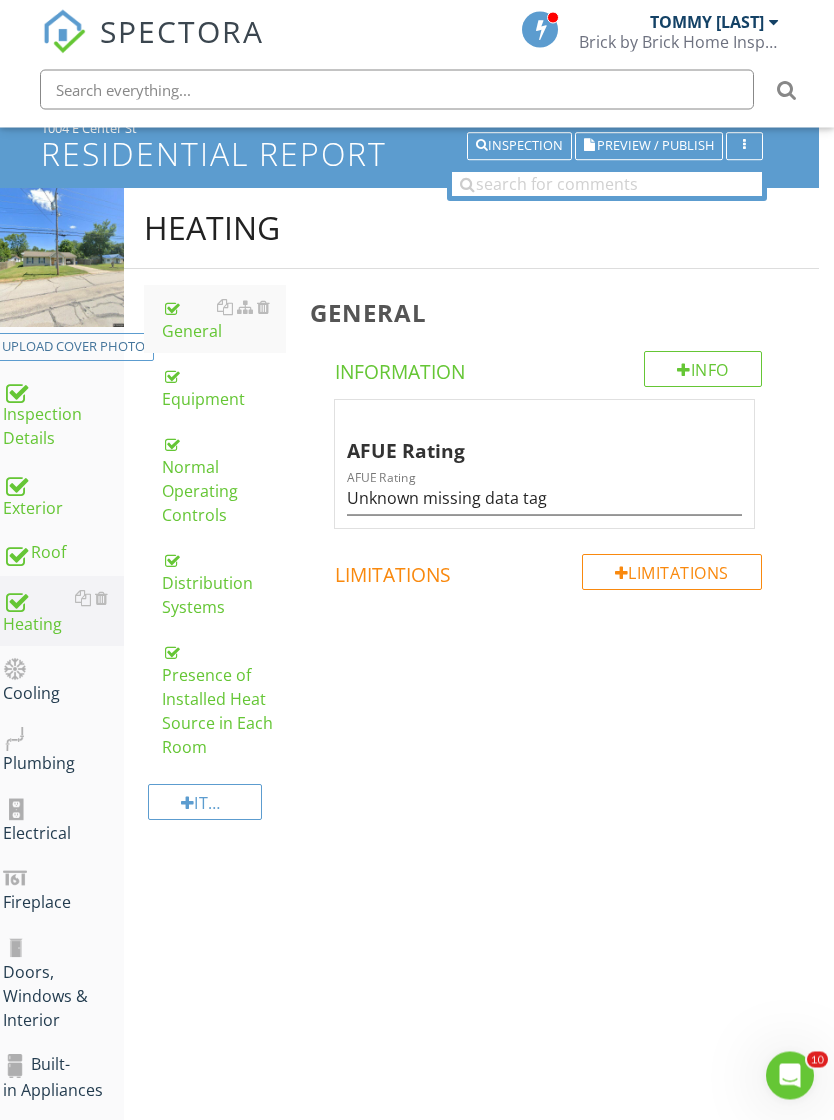 scroll, scrollTop: 0, scrollLeft: 15, axis: horizontal 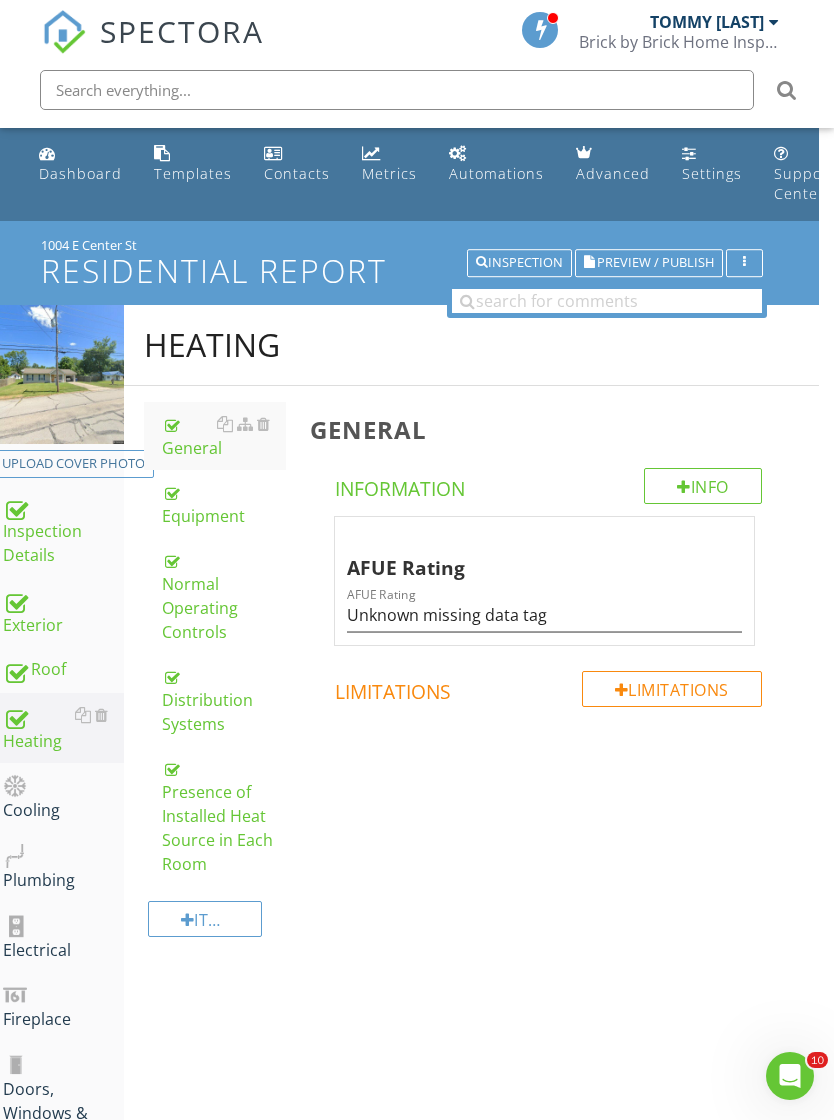 click on "Equipment" at bounding box center [224, 504] 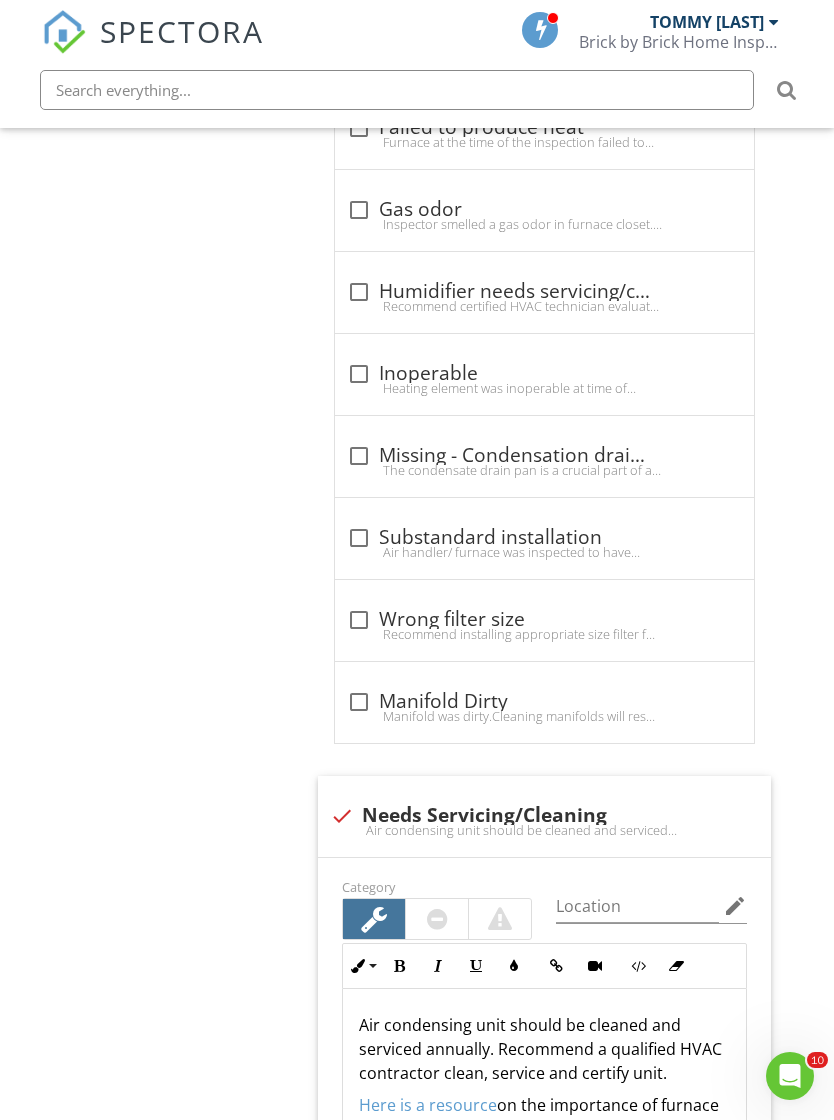 scroll, scrollTop: 3686, scrollLeft: 15, axis: both 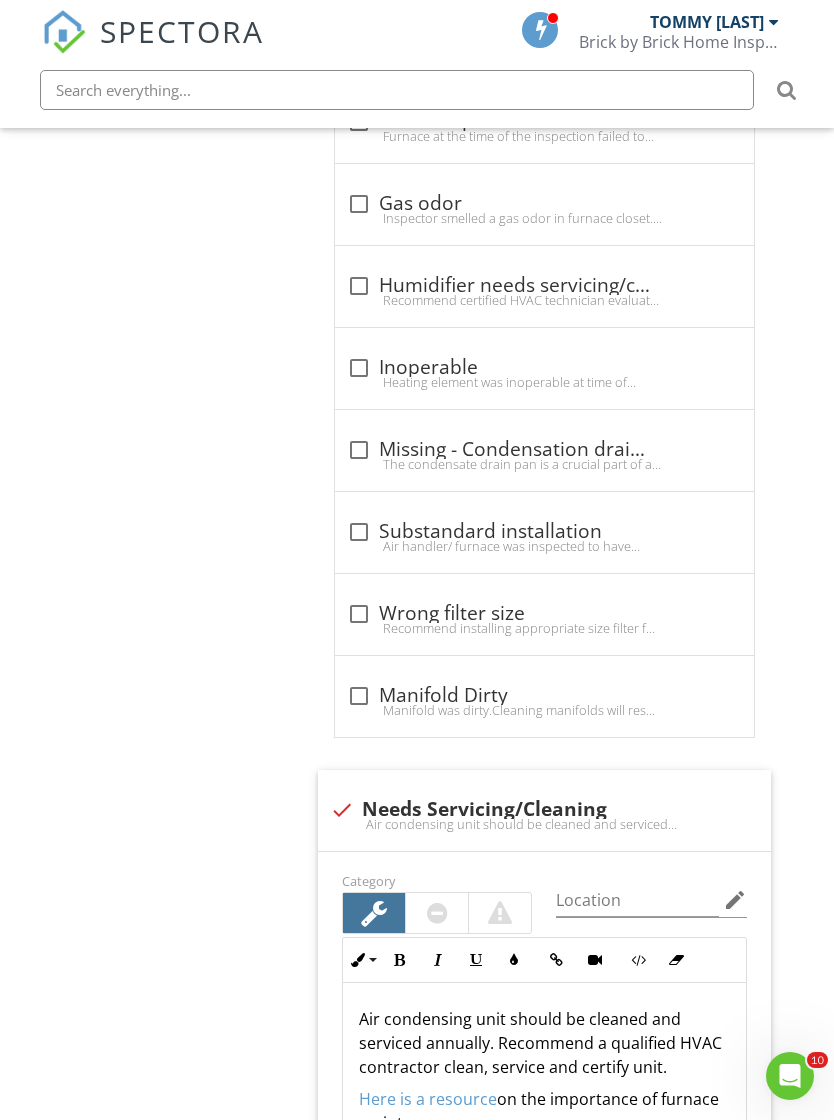 click on "Air condensing unit should be cleaned and serviced annually. Recommend a qualified HVAC contractor clean, service and certify unit." at bounding box center [544, 1043] 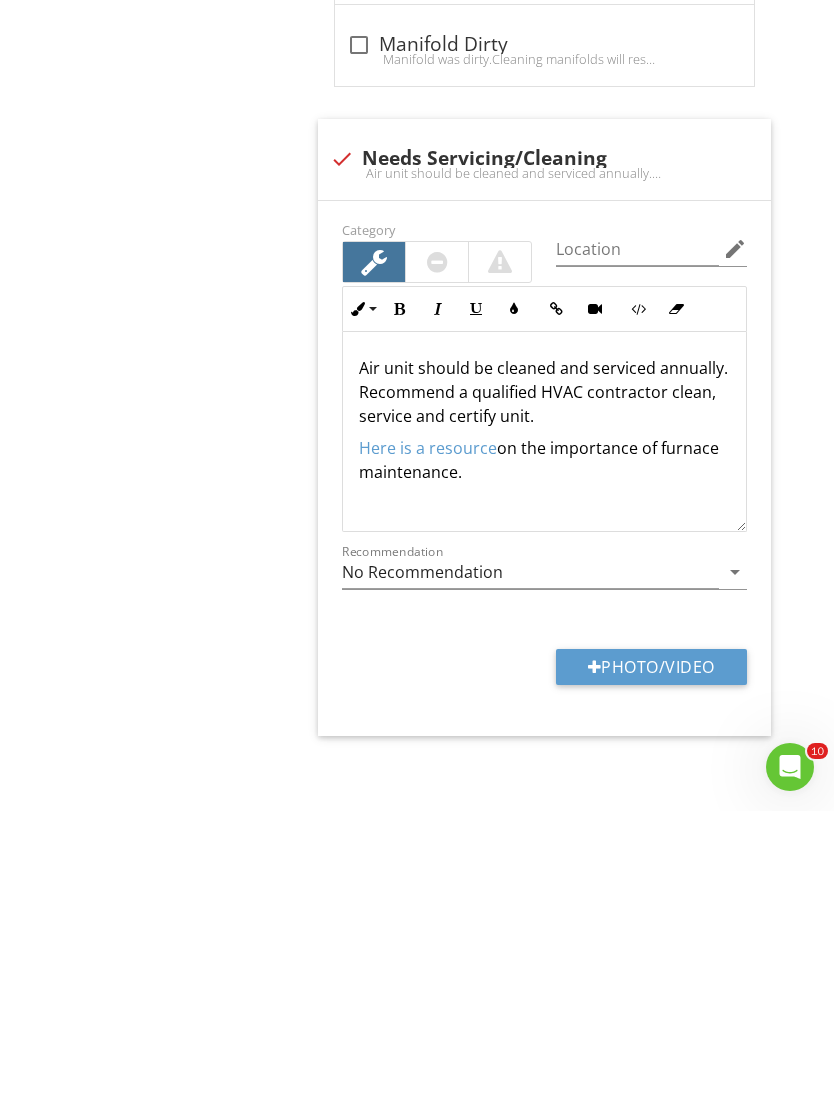 type 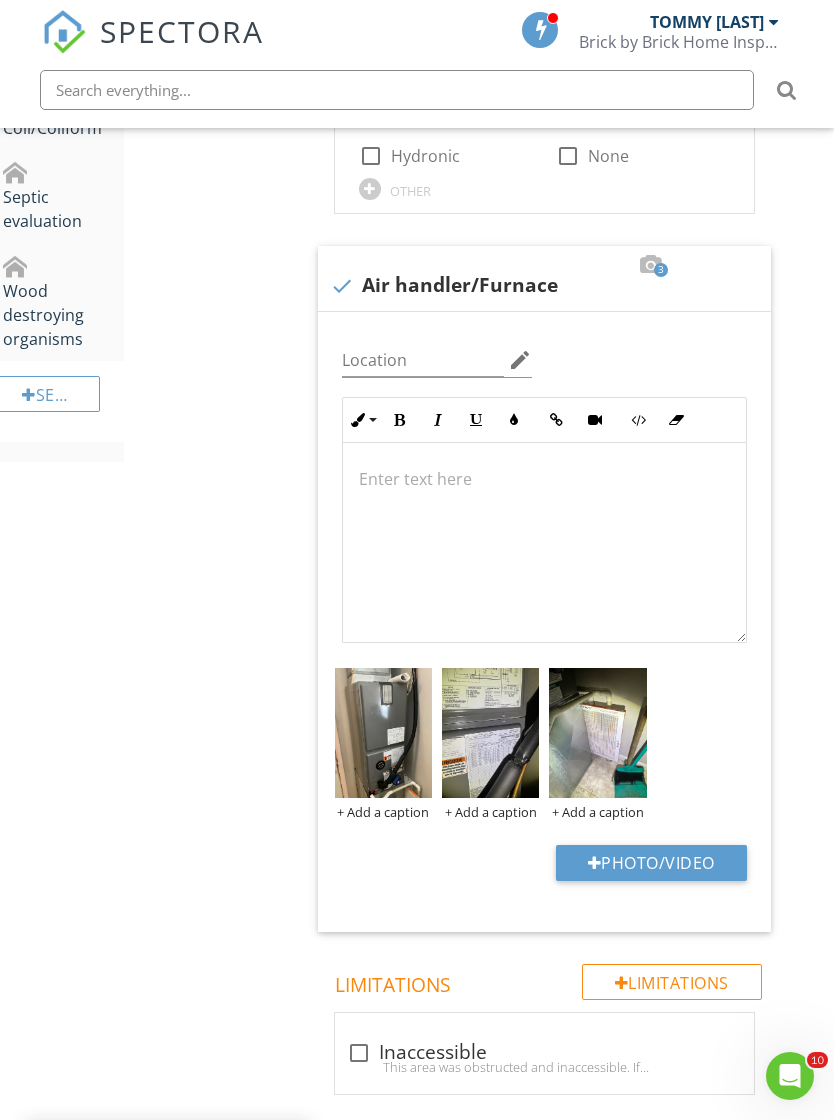 scroll, scrollTop: 1564, scrollLeft: 15, axis: both 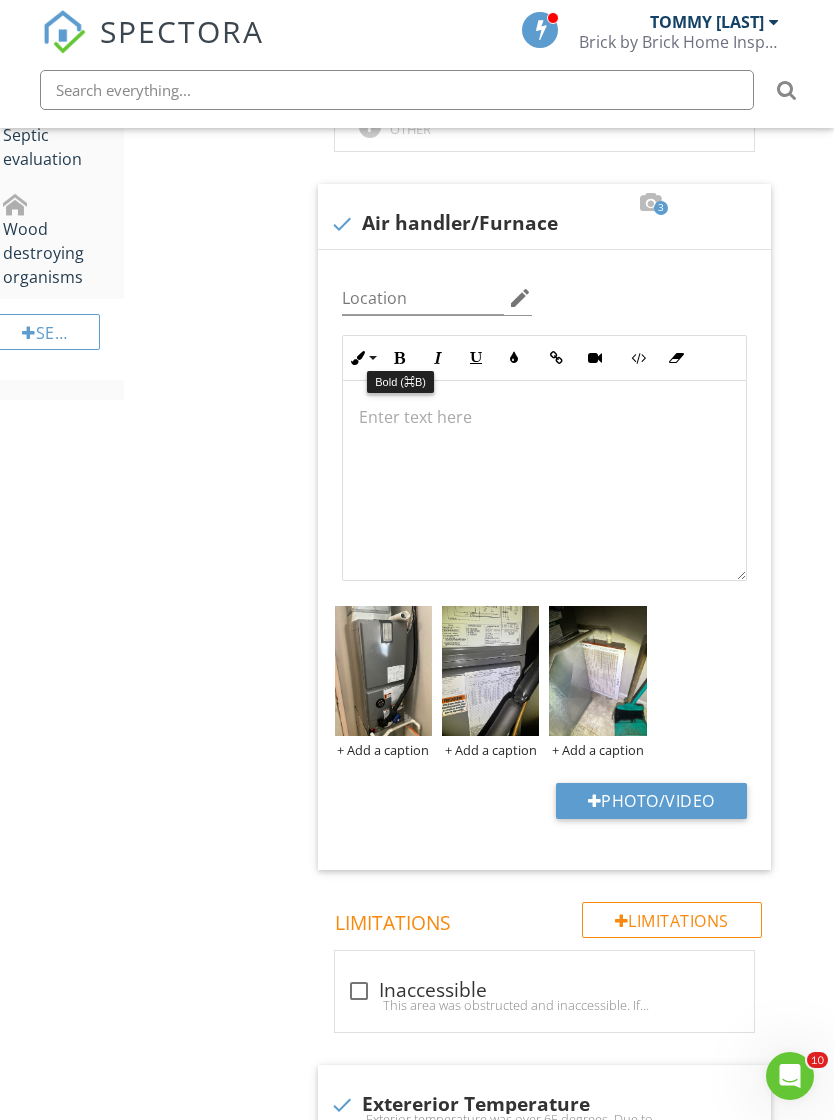 click on "Bold" at bounding box center (400, 358) 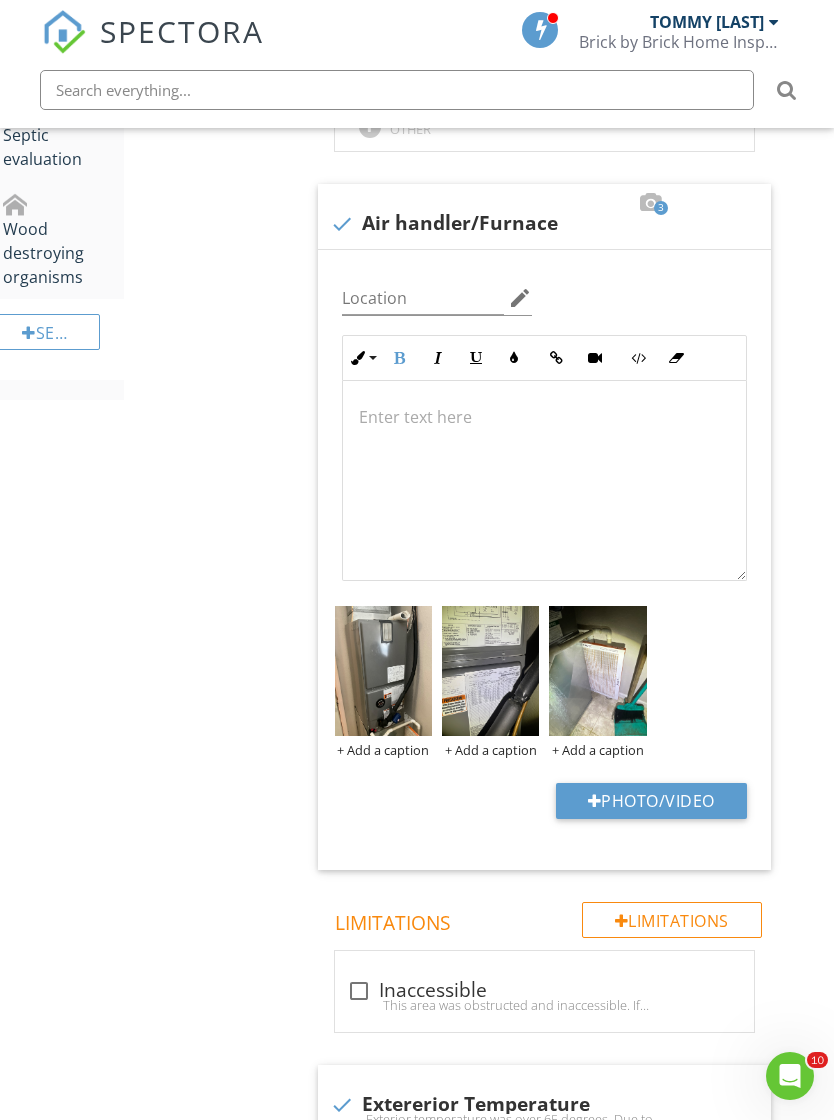 type 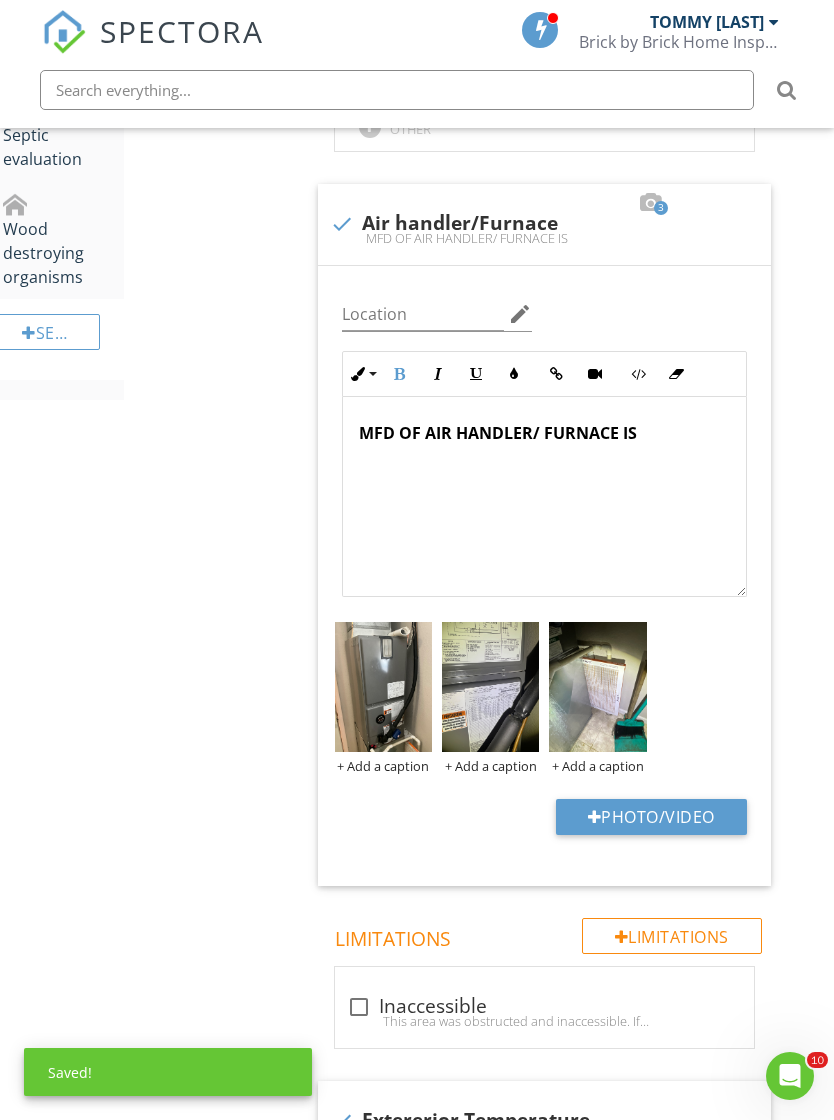click at bounding box center [490, 687] 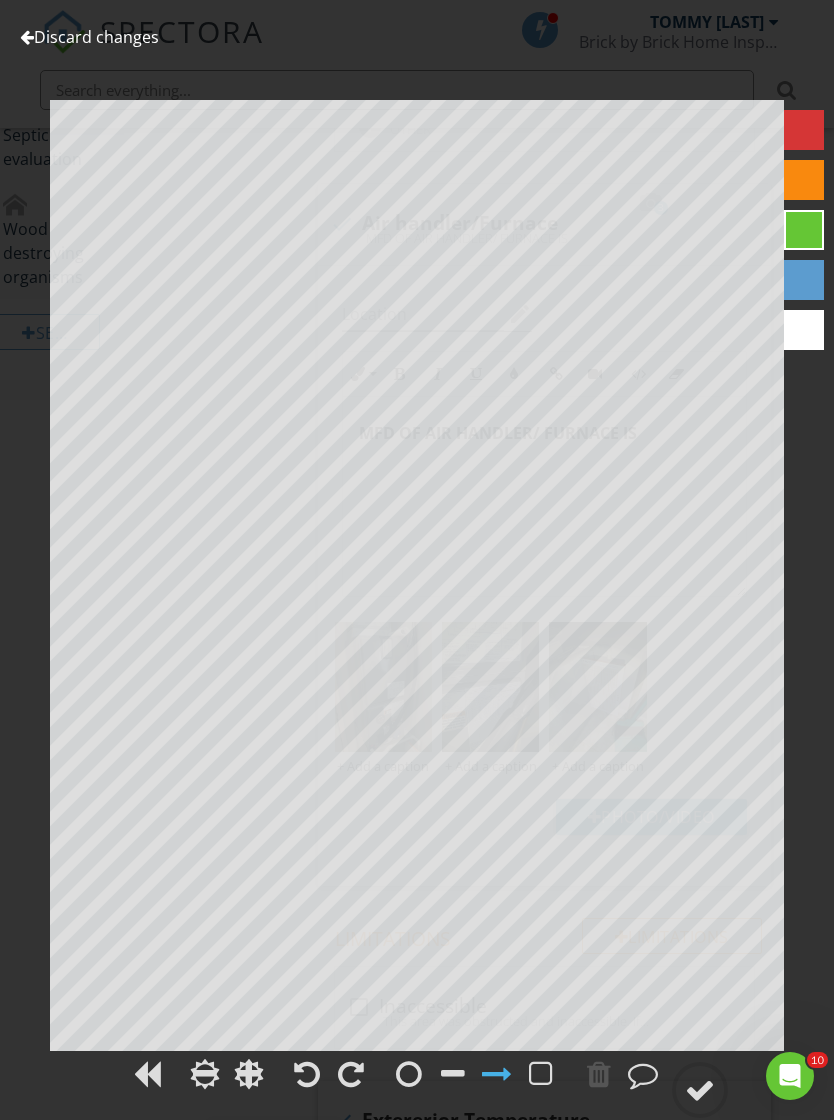click on "Discard changes" at bounding box center [89, 37] 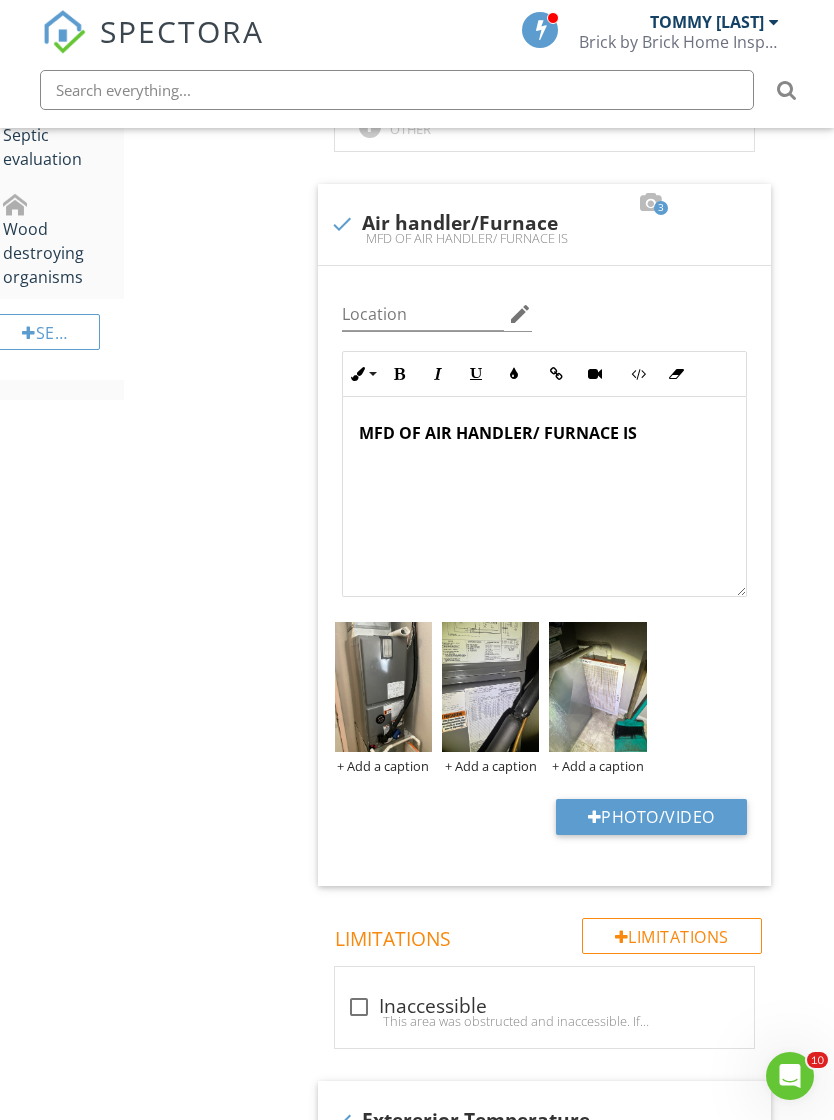 click on "MFD OF AIR HANDLER/ FURNACE IS" at bounding box center (544, 433) 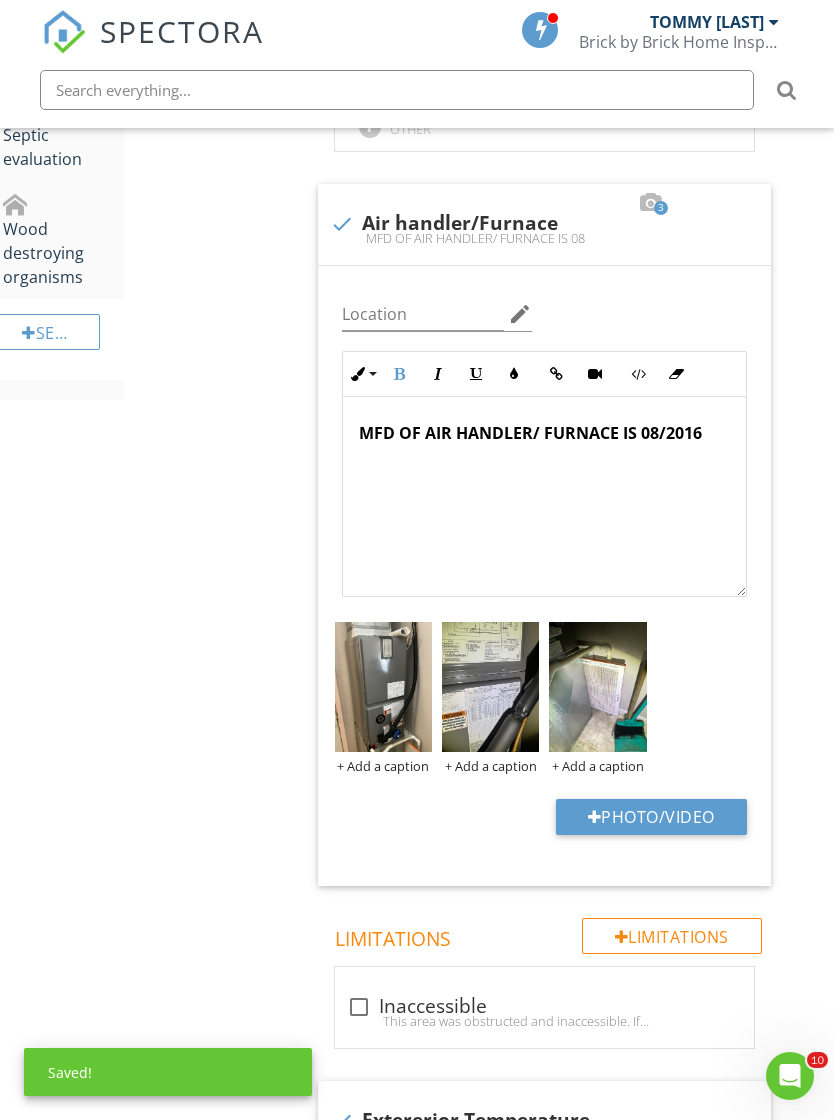 type on "<p><strong>MFD OF AIR HANDLER/ FURNACE IS 08/2016</strong></p>" 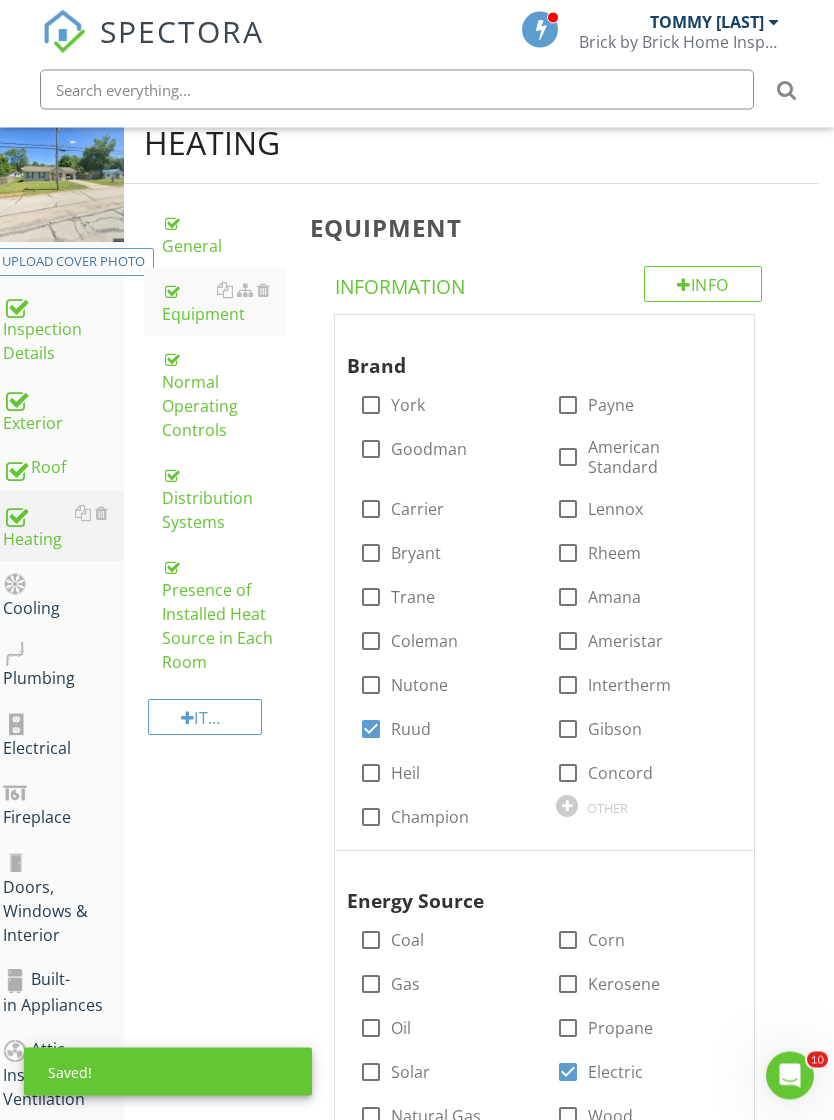 scroll, scrollTop: 64, scrollLeft: 15, axis: both 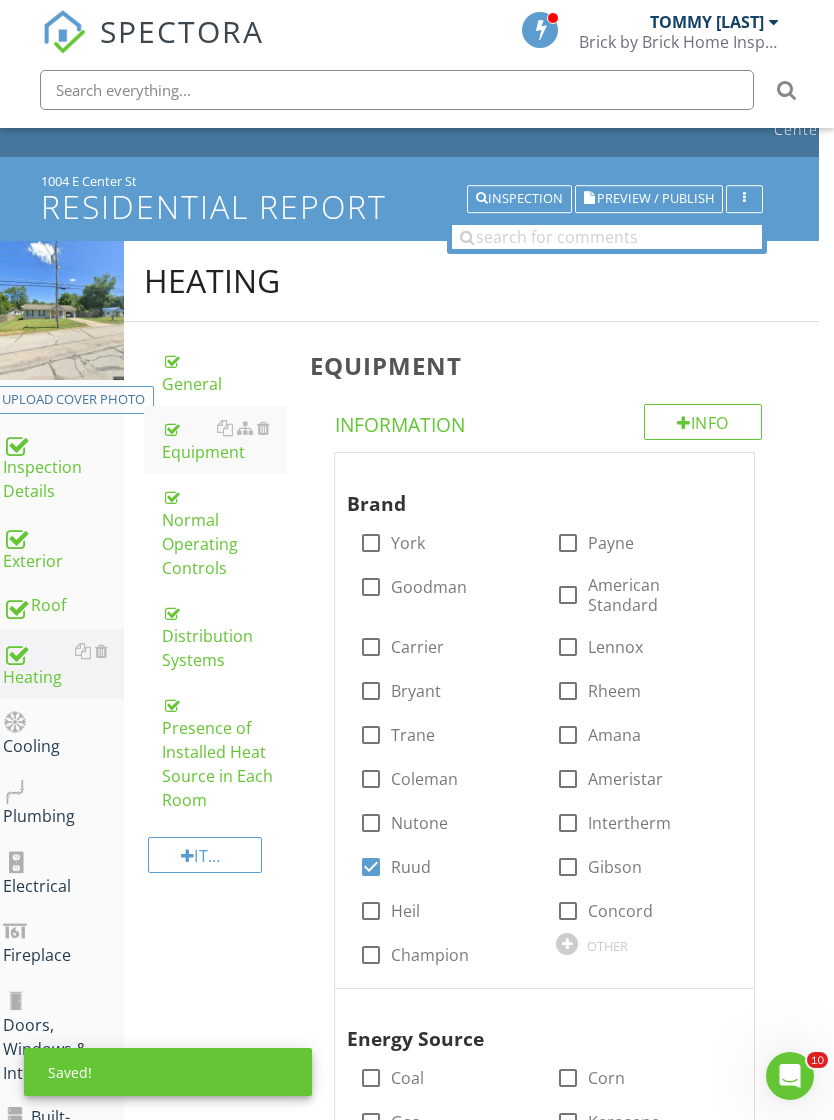 click on "Cooling" at bounding box center (63, 734) 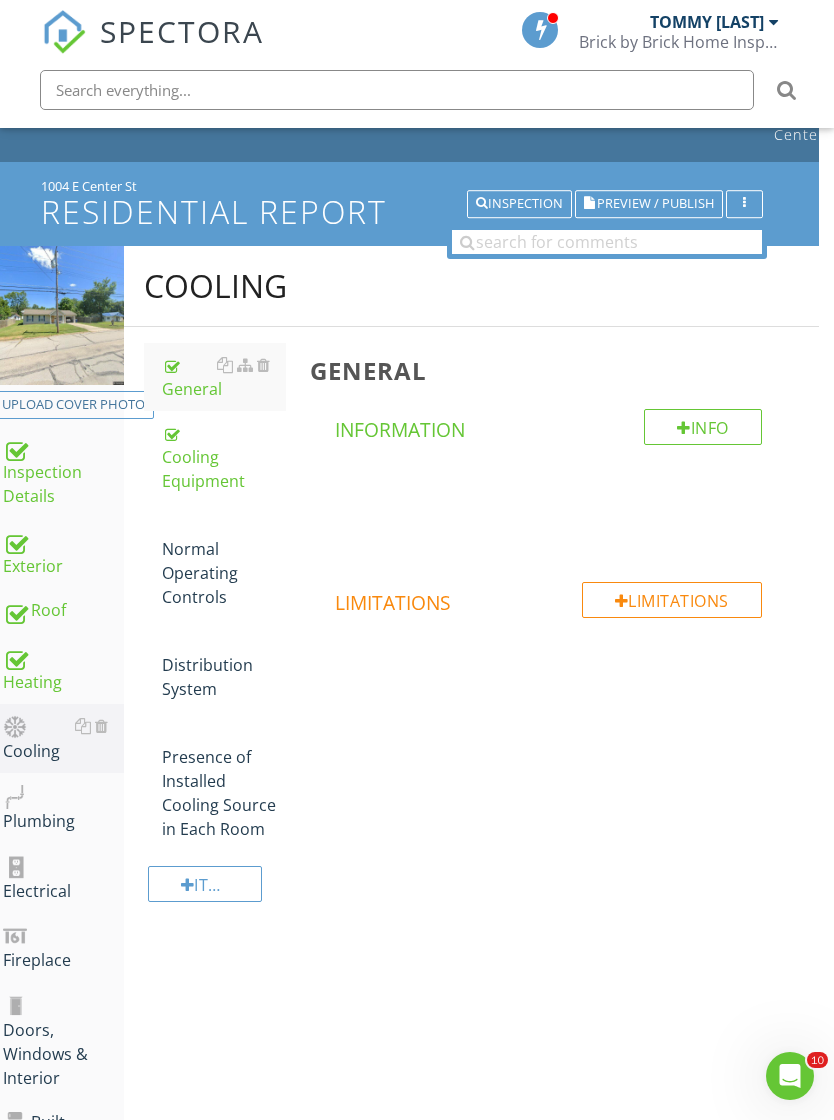 scroll, scrollTop: 43, scrollLeft: 15, axis: both 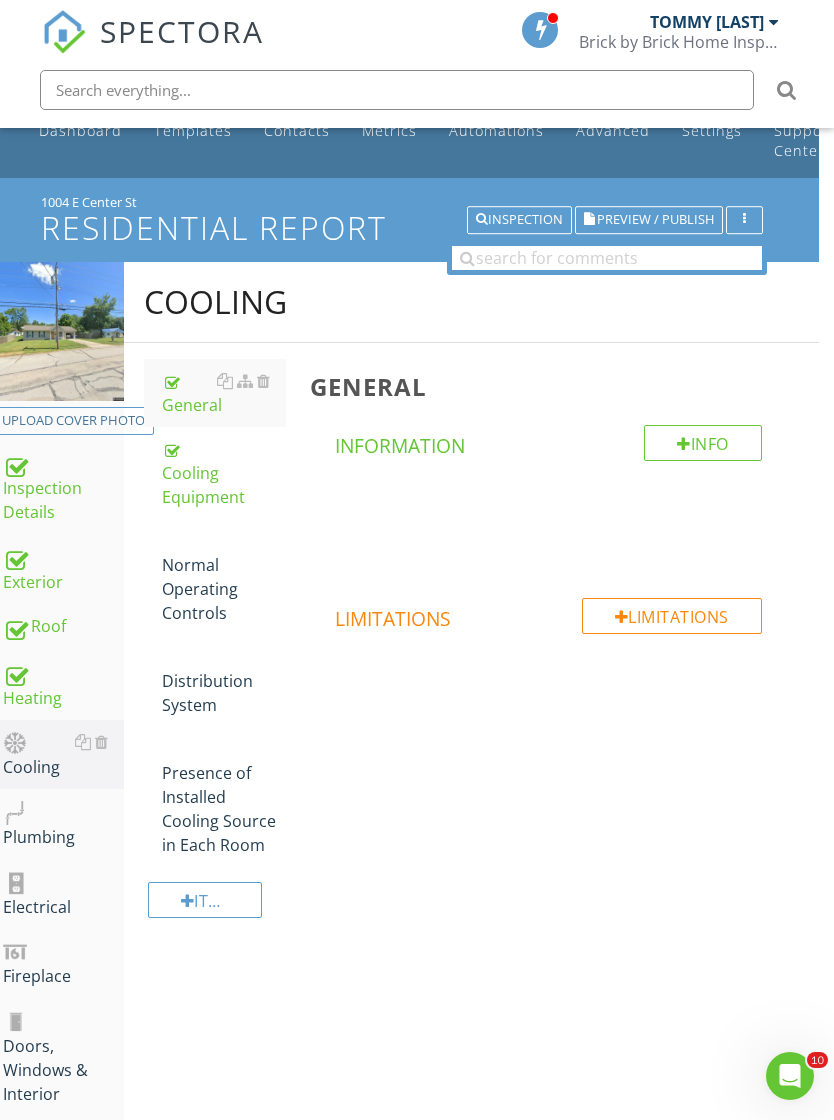 click on "Cooling Equipment" at bounding box center [224, 473] 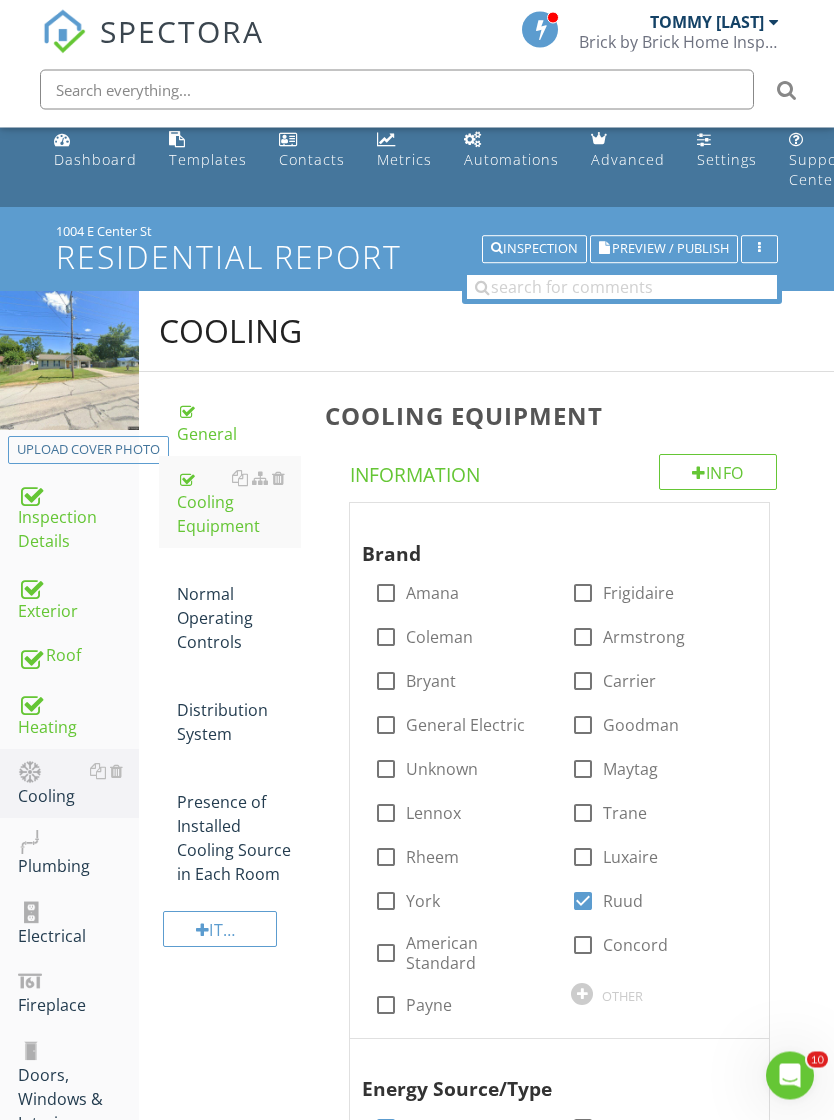 scroll, scrollTop: 4, scrollLeft: 0, axis: vertical 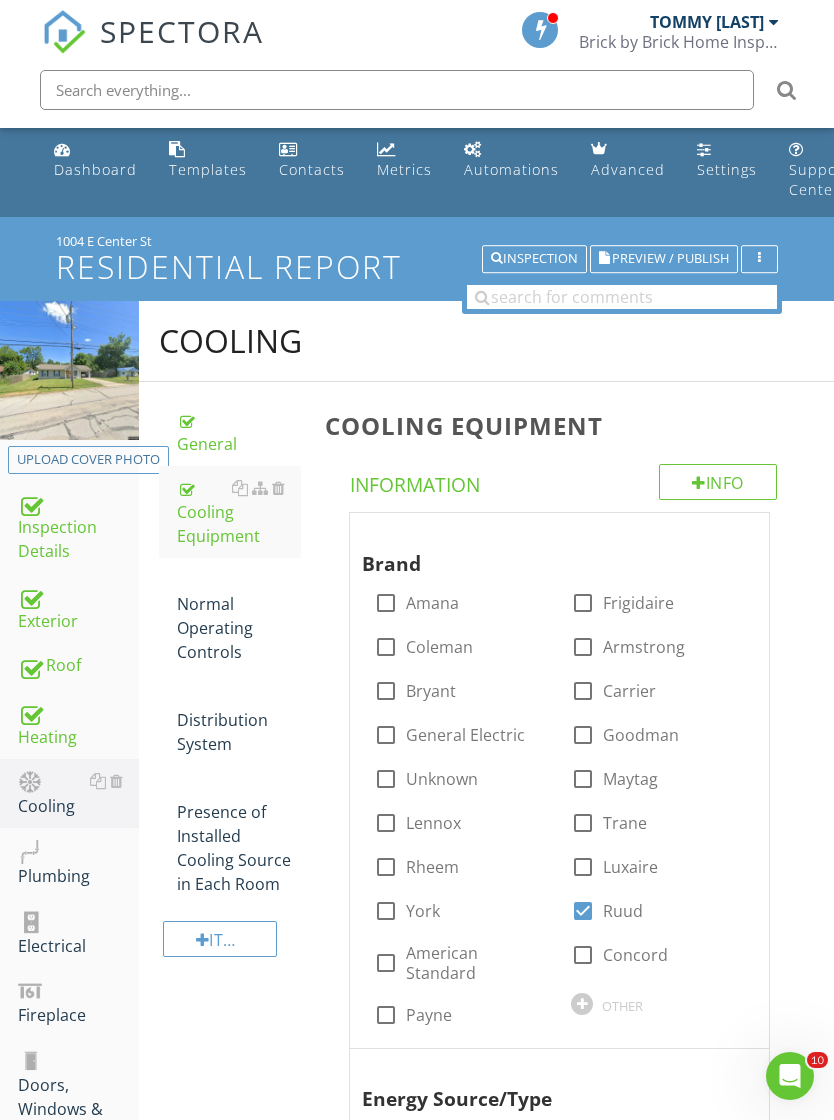 click on "Normal Operating Controls" at bounding box center (239, 616) 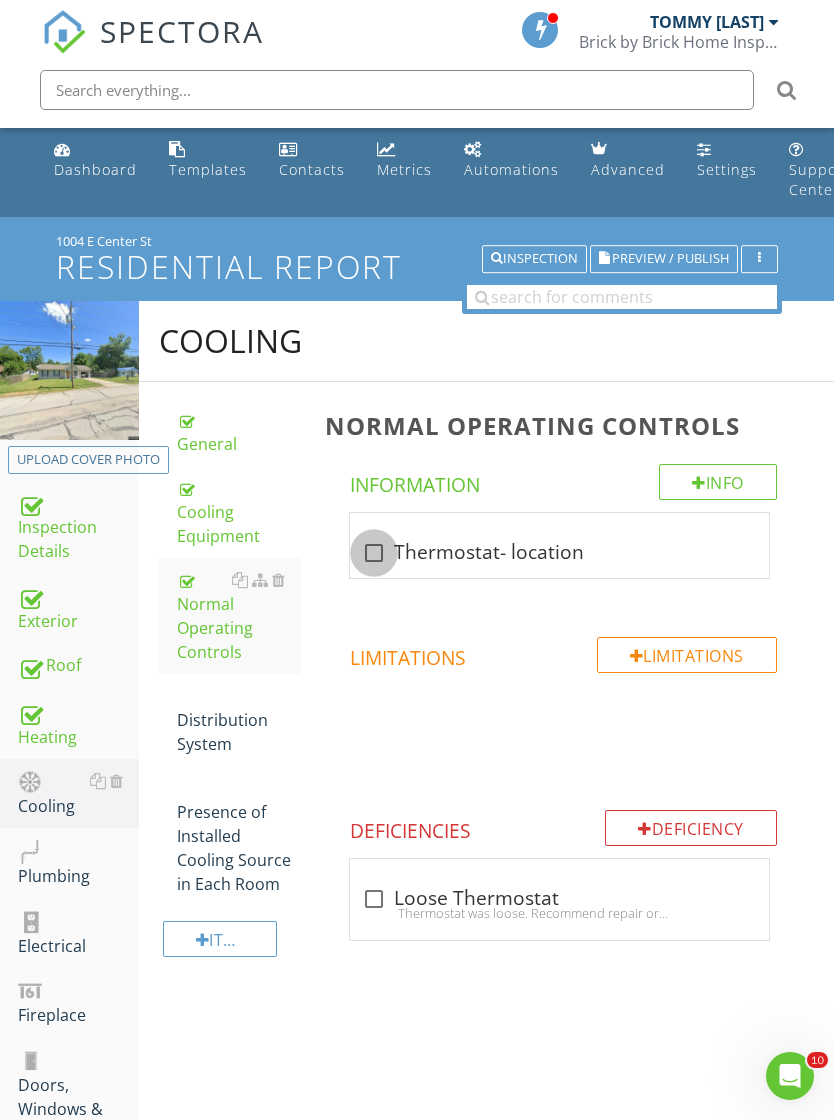 click at bounding box center [374, 553] 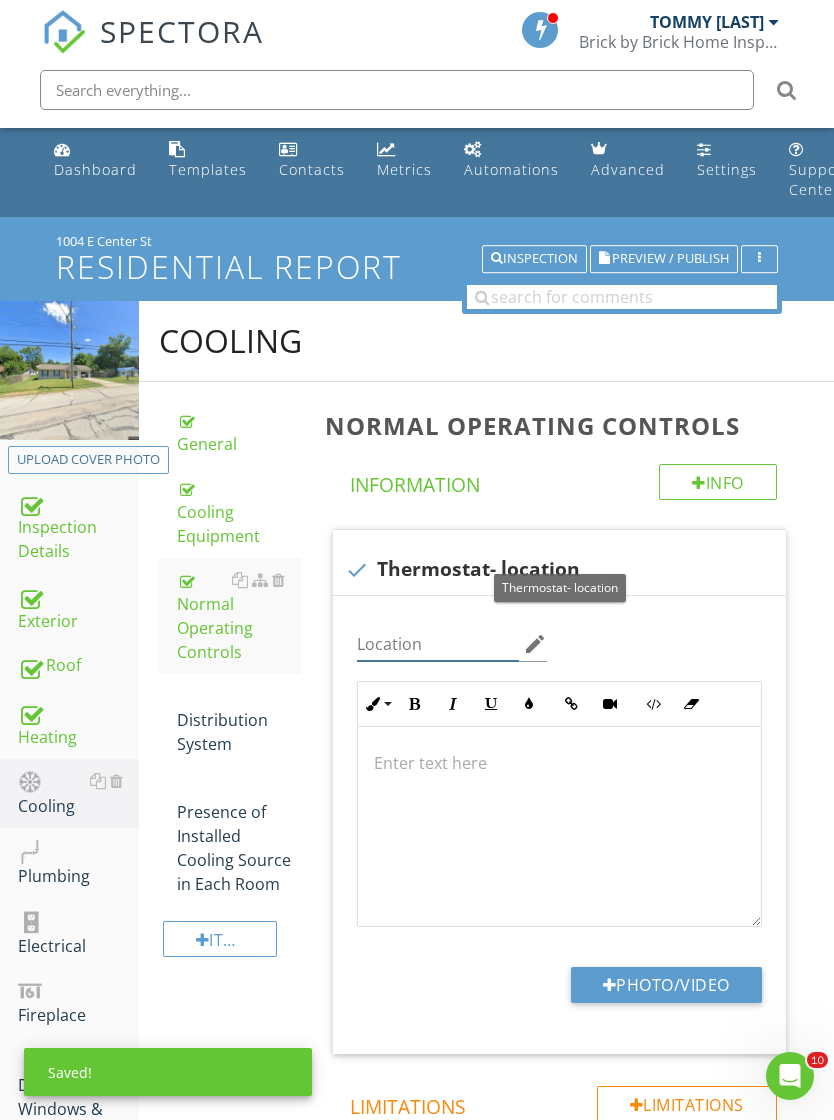 click at bounding box center (438, 644) 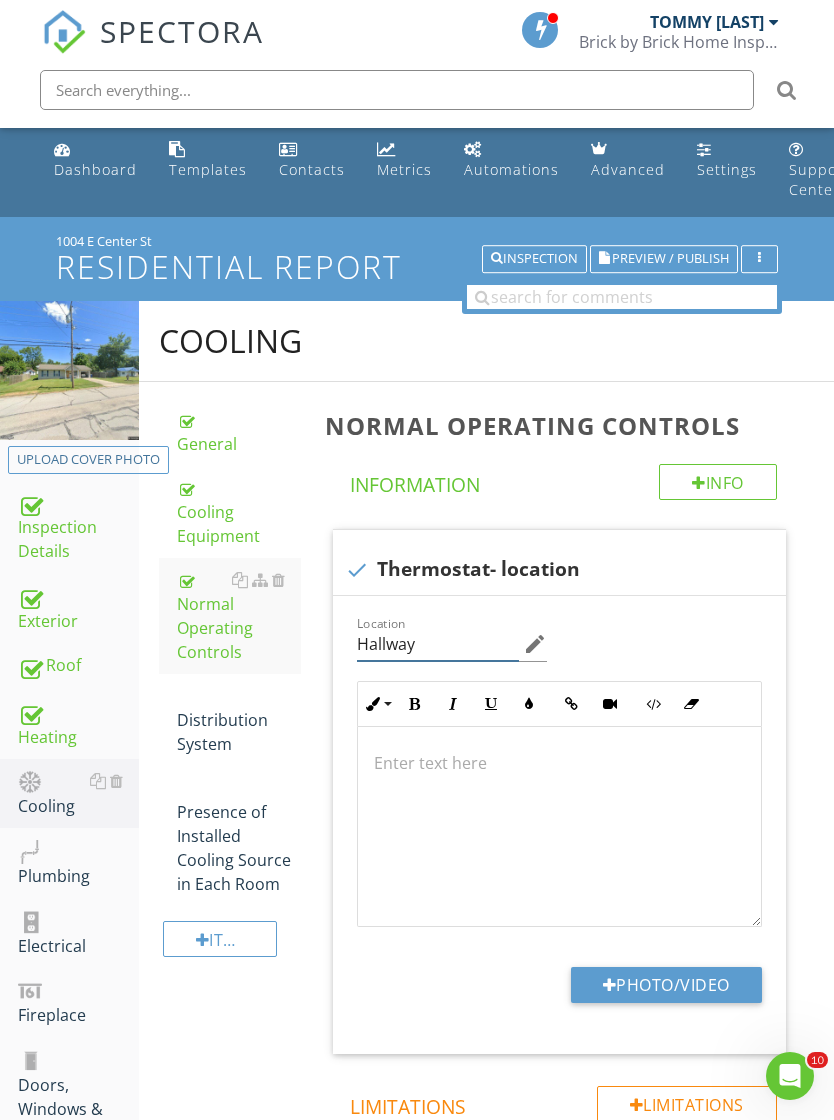 type on "Hallway" 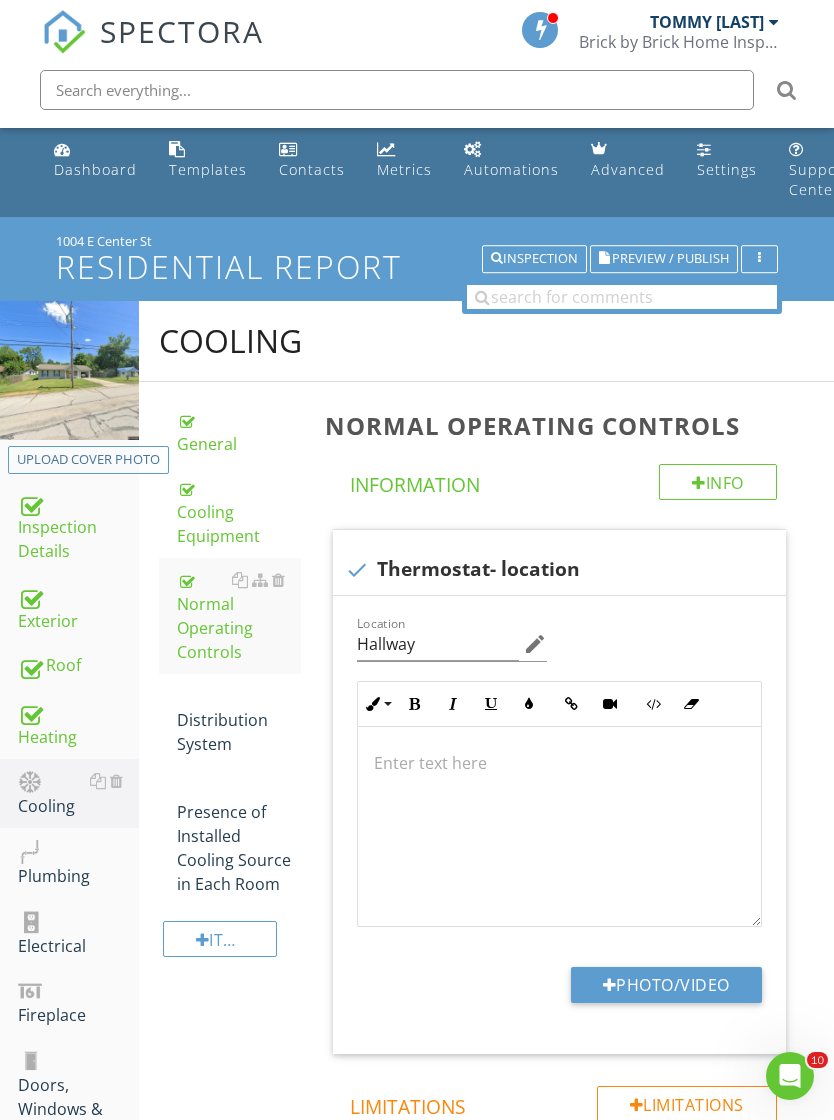 click on "Photo/Video" at bounding box center [666, 985] 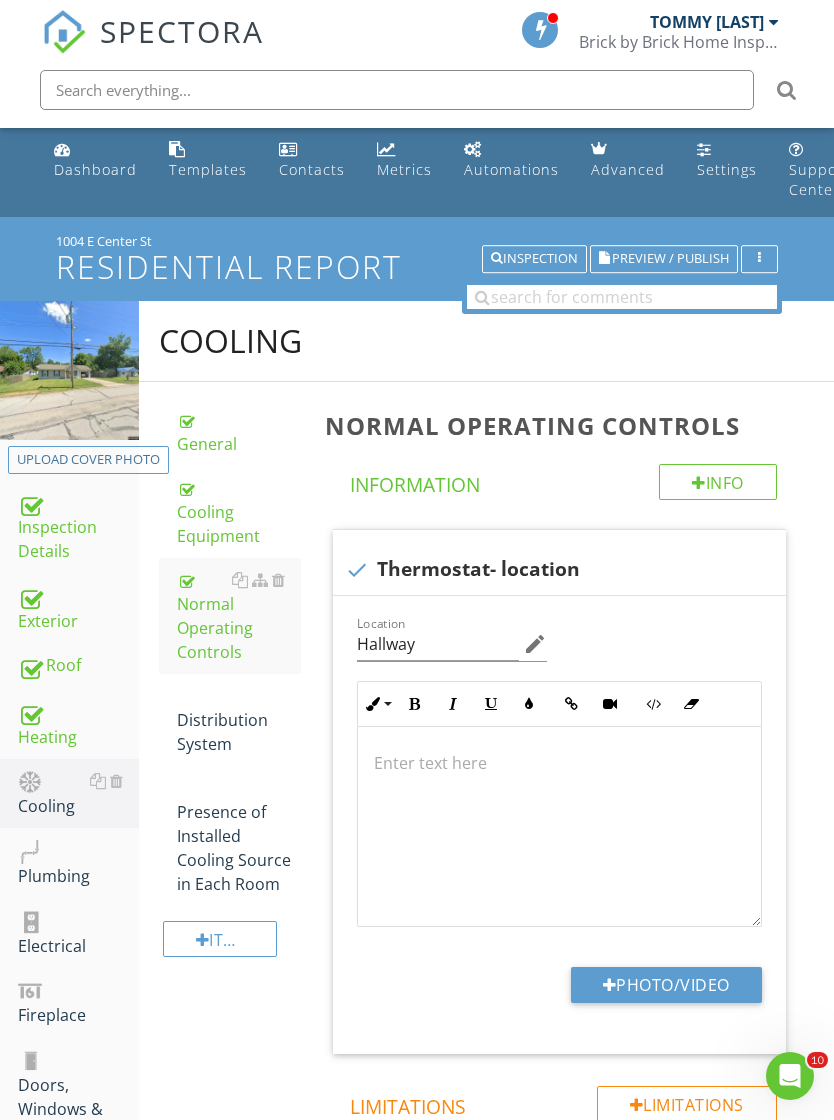 type on "C:\fakepath\IMG_1141.jpeg" 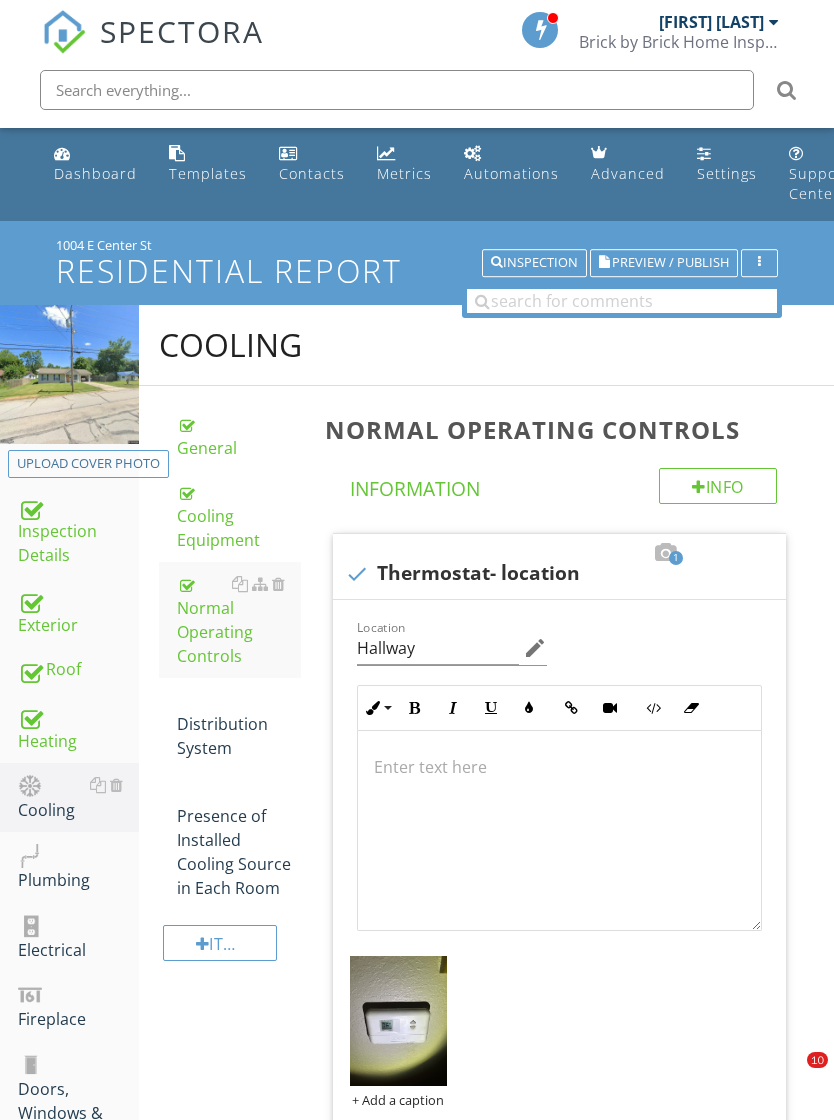scroll, scrollTop: 4, scrollLeft: 0, axis: vertical 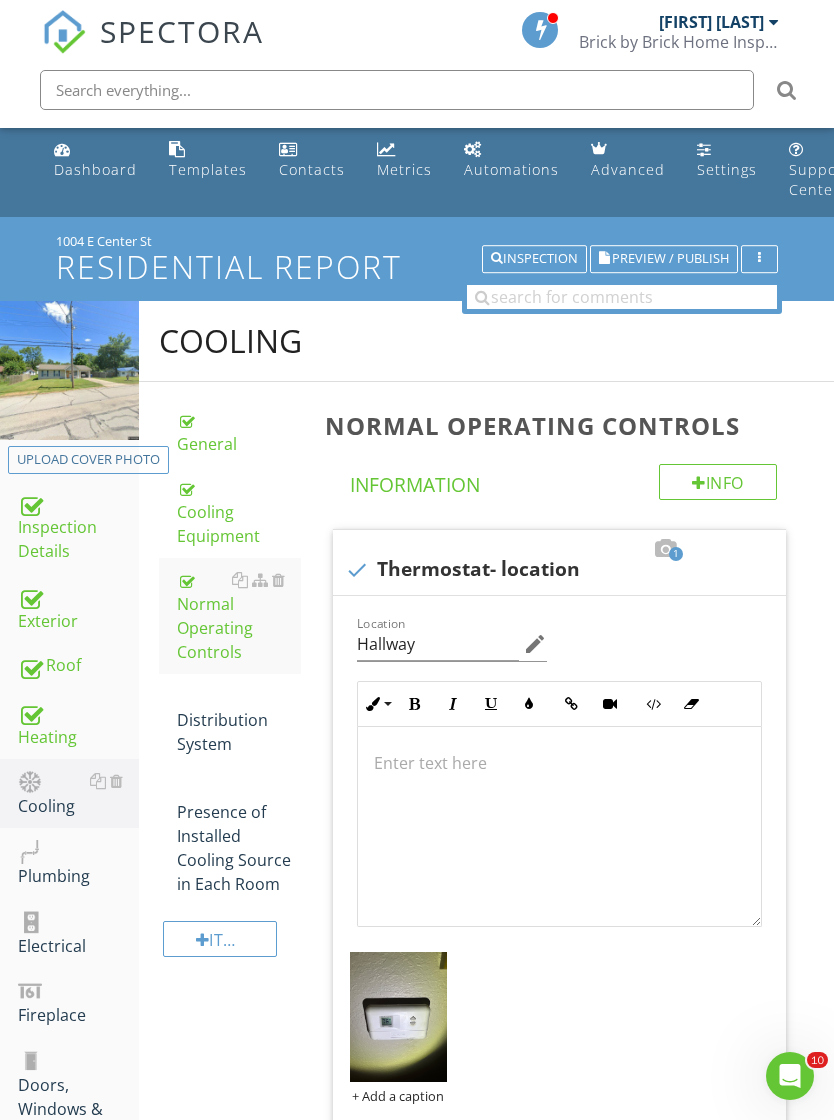 click on "Distribution System" at bounding box center (239, 720) 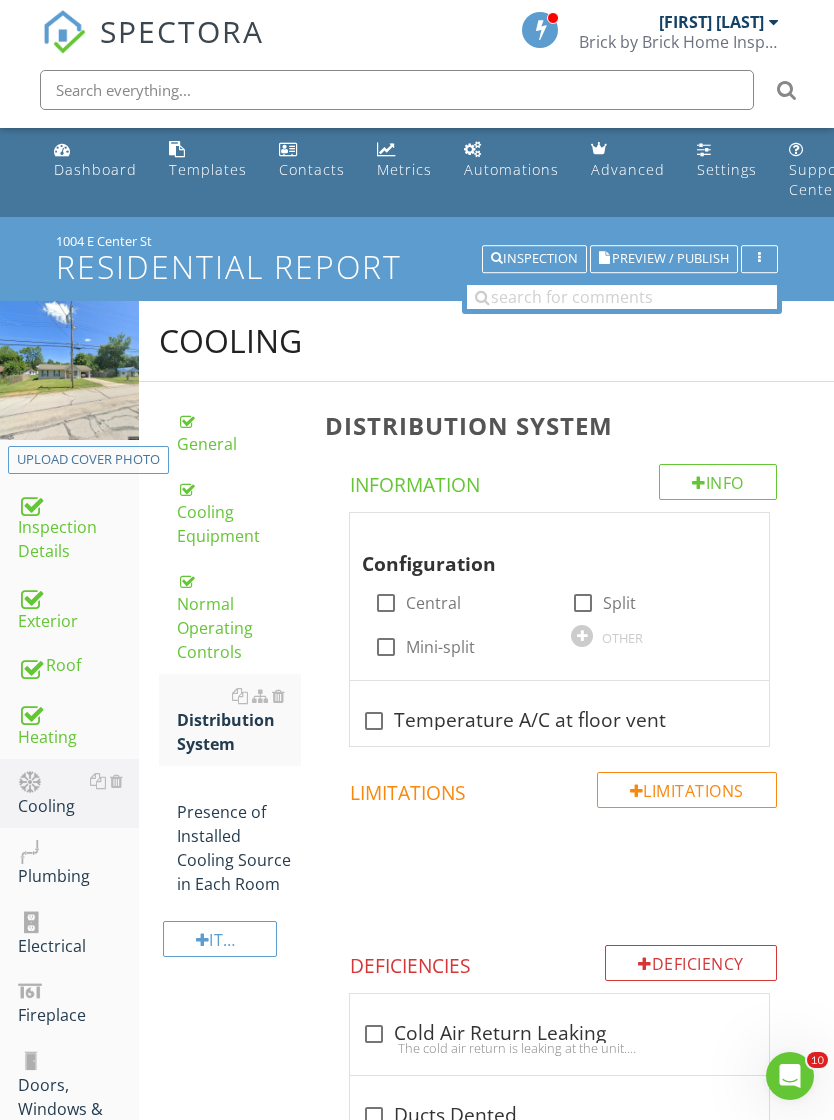 click at bounding box center (386, 603) 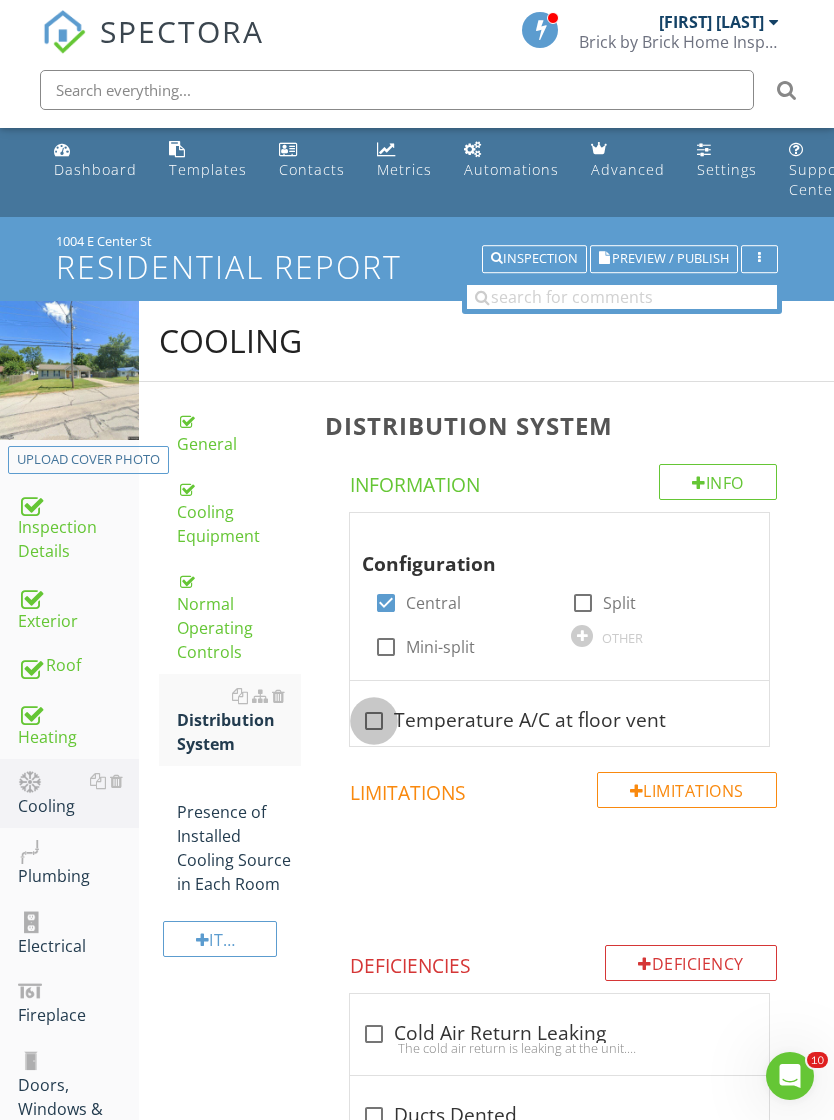 click at bounding box center [374, 721] 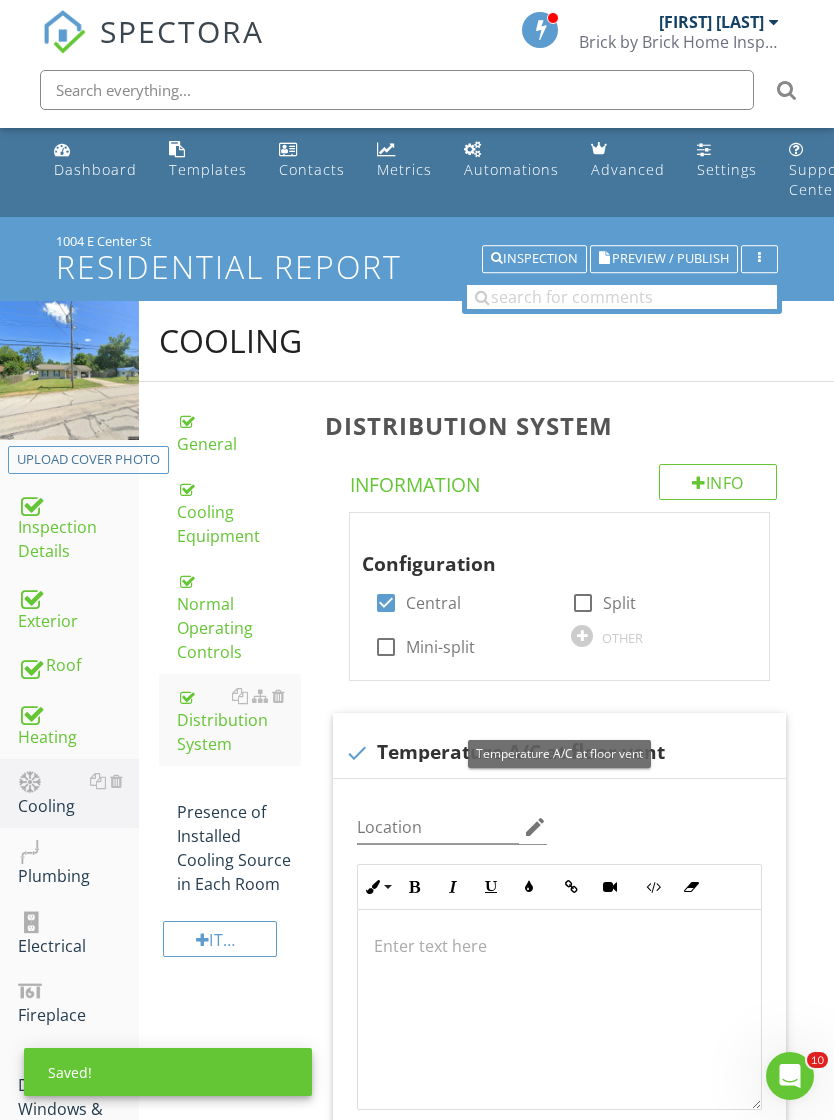 click at bounding box center (554, 732) 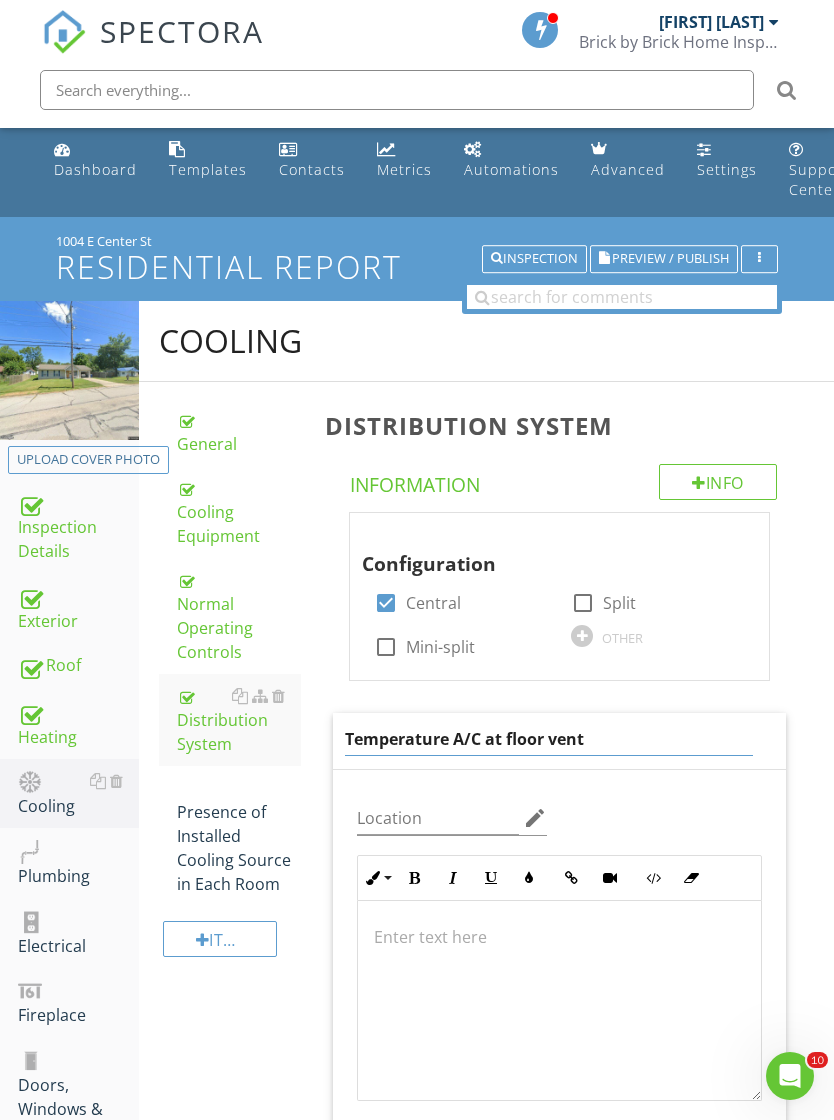 click on "Temperature A/C at floor vent" at bounding box center (549, 739) 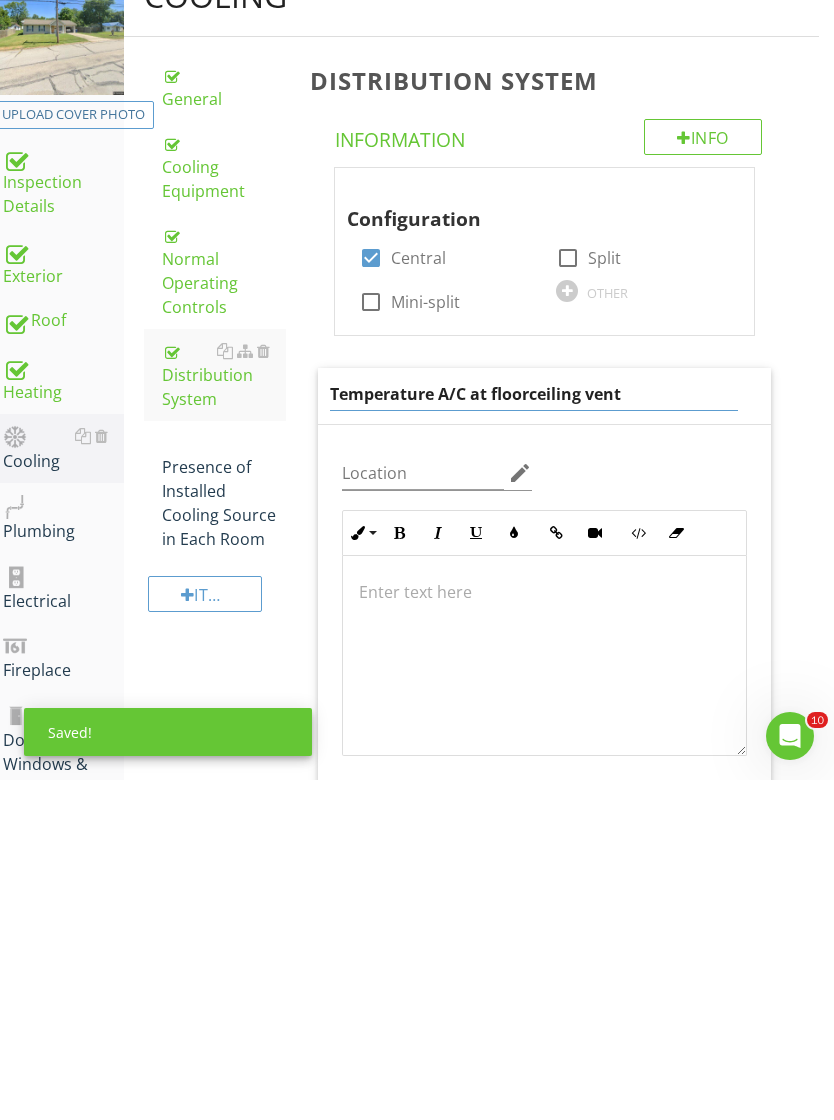 type on "Temperature A/C at floor/ceiling vent" 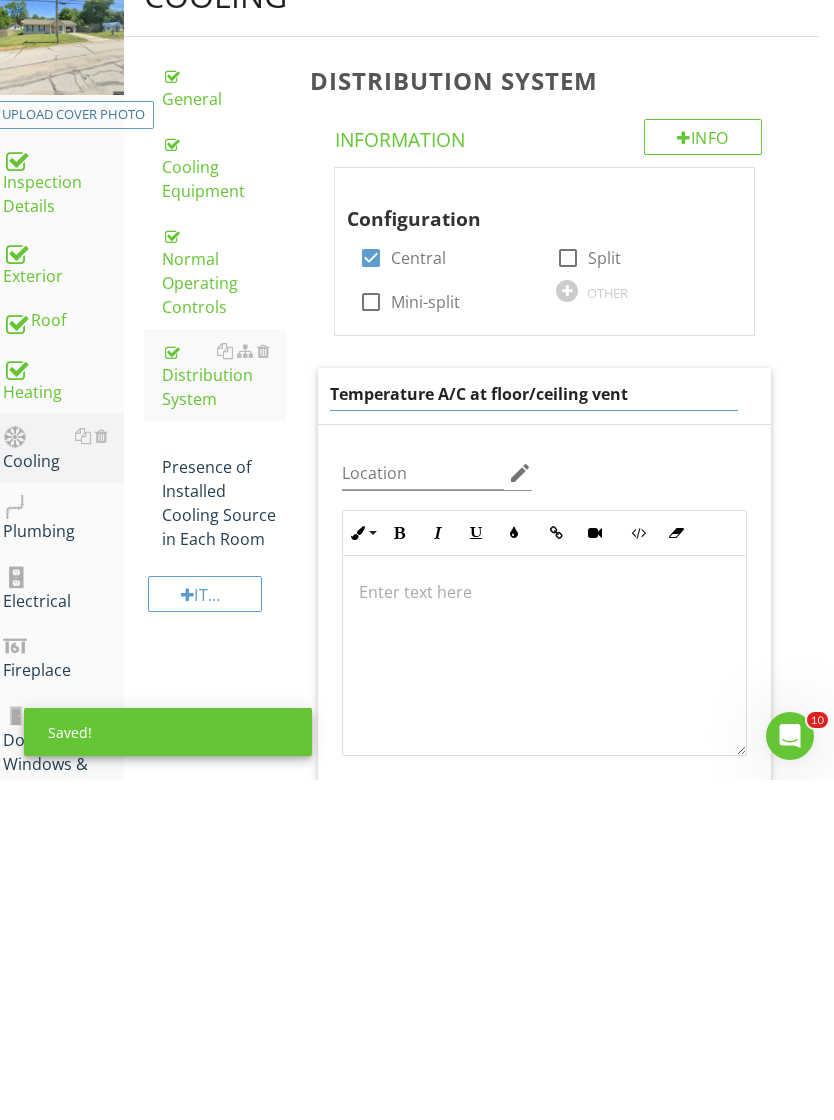 click on "Distribution System
Info
Information
Configuration
check_box Central   check_box_outline_blank Split   check_box_outline_blank Mini-split         OTHER                   Temperature A/C at floor/ceiling vent         Location edit       Inline Style XLarge Large Normal Small Light Small/Light Bold Italic Underline Colors Insert Link Insert Video Code View Clear Formatting Ordered List Unordered List Insert Image Insert Table Enter text here
Photo/Video
Limitations
Limitations
Deficiency
Deficiencies
check_box_outline_blank
Cold Air Return Leaking
check_box_outline_blank" at bounding box center [558, 1296] 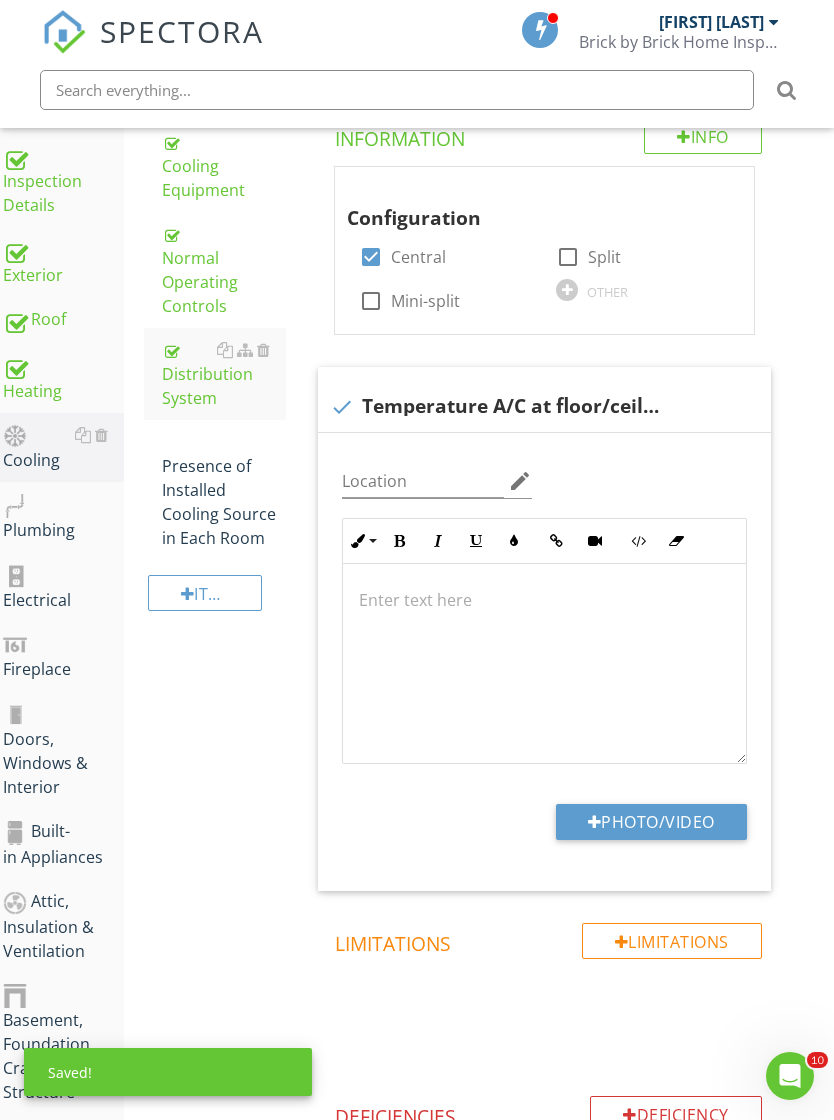 click on "Photo/Video" at bounding box center [651, 822] 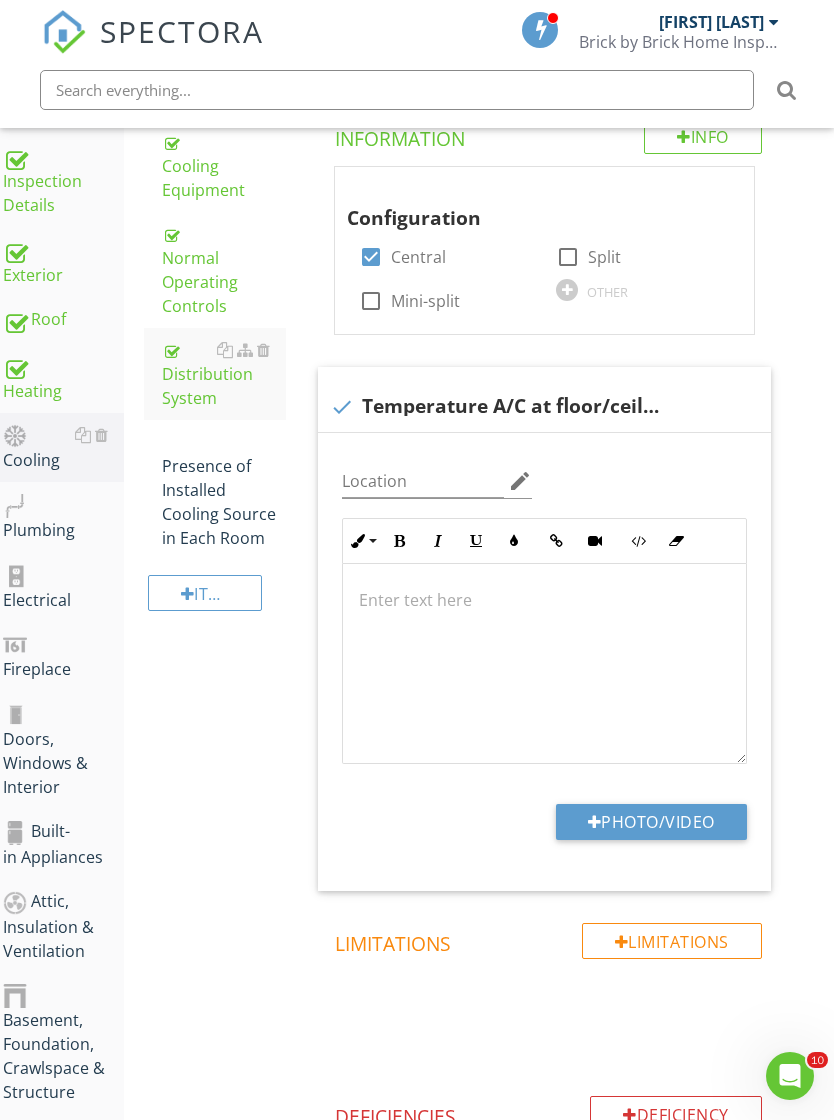type on "C:\fakepath\IMG_1180.jpeg" 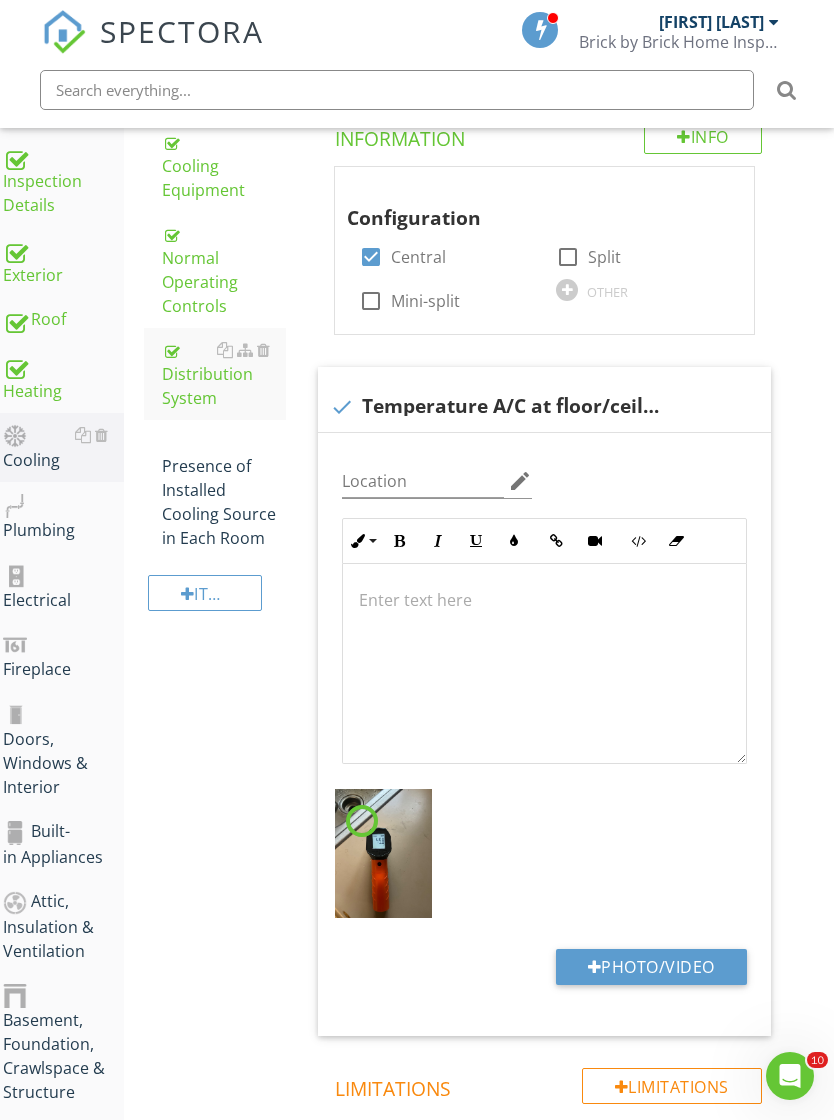 click at bounding box center (544, 664) 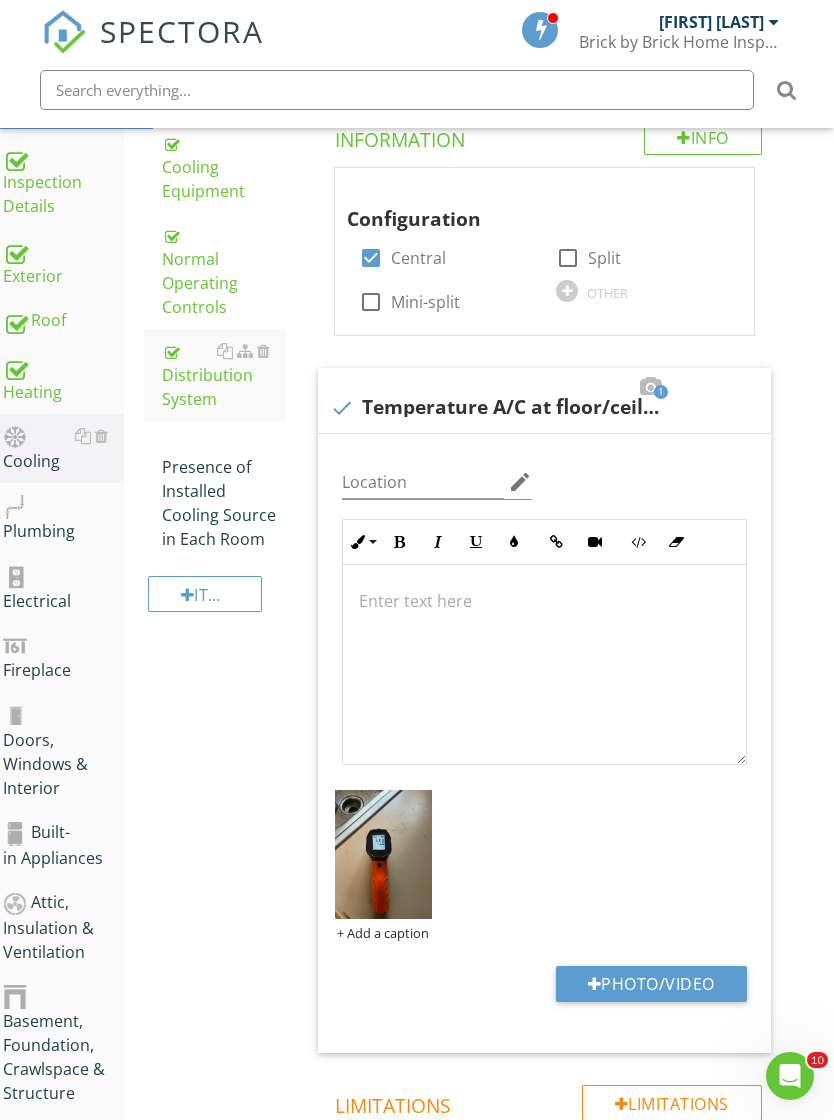 type 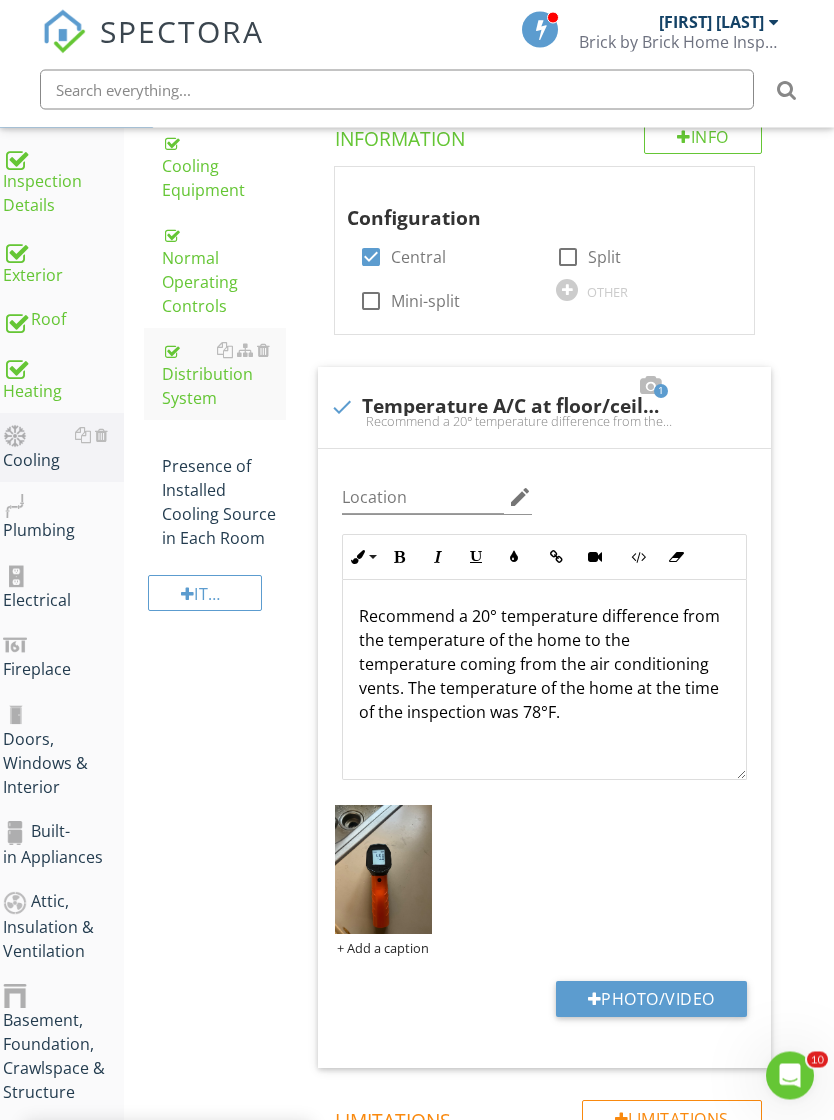 scroll, scrollTop: 350, scrollLeft: 15, axis: both 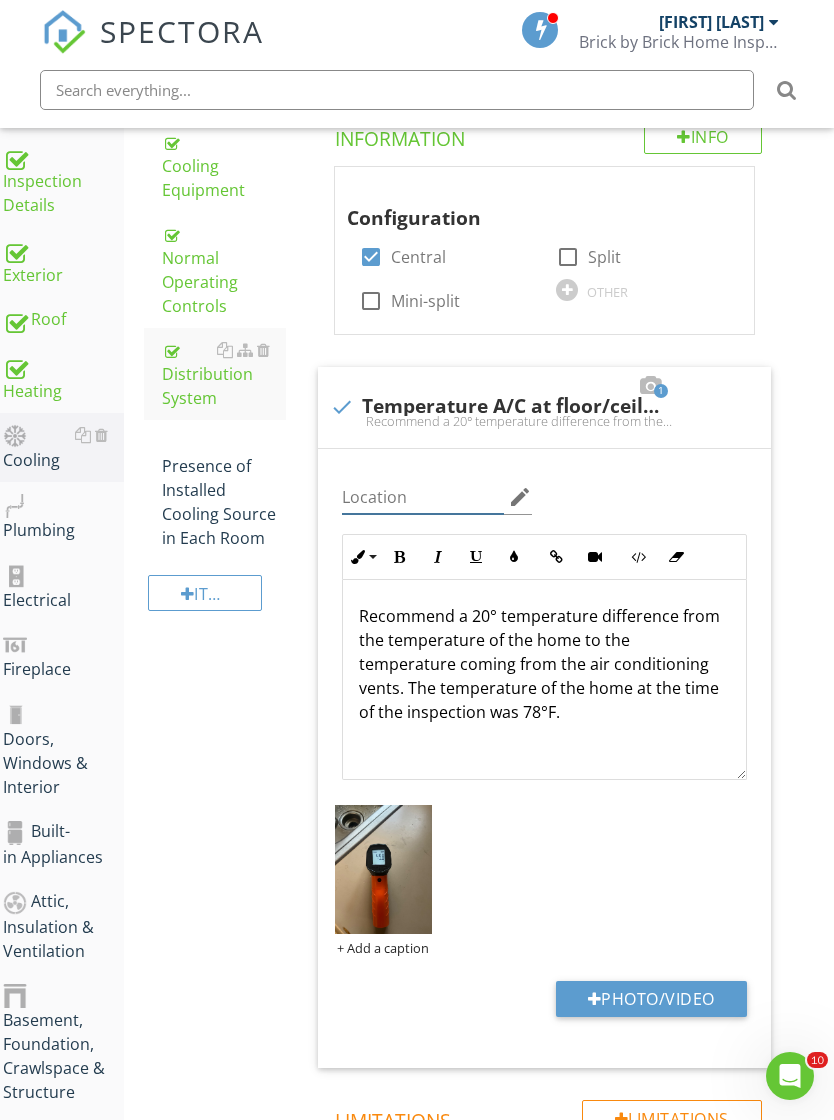 click at bounding box center (423, 497) 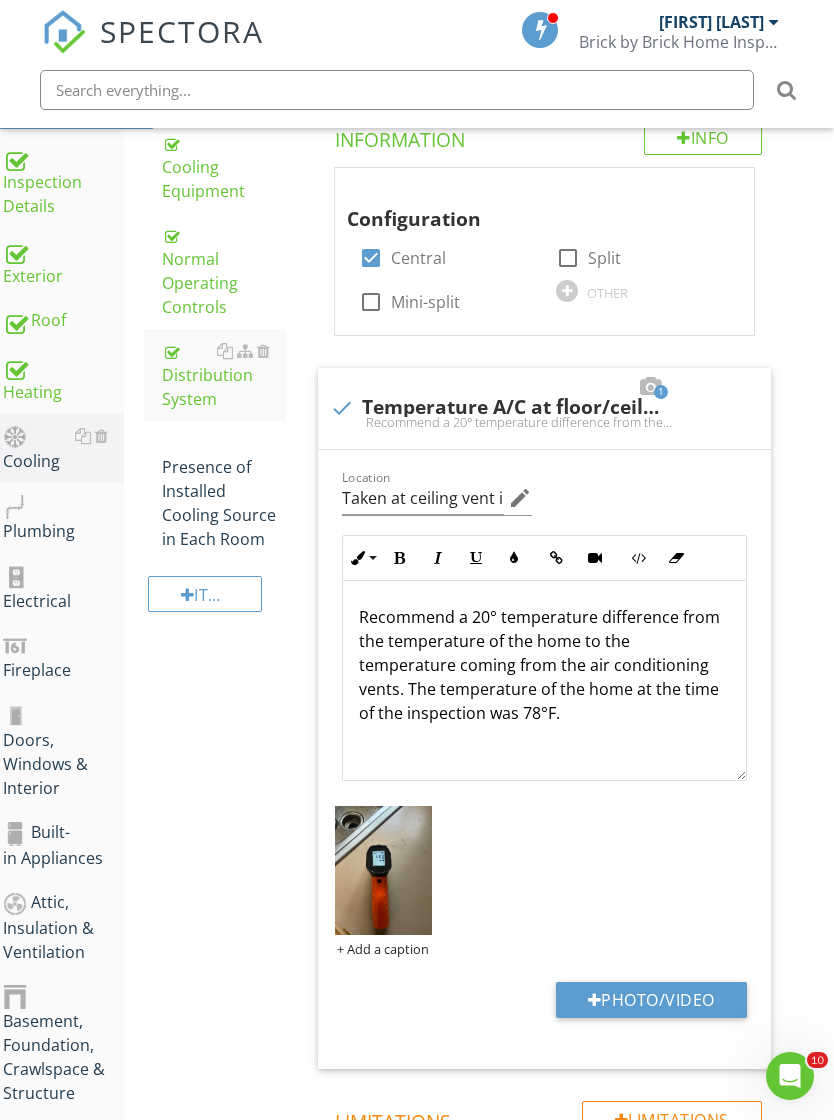 scroll, scrollTop: 350, scrollLeft: 15, axis: both 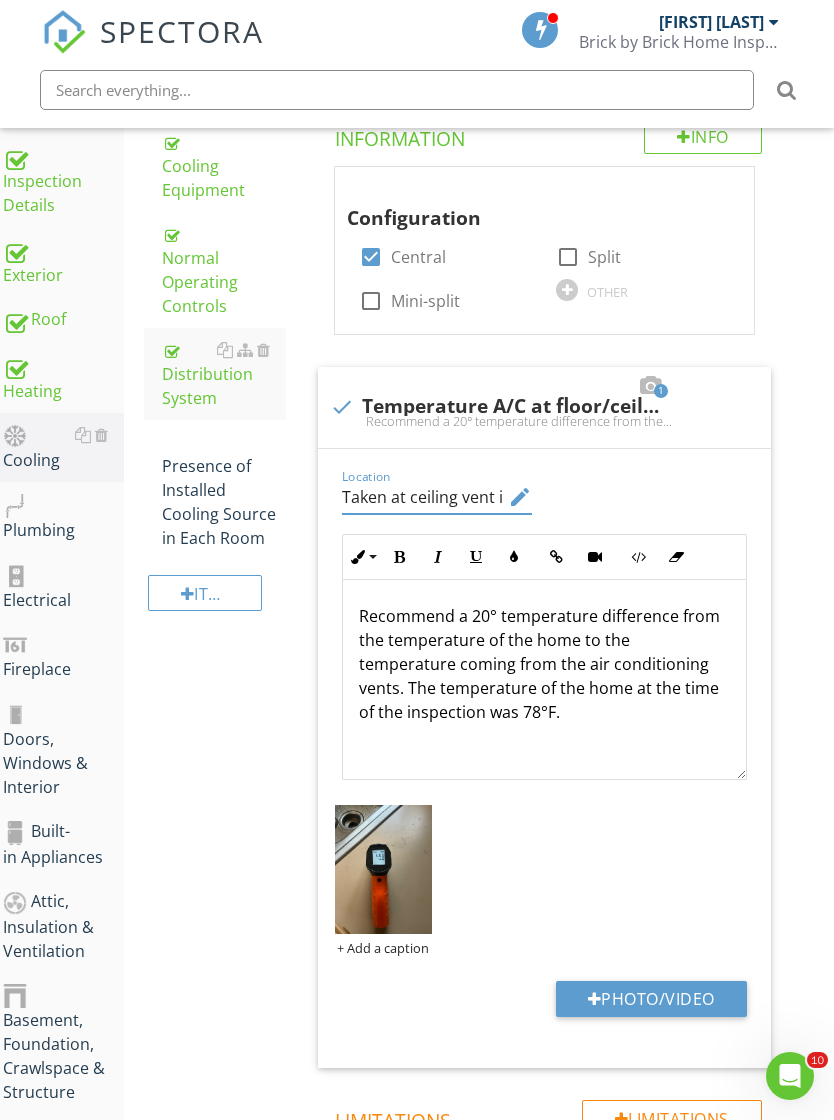 type on "Taken at ceiling vent in kitchen" 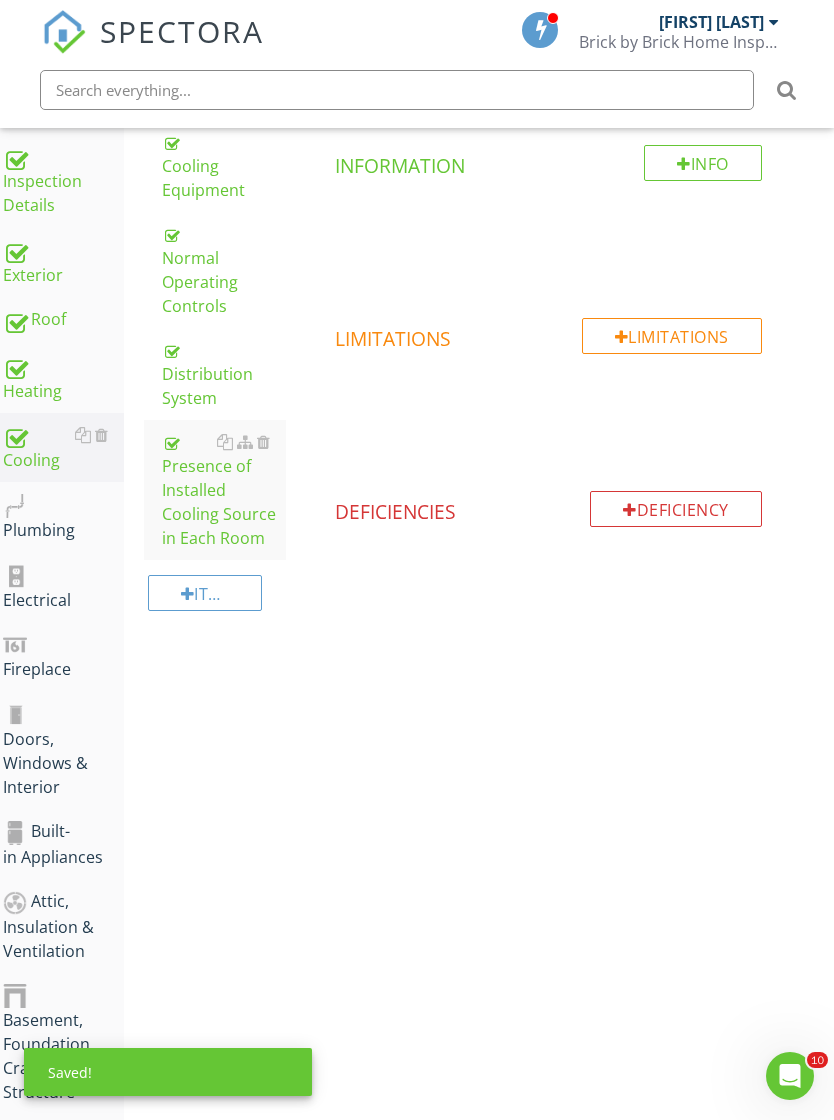 click on "Plumbing" at bounding box center (63, 517) 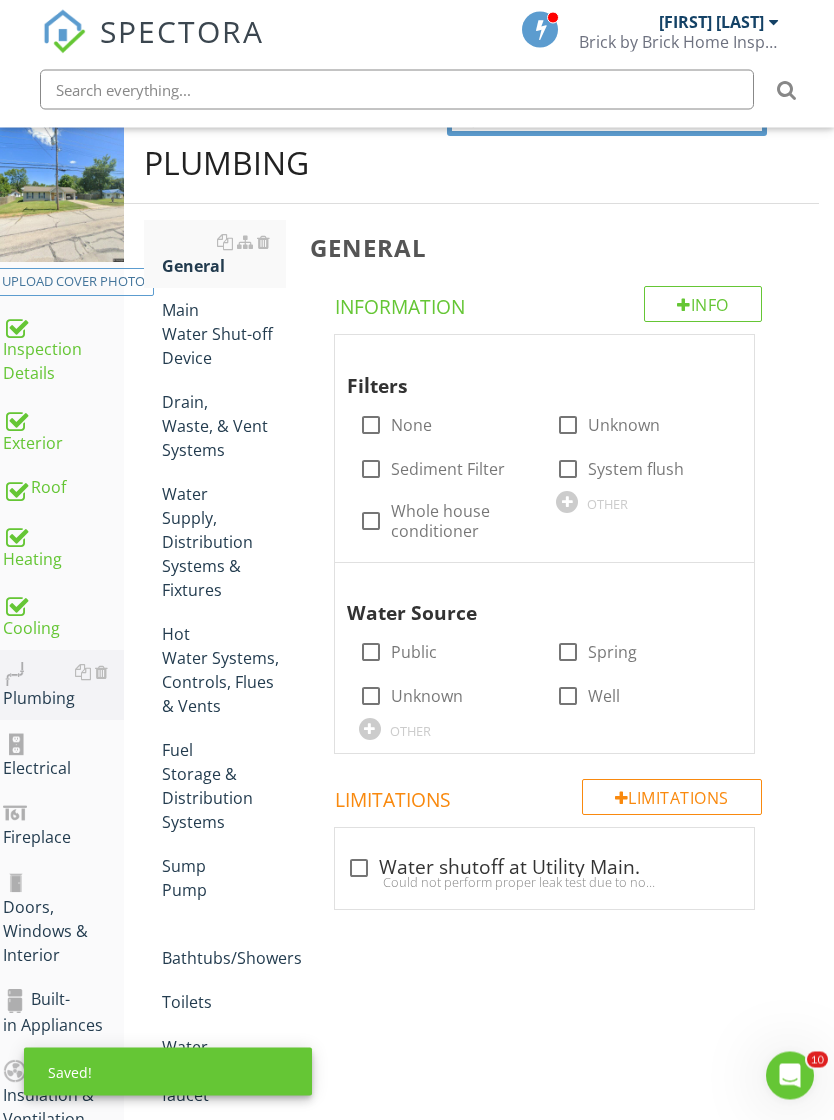 scroll, scrollTop: 0, scrollLeft: 15, axis: horizontal 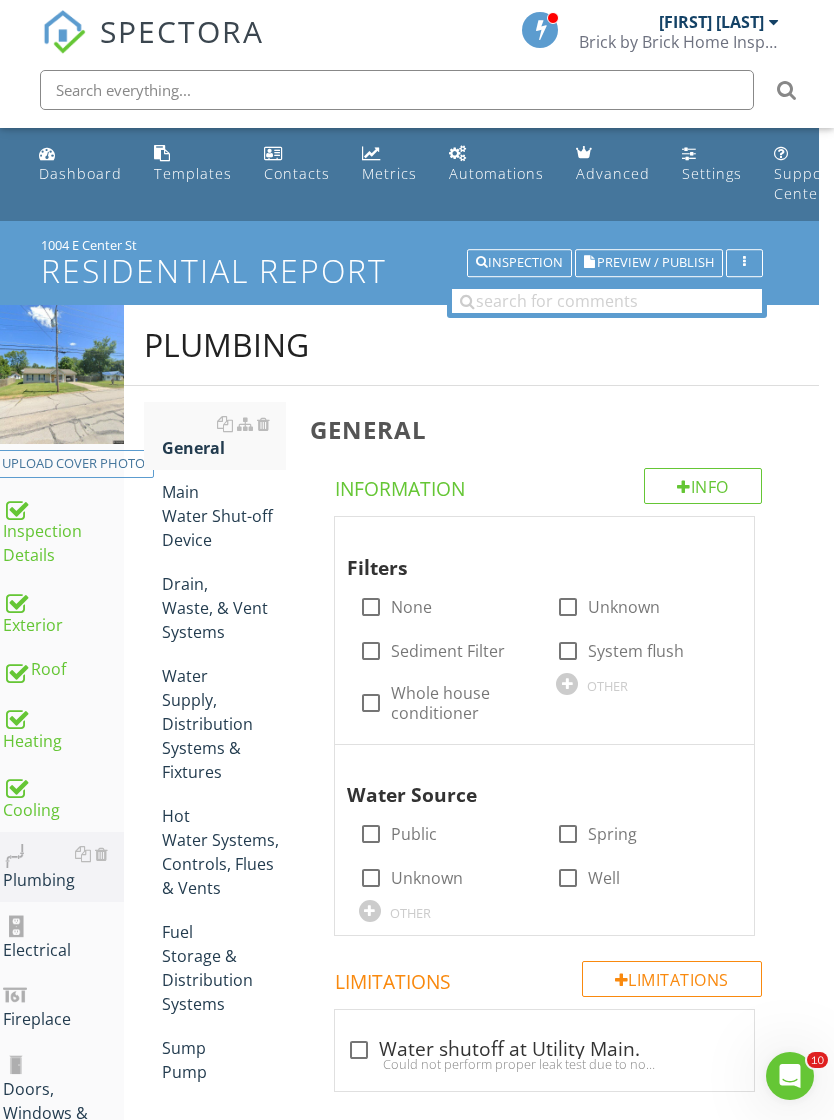 click on "check_box_outline_blank None" at bounding box center (395, 607) 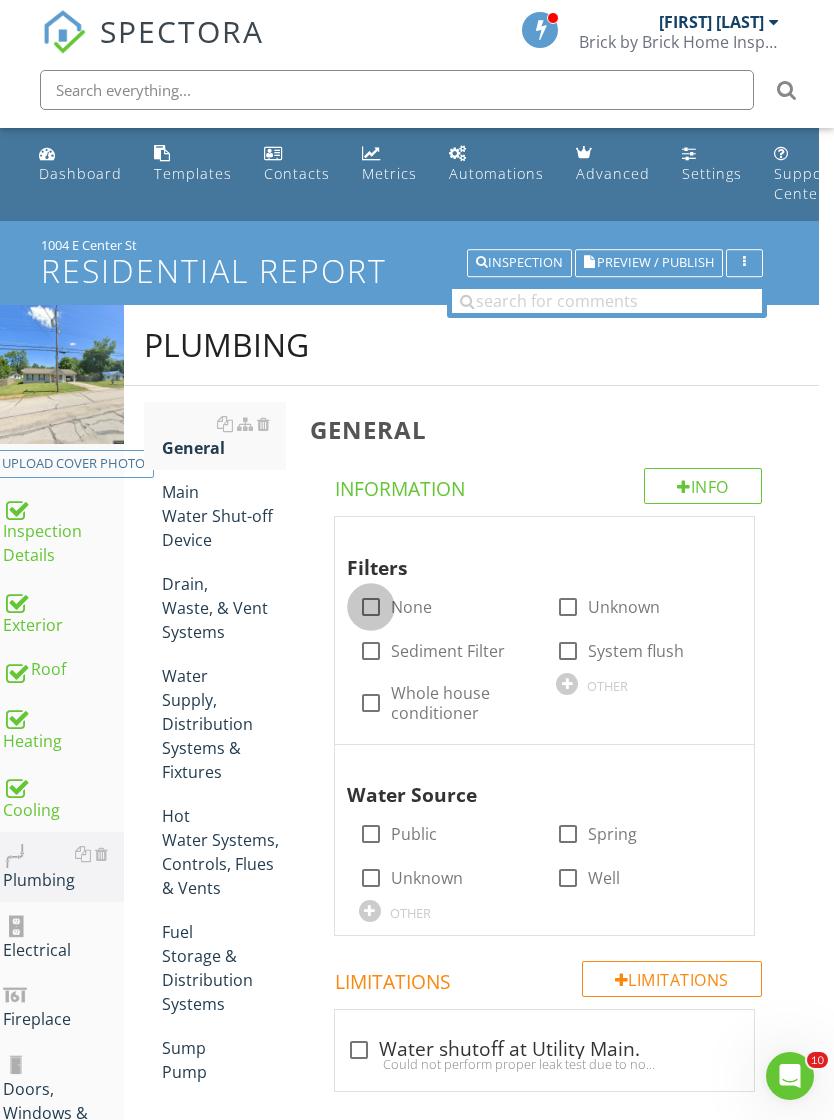 click at bounding box center [371, 607] 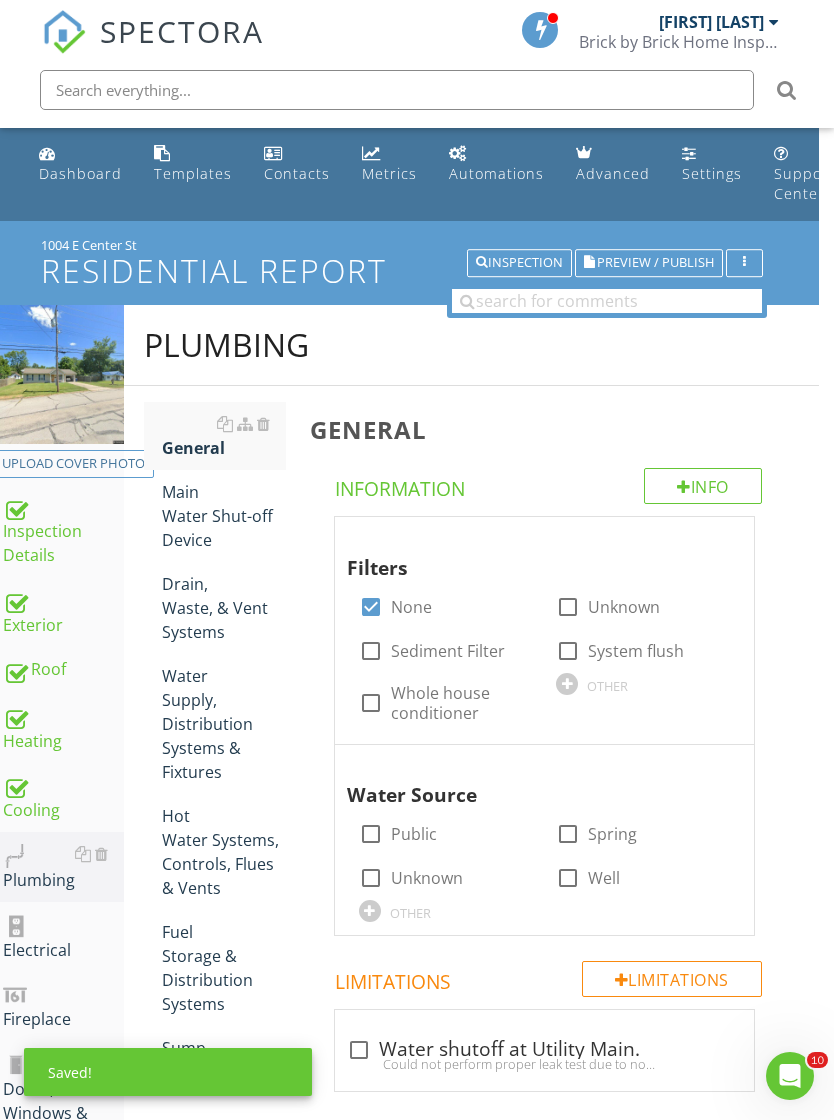 click on "Public" at bounding box center [414, 834] 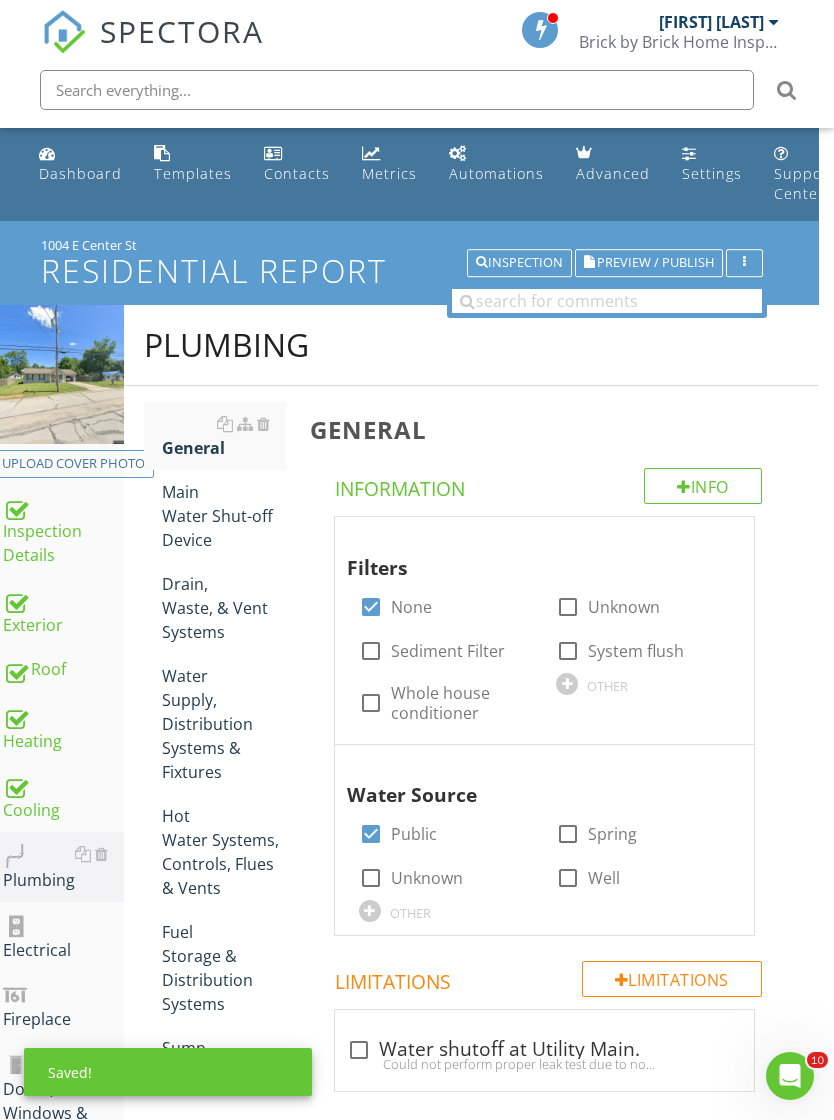 click on "Main Water Shut-off Device" at bounding box center [224, 516] 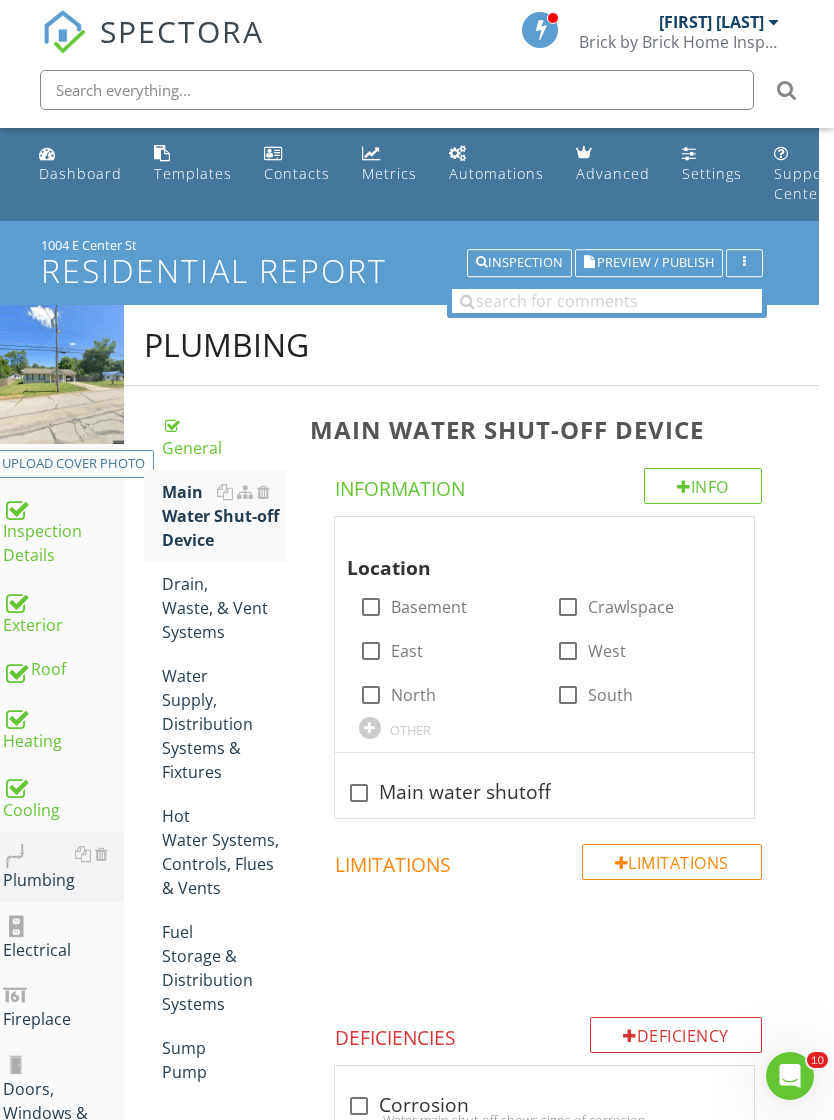 click on "OTHER" at bounding box center (410, 730) 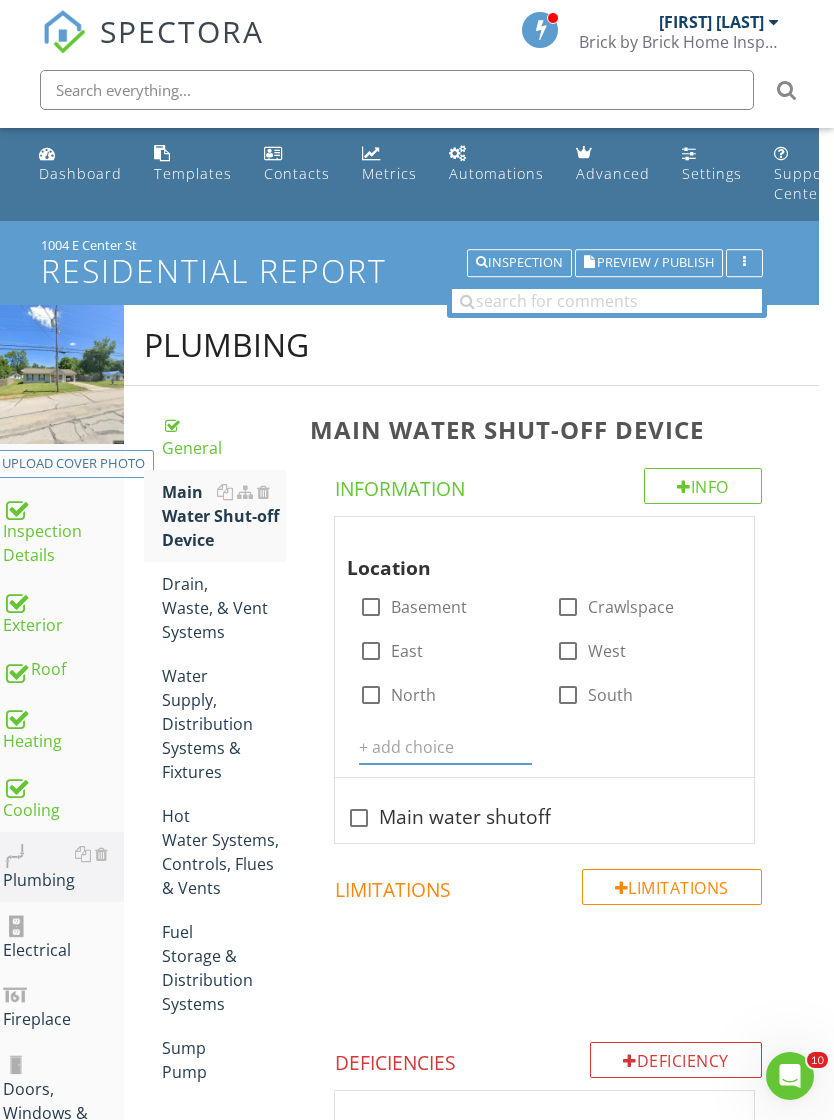 click at bounding box center [446, 747] 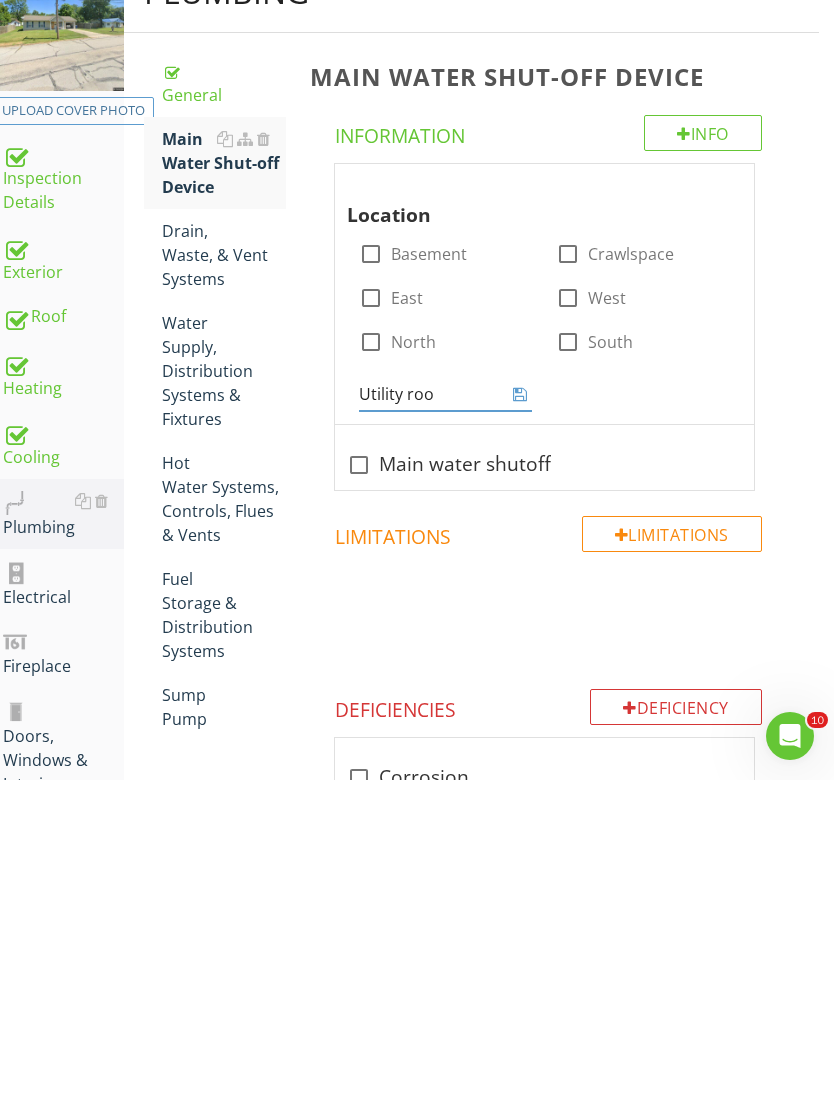 type on "Utility room" 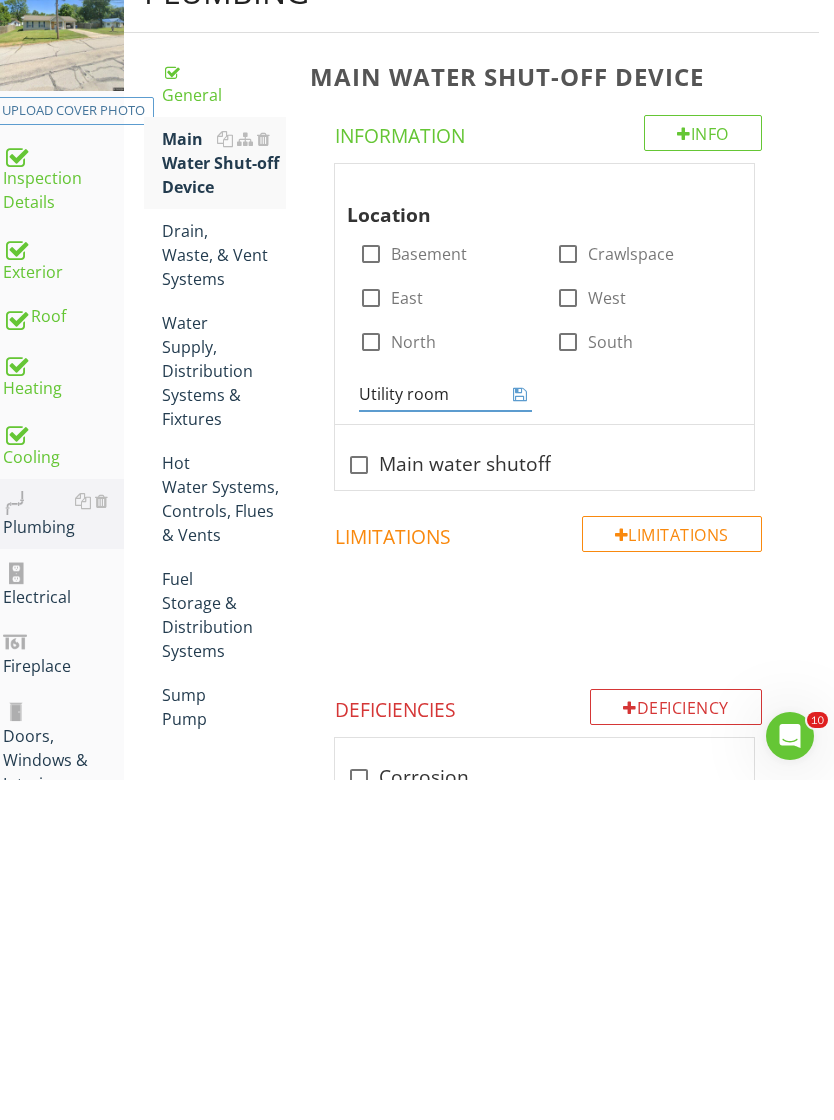 click at bounding box center [359, 805] 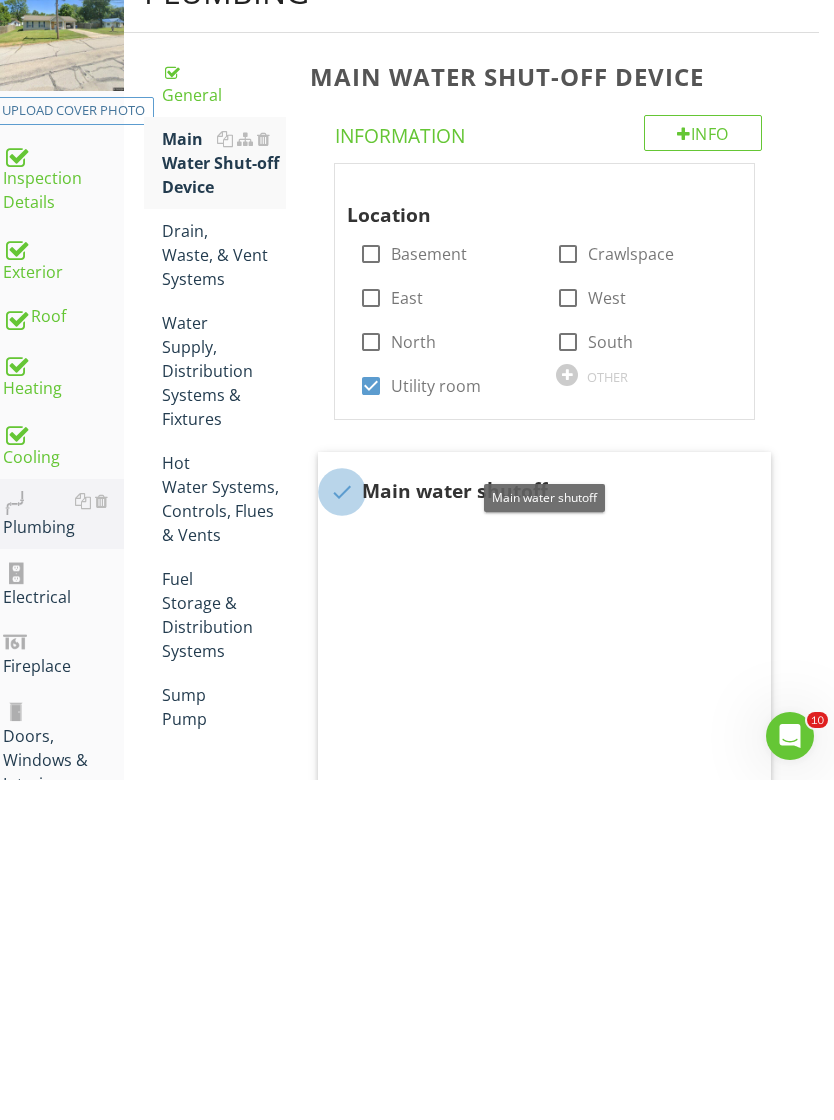 scroll, scrollTop: 354, scrollLeft: 15, axis: both 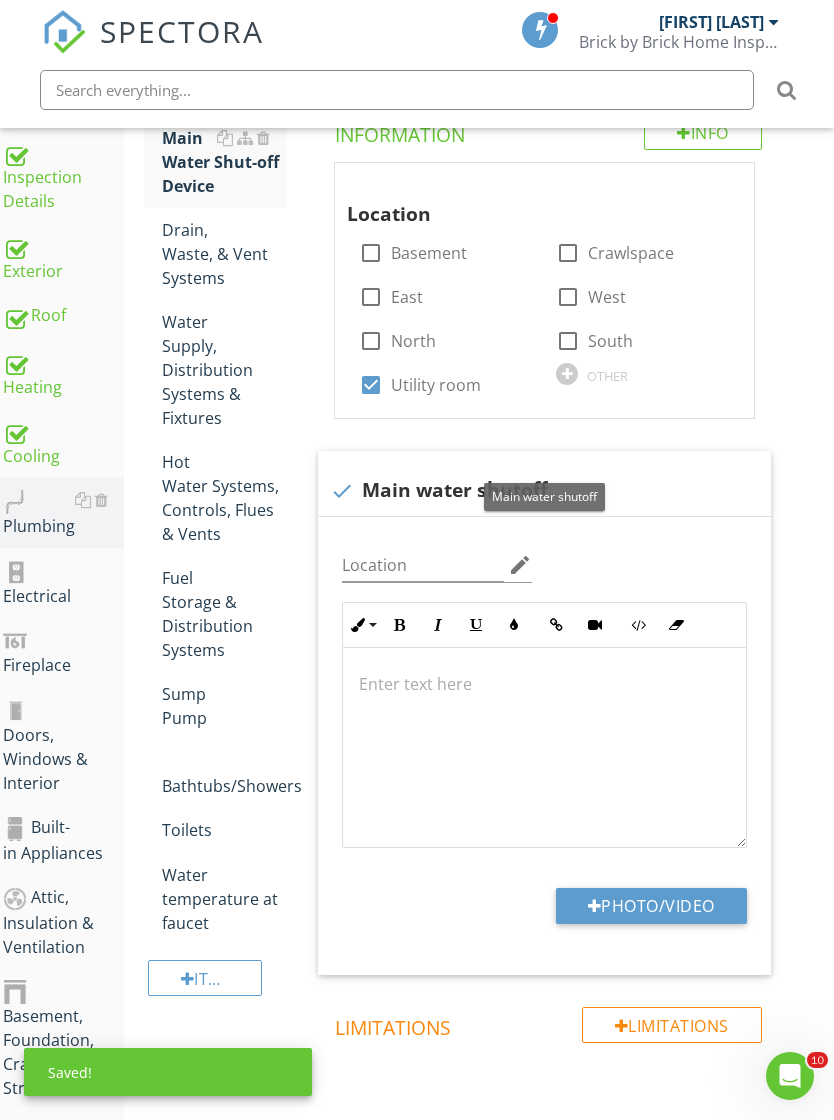 click on "Photo/Video" at bounding box center [651, 906] 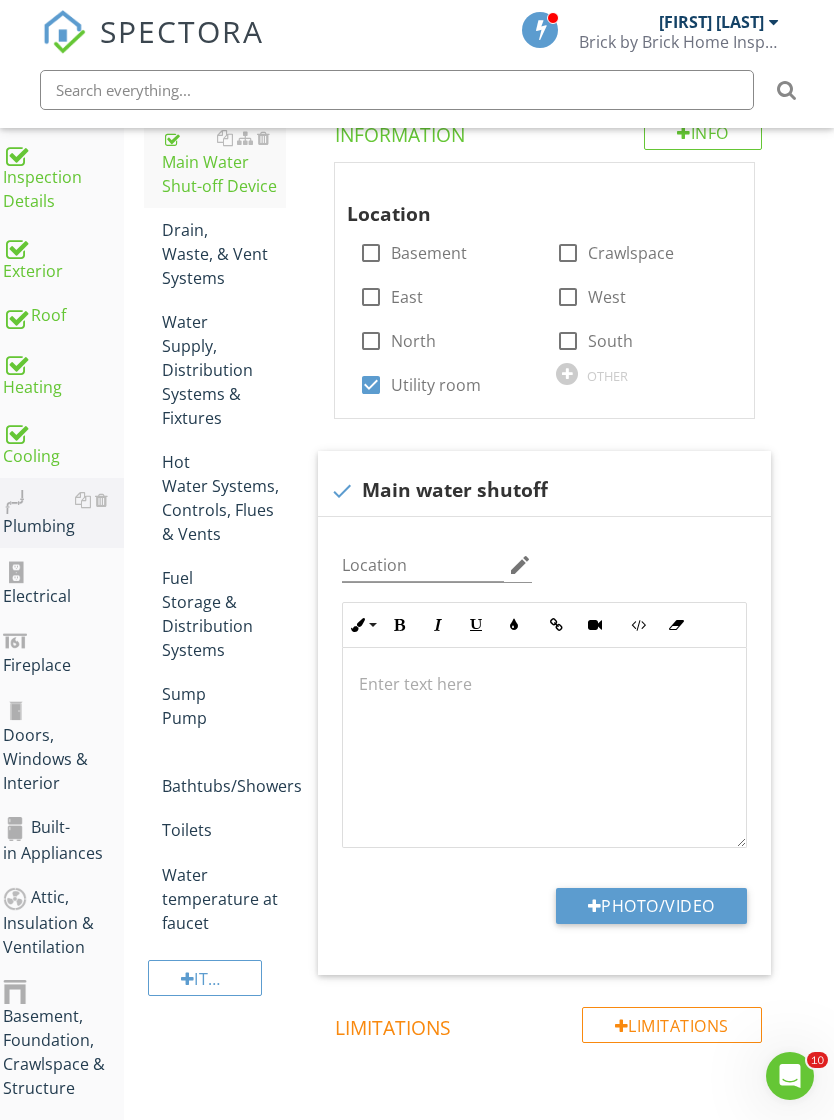 type on "C:\fakepath\IMG_1150.jpeg" 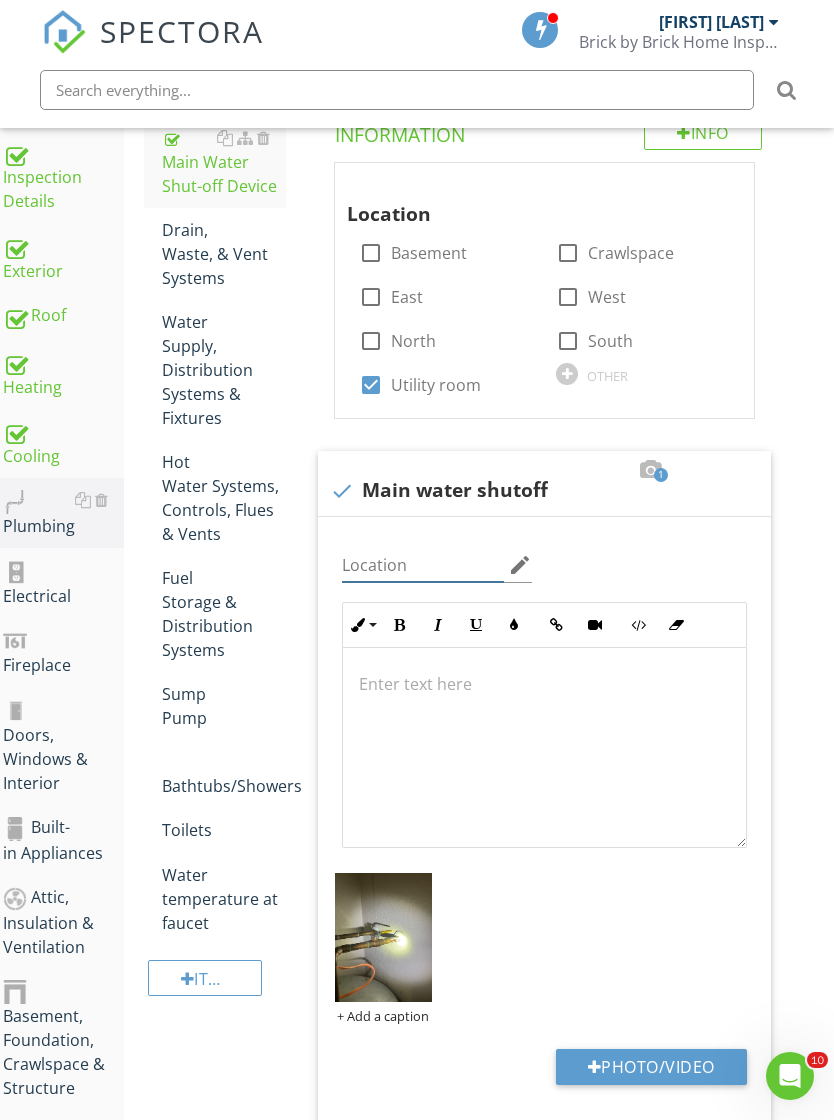 click at bounding box center (423, 565) 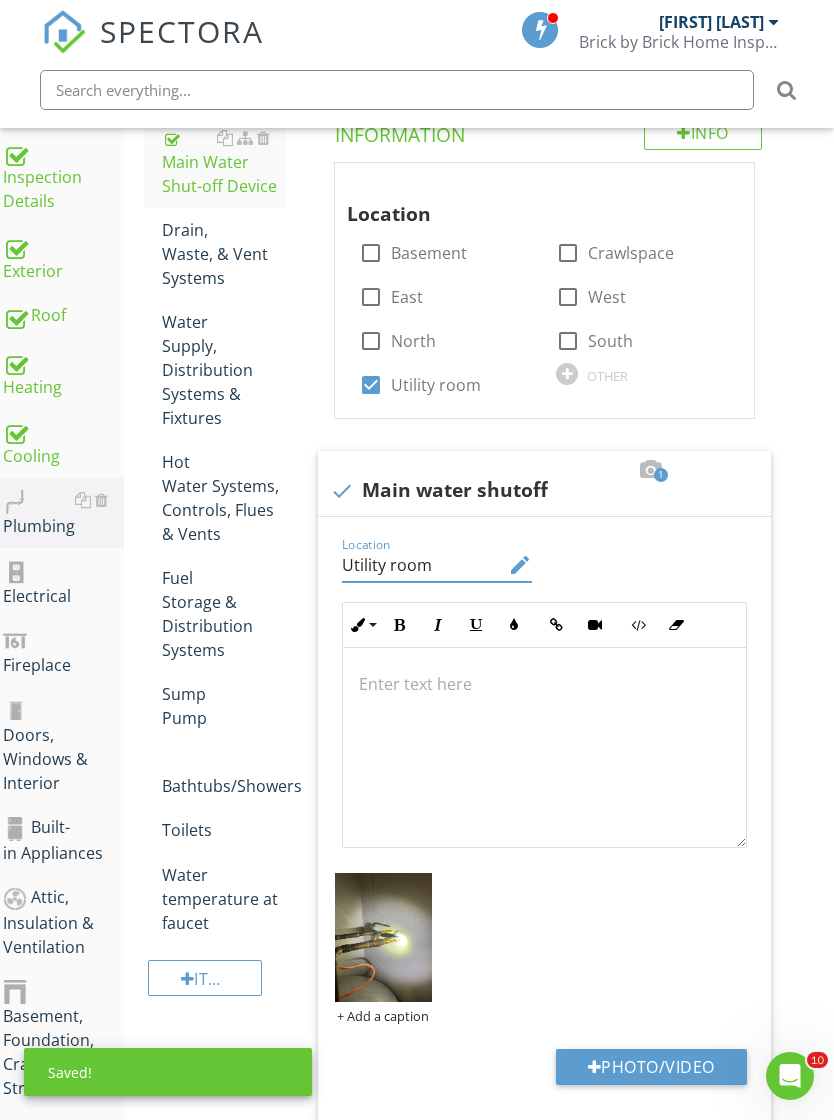type on "Utility room" 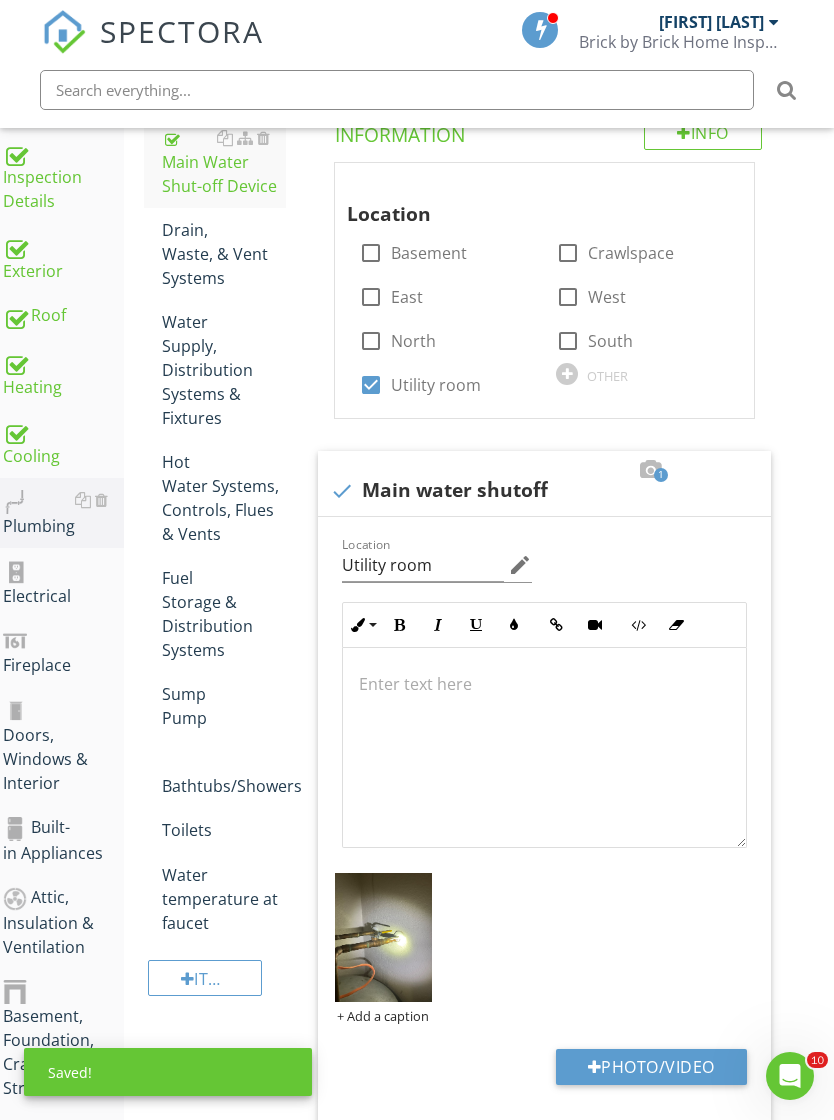 click at bounding box center [383, 938] 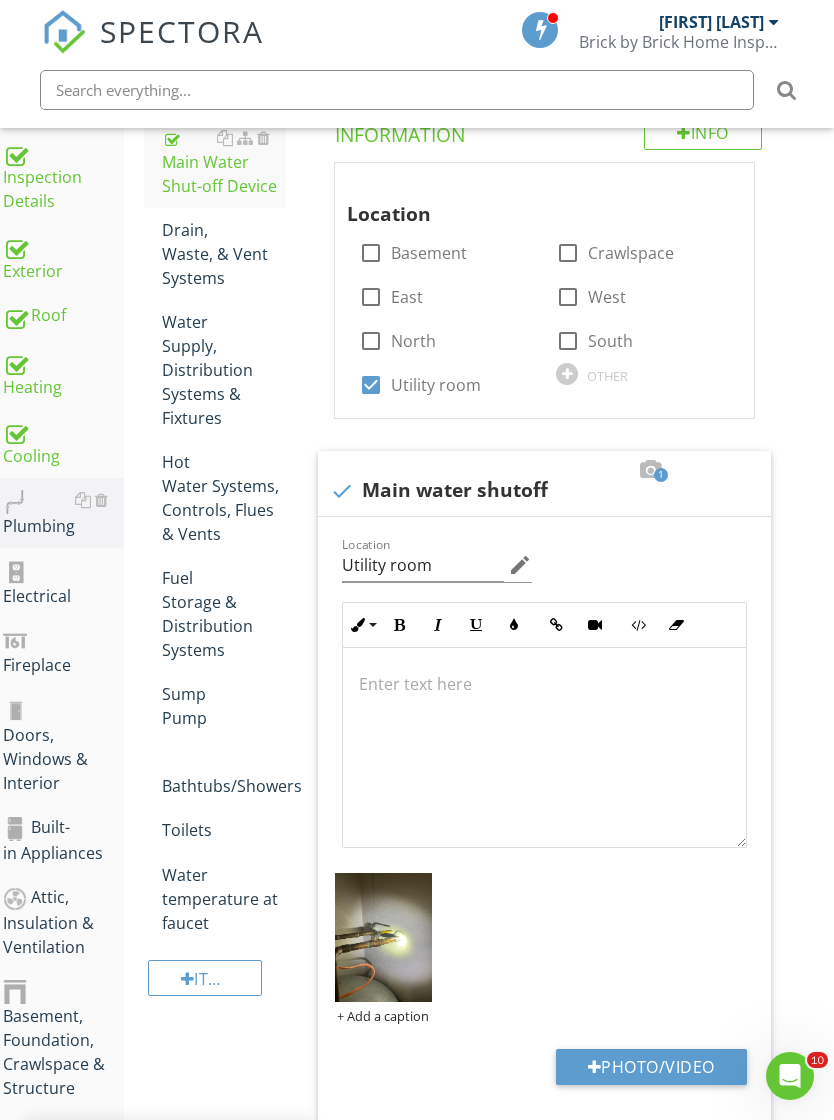 click at bounding box center (383, 938) 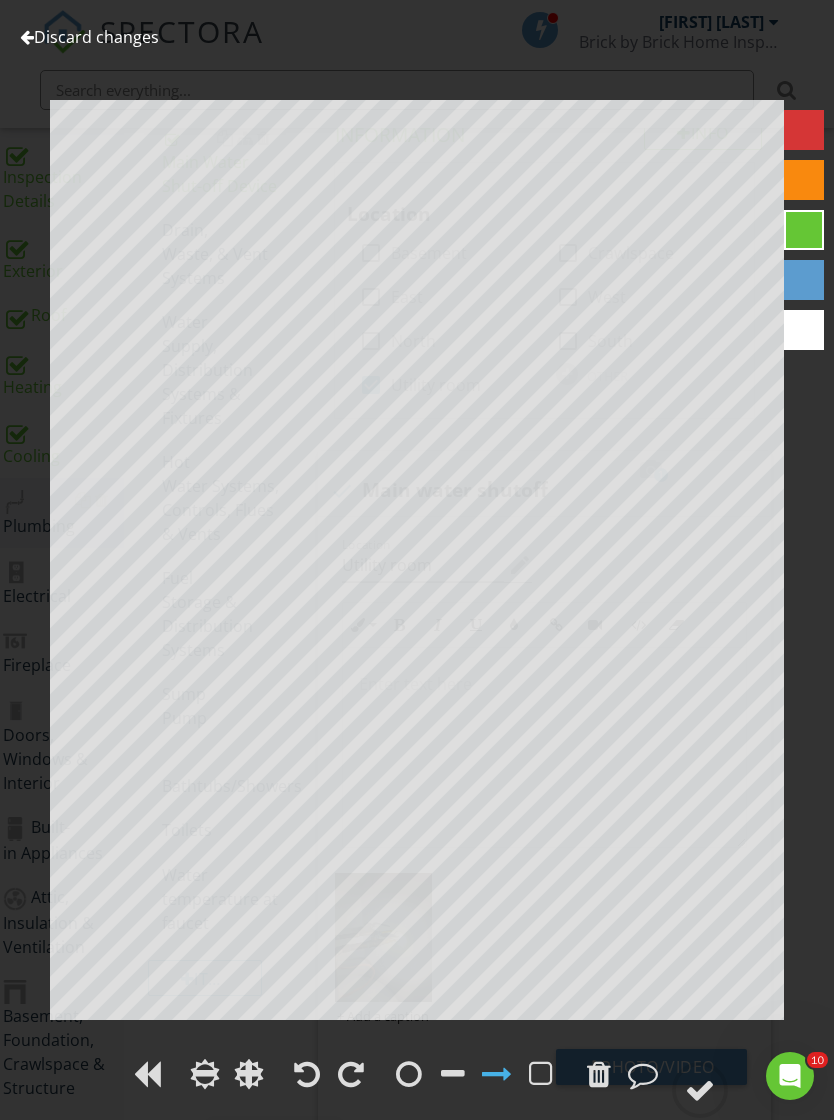 click at bounding box center (700, 1090) 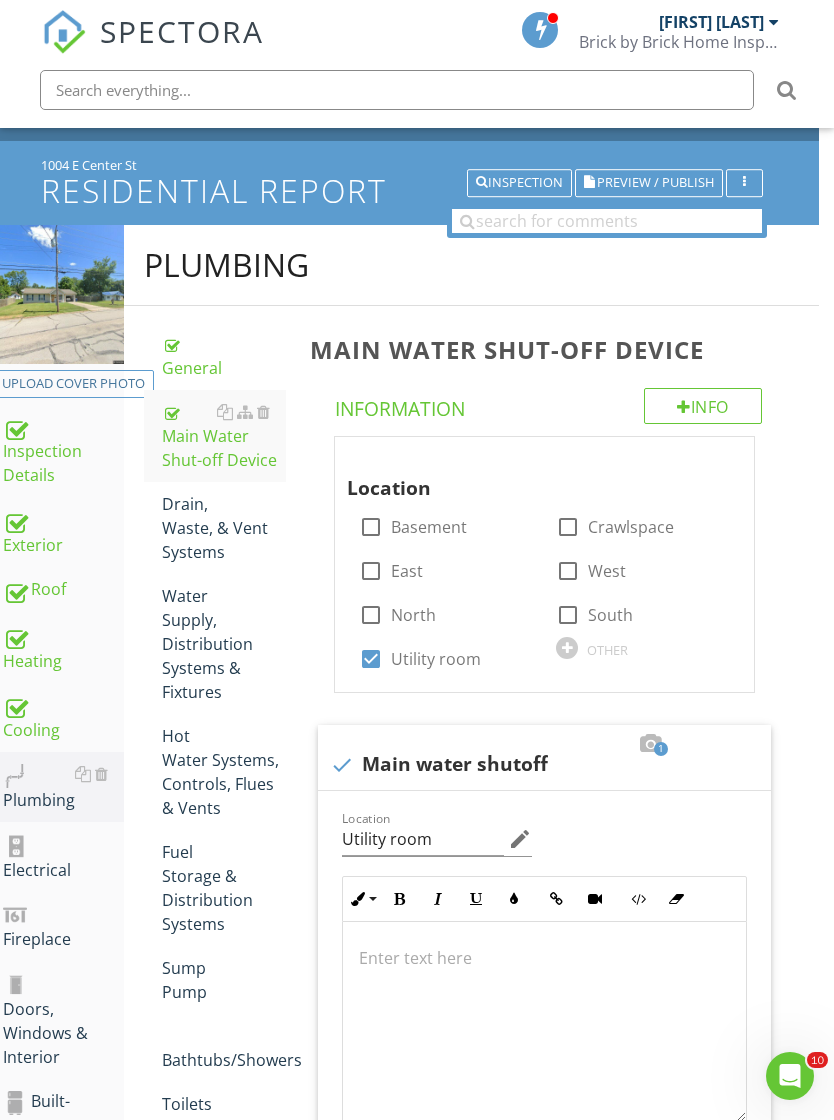 scroll, scrollTop: 0, scrollLeft: 15, axis: horizontal 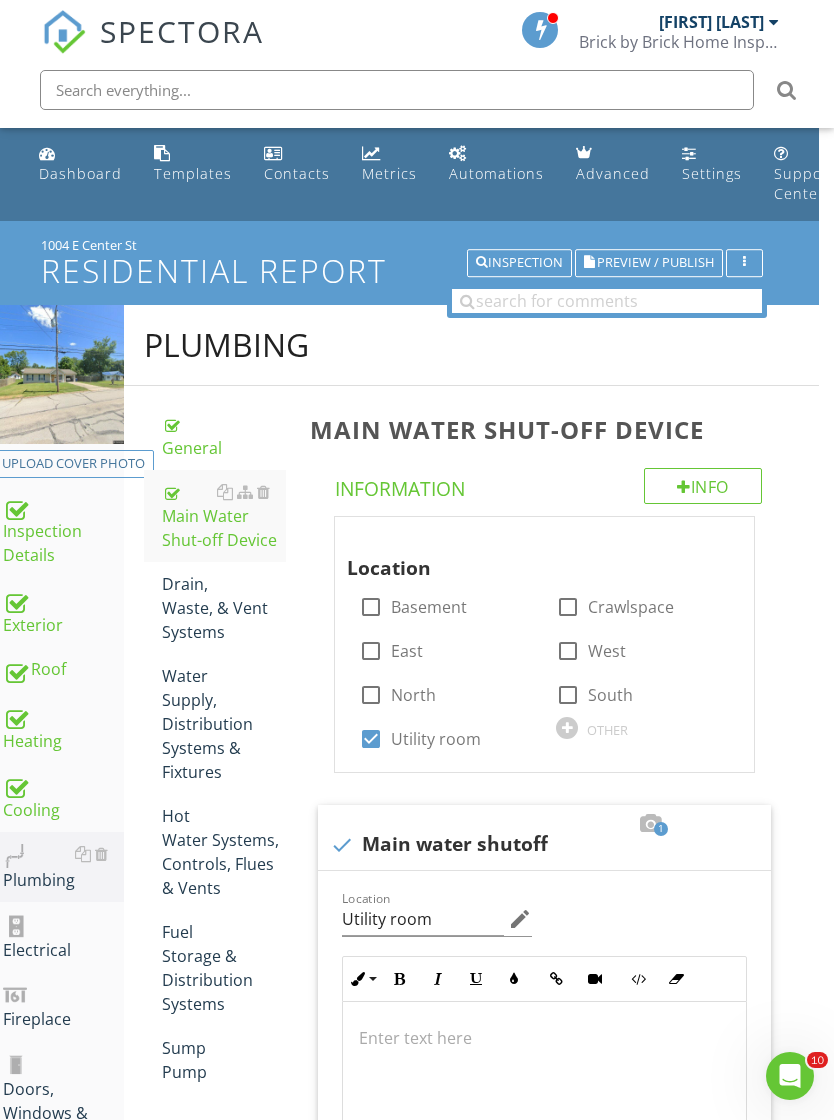 click on "Drain, Waste, & Vent Systems" at bounding box center [224, 608] 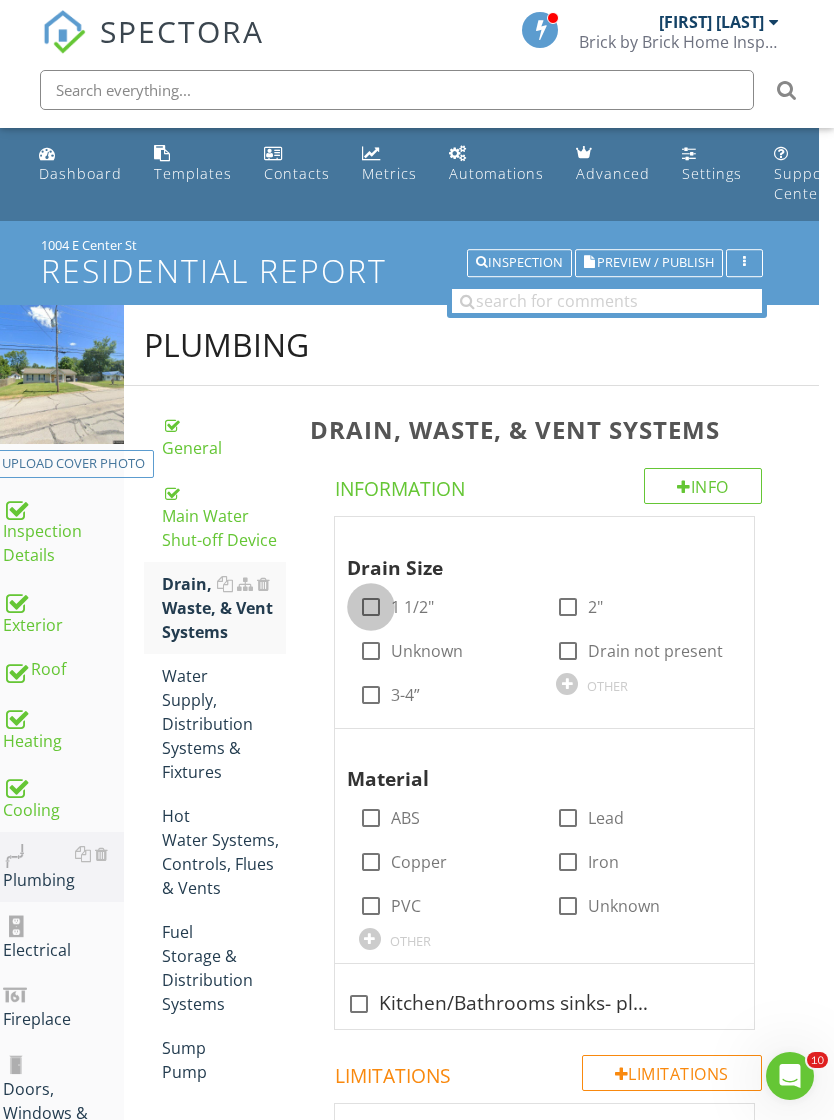 click at bounding box center (371, 607) 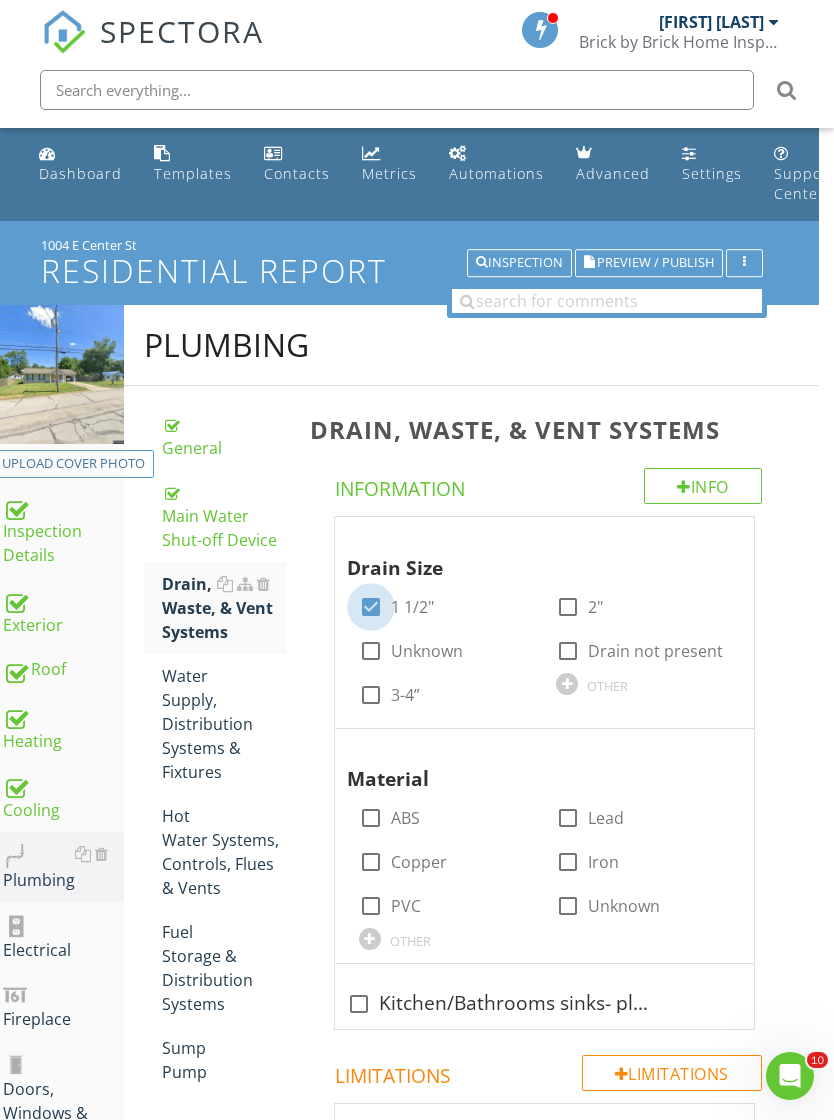 click on "check_box_outline_blank 2"" at bounding box center [643, 605] 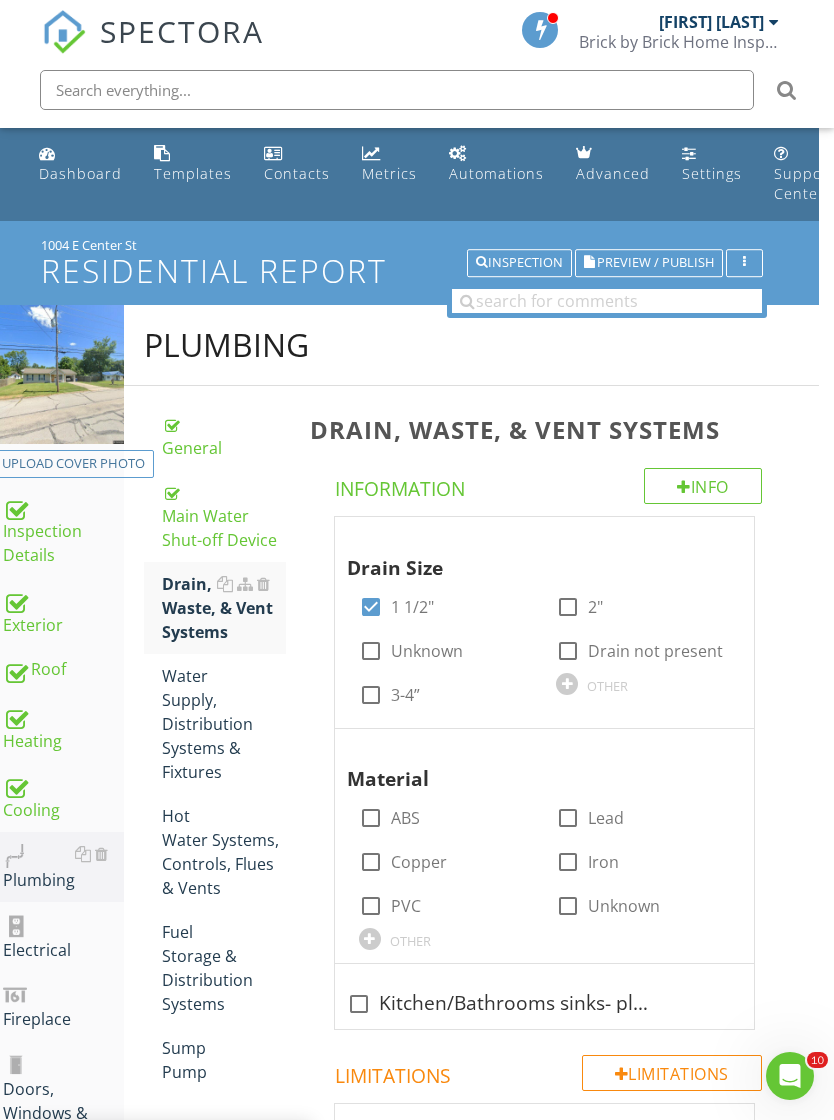 click at bounding box center [568, 607] 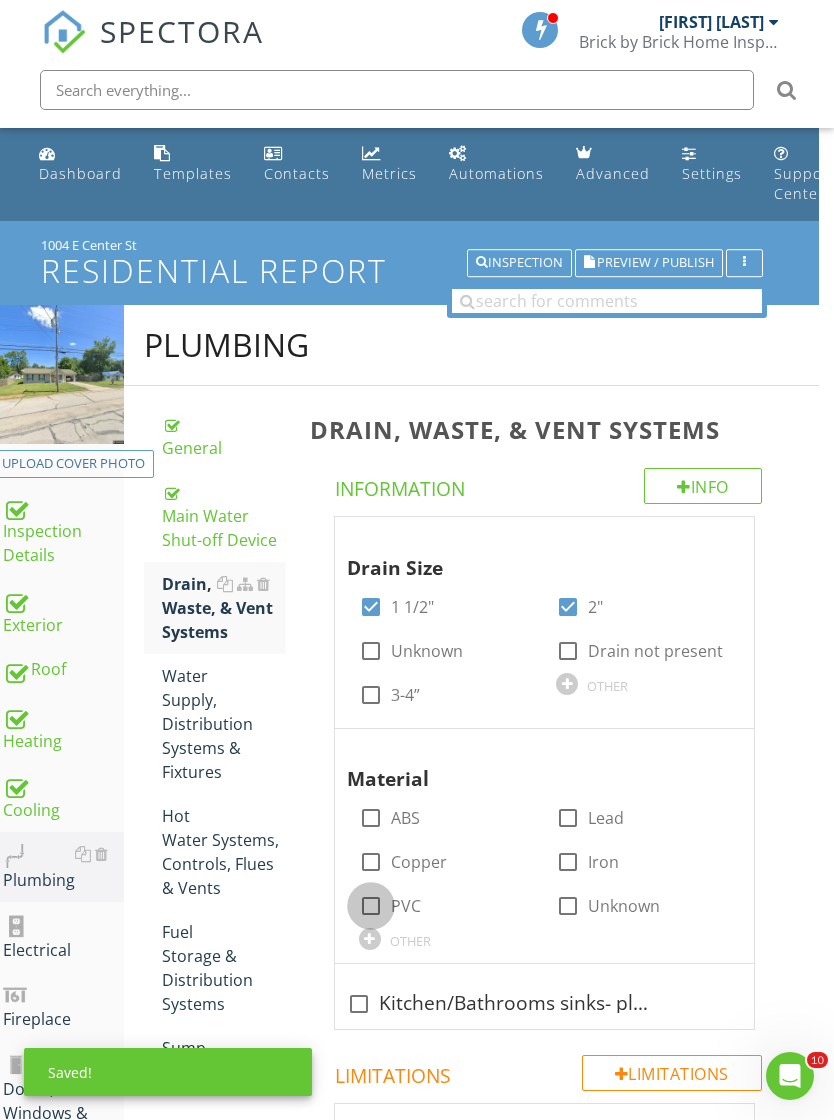 click at bounding box center (371, 906) 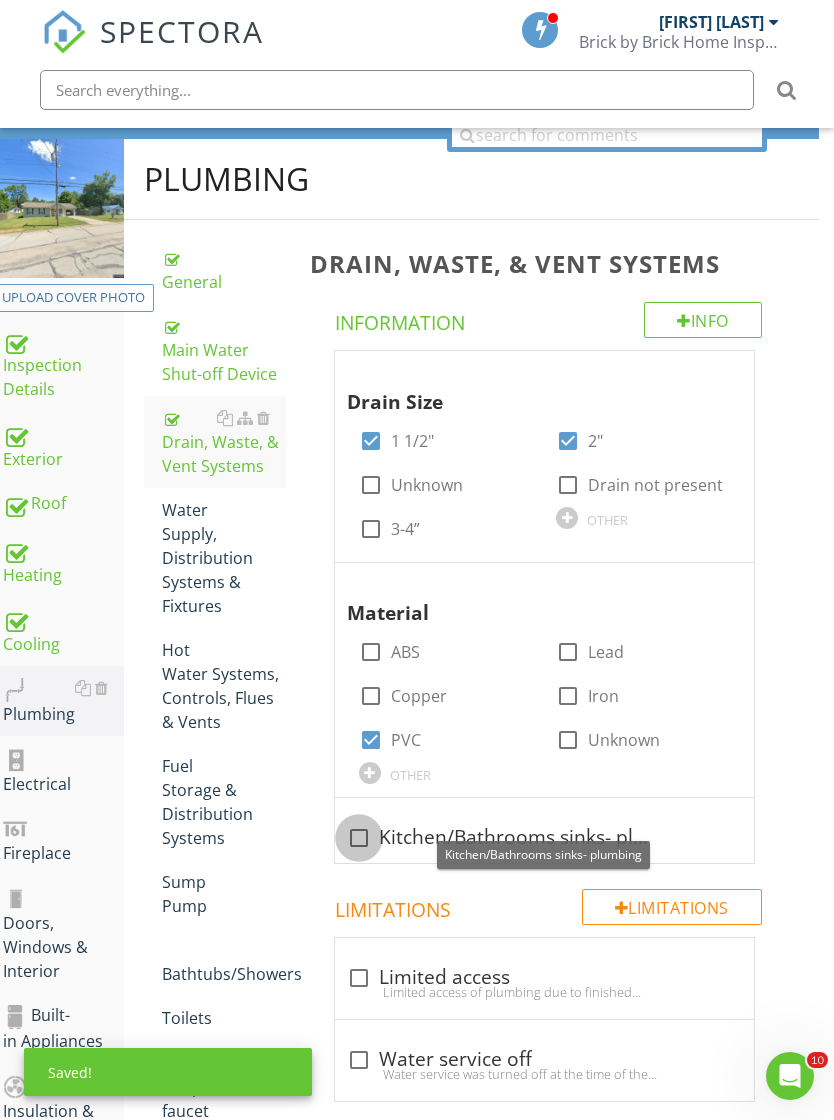 click at bounding box center [359, 838] 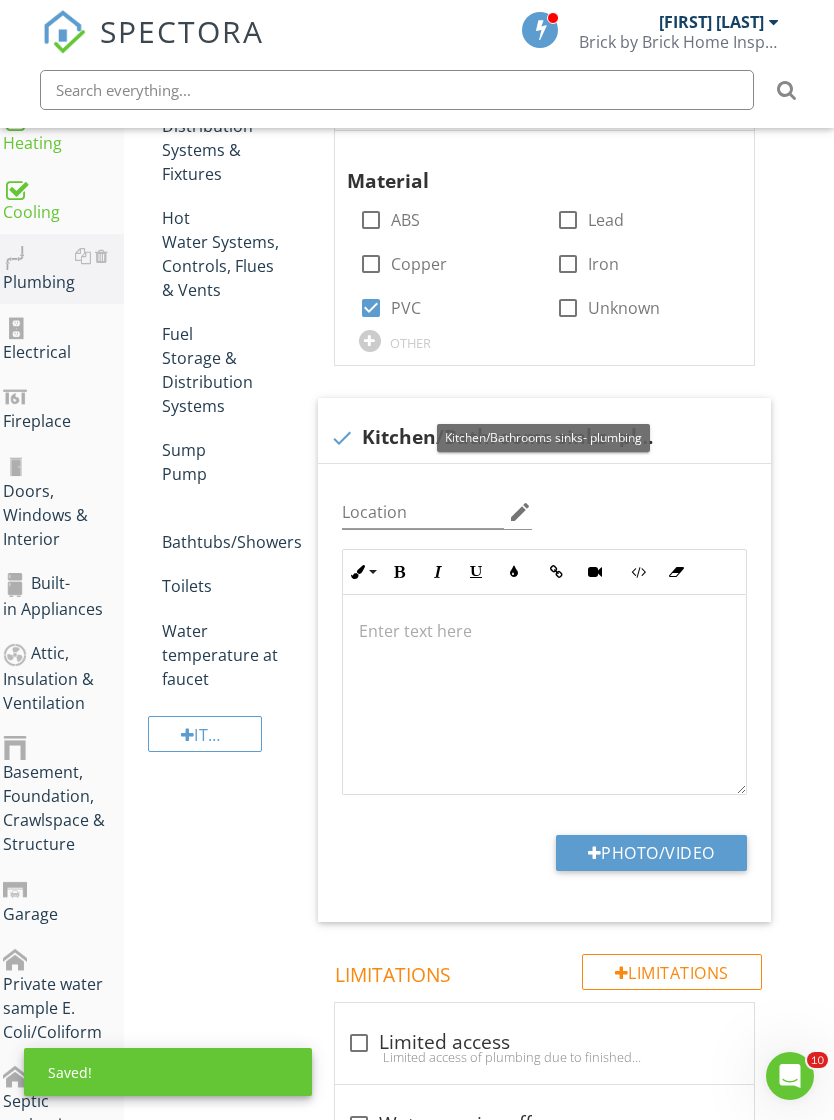 scroll, scrollTop: 616, scrollLeft: 15, axis: both 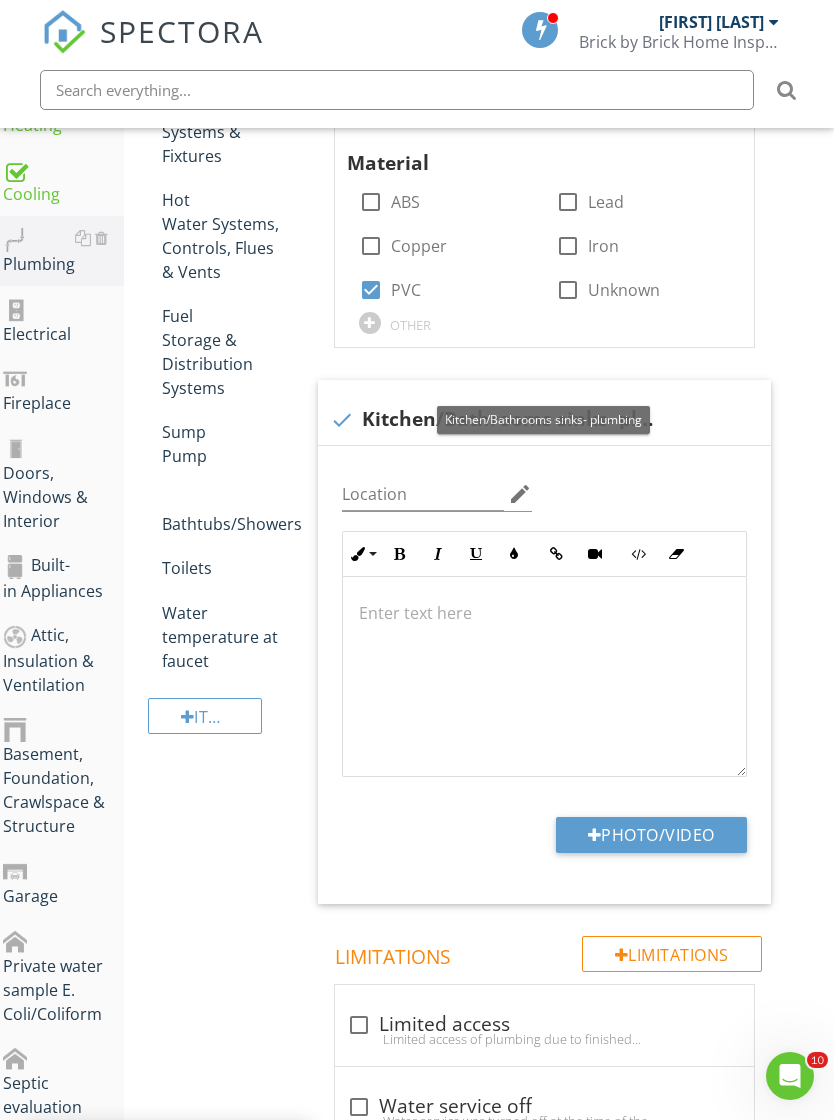 click on "Photo/Video" at bounding box center [651, 835] 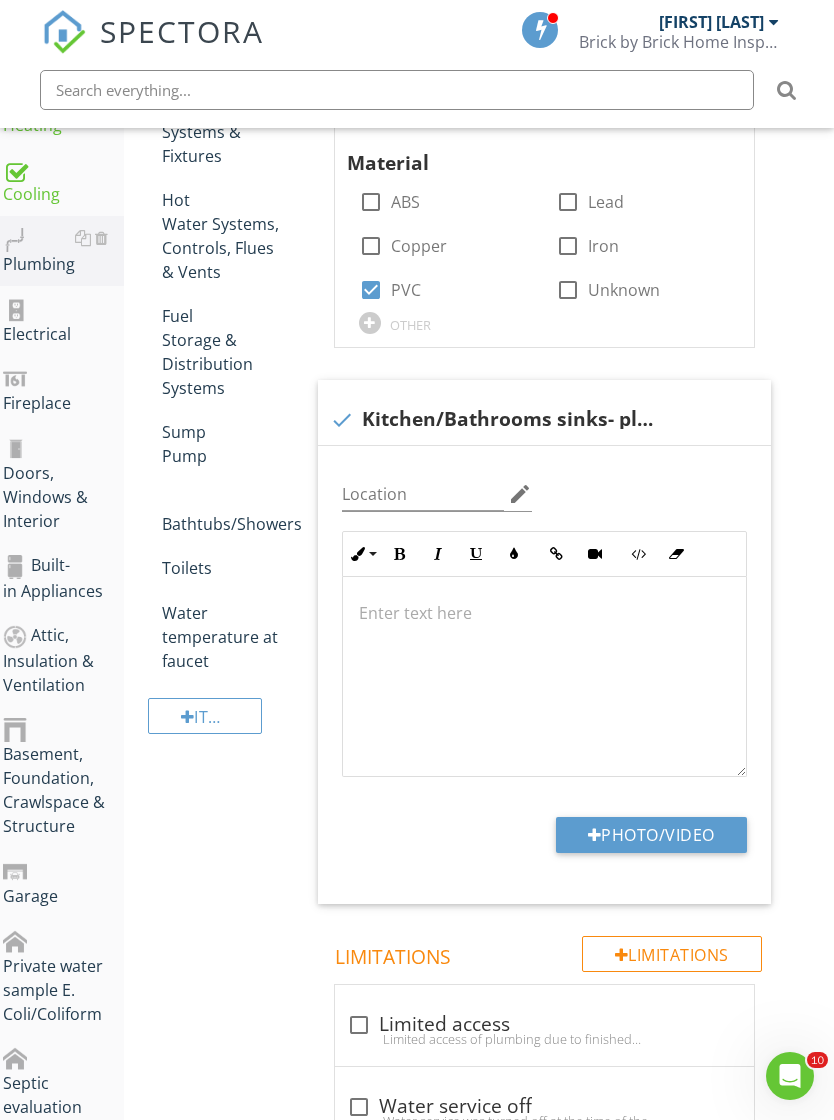 type on "C:\fakepath\IMG_1154.jpeg" 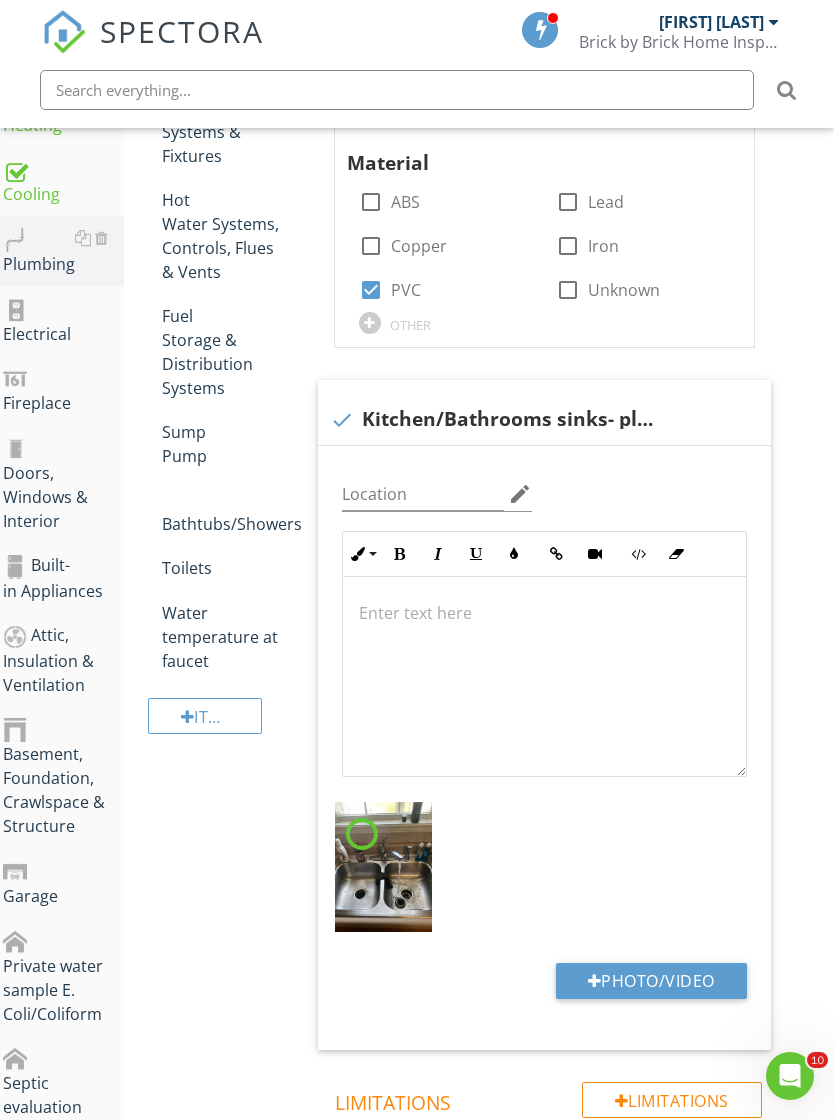 click at bounding box center (544, 677) 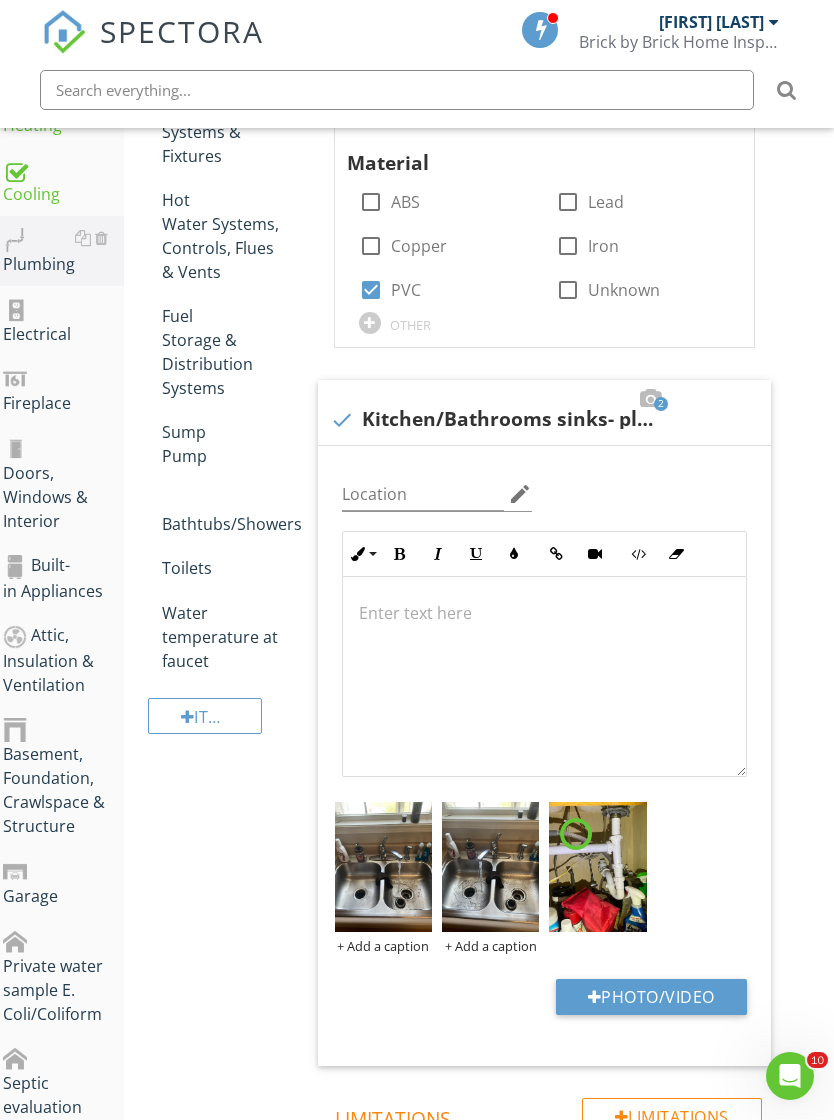 type 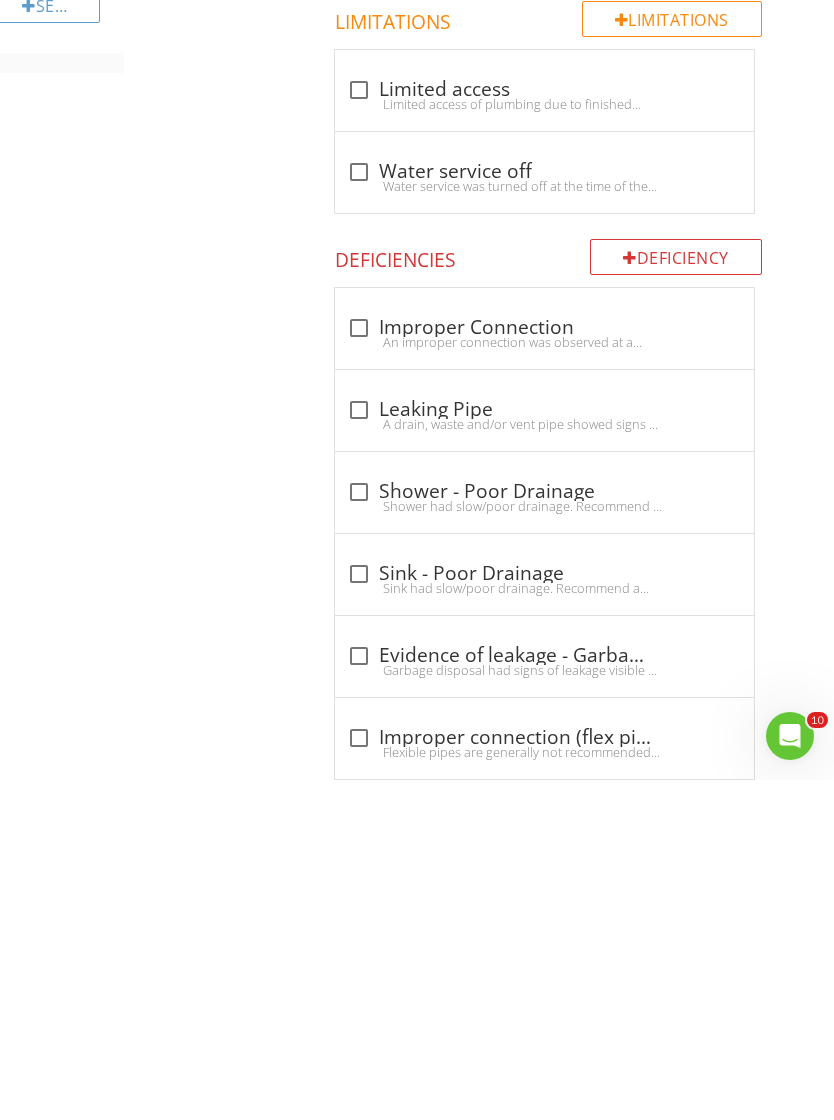 scroll, scrollTop: 1591, scrollLeft: 15, axis: both 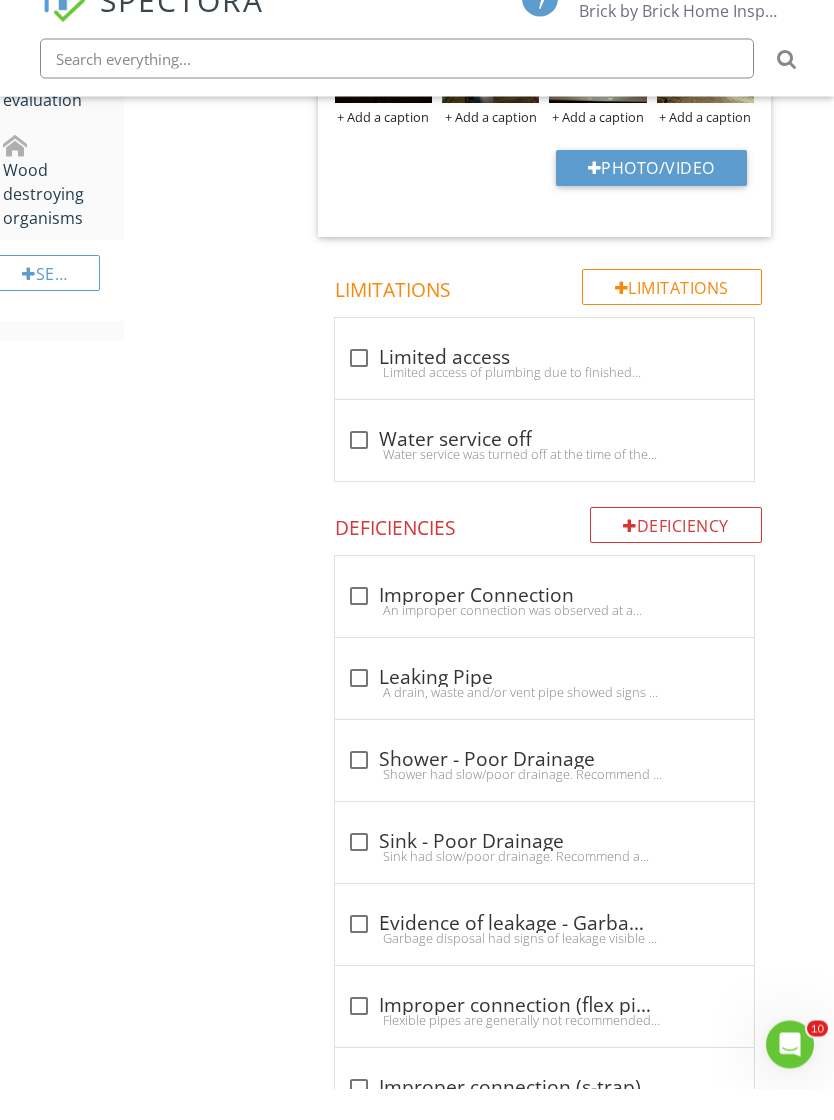click at bounding box center [359, 390] 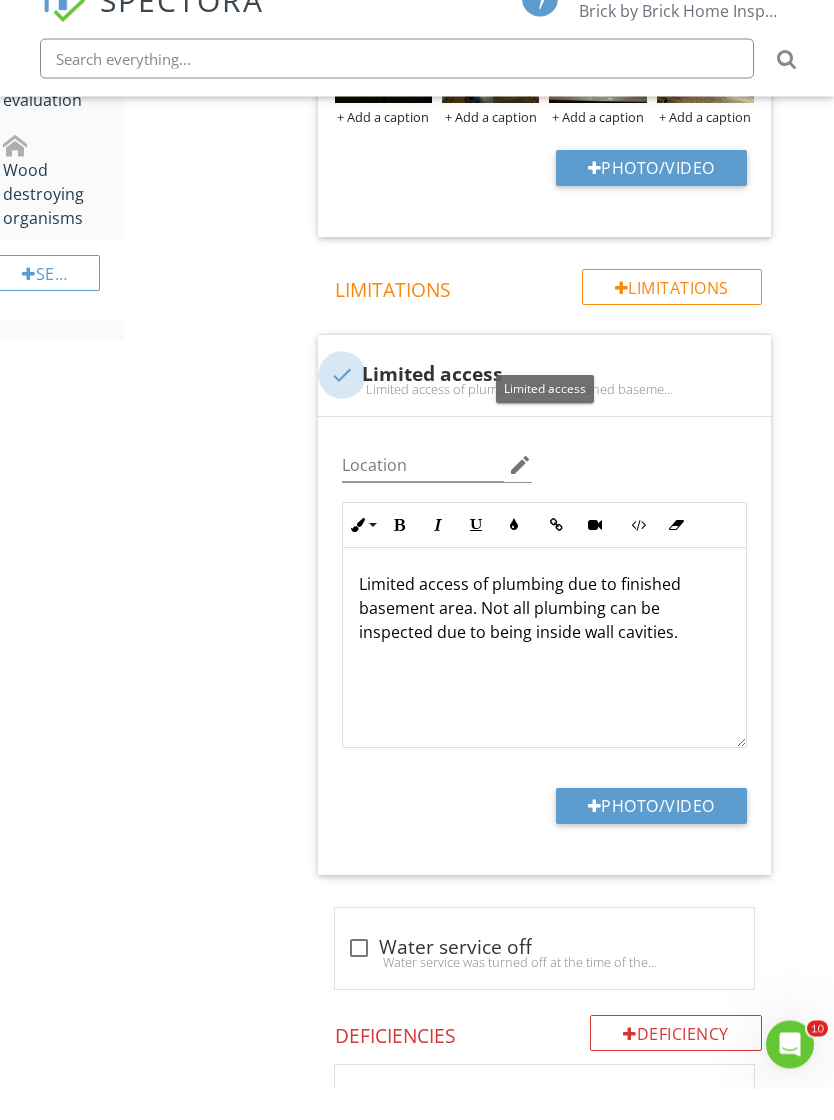 scroll, scrollTop: 1623, scrollLeft: 15, axis: both 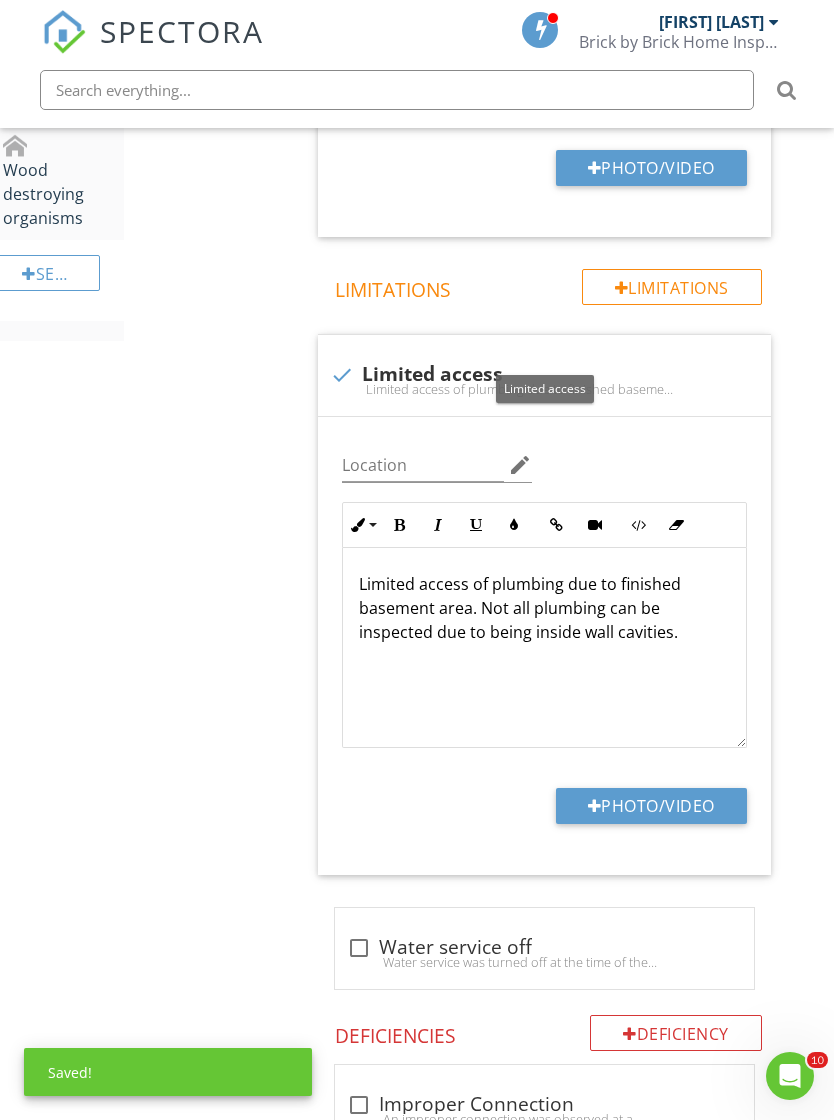 click on "Limited access of plumbing due to finished basement area. Not all plumbing can be inspected due to being inside wall cavities." at bounding box center [544, 608] 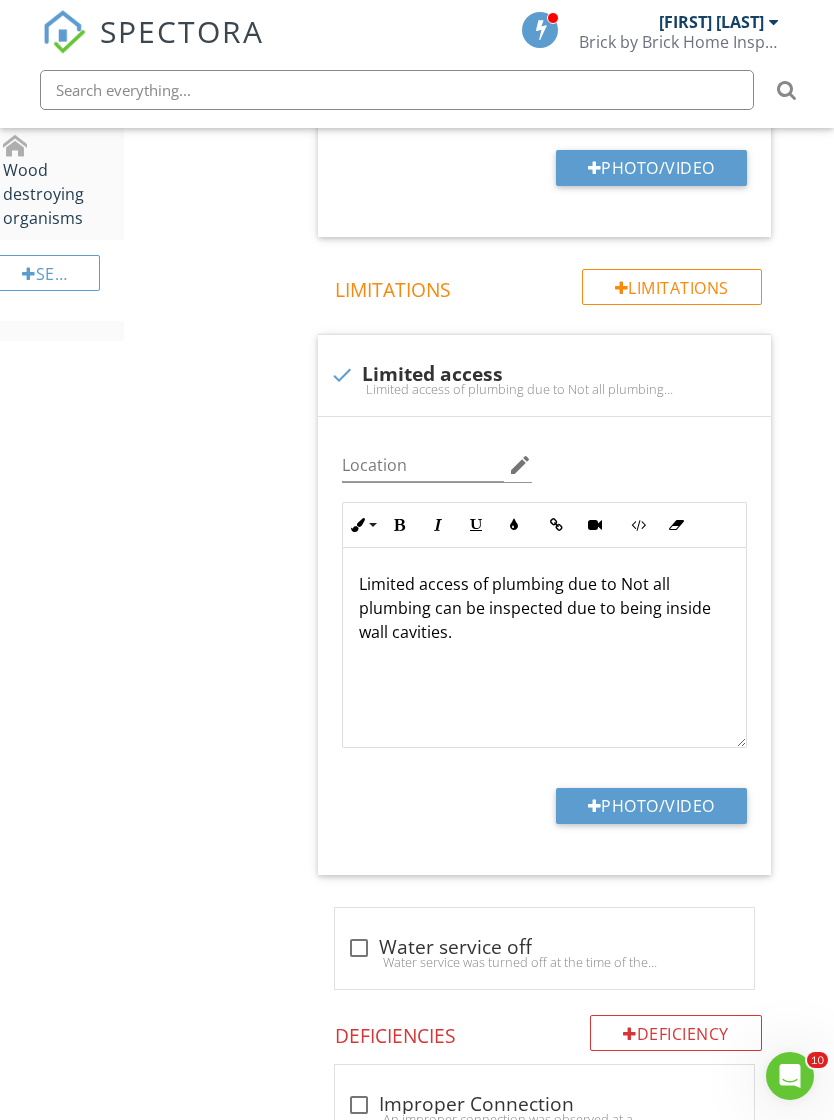 type 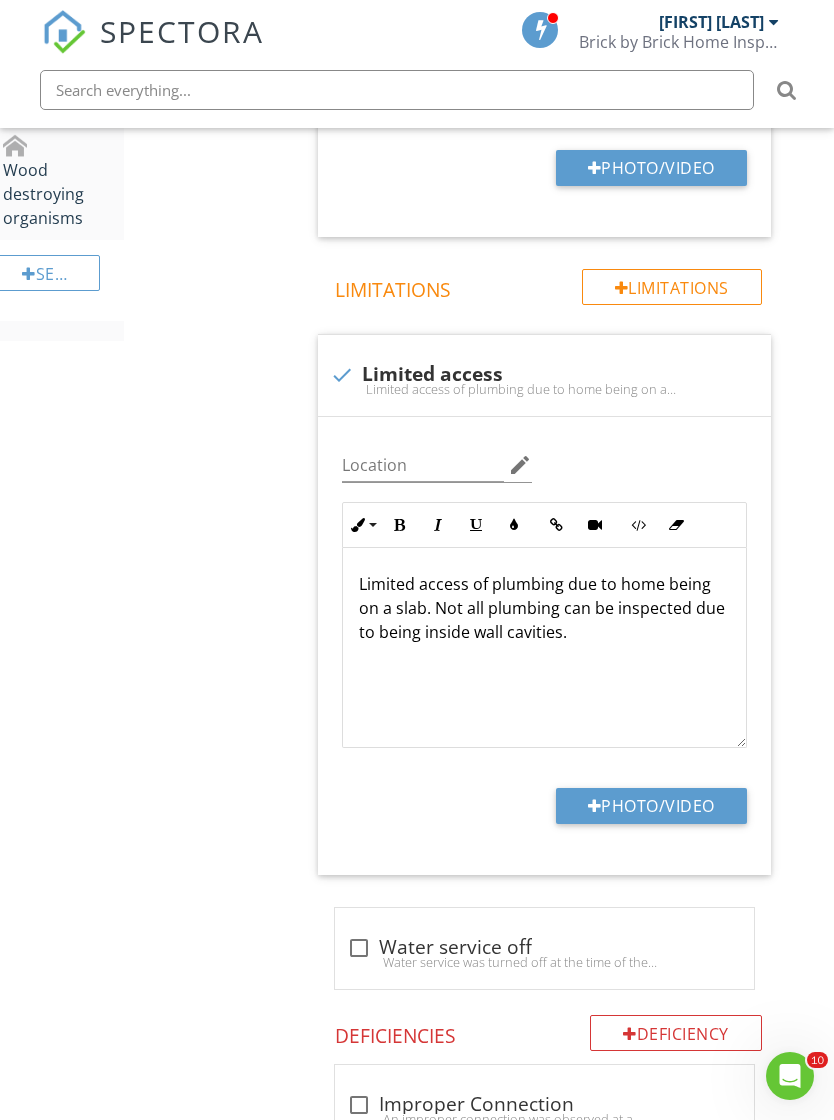 click on "Limited access of plumbing due to home being on a slab. Not all plumbing can be inspected due to being inside wall cavities." at bounding box center (544, 648) 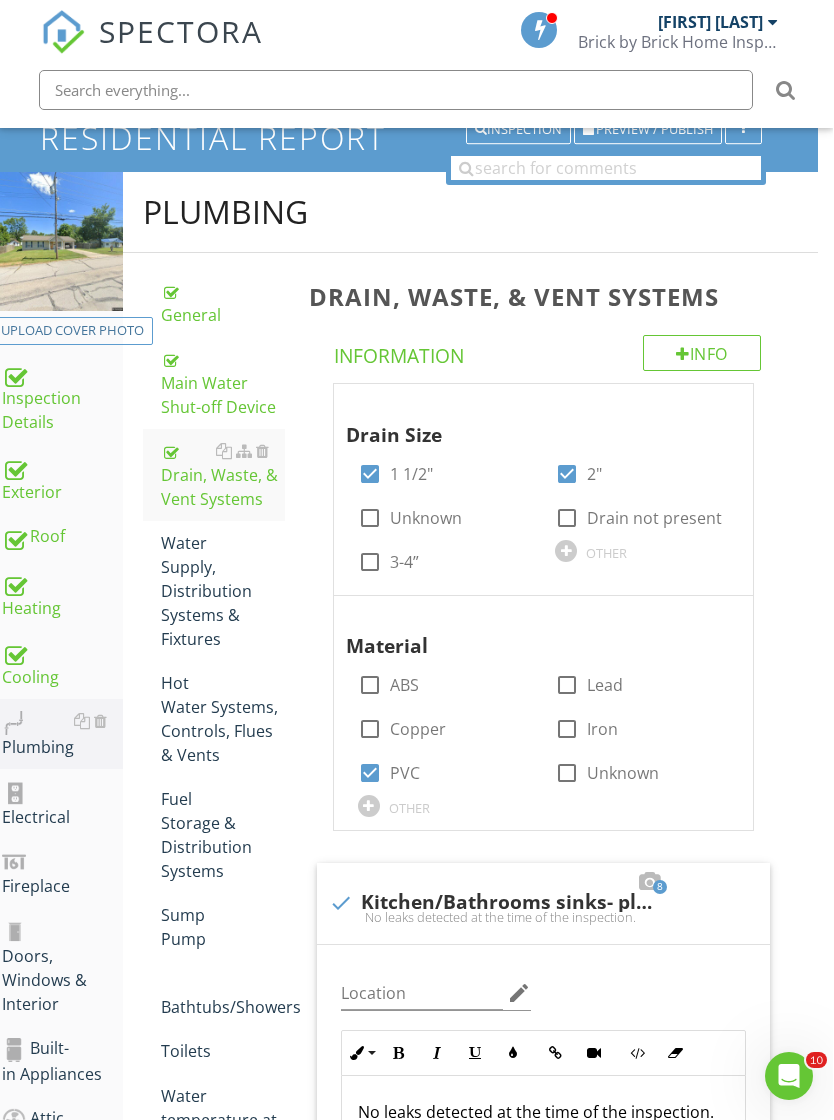 scroll, scrollTop: 131, scrollLeft: 15, axis: both 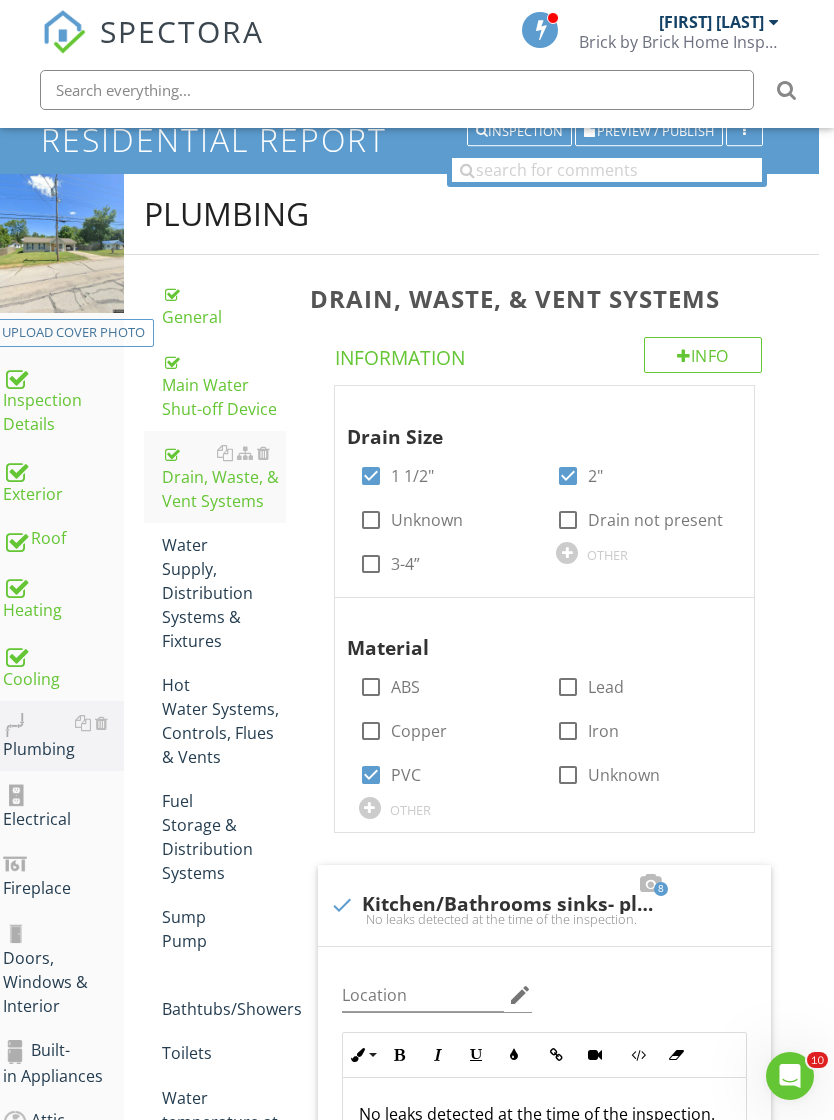 click on "Water Supply, Distribution Systems & Fixtures" at bounding box center (224, 593) 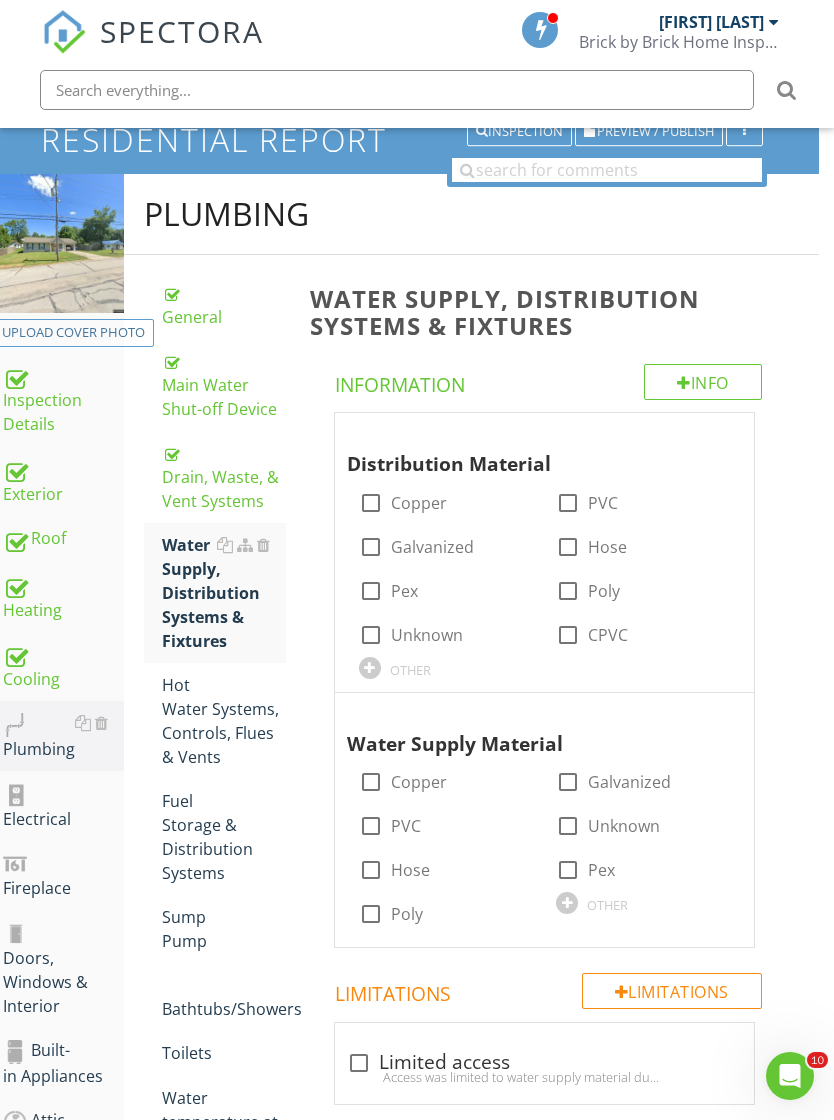 click on "Copper" at bounding box center [419, 503] 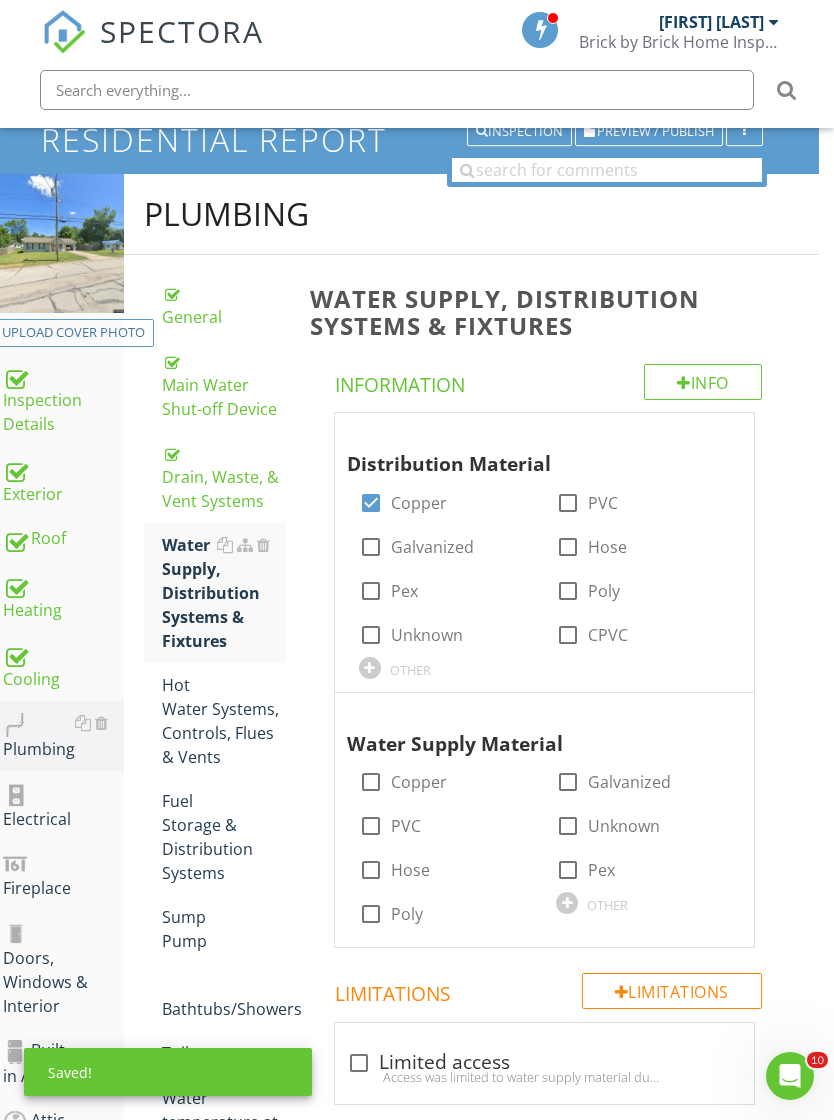 click on "Copper" at bounding box center (419, 782) 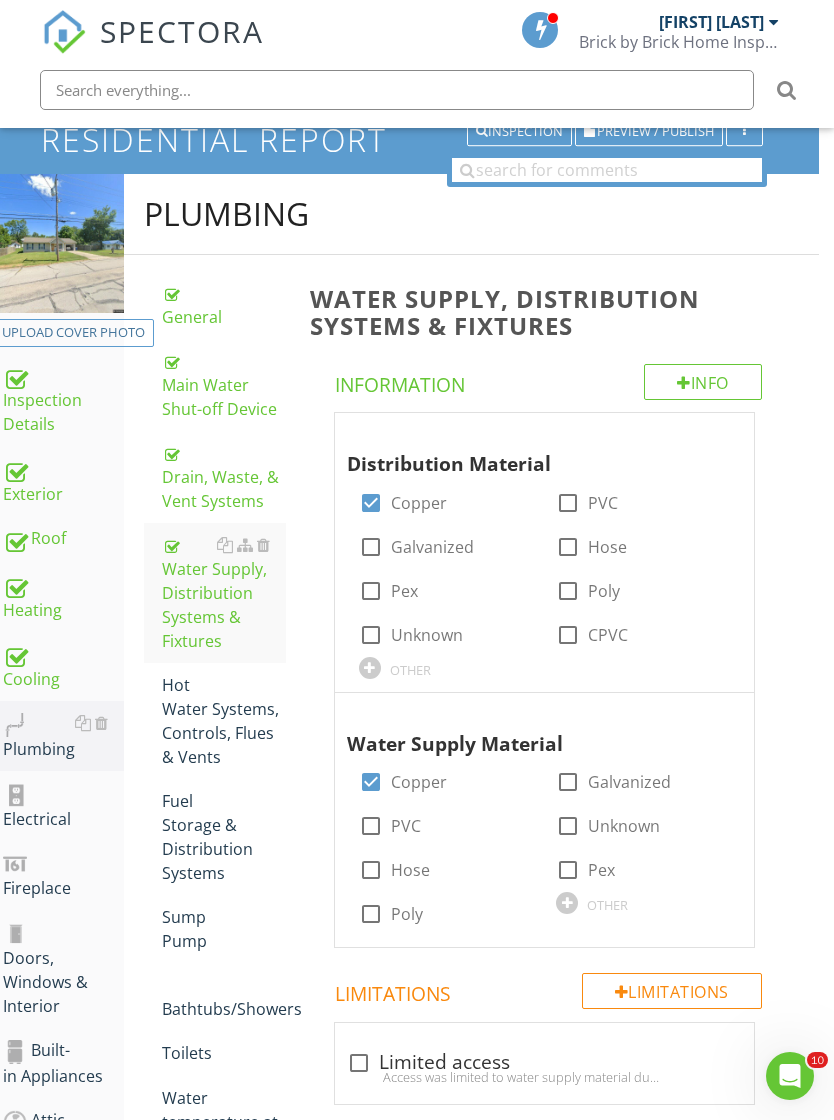 click on "Hot Water Systems, Controls, Flues & Vents" at bounding box center (224, 721) 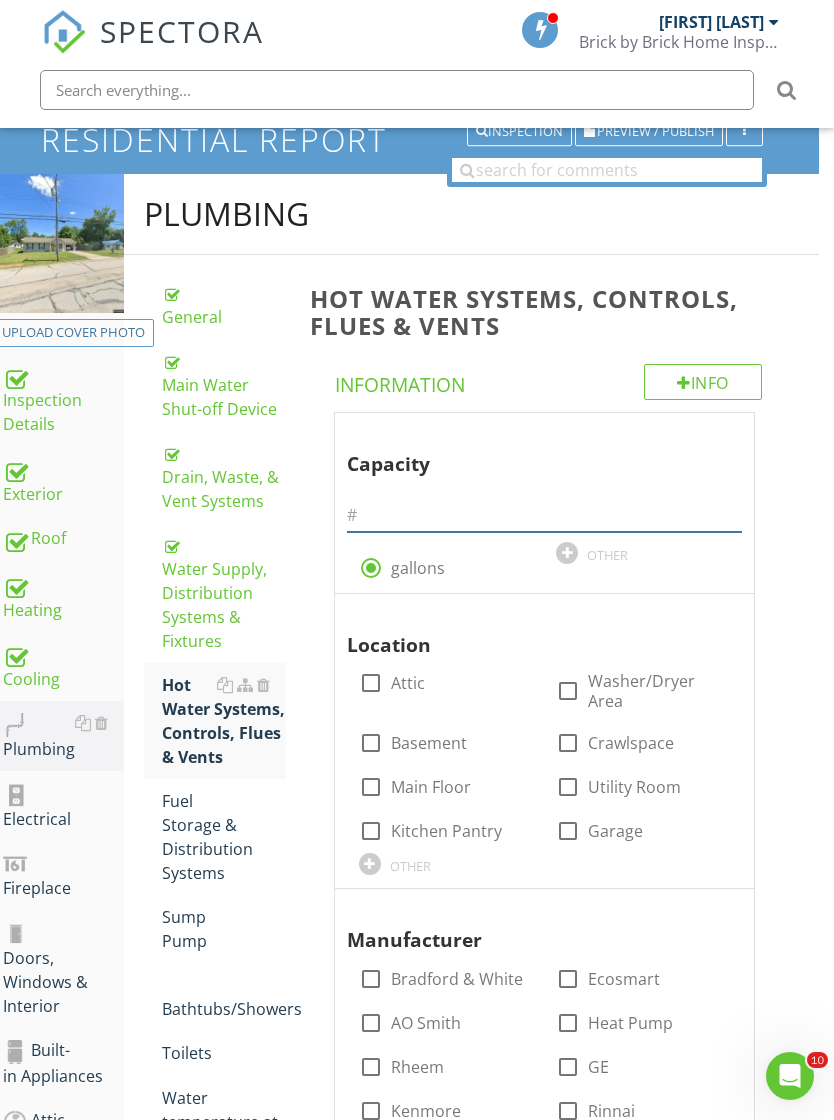 click at bounding box center (544, 515) 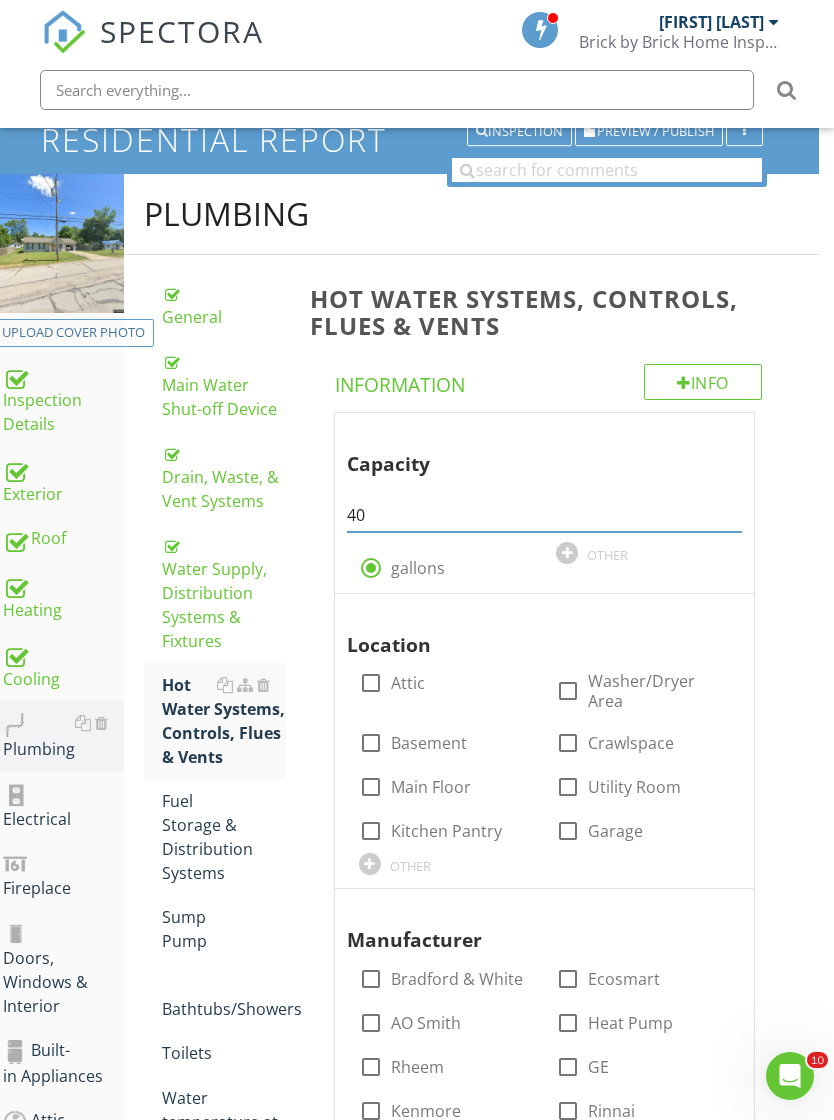 type on "40" 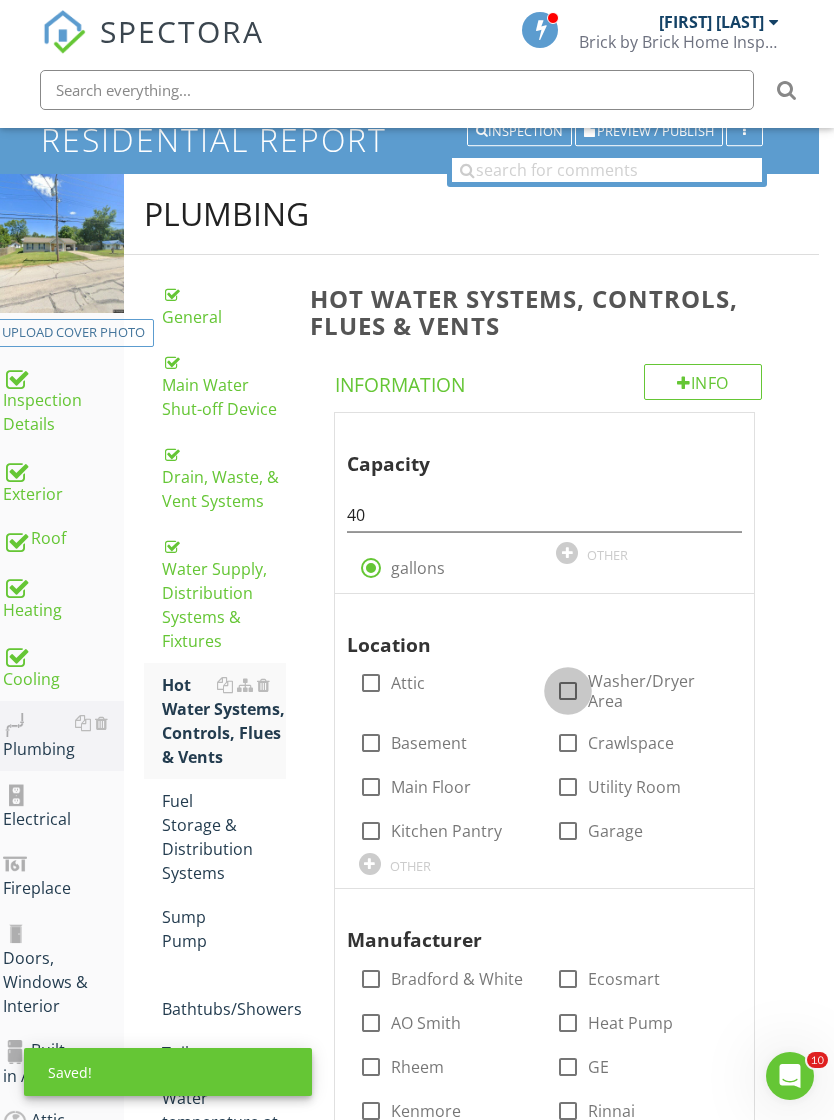 click at bounding box center [568, 691] 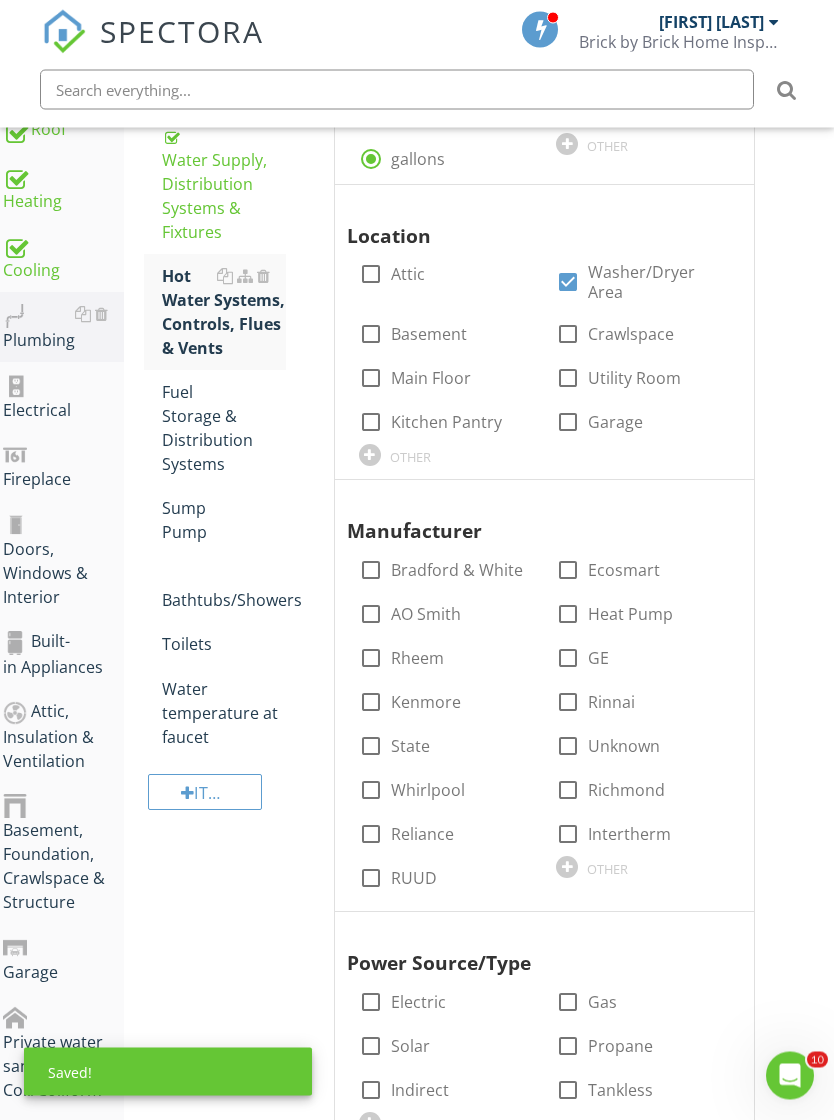 scroll, scrollTop: 540, scrollLeft: 15, axis: both 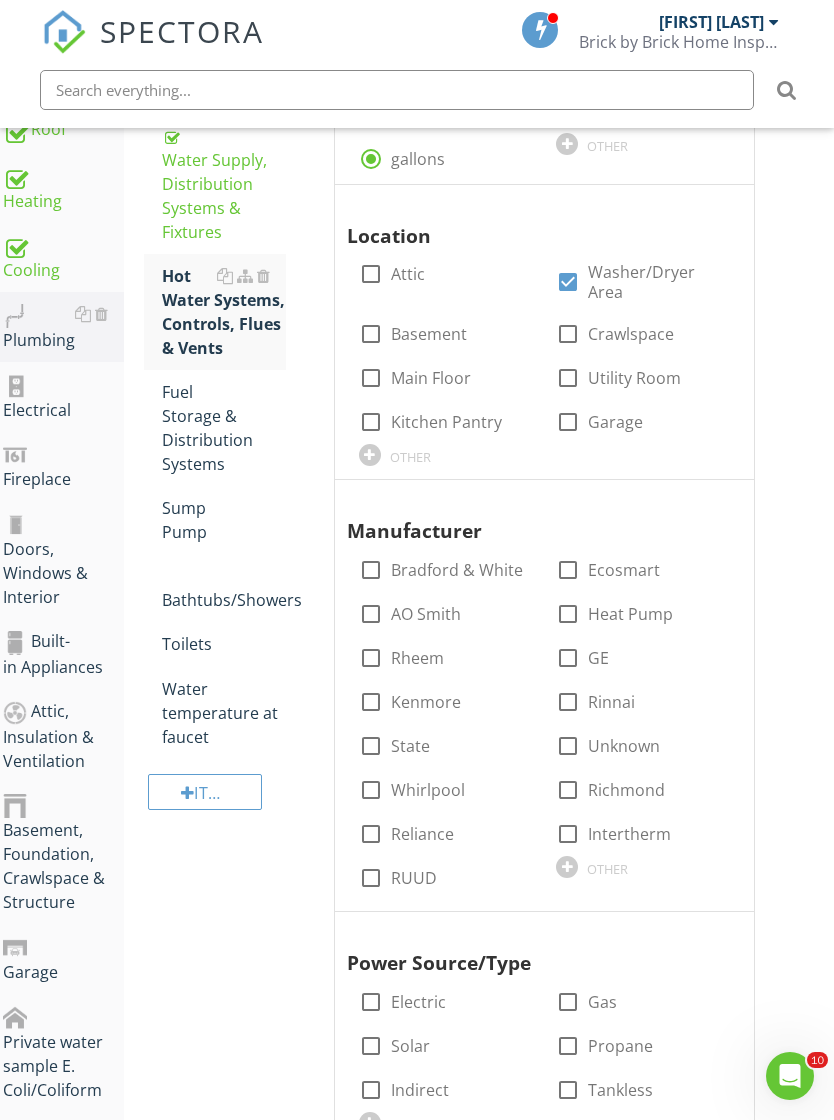 click on "Whirlpool" at bounding box center [428, 790] 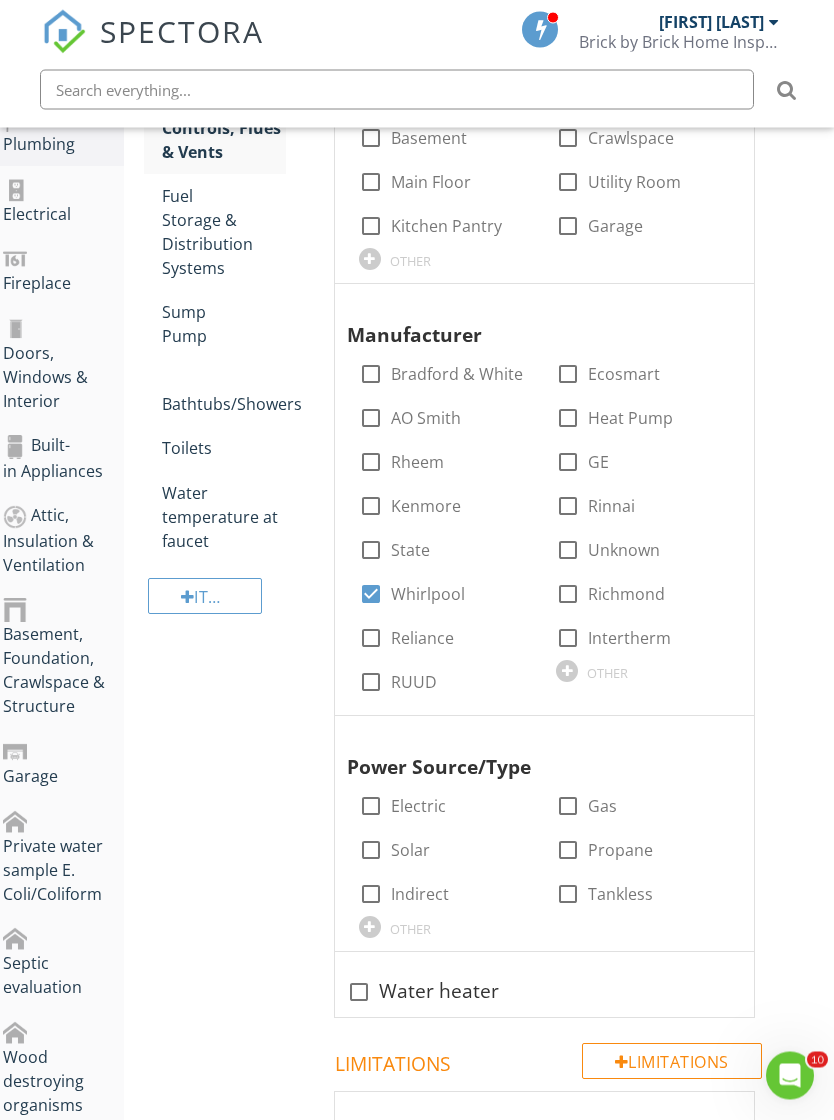 scroll, scrollTop: 736, scrollLeft: 15, axis: both 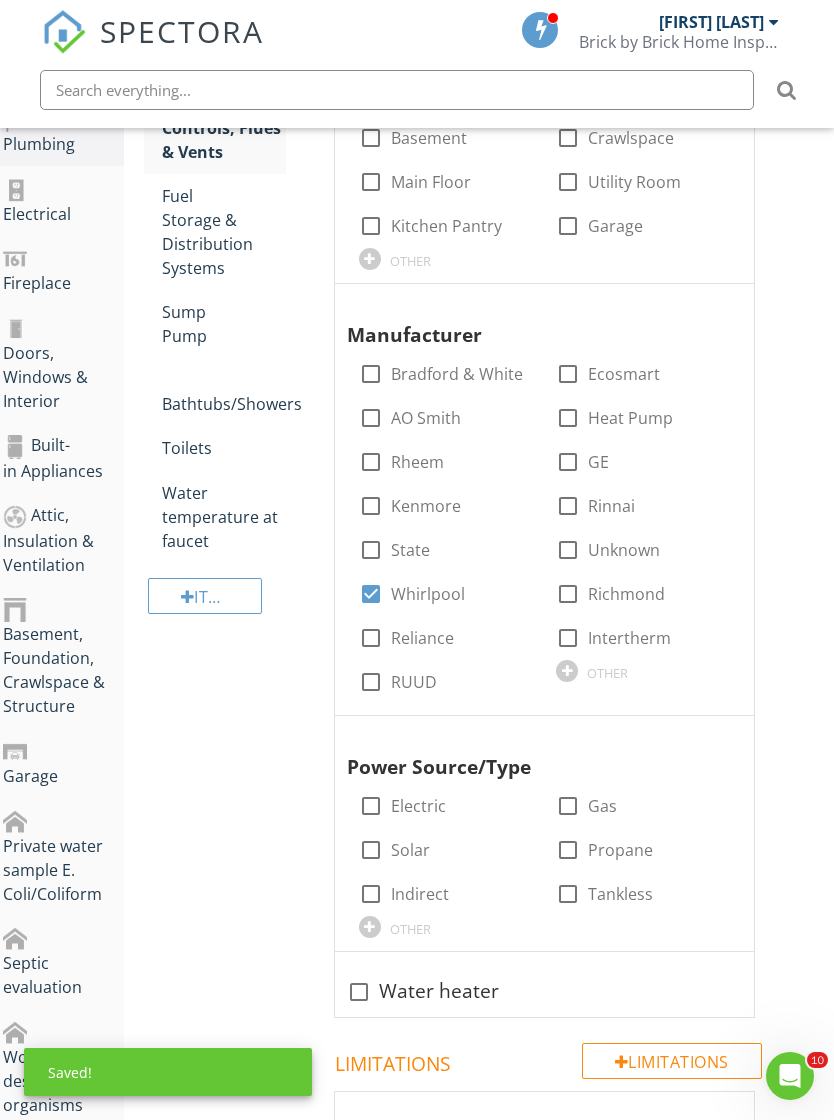 click on "Electric" at bounding box center (418, 806) 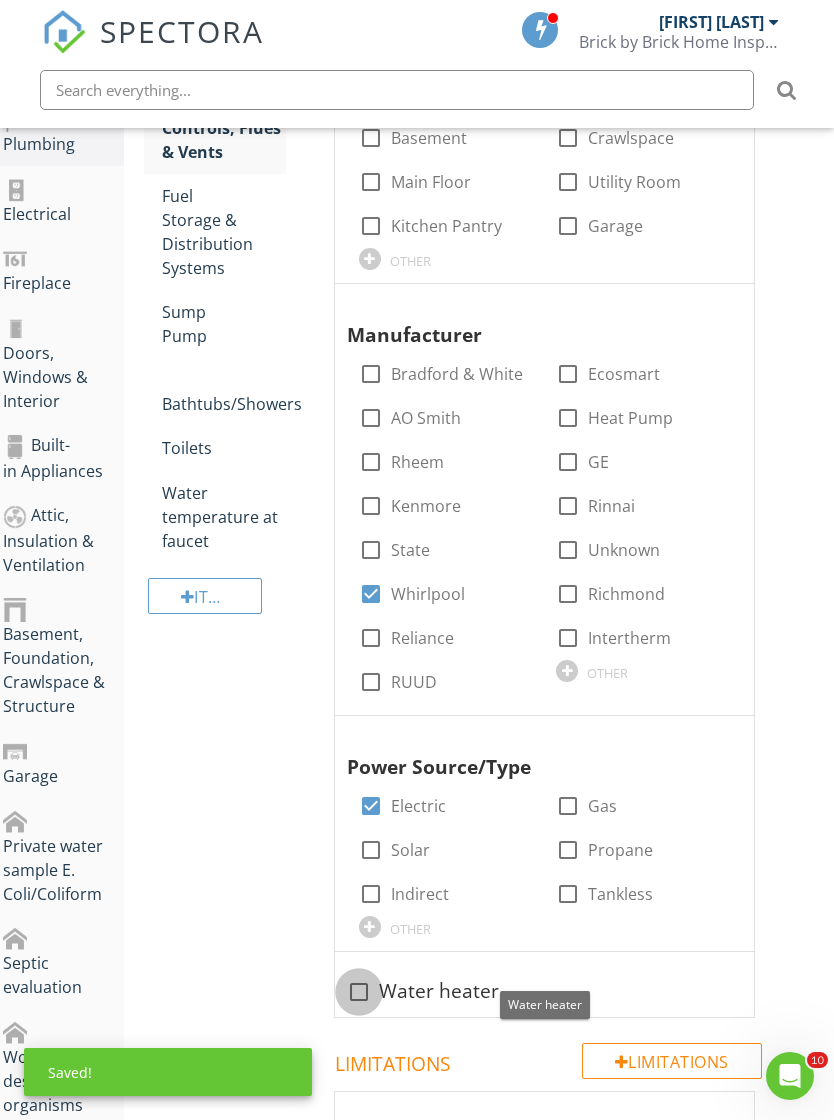 click at bounding box center [359, 992] 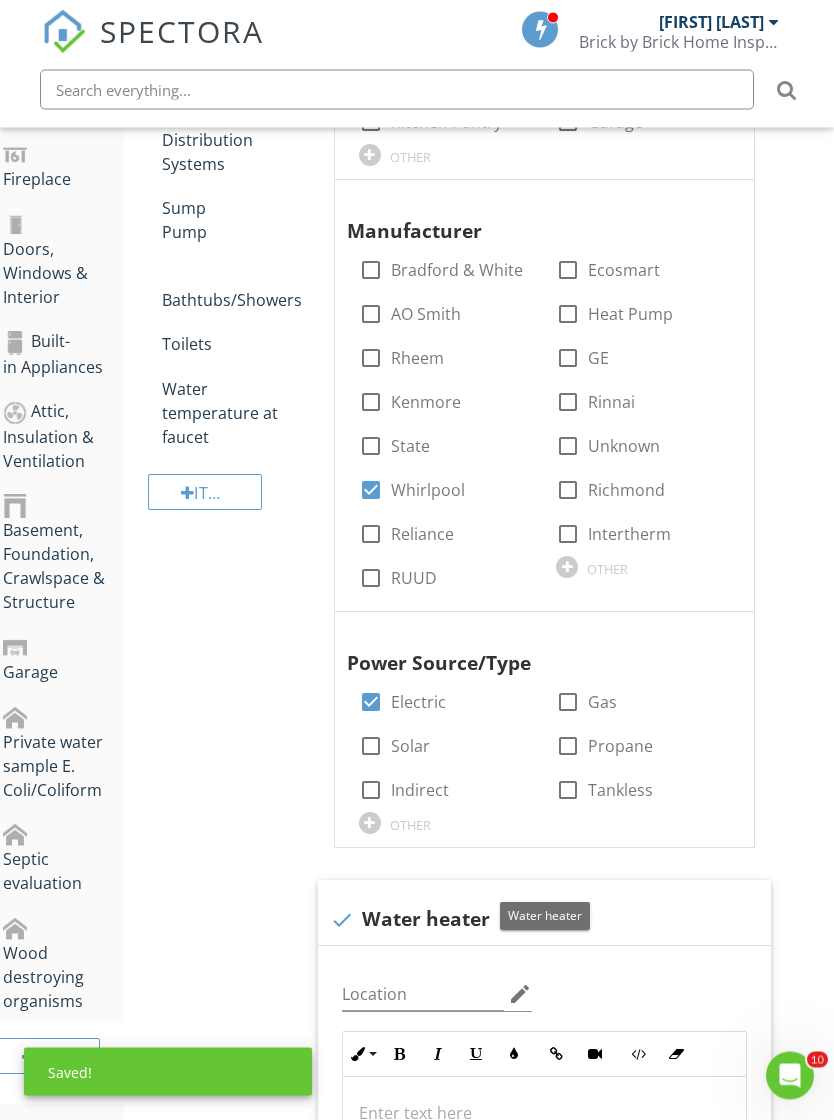 scroll, scrollTop: 1111, scrollLeft: 15, axis: both 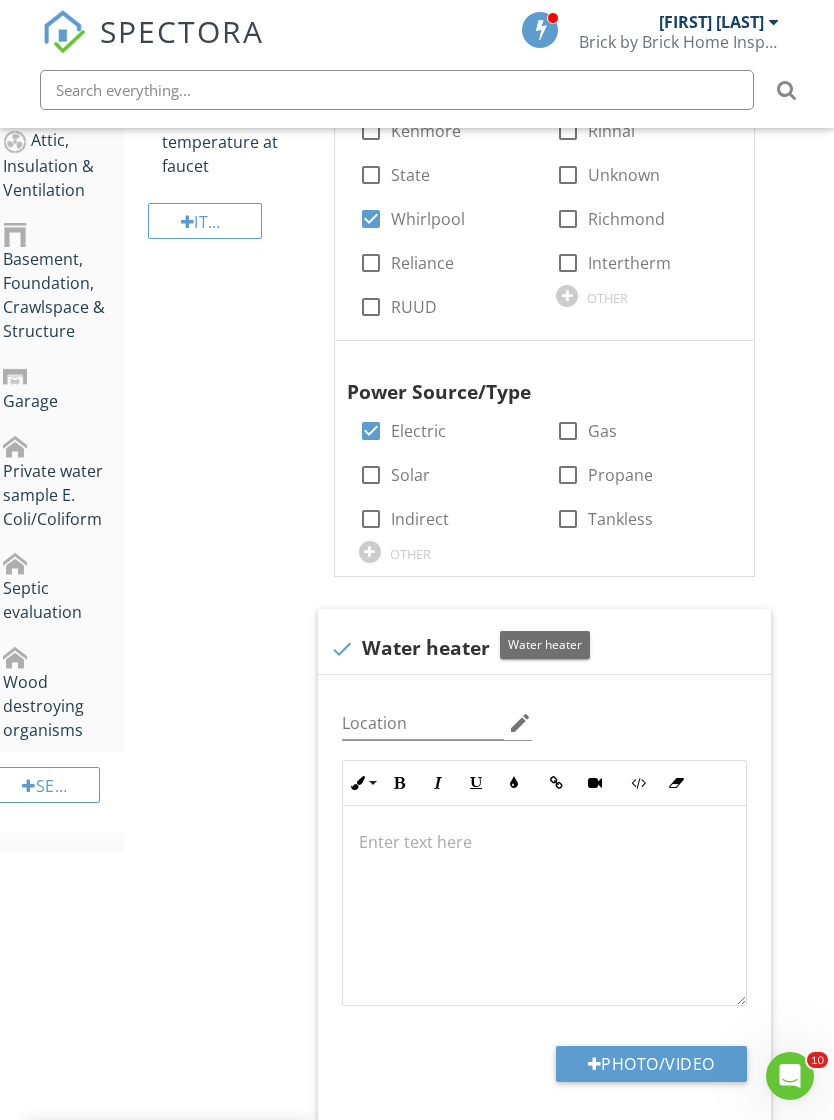 click on "Photo/Video" at bounding box center [651, 1064] 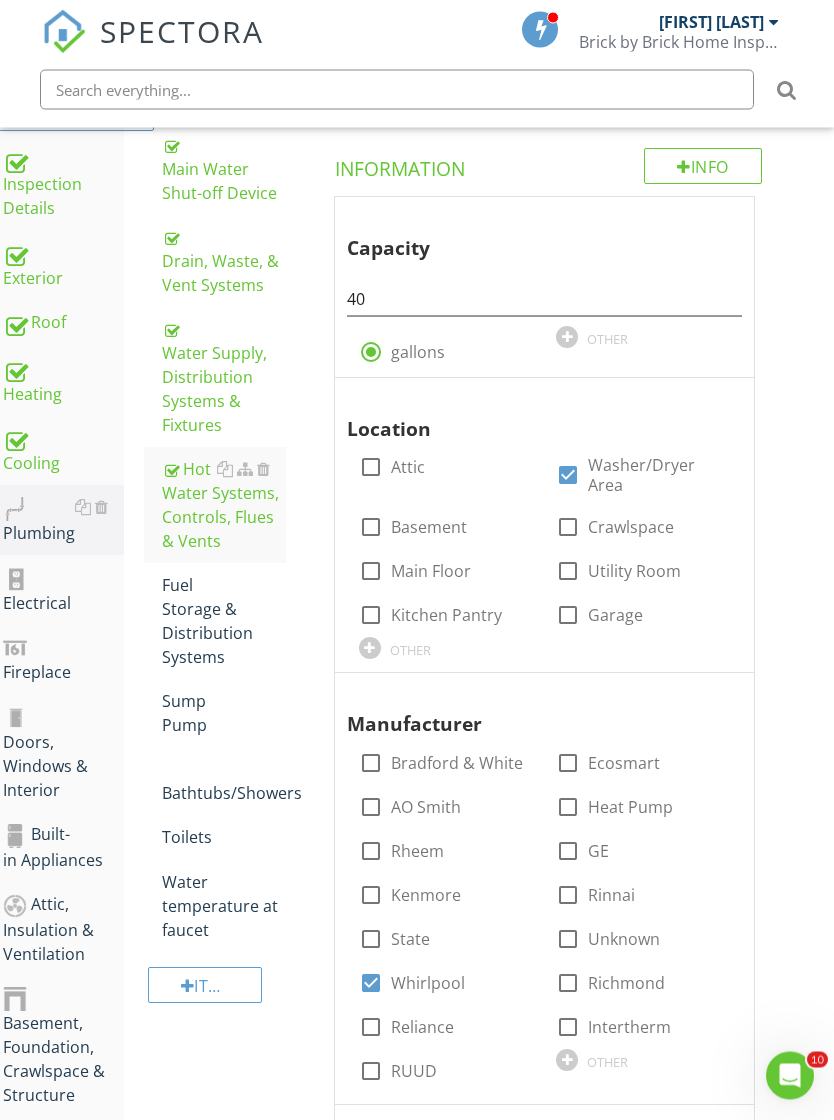click on "Hot Water Systems, Controls, Flues & Vents
Info
Information
Capacity
40   radio_button_checked gallons         OTHER
Location
check_box_outline_blank Attic   check_box Washer/Dryer Area   check_box_outline_blank Basement   check_box_outline_blank Crawlspace   check_box_outline_blank Main Floor   check_box_outline_blank Utility Room   check_box_outline_blank Kitchen Pantry   check_box_outline_blank Garage         OTHER
Manufacturer
check_box_outline_blank Bradford & White   check_box_outline_blank Ecosmart   check_box_outline_blank AO Smith   check_box_outline_blank Heat Pump   check_box_outline_blank Rheem   check_box_outline_blank GE   check_box_outline_blank Kenmore   check_box_outline_blank Rinnai   check_box_outline_blank State   Unknown" at bounding box center [558, 1653] 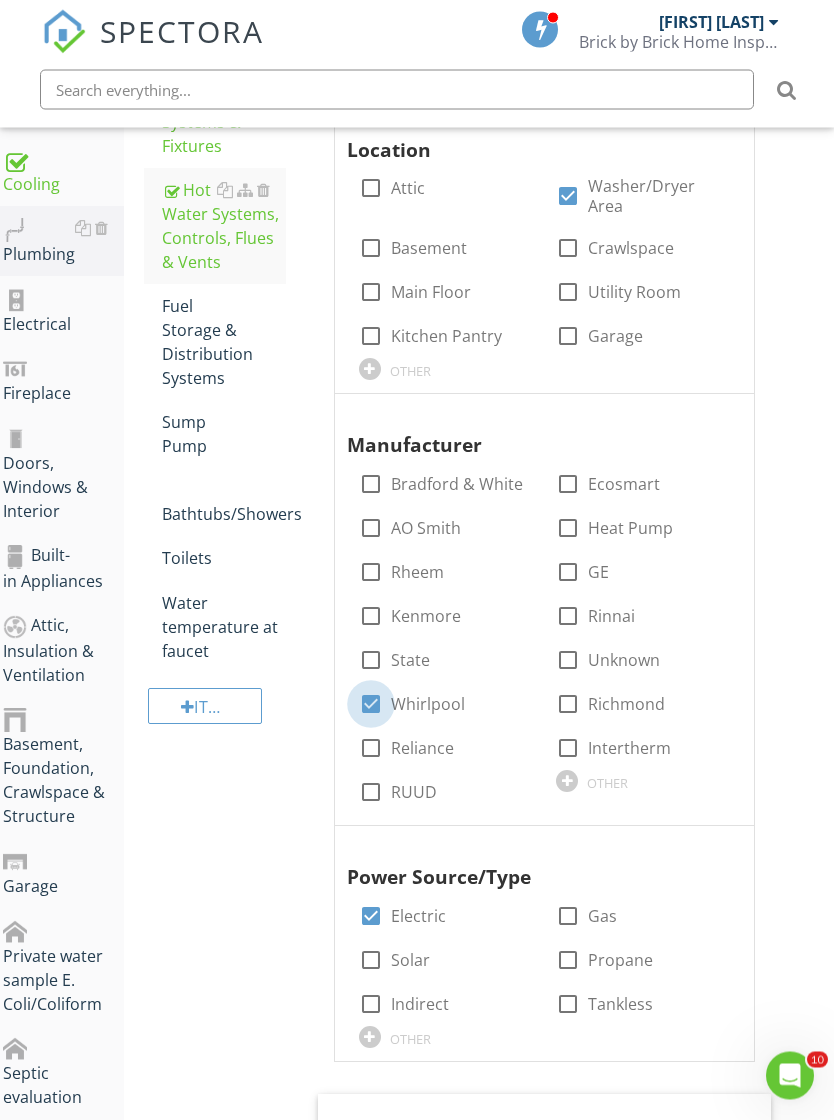 scroll, scrollTop: 626, scrollLeft: 15, axis: both 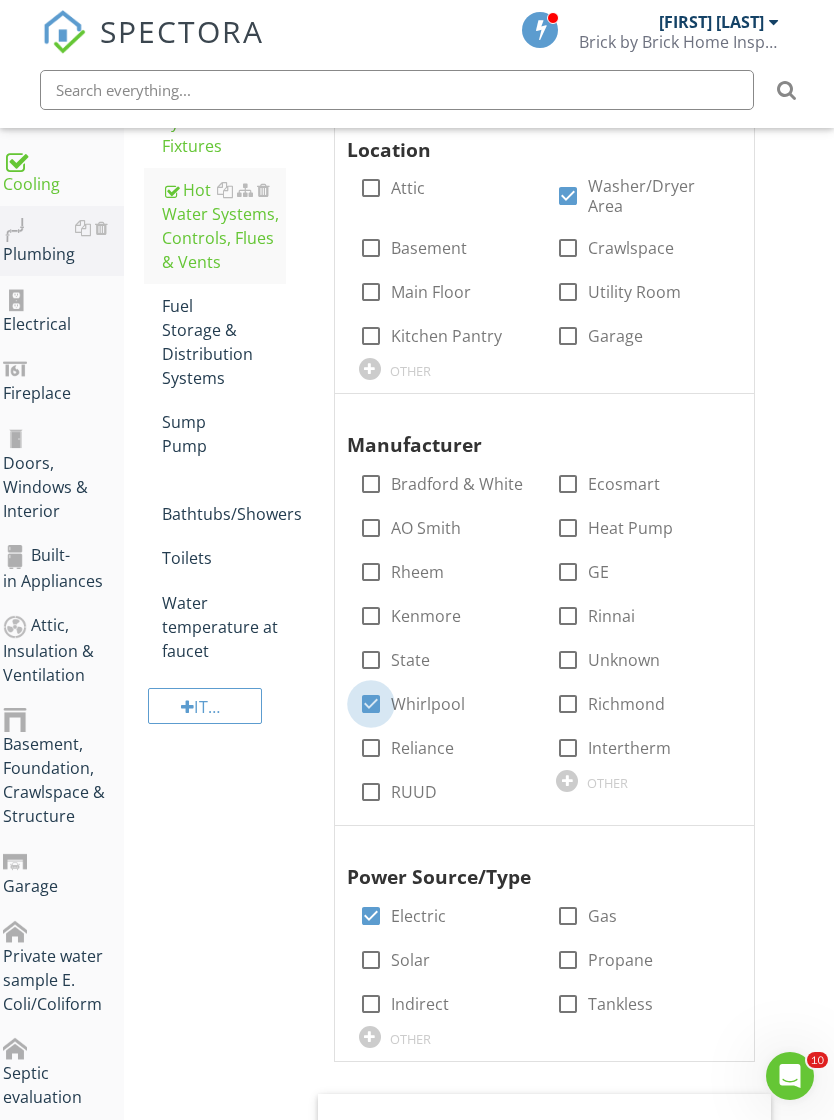 click at bounding box center [371, 704] 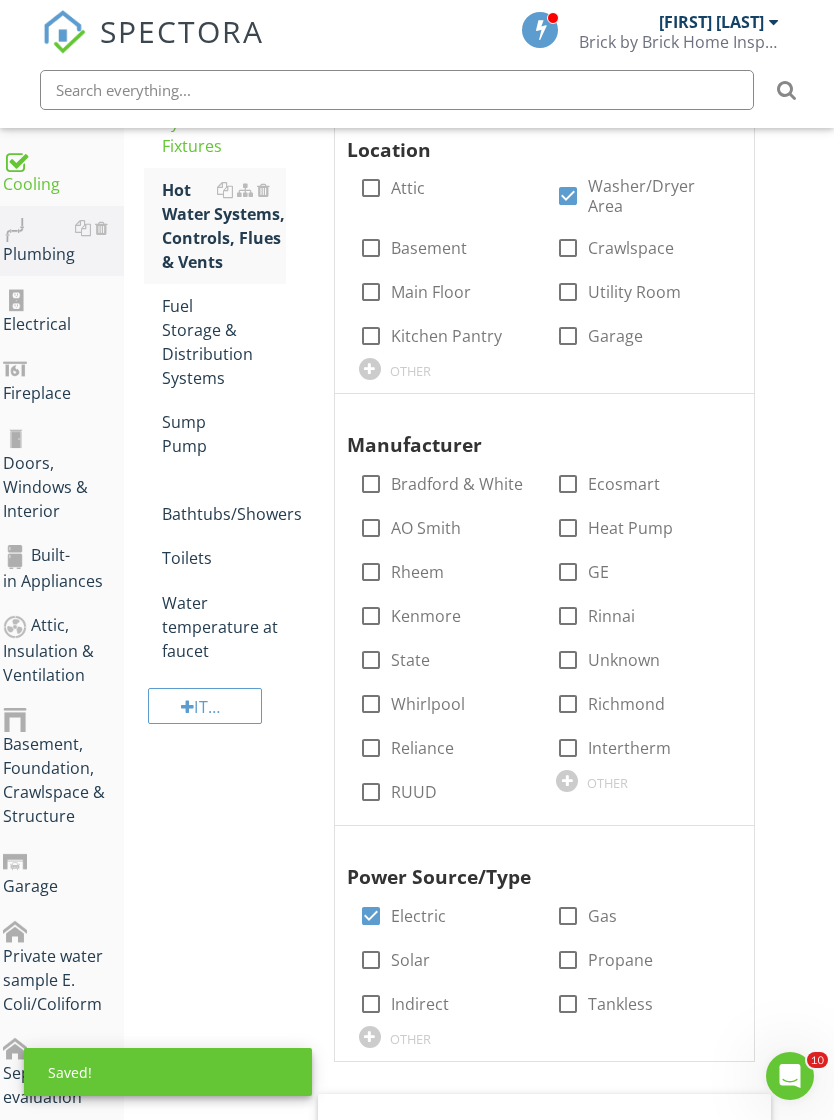 click on "Bradford & White" at bounding box center [457, 484] 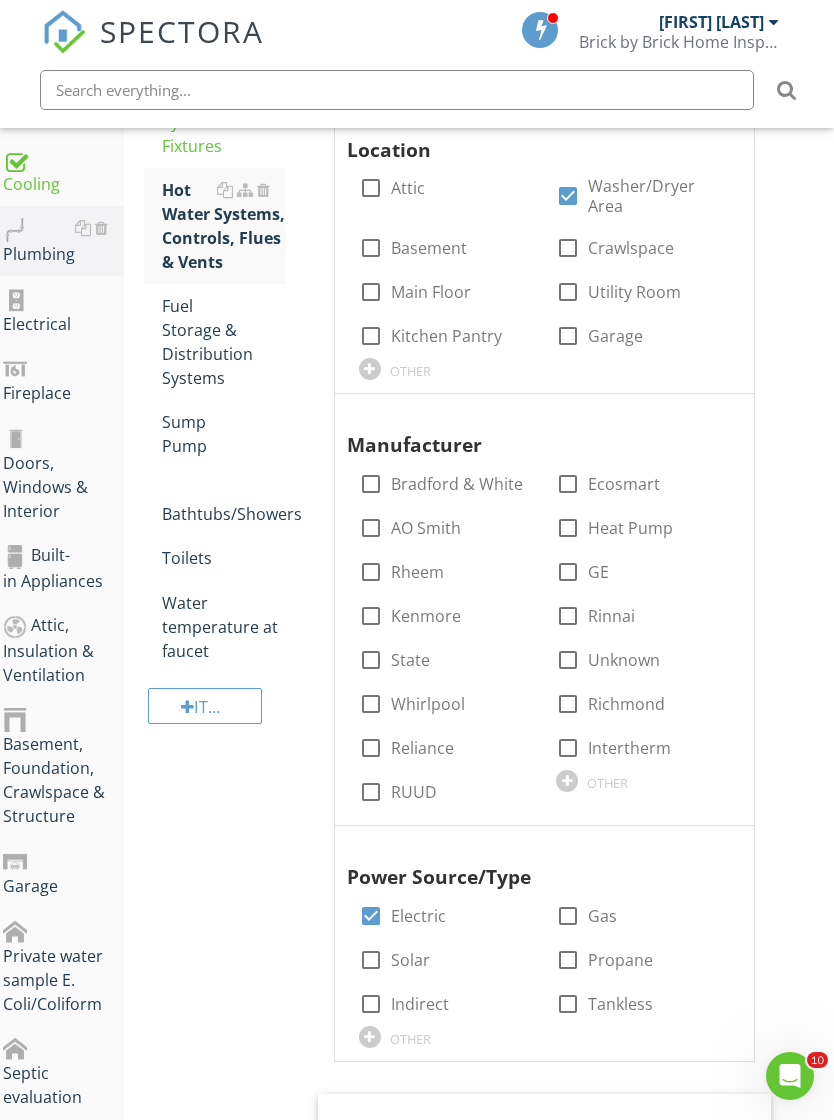 click on "Bradford & White" at bounding box center (457, 484) 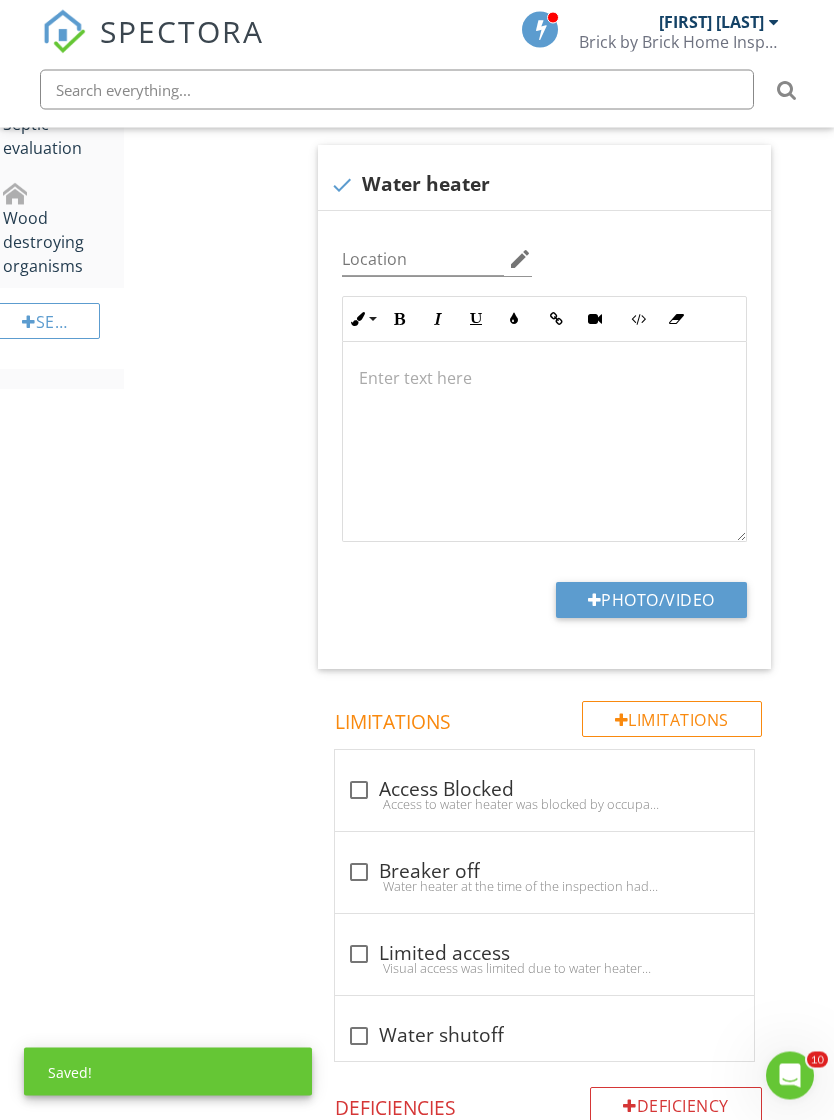 scroll, scrollTop: 1645, scrollLeft: 15, axis: both 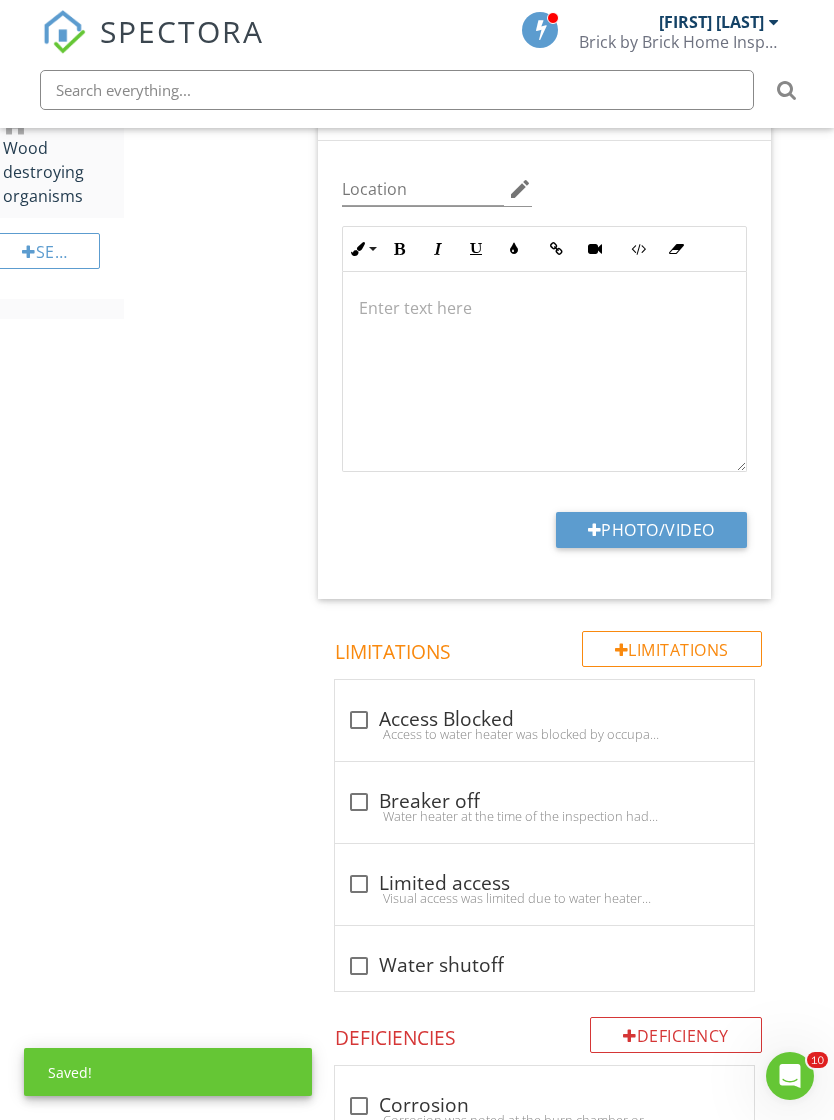 click on "Photo/Video" at bounding box center [651, 530] 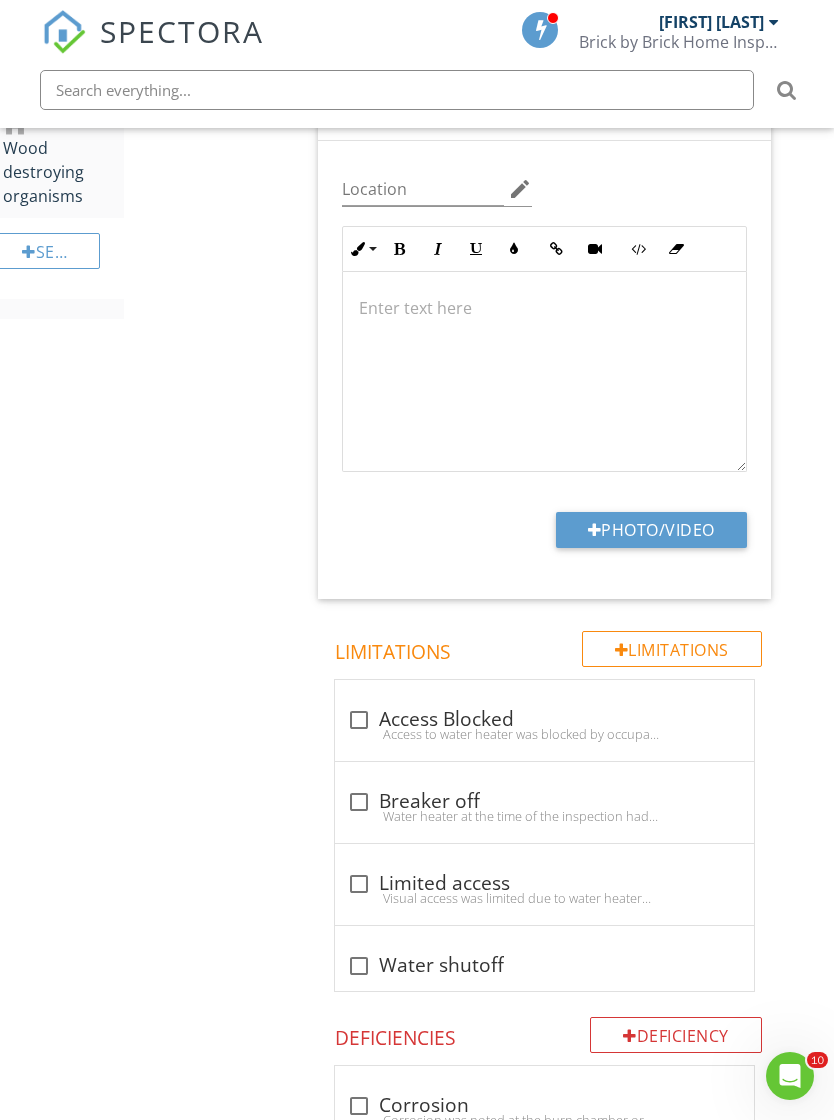 type on "C:\fakepath\IMG_1146.jpeg" 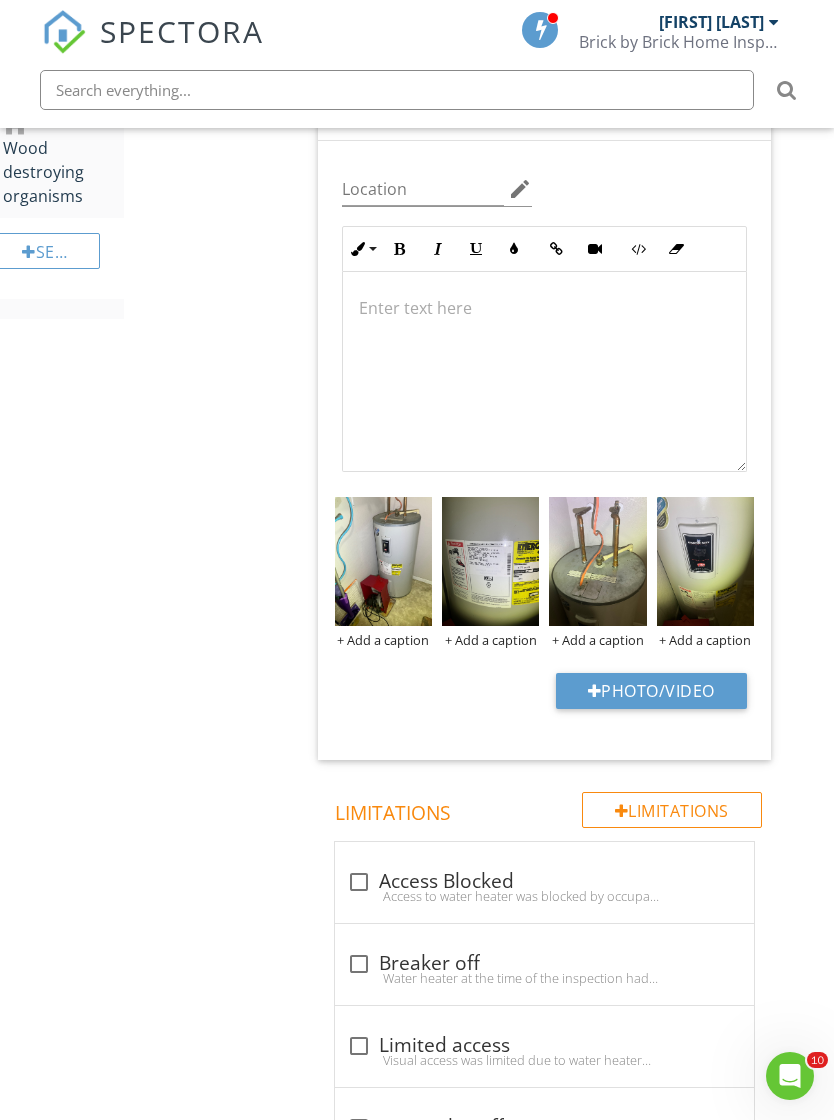 click at bounding box center [490, 562] 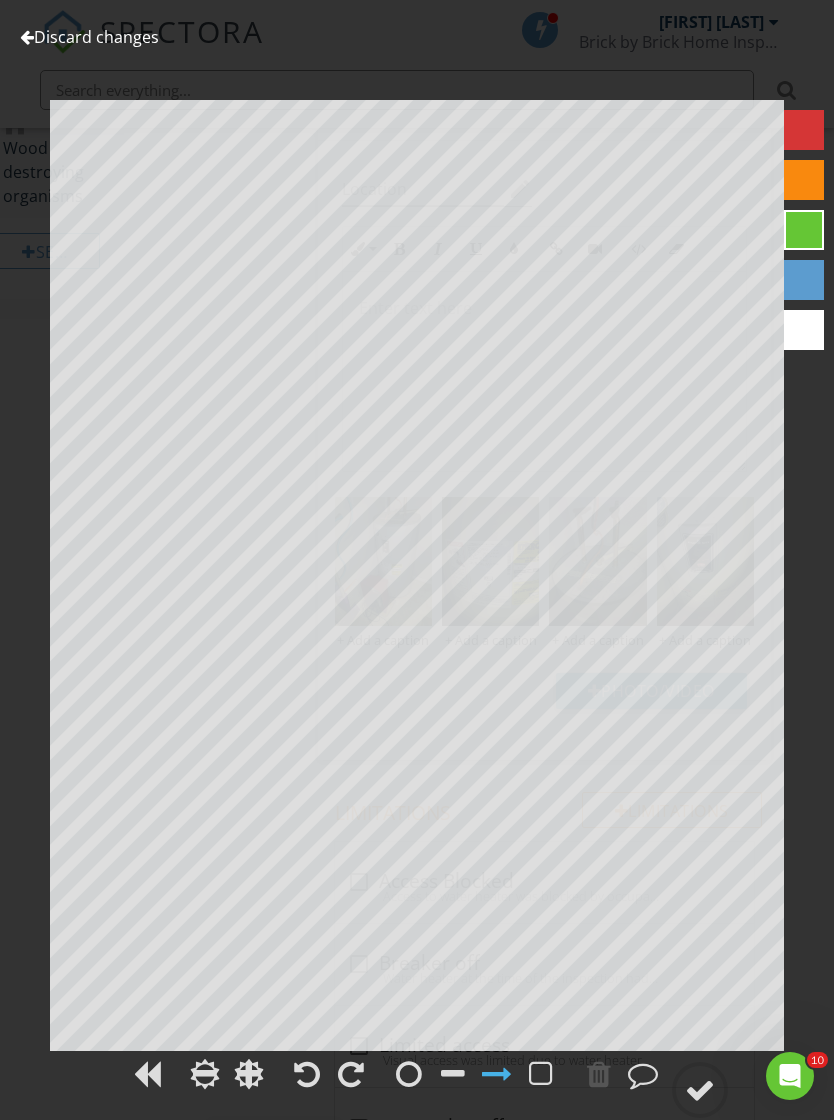 click on "Discard changes" at bounding box center [89, 37] 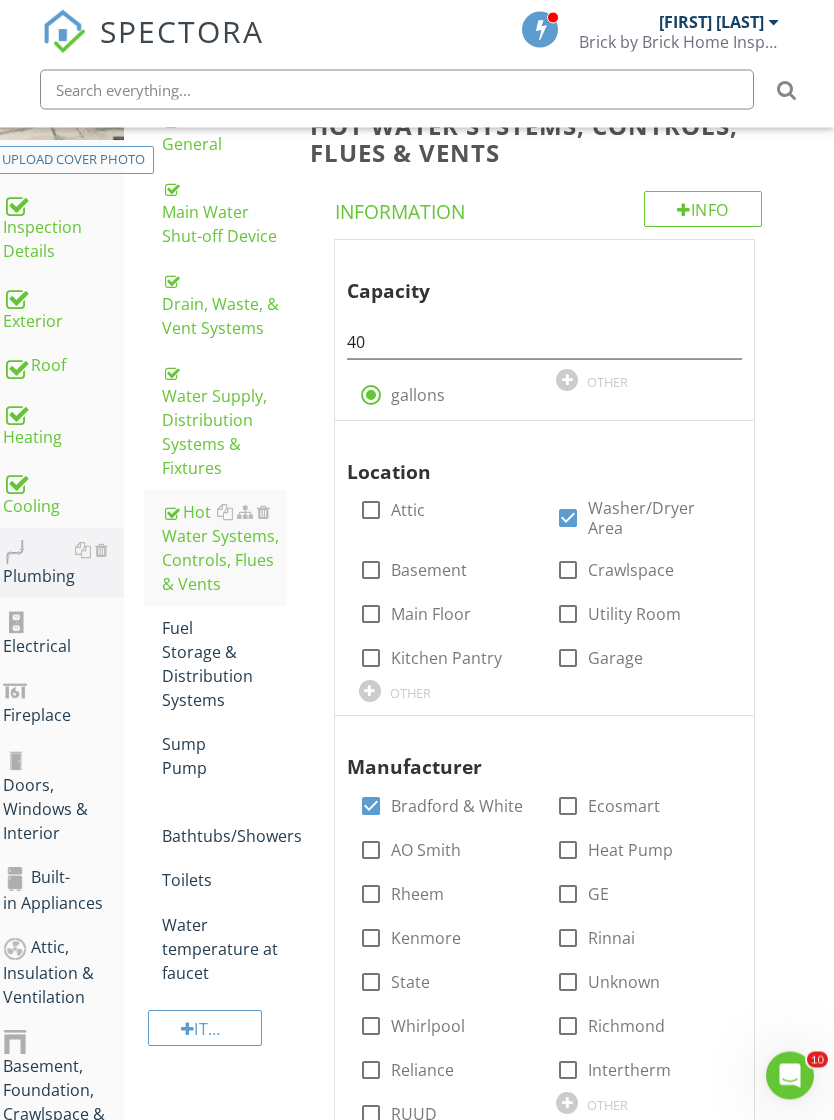 scroll, scrollTop: 296, scrollLeft: 15, axis: both 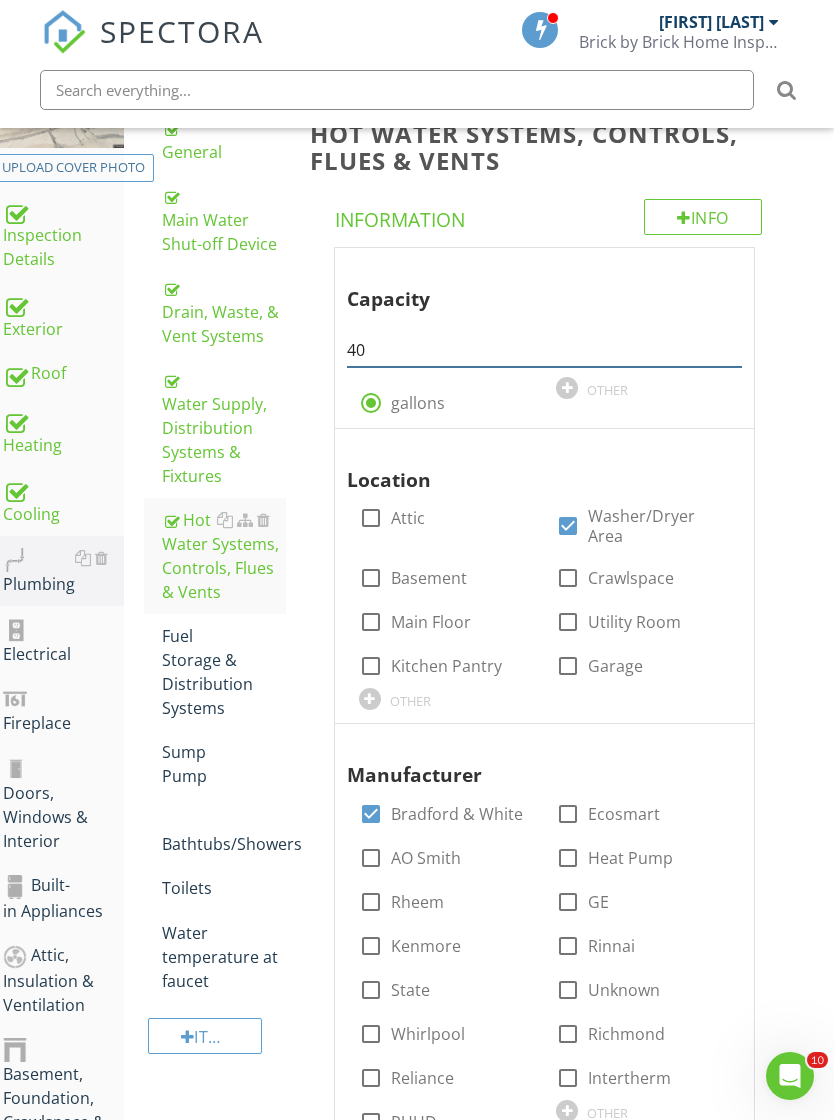 click on "40" at bounding box center [544, 350] 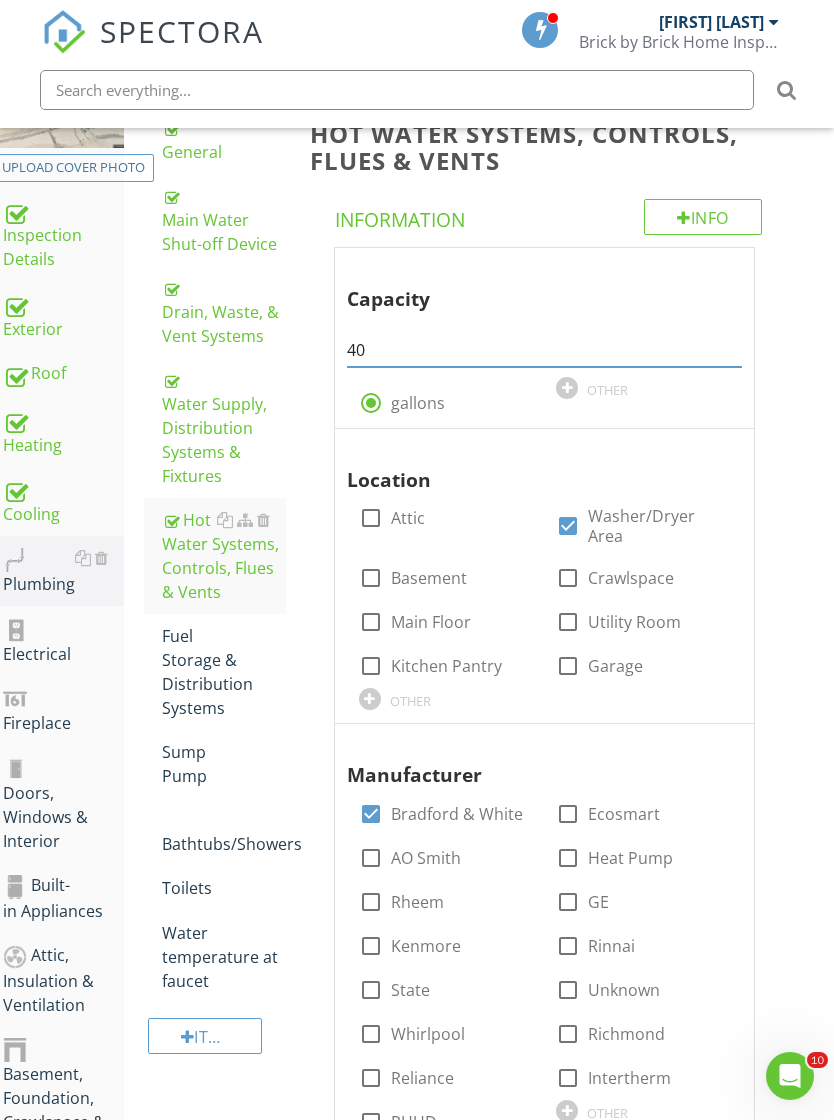type on "4" 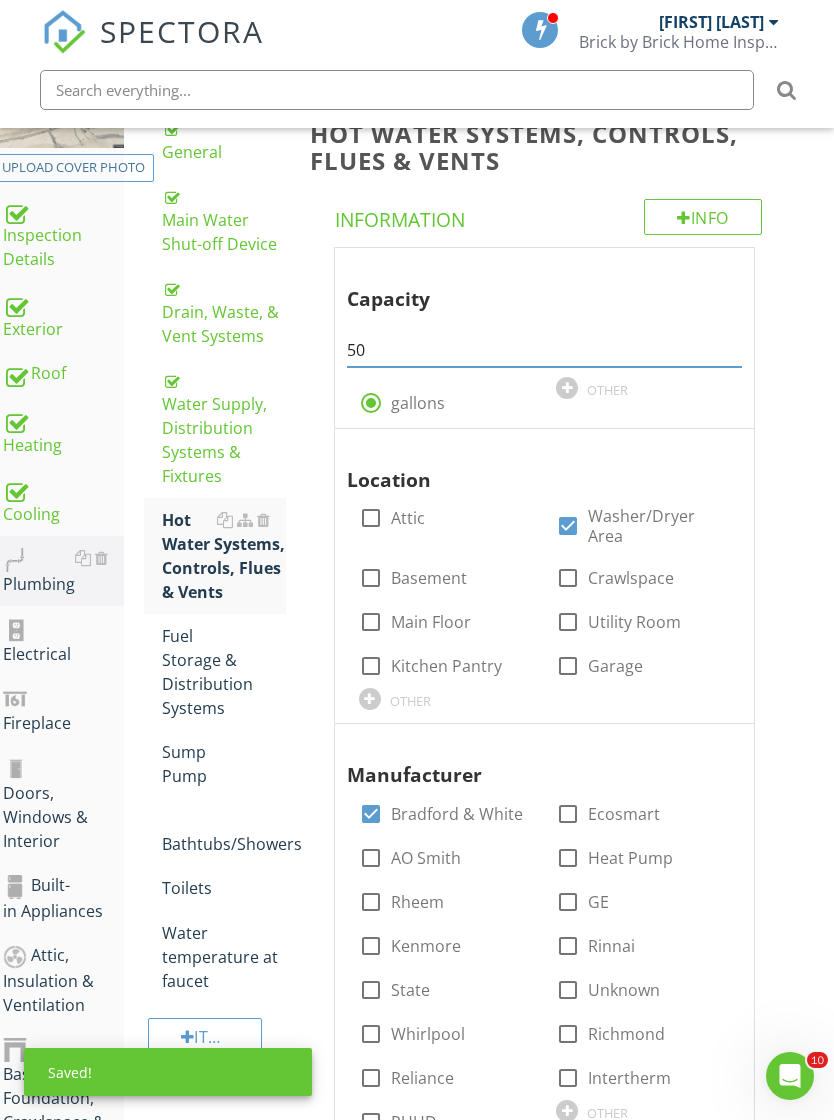 type on "50" 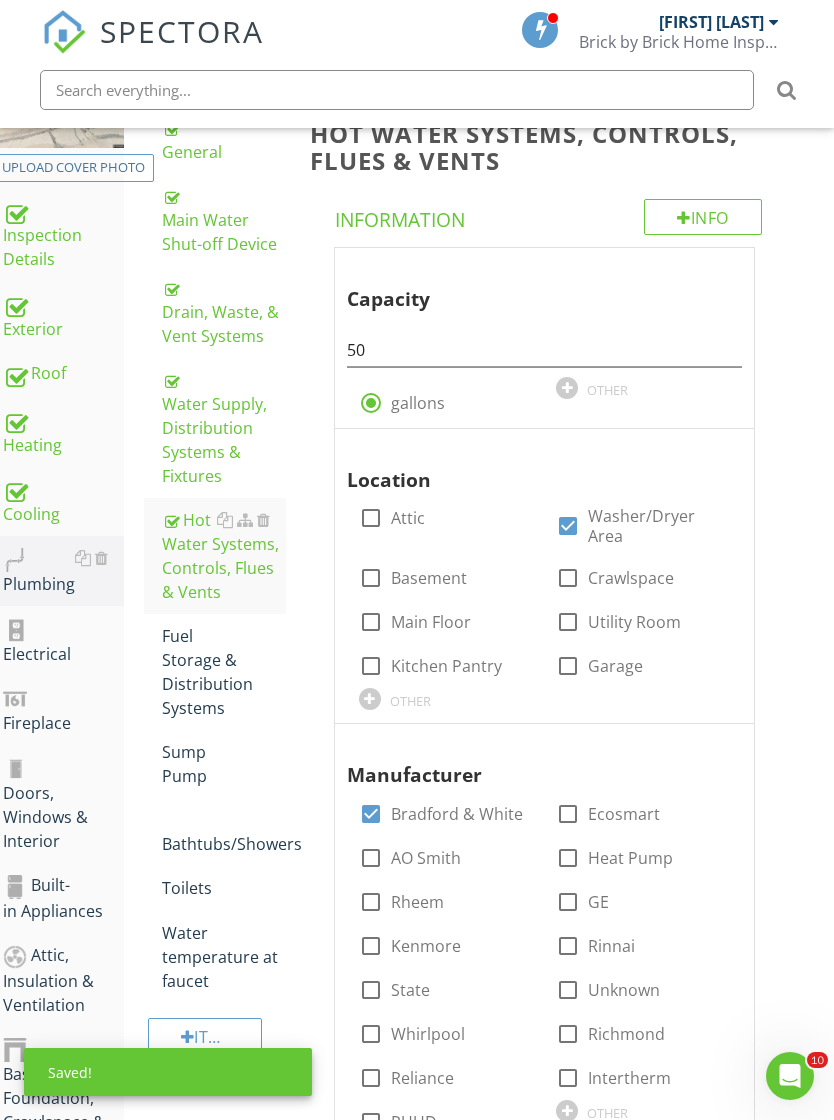 click on "Fuel Storage & Distribution Systems" at bounding box center [224, 672] 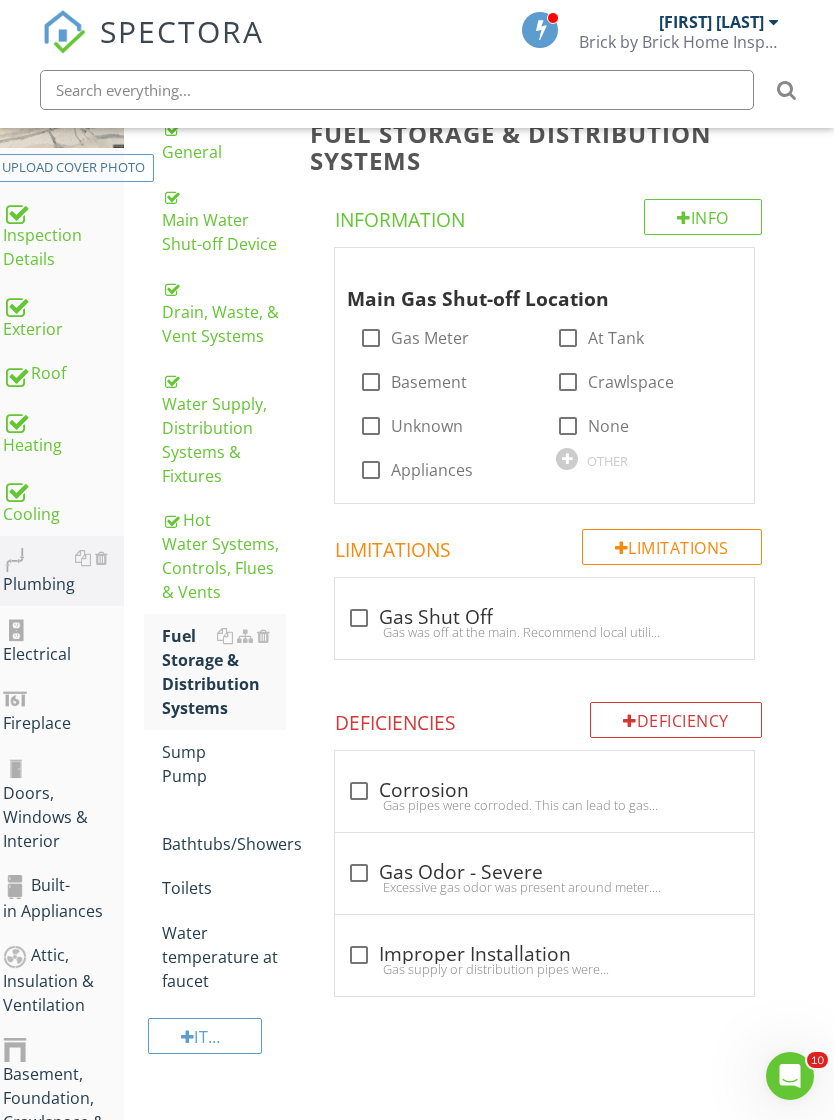 click on "None" at bounding box center [608, 426] 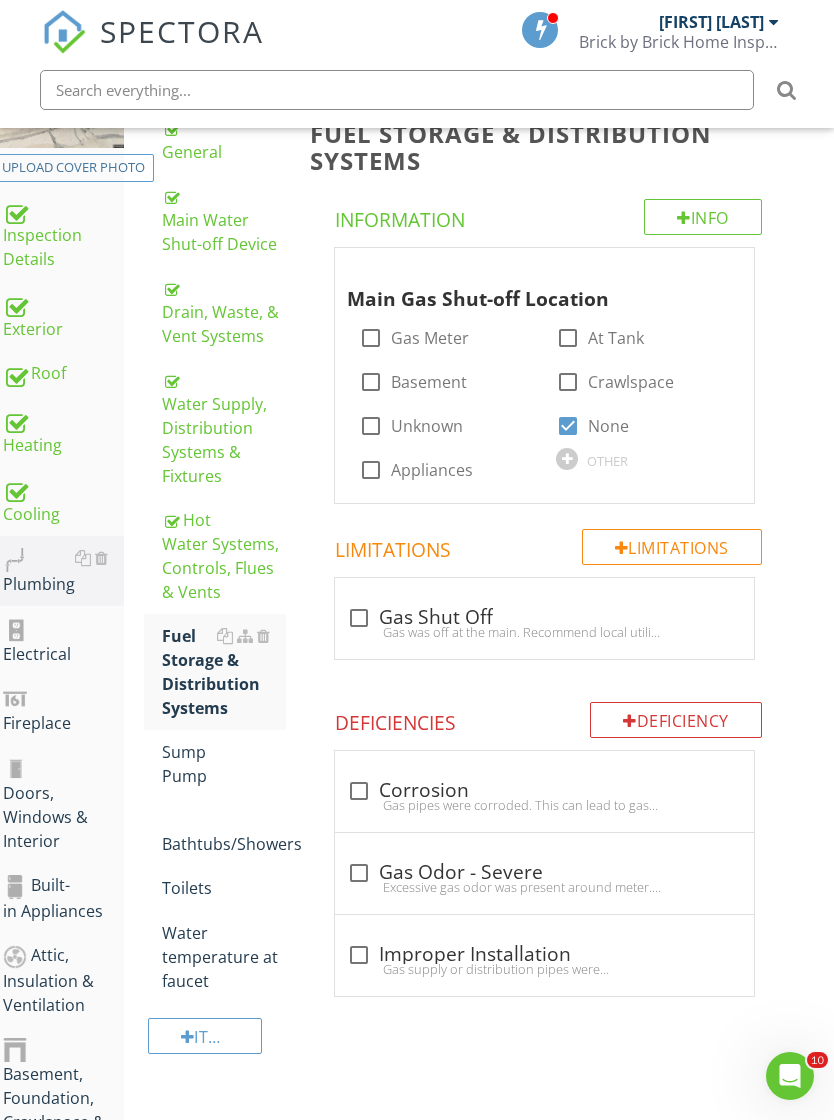 click on "Sump Pump" at bounding box center (224, 764) 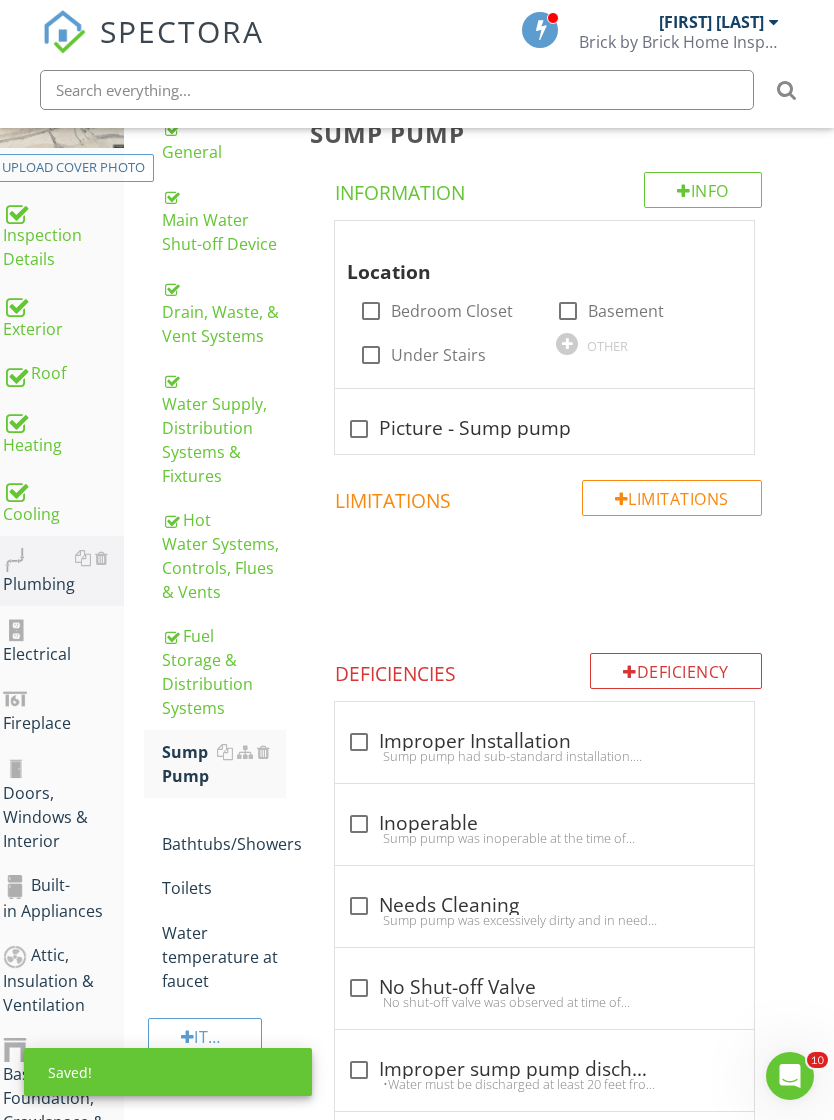 click on "OTHER" at bounding box center (607, 346) 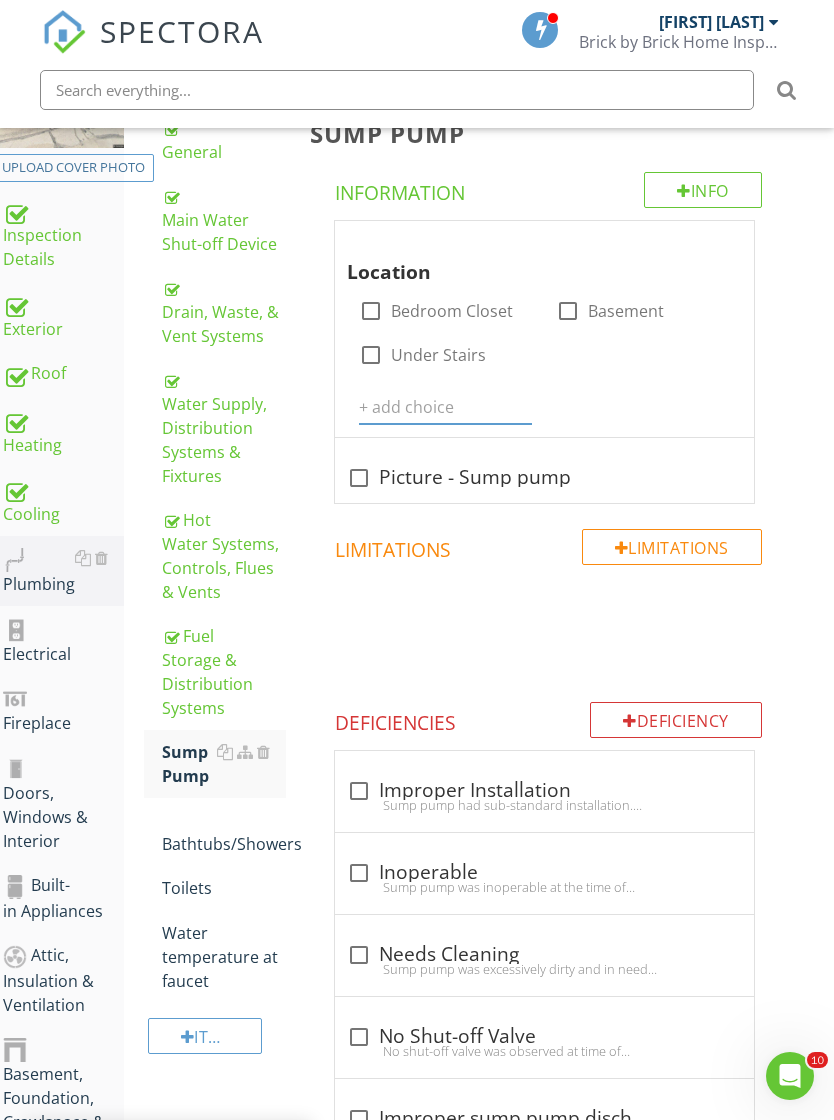 click at bounding box center [446, 407] 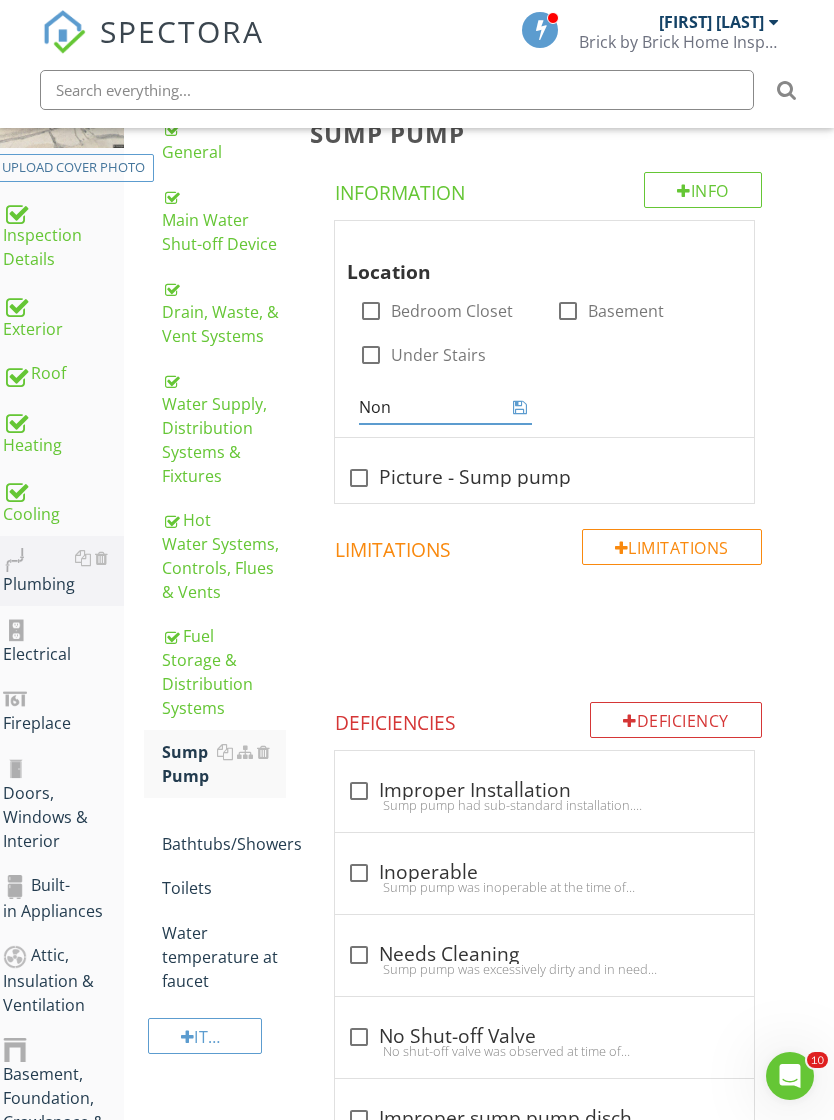 type on "None" 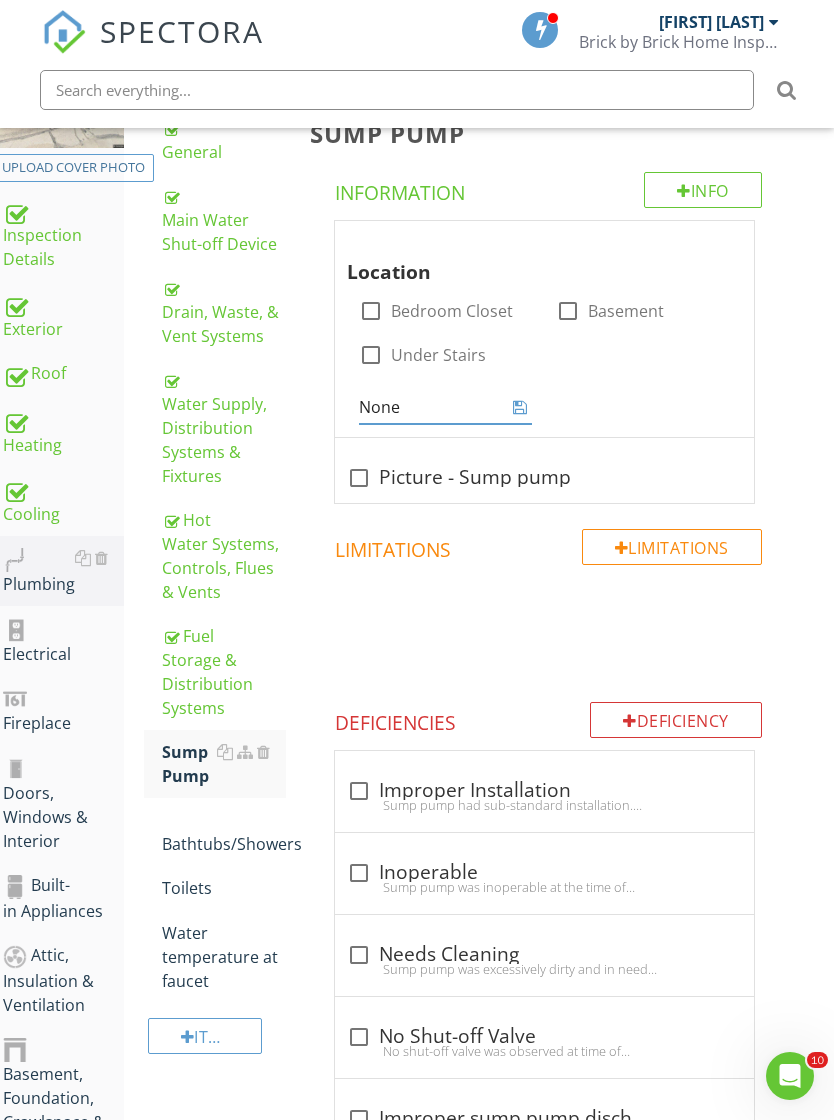 click at bounding box center (548, 627) 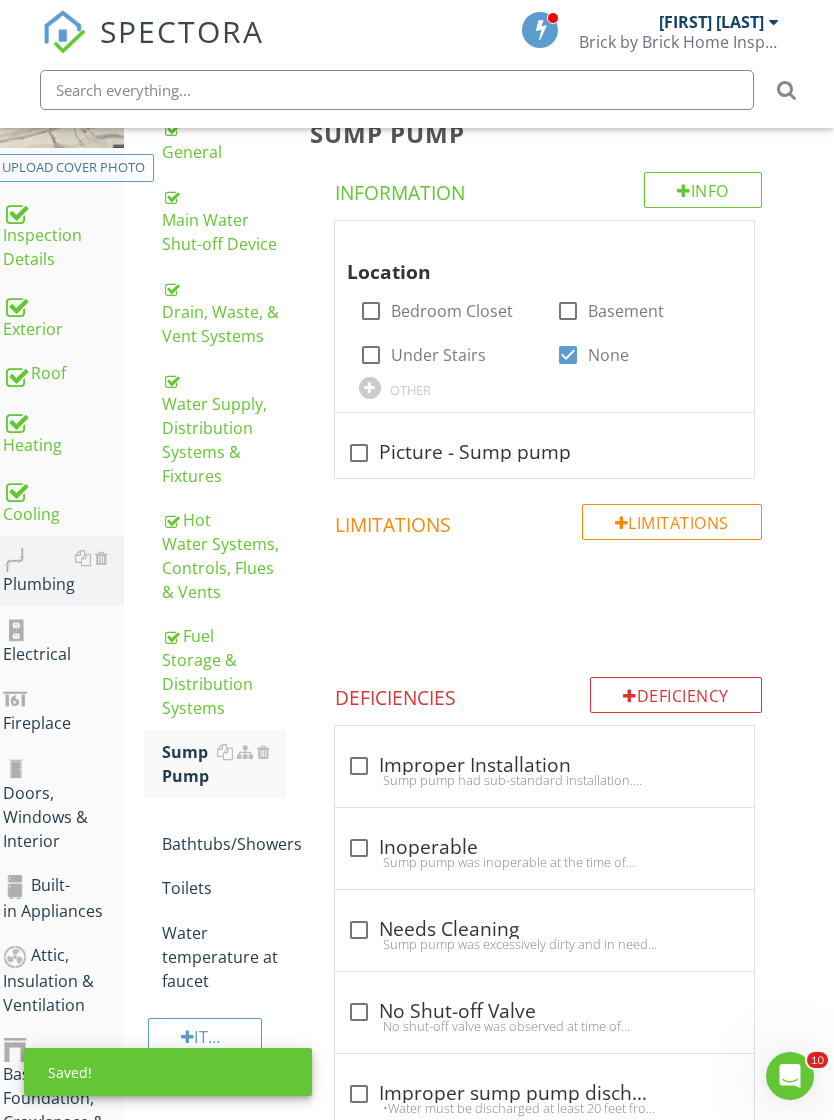 click on "Bathtubs/Showers" at bounding box center [224, 832] 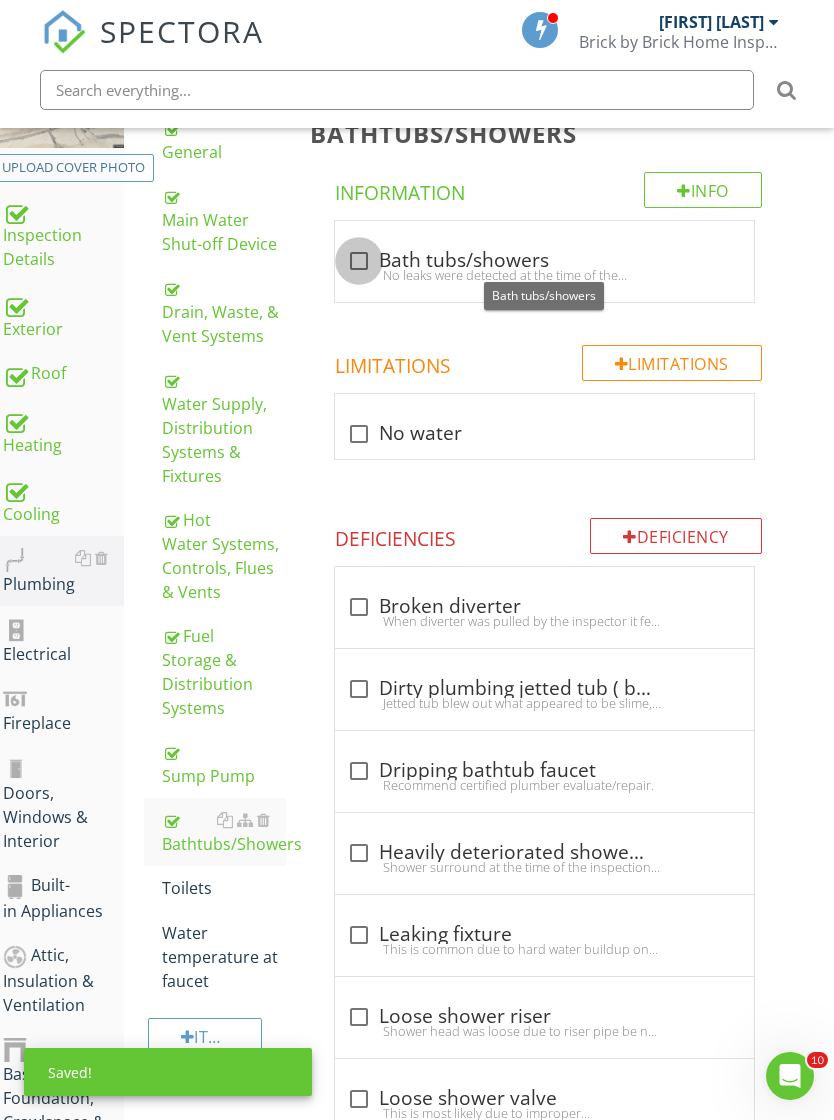 click at bounding box center [359, 261] 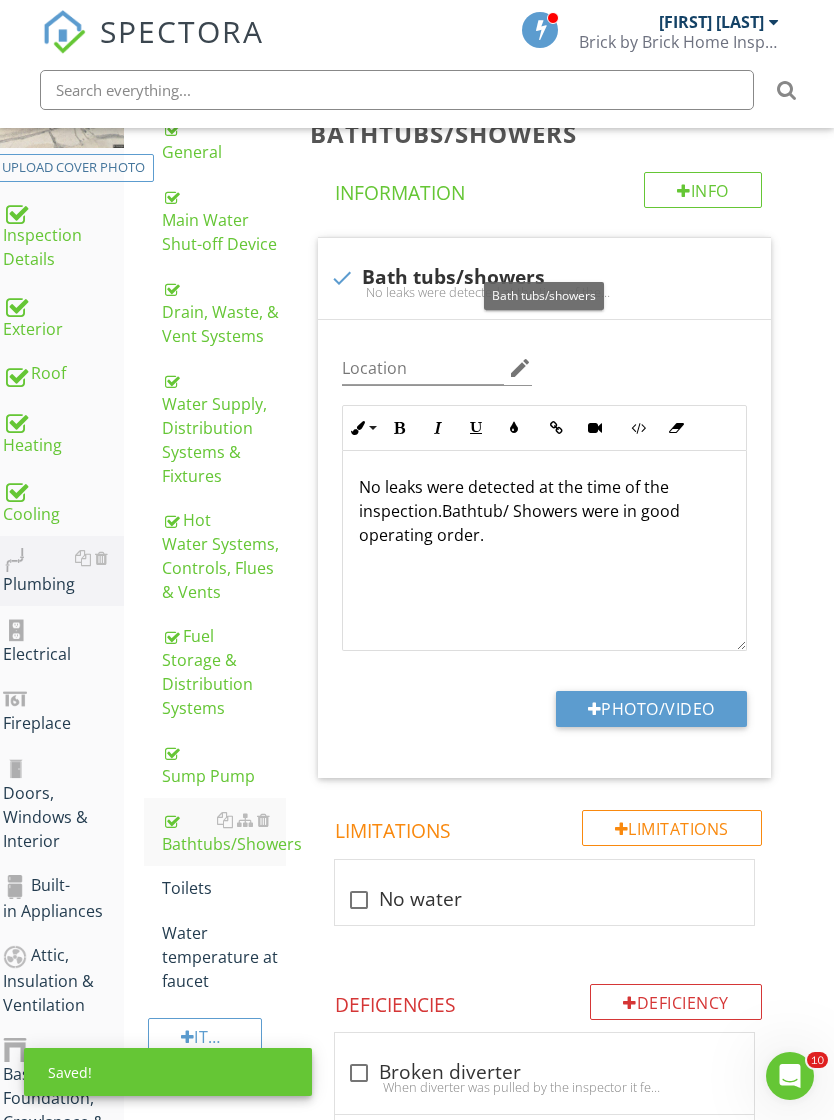 click on "Toilets" at bounding box center [224, 888] 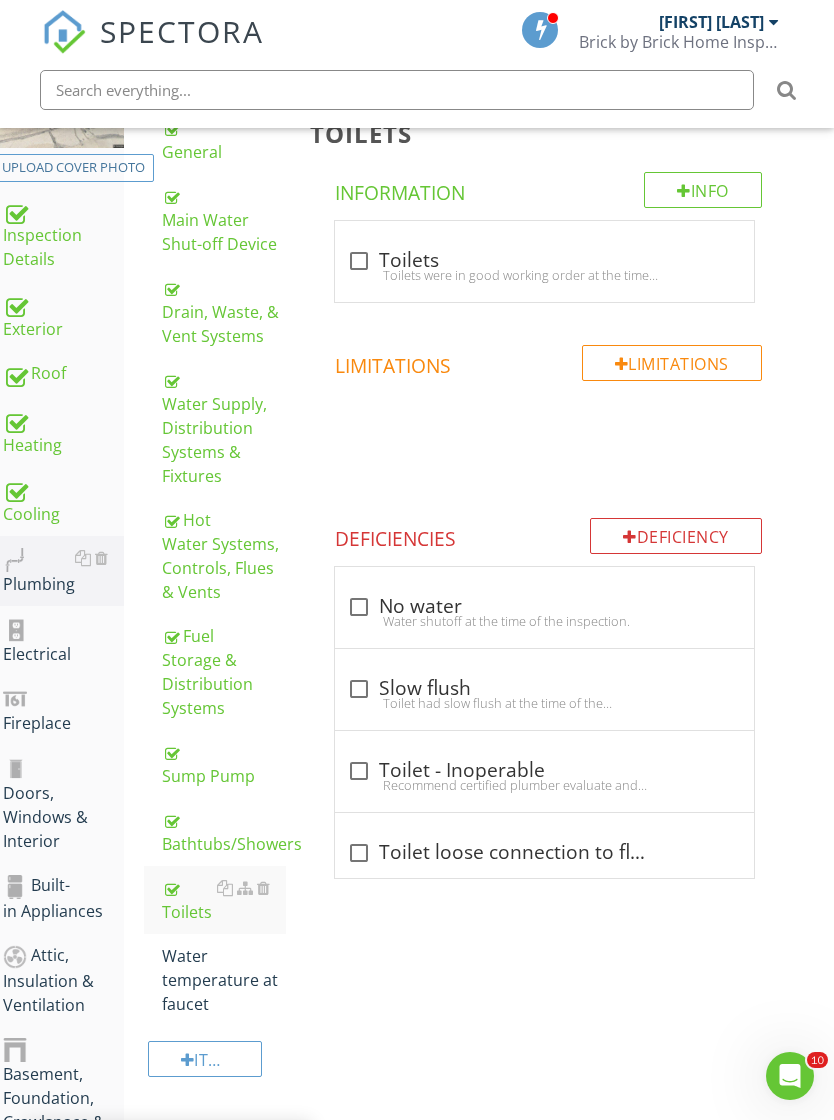 click at bounding box center (359, 261) 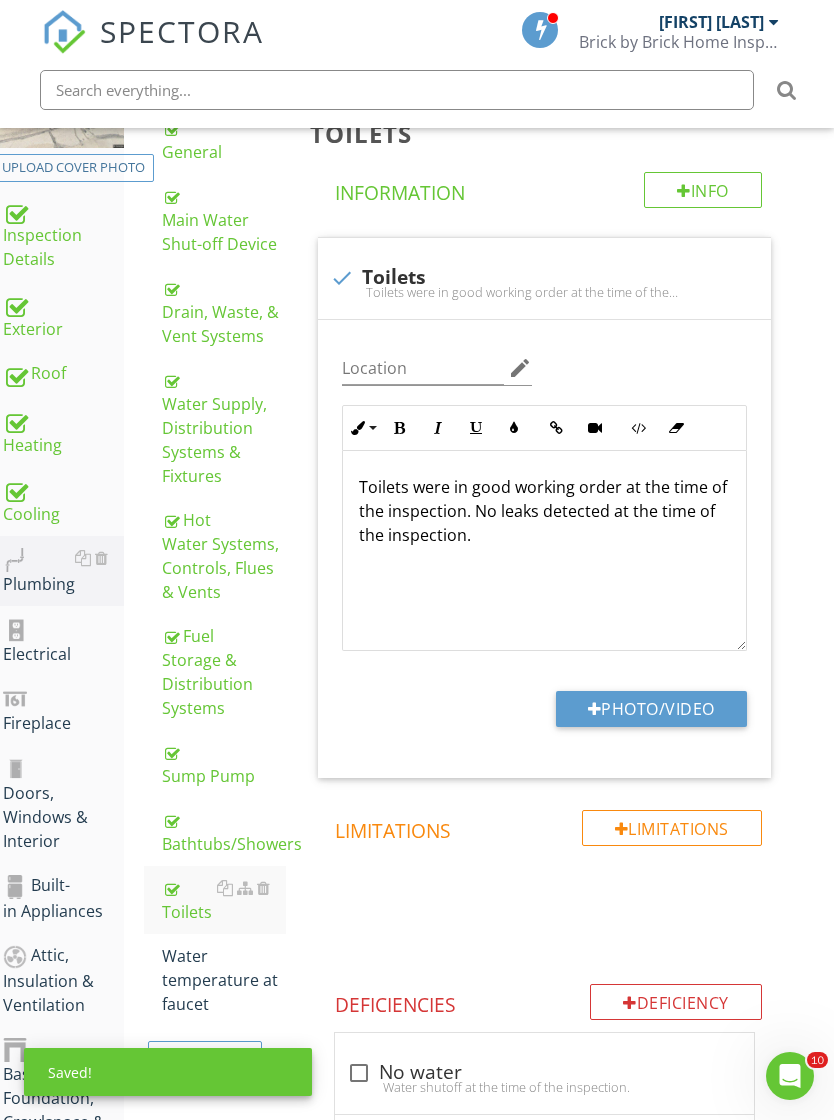 click on "Water temperature at faucet" at bounding box center [224, 980] 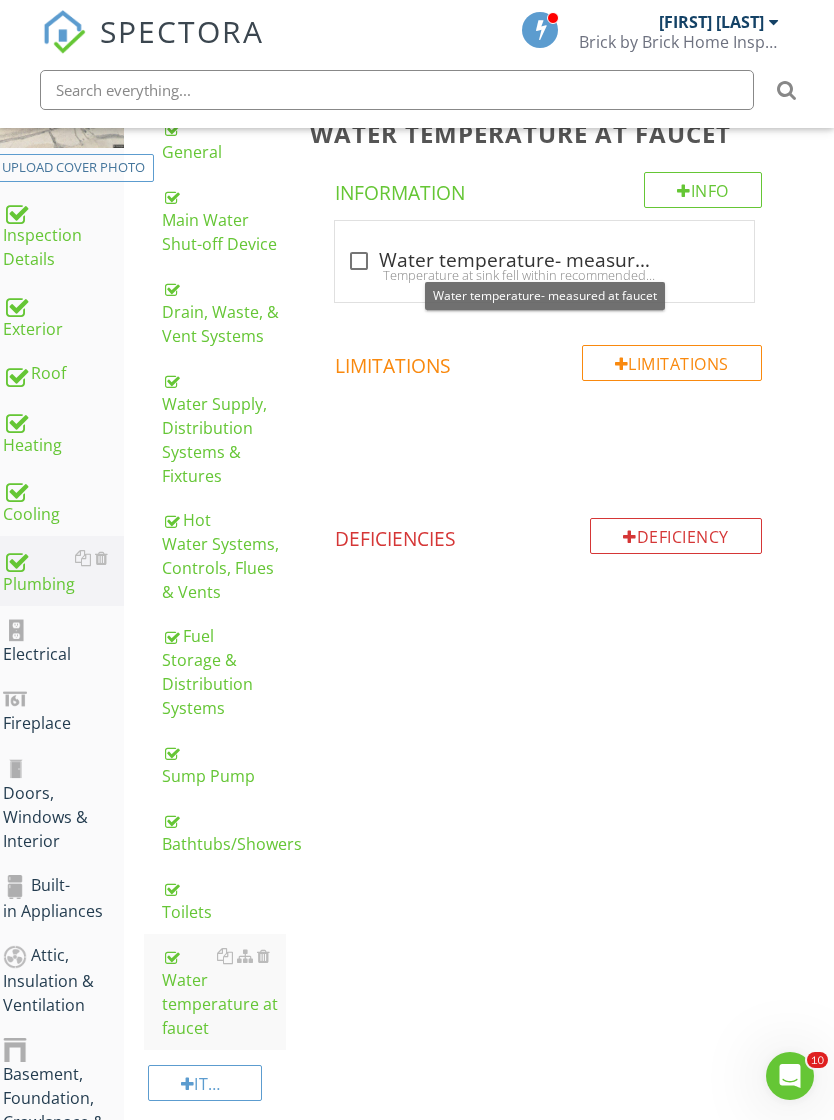 click at bounding box center (359, 261) 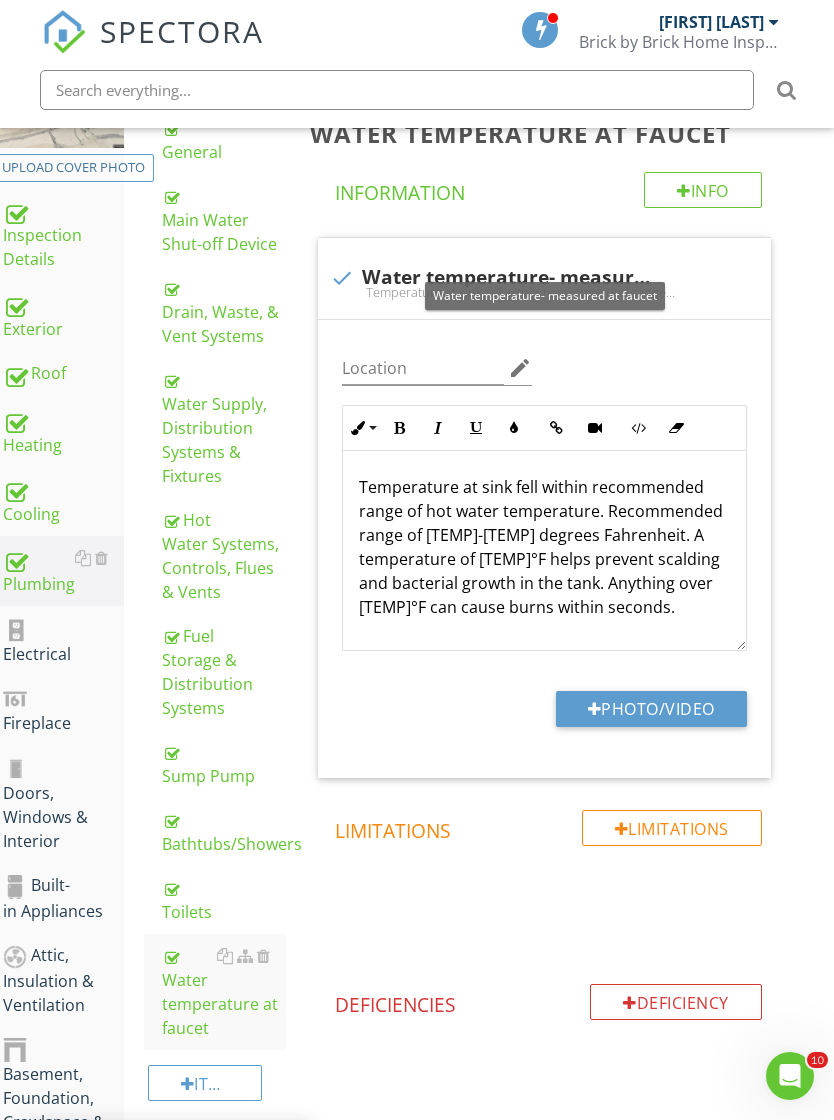 click on "Temperature at sink fell within recommended range of hot water temperature. Recommended range of 120-130 degrees Fahrenheit. A temperature of 120°F helps prevent scalding and bacterial growth in the tank. Anything over 130°F can cause burns within seconds." at bounding box center [544, 547] 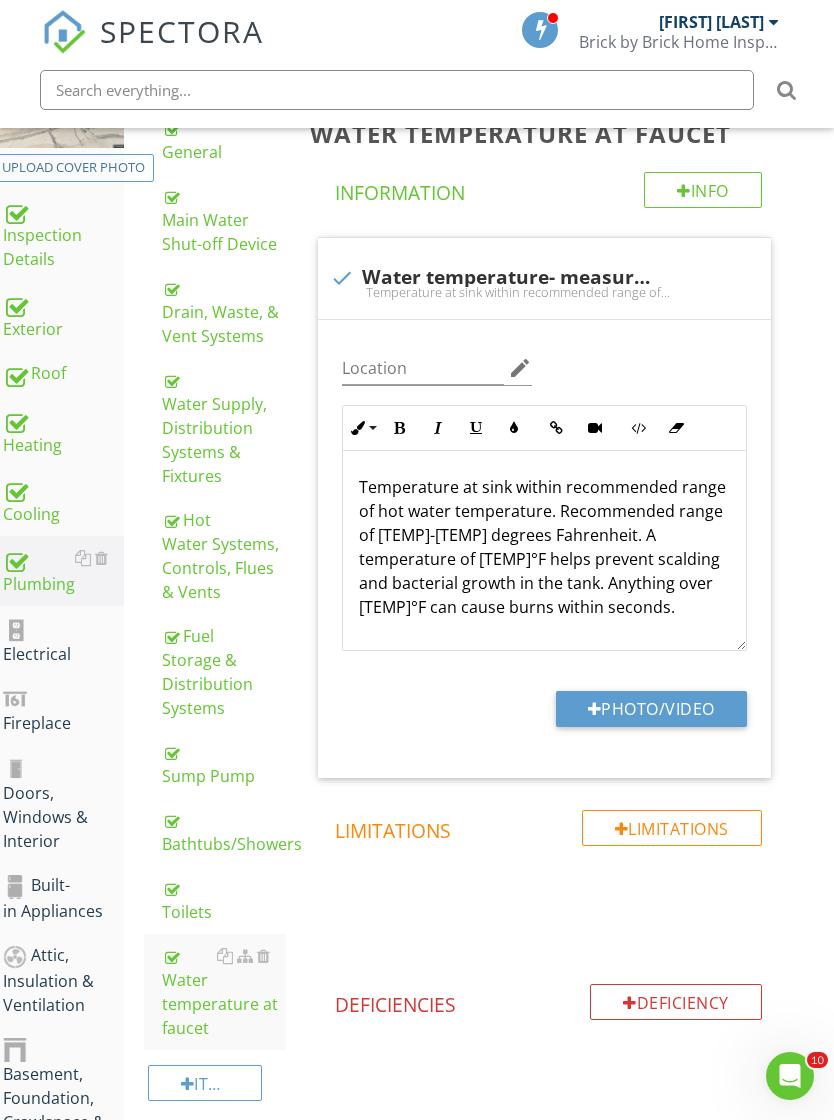 type 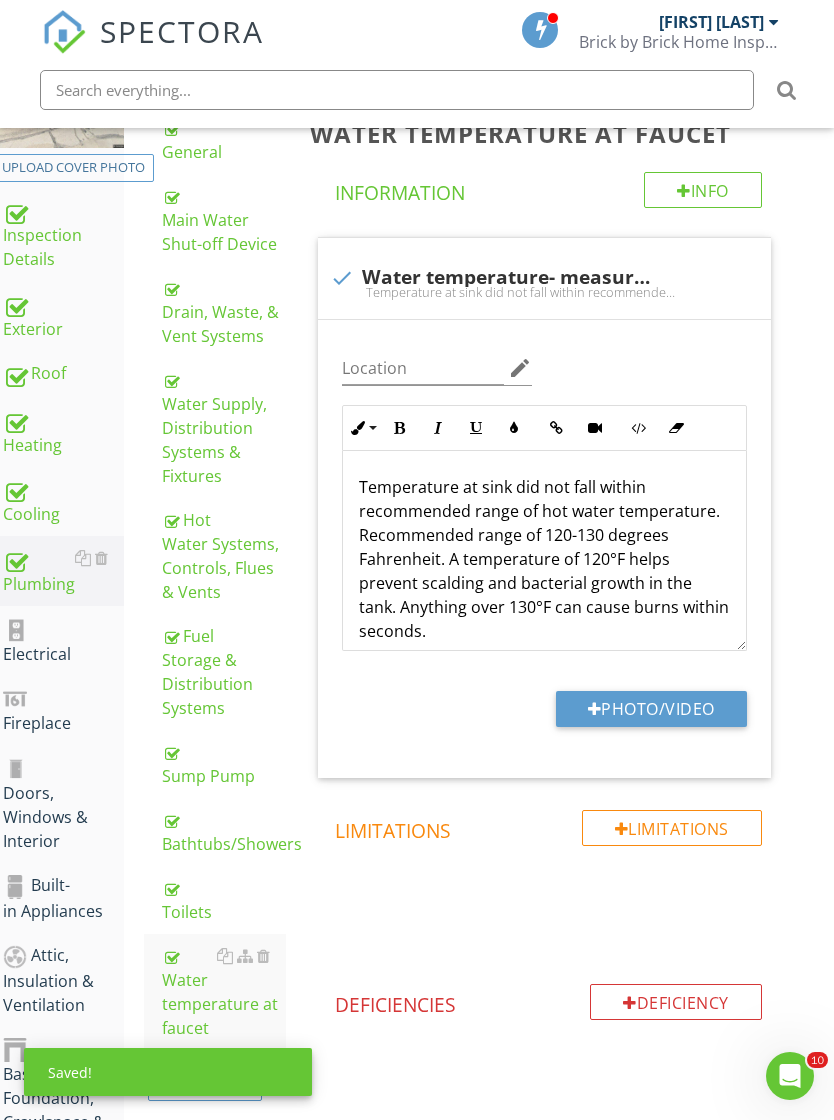 click on "Photo/Video" at bounding box center [651, 709] 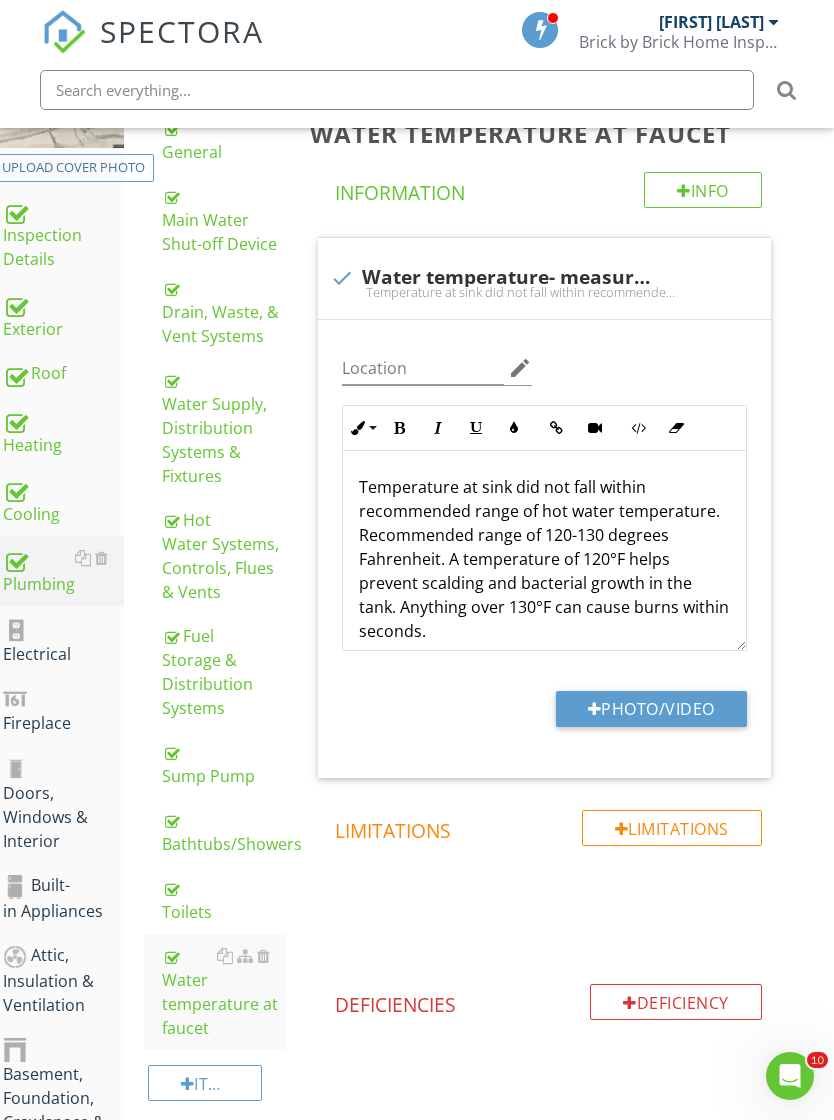 type on "C:\fakepath\IMG_1179.jpeg" 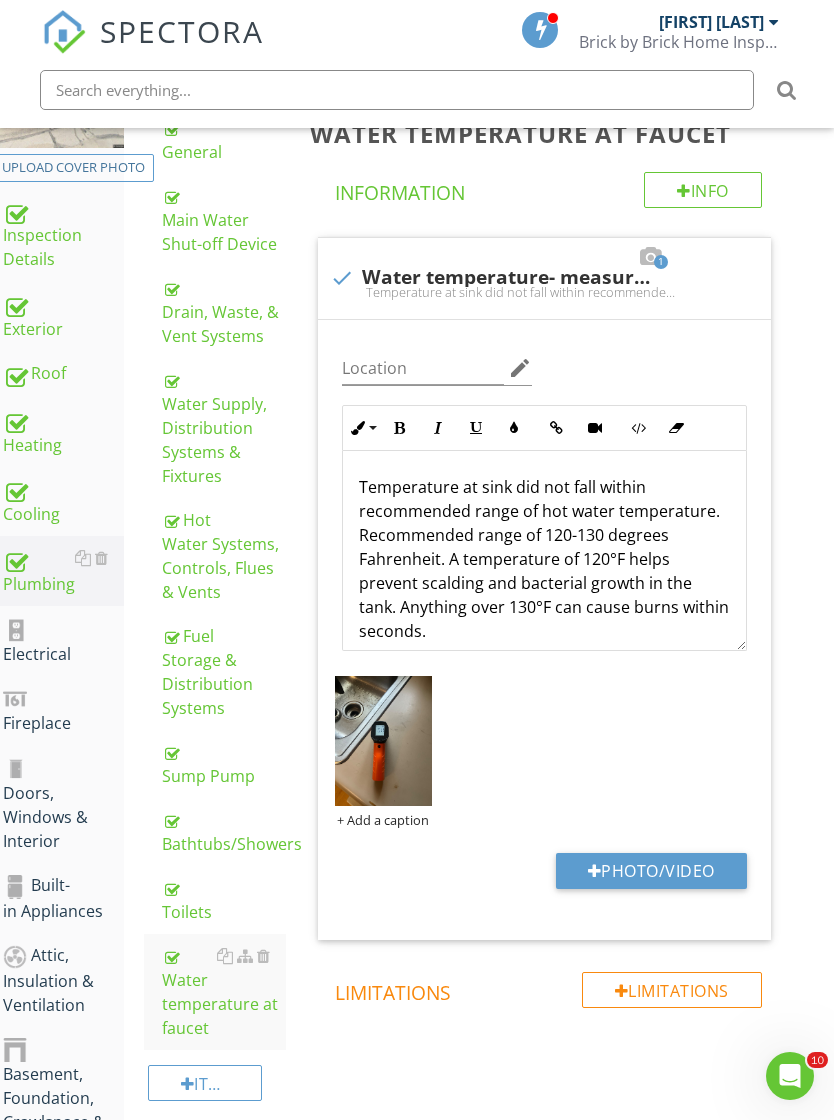 click on "Temperature at sink did not fall within recommended range of hot water temperature. Recommended range of 120-130 degrees Fahrenheit. A temperature of 120°F helps prevent scalding and bacterial growth in the tank. Anything over 130°F can cause burns within seconds." at bounding box center [544, 559] 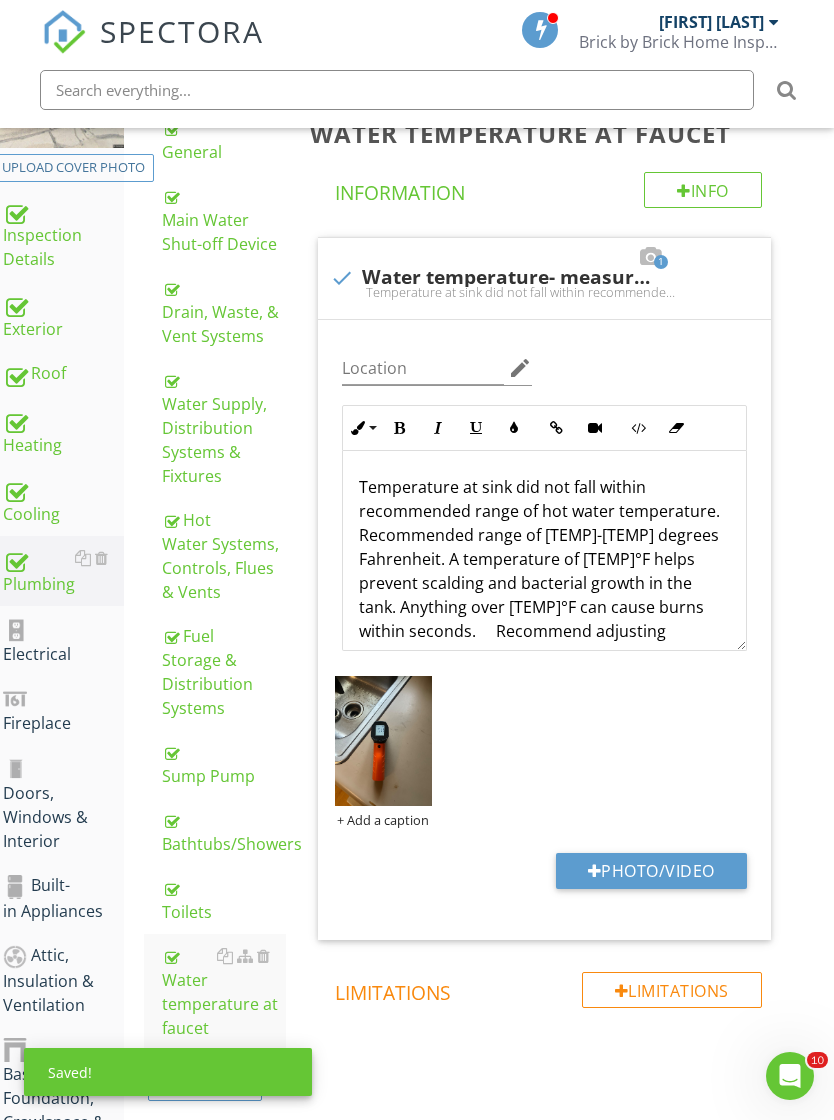 scroll, scrollTop: 16, scrollLeft: 0, axis: vertical 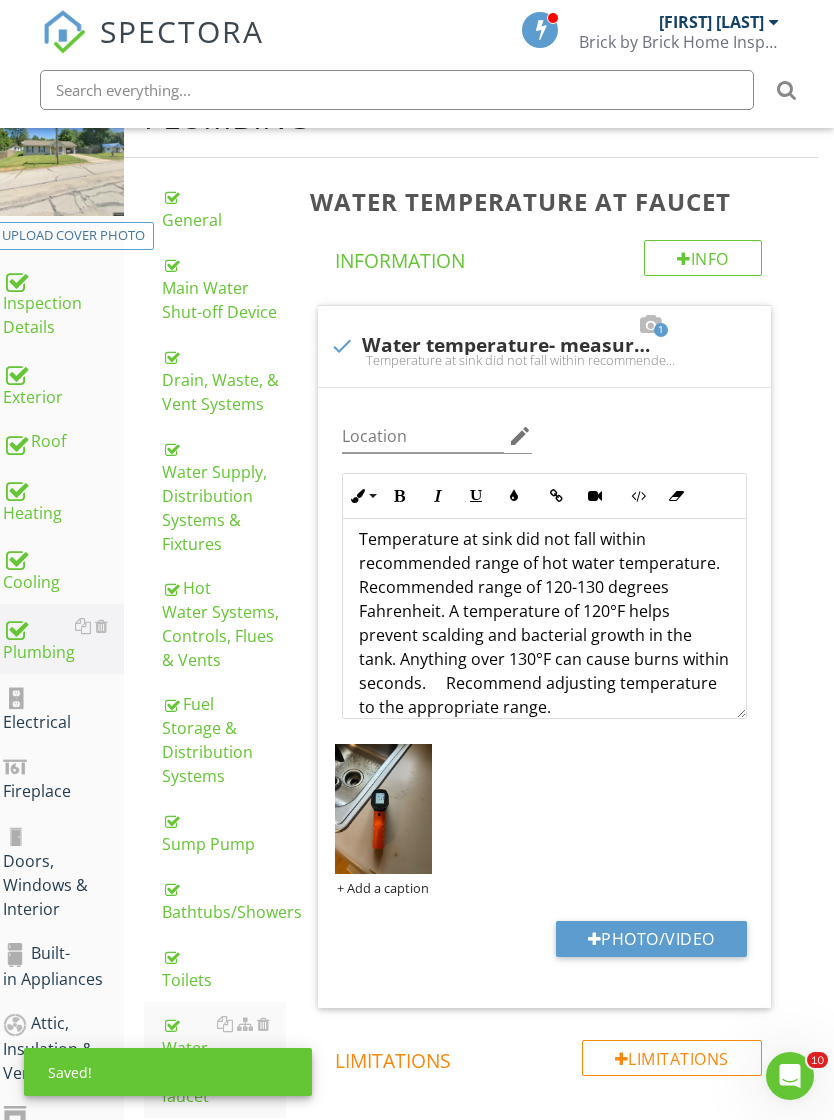 click on "Electrical" at bounding box center [63, 709] 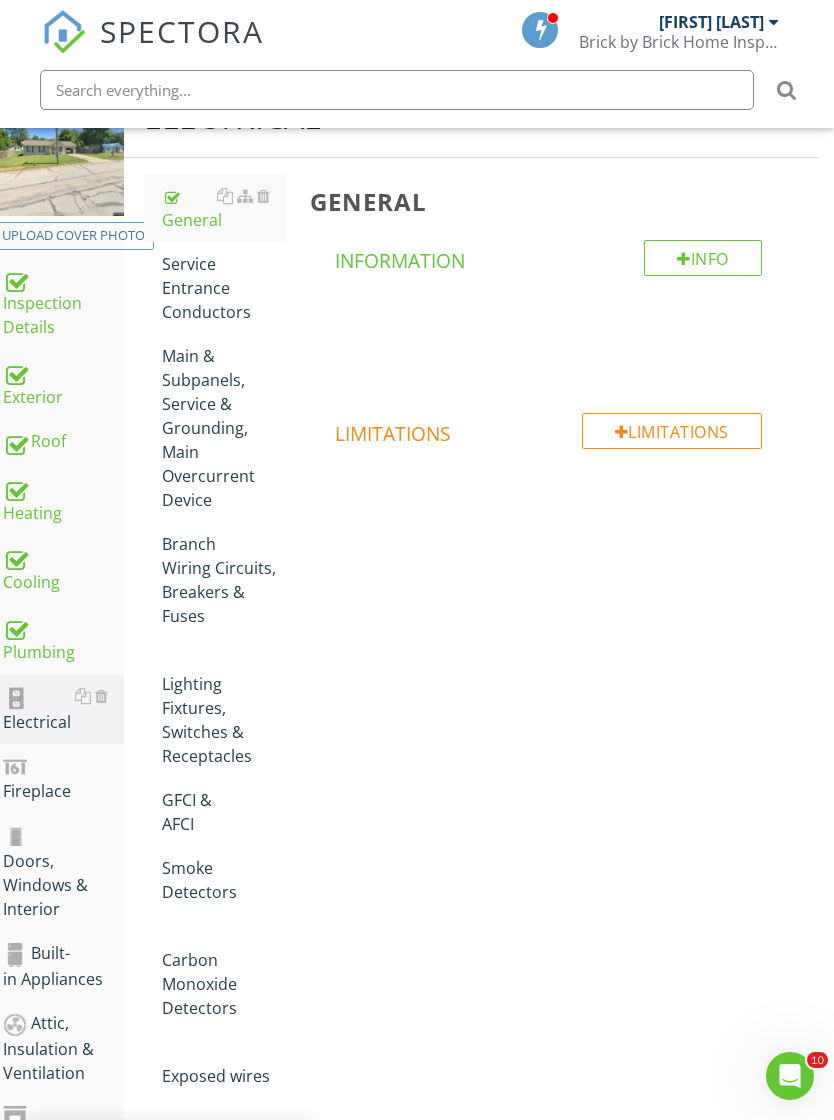 click on "Service Entrance Conductors" at bounding box center [224, 288] 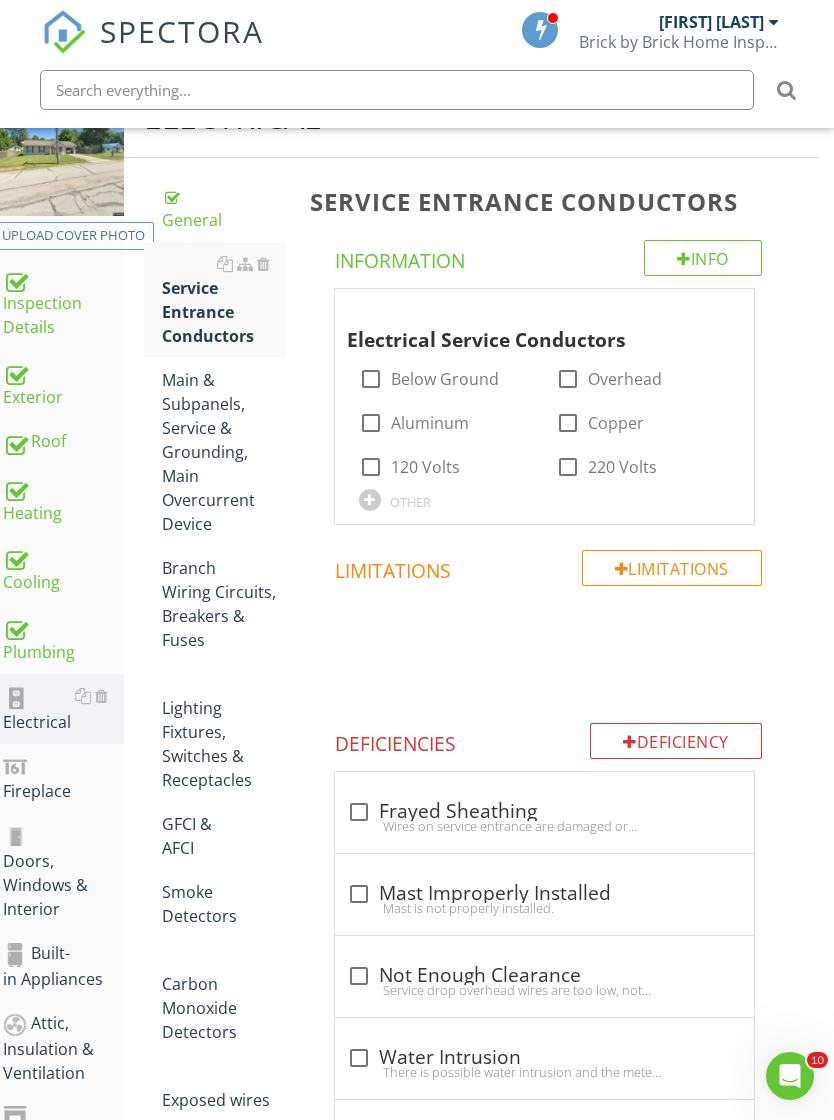 click on "Below Ground" at bounding box center [445, 379] 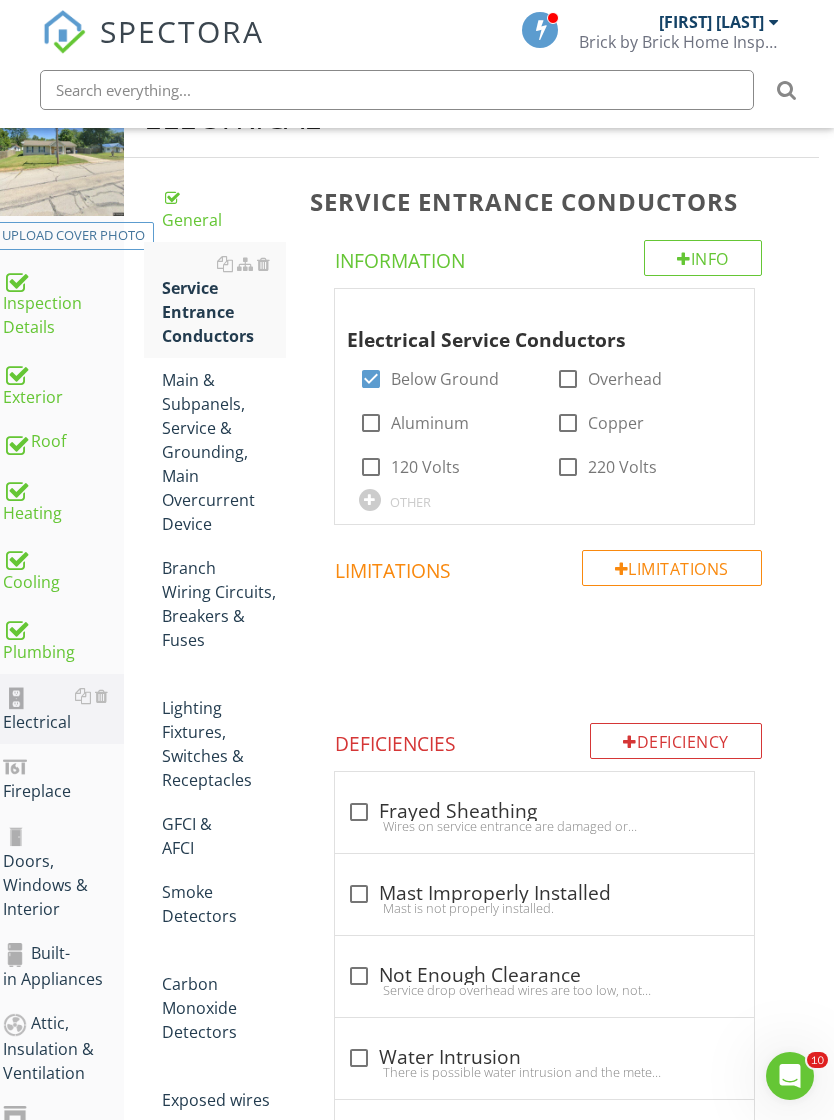 click on "Main & Subpanels, Service & Grounding, Main Overcurrent Device" at bounding box center (224, 452) 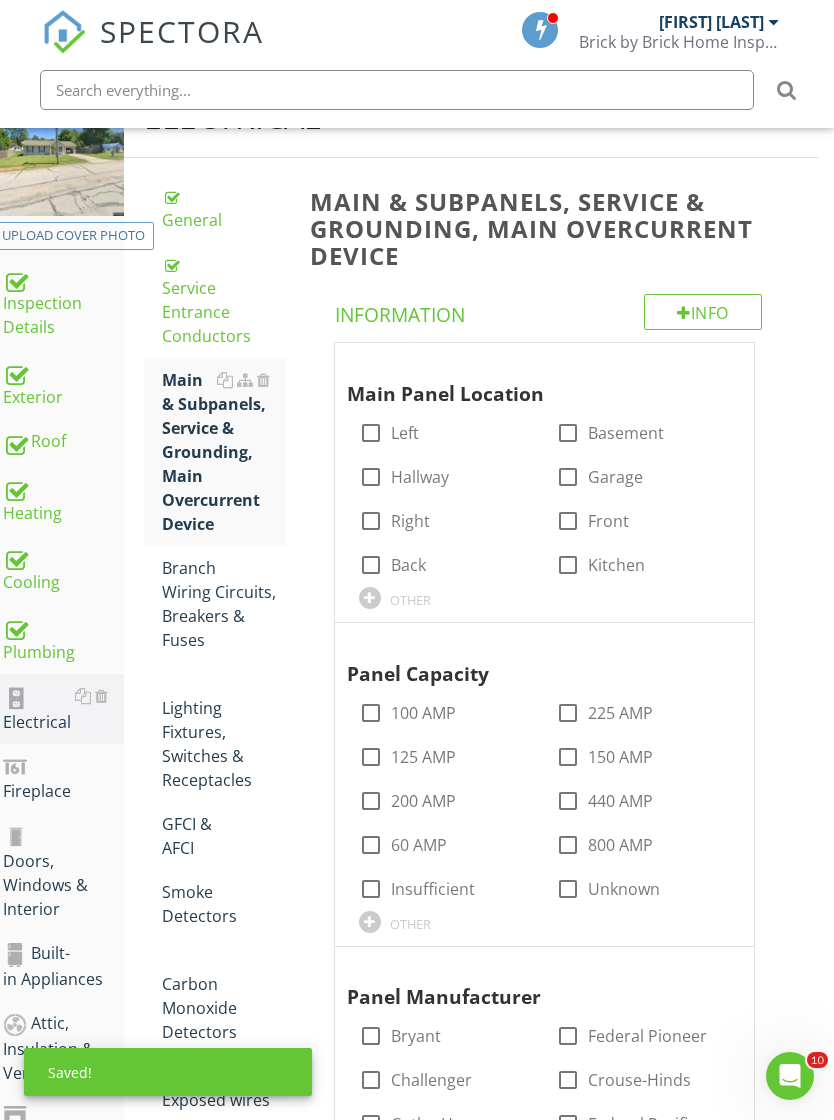 click on "OTHER" at bounding box center [410, 600] 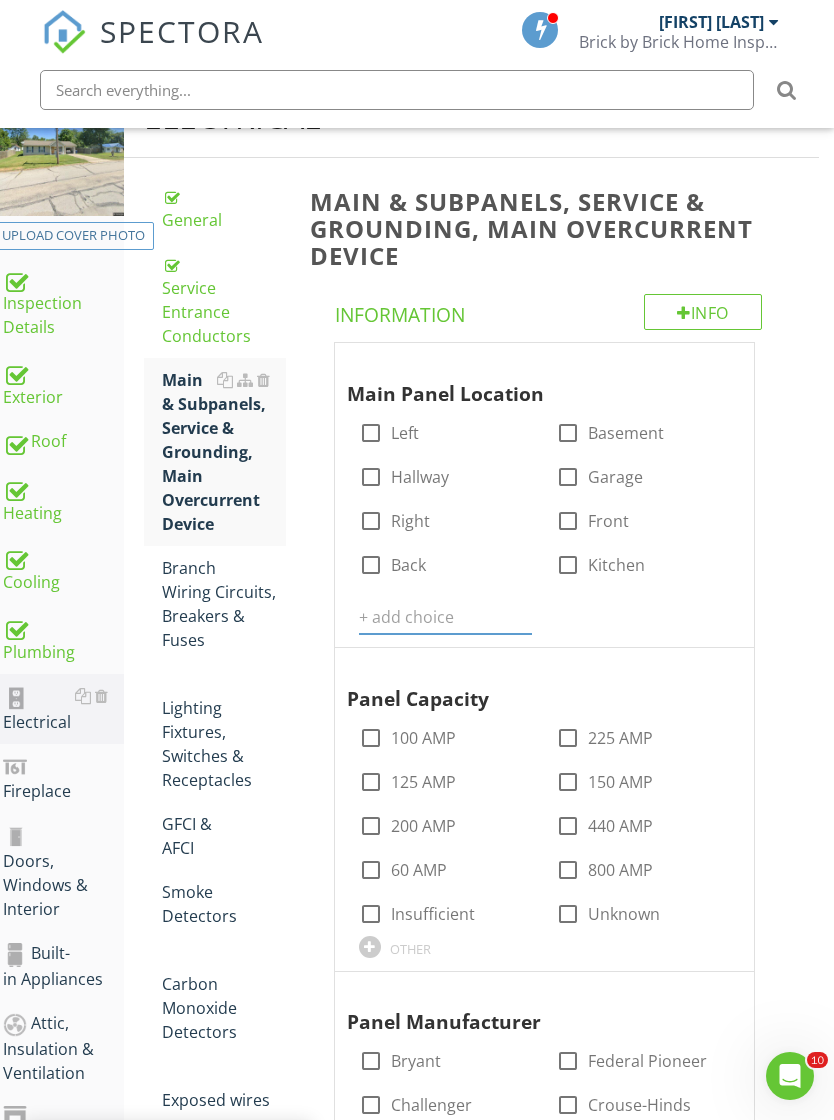 click at bounding box center (446, 617) 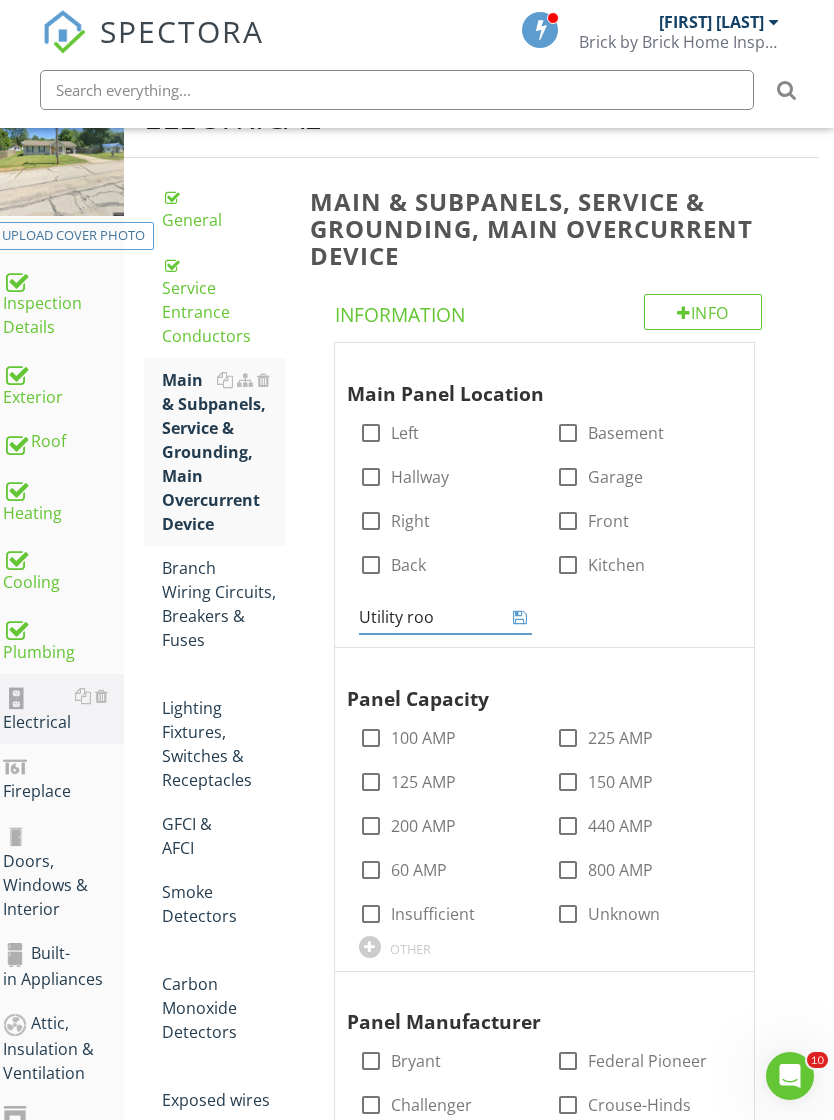 type on "Utility room" 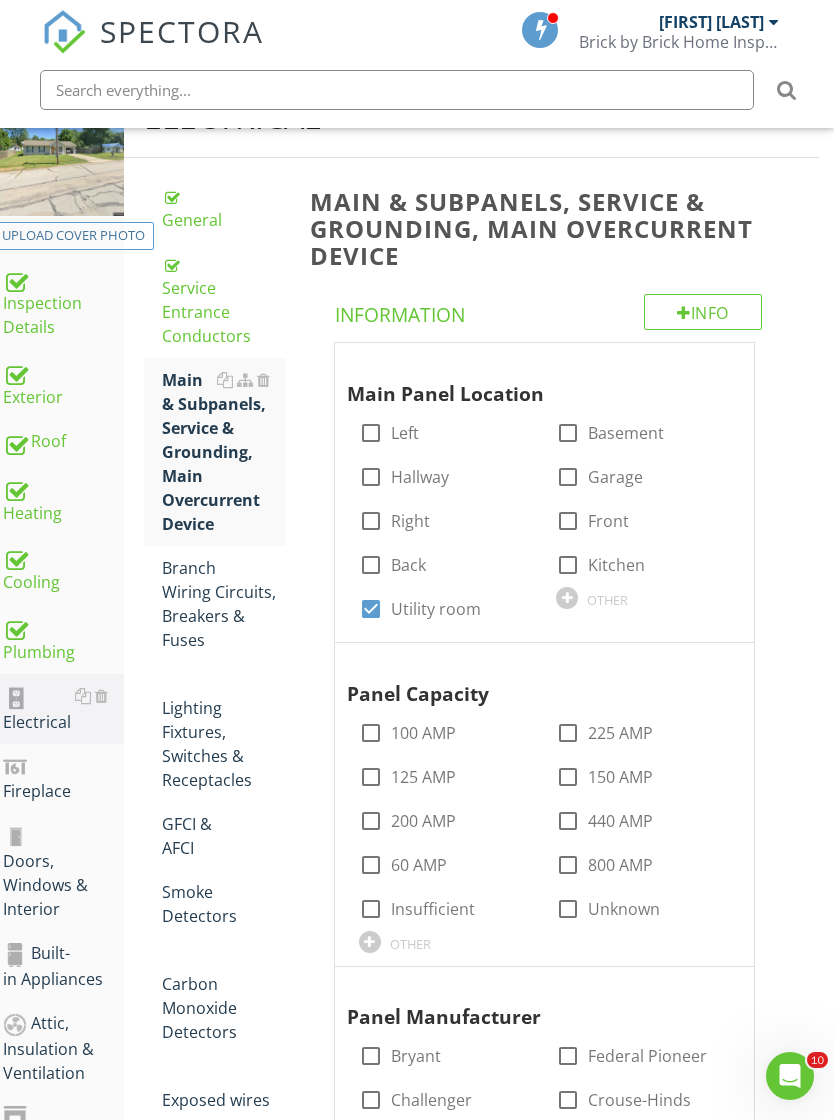 click on "200 AMP" at bounding box center [423, 821] 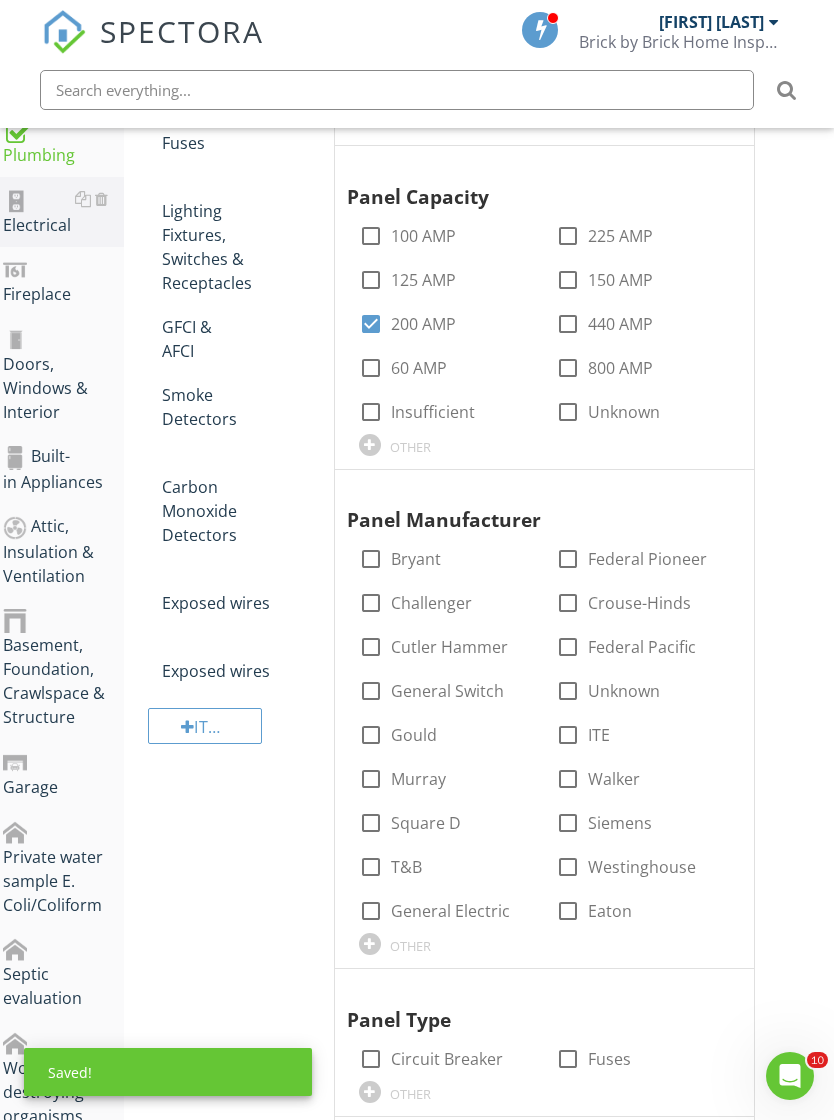 scroll, scrollTop: 847, scrollLeft: 15, axis: both 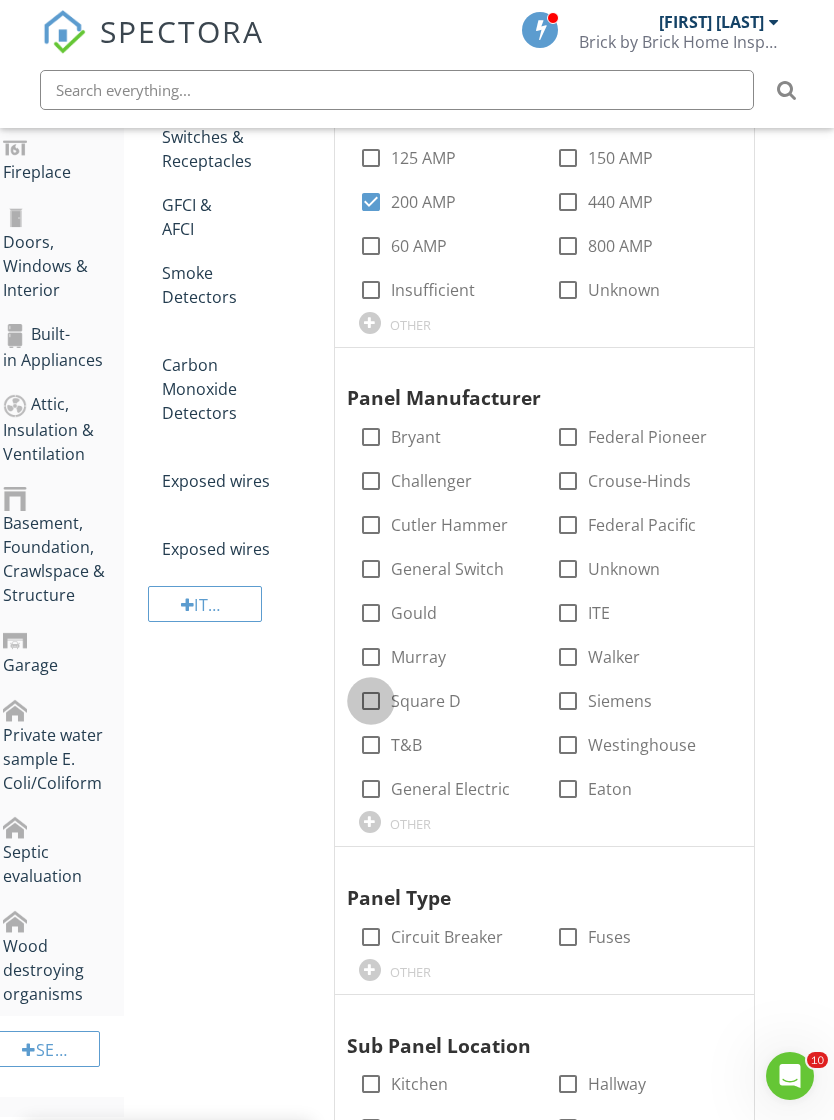 click at bounding box center (371, 701) 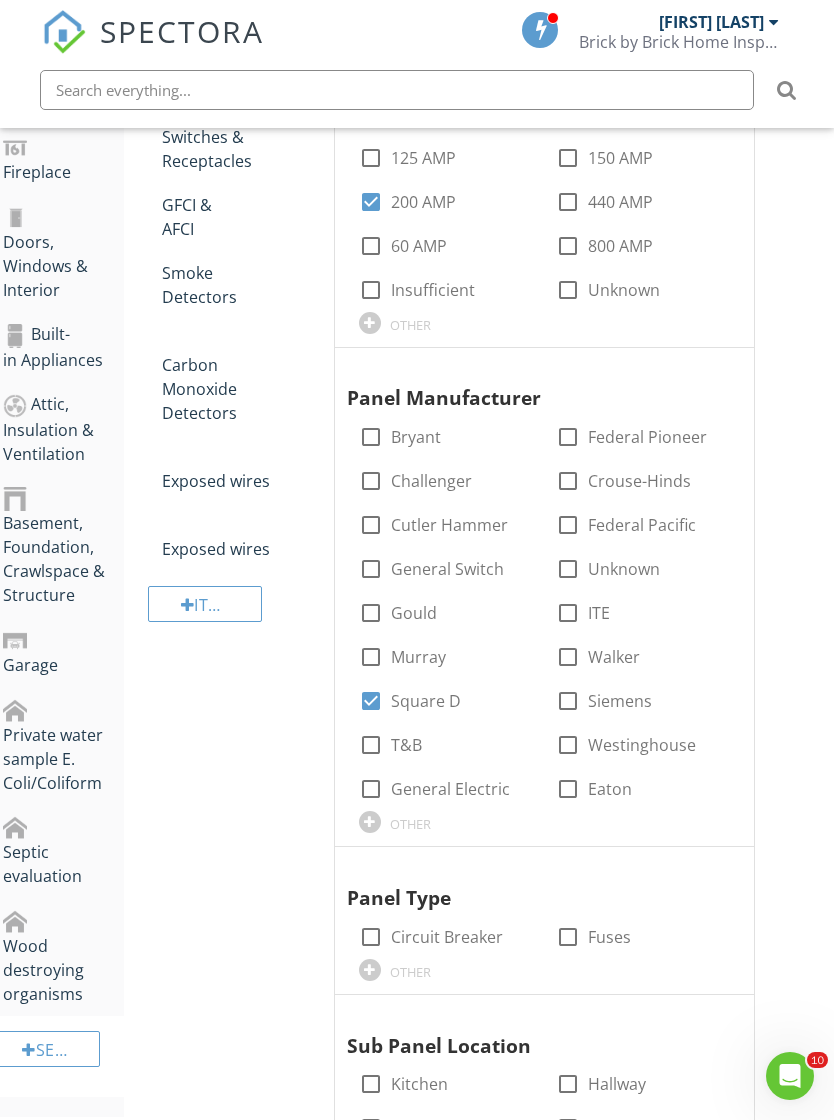 click on "Circuit Breaker" at bounding box center [447, 937] 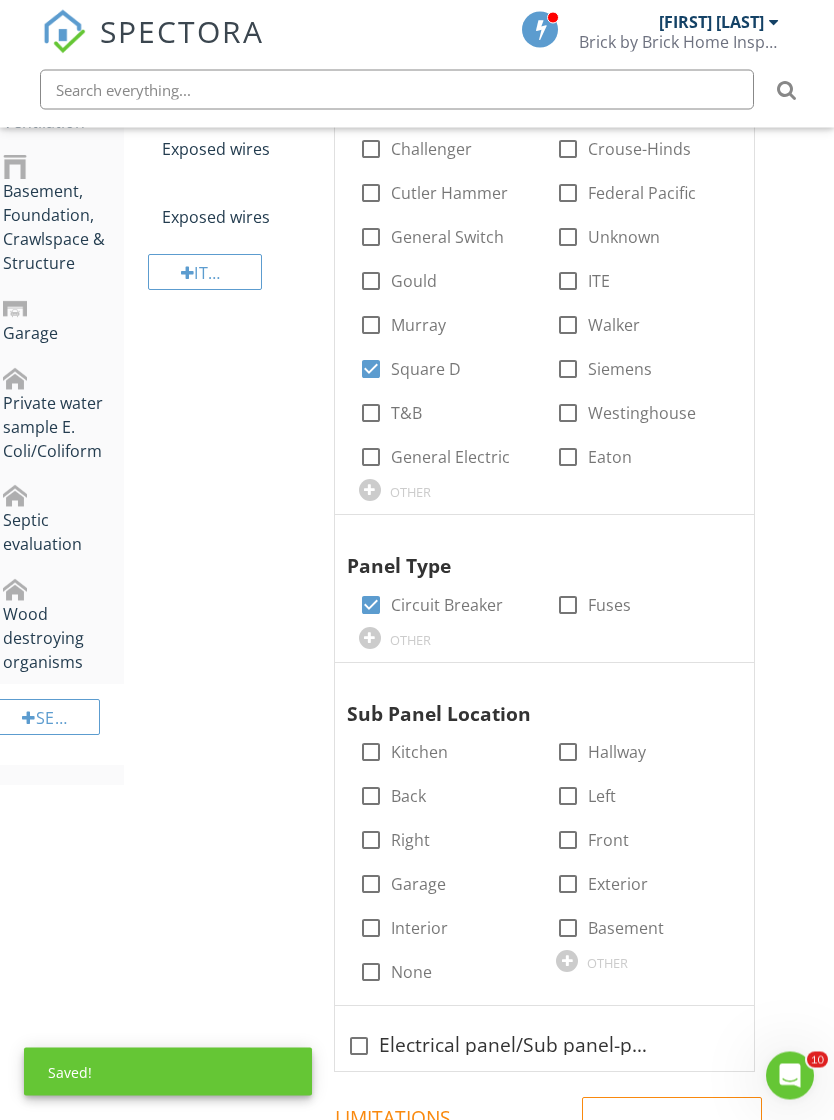 scroll, scrollTop: 1179, scrollLeft: 15, axis: both 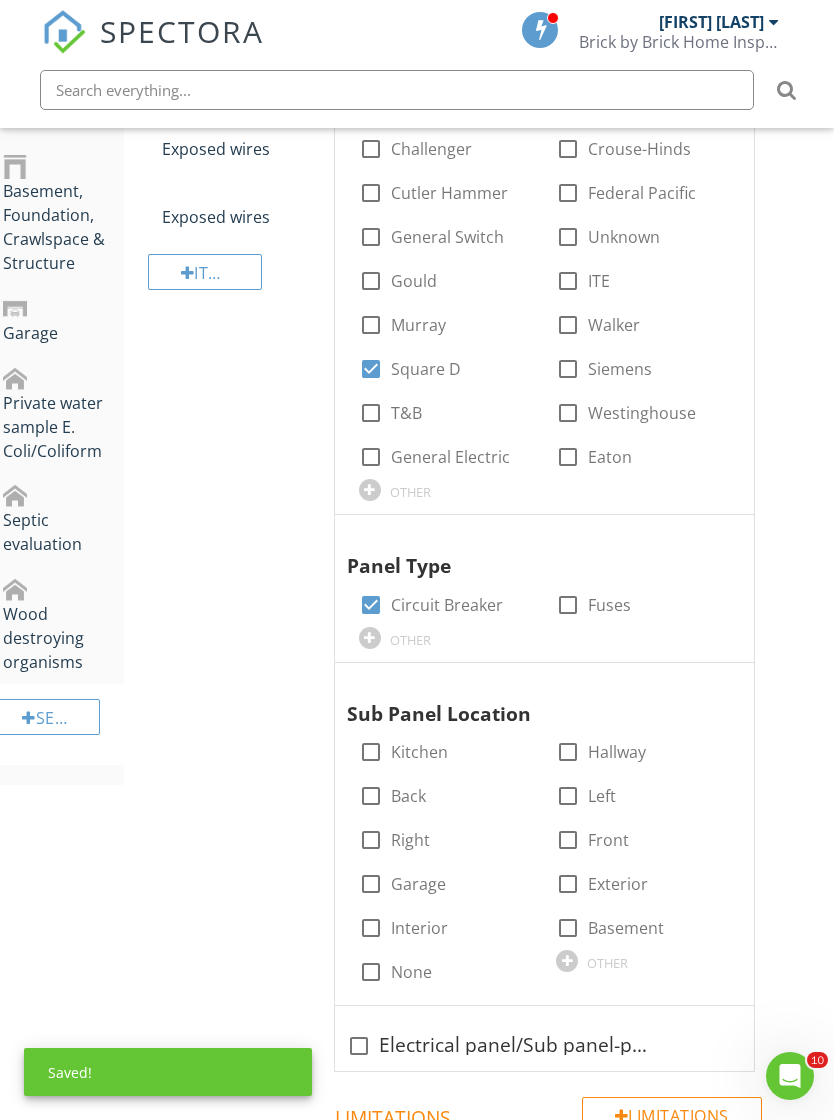 click on "None" at bounding box center [411, 972] 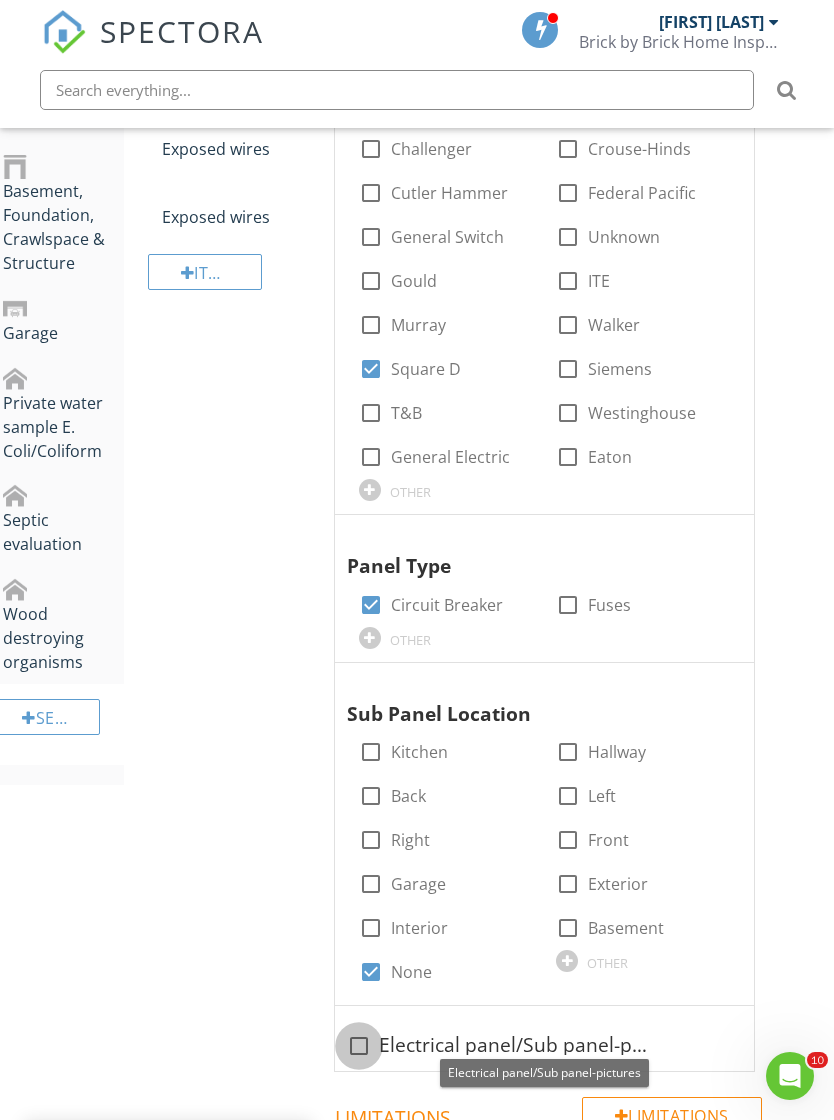 click at bounding box center [359, 1046] 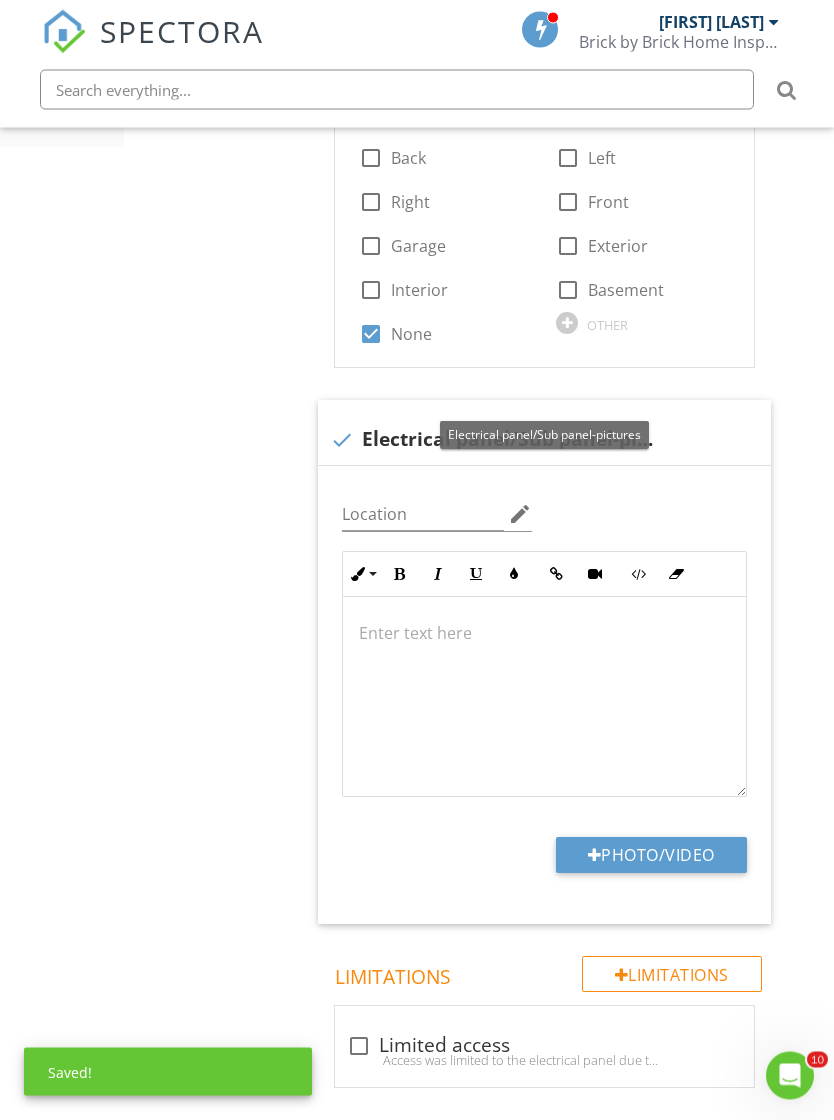 scroll, scrollTop: 1817, scrollLeft: 15, axis: both 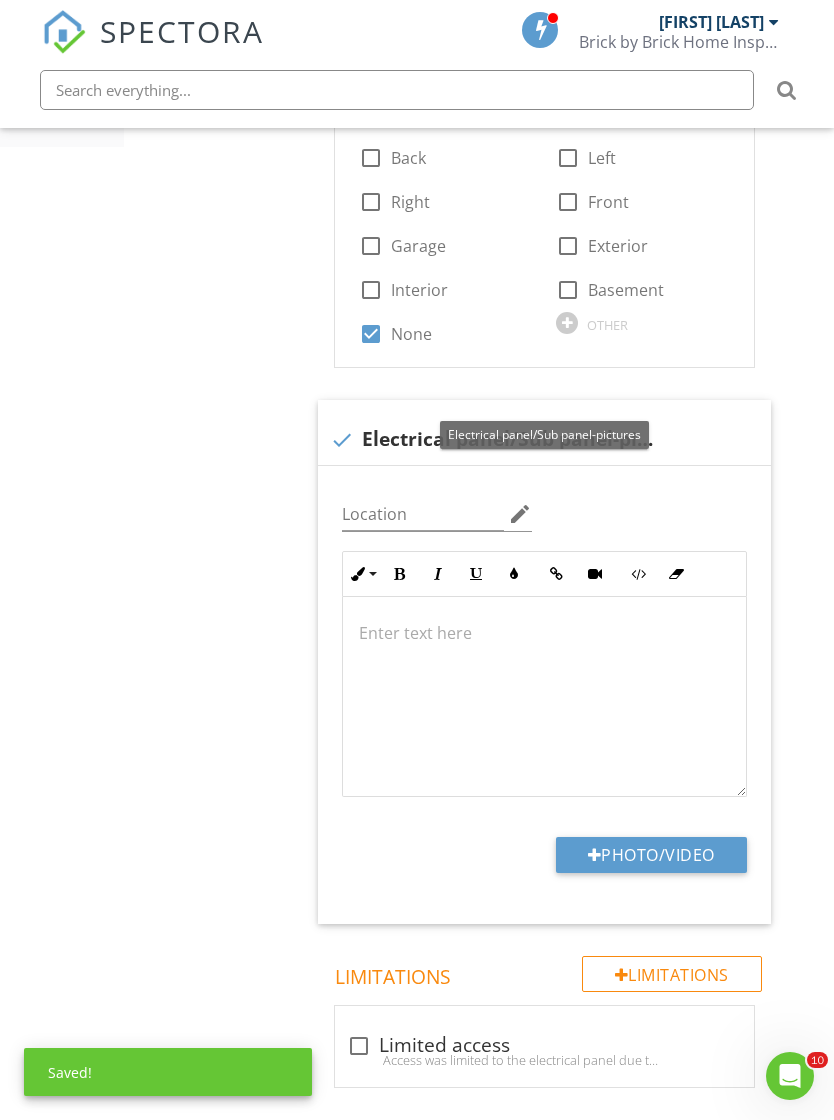 click on "Photo/Video" at bounding box center [651, 855] 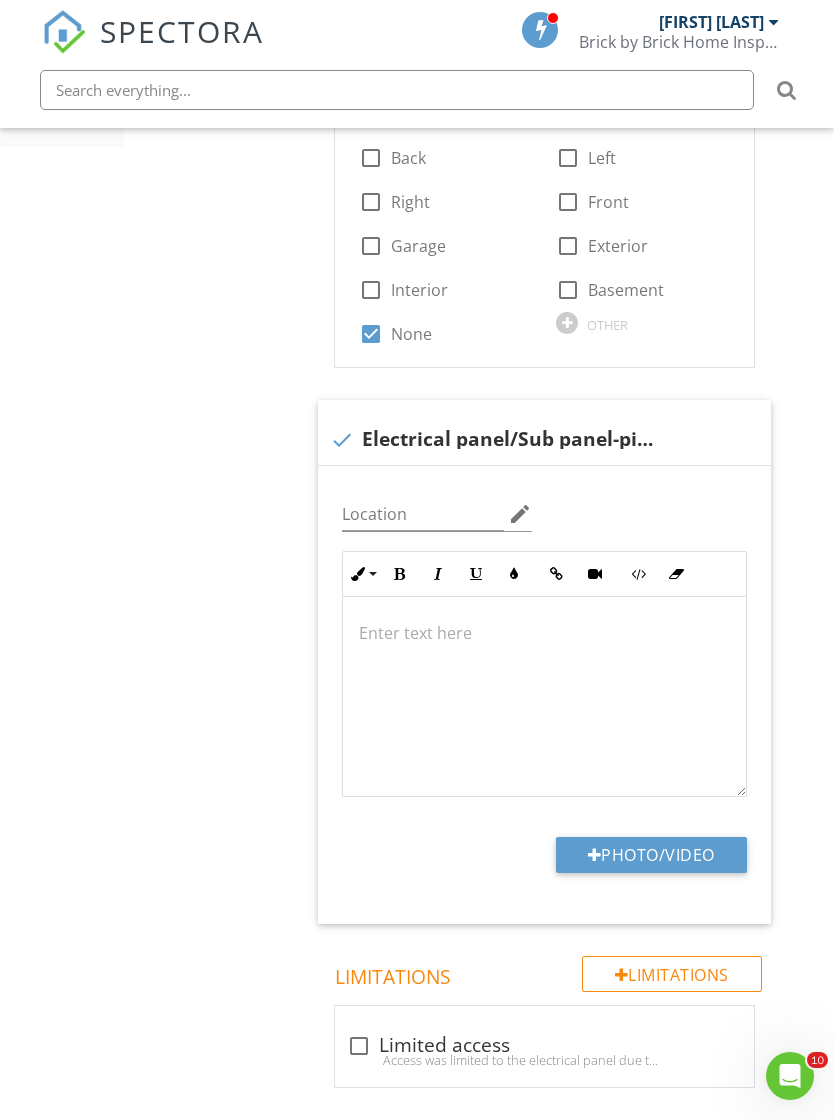 type on "C:\fakepath\IMG_1151.jpeg" 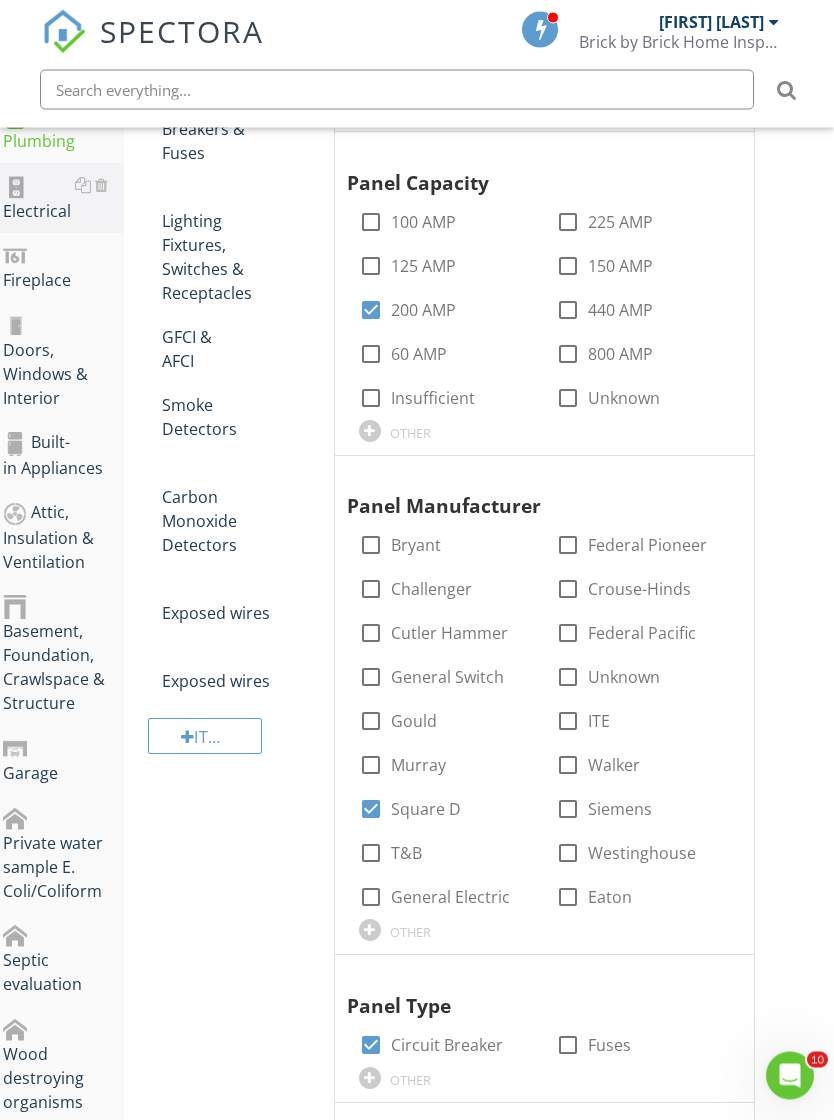 scroll, scrollTop: 684, scrollLeft: 15, axis: both 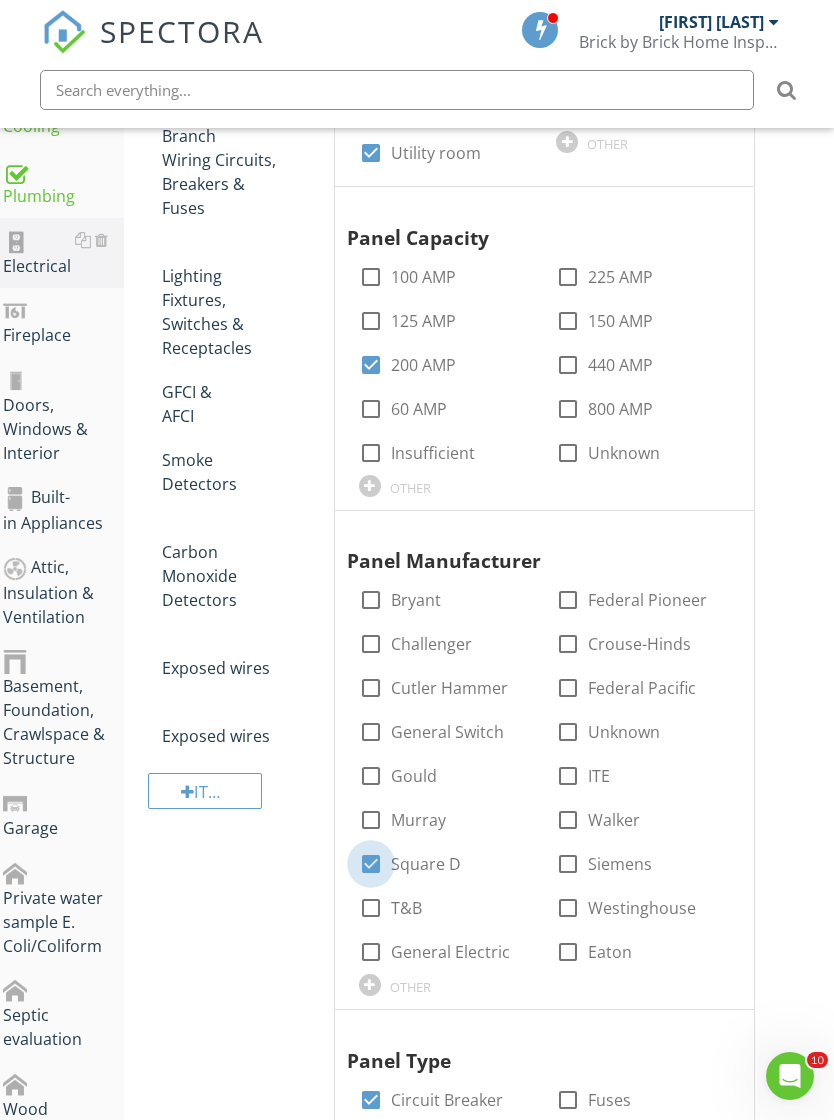 click at bounding box center (371, 864) 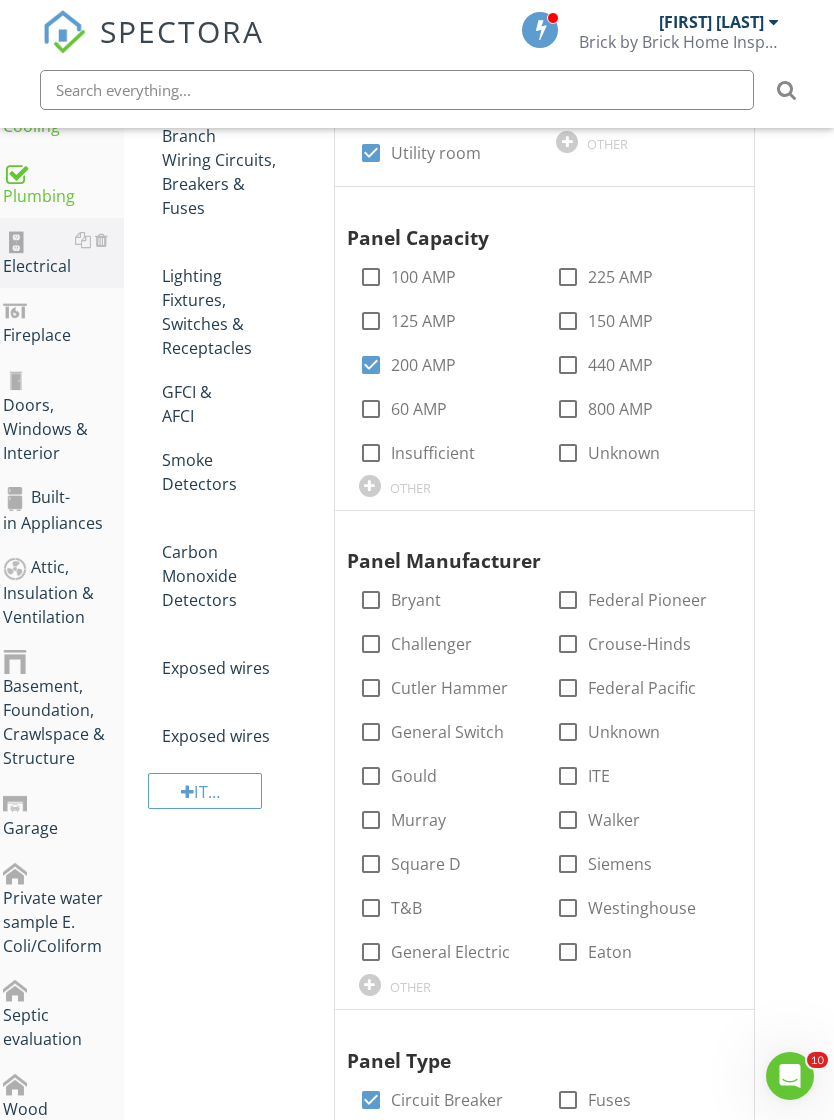 click at bounding box center [371, 952] 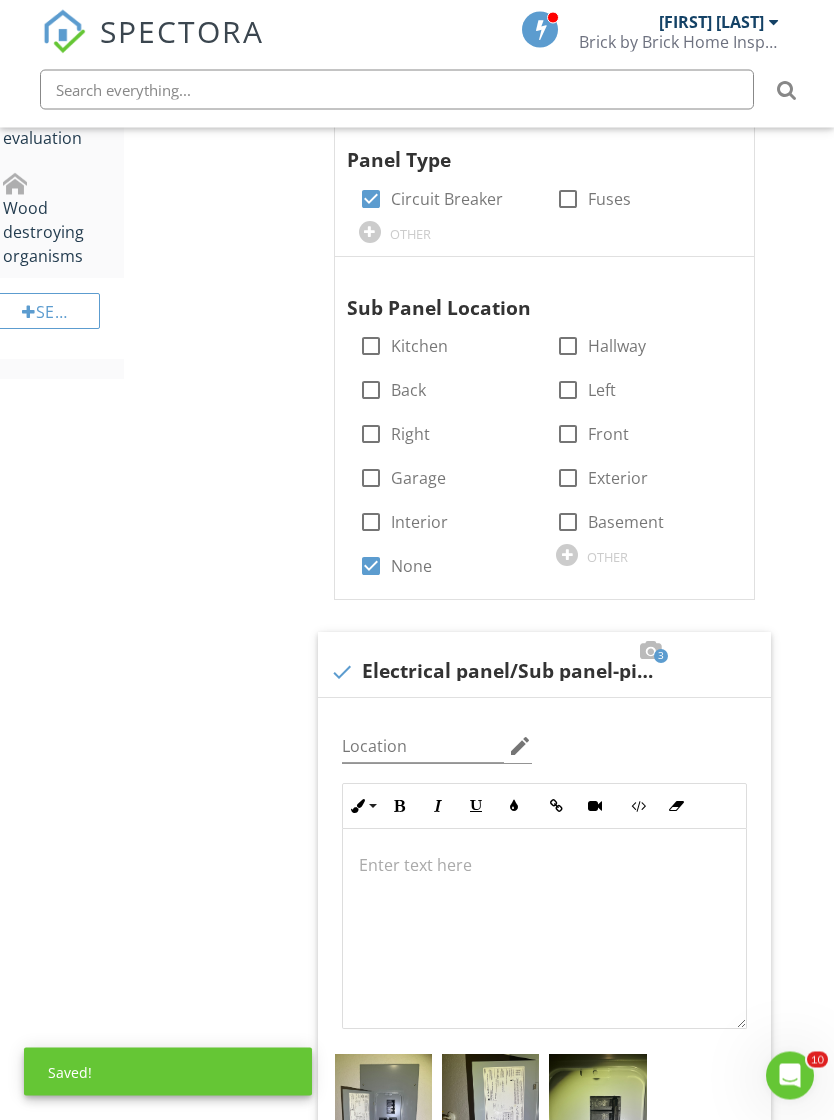 scroll, scrollTop: 1847, scrollLeft: 15, axis: both 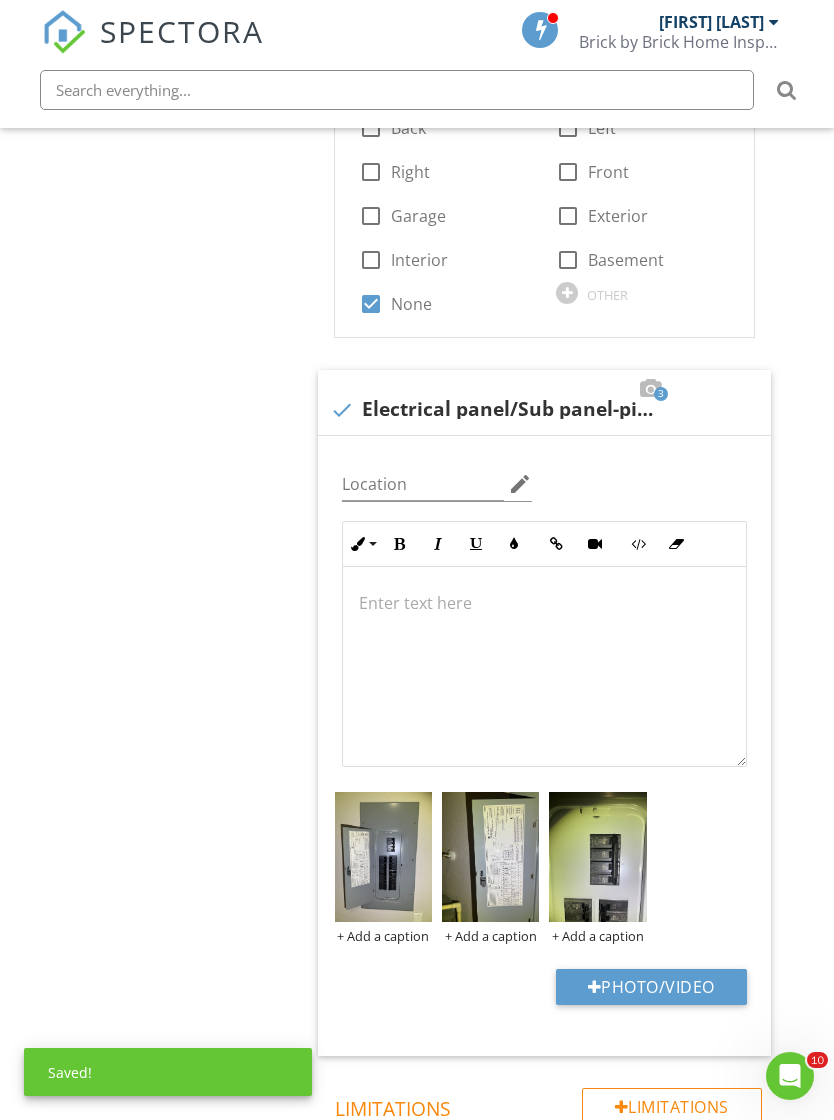 click at bounding box center (490, 857) 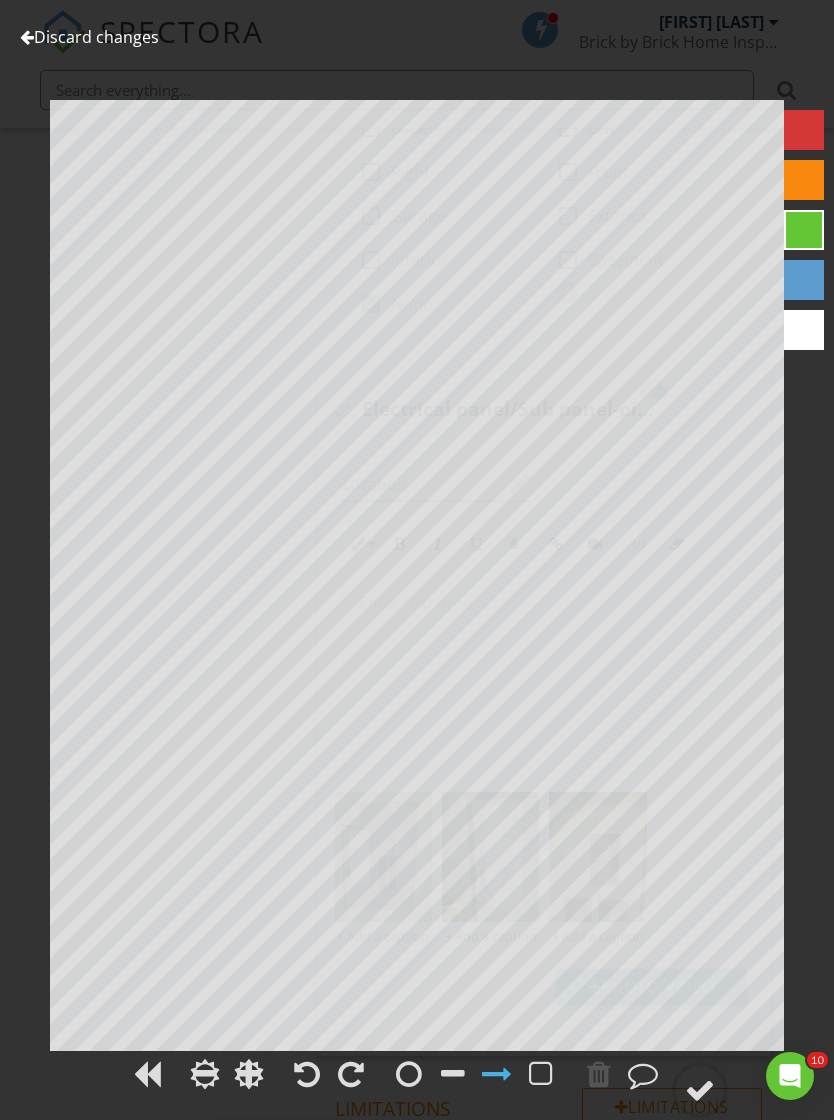 click on "Discard changes
Add Location" at bounding box center (417, 560) 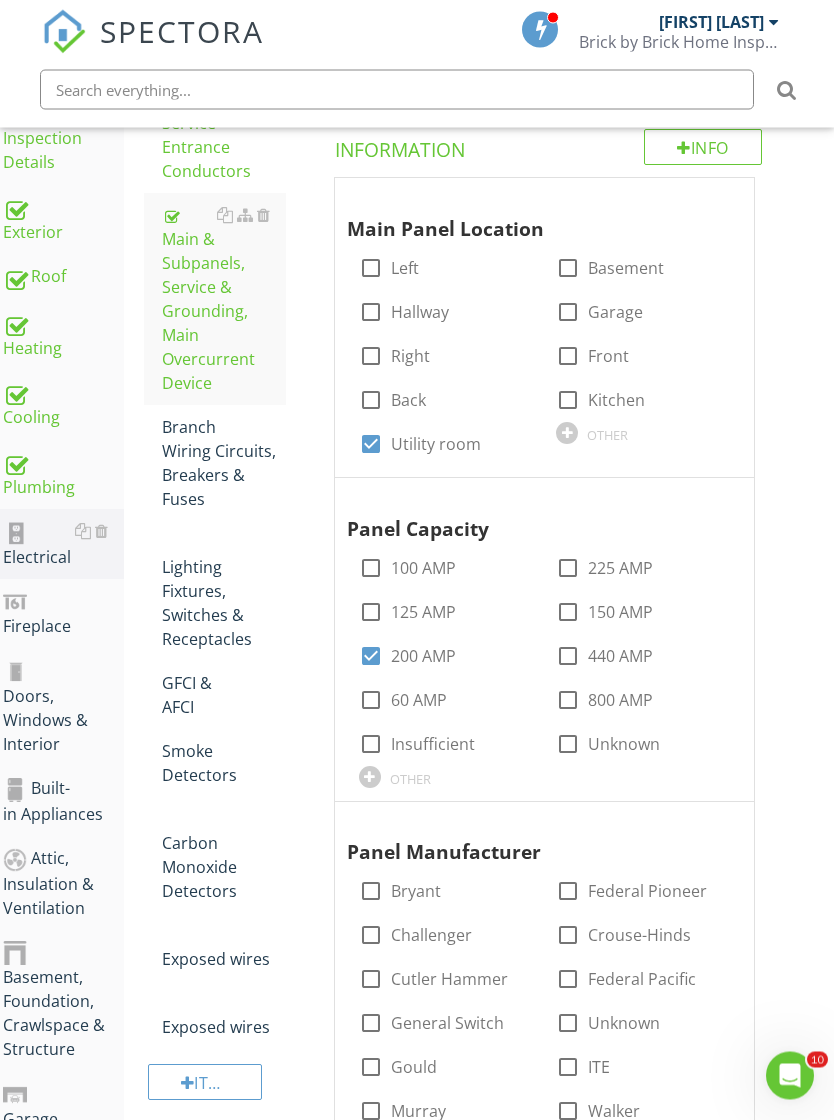 scroll, scrollTop: 393, scrollLeft: 15, axis: both 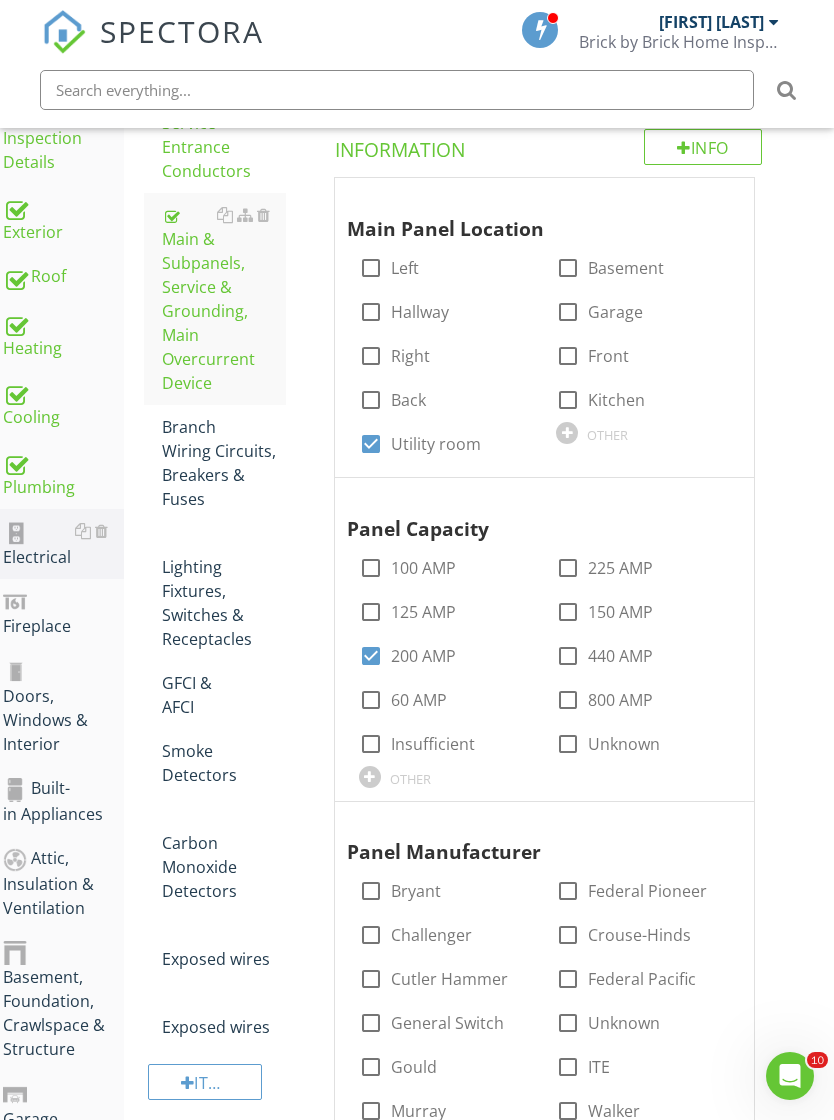 click on "Branch Wiring Circuits, Breakers & Fuses" at bounding box center [224, 463] 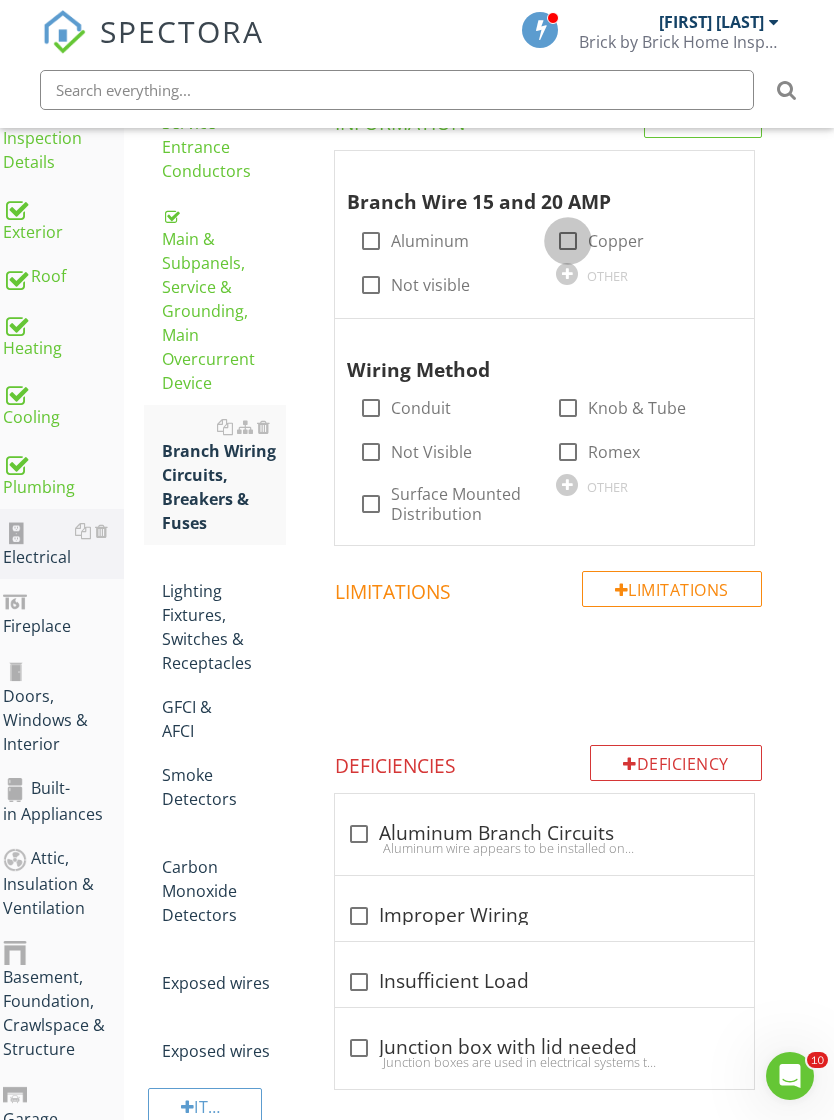 click at bounding box center (568, 241) 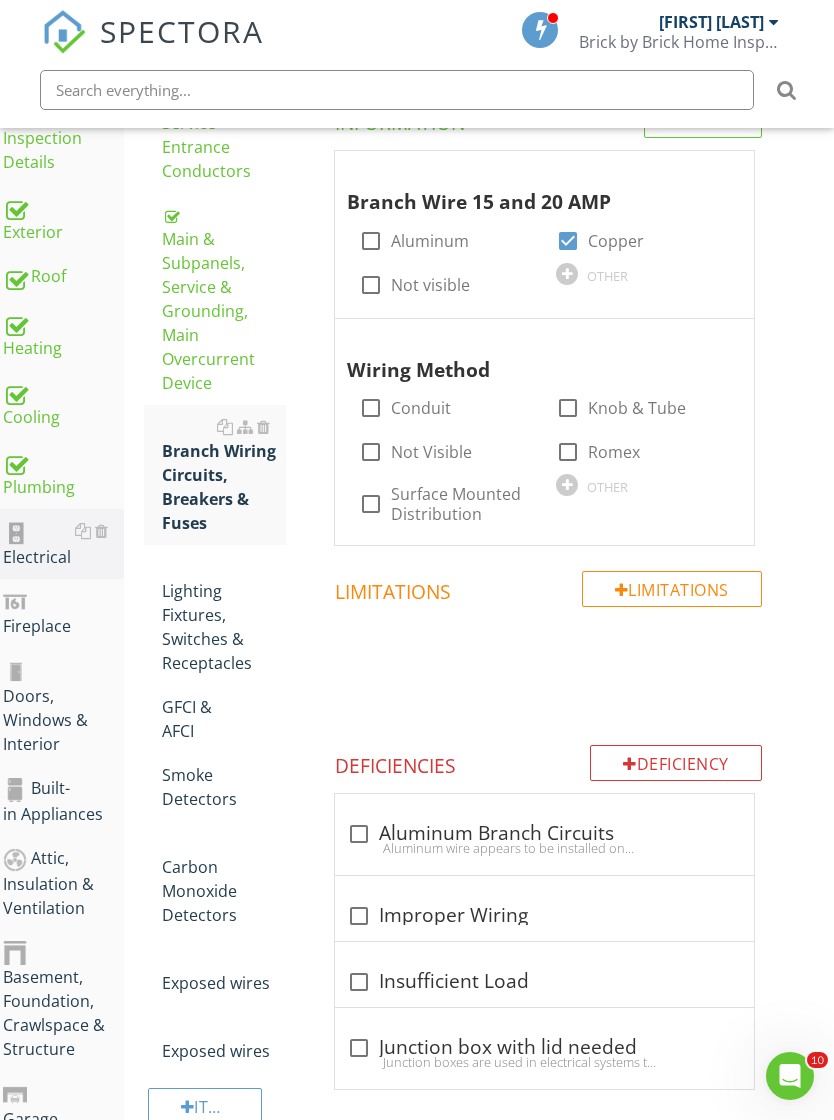click at bounding box center [568, 452] 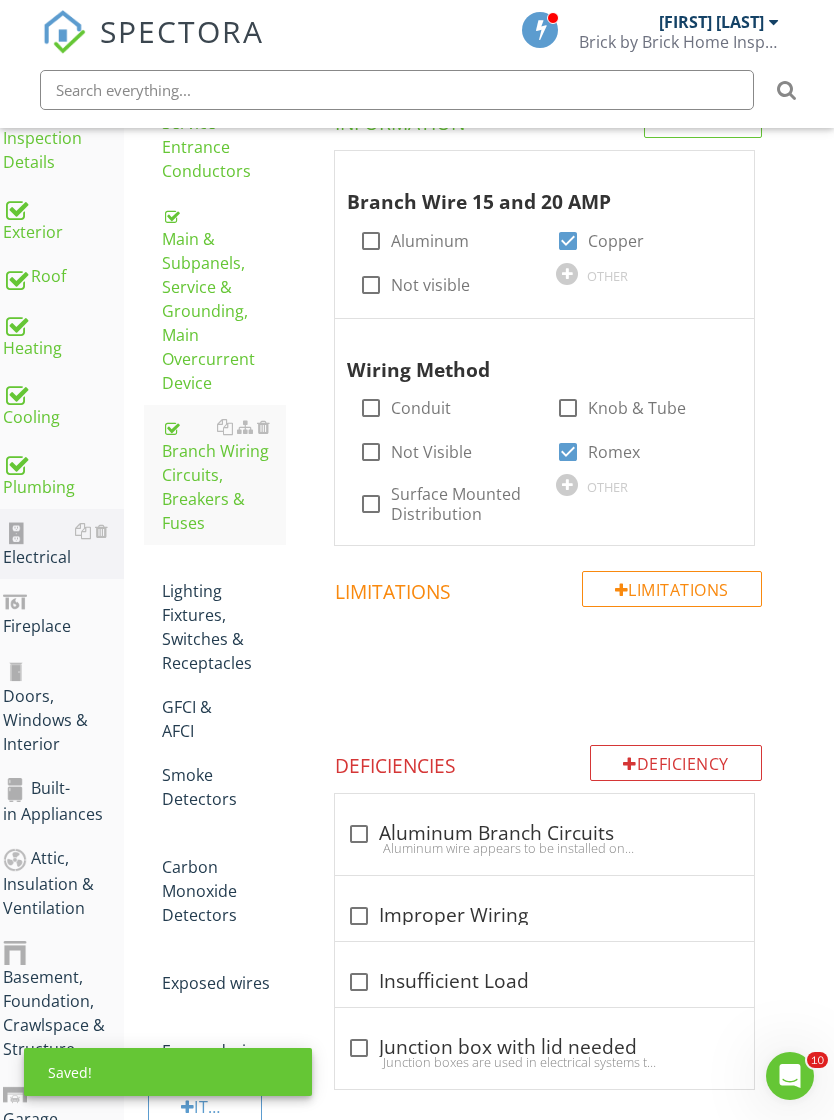 click on "Lighting Fixtures, Switches & Receptacles" at bounding box center [224, 615] 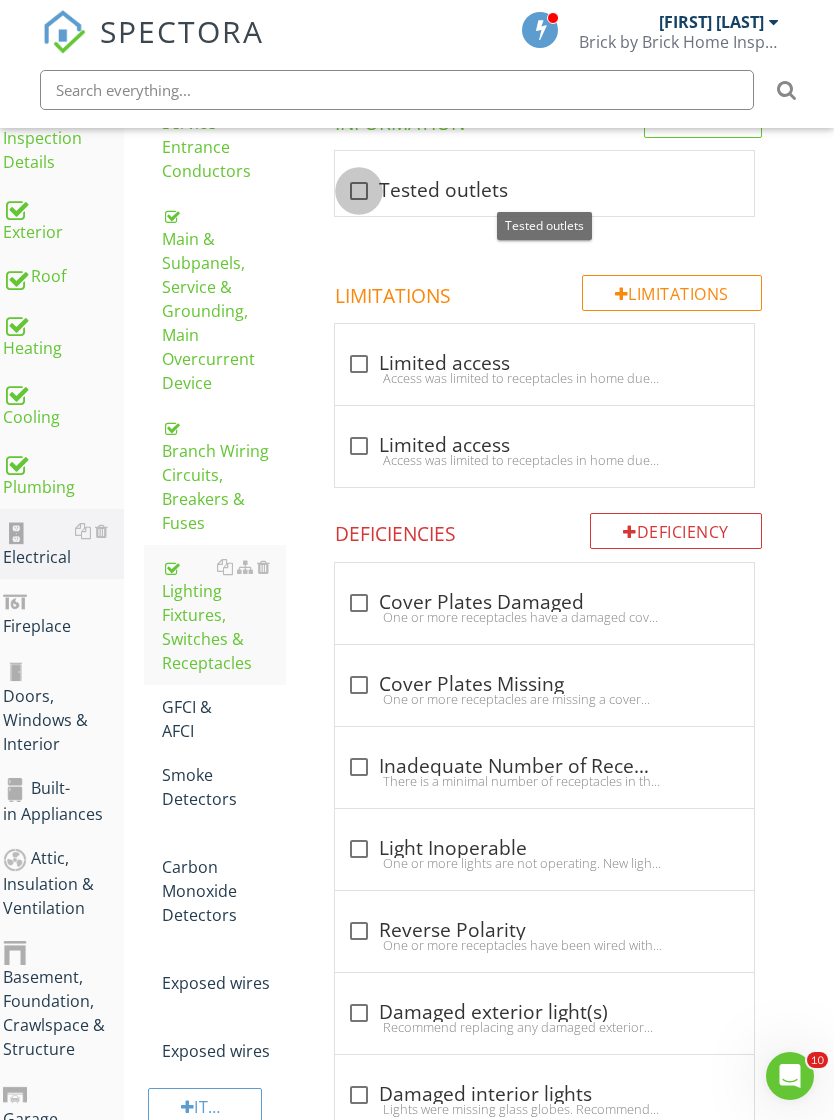 click at bounding box center (359, 191) 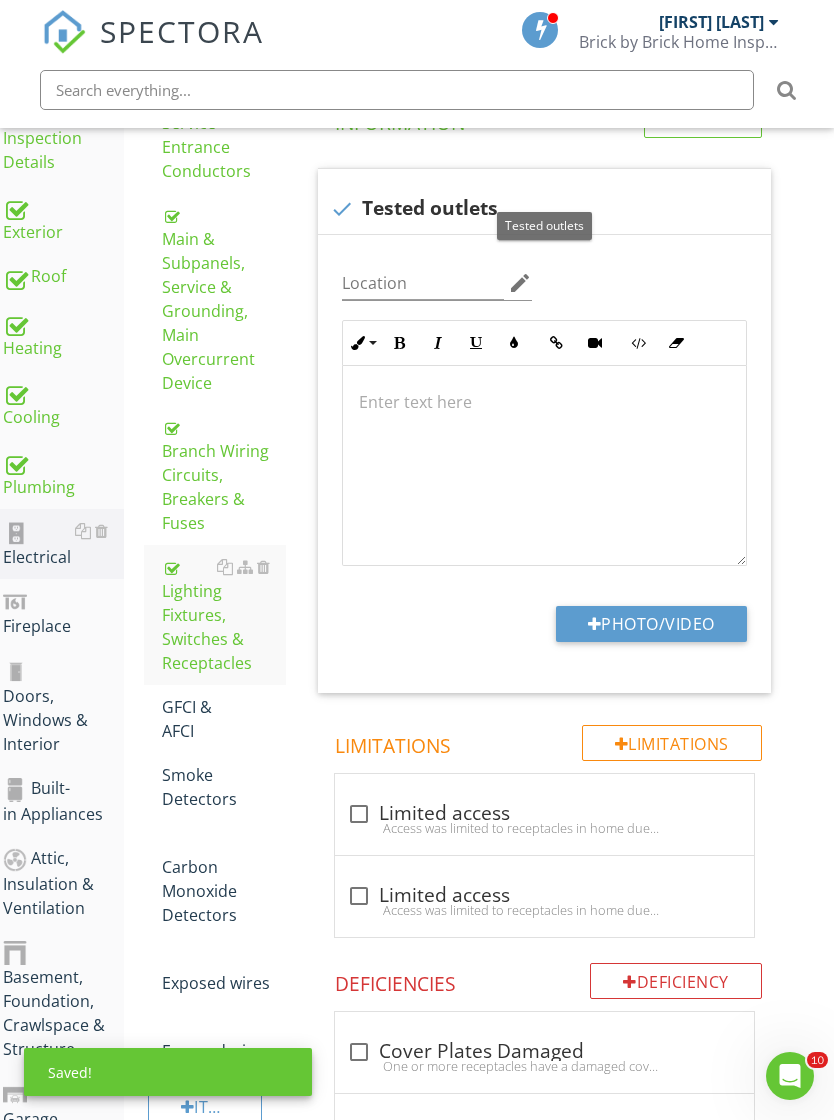 click on "Photo/Video" at bounding box center (651, 624) 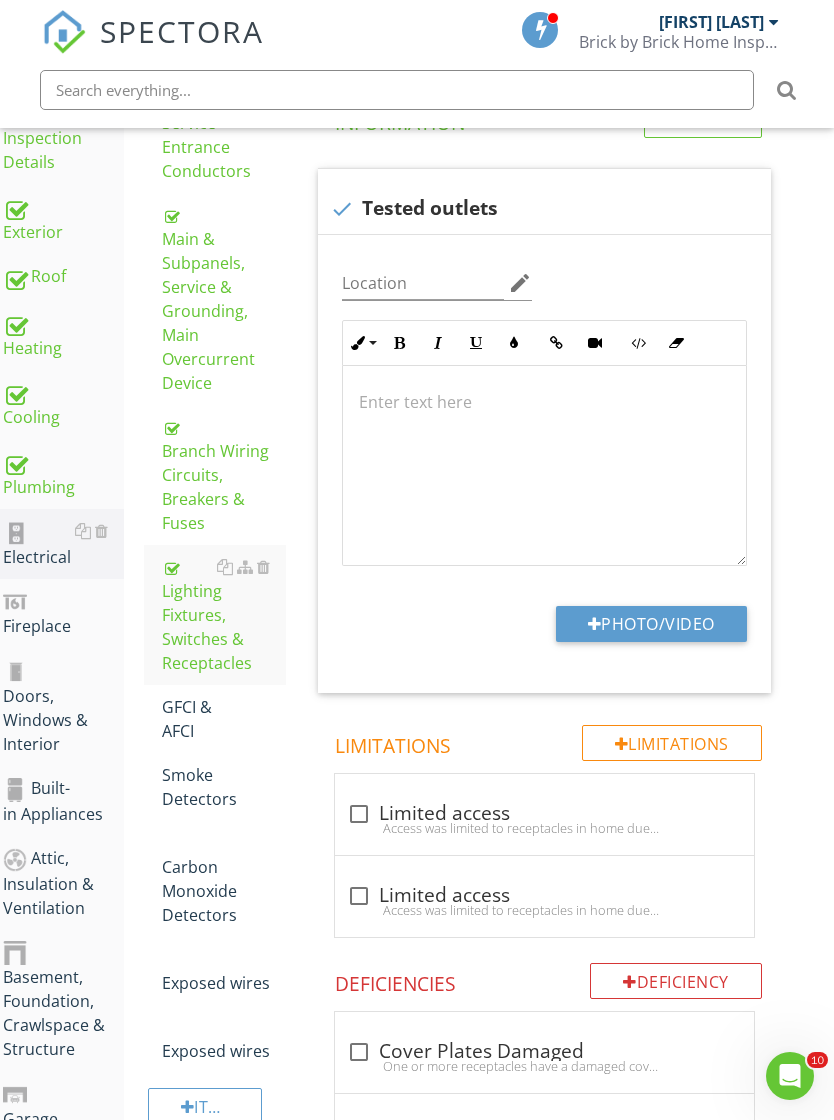 type on "C:\fakepath\IMG_1162.jpeg" 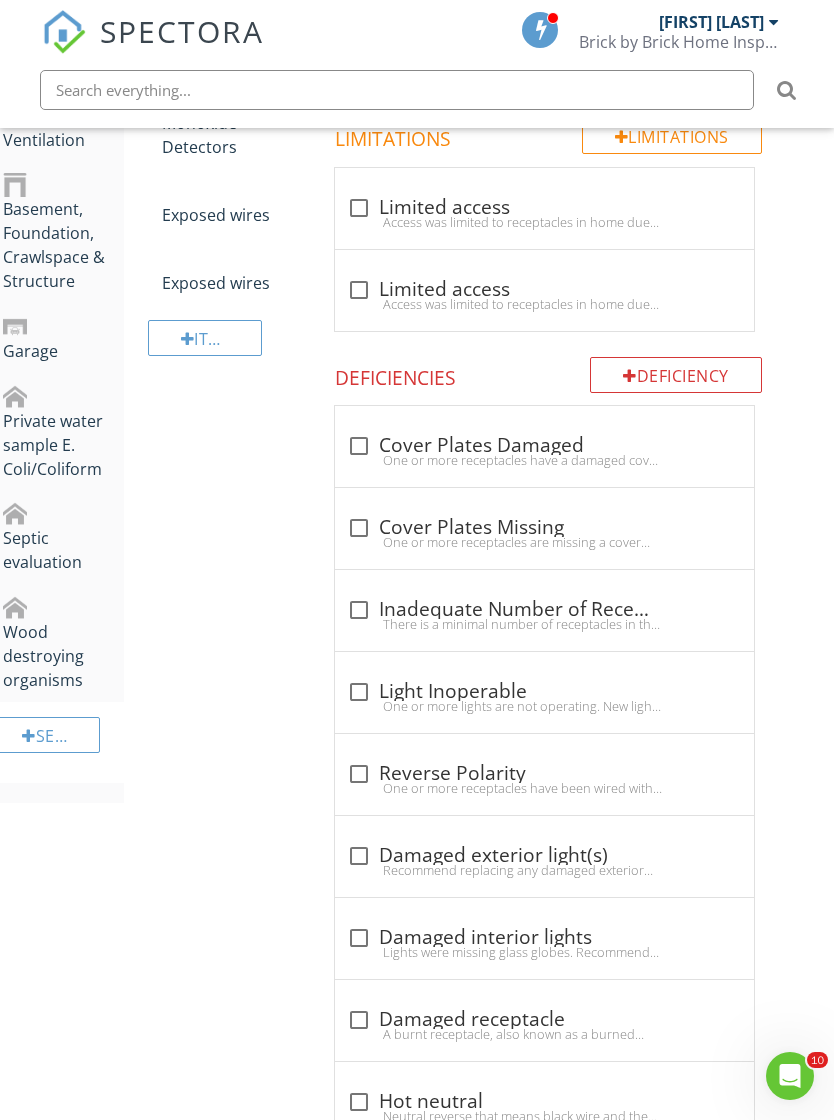 scroll, scrollTop: 1165, scrollLeft: 15, axis: both 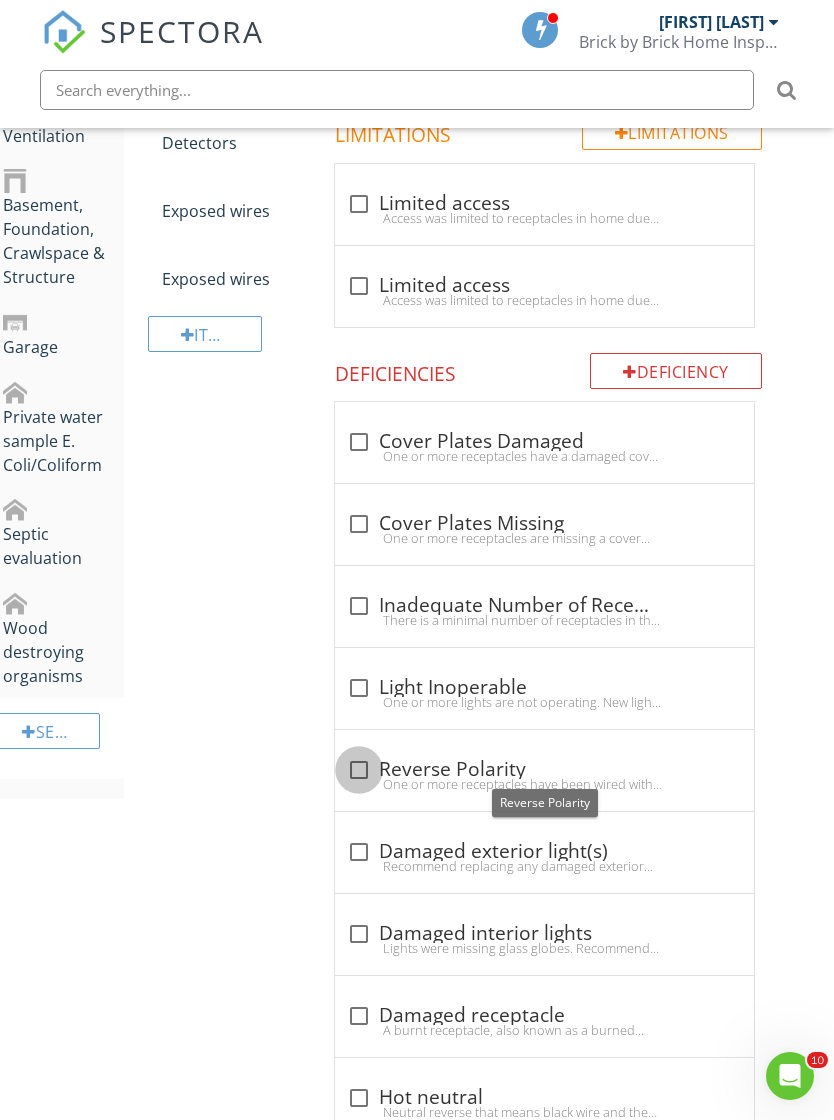 click at bounding box center [359, 770] 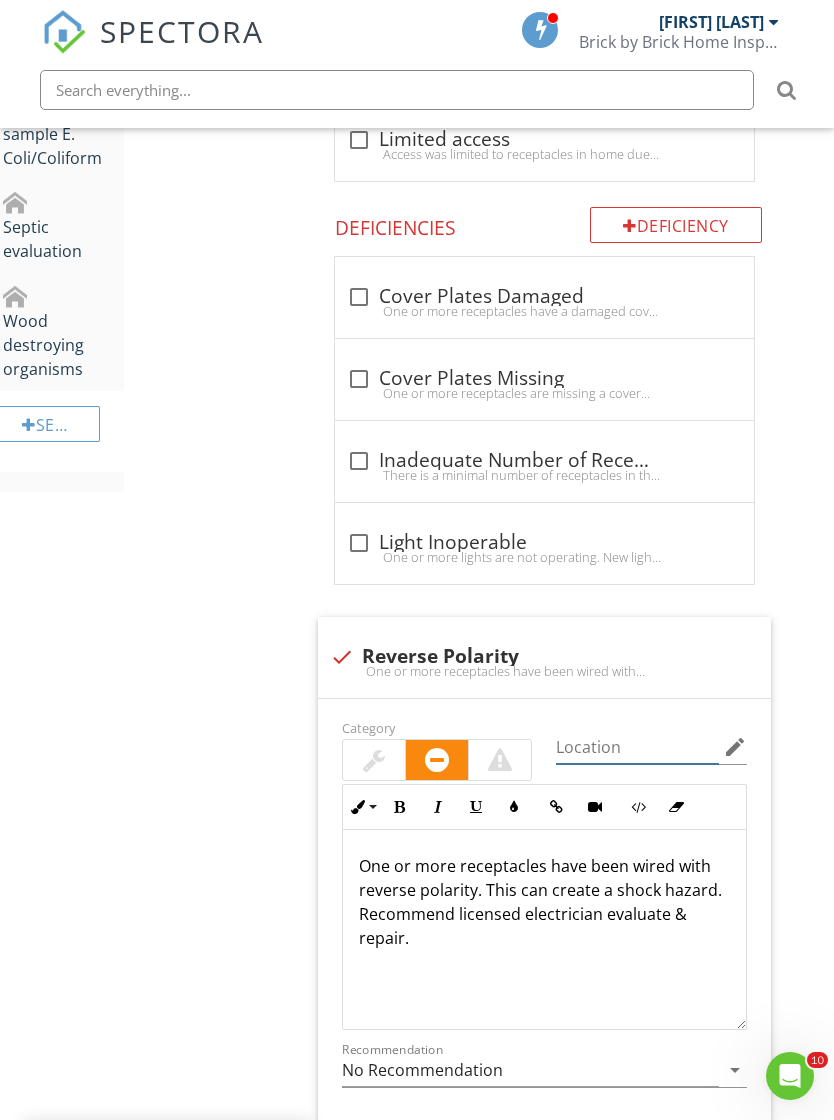 click at bounding box center (637, 747) 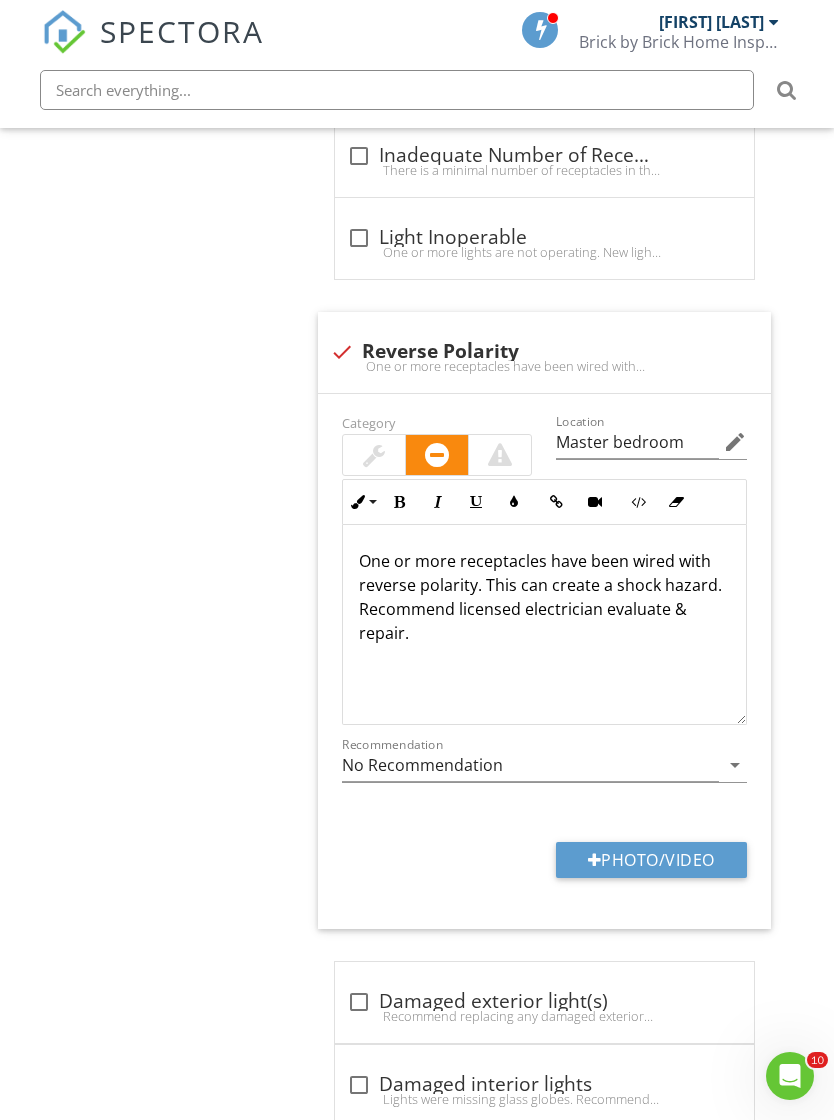 scroll, scrollTop: 2134, scrollLeft: 15, axis: both 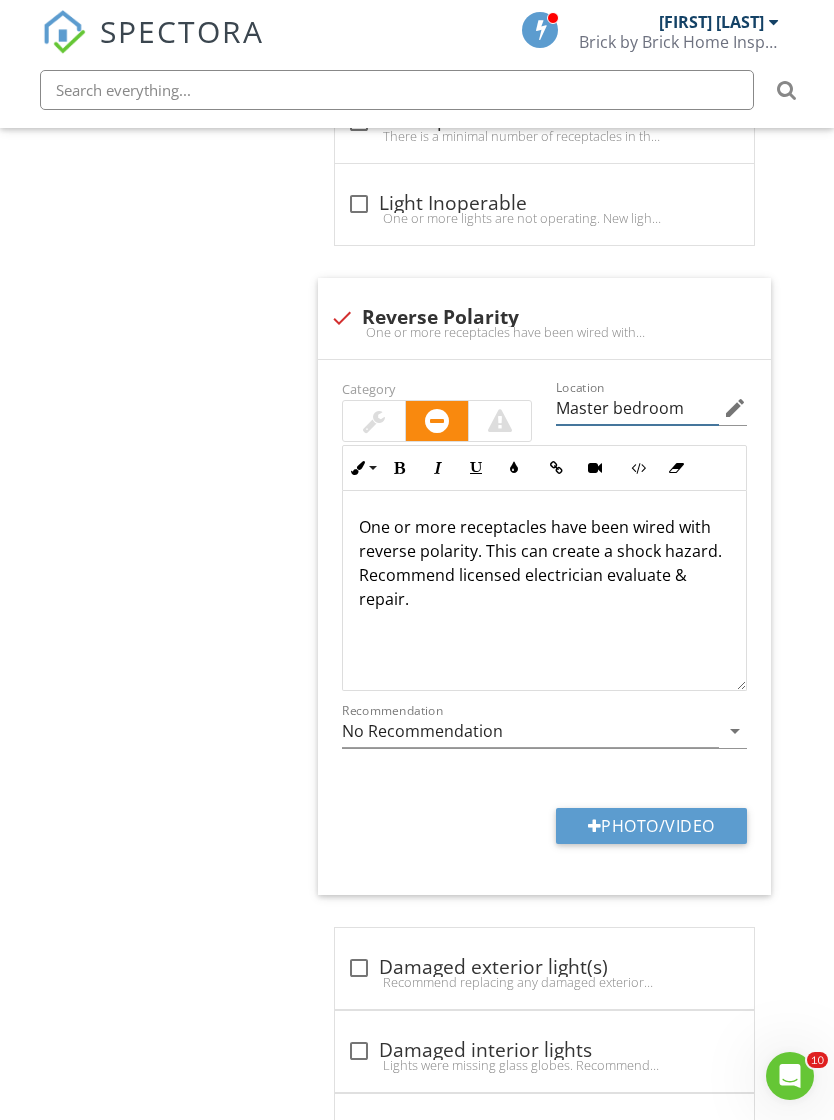 type on "Master bedroom" 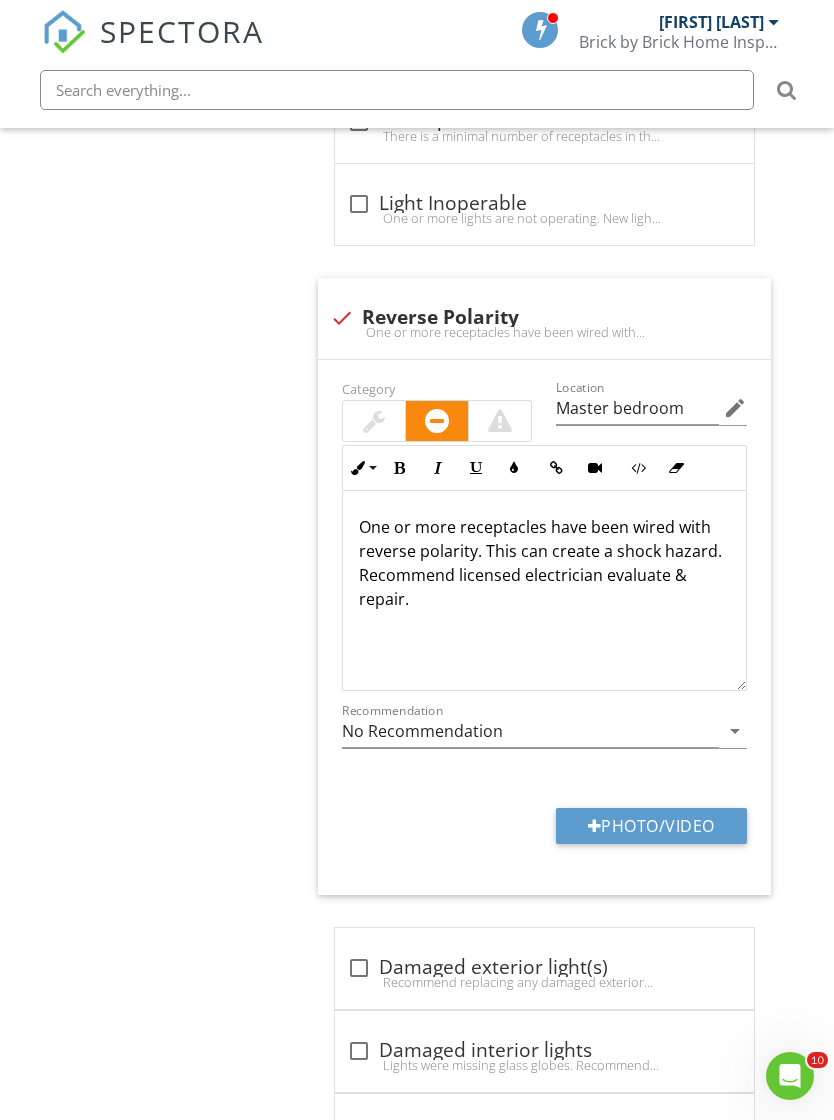 click on "Photo/Video" at bounding box center (651, 826) 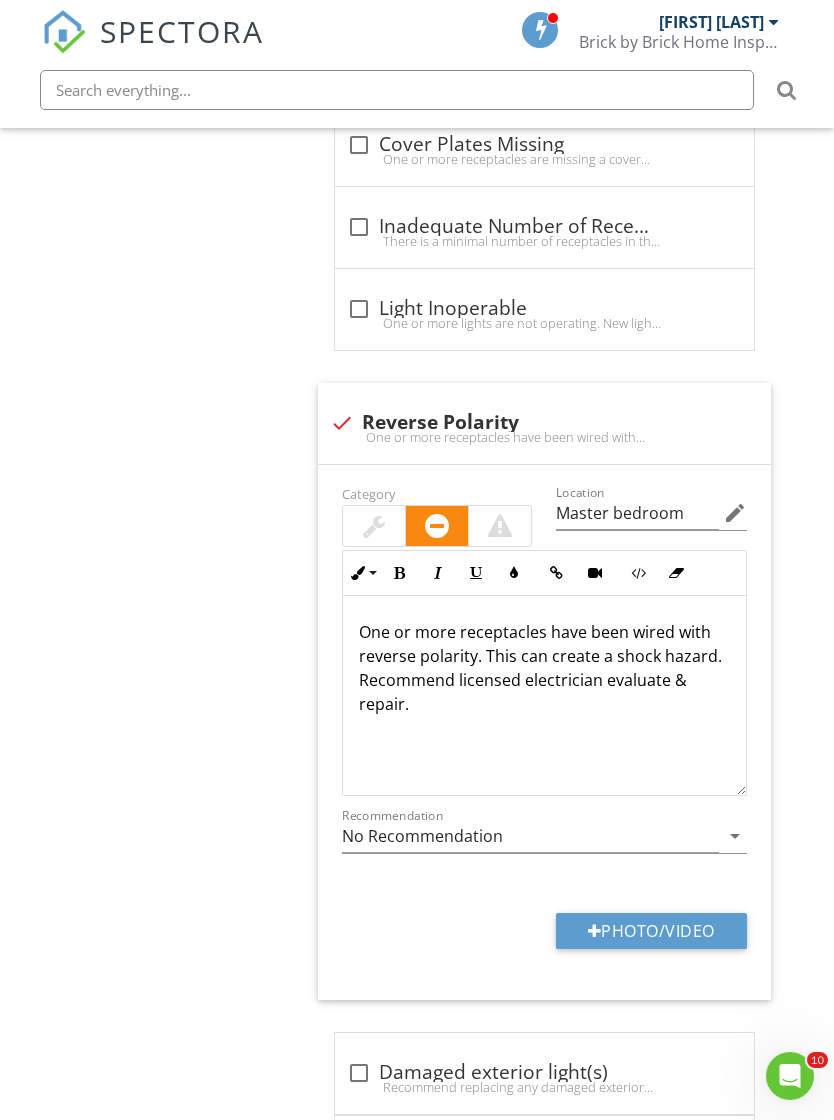 type on "C:\fakepath\IMG_1174.jpeg" 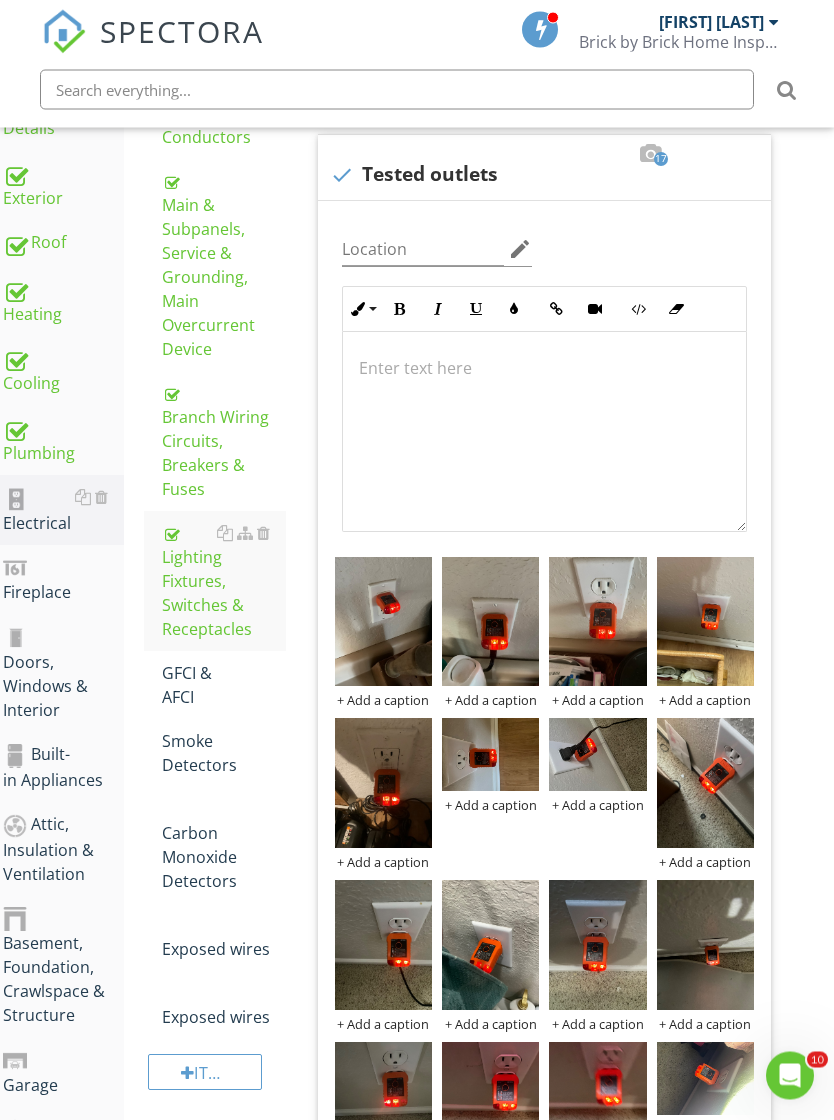 scroll, scrollTop: 427, scrollLeft: 15, axis: both 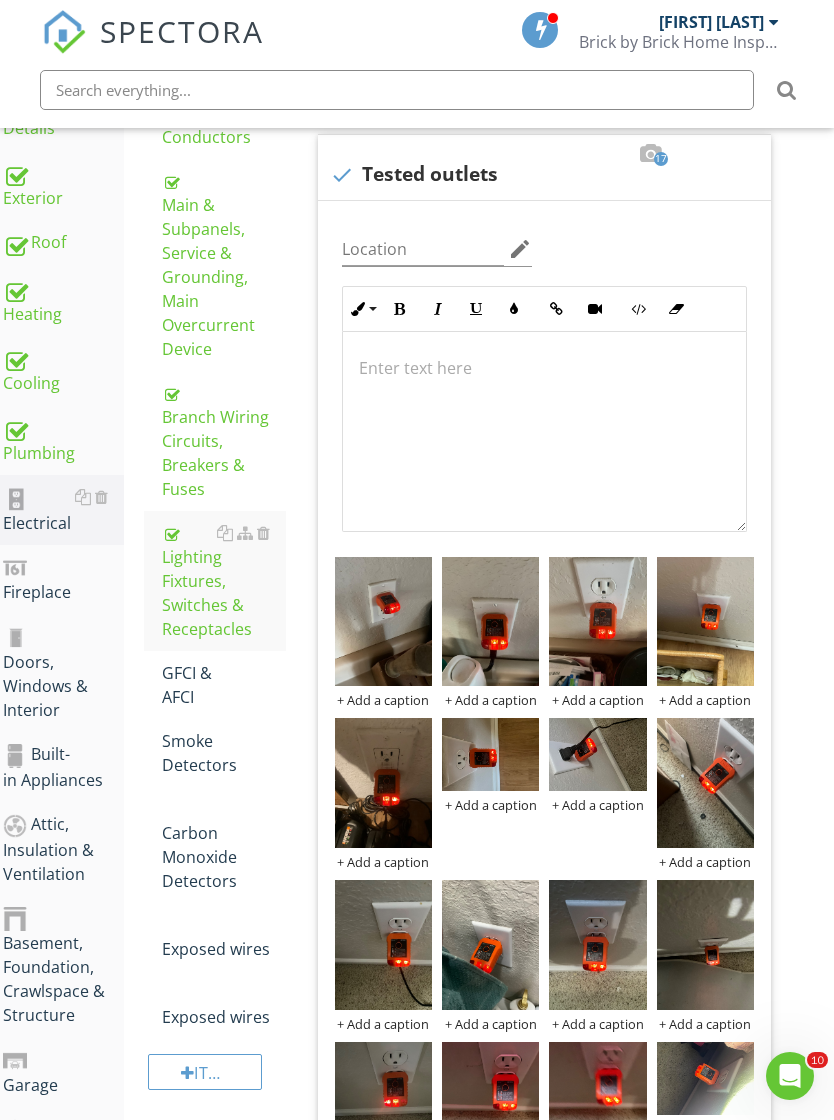 click on "GFCI & AFCI" at bounding box center (224, 685) 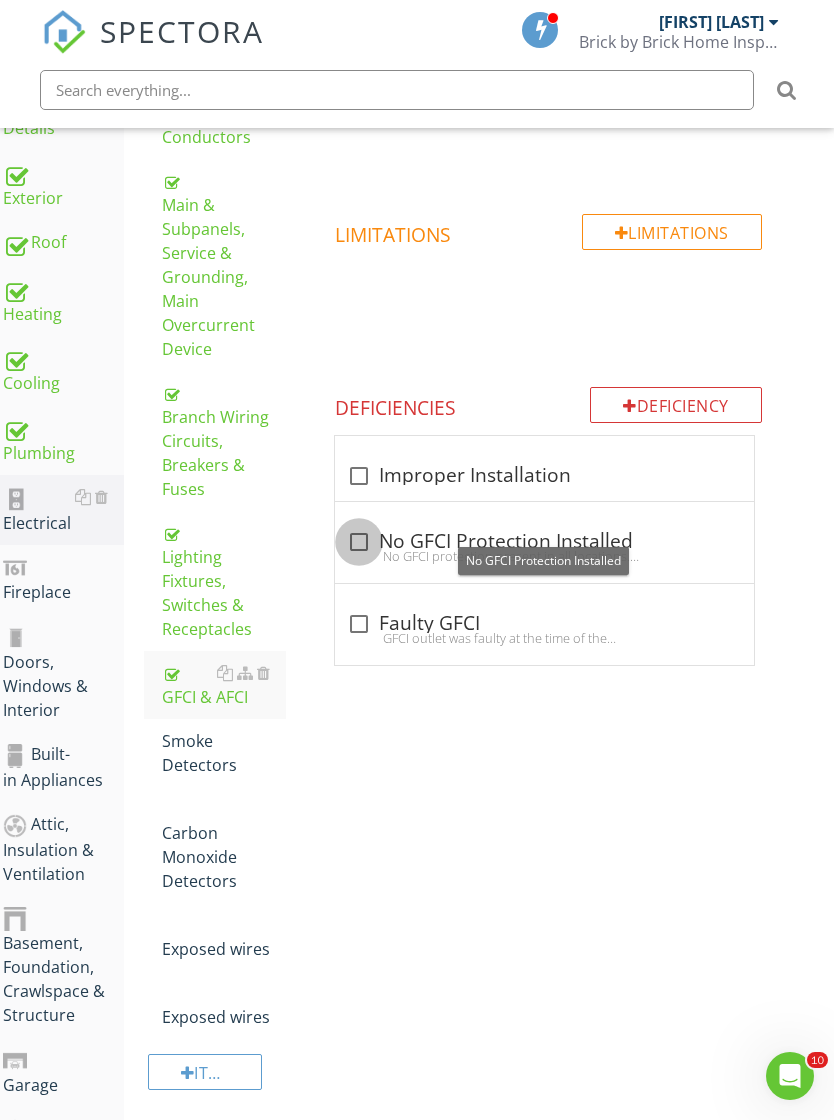 click at bounding box center [359, 542] 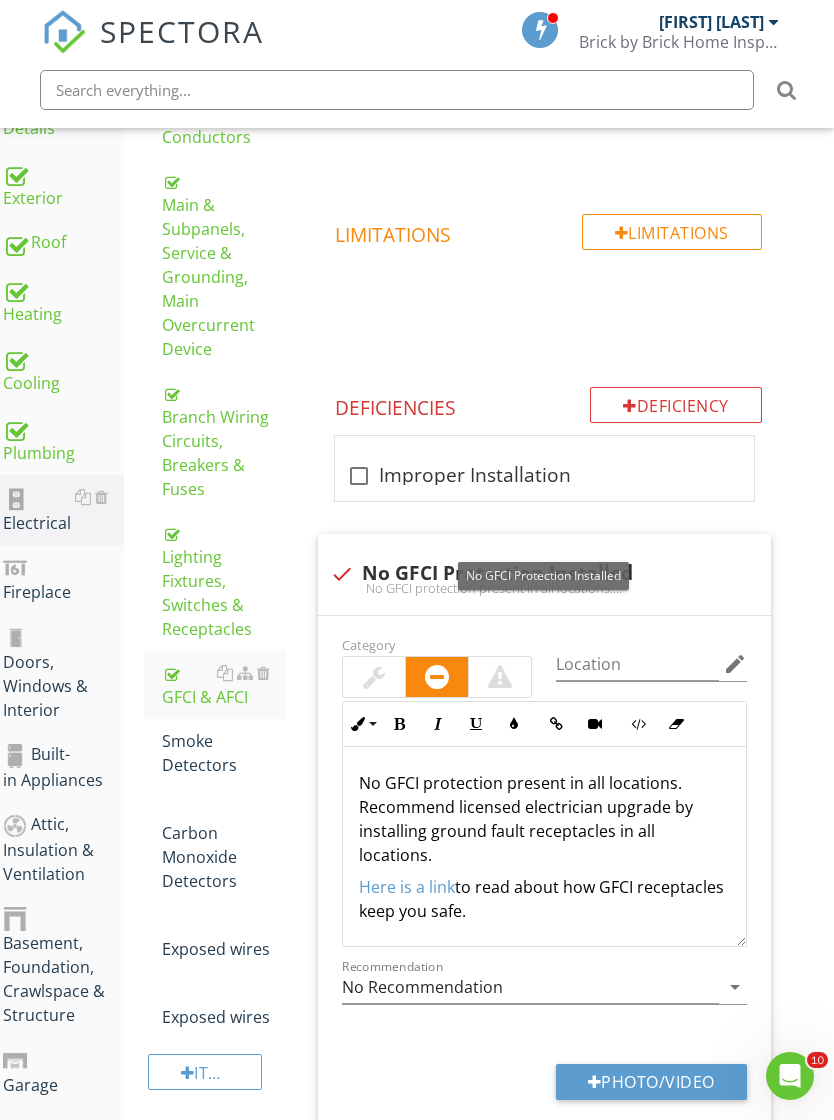 click on "No GFCI protection present in all locations. Recommend licensed electrician upgrade by installing ground fault receptacles in all locations." at bounding box center [544, 819] 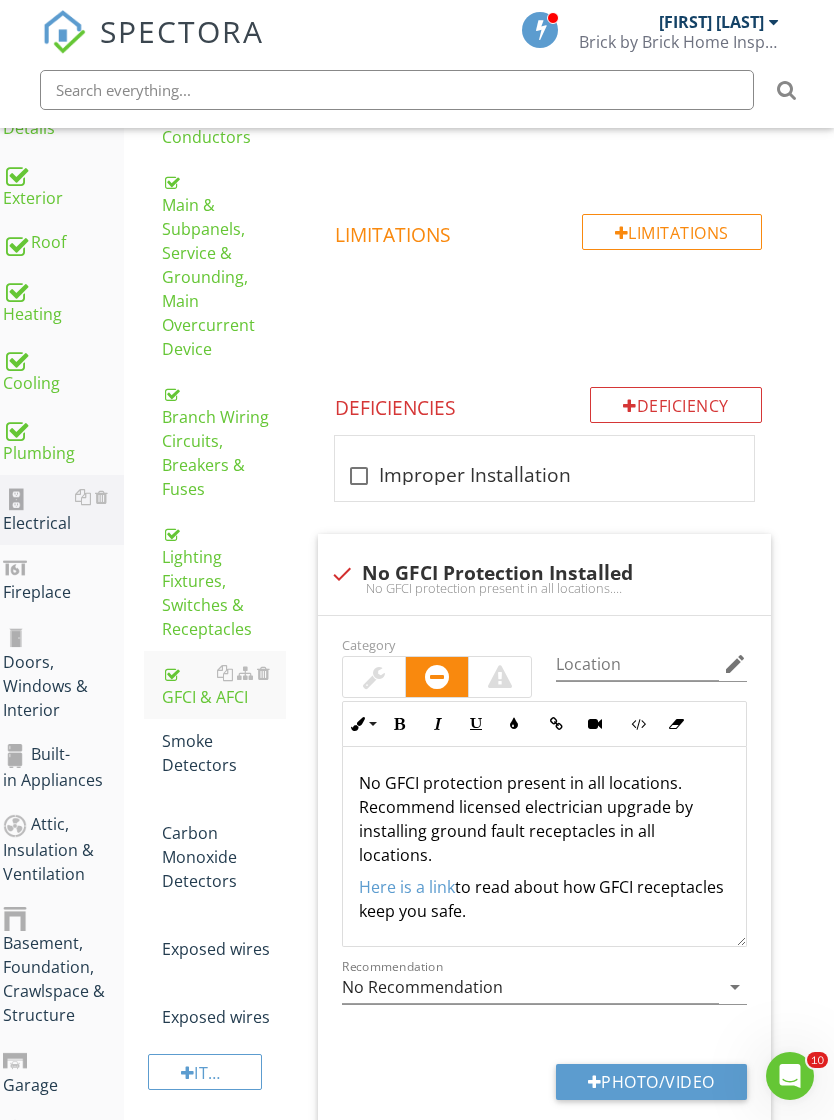 scroll, scrollTop: 541, scrollLeft: 15, axis: both 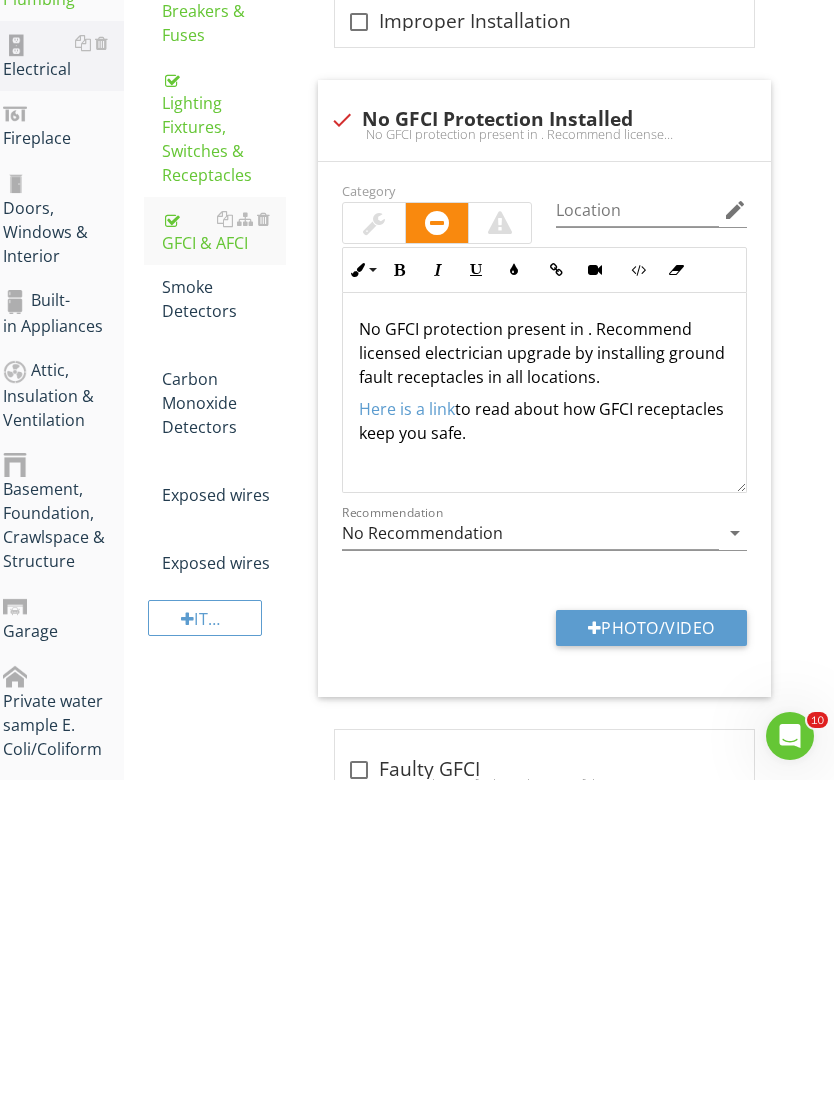 type 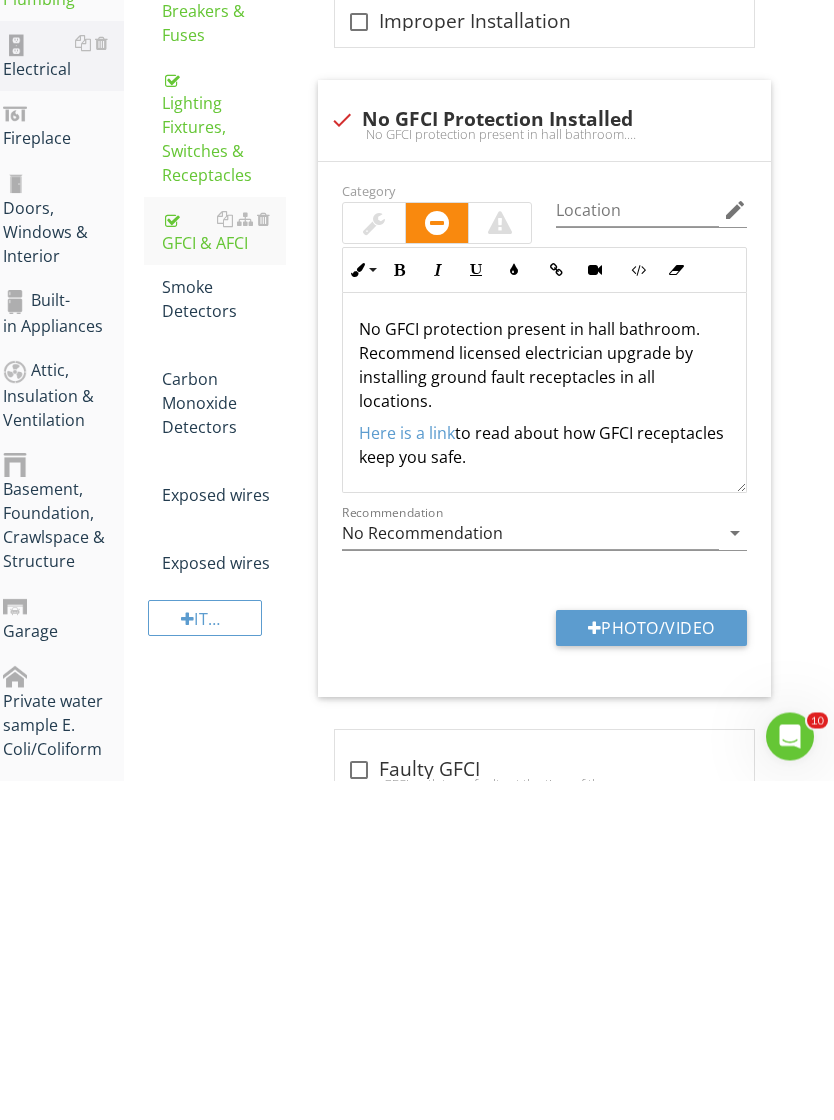 click on "No GFCI protection present in hall bathroom. Recommend licensed electrician upgrade by installing ground fault receptacles in all locations." at bounding box center (544, 705) 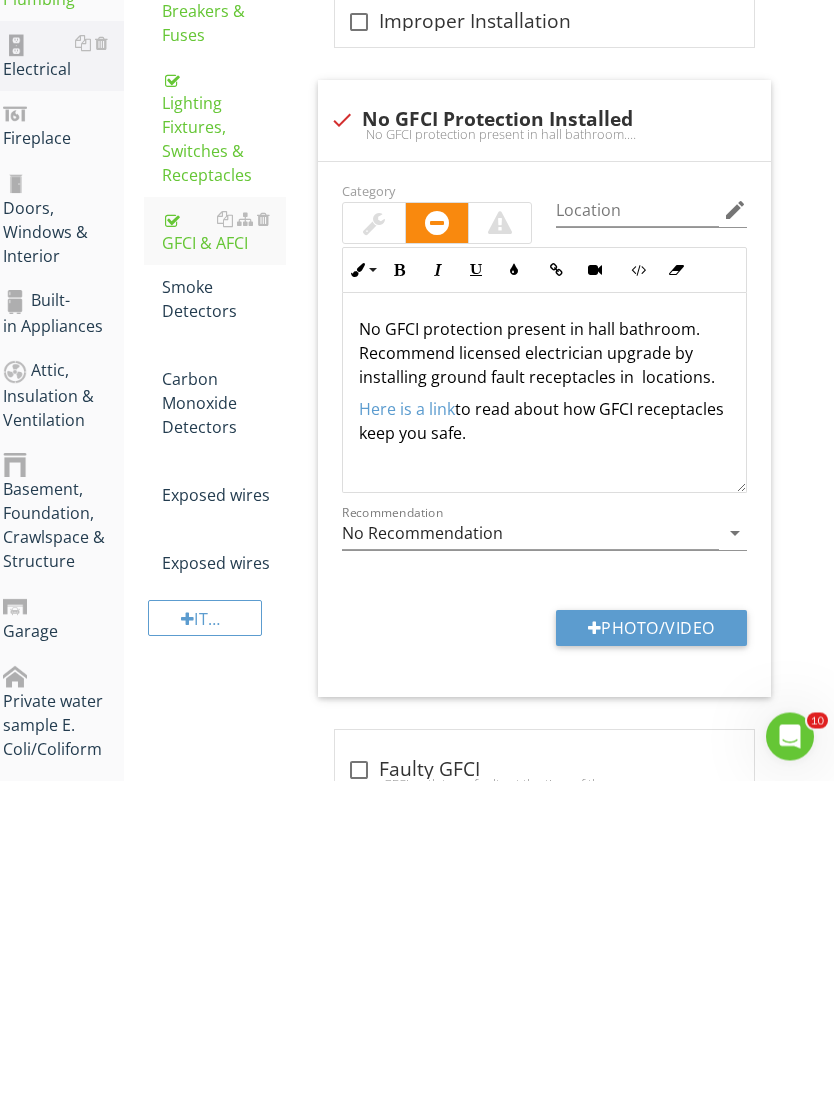 click on "No GFCI protection present in hall bathroom. Recommend licensed electrician upgrade by installing ground fault receptacles in  locations." at bounding box center (544, 693) 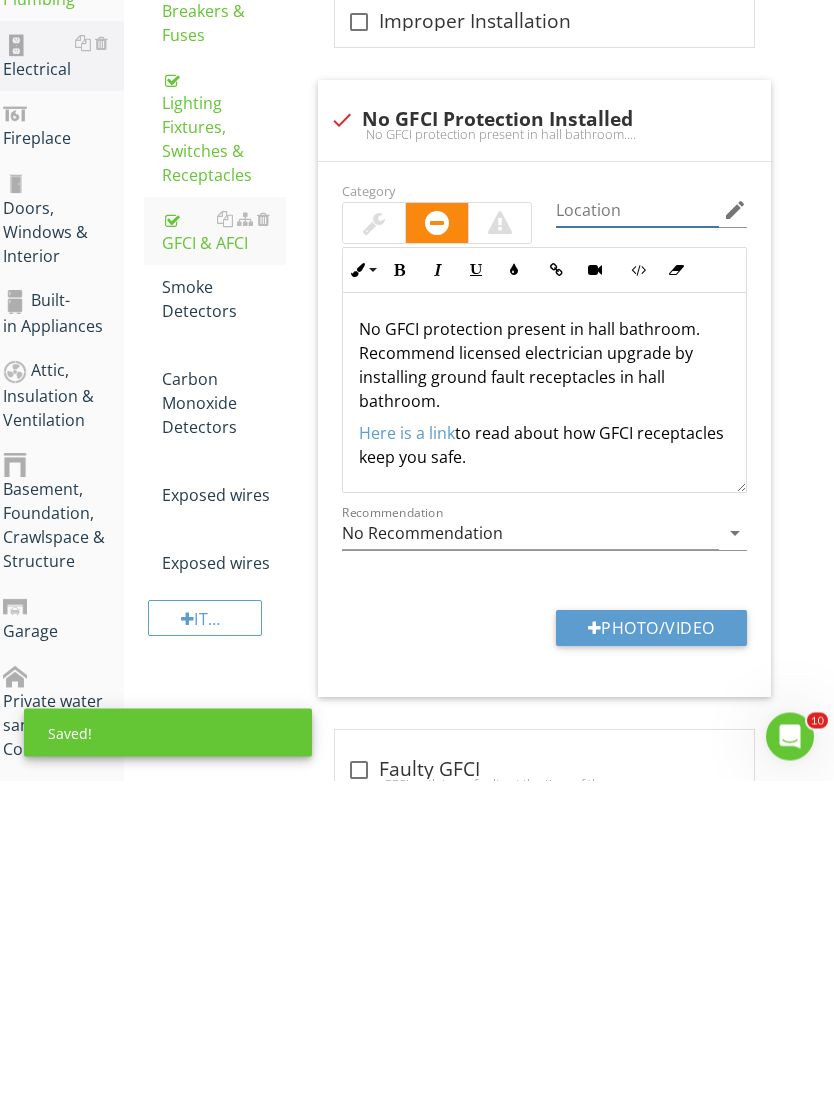 click at bounding box center [637, 550] 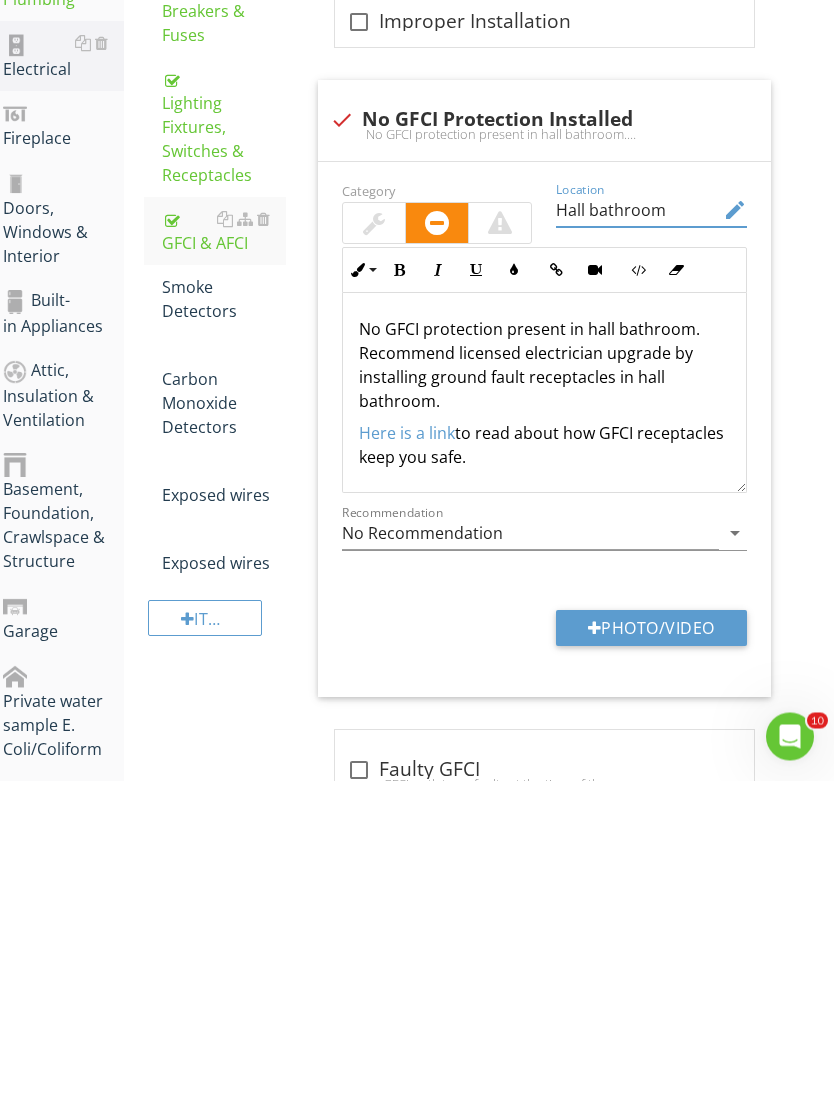 type on "Hall bathroom" 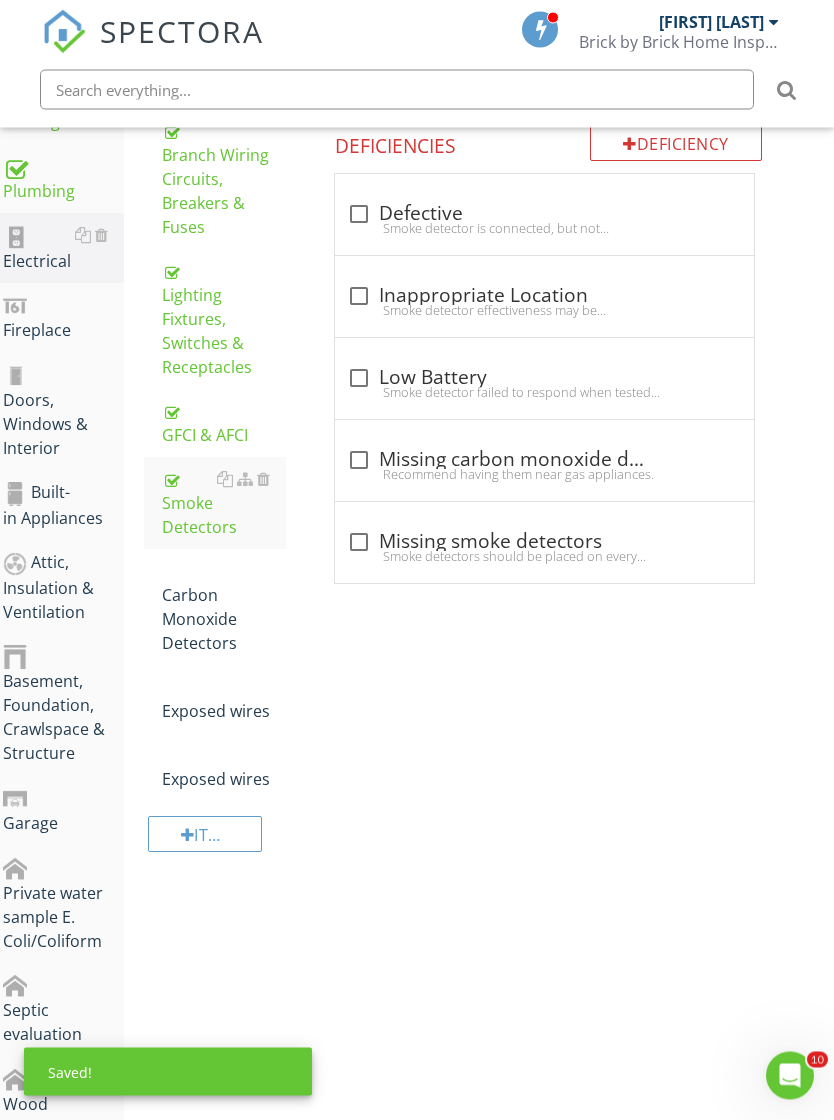 scroll, scrollTop: 576, scrollLeft: 15, axis: both 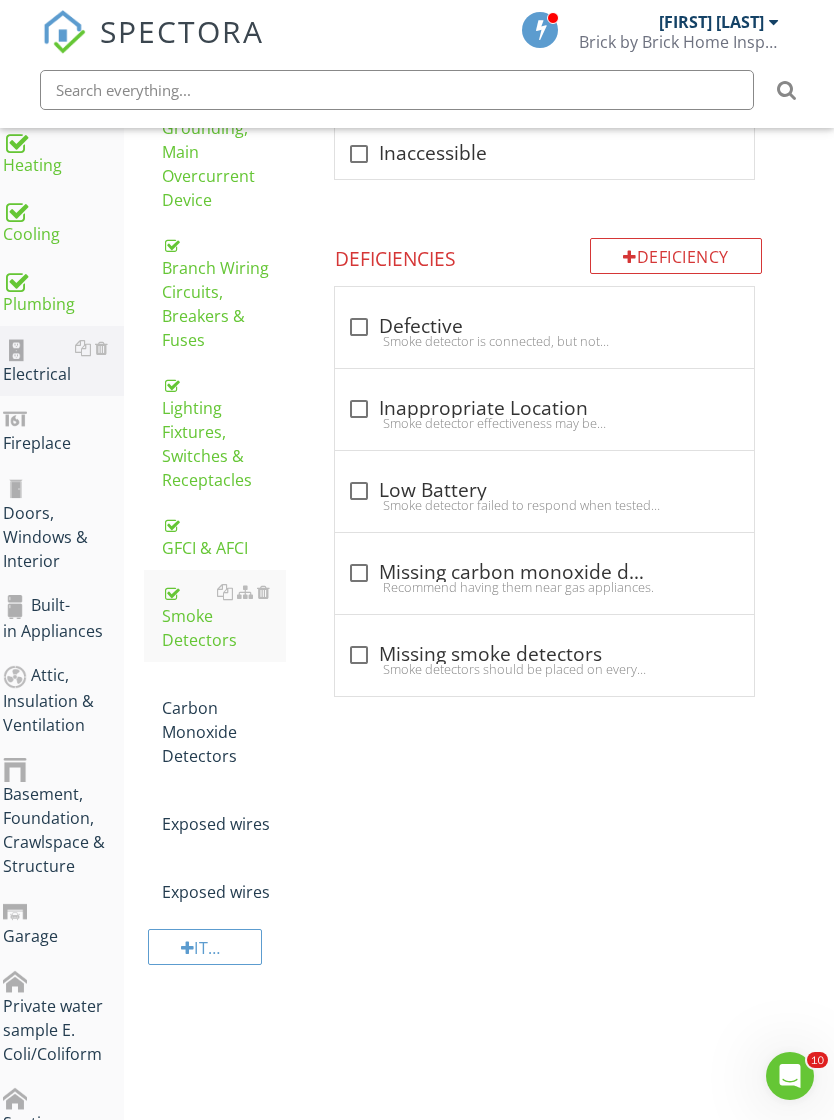 click on "Carbon Monoxide Detectors" at bounding box center [224, 720] 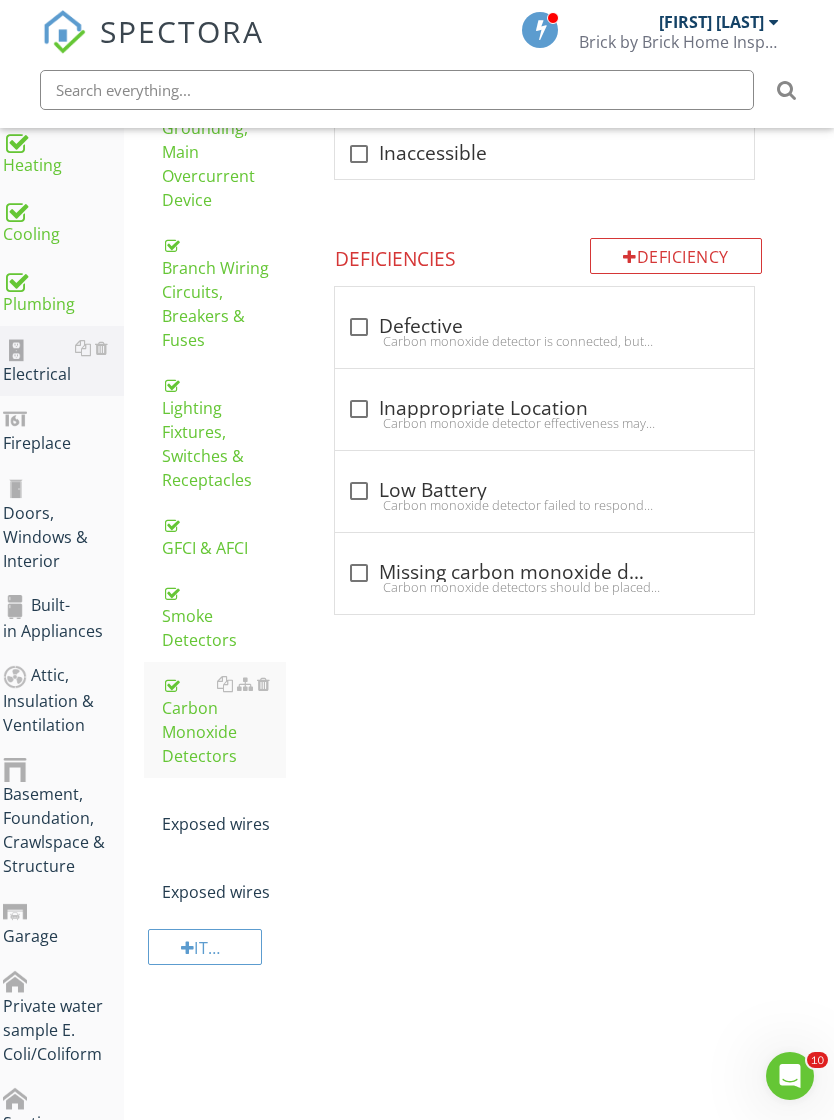 click at bounding box center [263, 800] 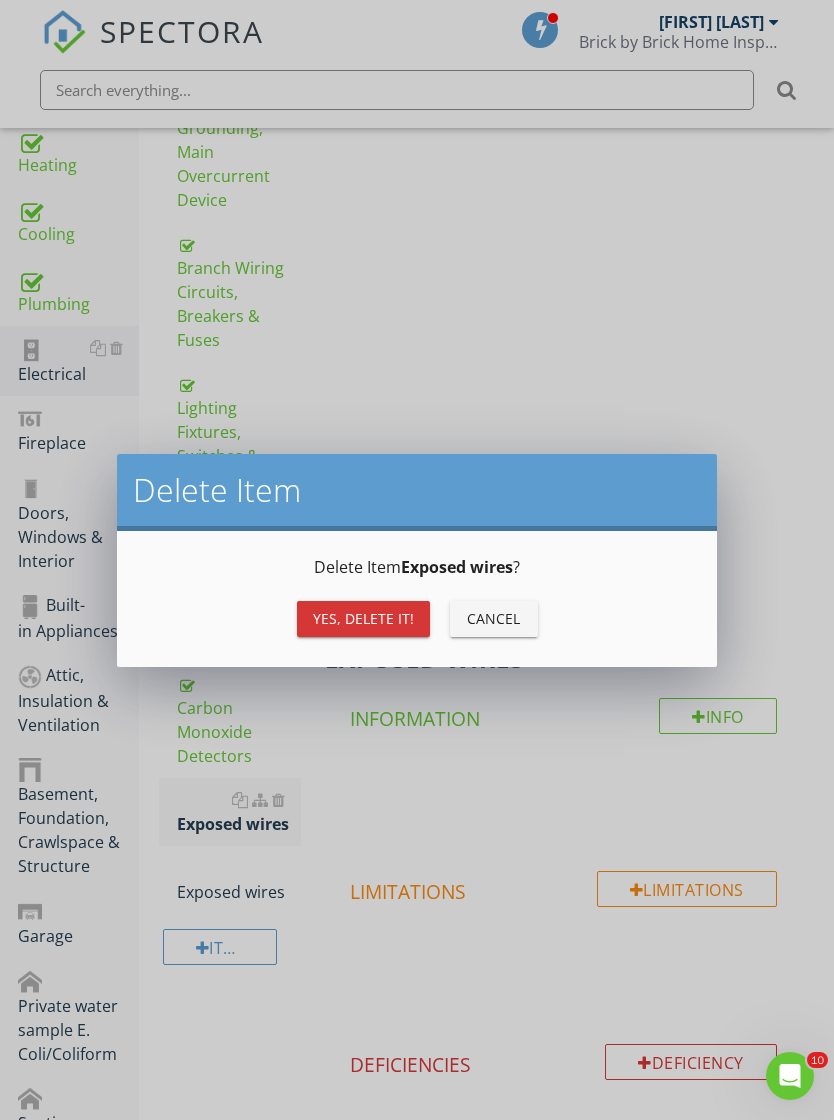 scroll, scrollTop: 576, scrollLeft: 0, axis: vertical 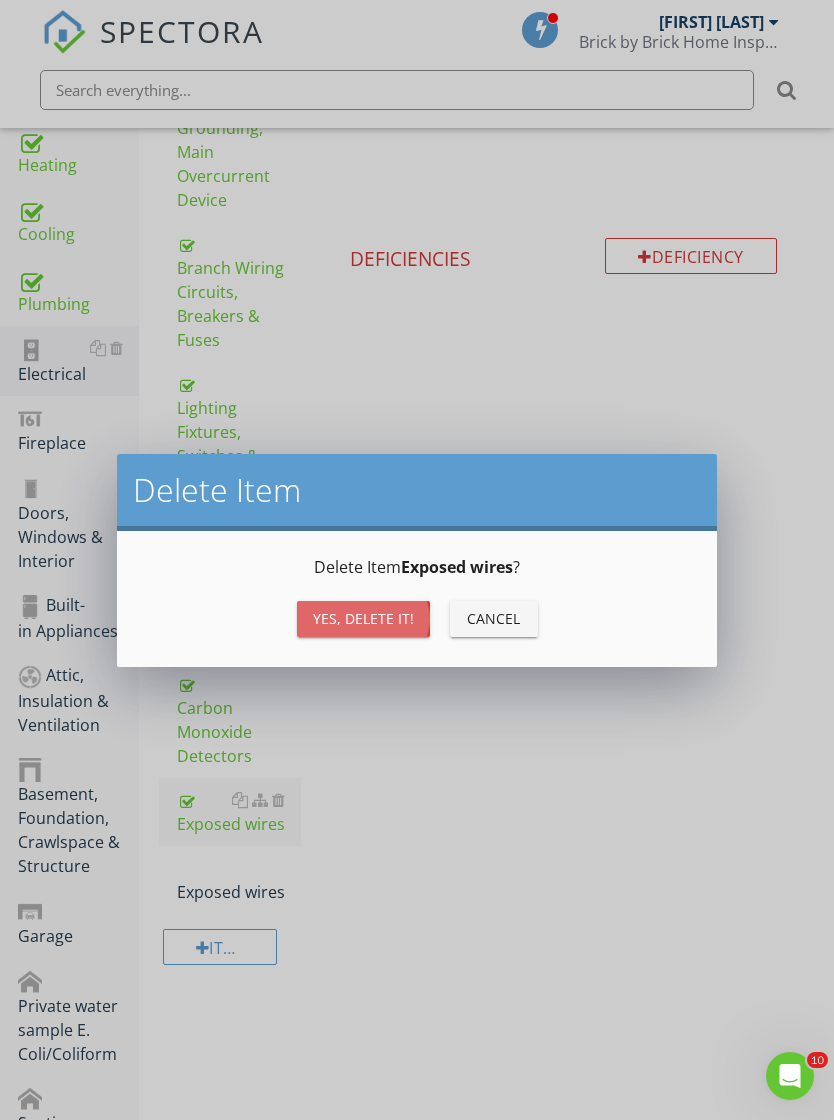 click on "Yes, Delete it!" at bounding box center (363, 618) 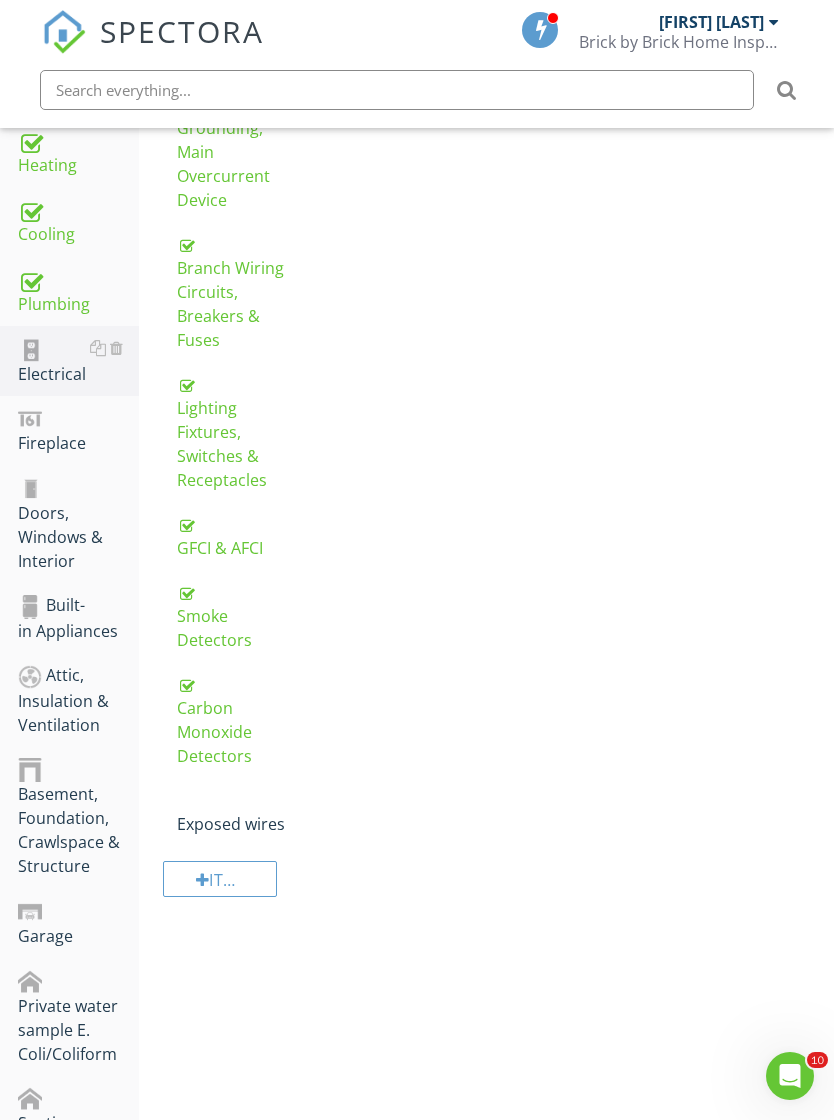 click at bounding box center [278, 800] 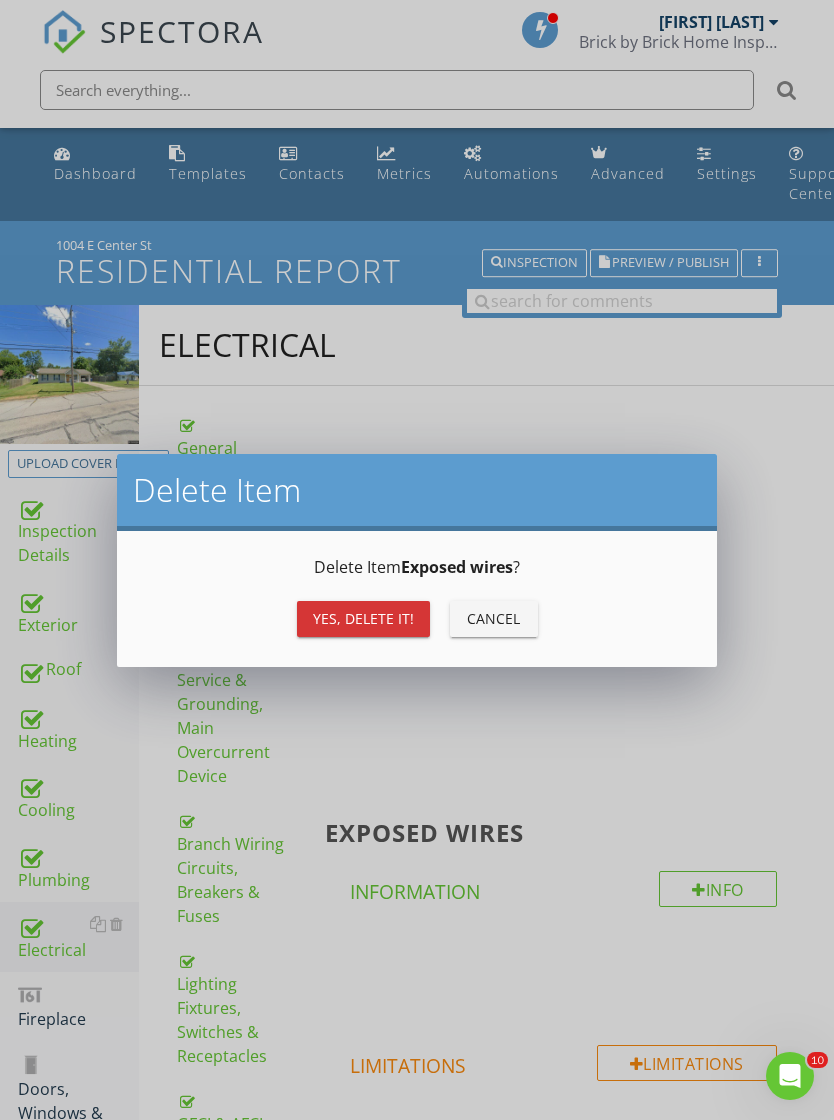scroll, scrollTop: 576, scrollLeft: 0, axis: vertical 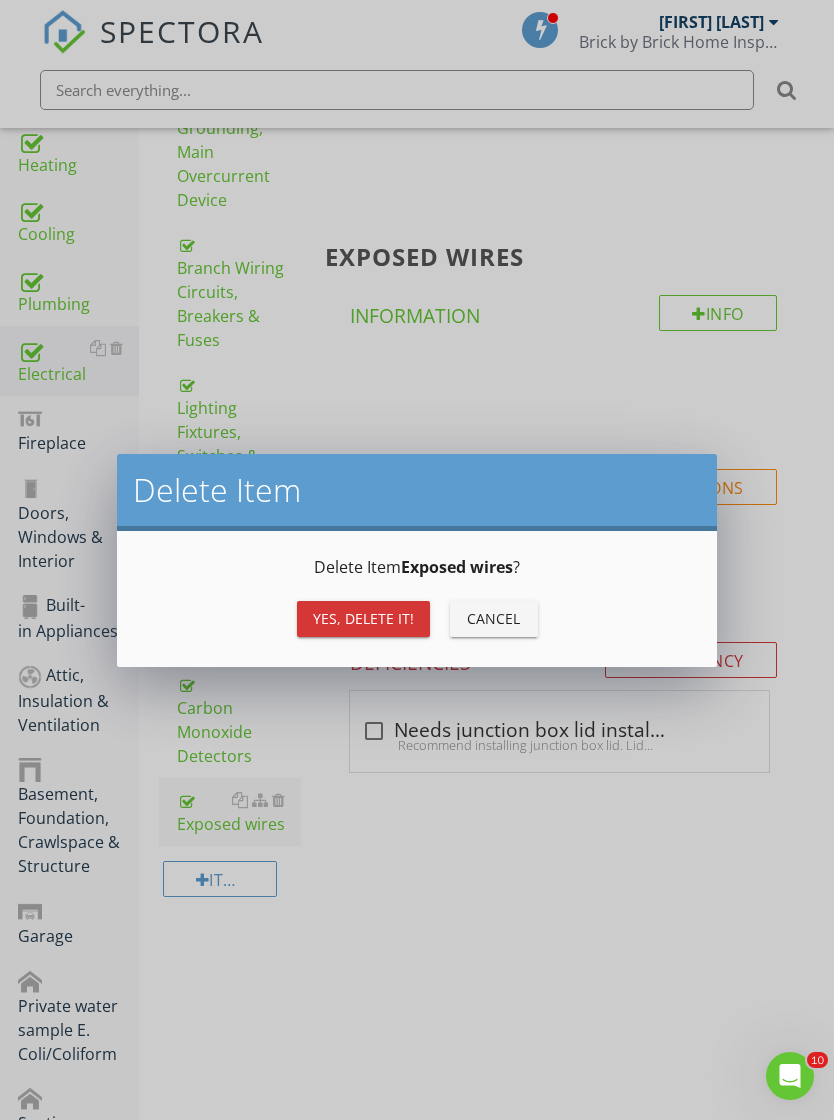 click on "Yes, Delete it!" at bounding box center (363, 618) 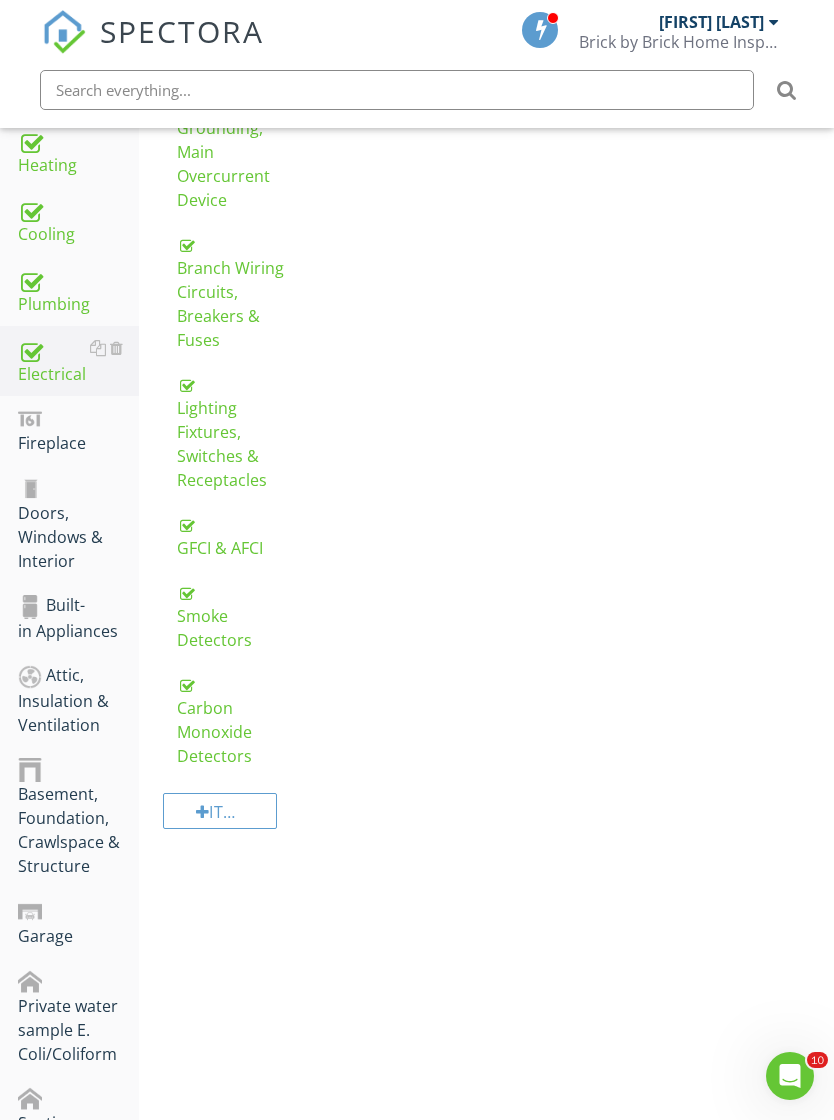 click at bounding box center [116, 418] 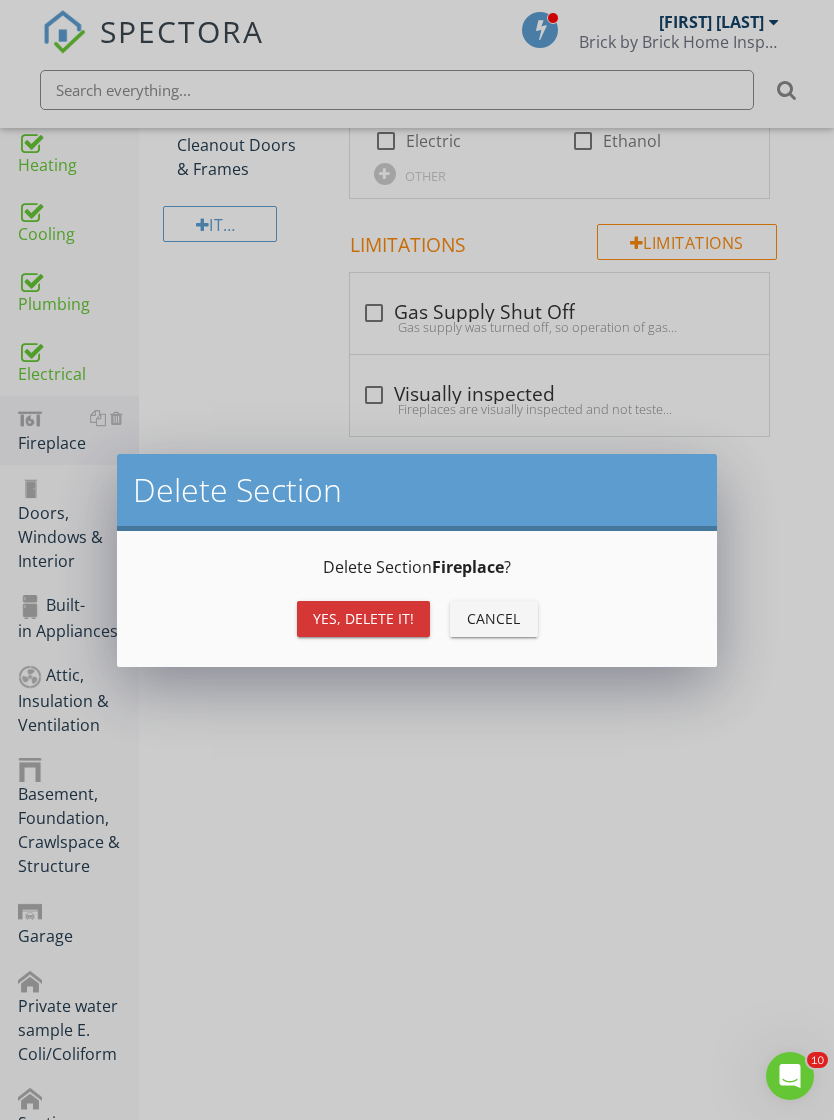 click on "Yes, Delete it!" at bounding box center (363, 618) 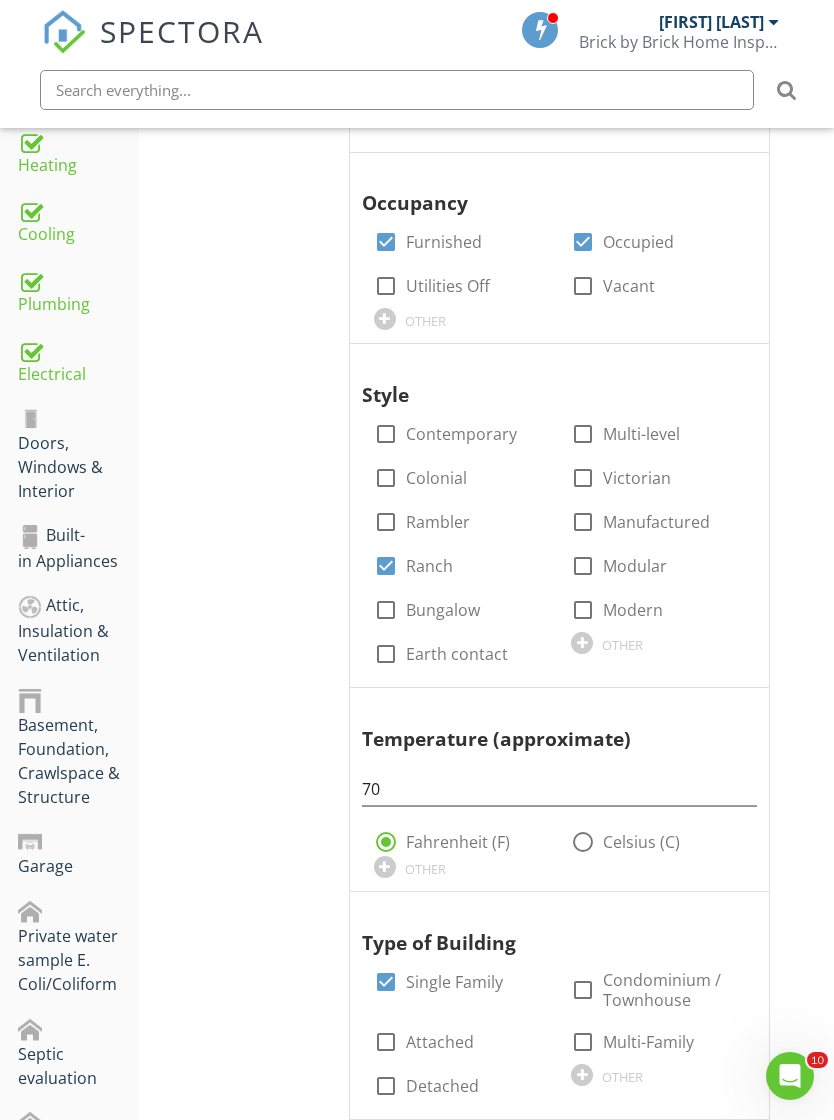 click on "Doors, Windows & Interior" at bounding box center (78, 455) 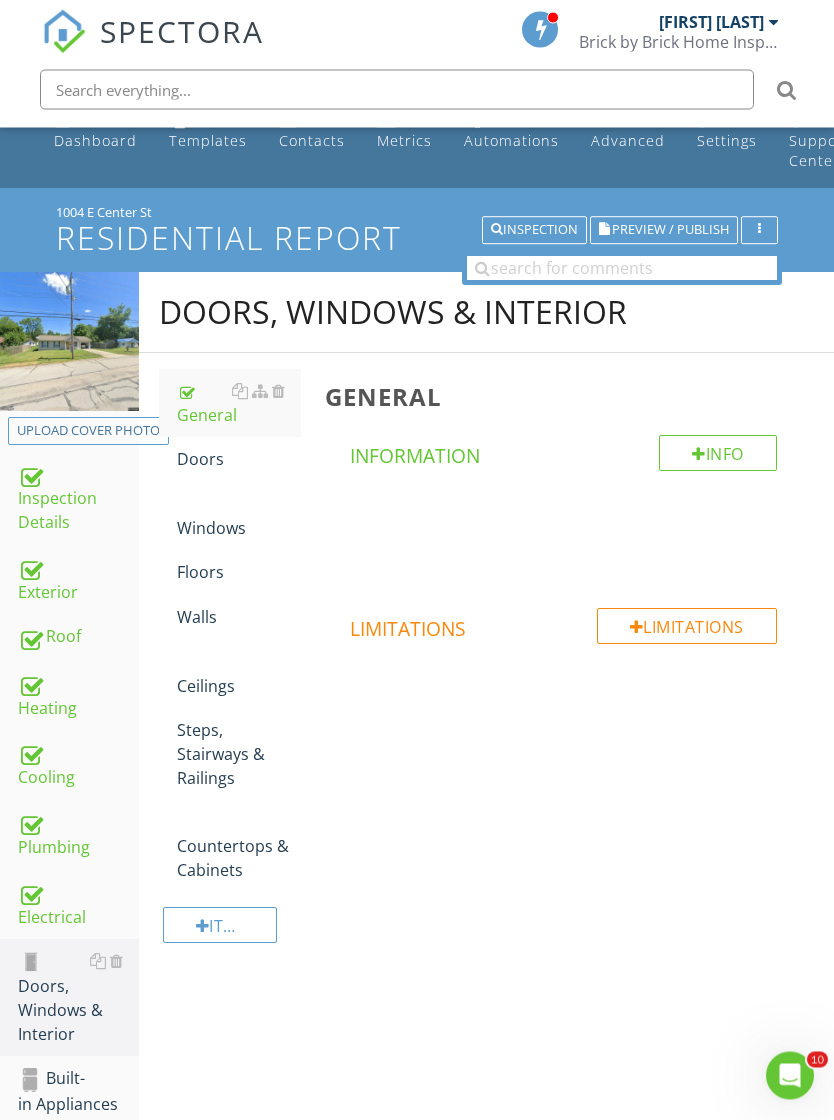 scroll, scrollTop: 19, scrollLeft: 0, axis: vertical 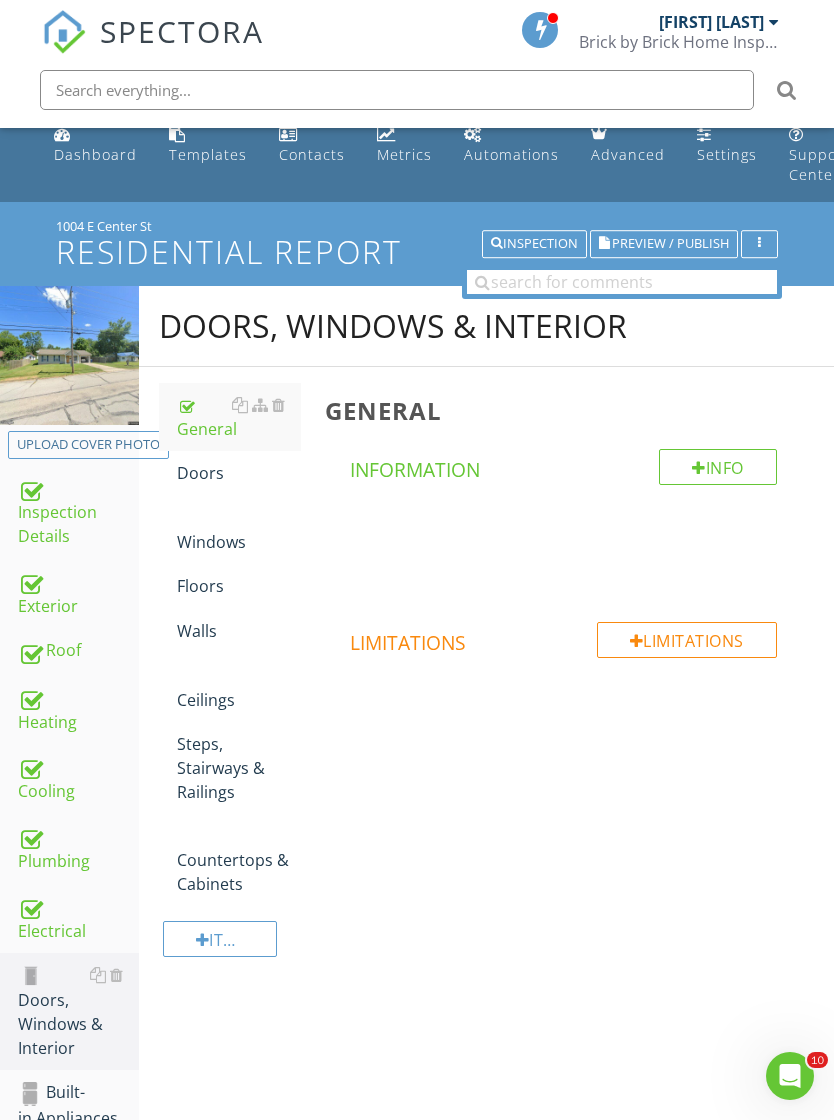 click on "Doors" at bounding box center (239, 473) 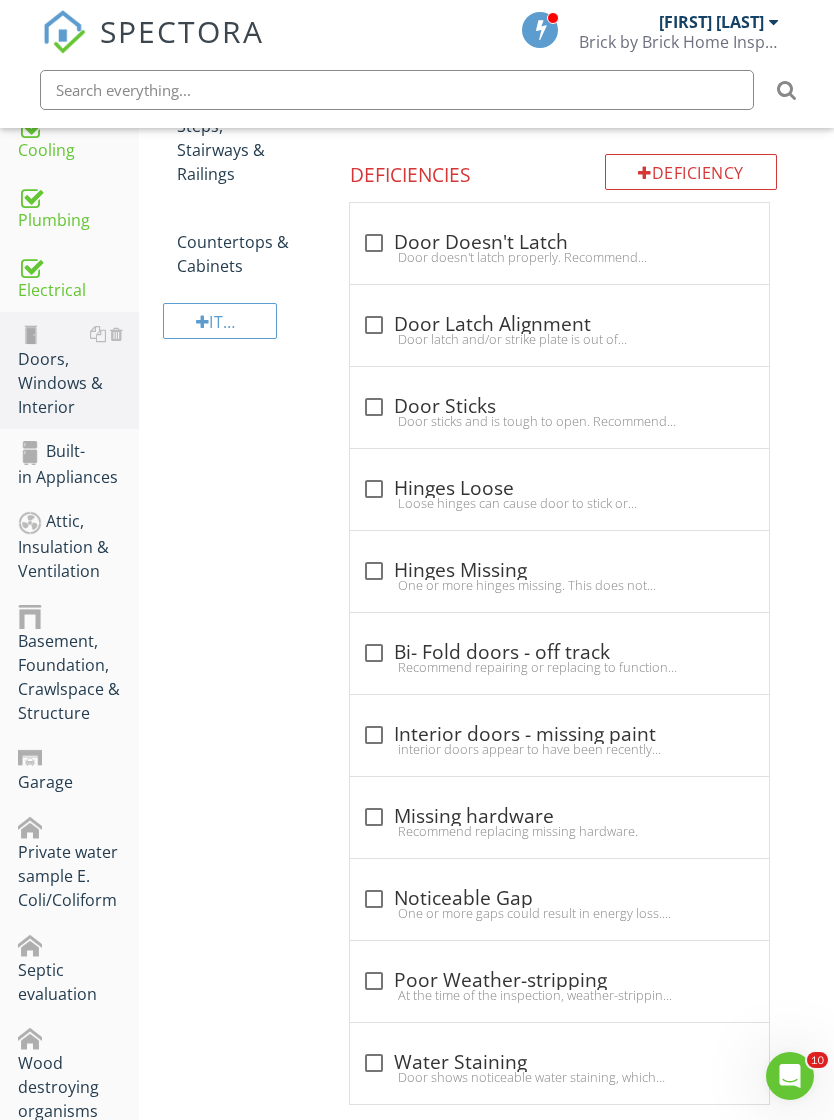 scroll, scrollTop: 719, scrollLeft: 0, axis: vertical 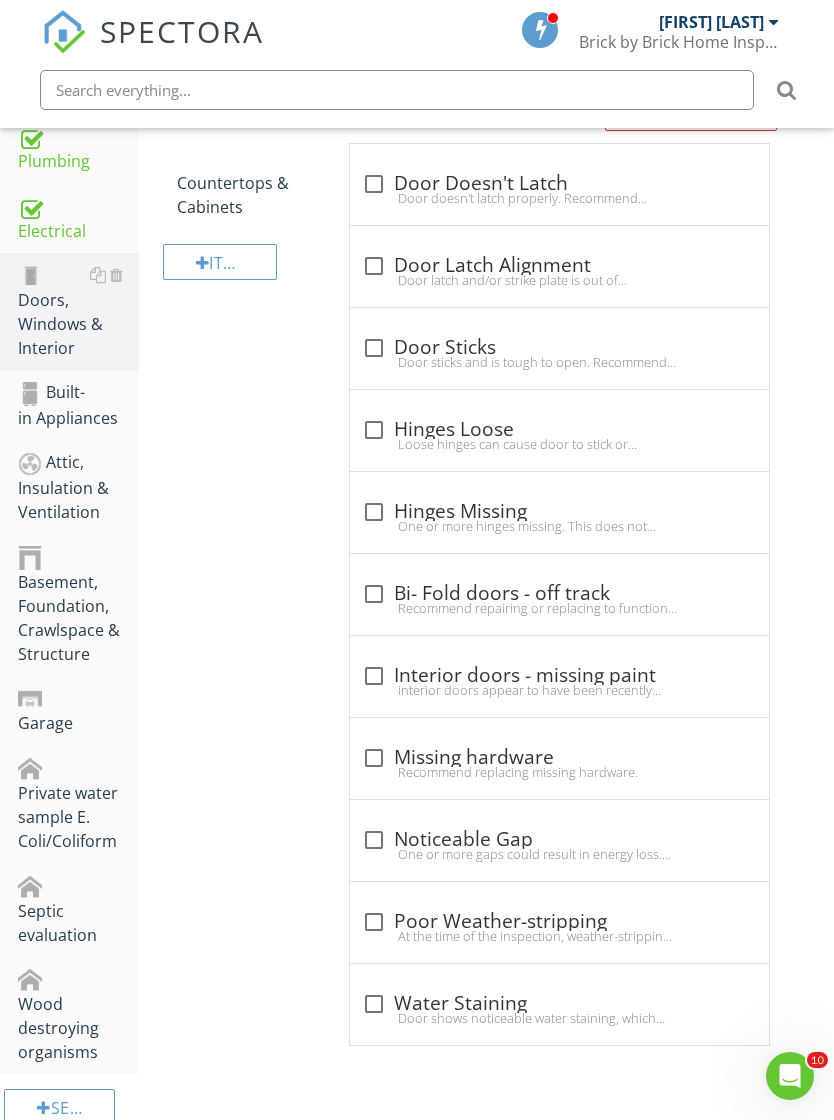 click at bounding box center (649, 901) 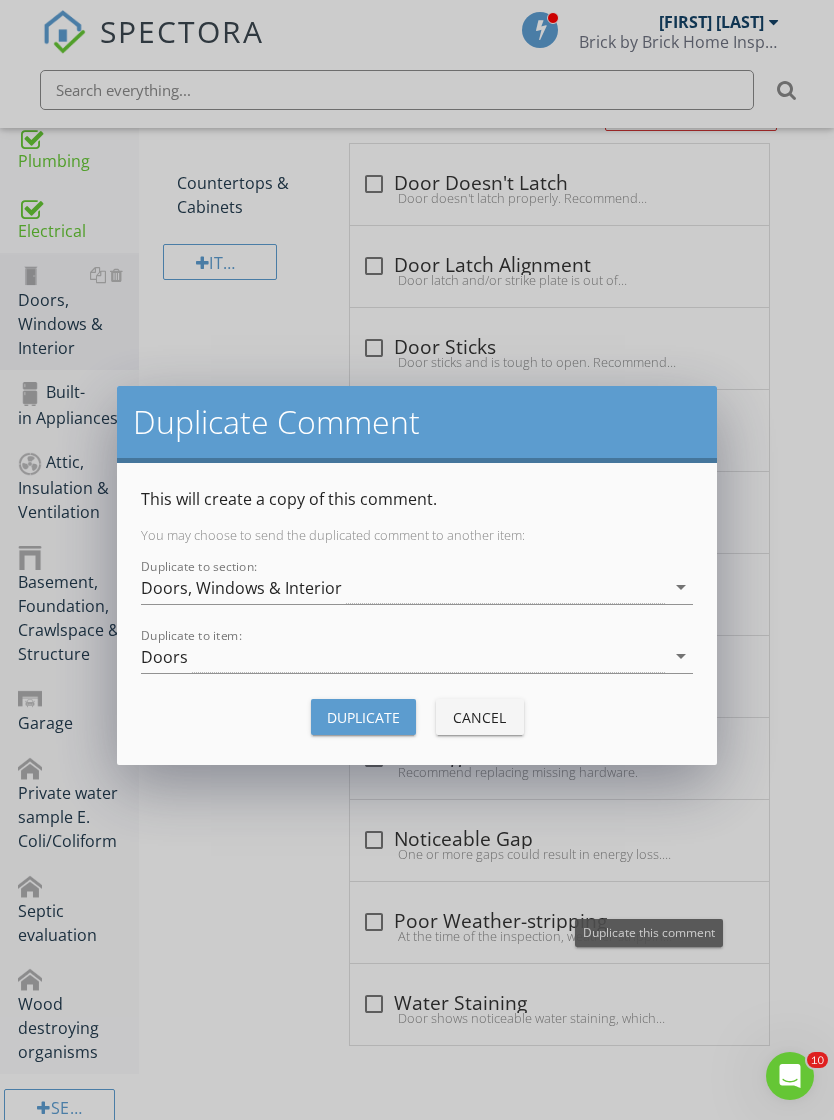 click on "Doors, Windows & Interior" at bounding box center (403, 587) 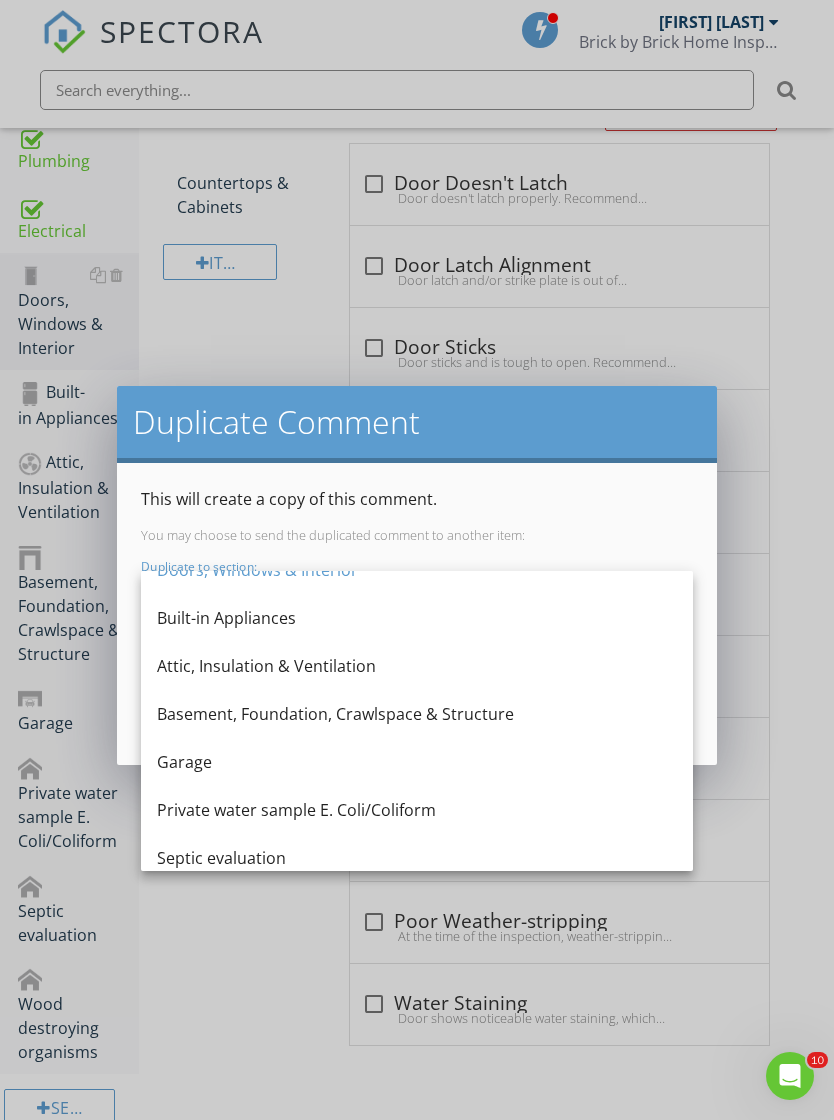scroll, scrollTop: 375, scrollLeft: 0, axis: vertical 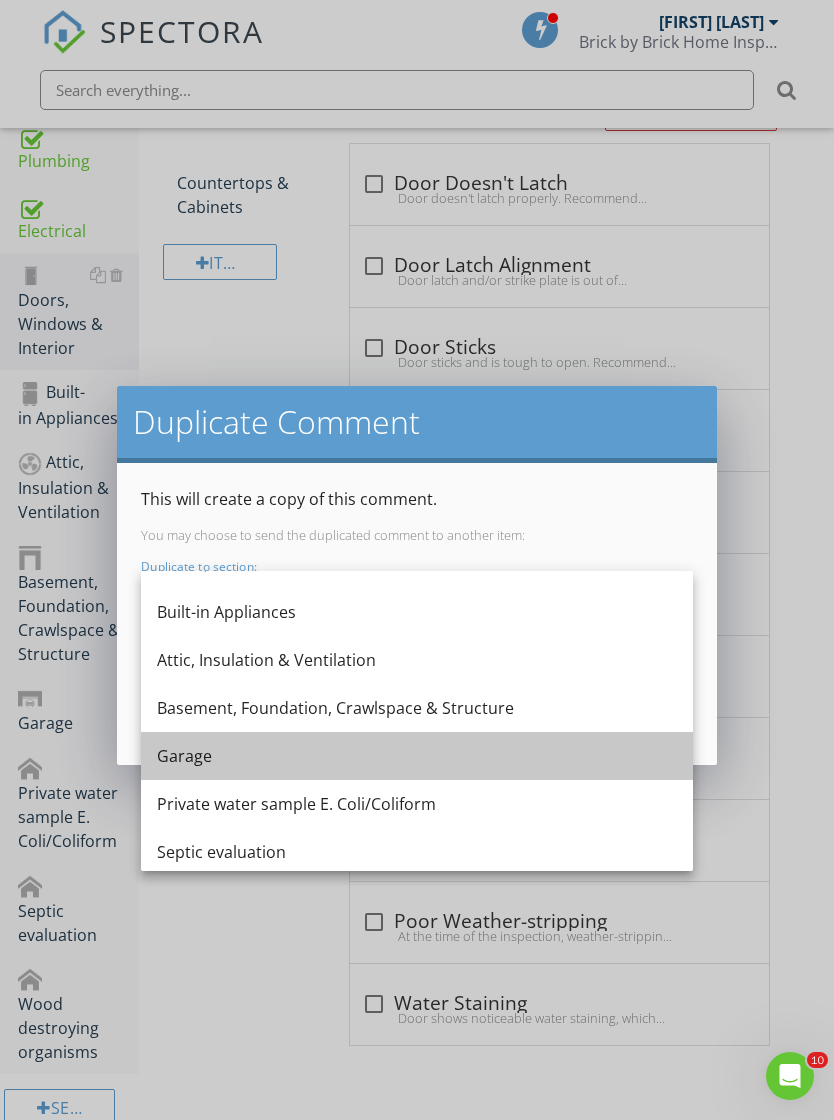 click on "Garage" at bounding box center (417, 756) 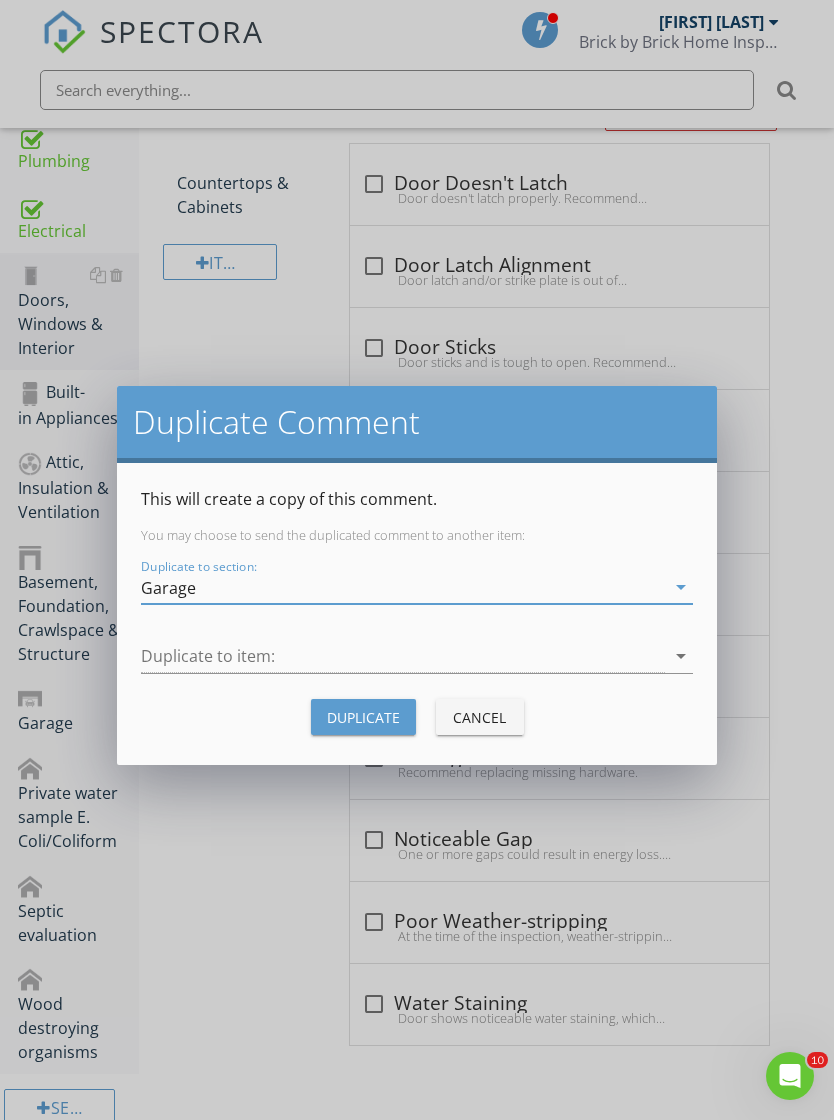 click on "arrow_drop_down" at bounding box center [681, 656] 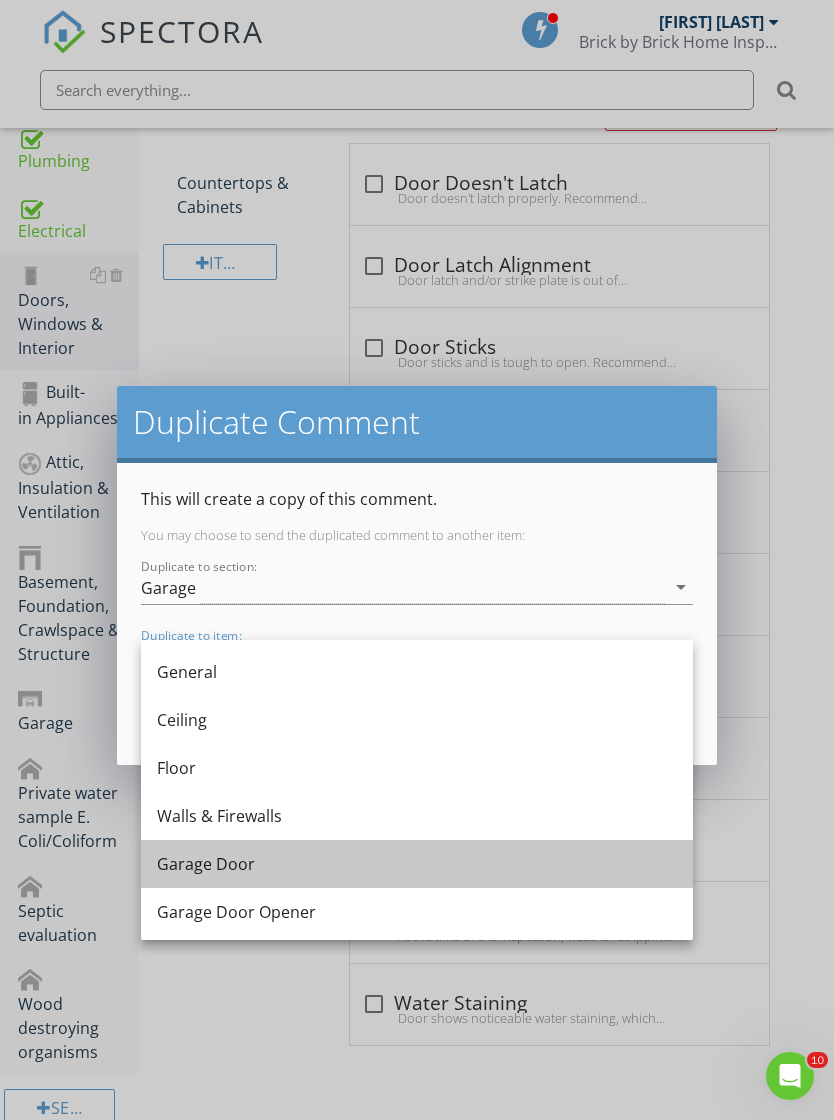 click on "Garage Door" at bounding box center (417, 864) 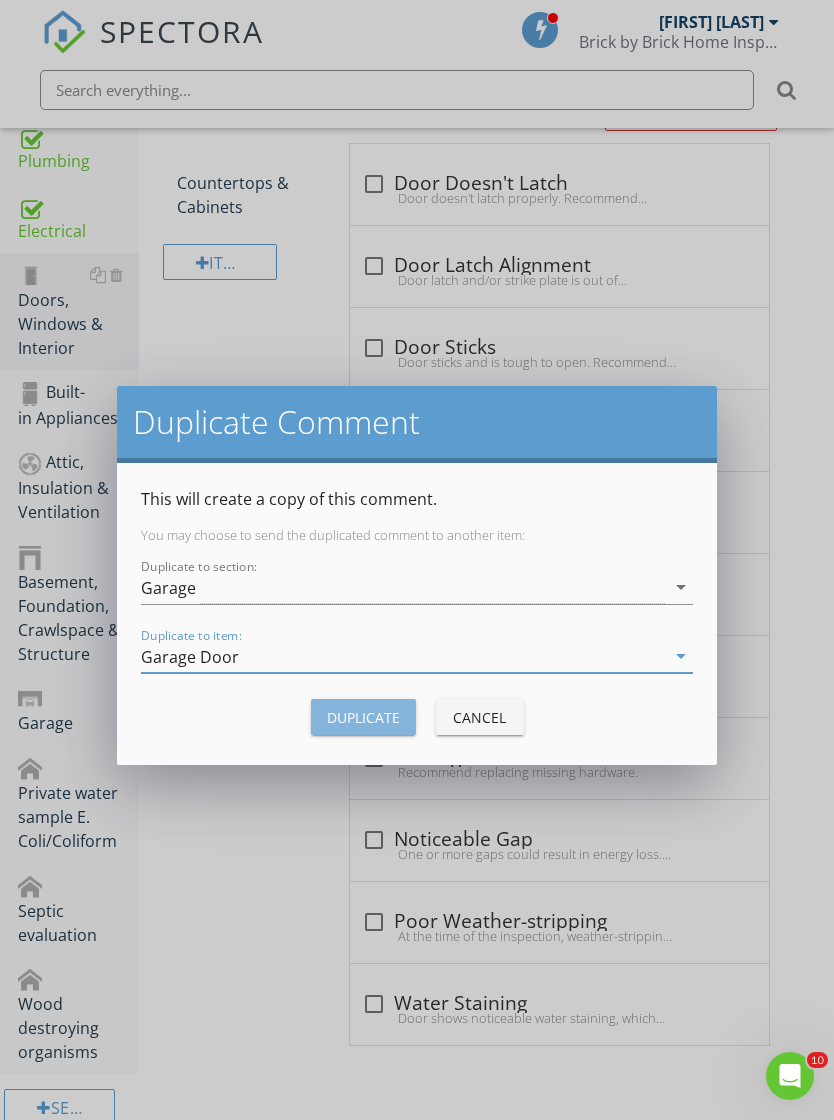 click on "Duplicate" at bounding box center (363, 717) 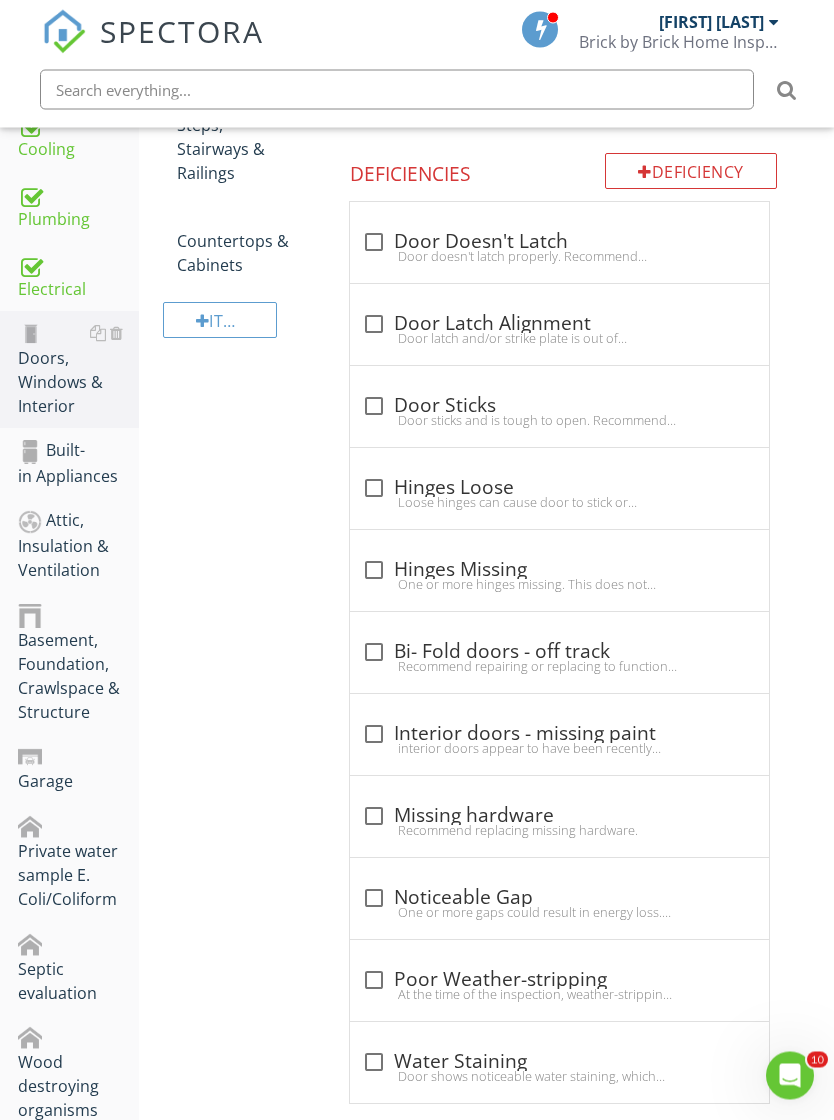 scroll, scrollTop: 180, scrollLeft: 0, axis: vertical 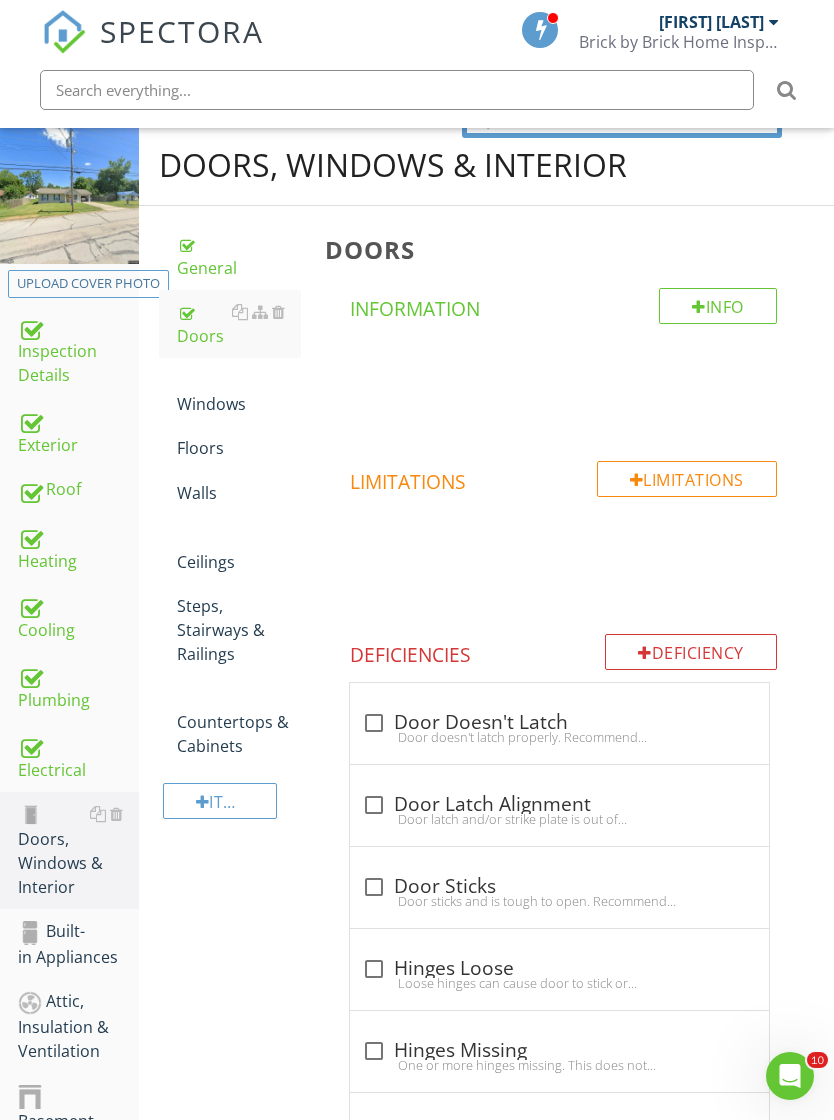 click on "Windows" at bounding box center [239, 392] 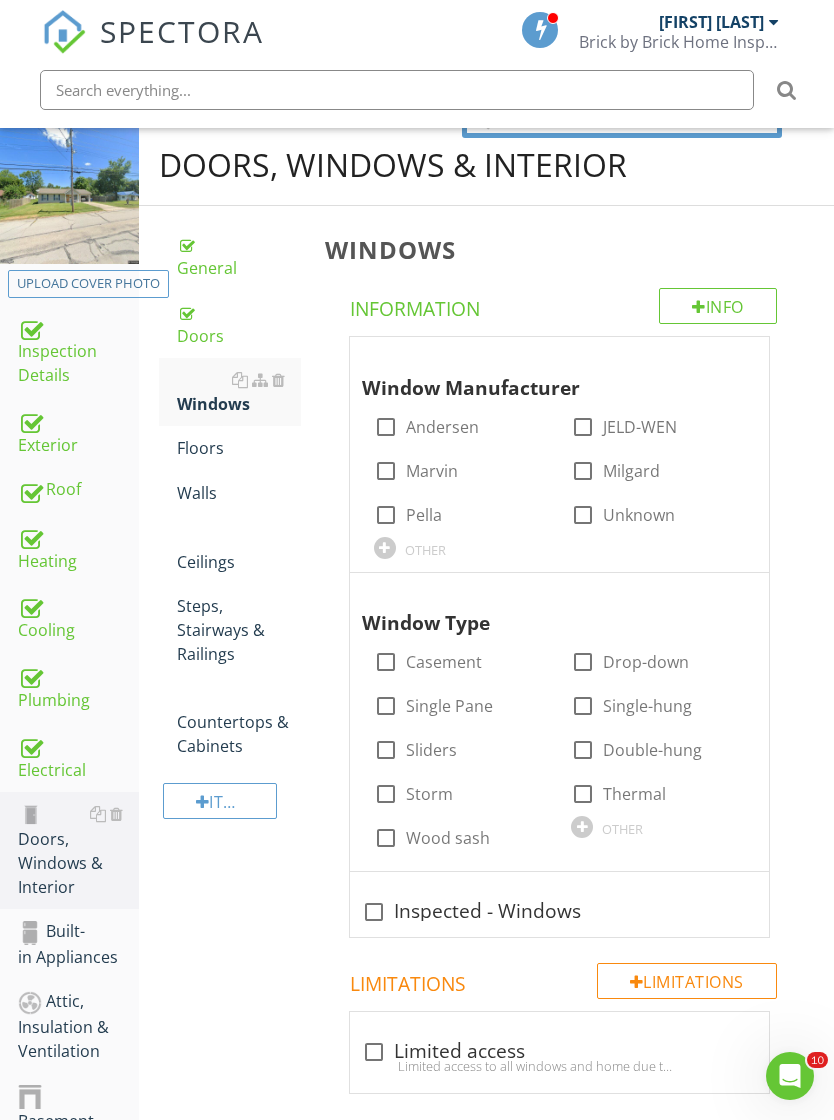 click on "Unknown" at bounding box center [639, 515] 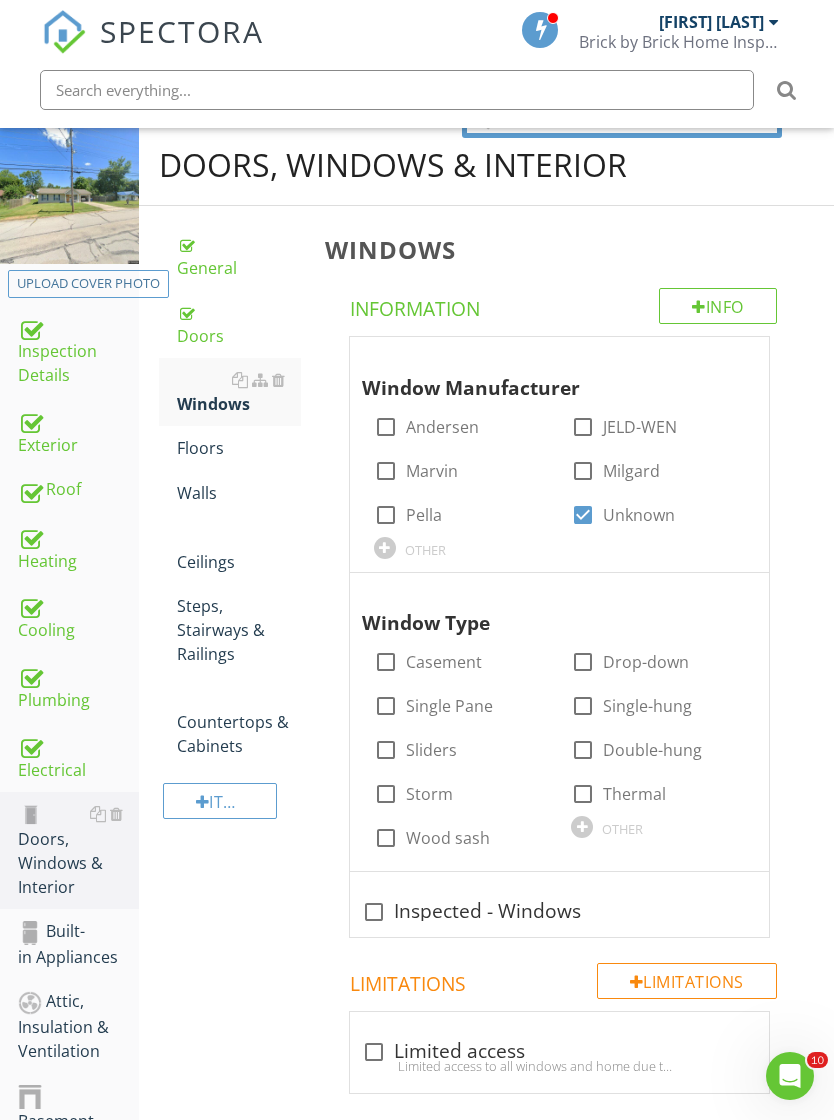 click on "Single-hung" at bounding box center (647, 706) 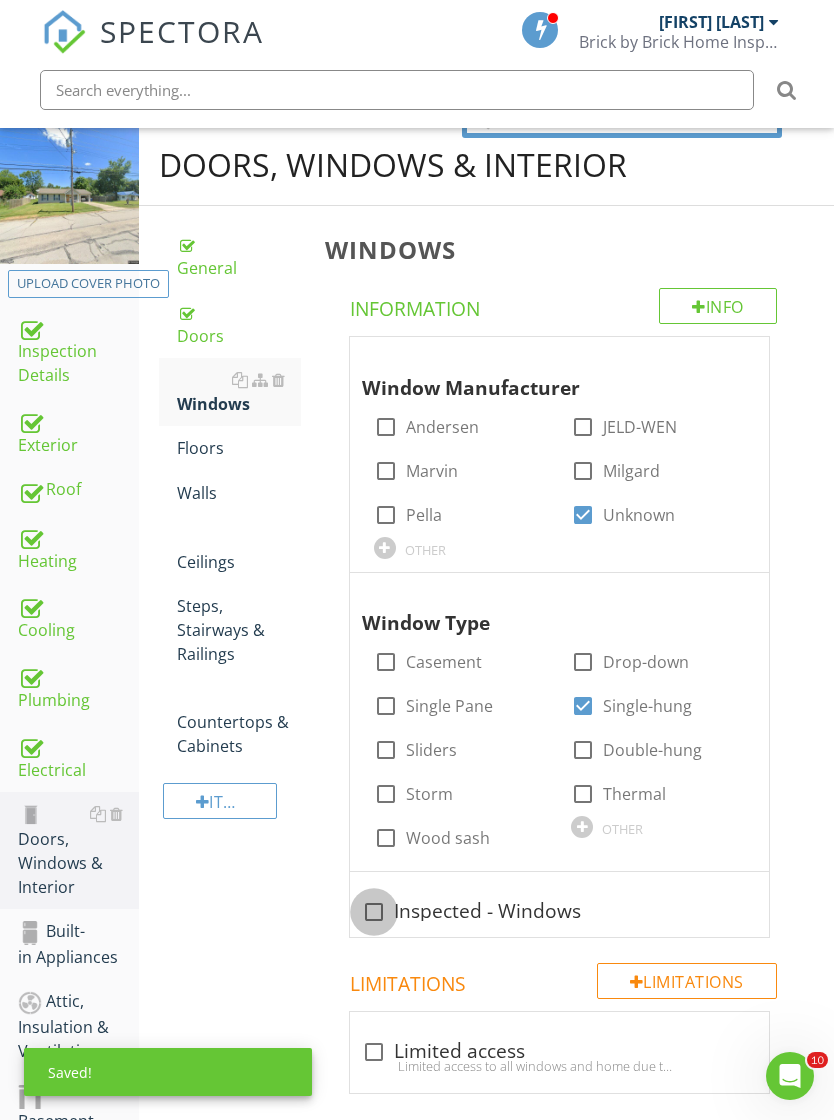 click at bounding box center [374, 912] 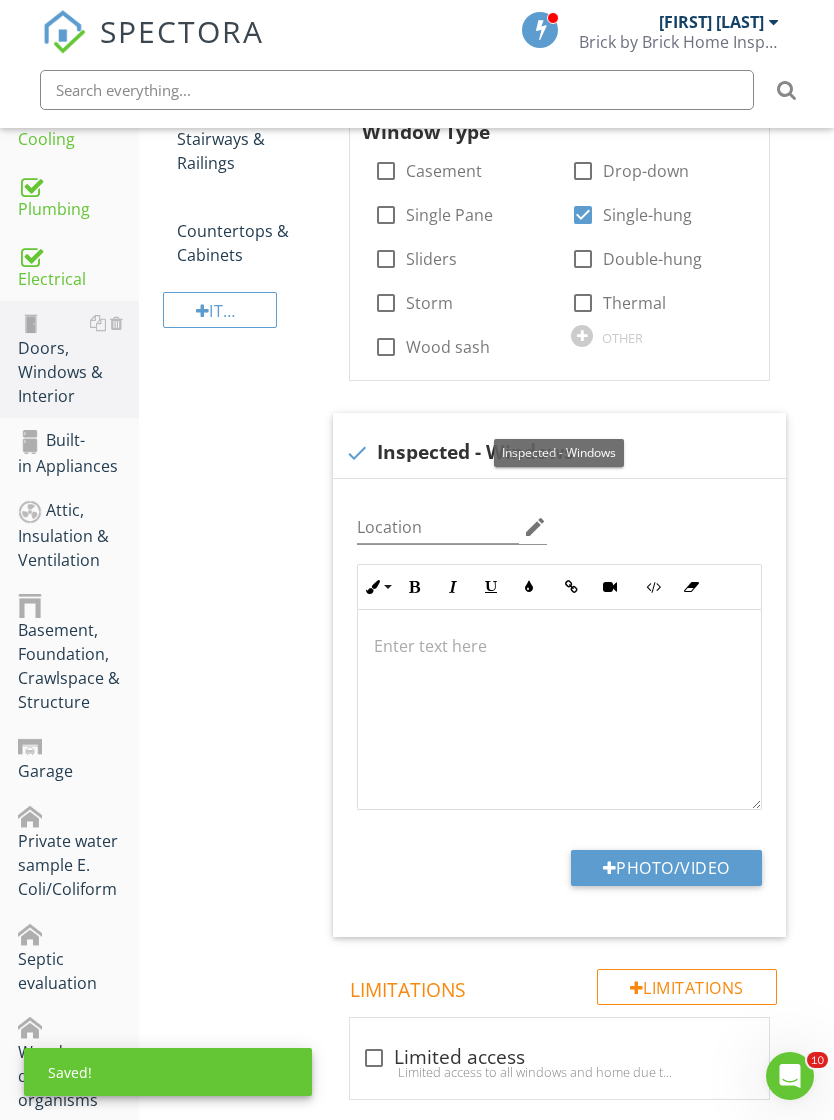scroll, scrollTop: 792, scrollLeft: 0, axis: vertical 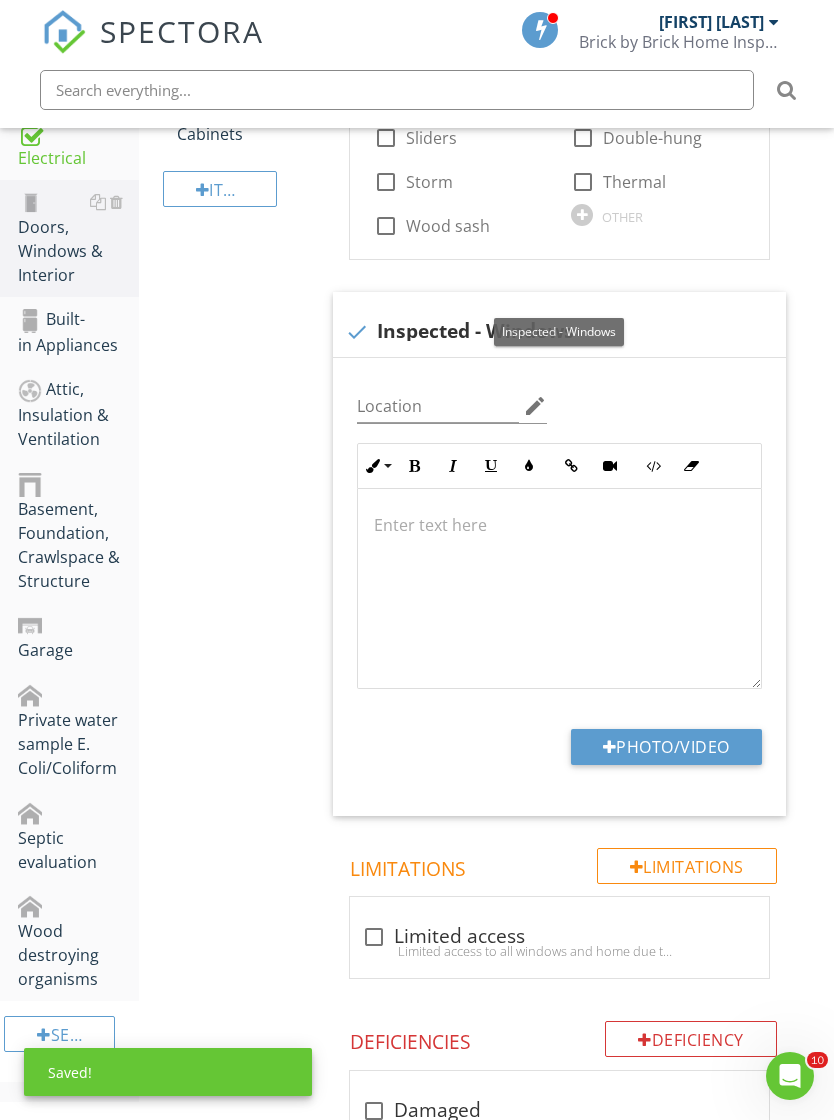 click on "Photo/Video" at bounding box center (666, 747) 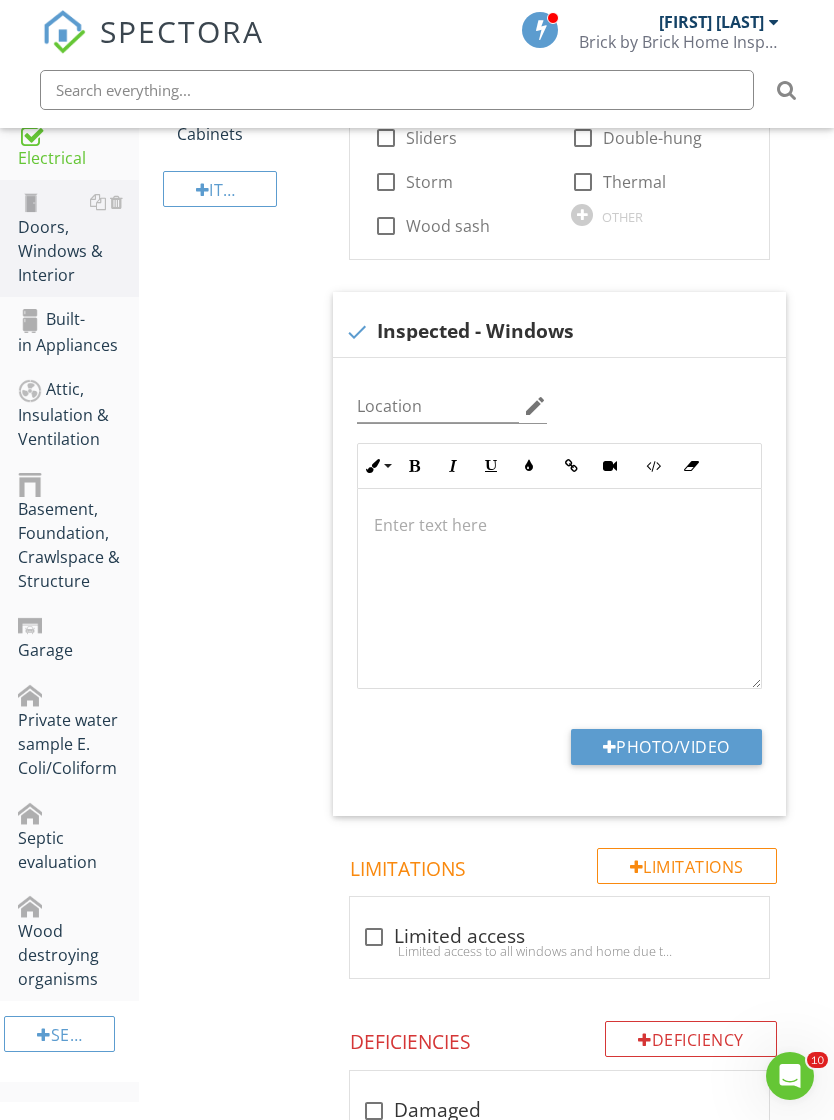 type on "C:\fakepath\IMG_1181.jpeg" 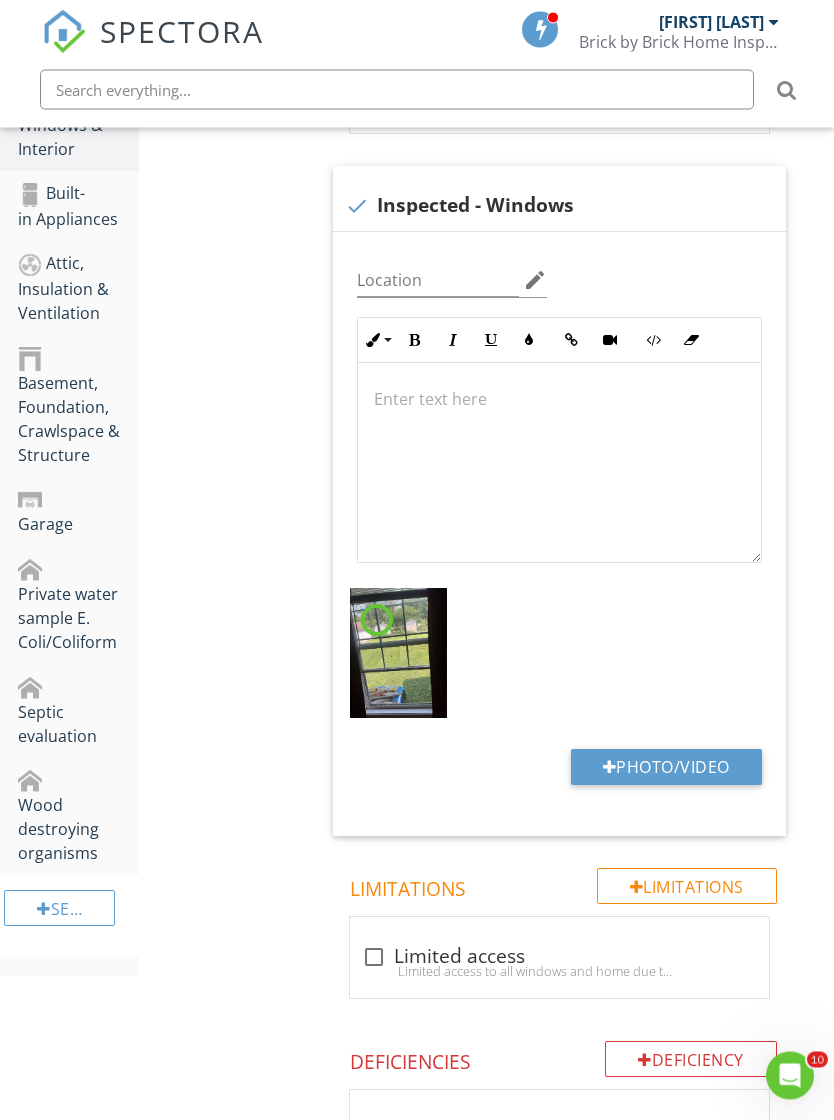 scroll, scrollTop: 1258, scrollLeft: 0, axis: vertical 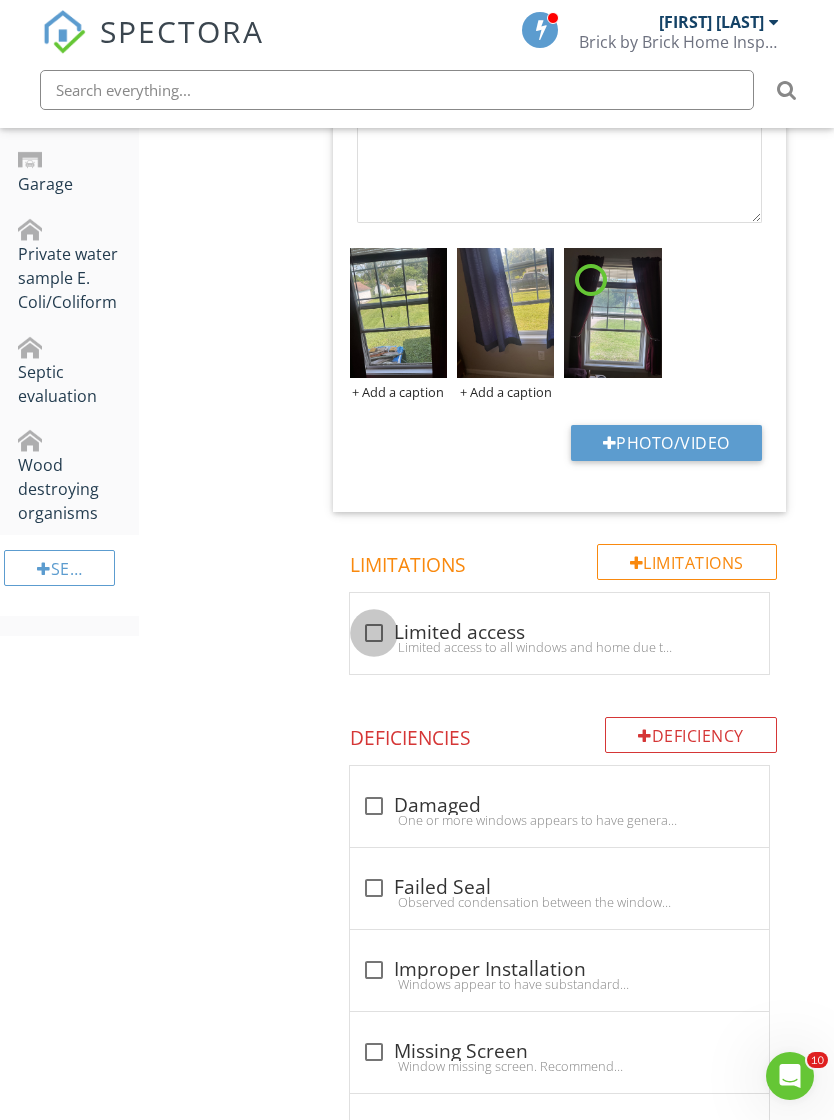 click at bounding box center [374, 633] 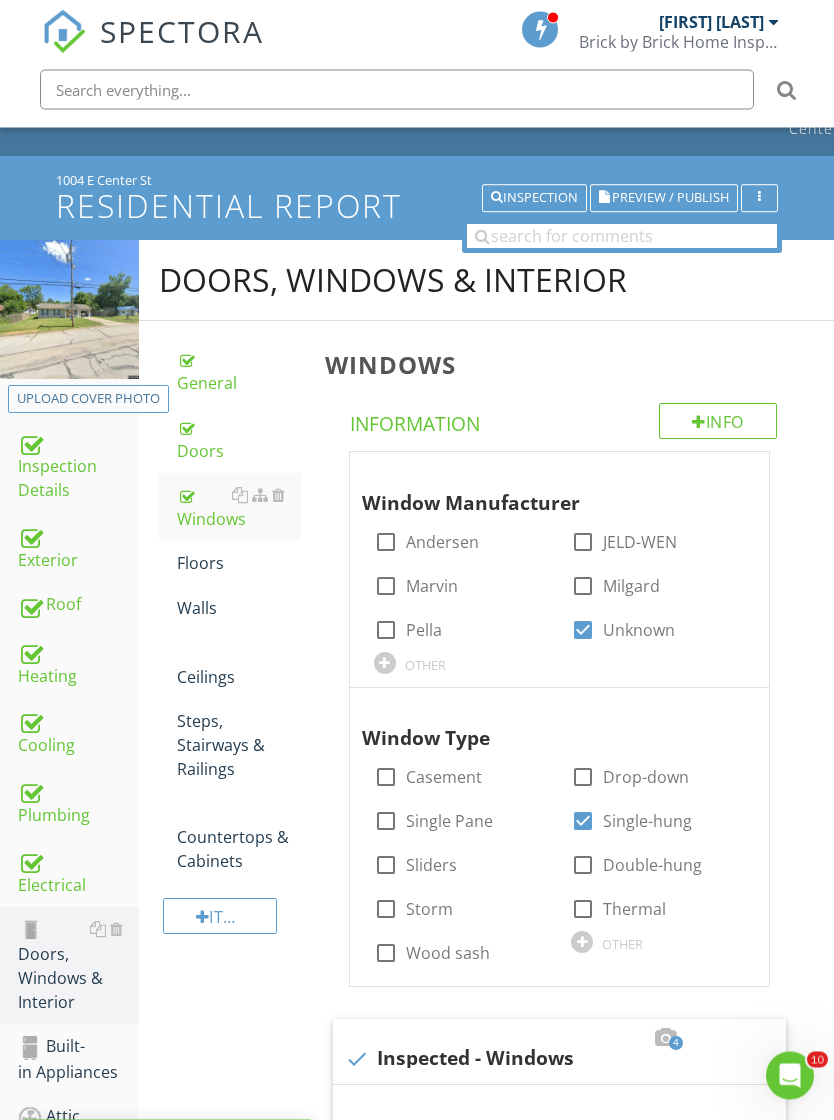 scroll, scrollTop: 65, scrollLeft: 0, axis: vertical 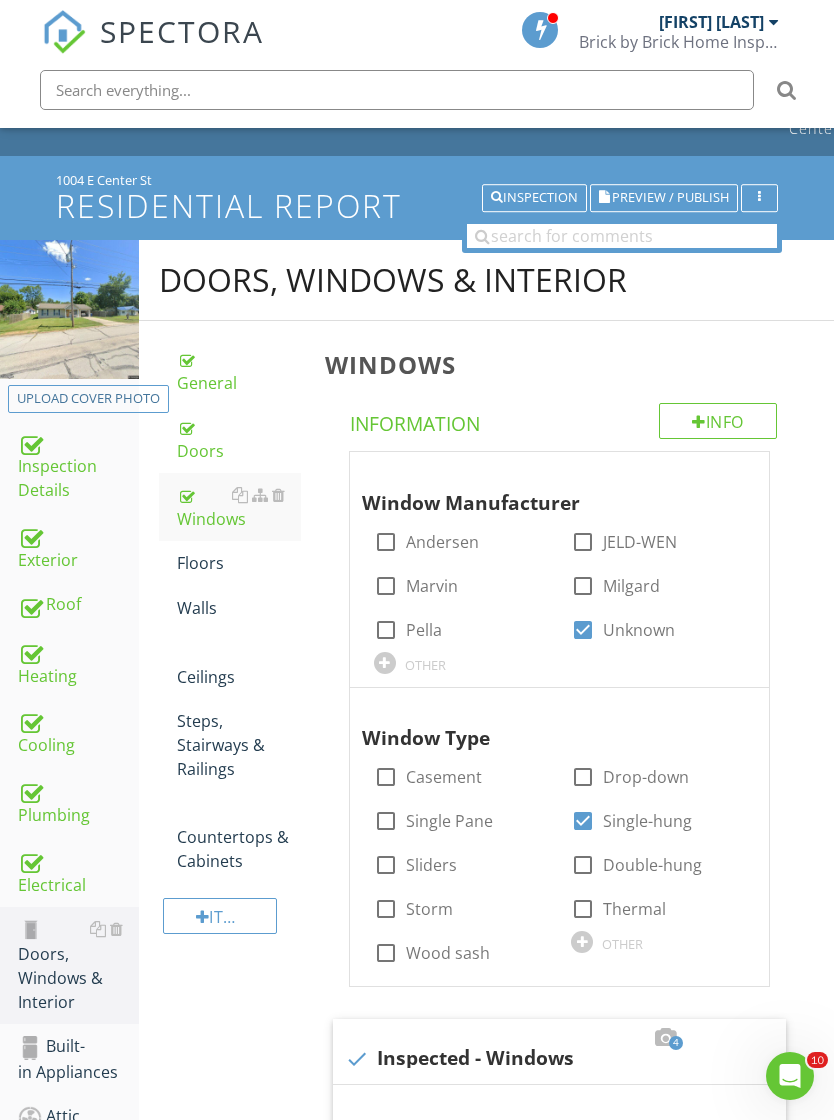 click on "Floors" at bounding box center [239, 563] 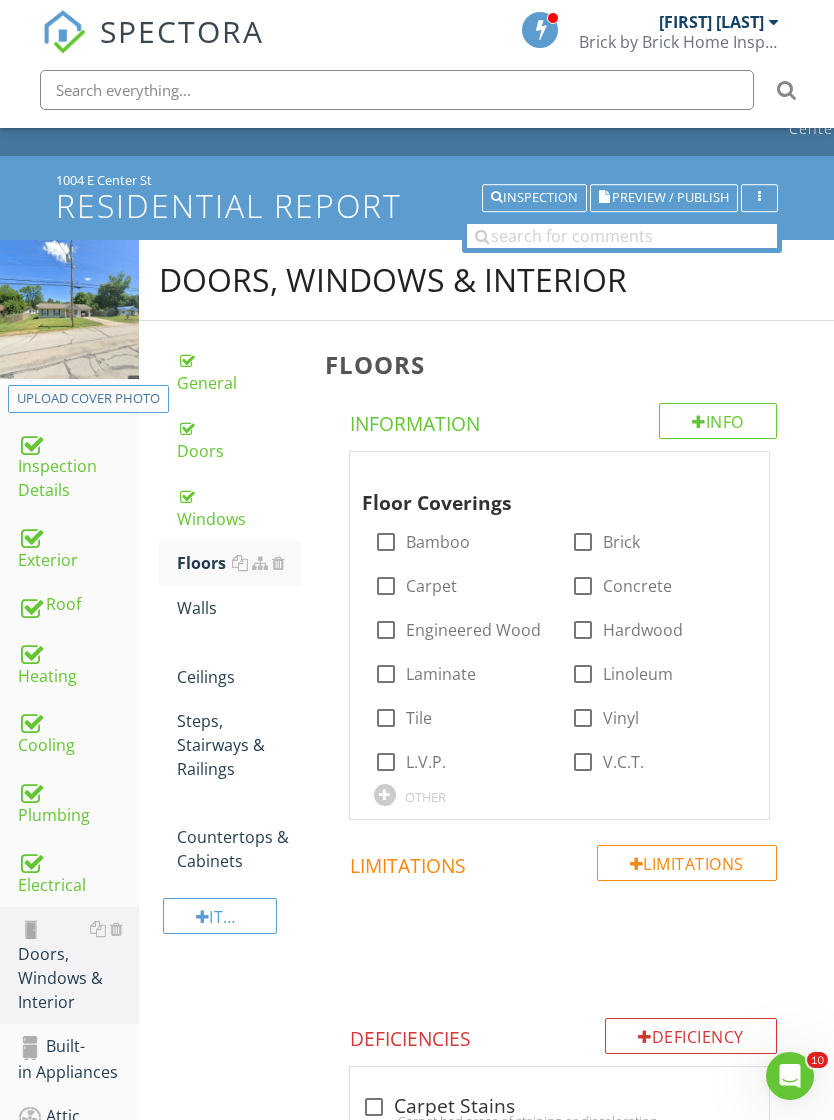 click at bounding box center [386, 674] 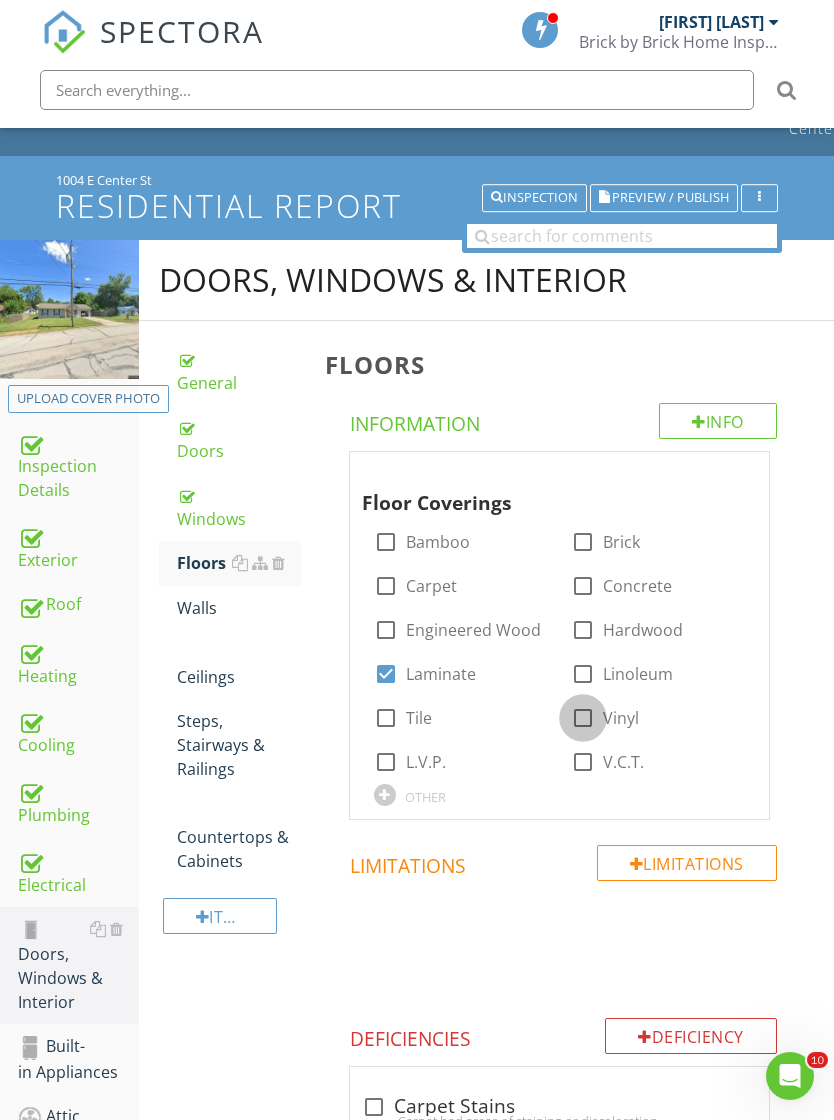 click at bounding box center [583, 718] 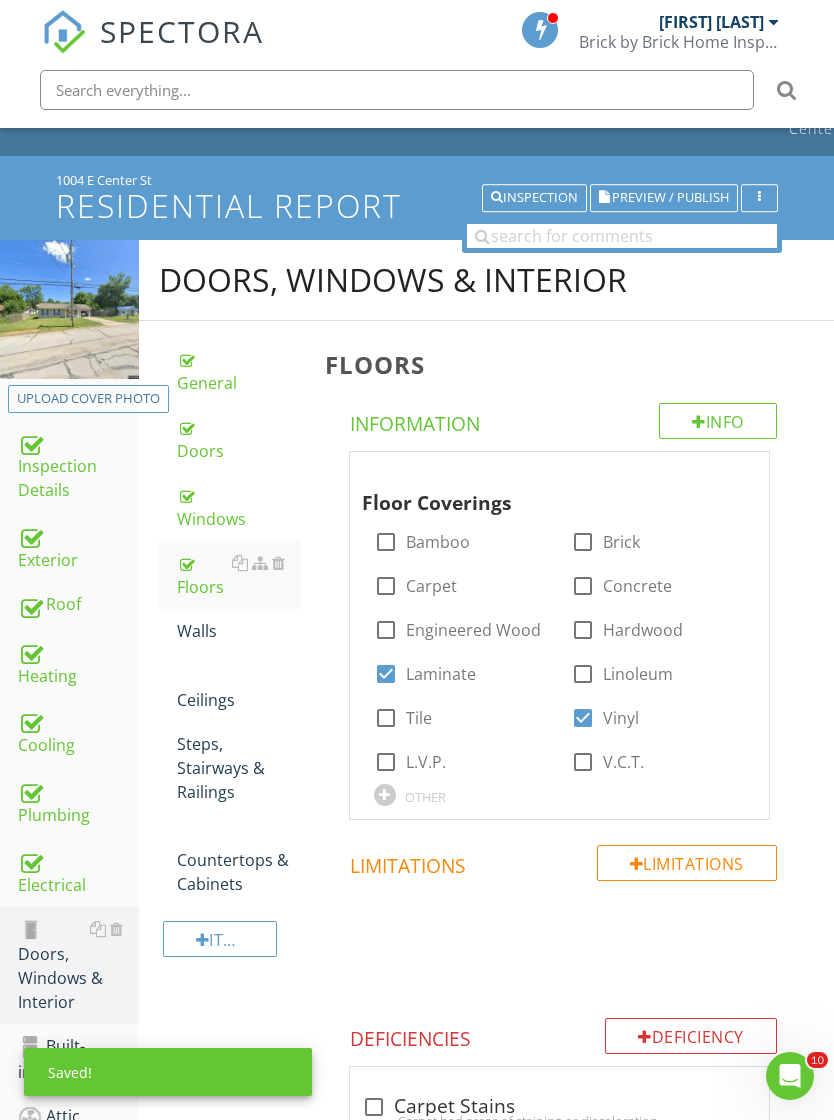click at bounding box center (386, 586) 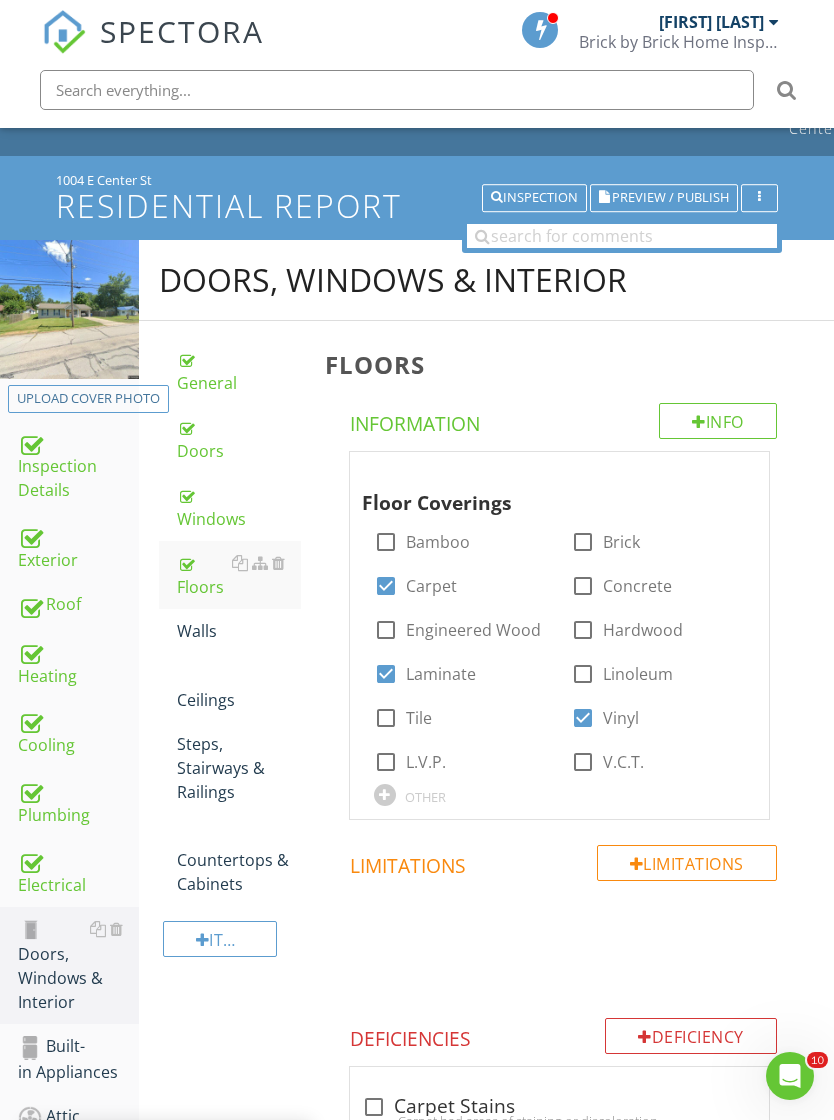 click on "Walls" at bounding box center (239, 631) 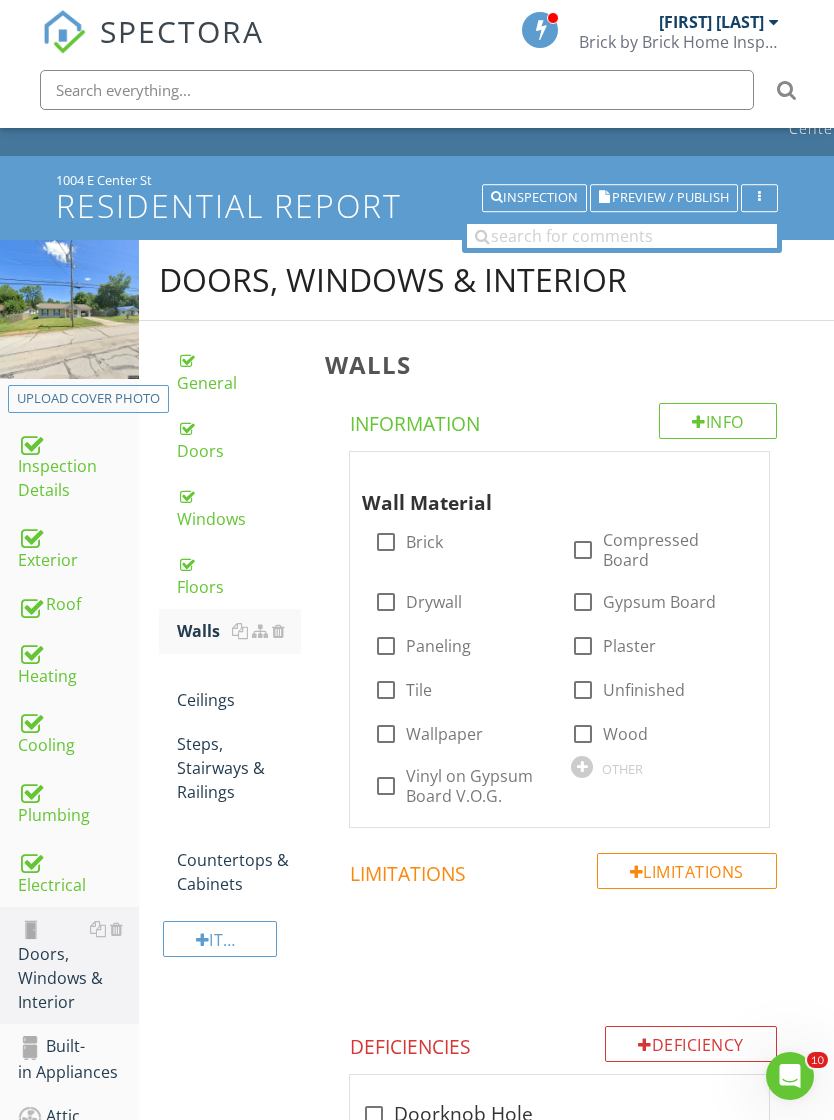 click on "Drywall" at bounding box center (434, 602) 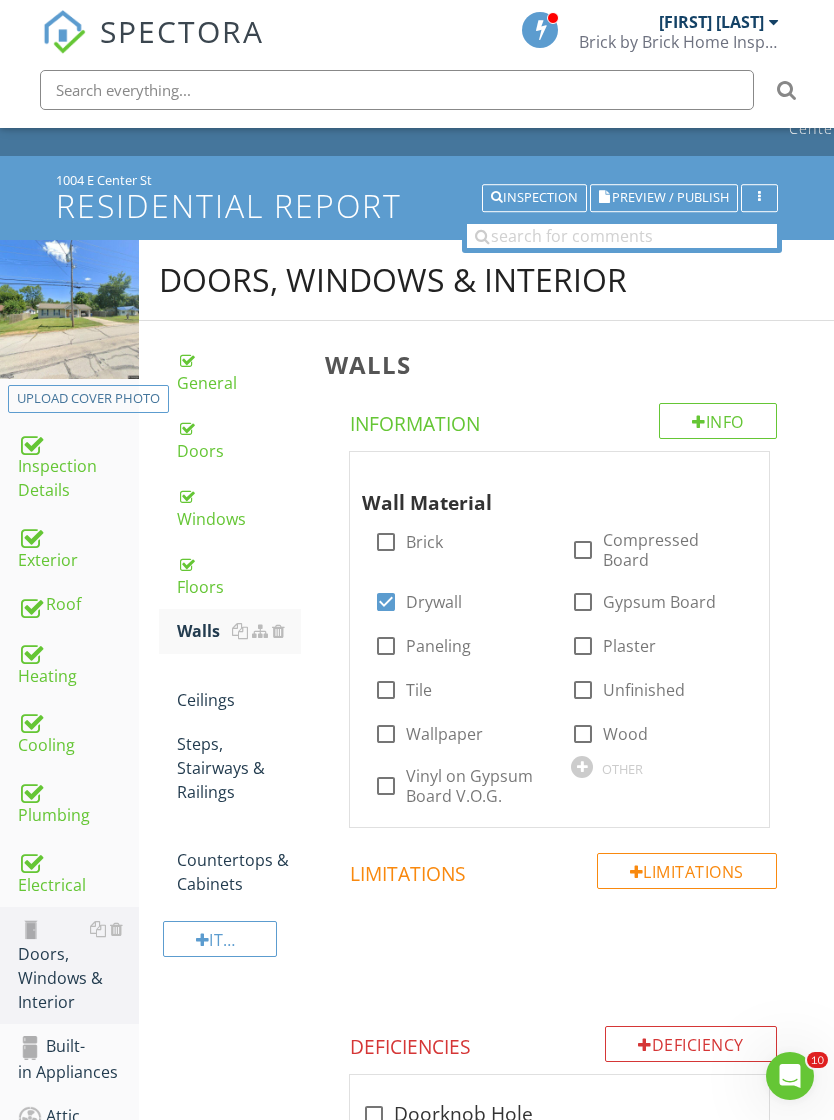 click on "Ceilings" at bounding box center [239, 688] 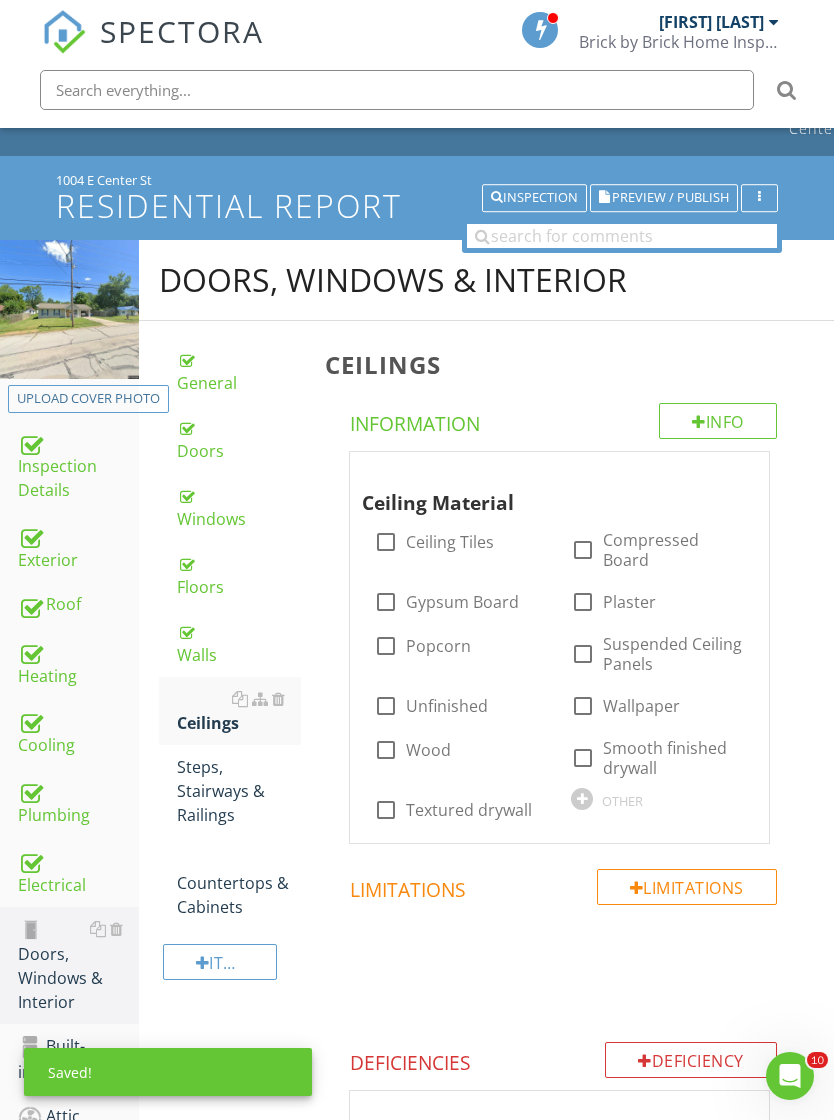 click on "Textured drywall" at bounding box center (469, 810) 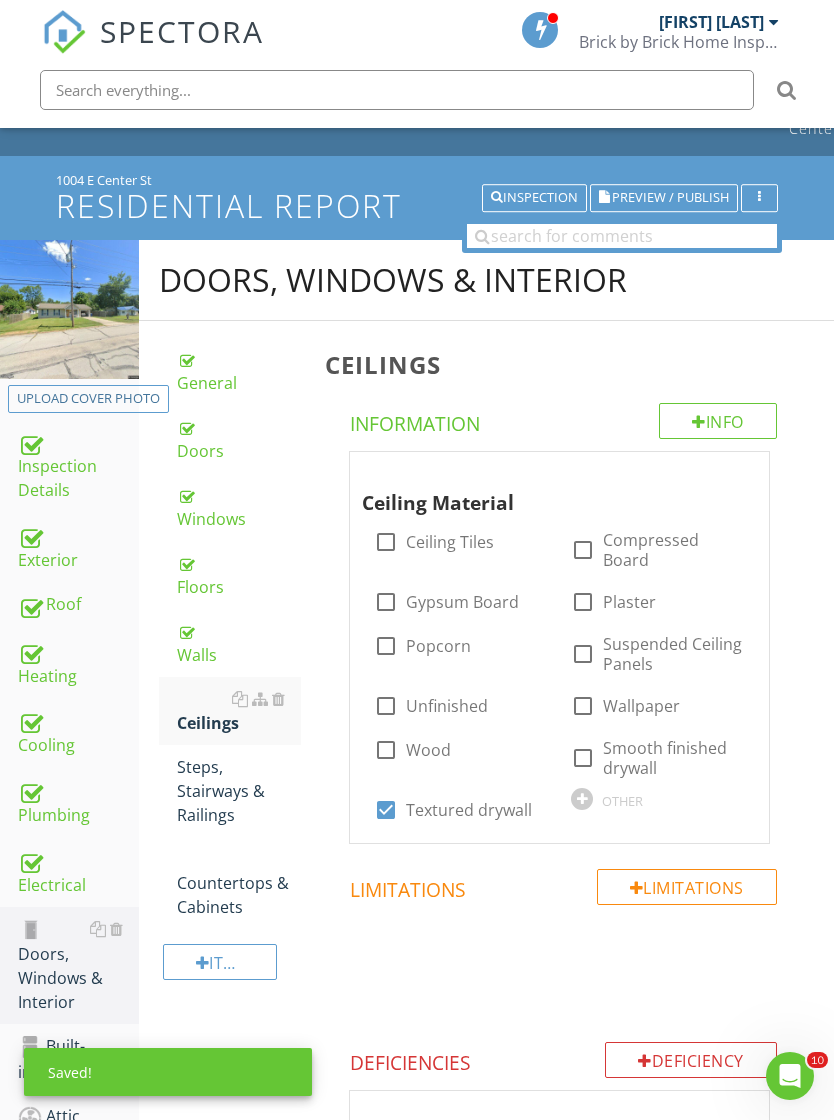 click on "Steps, Stairways & Railings" at bounding box center (239, 791) 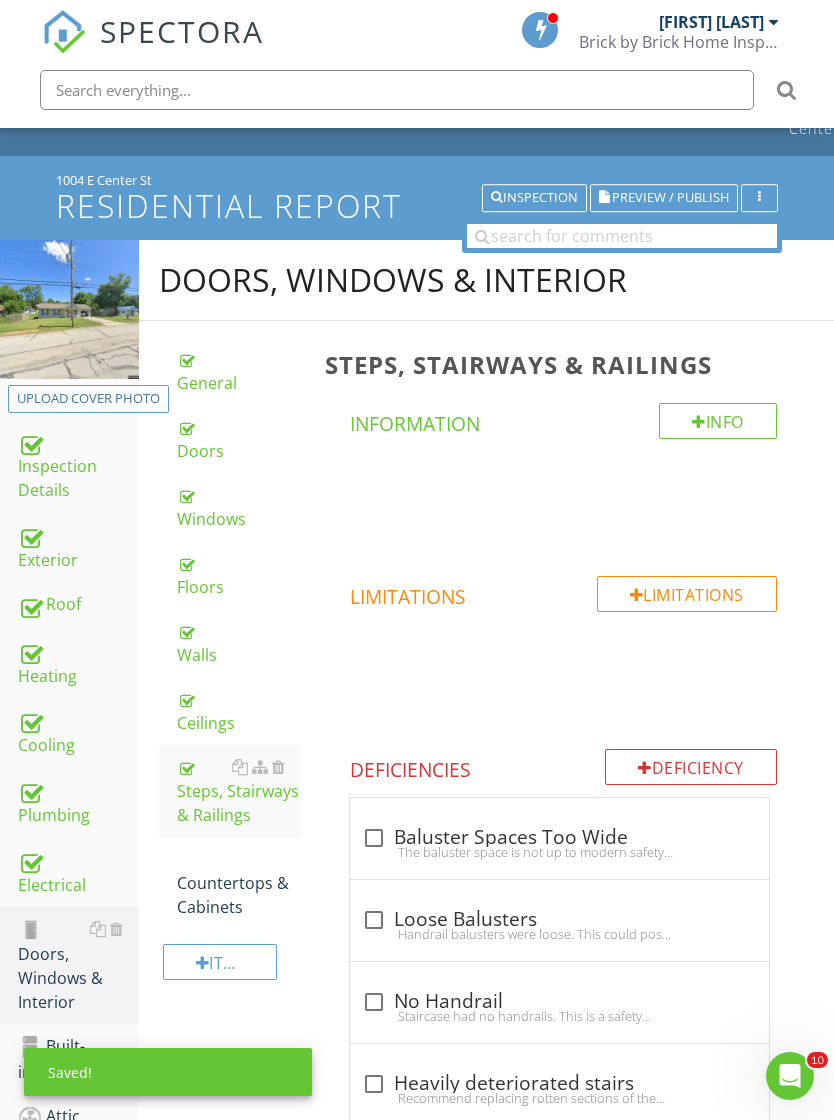 click on "Countertops & Cabinets" at bounding box center (239, 883) 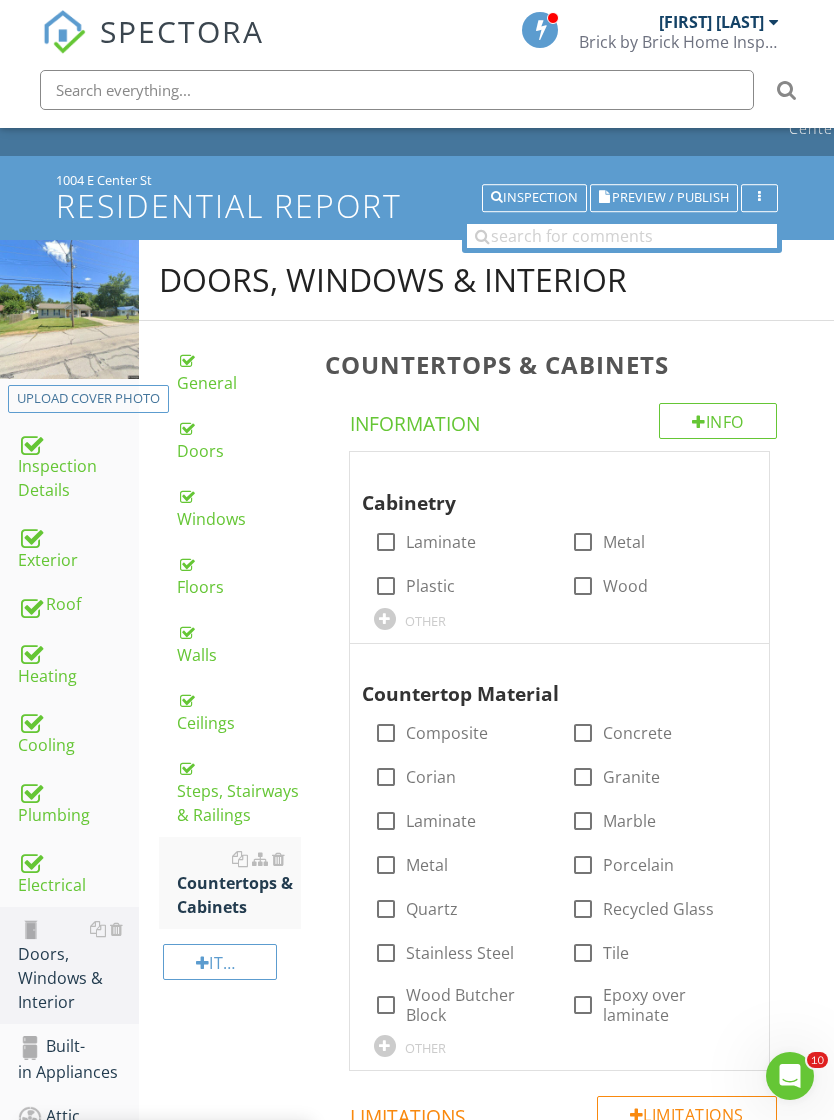 click on "Laminate" at bounding box center [441, 542] 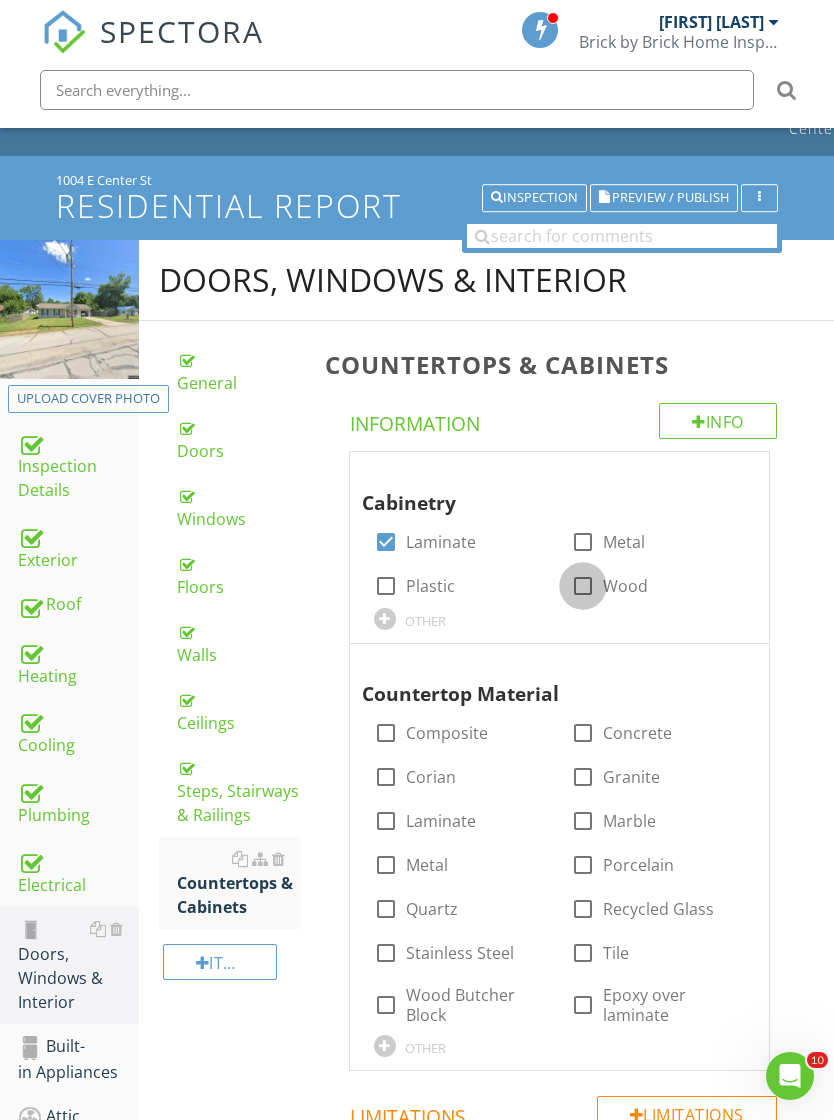 click at bounding box center [583, 586] 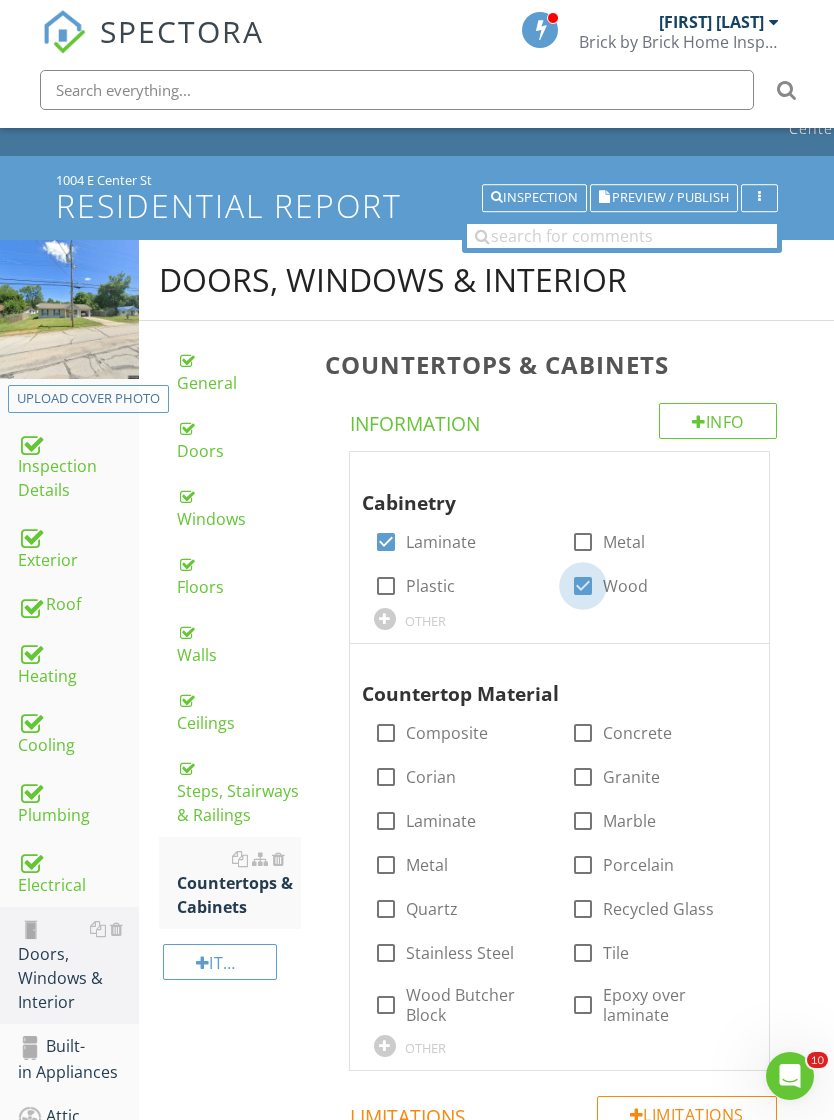 click at bounding box center (583, 586) 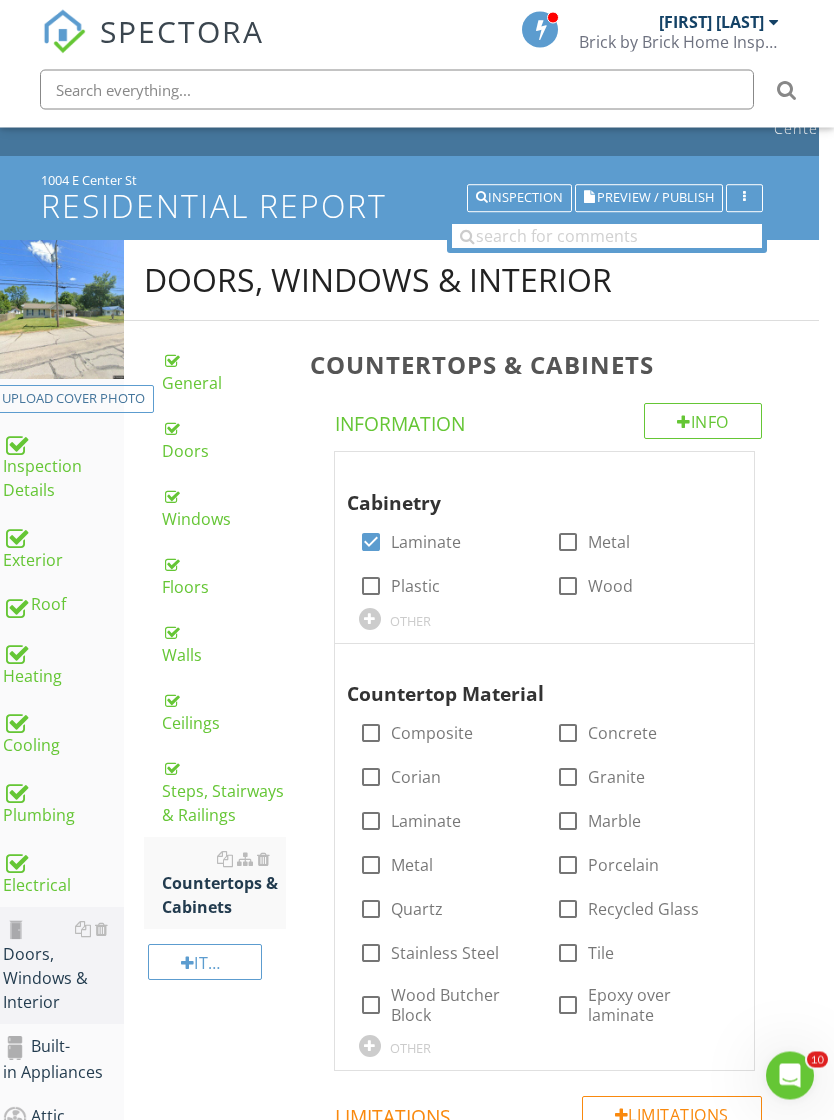 click at bounding box center (371, 543) 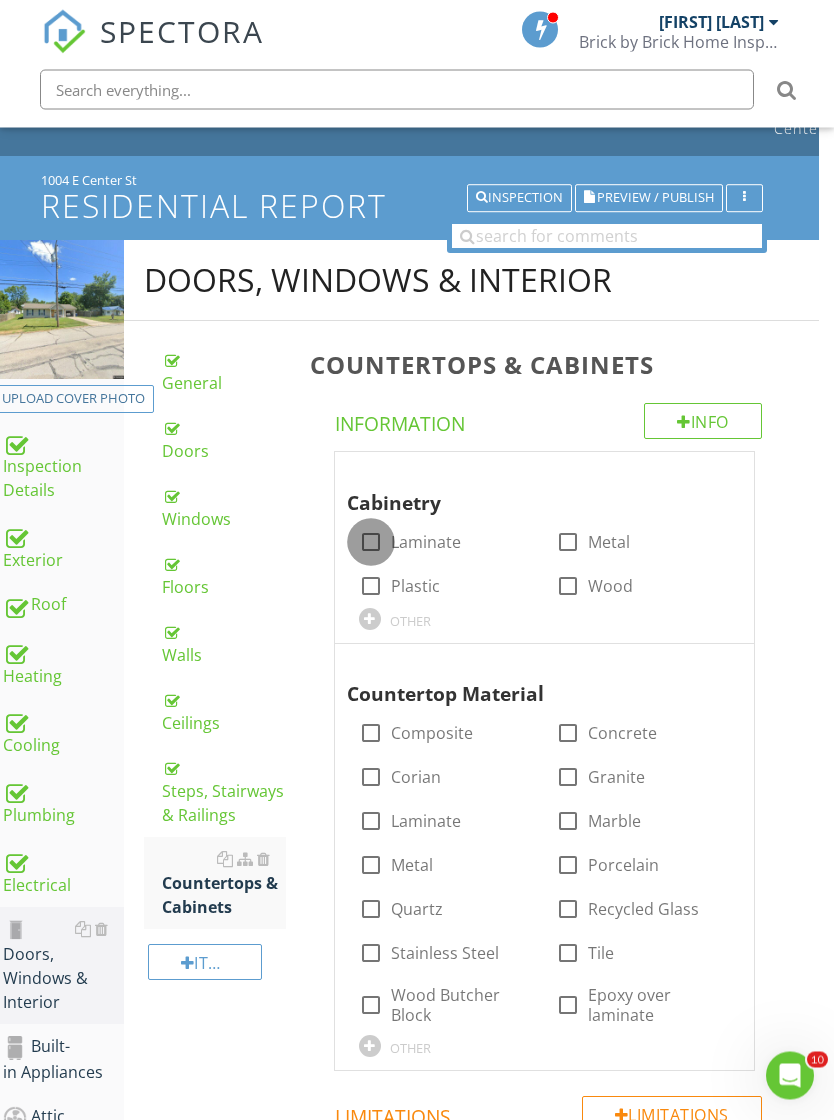 scroll, scrollTop: 65, scrollLeft: 15, axis: both 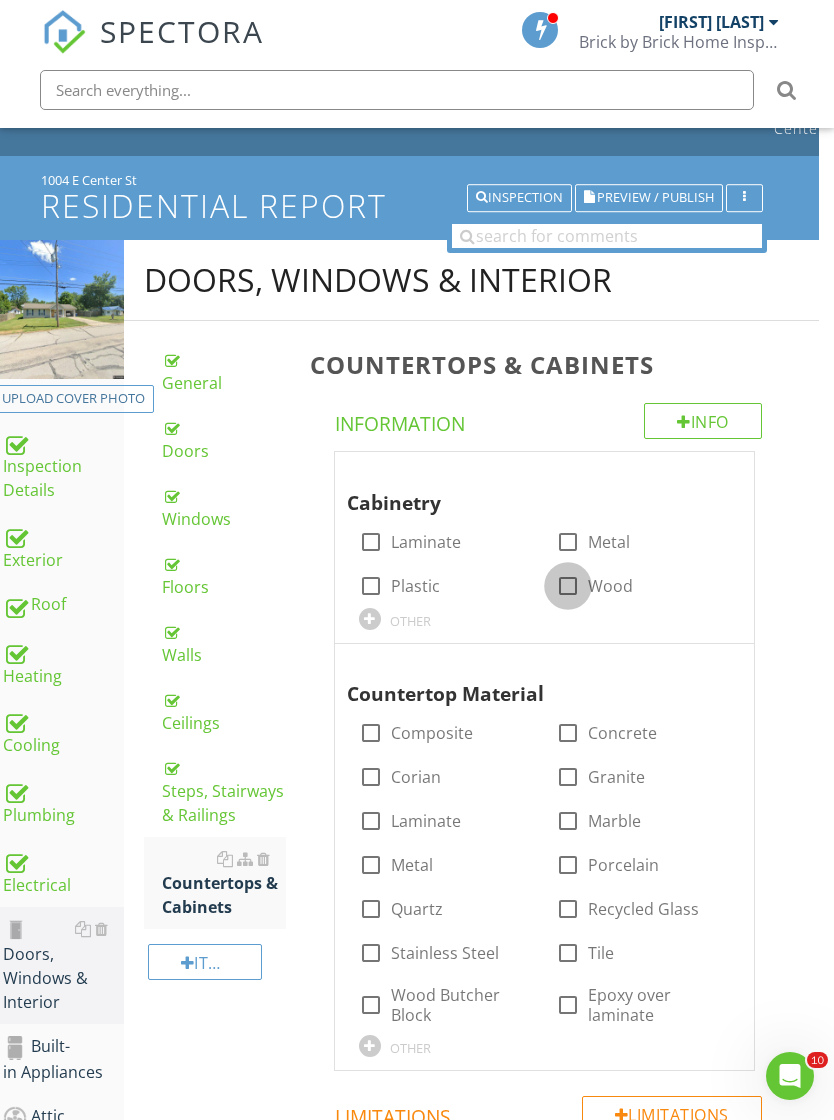 click at bounding box center [568, 586] 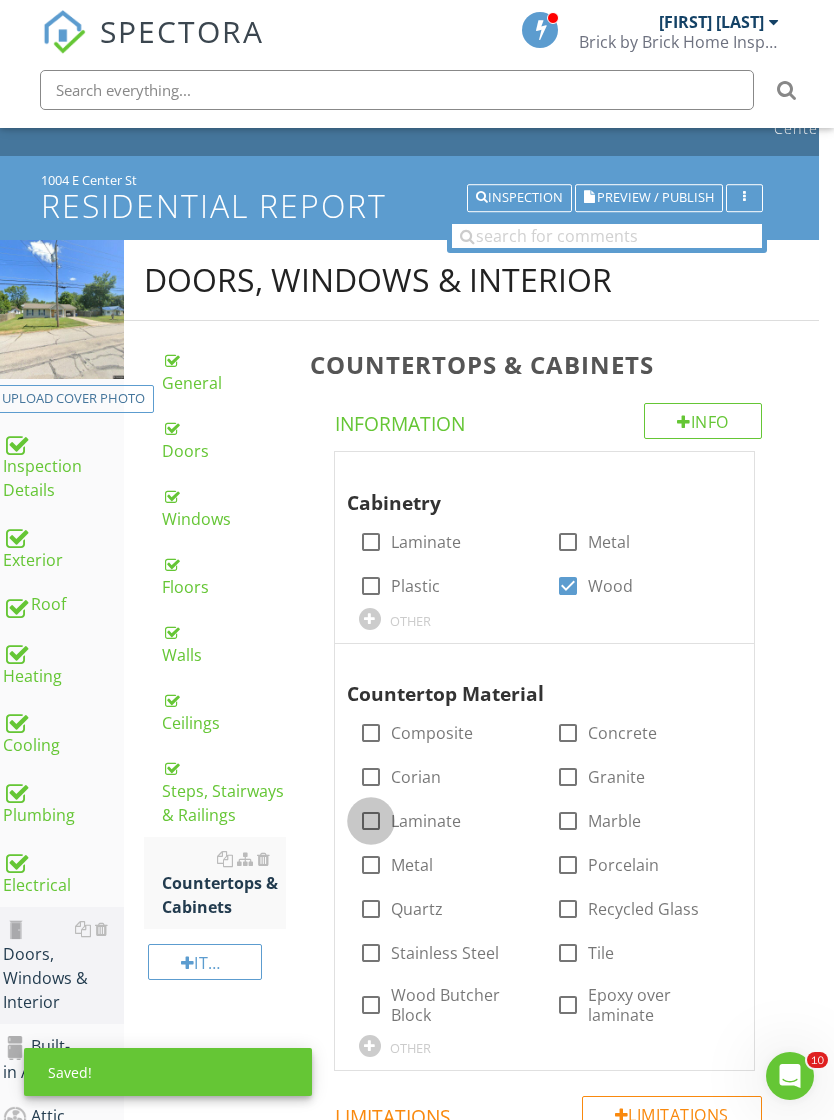 click at bounding box center [371, 821] 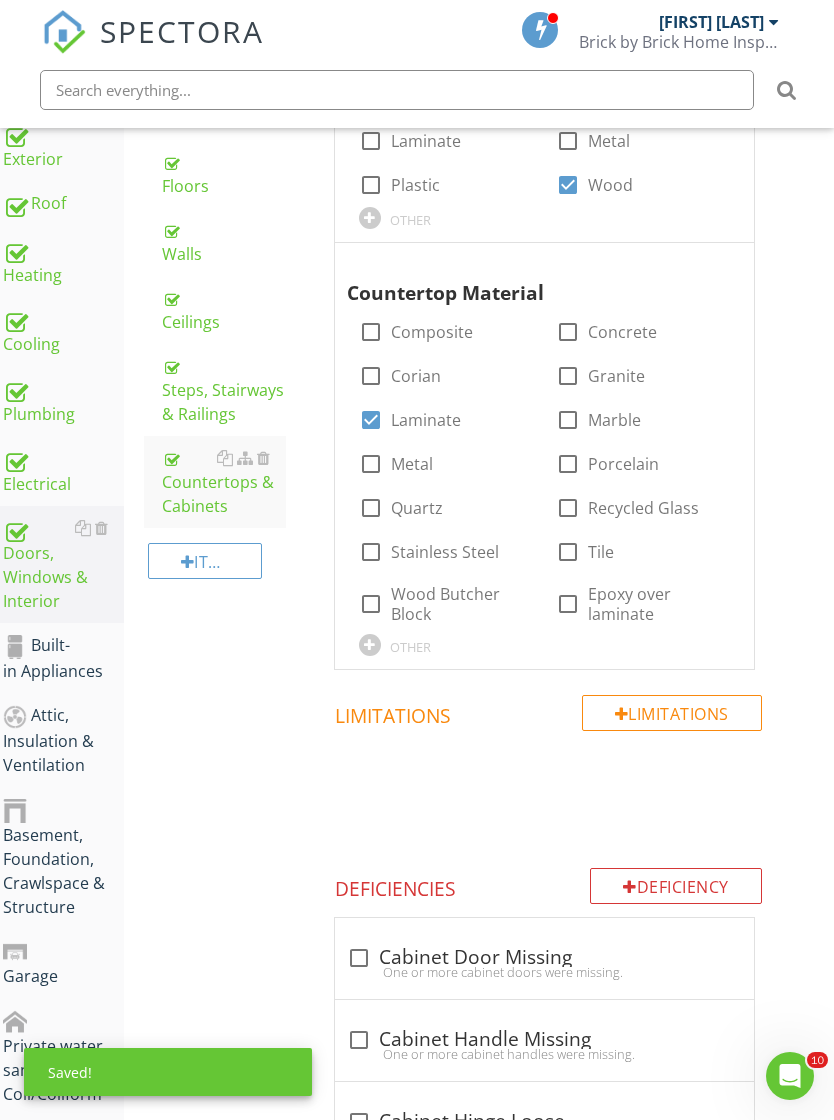scroll, scrollTop: 529, scrollLeft: 15, axis: both 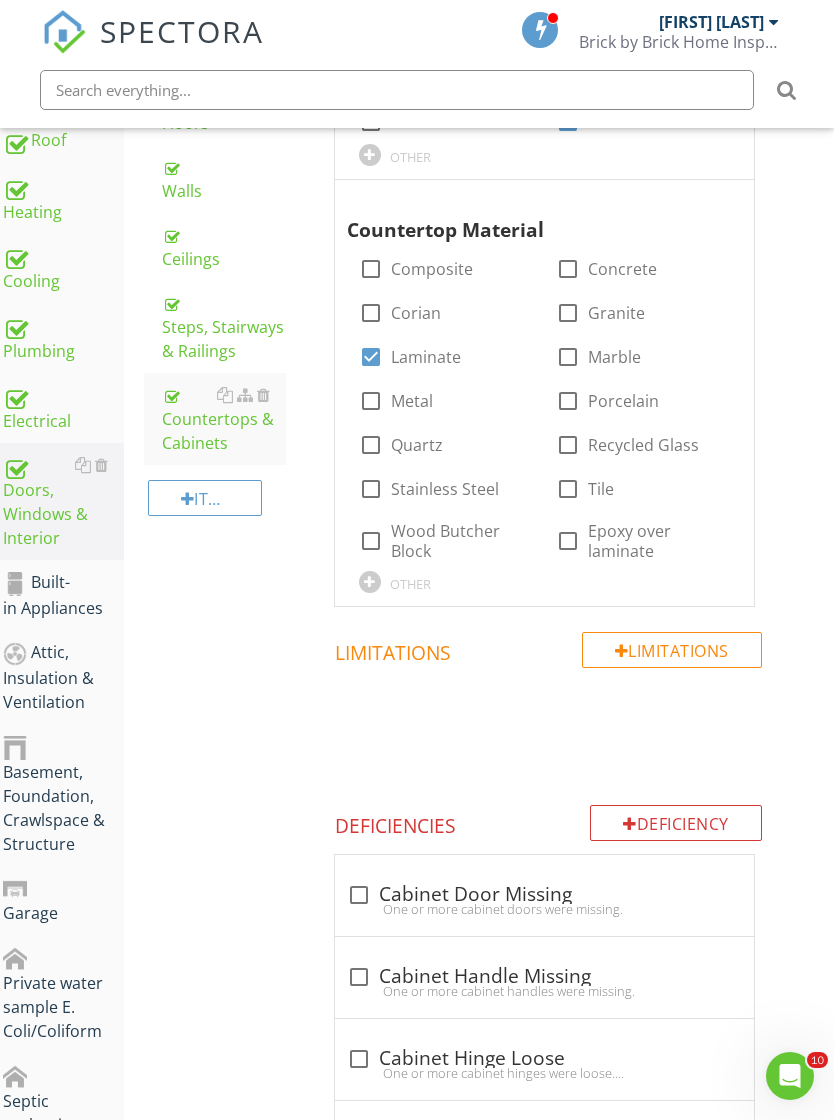 click on "Built-in Appliances" at bounding box center (63, 595) 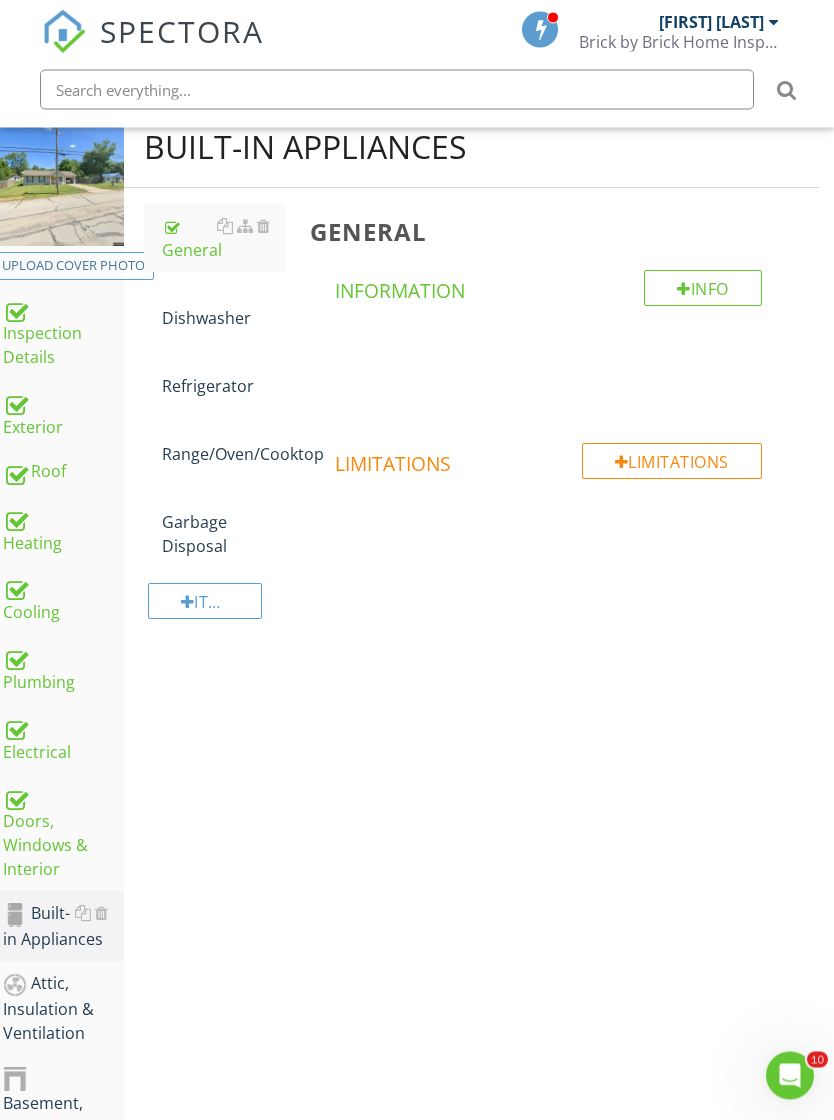 scroll, scrollTop: 198, scrollLeft: 15, axis: both 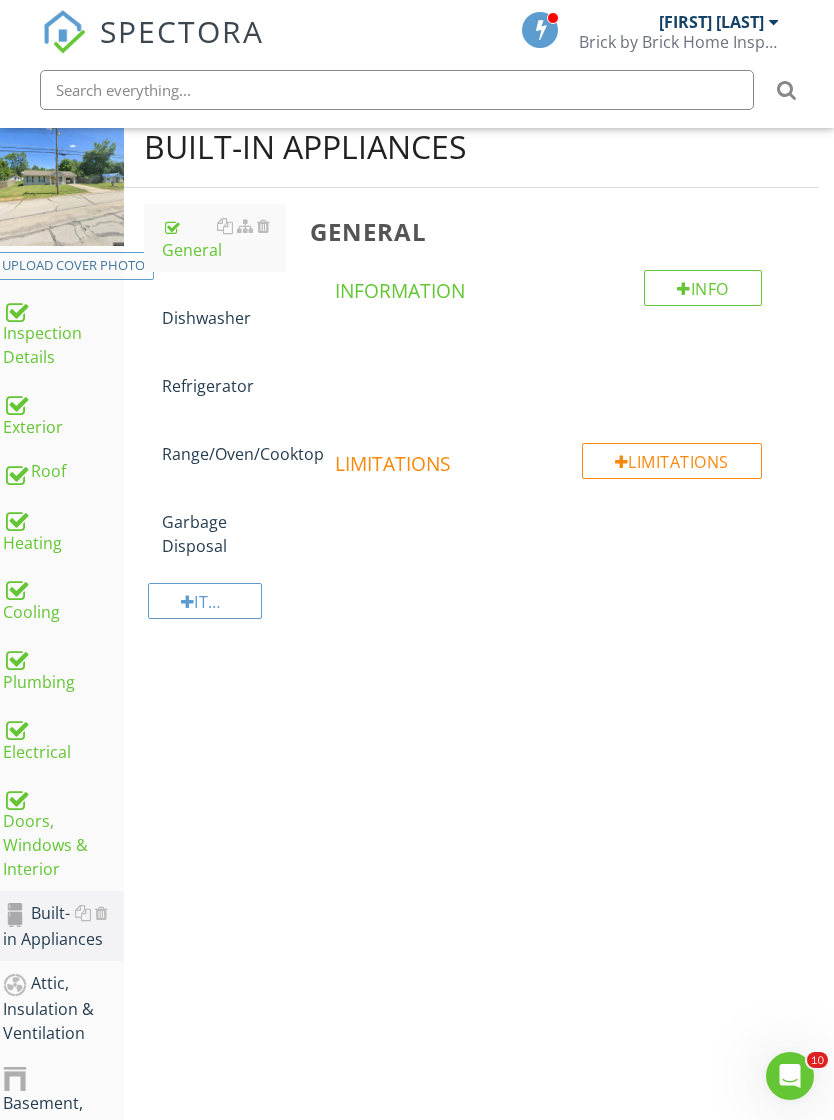 click at bounding box center [101, 913] 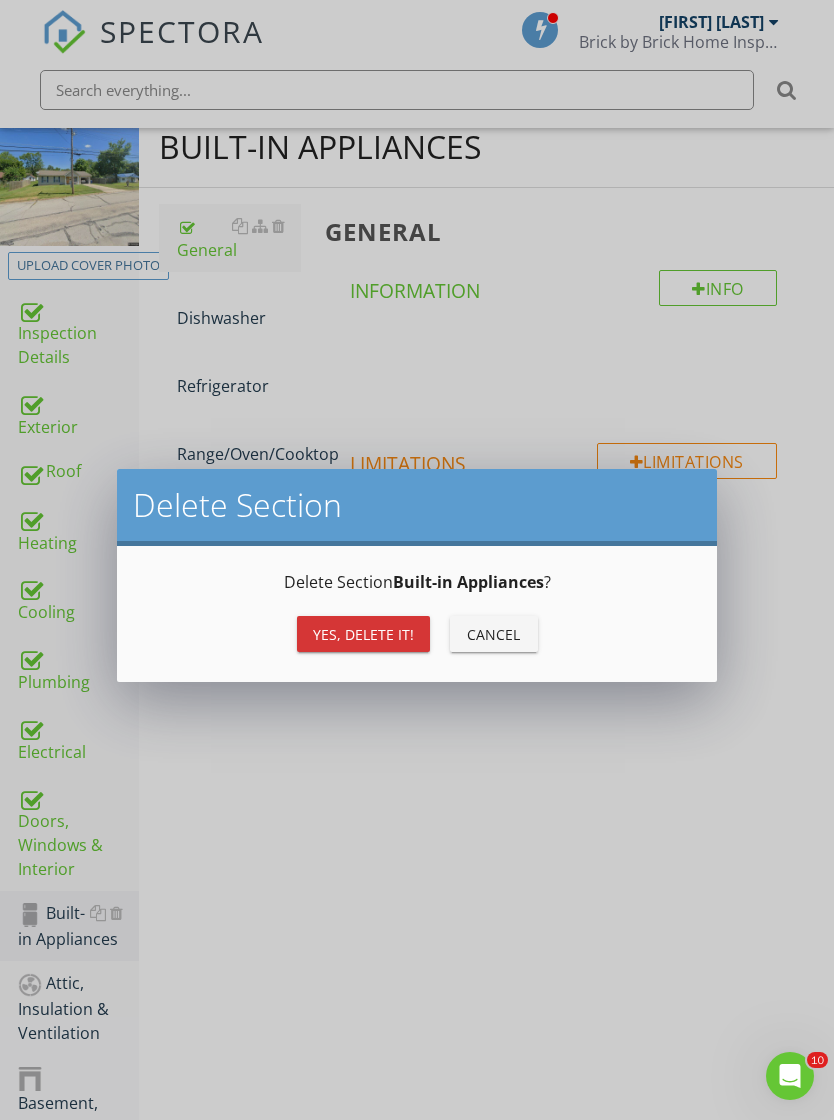 click on "Yes, Delete it!" at bounding box center (363, 634) 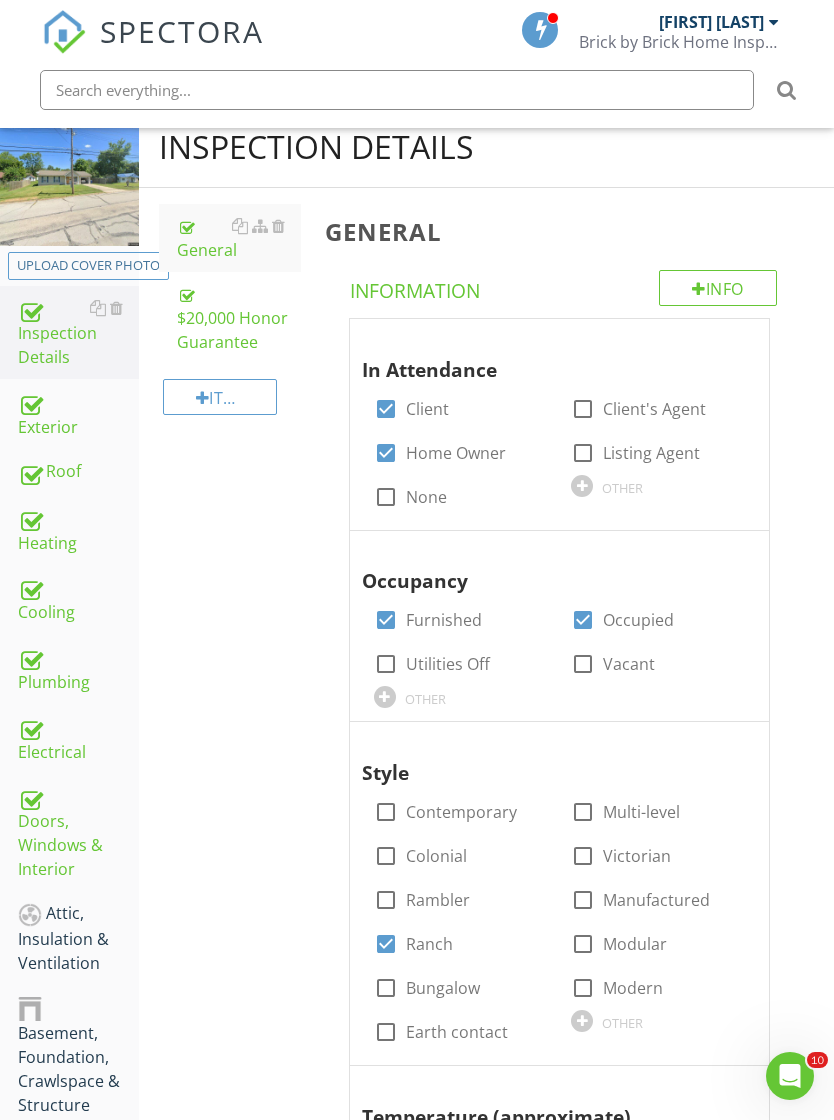 click on "Attic, Insulation & Ventilation" at bounding box center (78, 938) 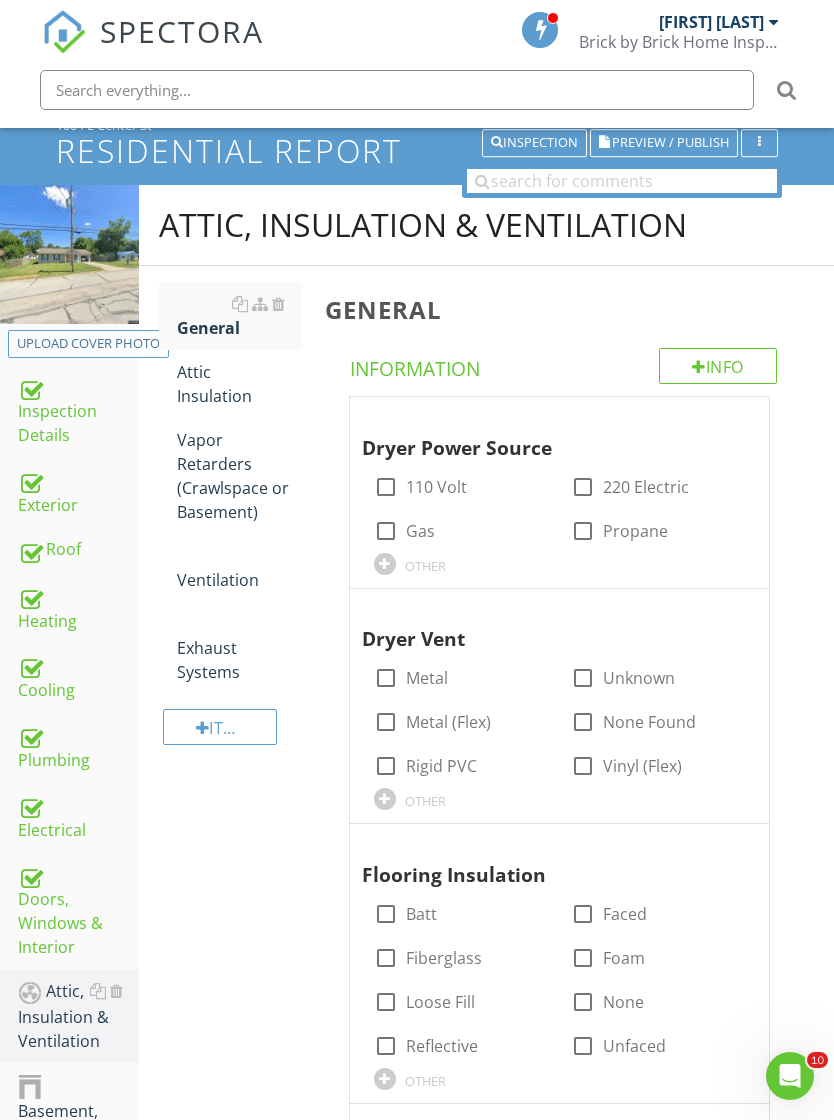 scroll, scrollTop: 0, scrollLeft: 0, axis: both 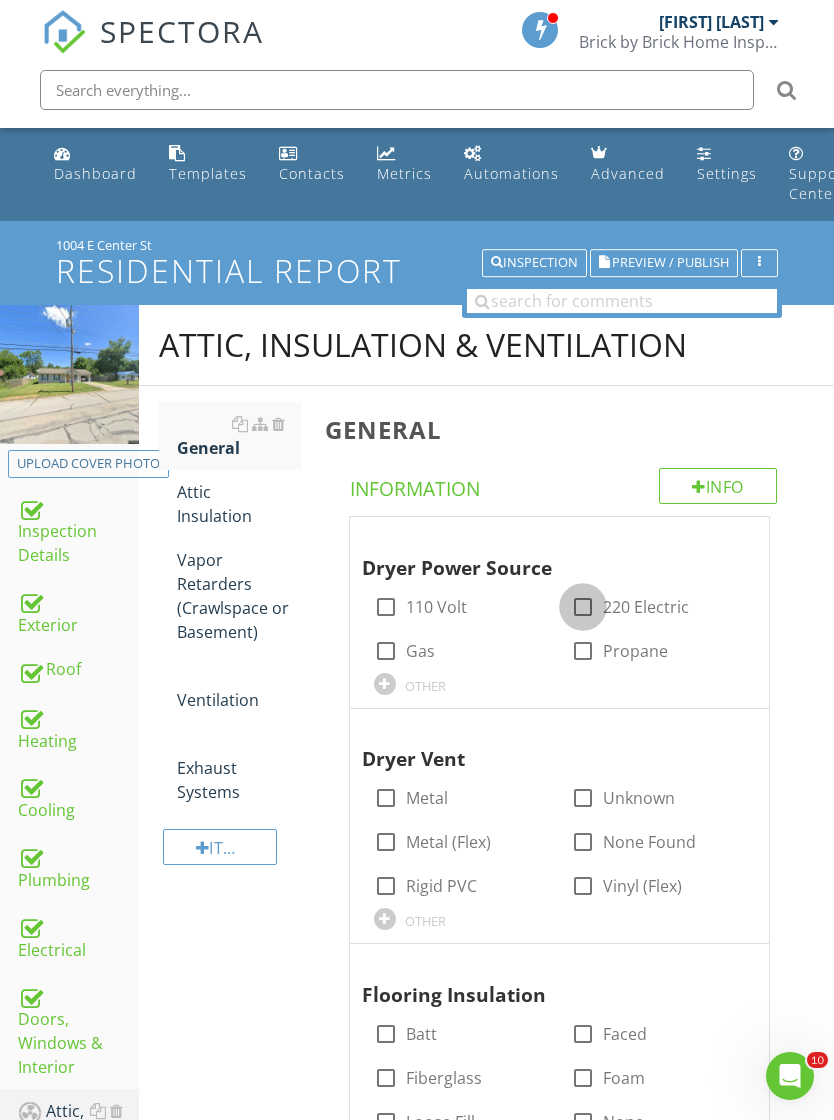 click at bounding box center [583, 607] 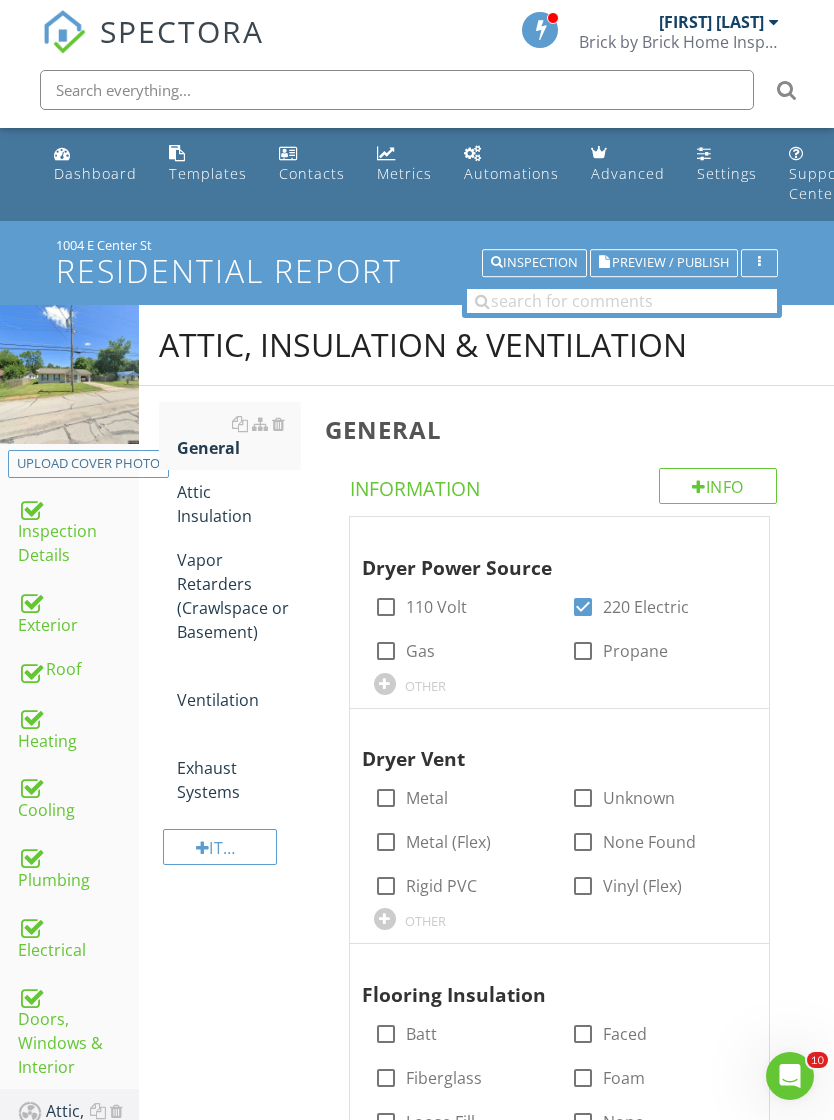 click on "Metal (Flex)" at bounding box center (448, 842) 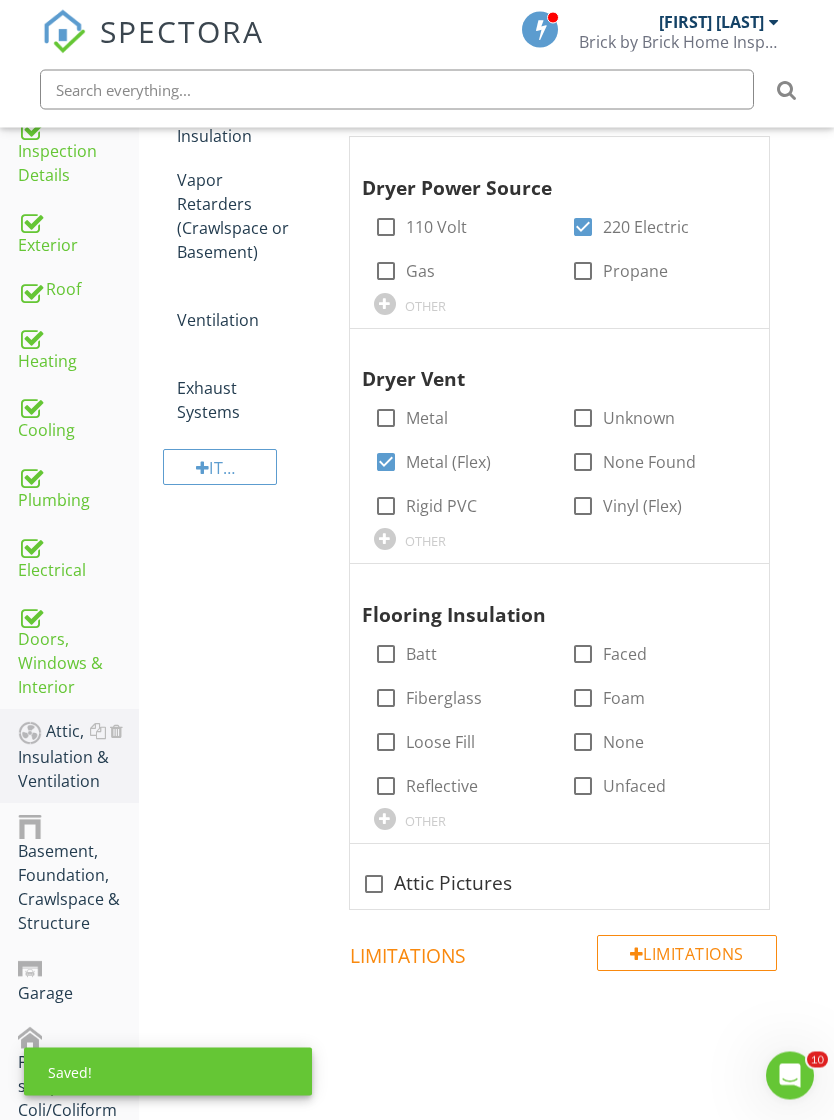 scroll, scrollTop: 511, scrollLeft: 0, axis: vertical 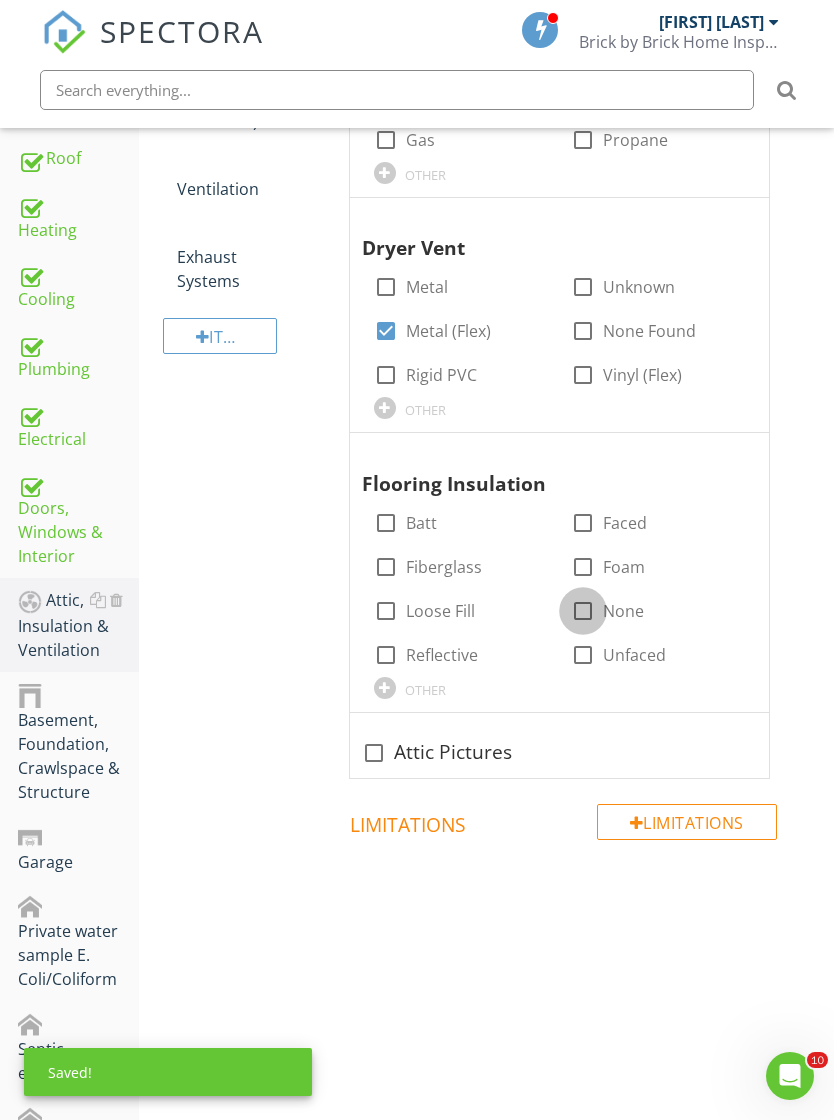 click at bounding box center [583, 611] 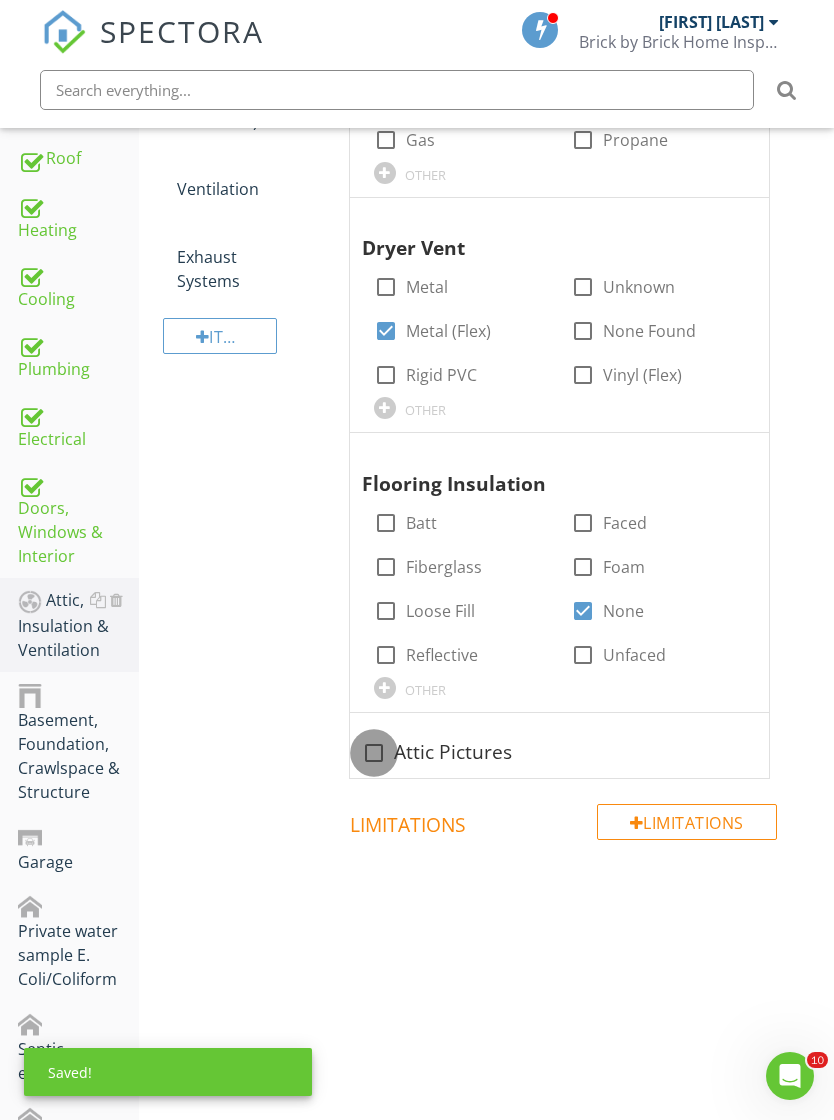 click at bounding box center (374, 753) 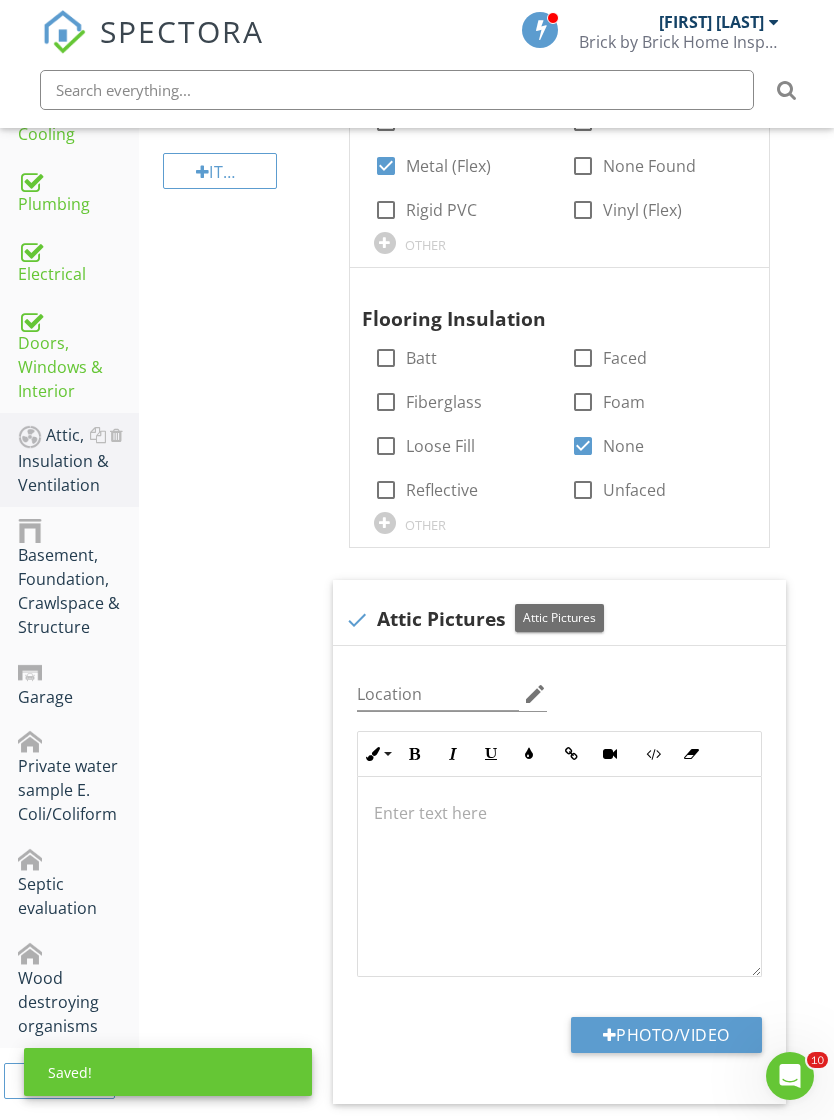 scroll, scrollTop: 883, scrollLeft: 0, axis: vertical 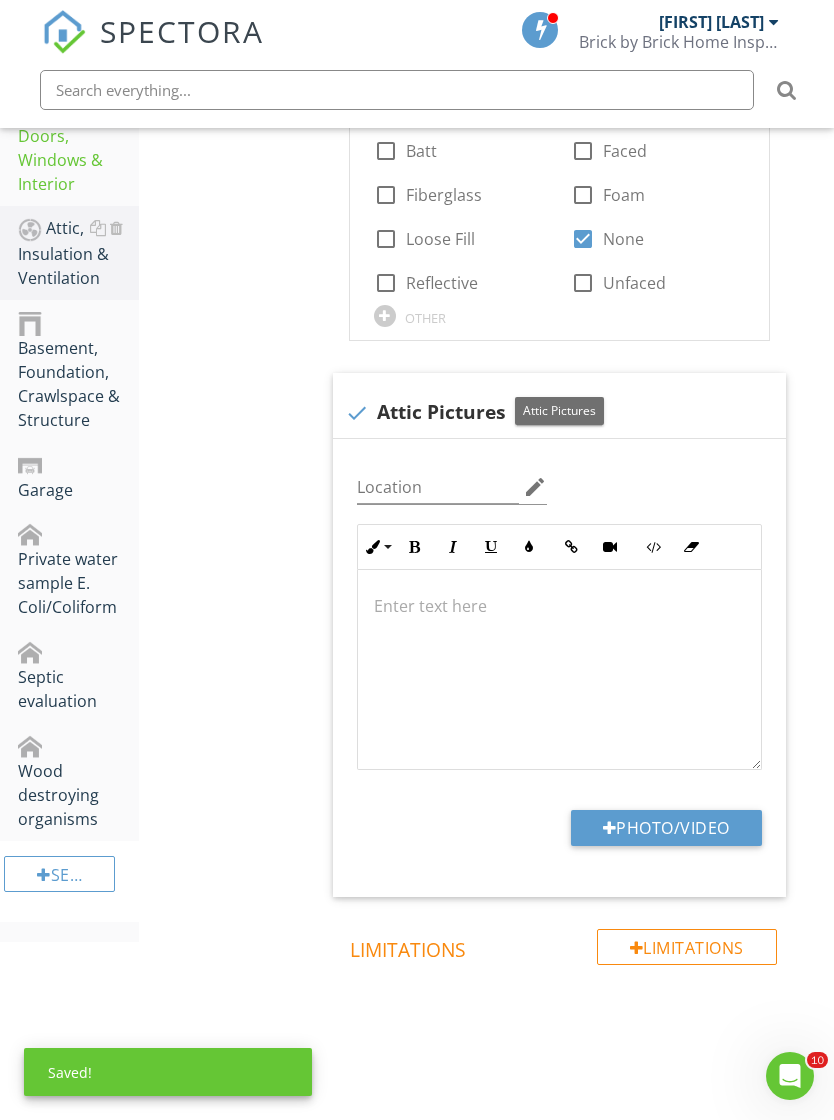 click on "Photo/Video" at bounding box center (666, 828) 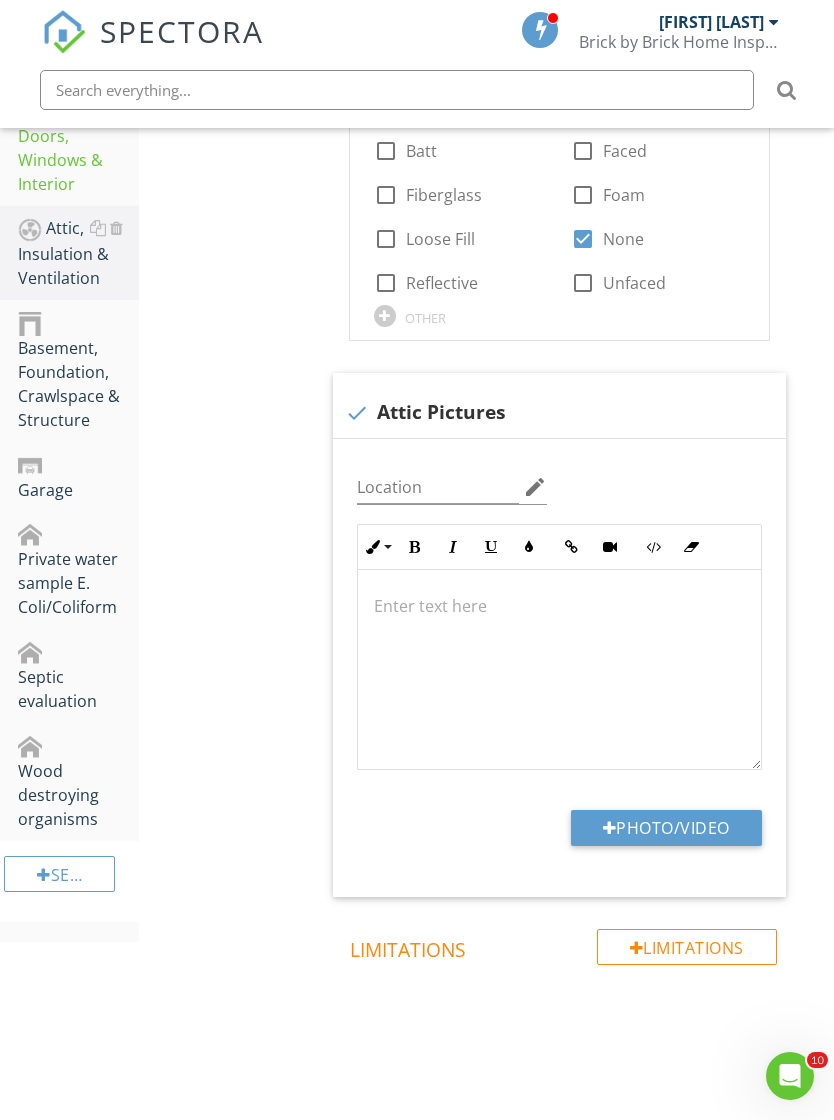 type on "C:\fakepath\IMG_1186.jpeg" 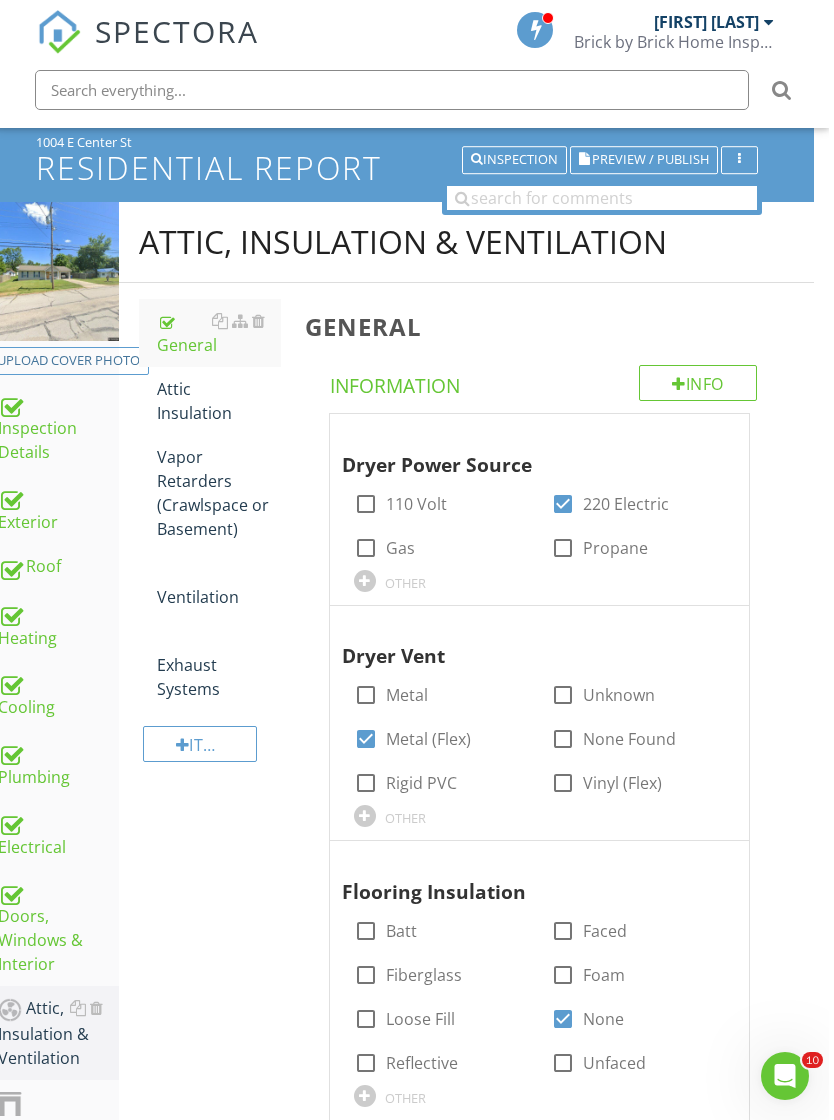 scroll, scrollTop: 0, scrollLeft: 15, axis: horizontal 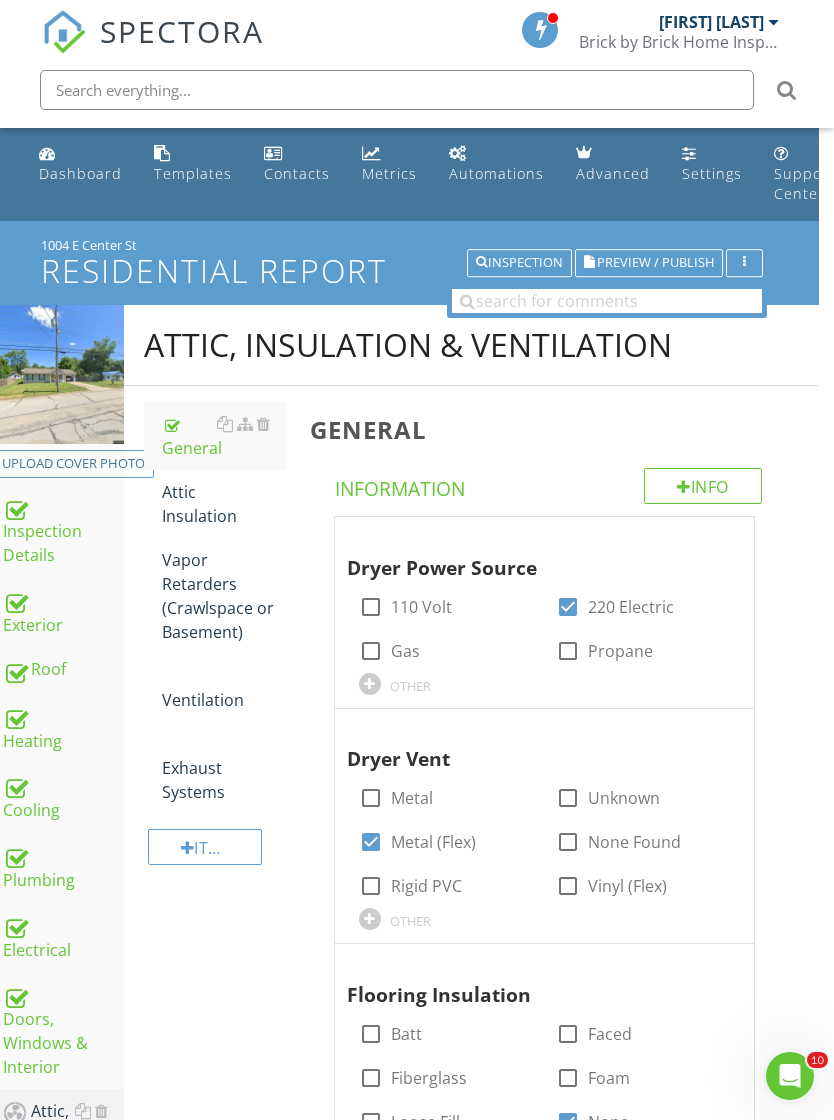 click on "Attic Insulation" at bounding box center [224, 504] 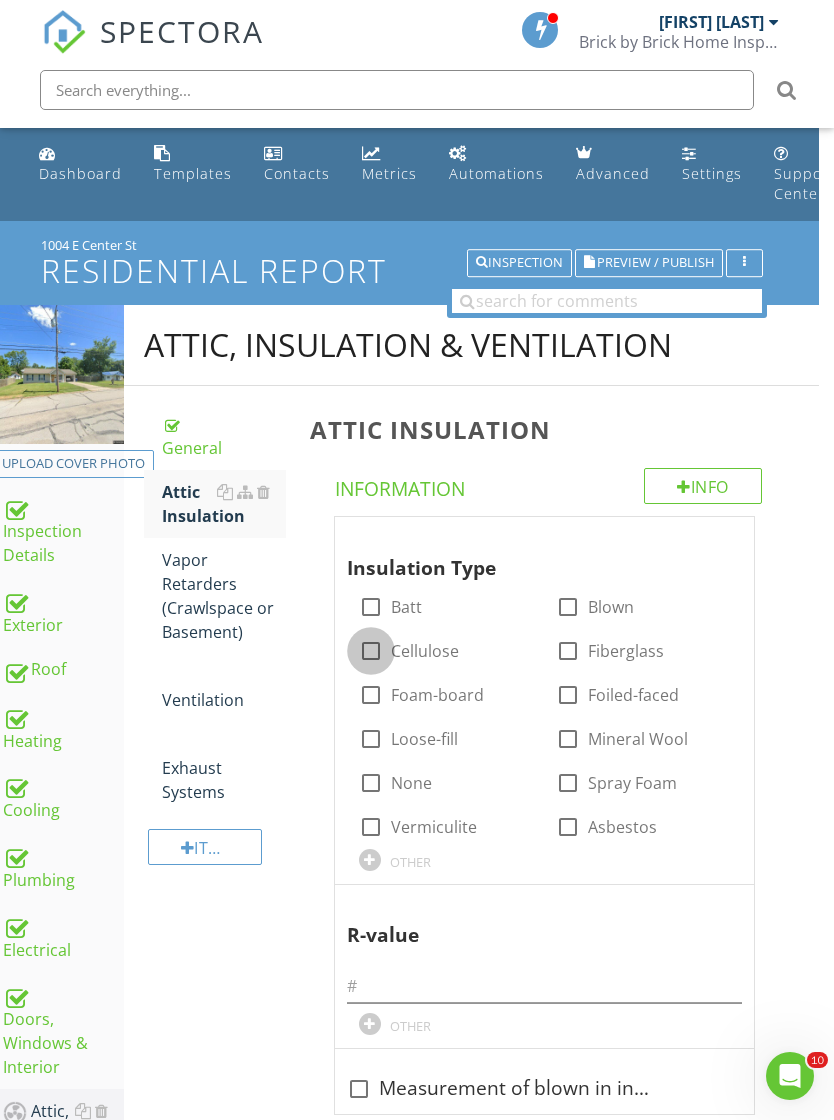 click at bounding box center [371, 651] 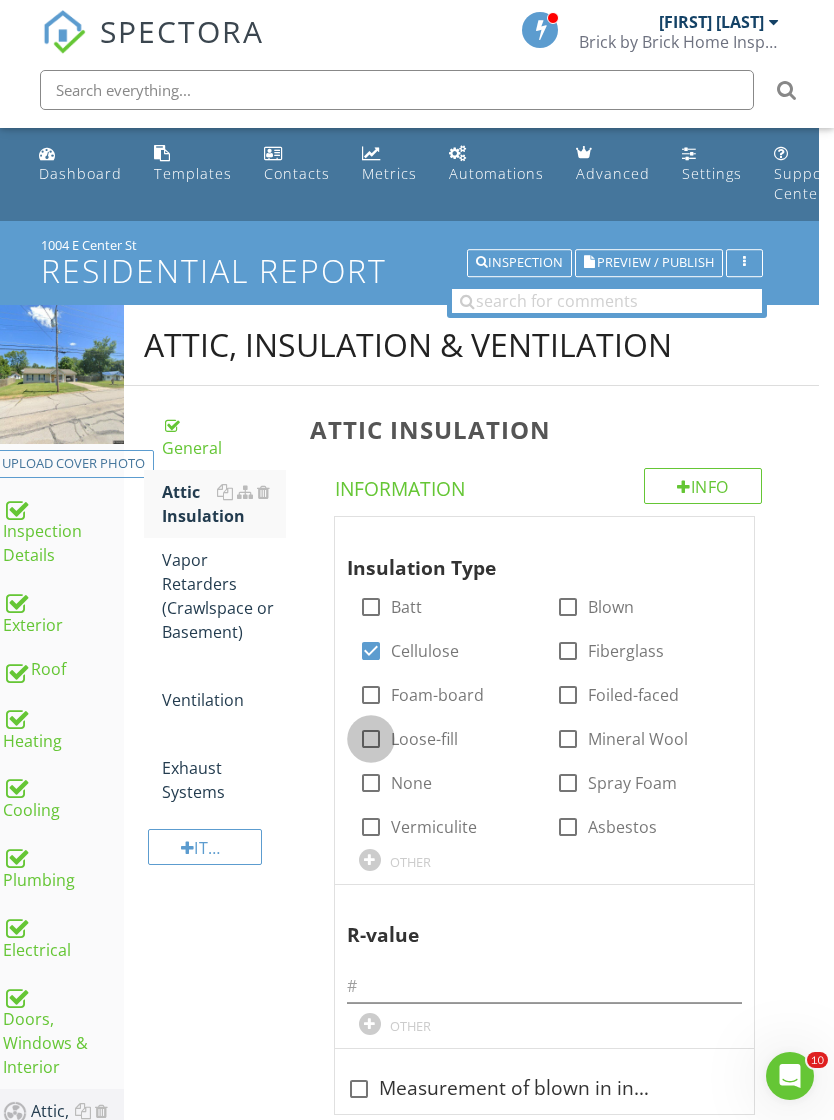 click at bounding box center (371, 739) 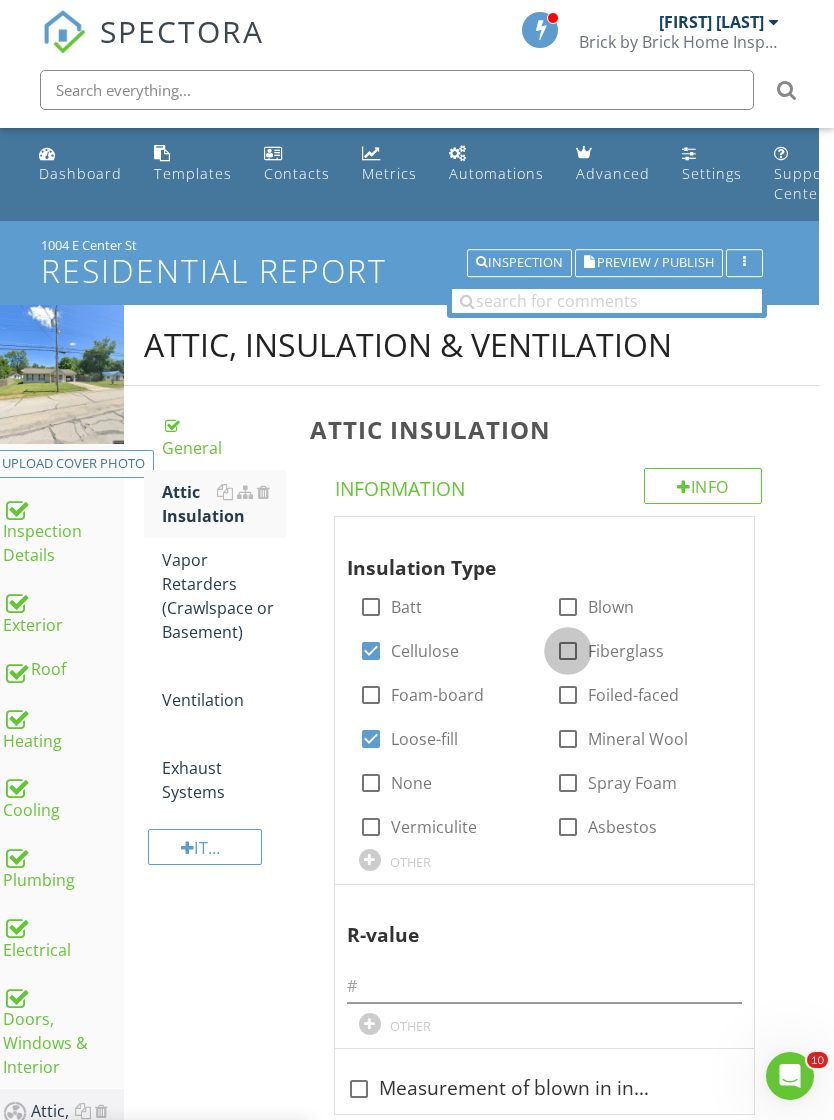 click at bounding box center (568, 651) 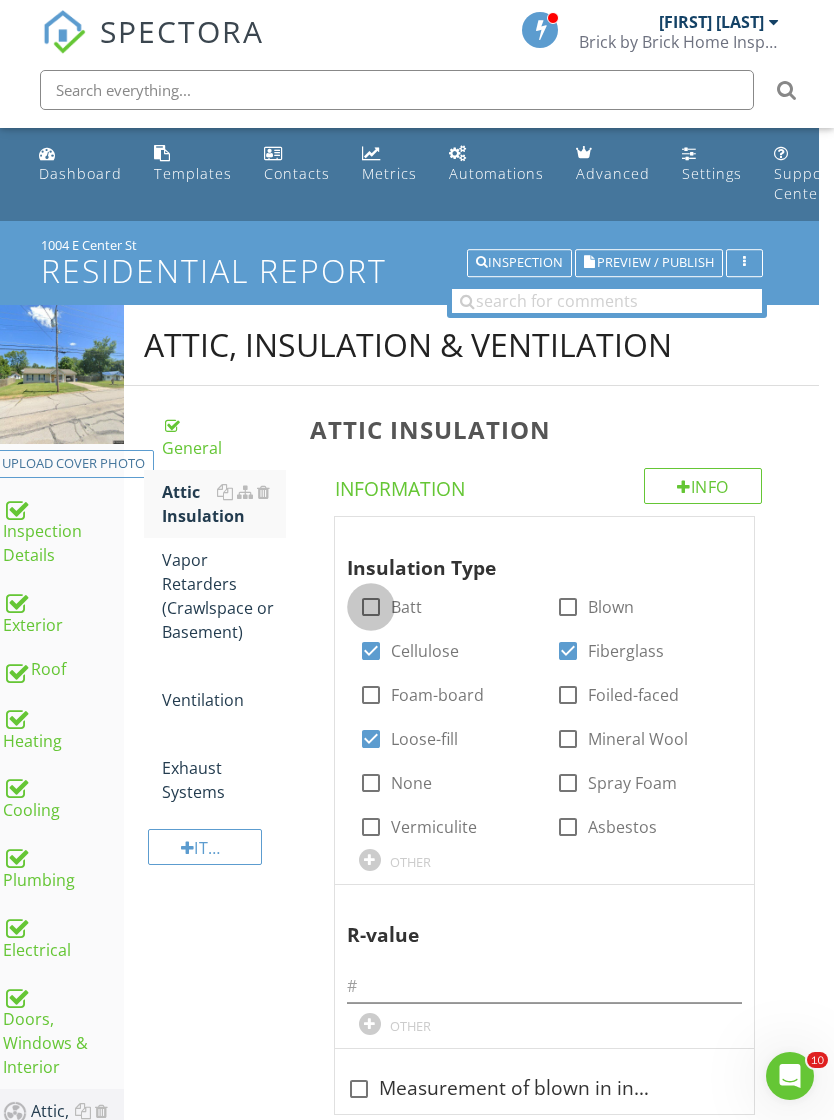 click at bounding box center [371, 607] 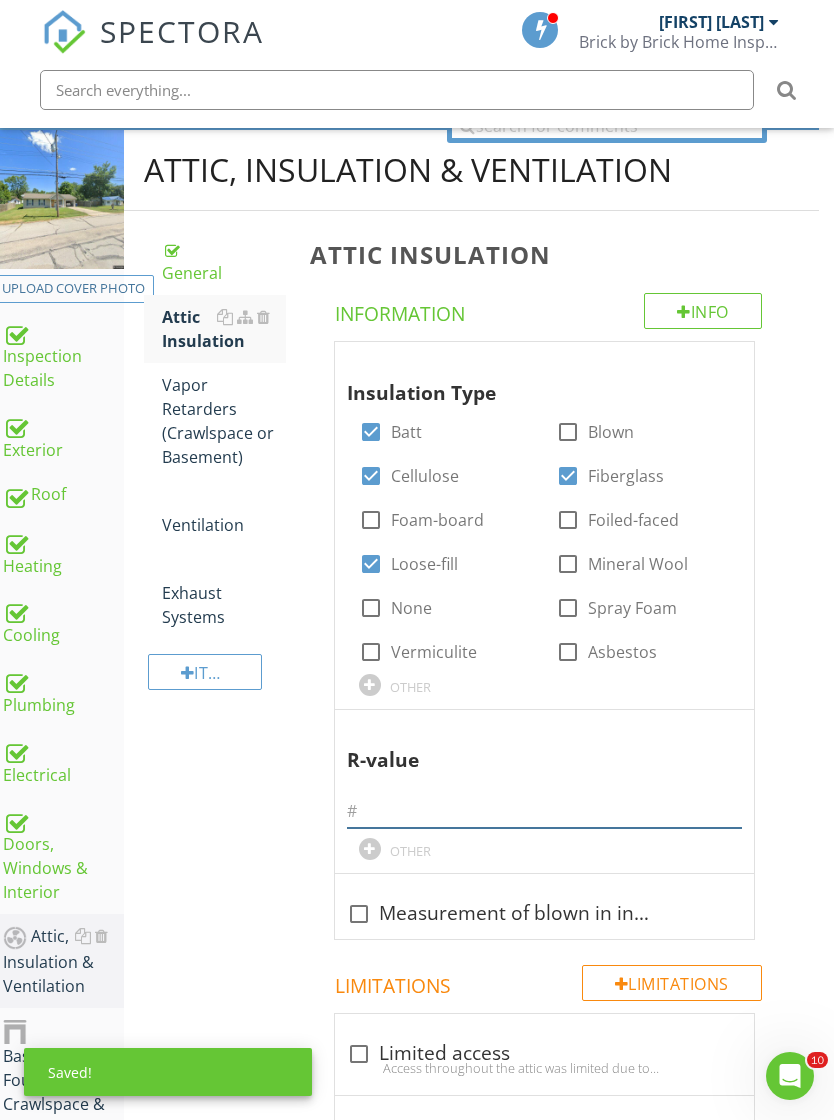 click at bounding box center [544, 811] 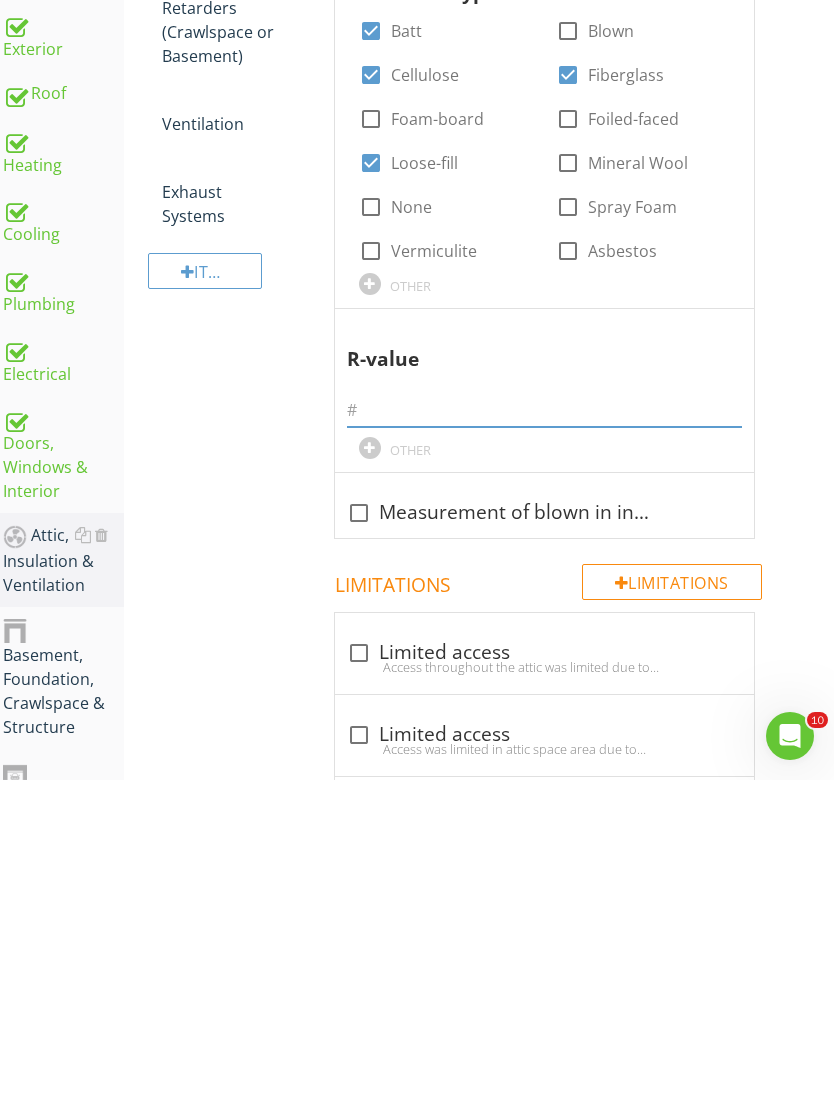 scroll, scrollTop: 576, scrollLeft: 15, axis: both 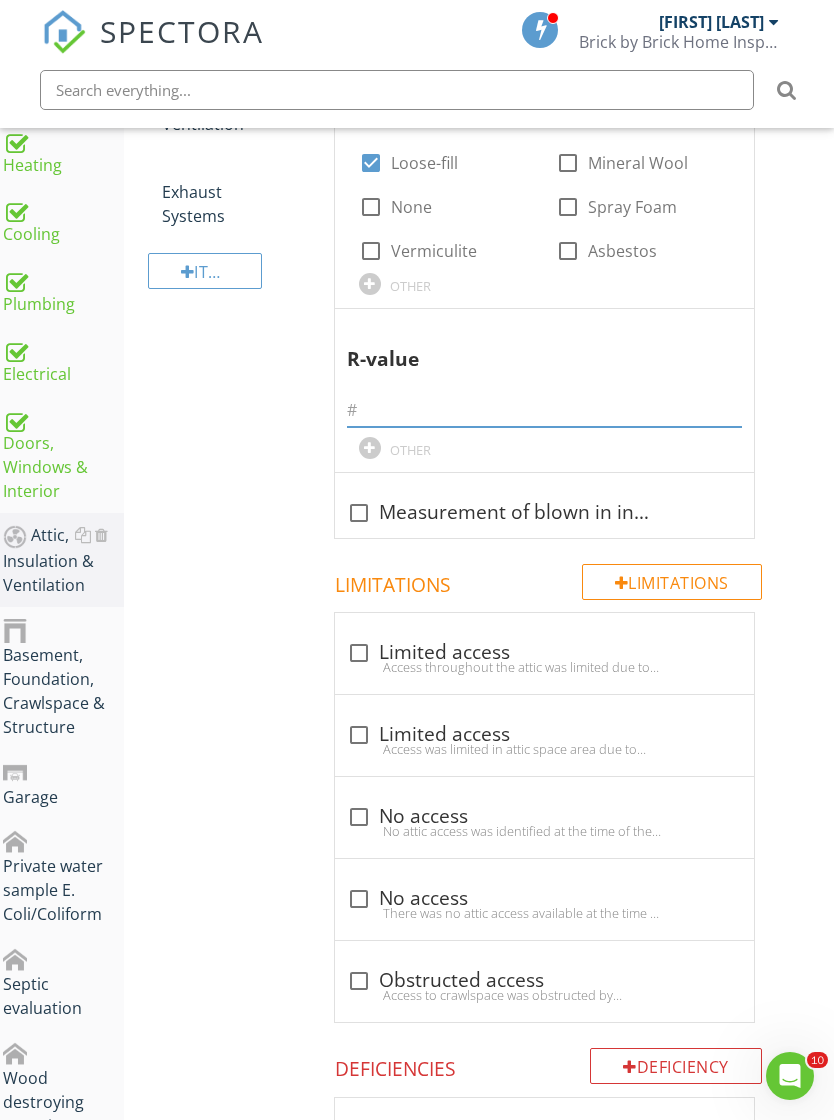 click at bounding box center (544, 410) 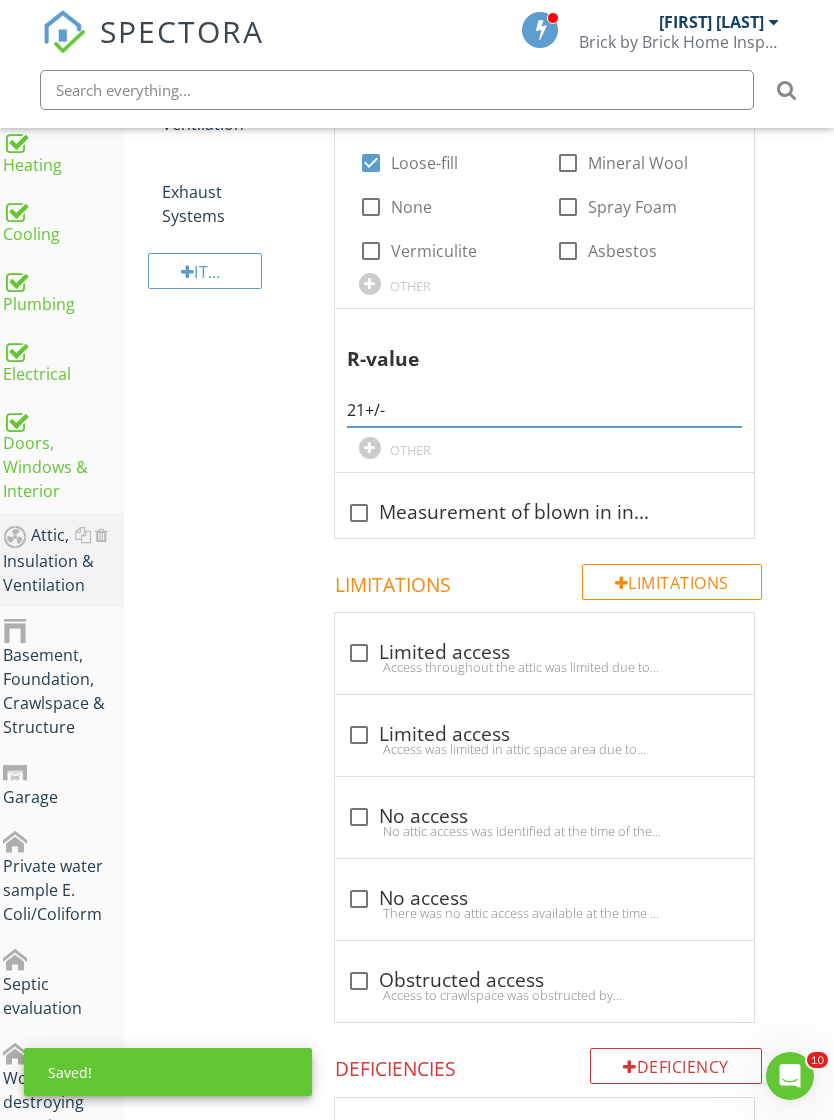 type on "21+/-" 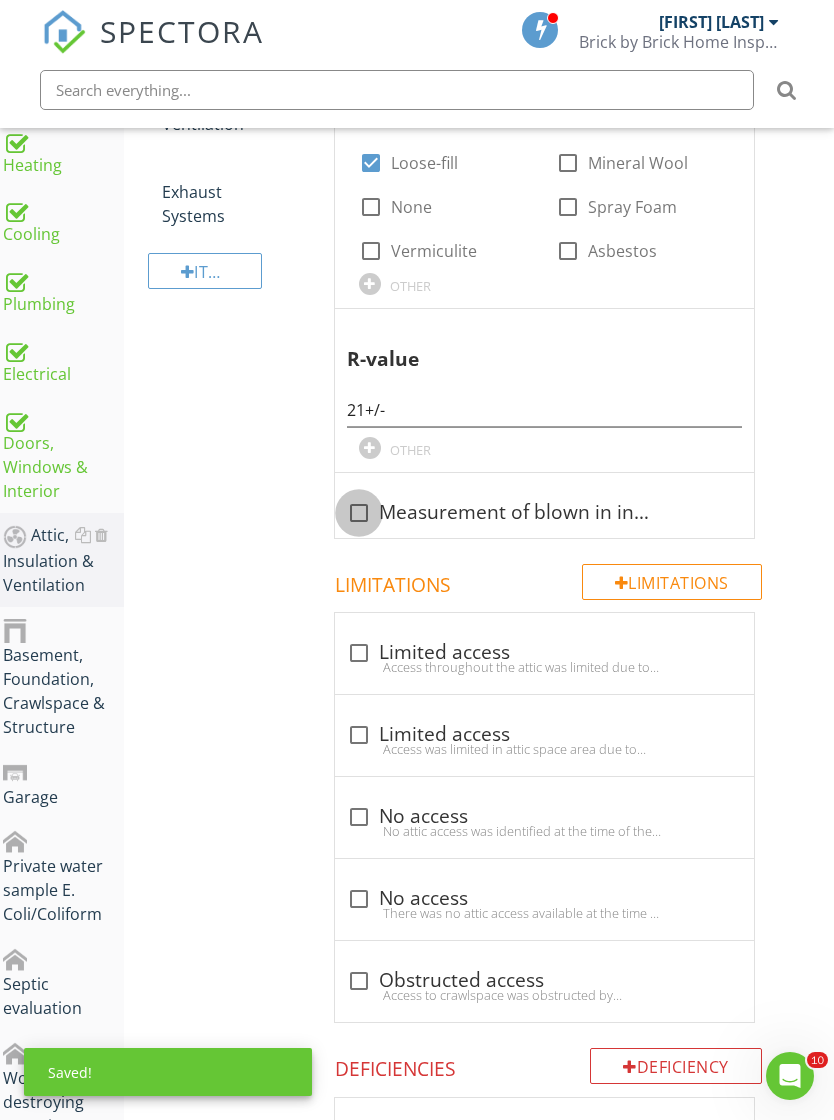 click at bounding box center [359, 513] 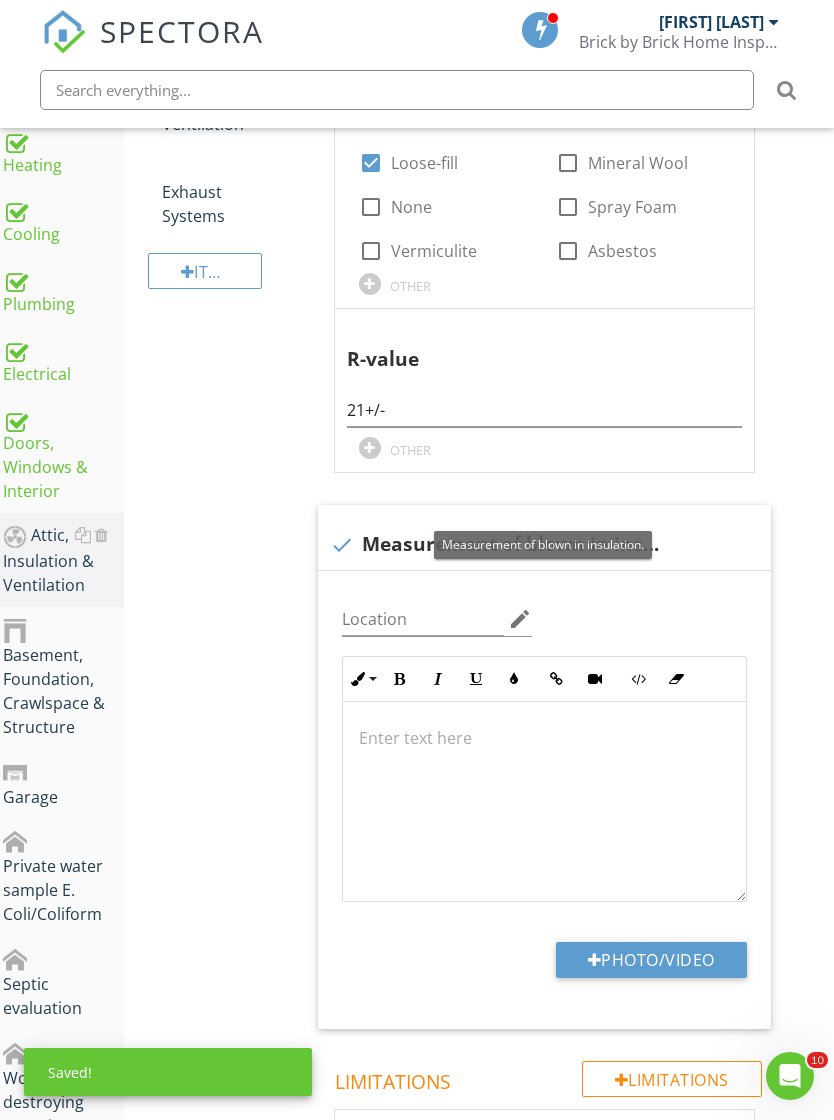 click on "Photo/Video" at bounding box center (651, 960) 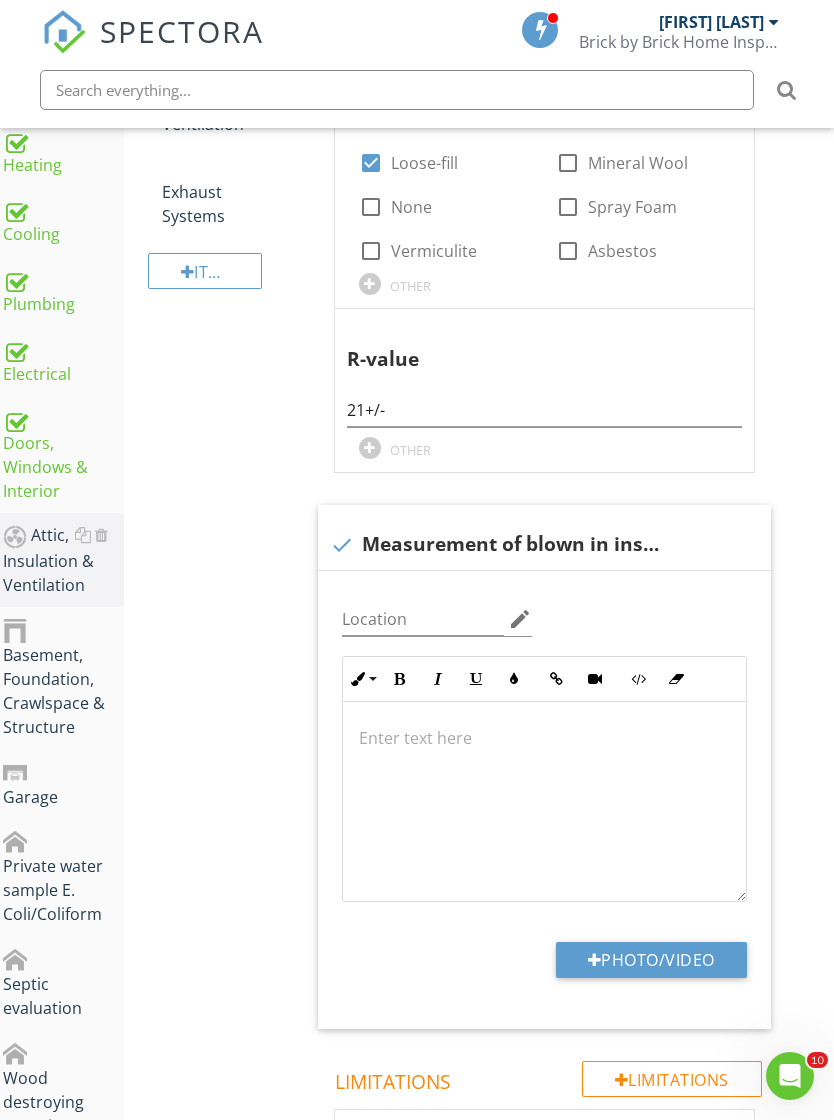 type on "C:\fakepath\IMG_1191.jpeg" 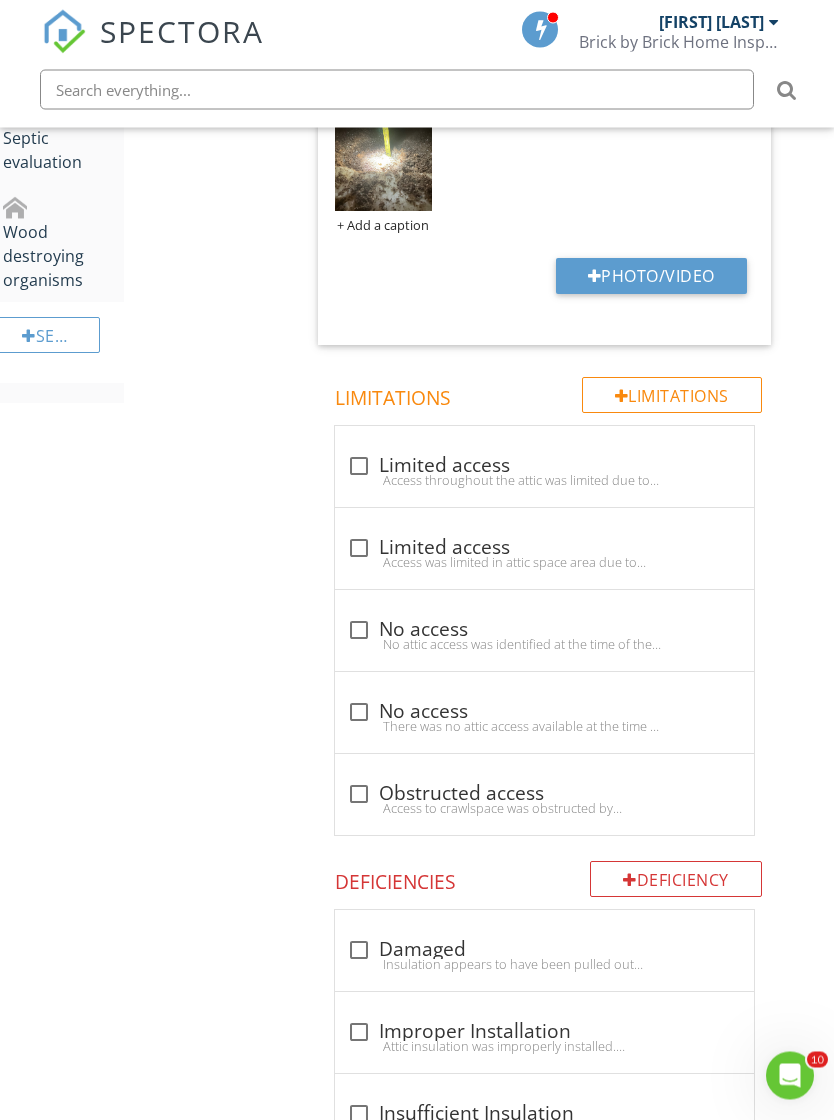 scroll, scrollTop: 1554, scrollLeft: 15, axis: both 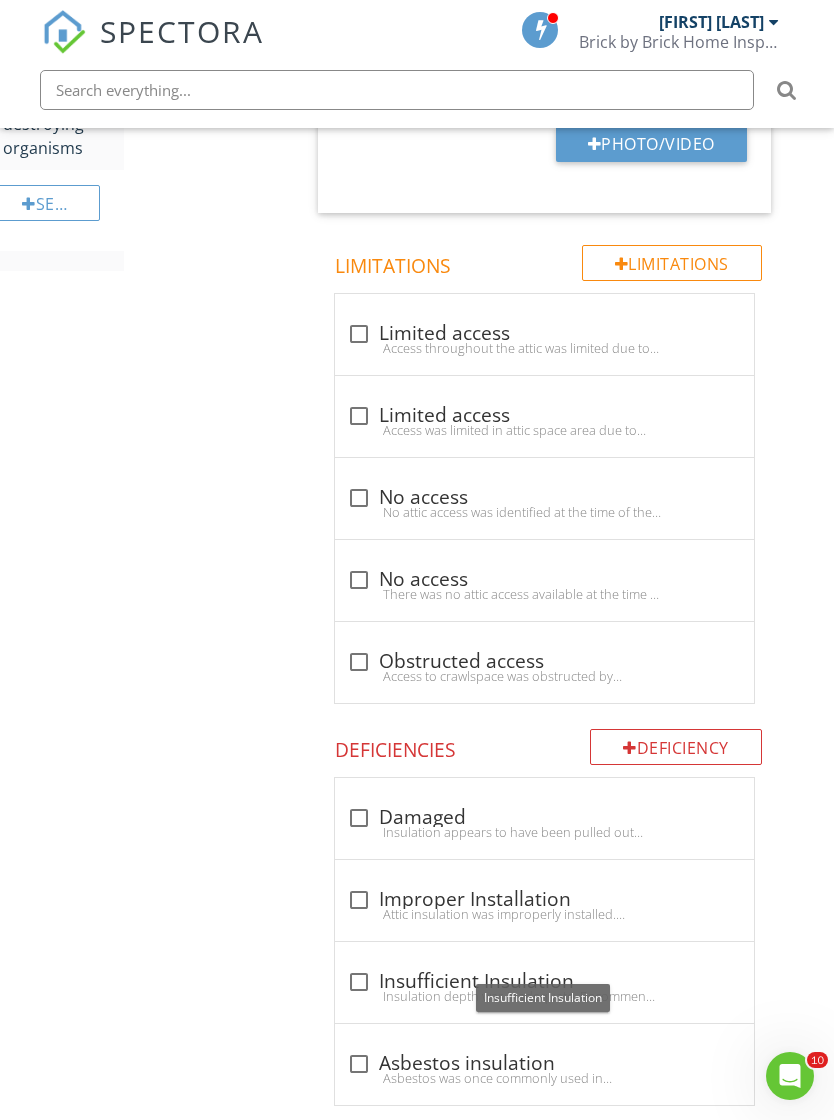 click at bounding box center [359, 982] 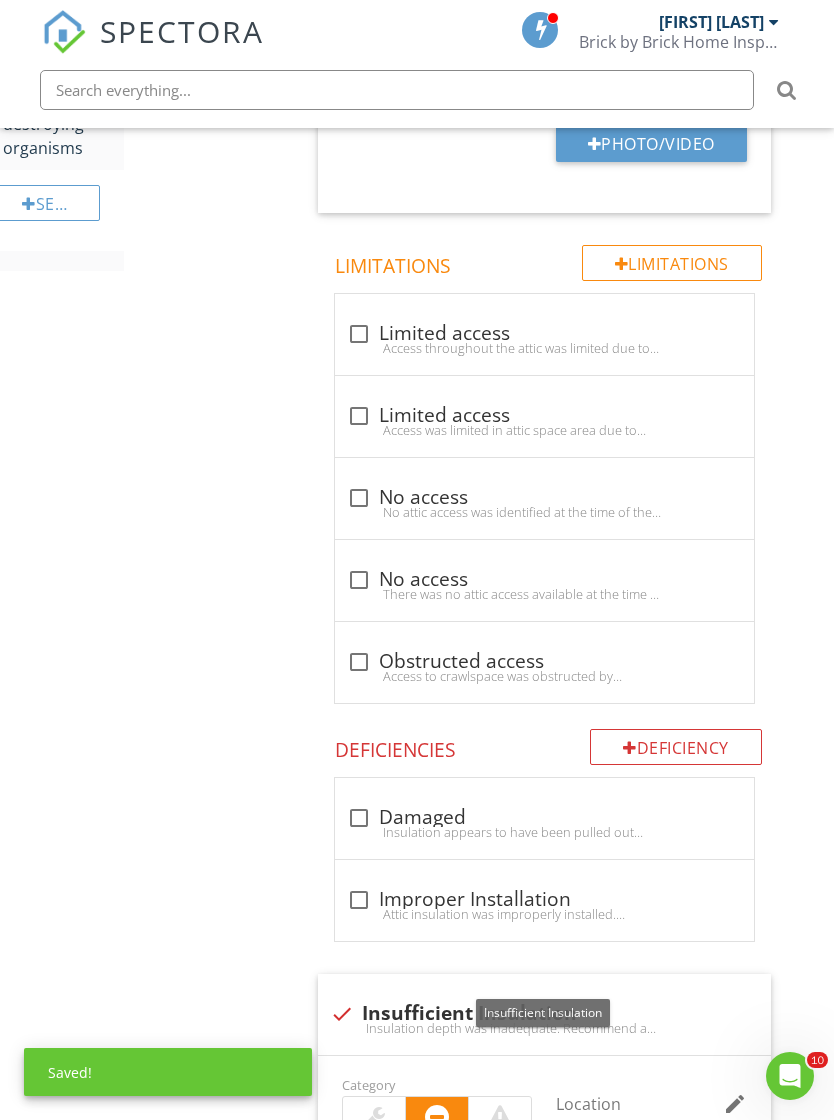 click at bounding box center [374, 1117] 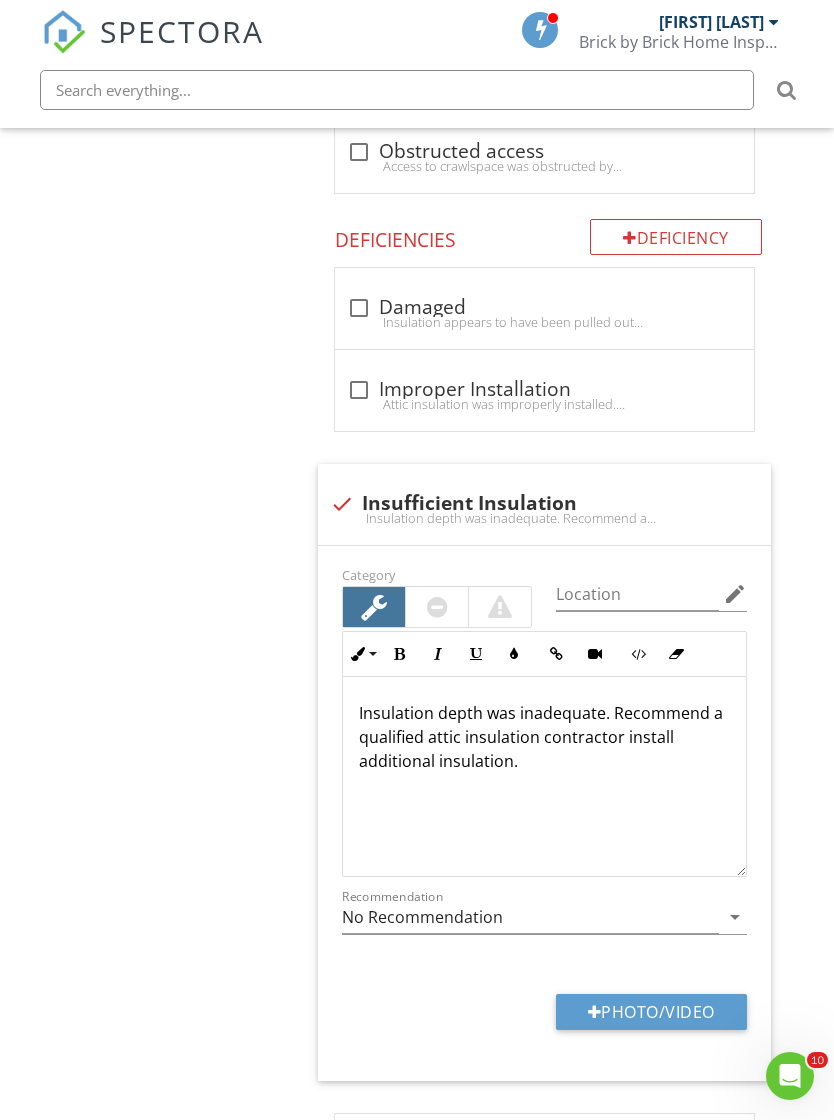 click on "Insulation depth was inadequate. Recommend a qualified attic insulation contractor install additional insulation." at bounding box center (544, 737) 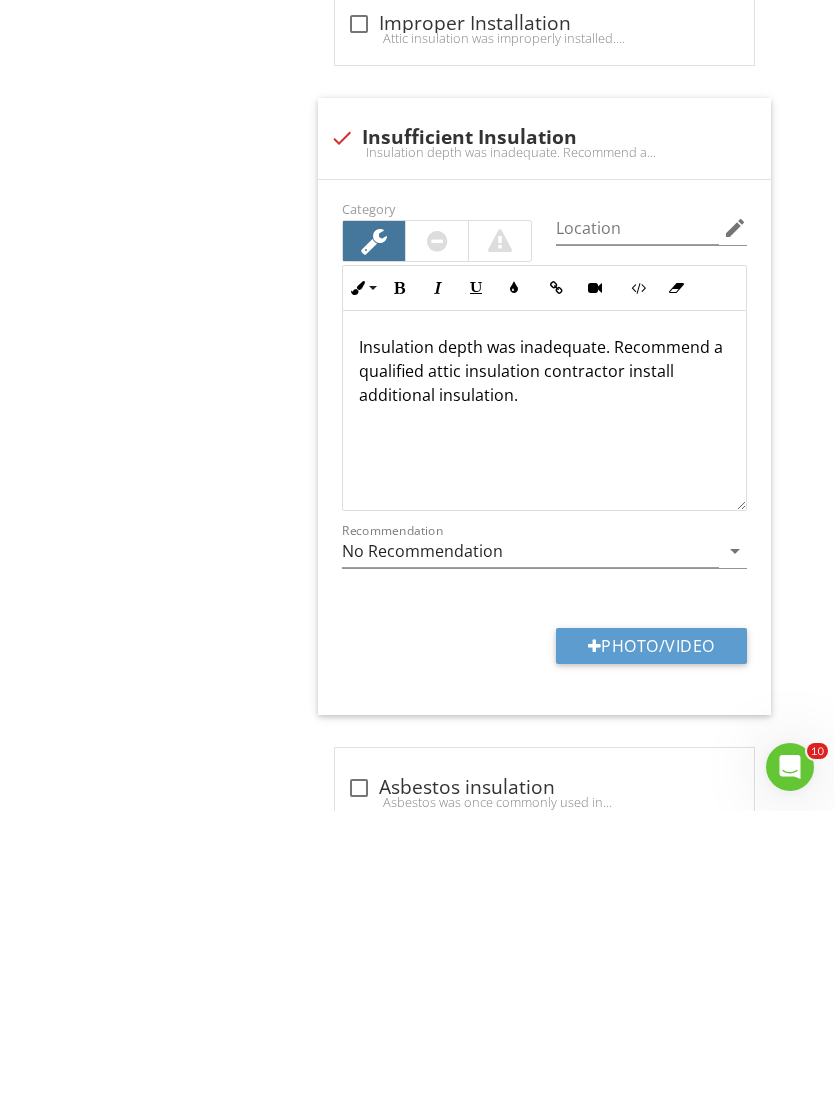 type 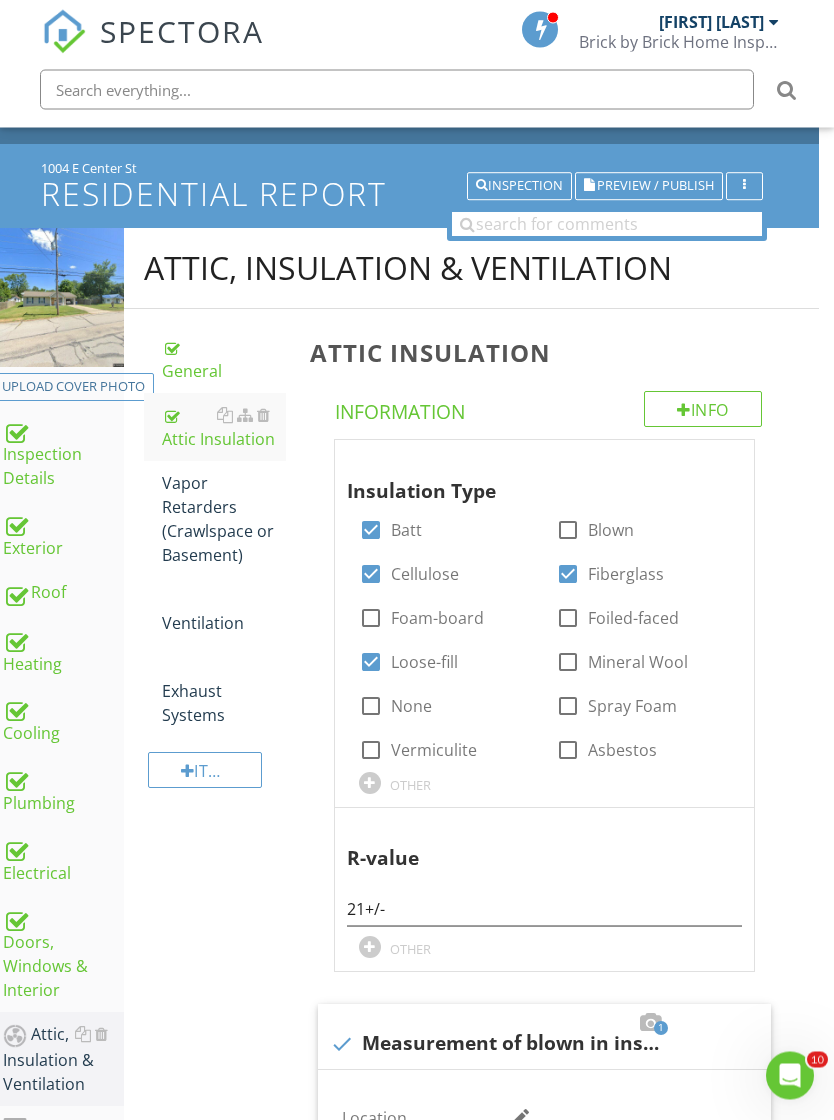 scroll, scrollTop: 0, scrollLeft: 15, axis: horizontal 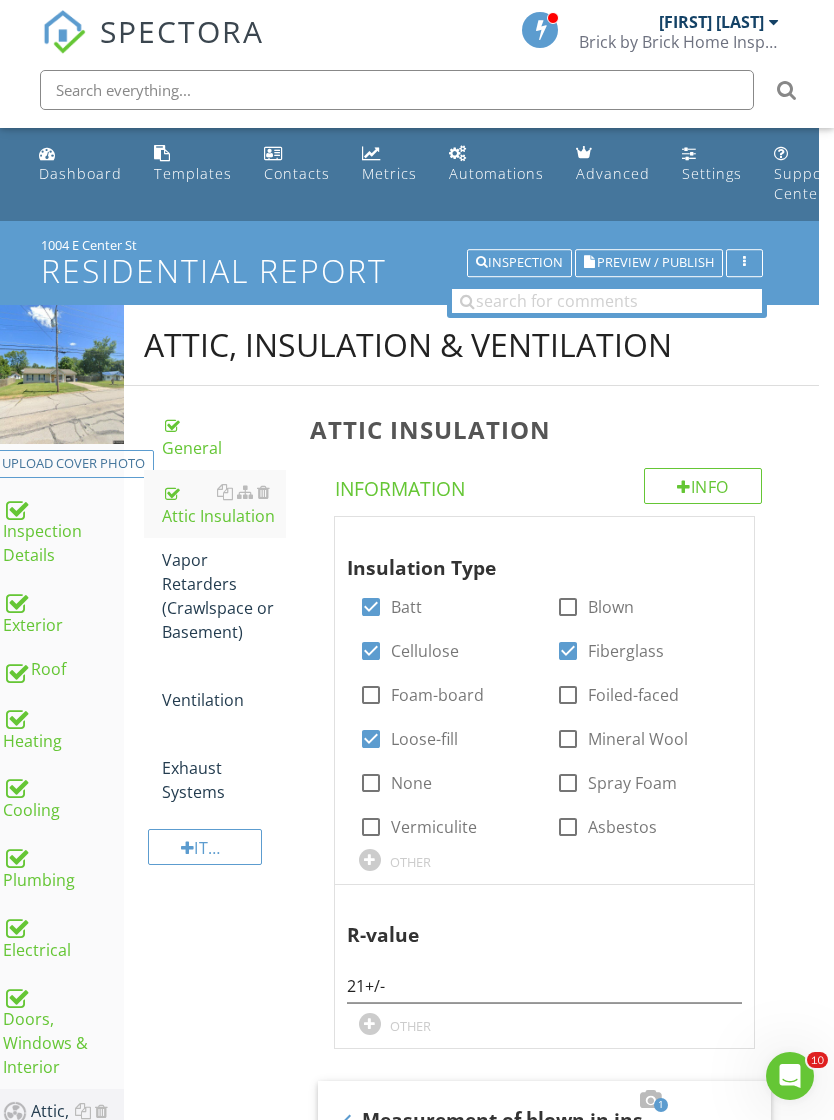 click on "Vapor Retarders (Crawlspace or Basement)" at bounding box center (224, 596) 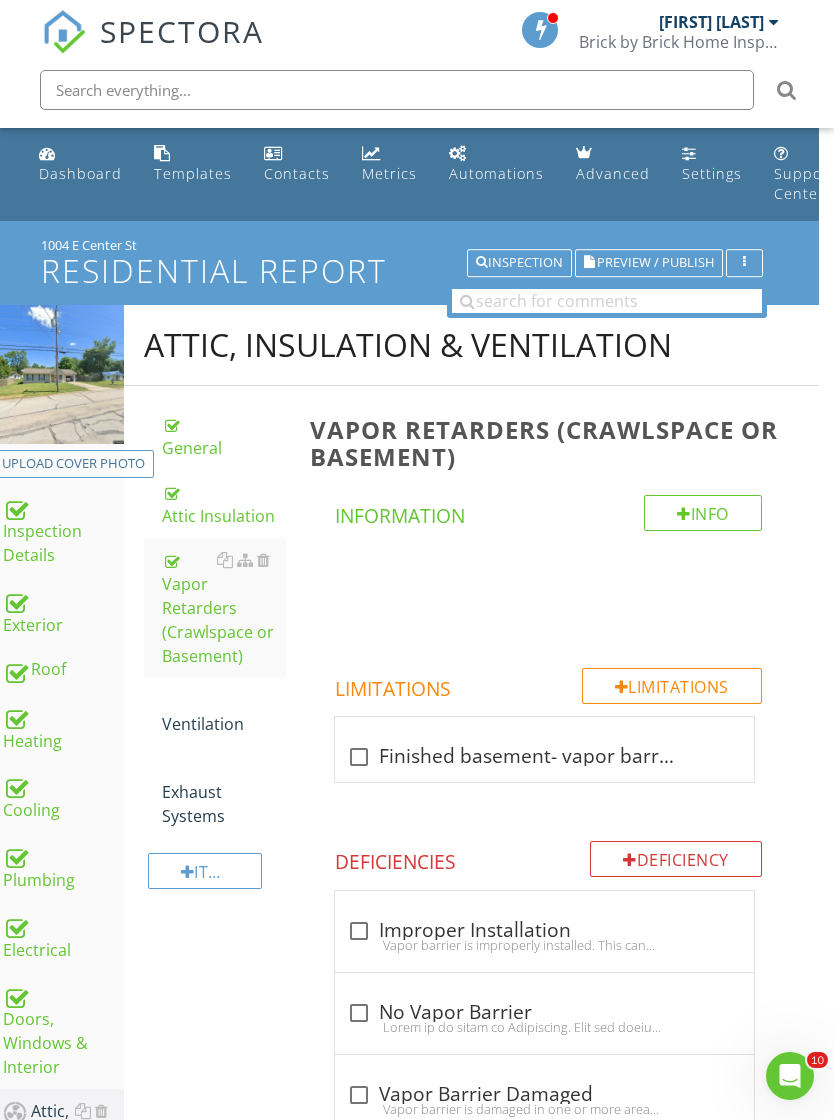 click on "Ventilation" at bounding box center [224, 712] 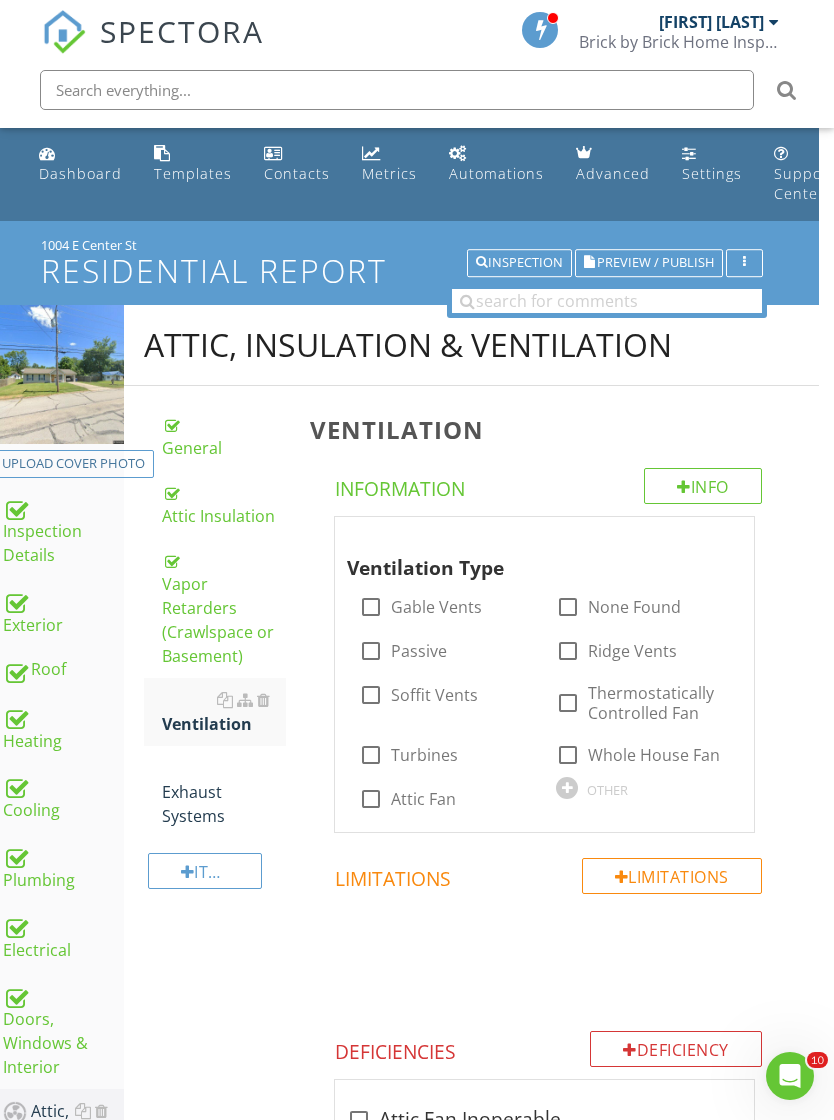 click on "Gable Vents" at bounding box center [436, 607] 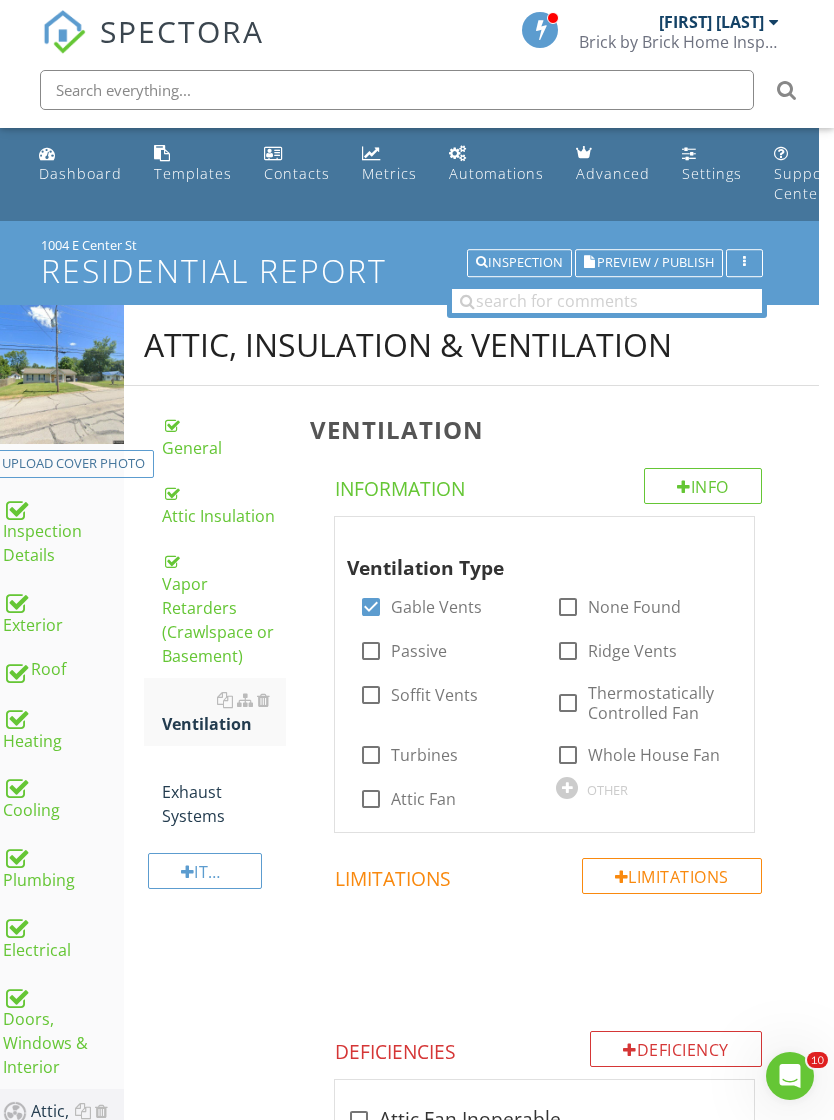 click on "Soffit Vents" at bounding box center (434, 695) 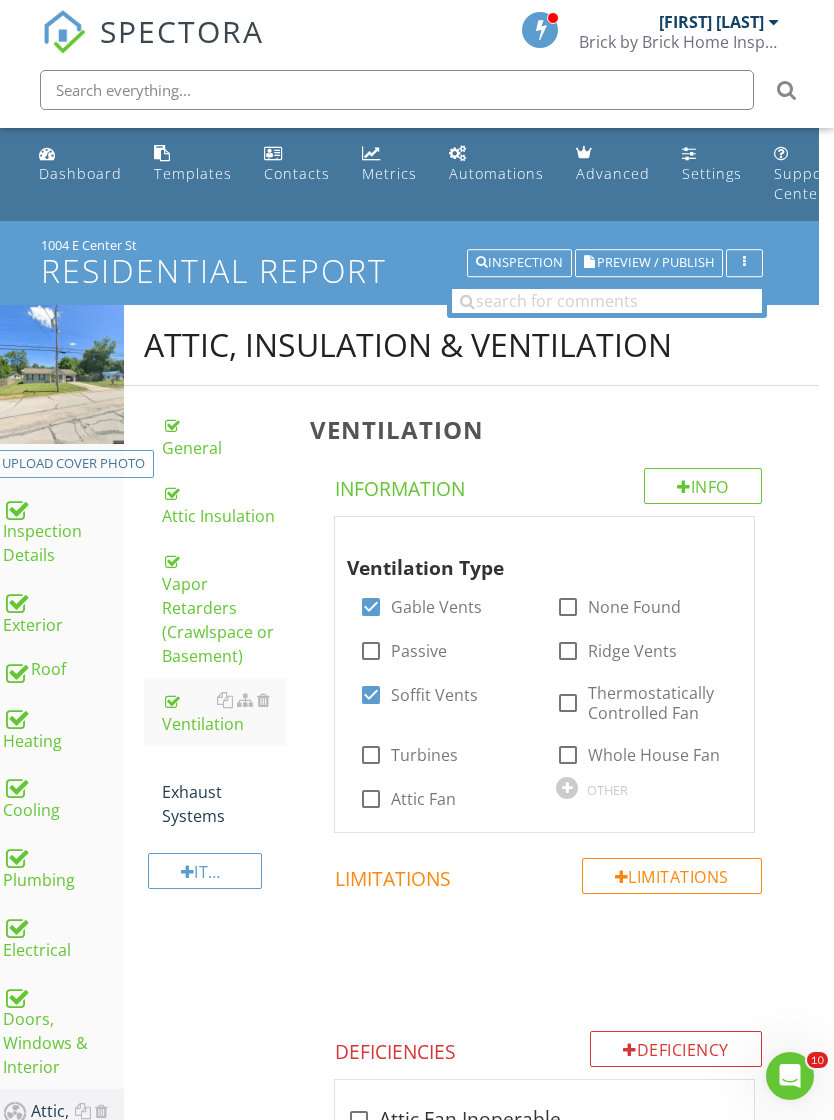 click on "Exhaust Systems" at bounding box center [224, 792] 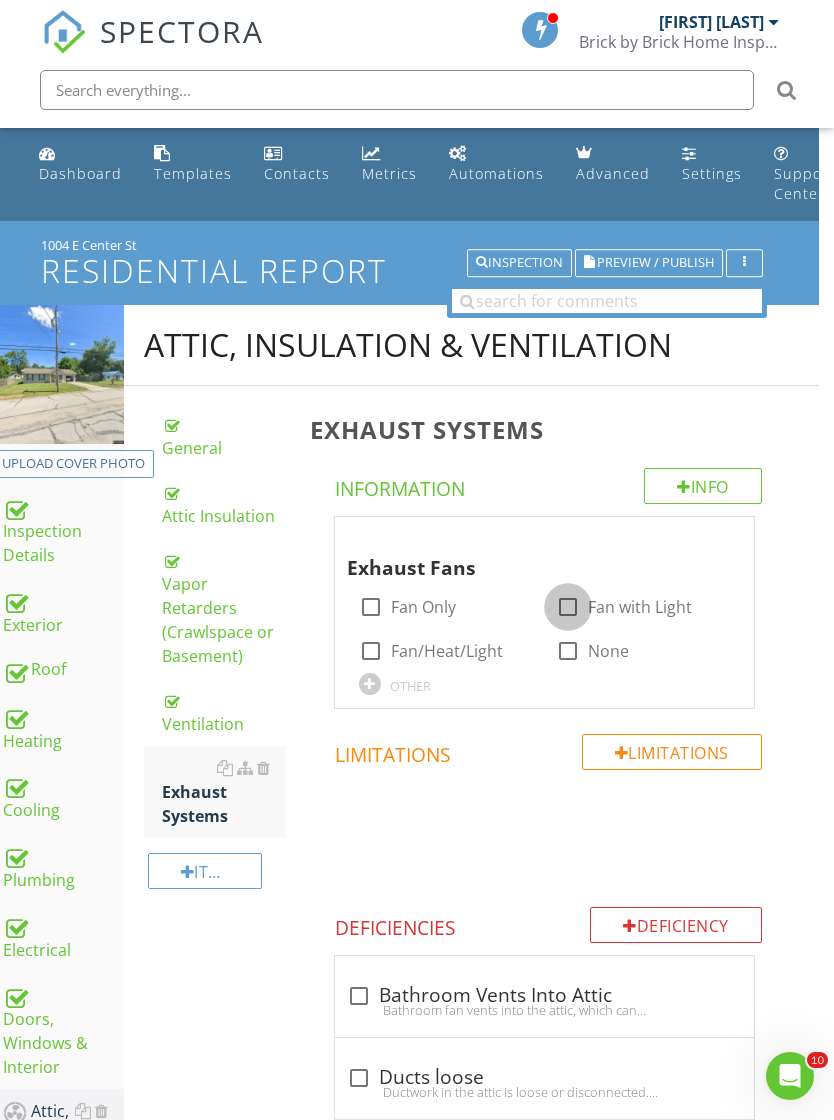 click at bounding box center (568, 607) 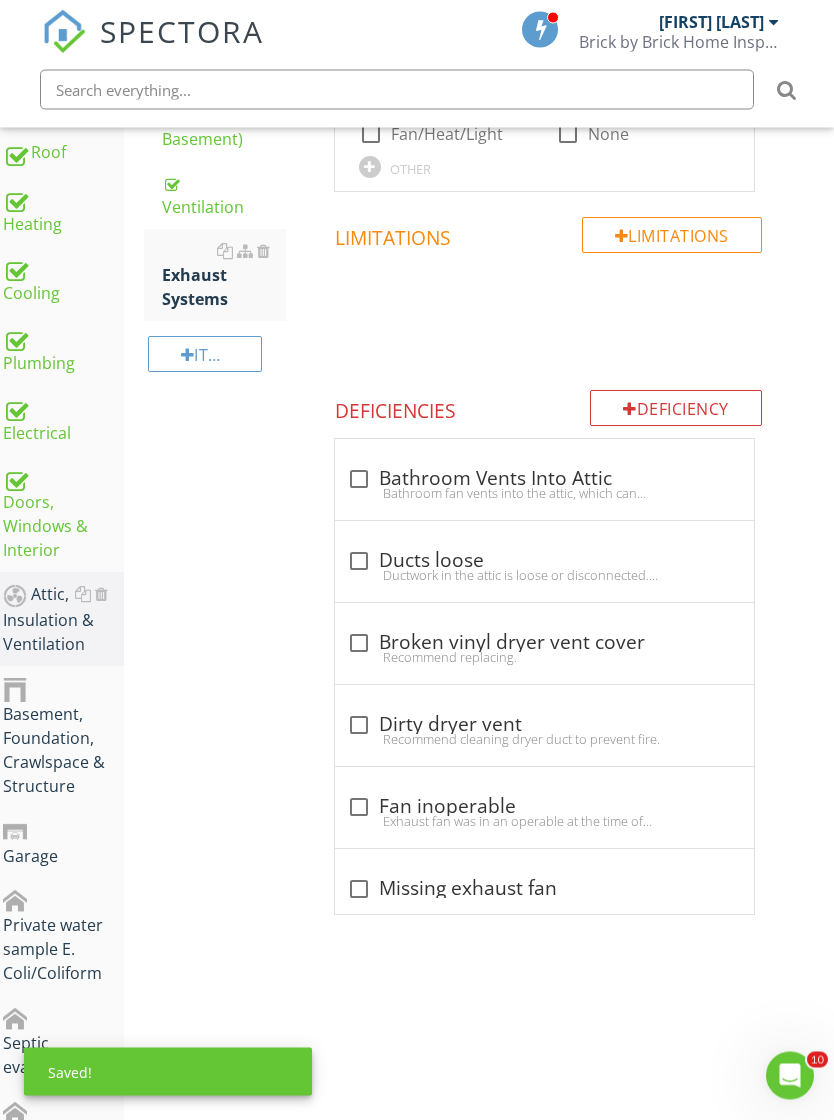 scroll, scrollTop: 517, scrollLeft: 15, axis: both 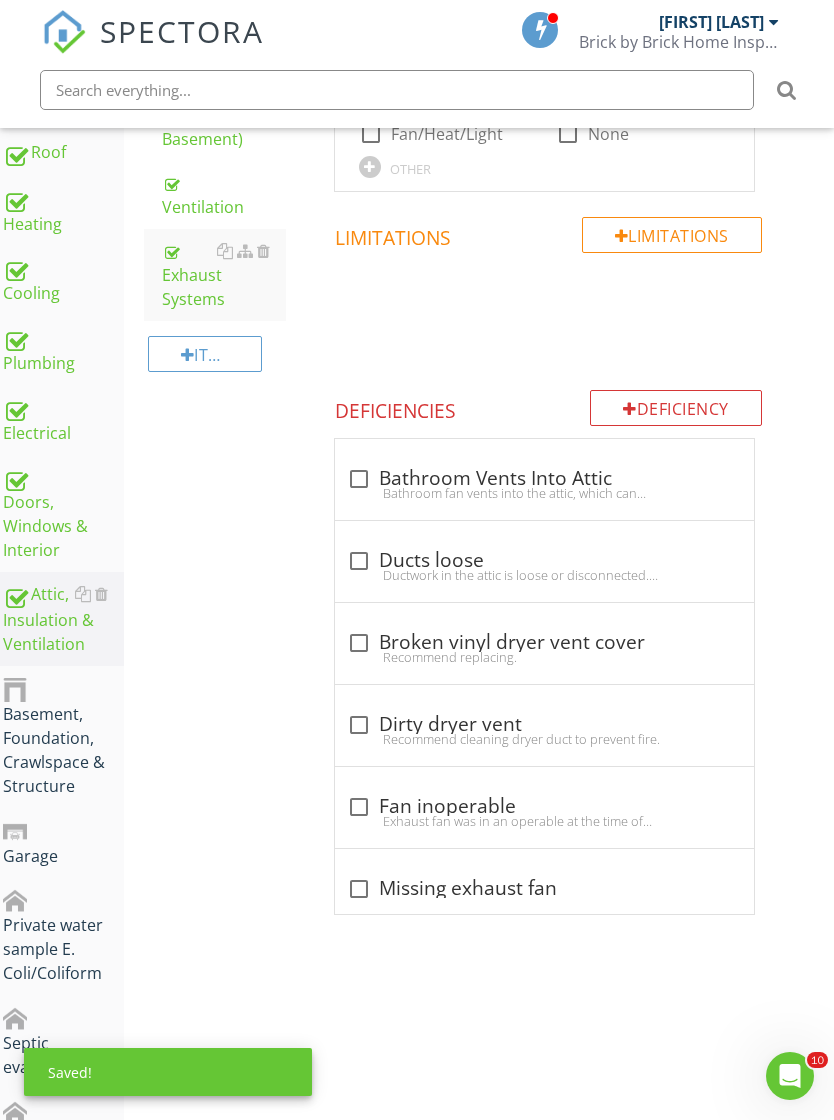 click on "Basement, Foundation, Crawlspace & Structure" at bounding box center (63, 737) 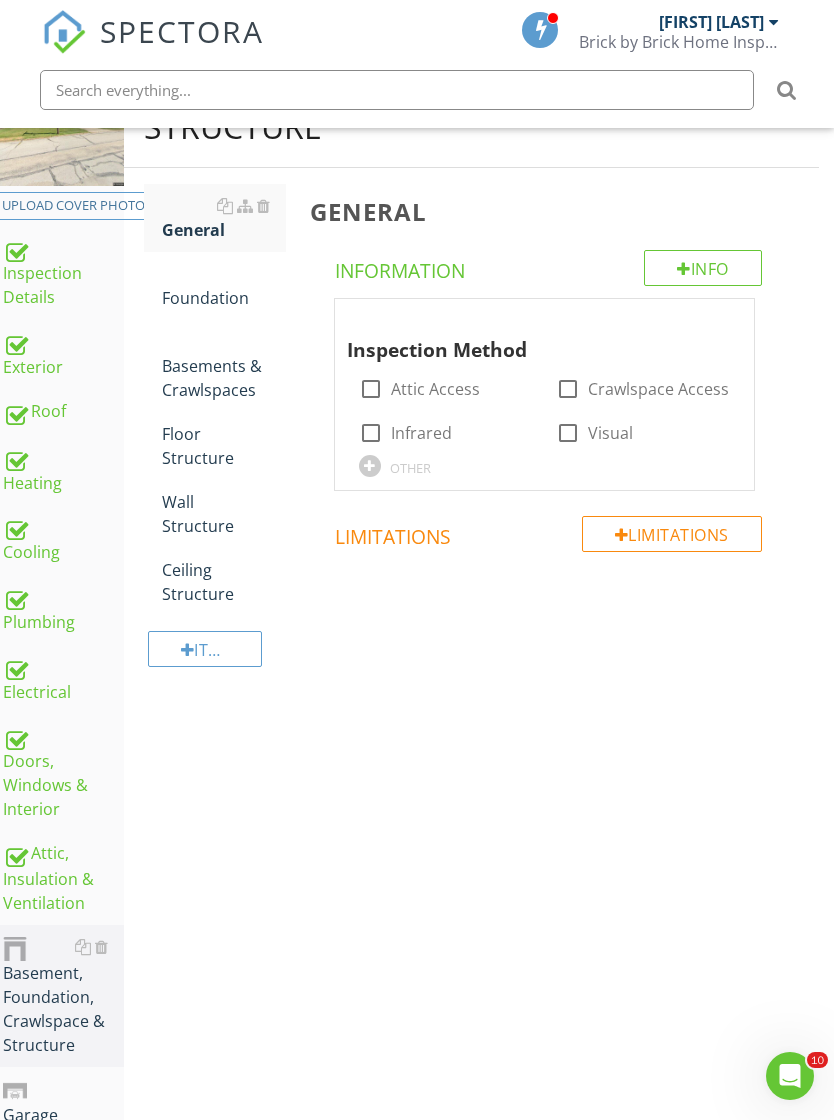 scroll, scrollTop: 75, scrollLeft: 15, axis: both 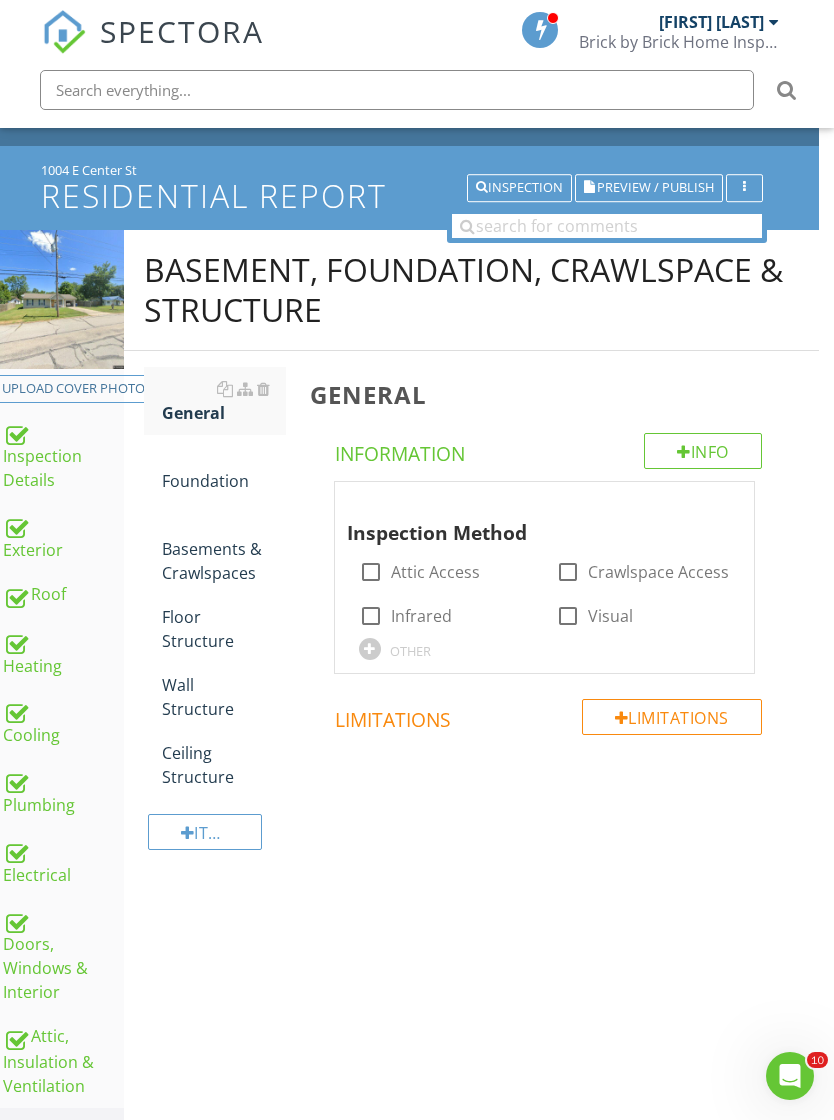 click at bounding box center (568, 616) 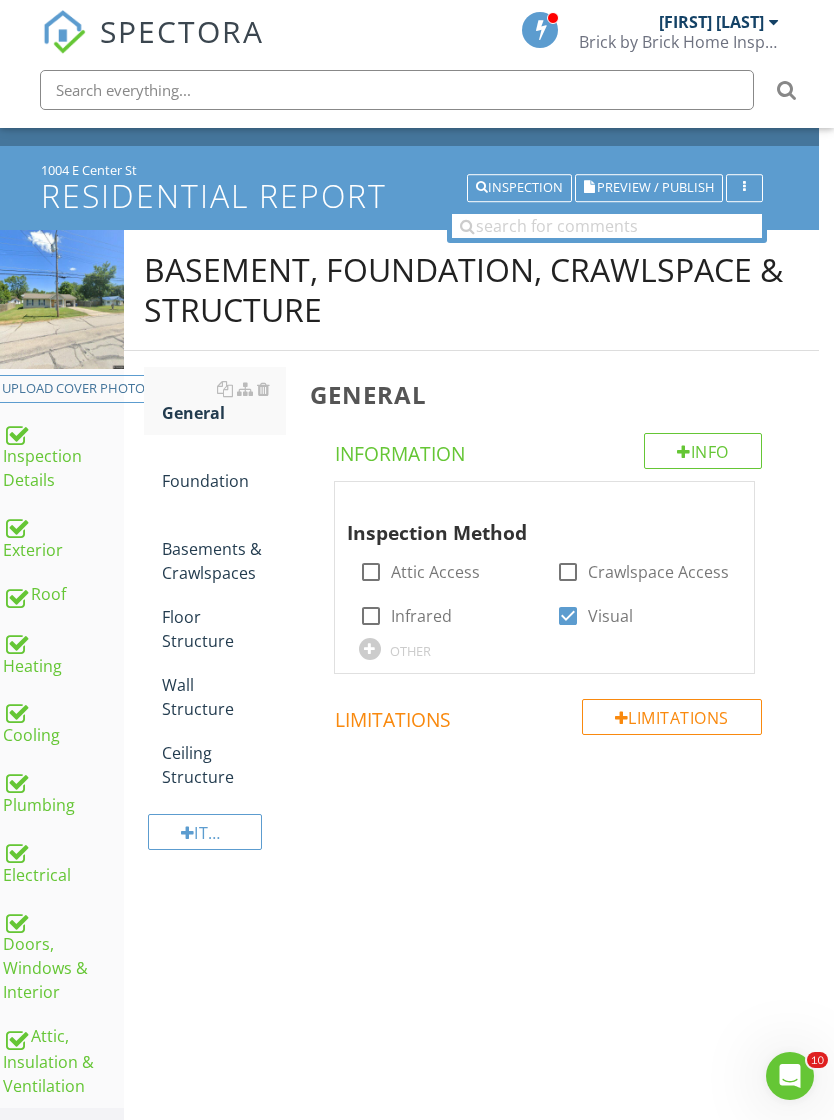 click on "Foundation" at bounding box center [224, 469] 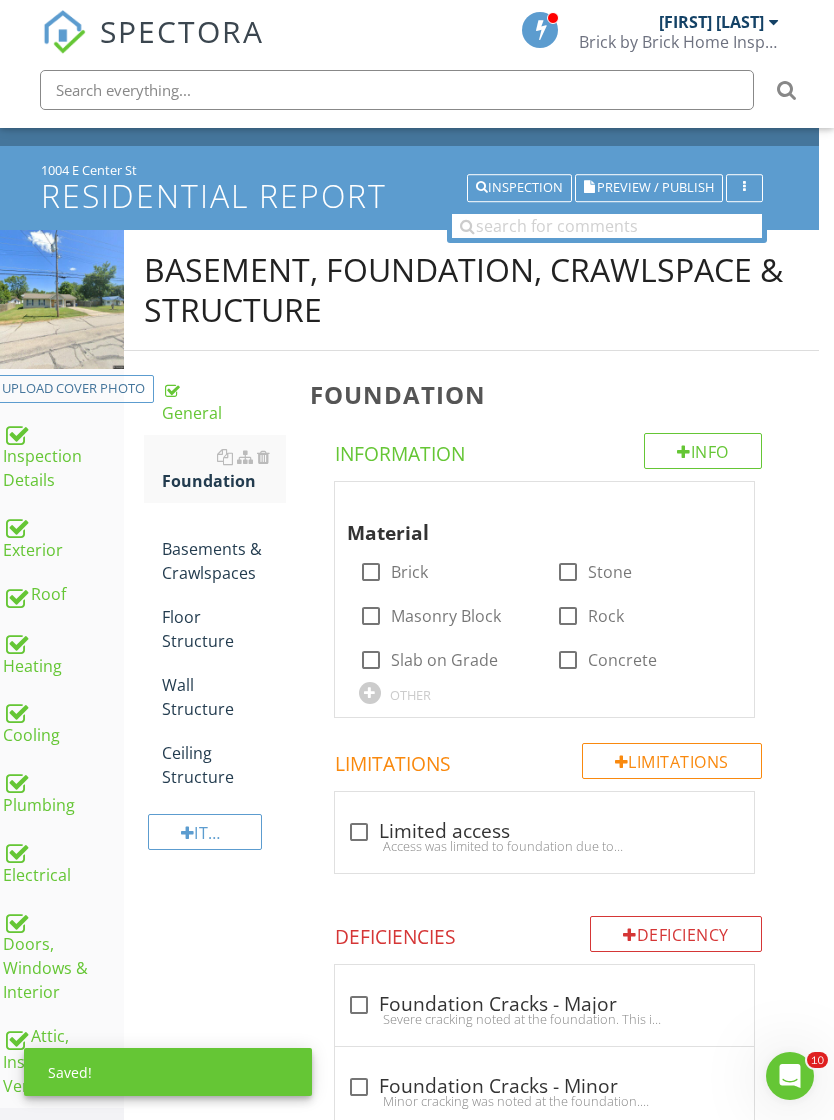 click on "Concrete" at bounding box center [622, 660] 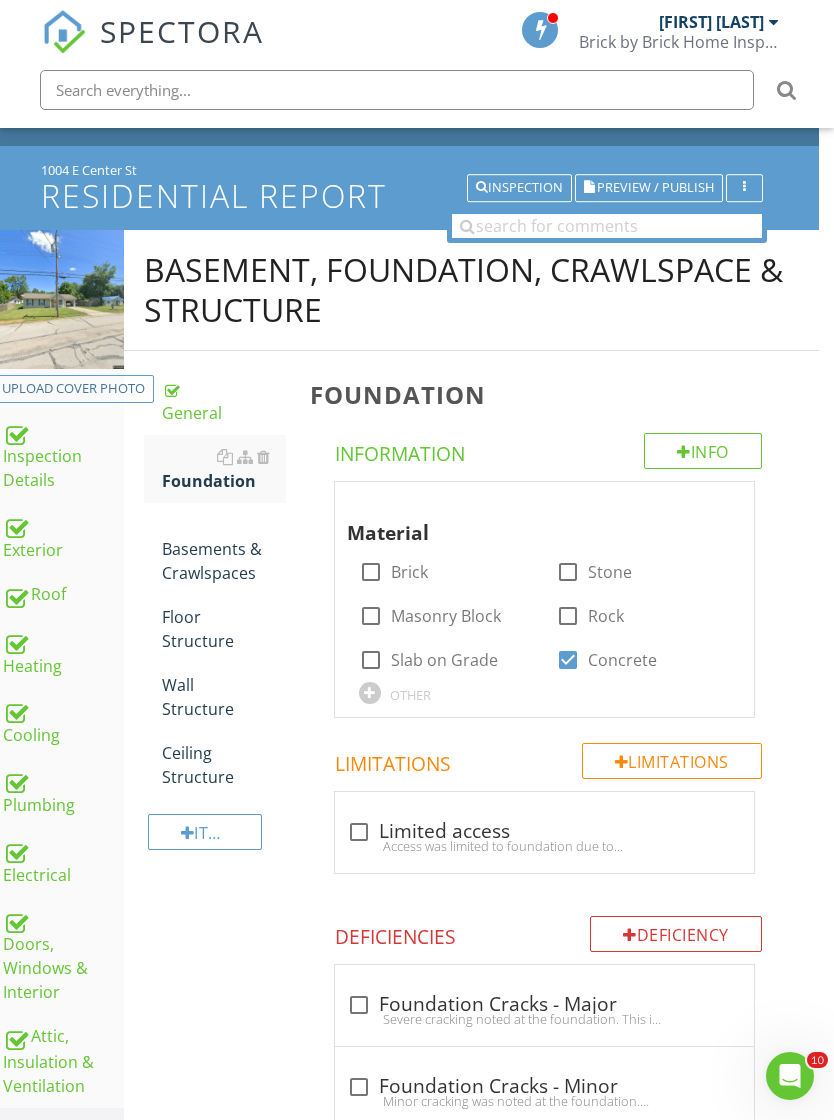 click at bounding box center [371, 660] 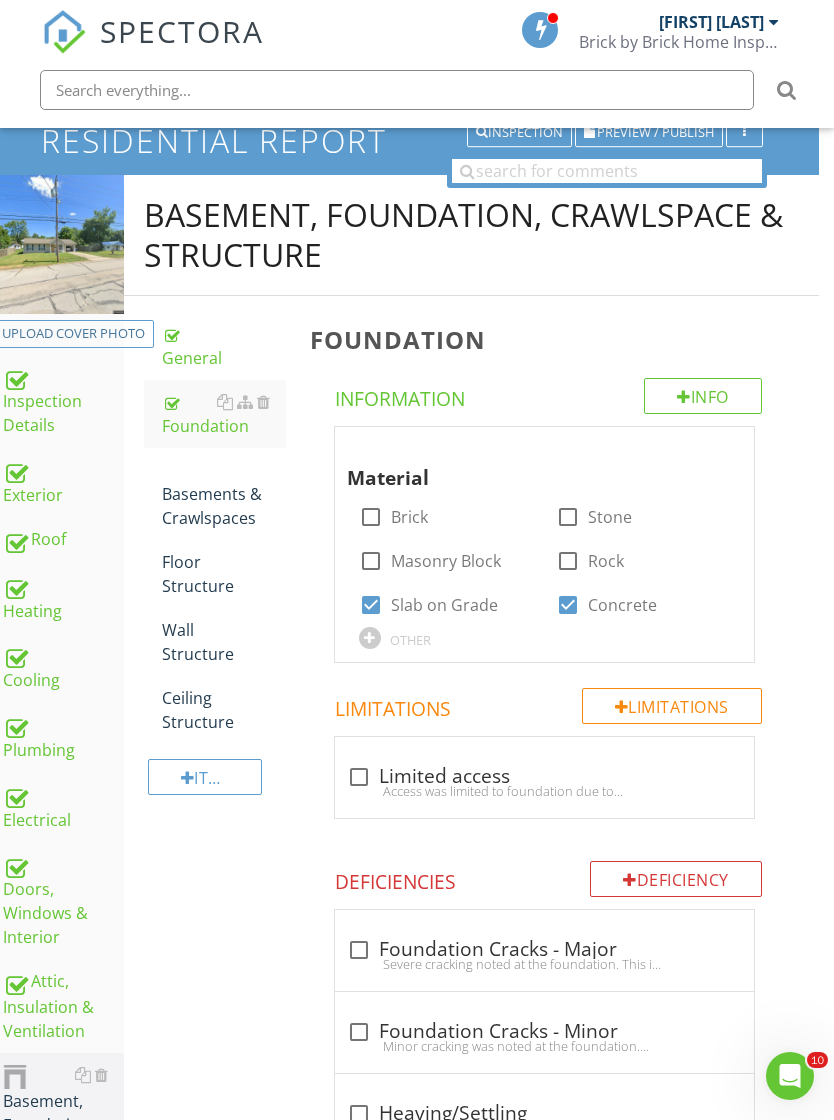 scroll, scrollTop: 0, scrollLeft: 15, axis: horizontal 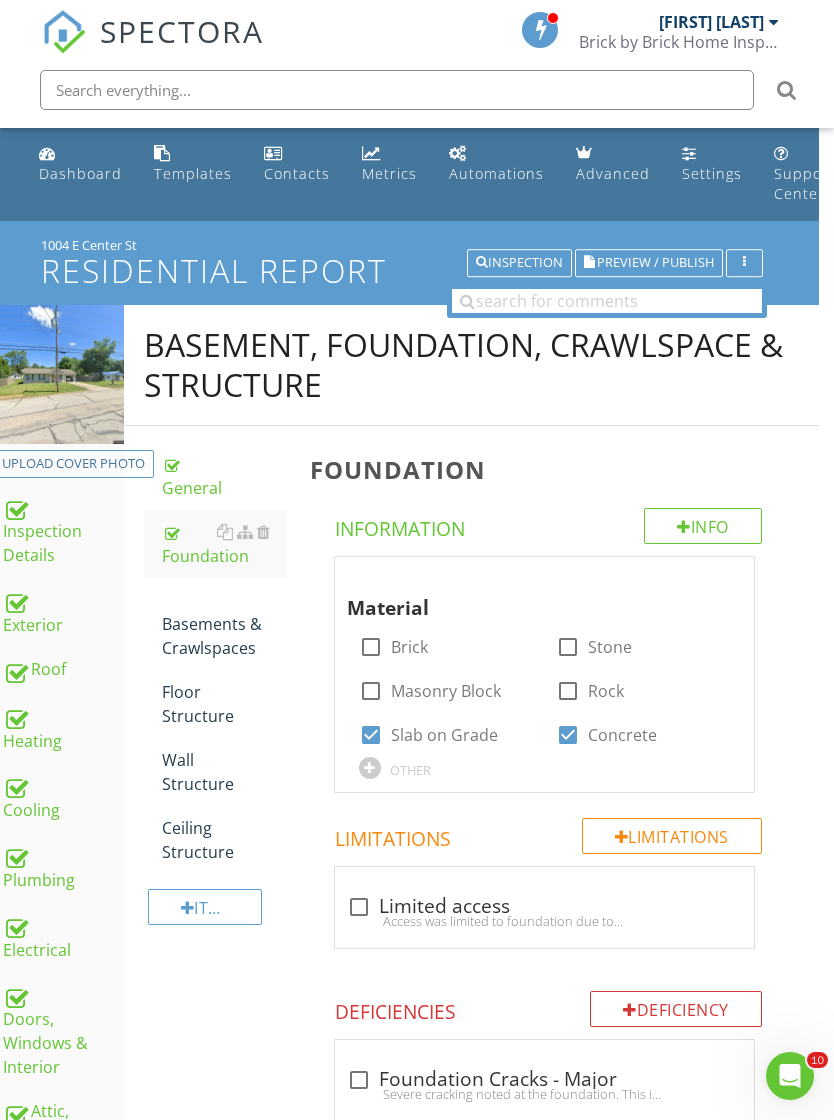 click on "Basements & Crawlspaces" at bounding box center (224, 624) 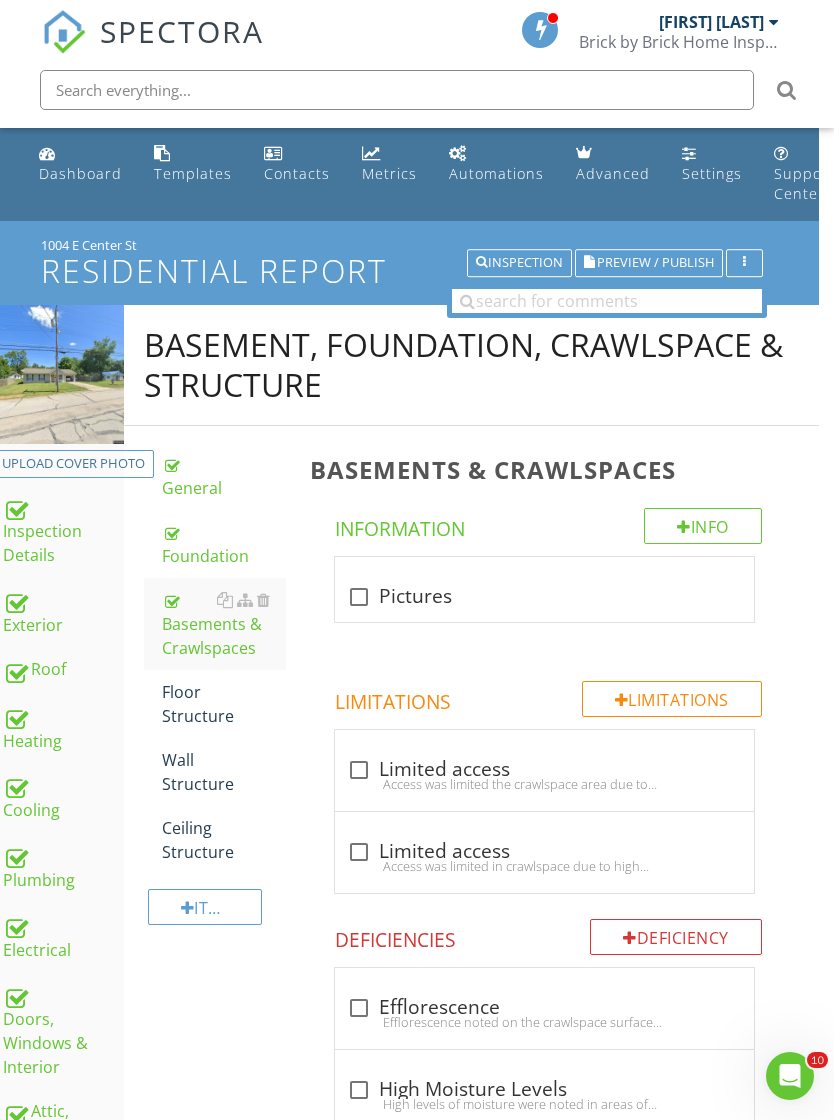 click on "Floor Structure" at bounding box center [224, 704] 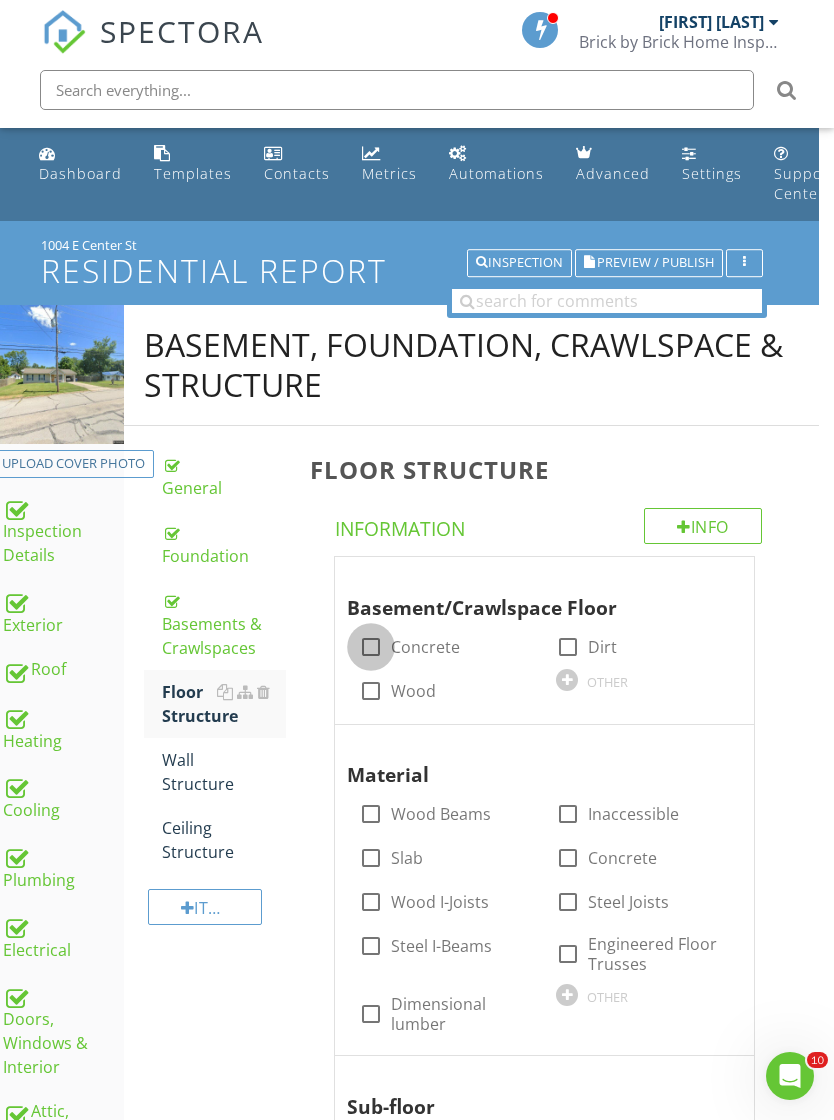 click at bounding box center (371, 647) 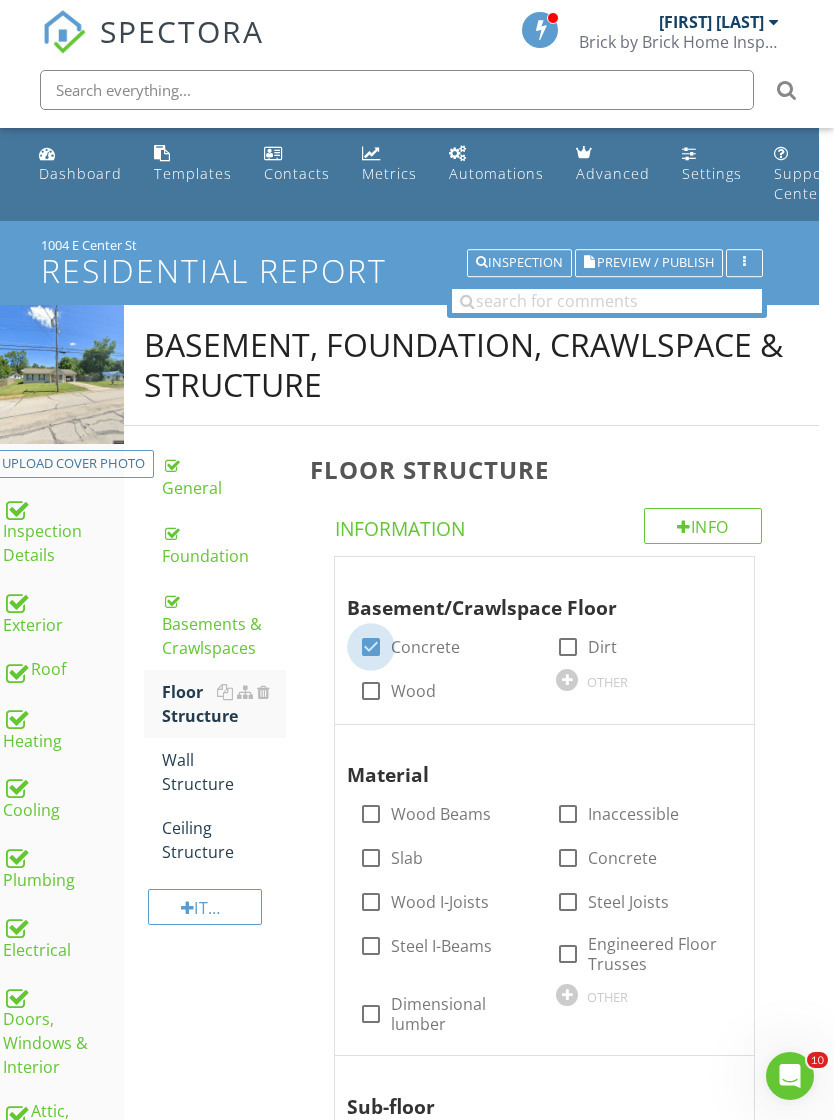 click at bounding box center [371, 647] 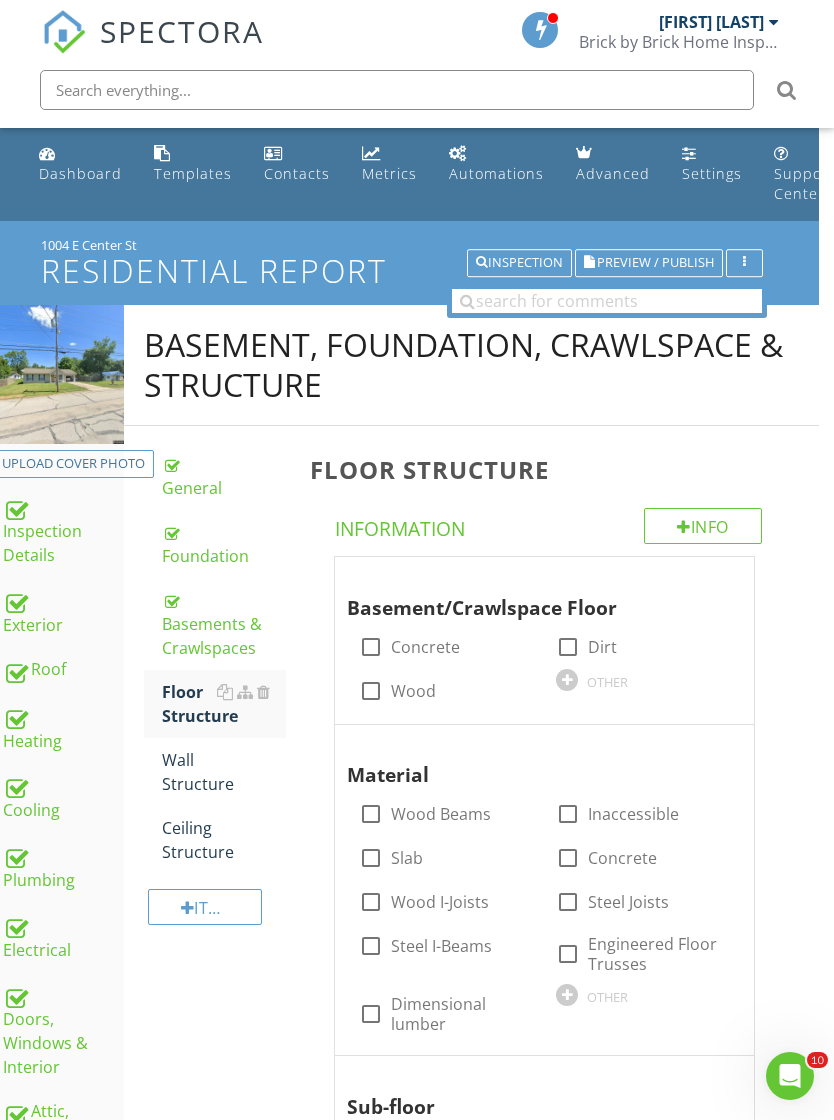 click on "OTHER" at bounding box center [607, 682] 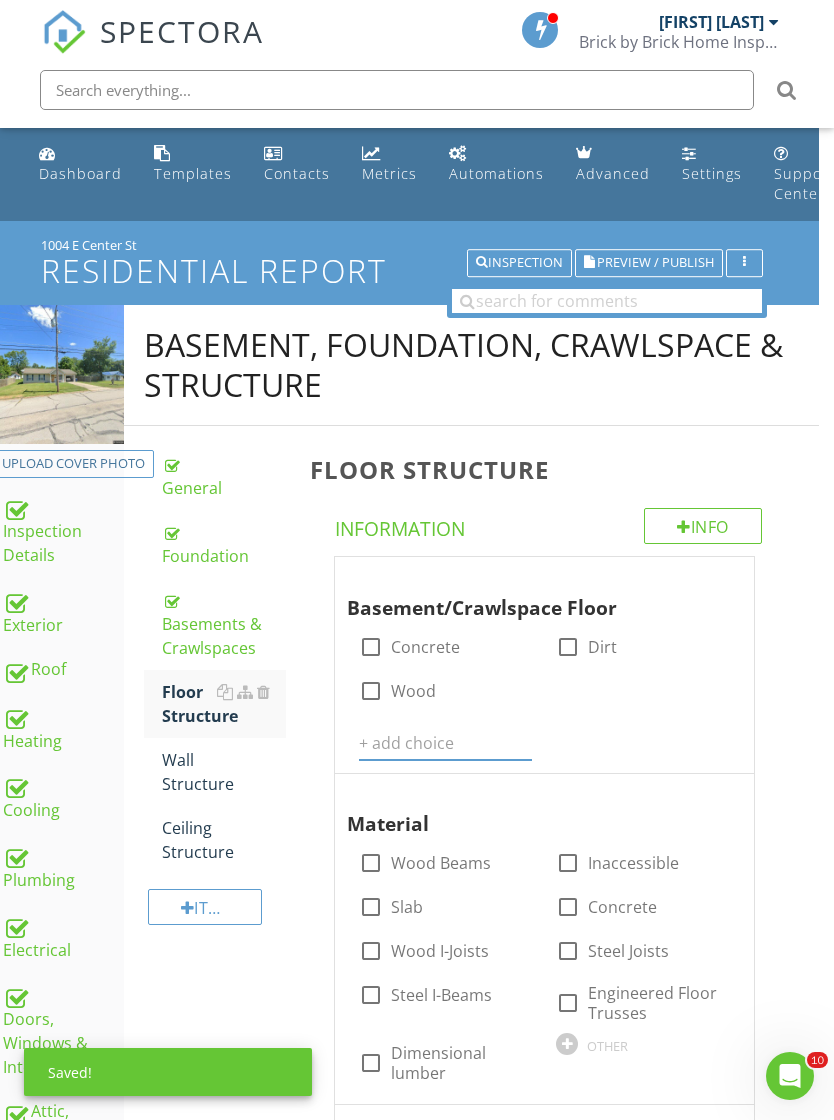 click at bounding box center [446, 743] 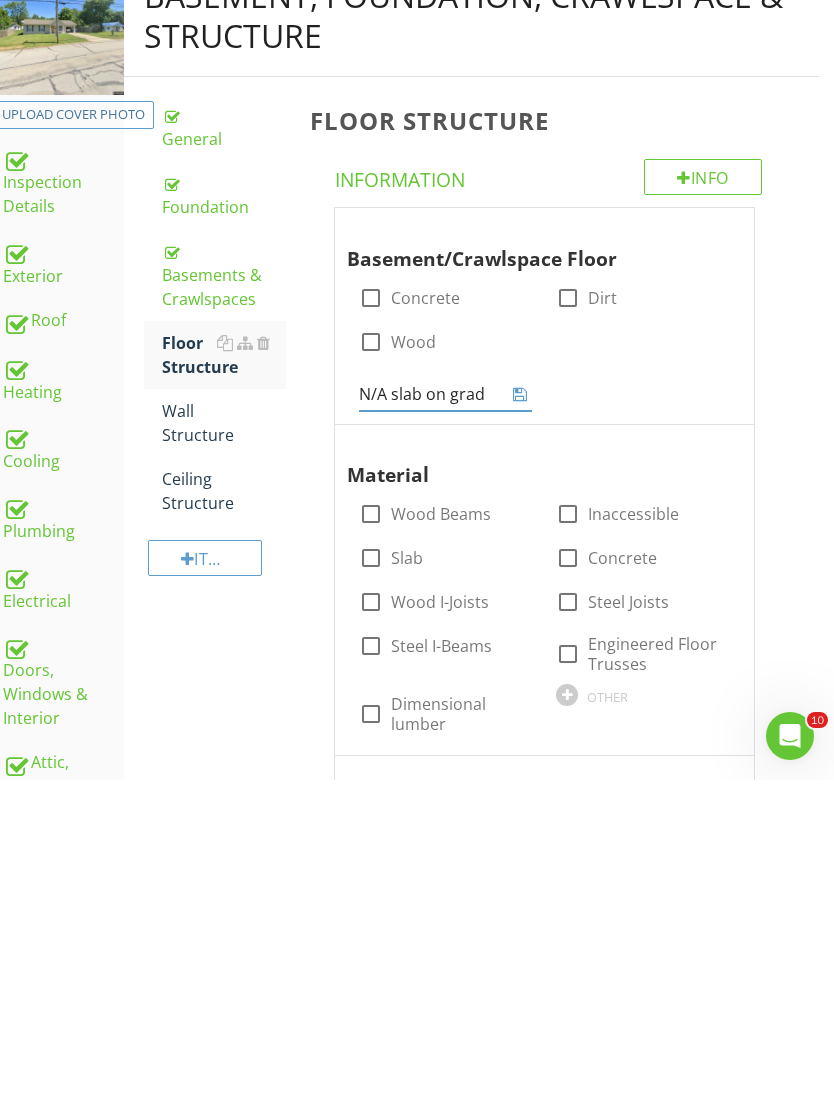 type on "N/A slab on grade" 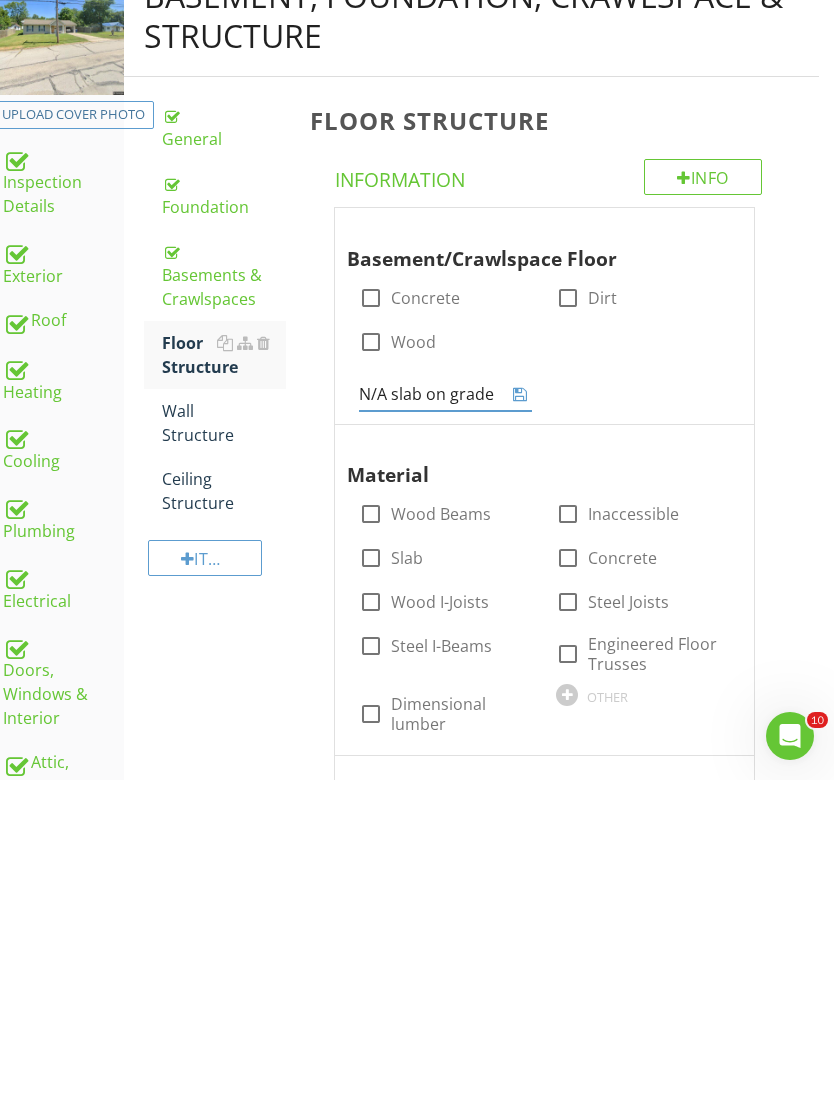 click on "Floor Structure
Info
Information
Basement/Crawlspace Floor
check_box_outline_blank Concrete   check_box_outline_blank Dirt   check_box_outline_blank Wood     N/A slab on grade     OTHER
Material
check_box_outline_blank Wood Beams   check_box_outline_blank Inaccessible   check_box_outline_blank Slab   check_box_outline_blank Concrete   check_box_outline_blank Wood I-Joists   check_box_outline_blank Steel Joists   check_box_outline_blank Steel I-Beams   check_box_outline_blank Engineered Floor Trusses   check_box_outline_blank Dimensional lumber         OTHER
Sub-floor
check_box_outline_blank Inaccessible   check_box_outline_blank OSB   check_box_outline_blank Plank   check_box_outline_blank Plywood         OTHER                   Limitations" at bounding box center (558, 1624) 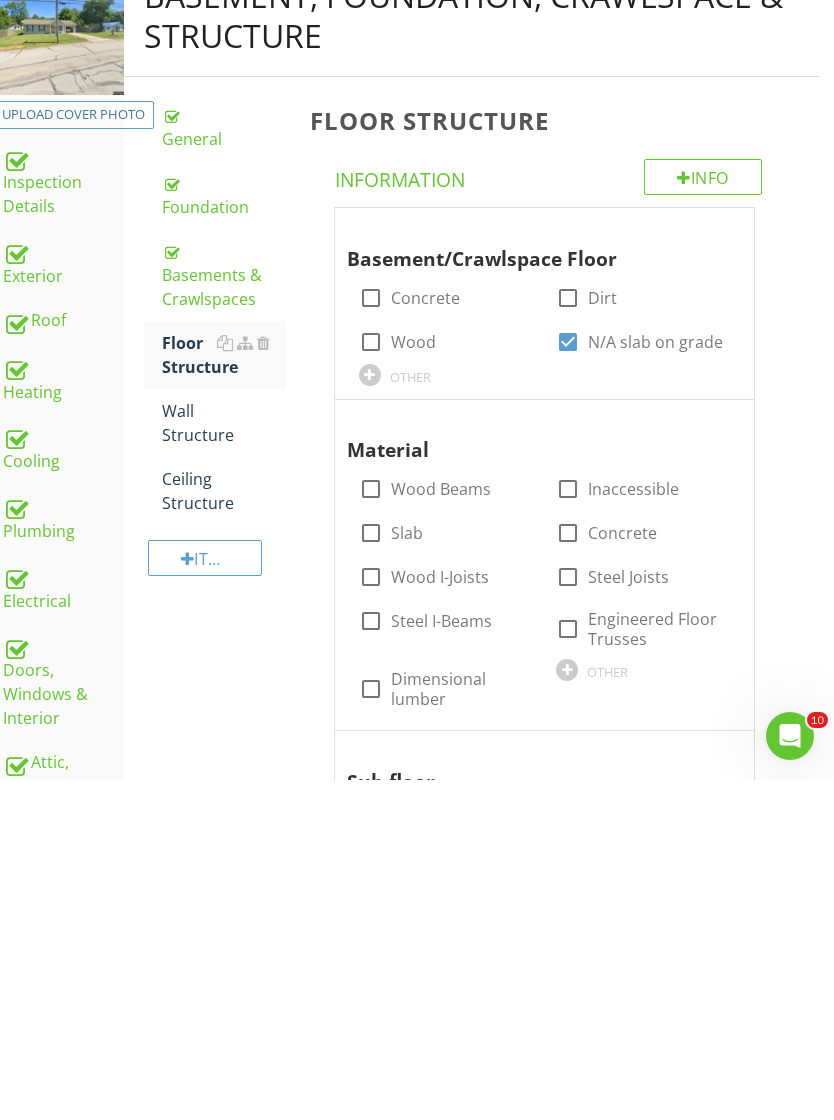 scroll, scrollTop: 350, scrollLeft: 15, axis: both 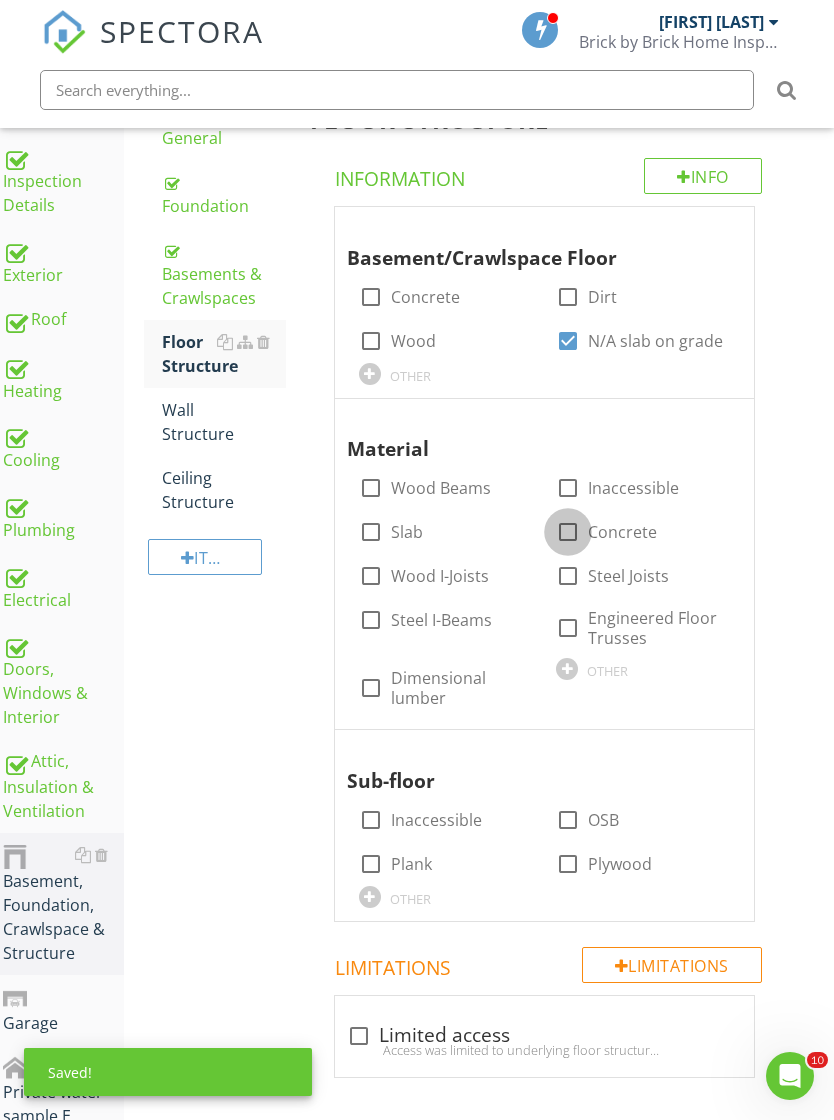 click at bounding box center [568, 532] 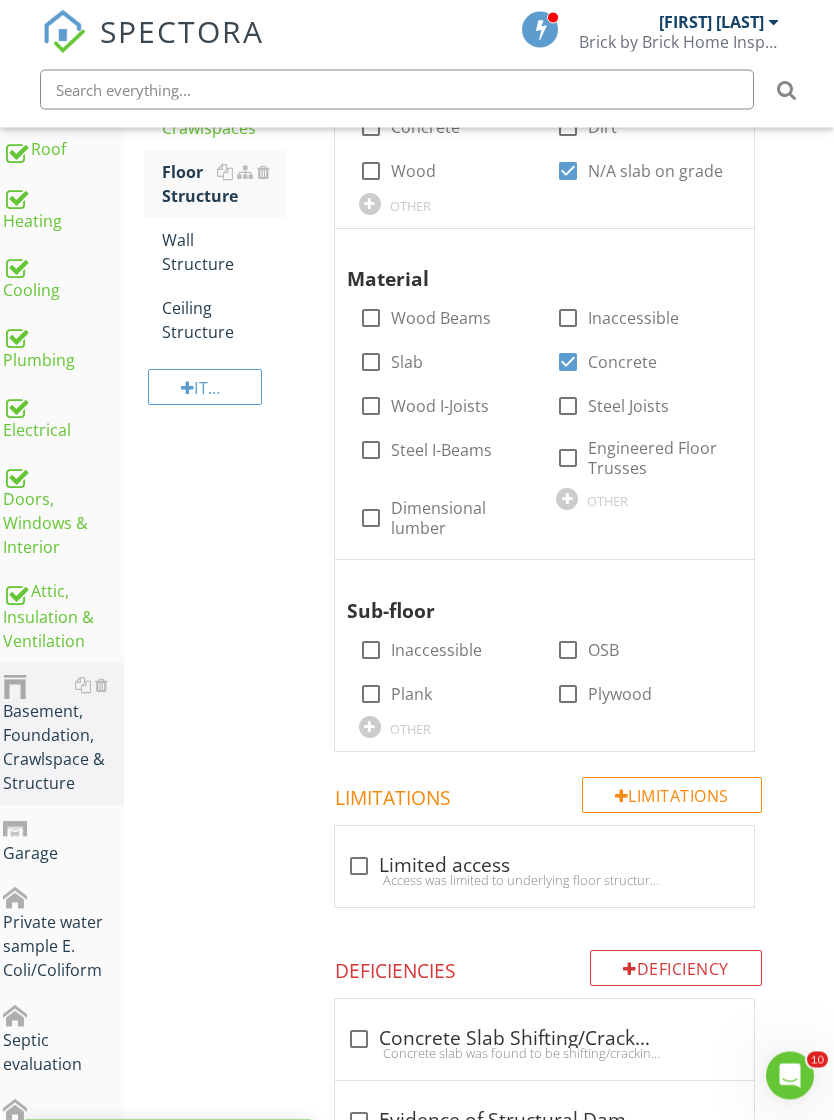scroll, scrollTop: 612, scrollLeft: 15, axis: both 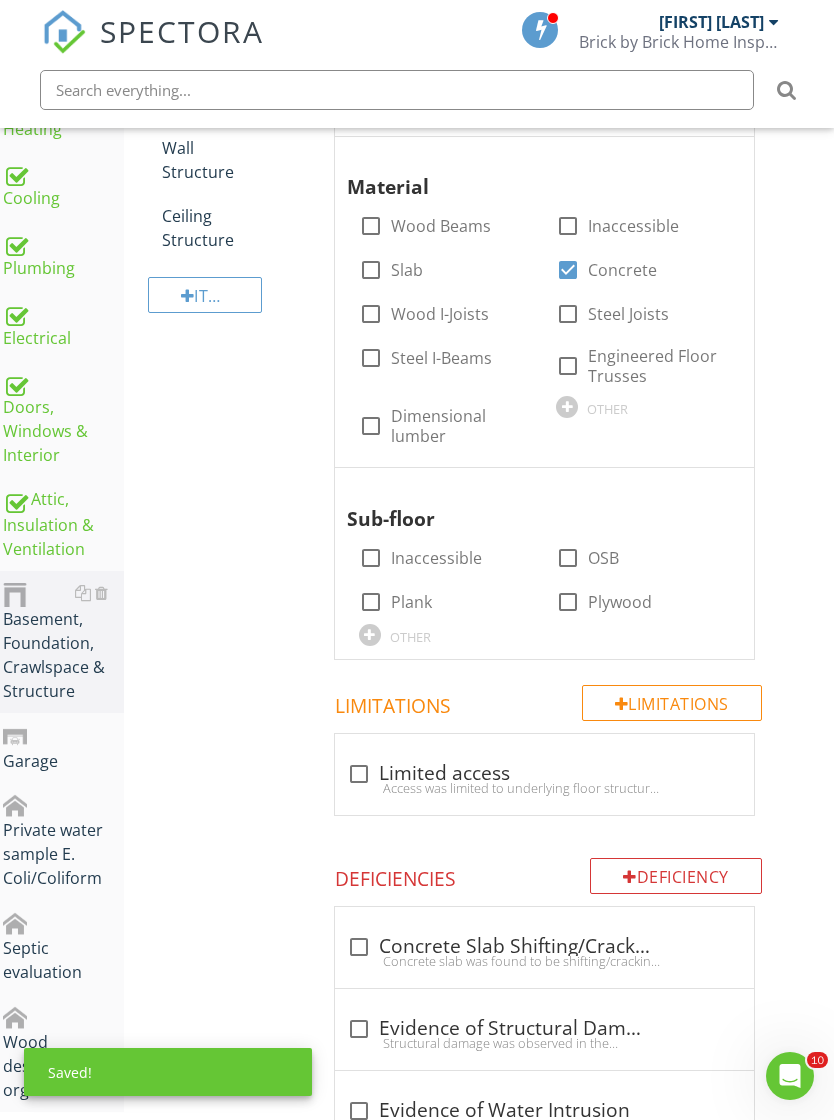 click on "OTHER" at bounding box center (410, 637) 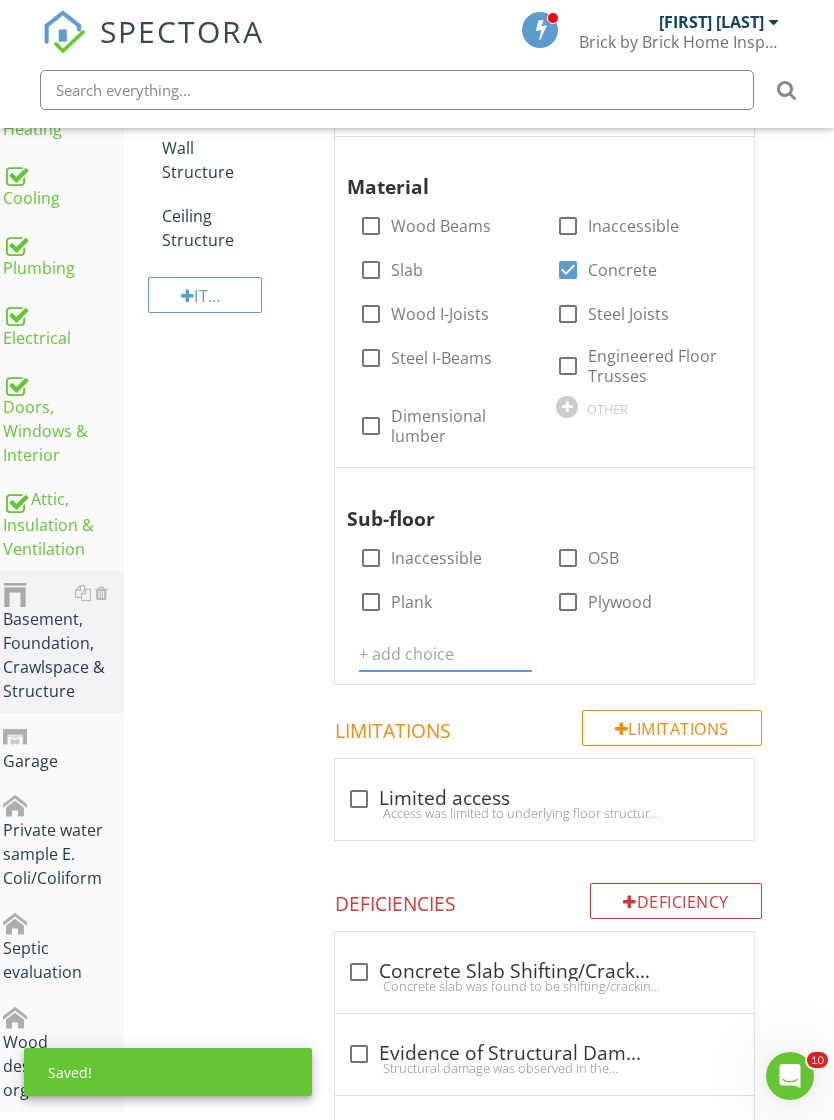 click at bounding box center (446, 654) 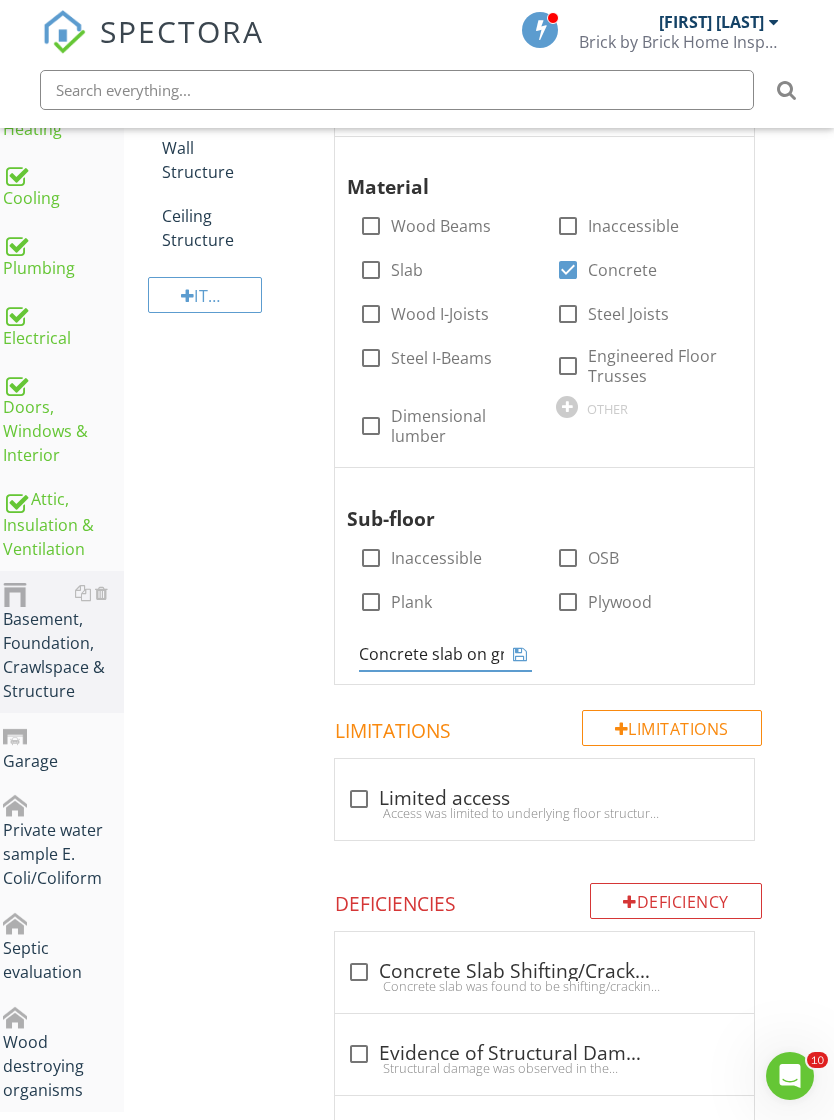 type on "Concrete slab on grade" 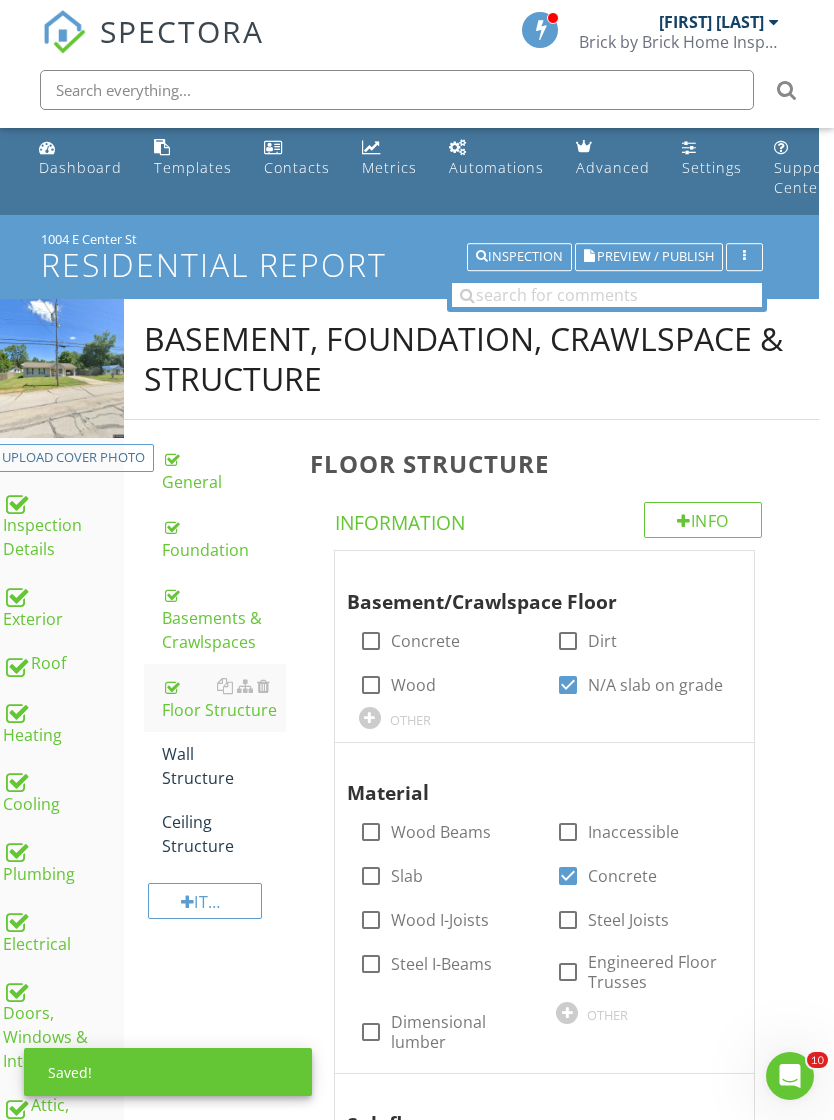 scroll, scrollTop: 0, scrollLeft: 15, axis: horizontal 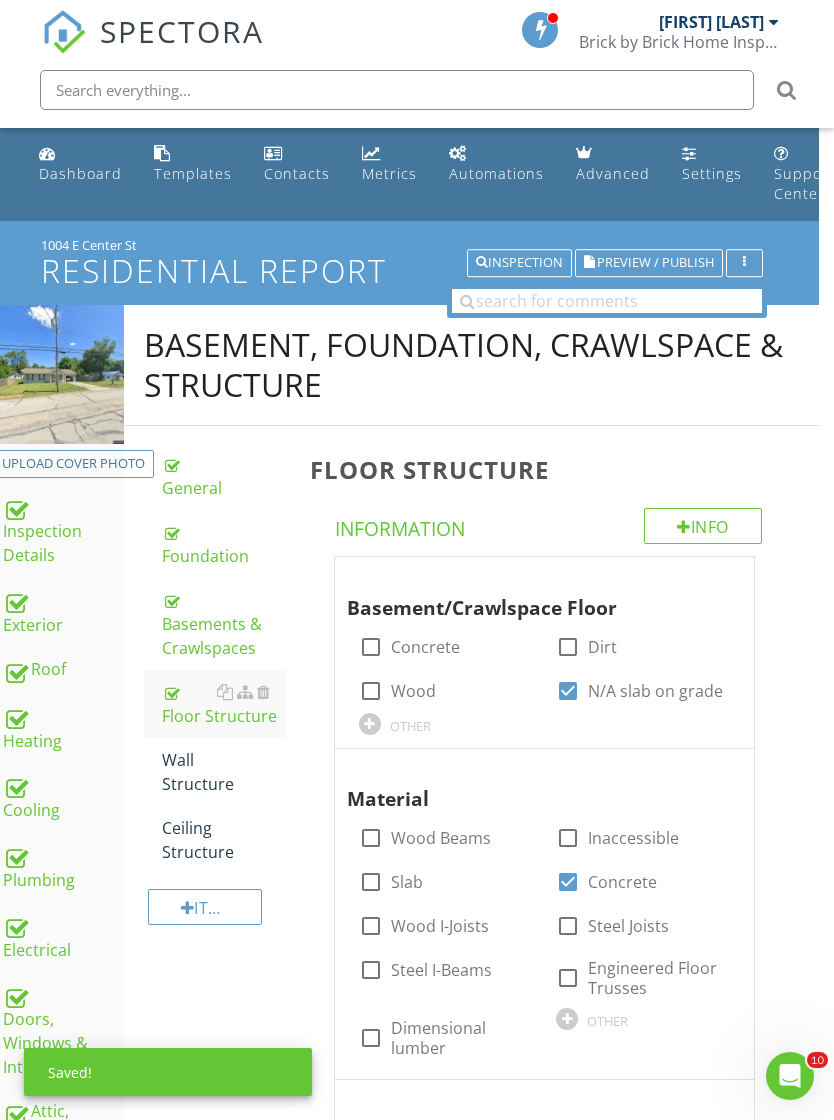 click on "Wall Structure" at bounding box center (224, 772) 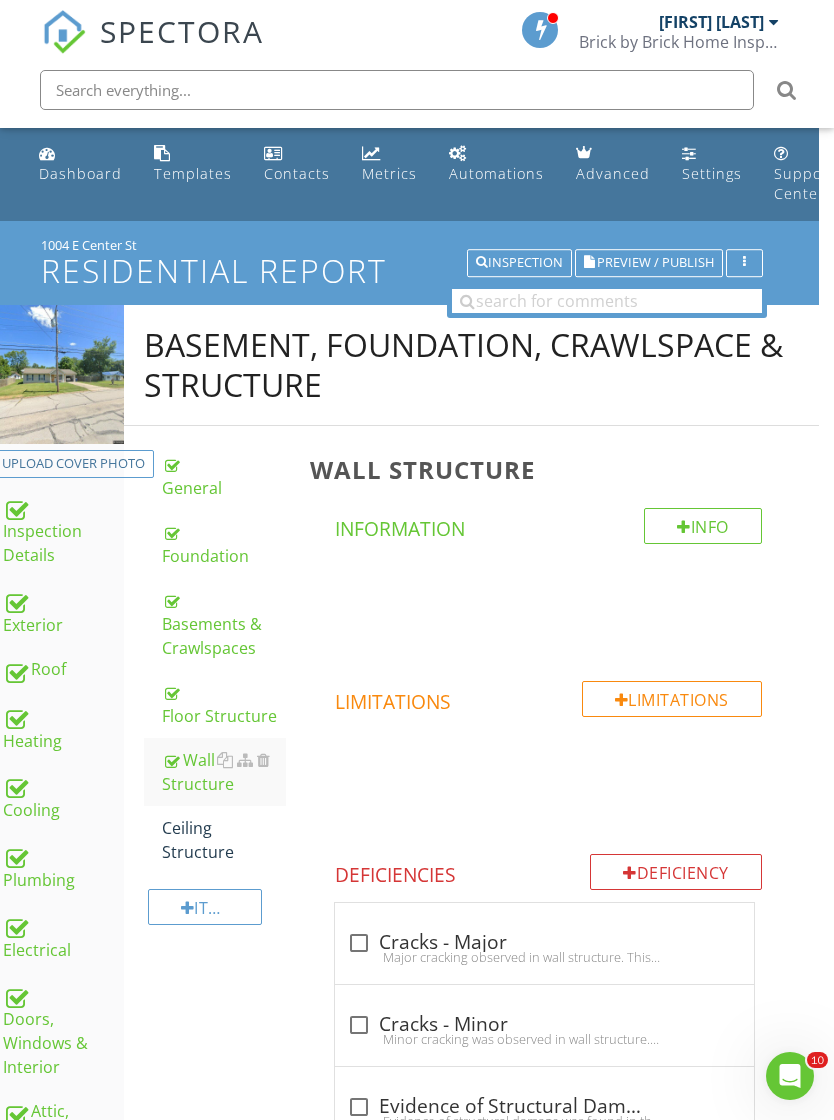 click on "Ceiling Structure" at bounding box center (224, 840) 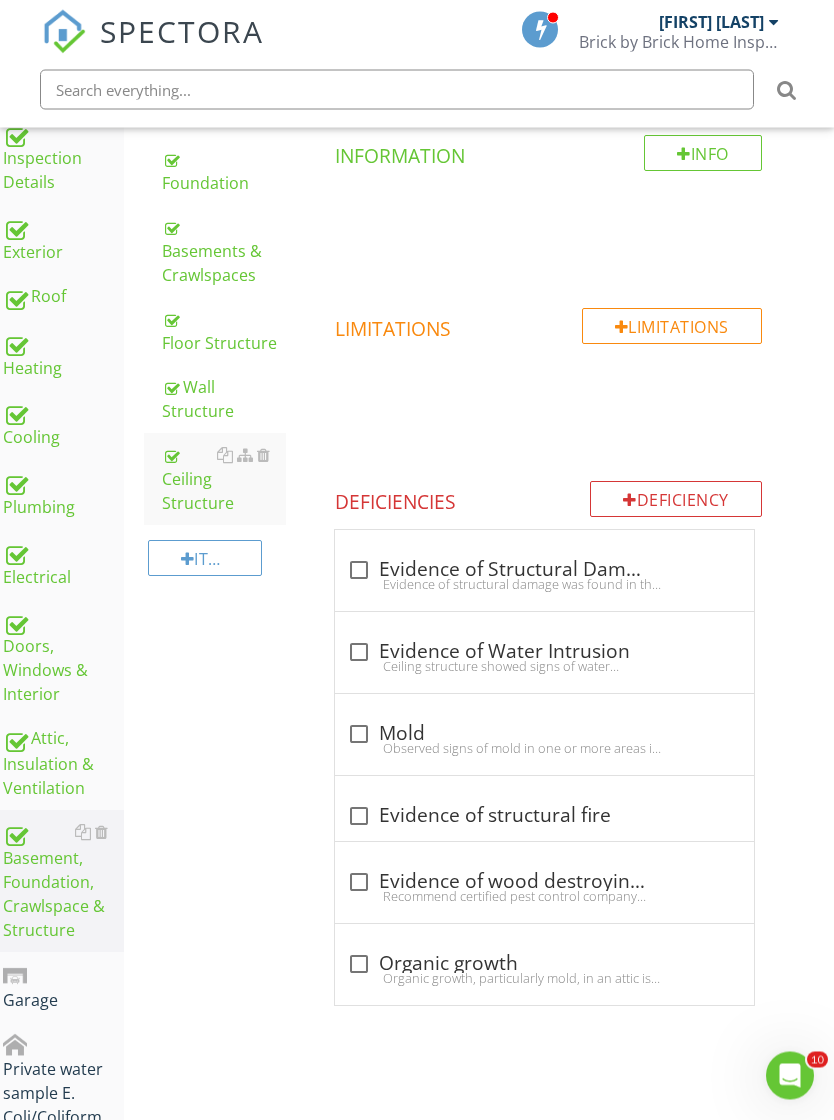 scroll, scrollTop: 373, scrollLeft: 15, axis: both 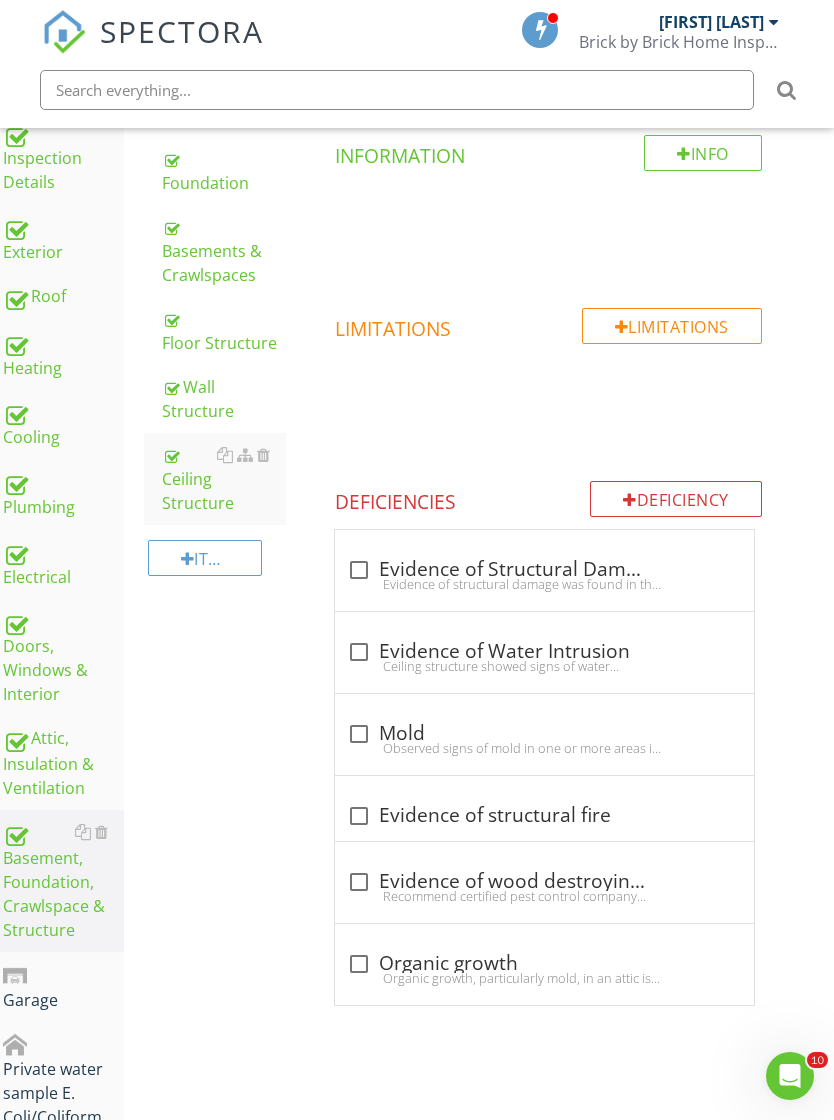 click on "Doors, Windows & Interior" at bounding box center [63, 658] 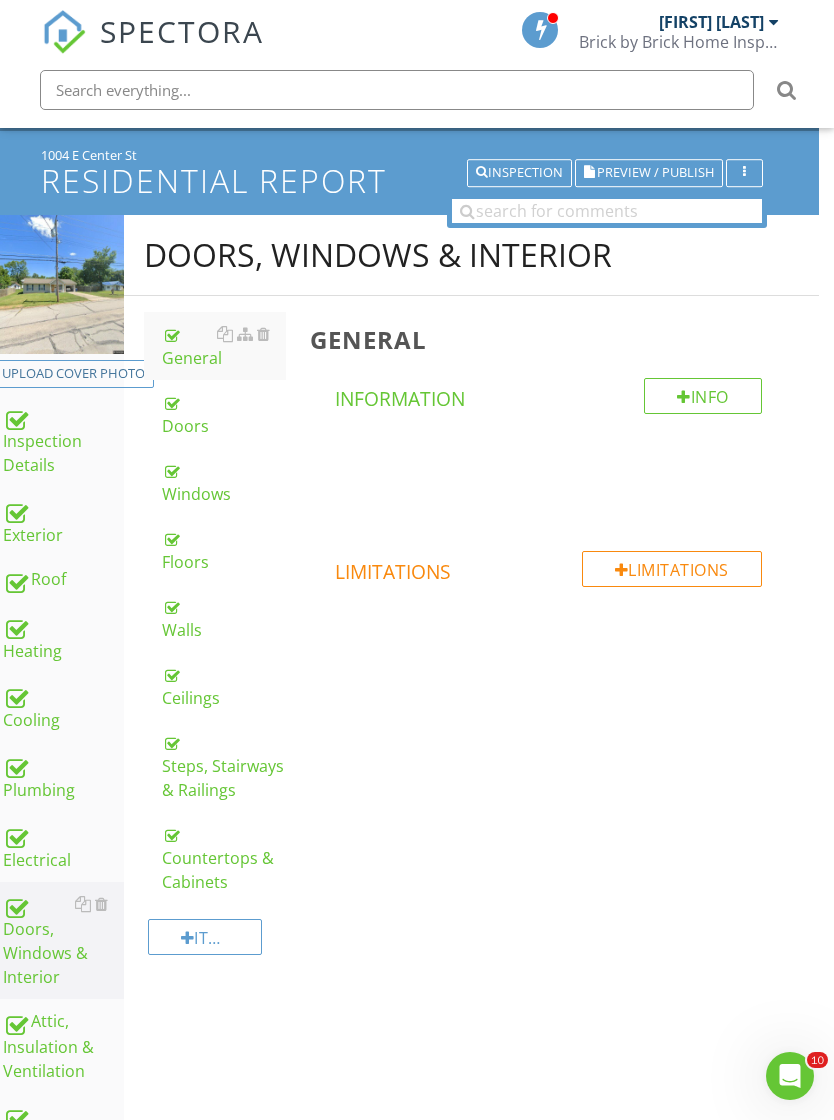 scroll, scrollTop: 0, scrollLeft: 15, axis: horizontal 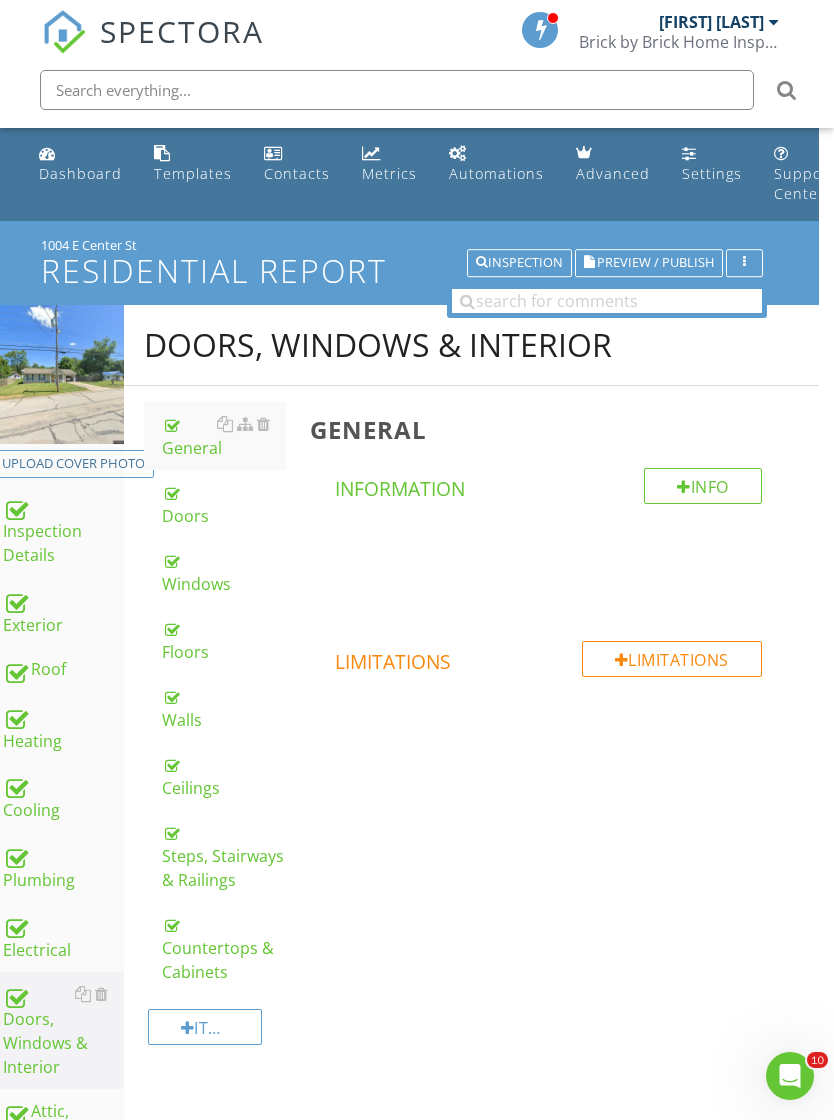 click on "Walls" at bounding box center (224, 708) 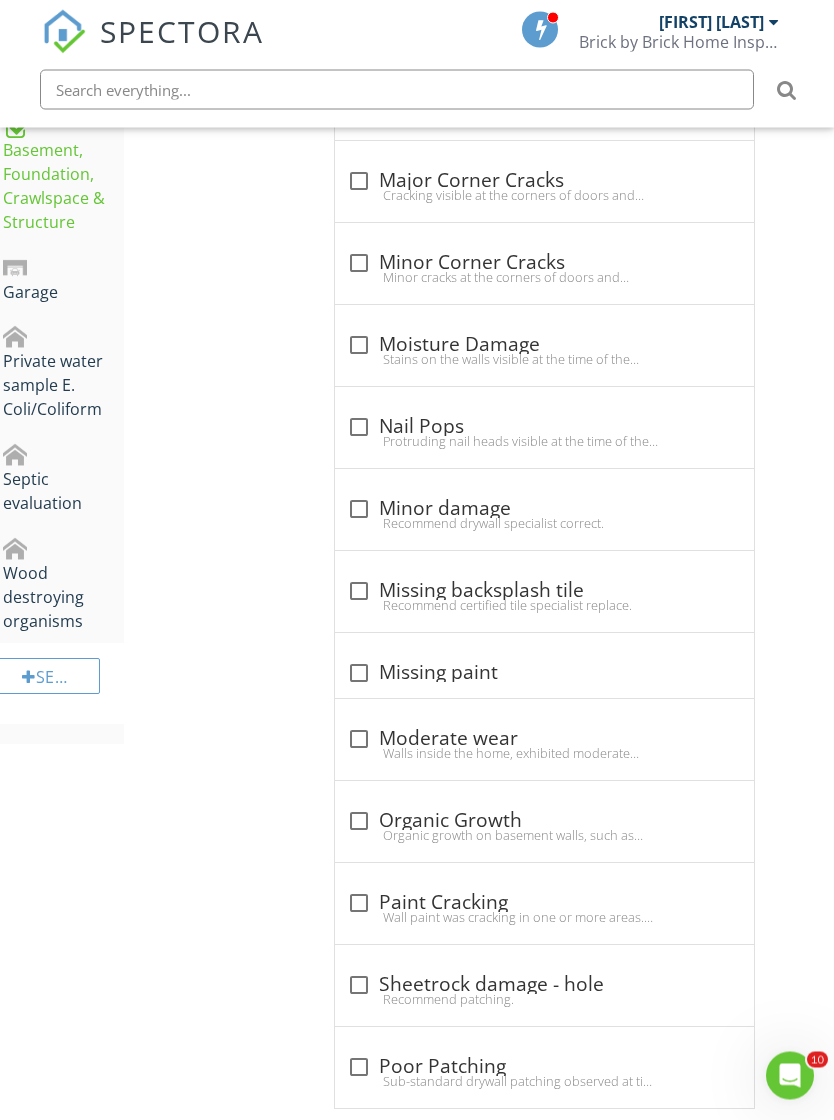 scroll, scrollTop: 1085, scrollLeft: 15, axis: both 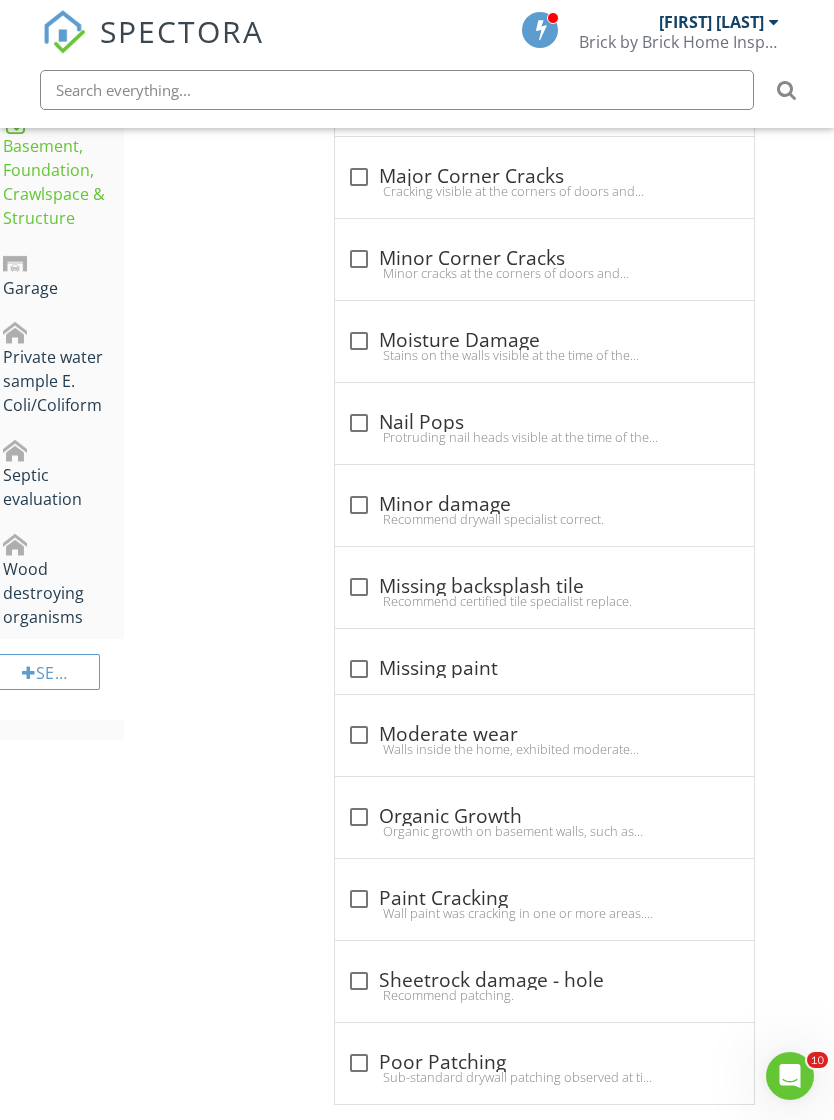 click at bounding box center (359, 981) 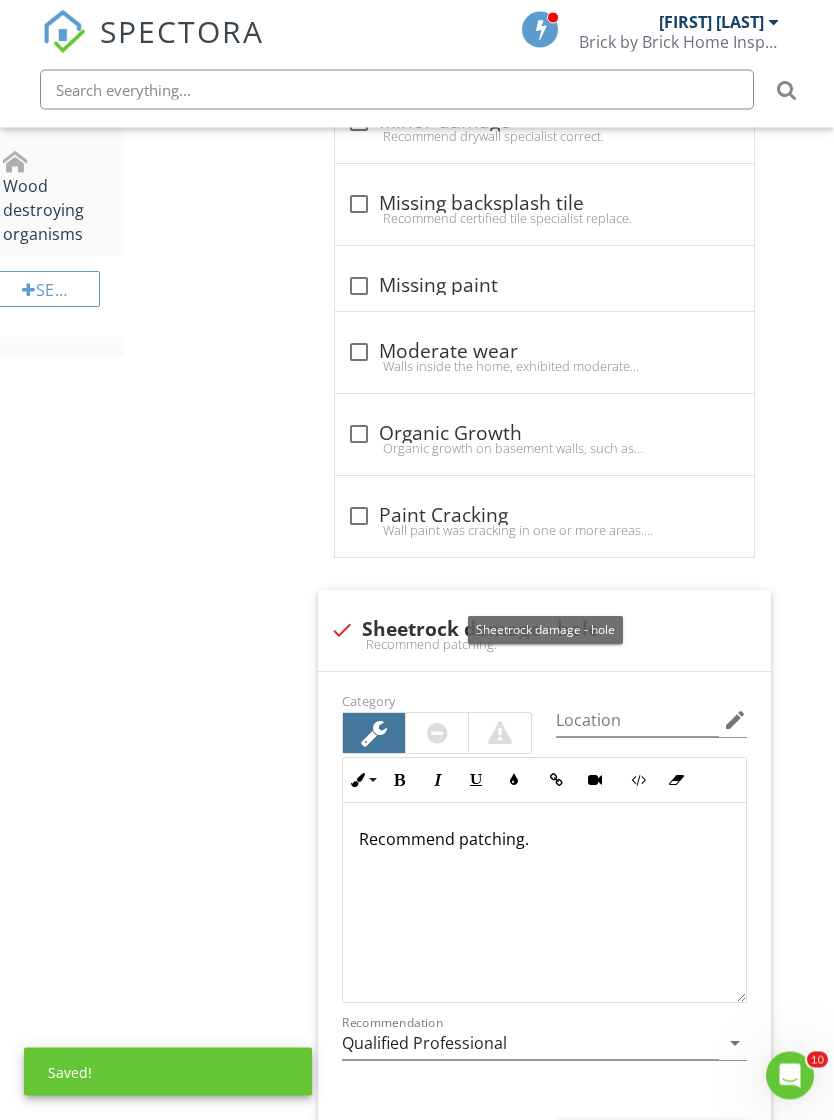scroll, scrollTop: 1468, scrollLeft: 15, axis: both 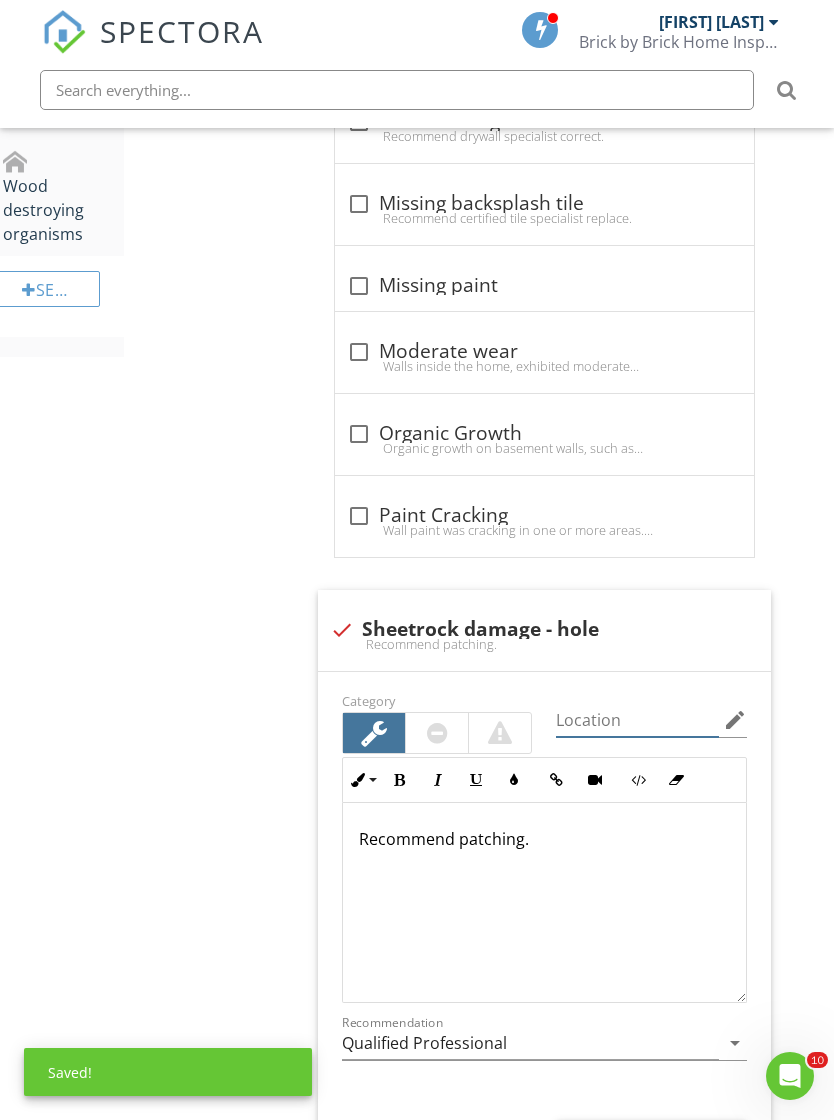 click at bounding box center [637, 720] 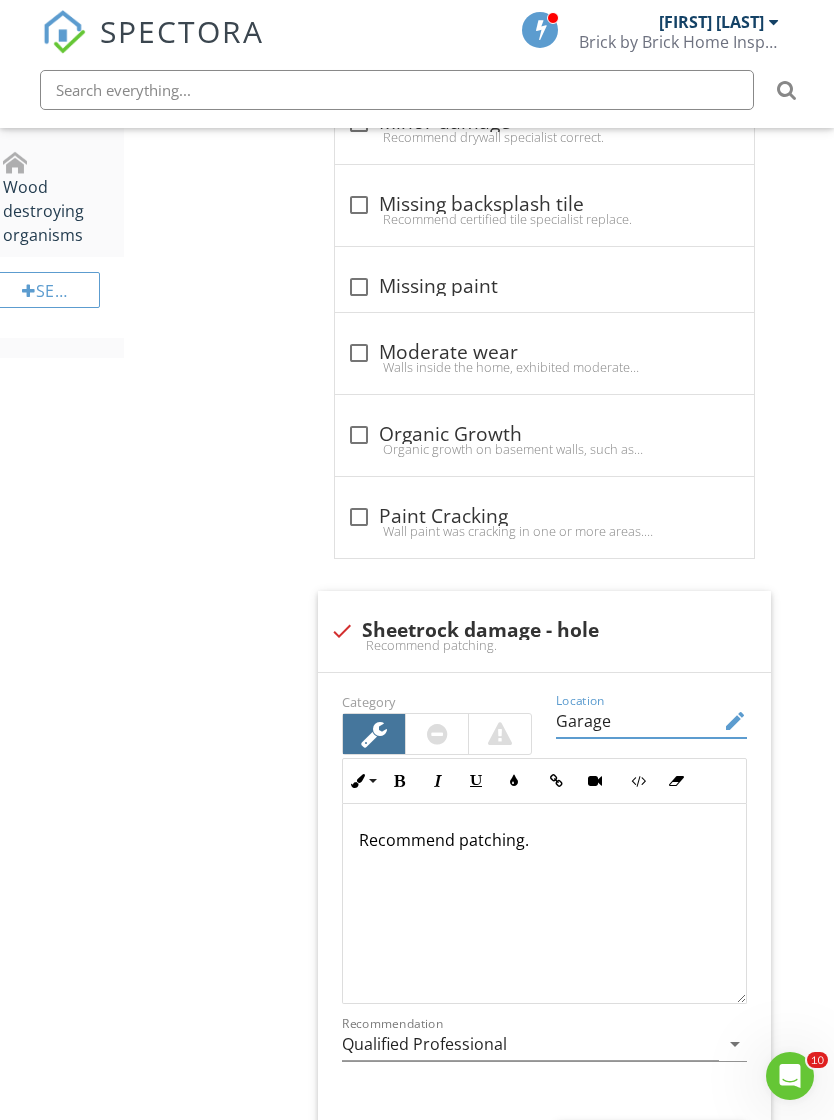 scroll, scrollTop: 1468, scrollLeft: 15, axis: both 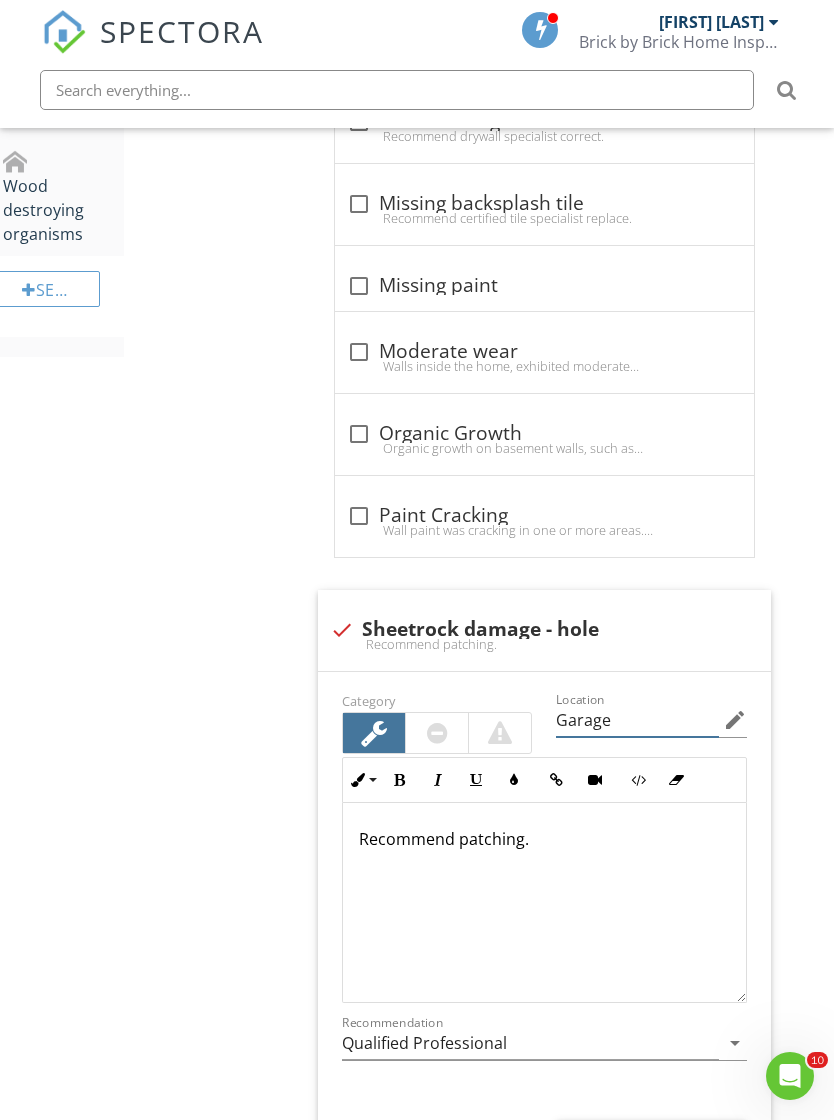 type on "Garage" 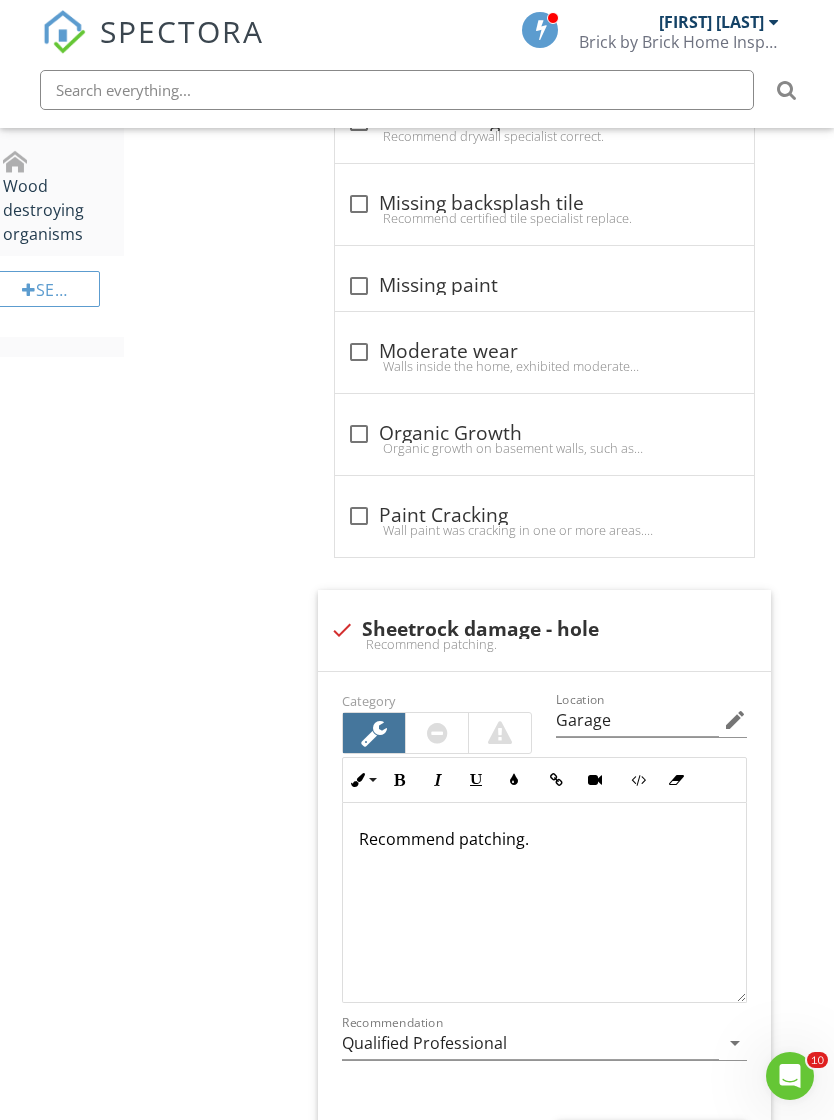 click on "Photo/Video" at bounding box center [651, 1138] 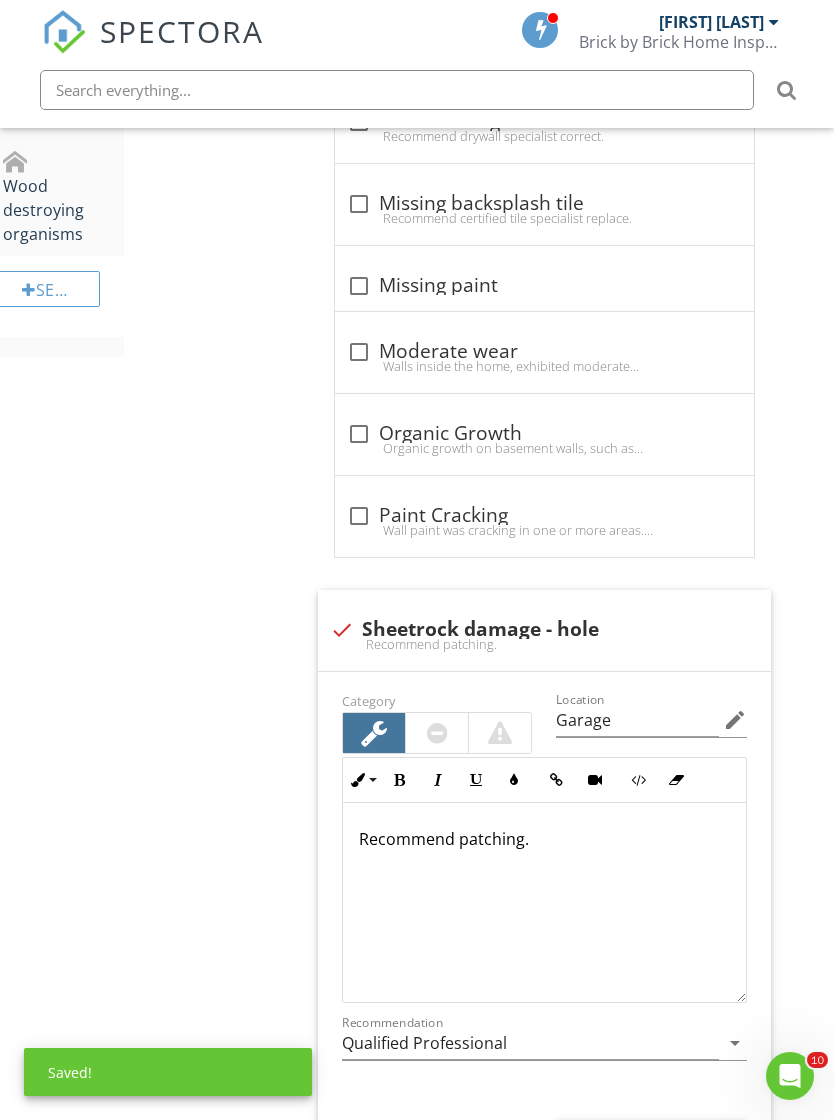 type on "C:\fakepath\IMG_1193.jpeg" 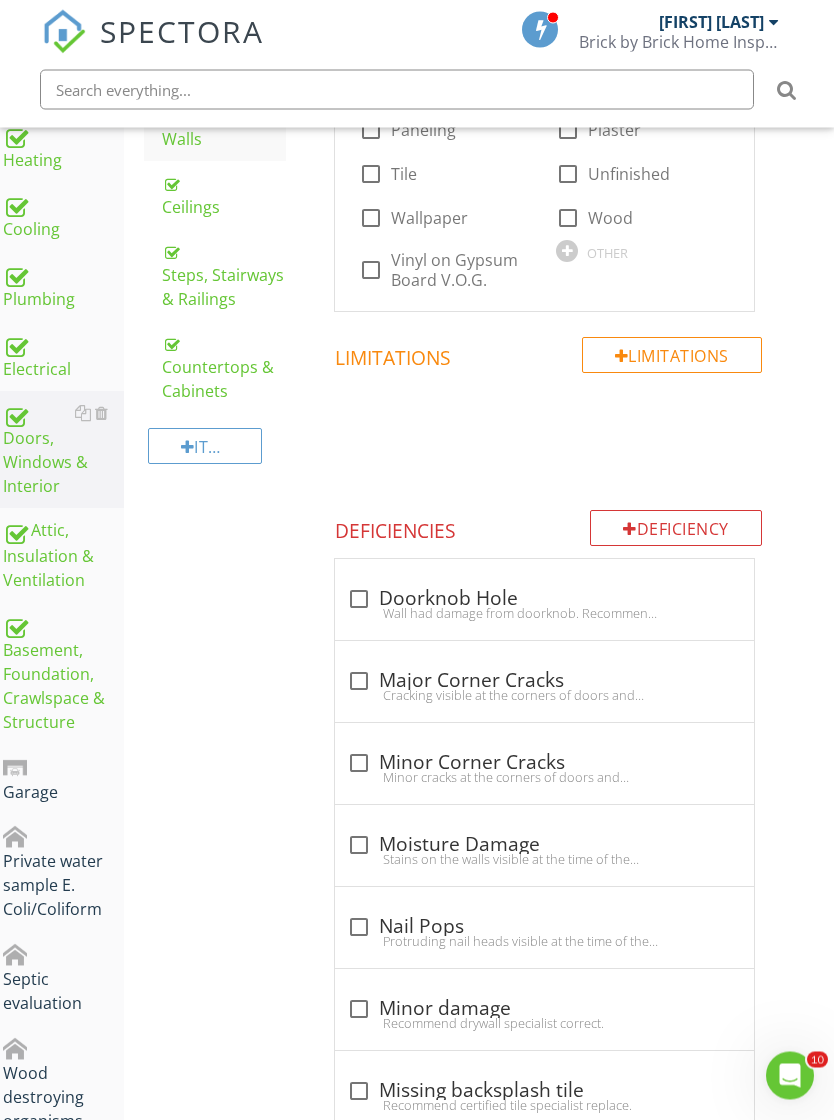 scroll, scrollTop: 581, scrollLeft: 15, axis: both 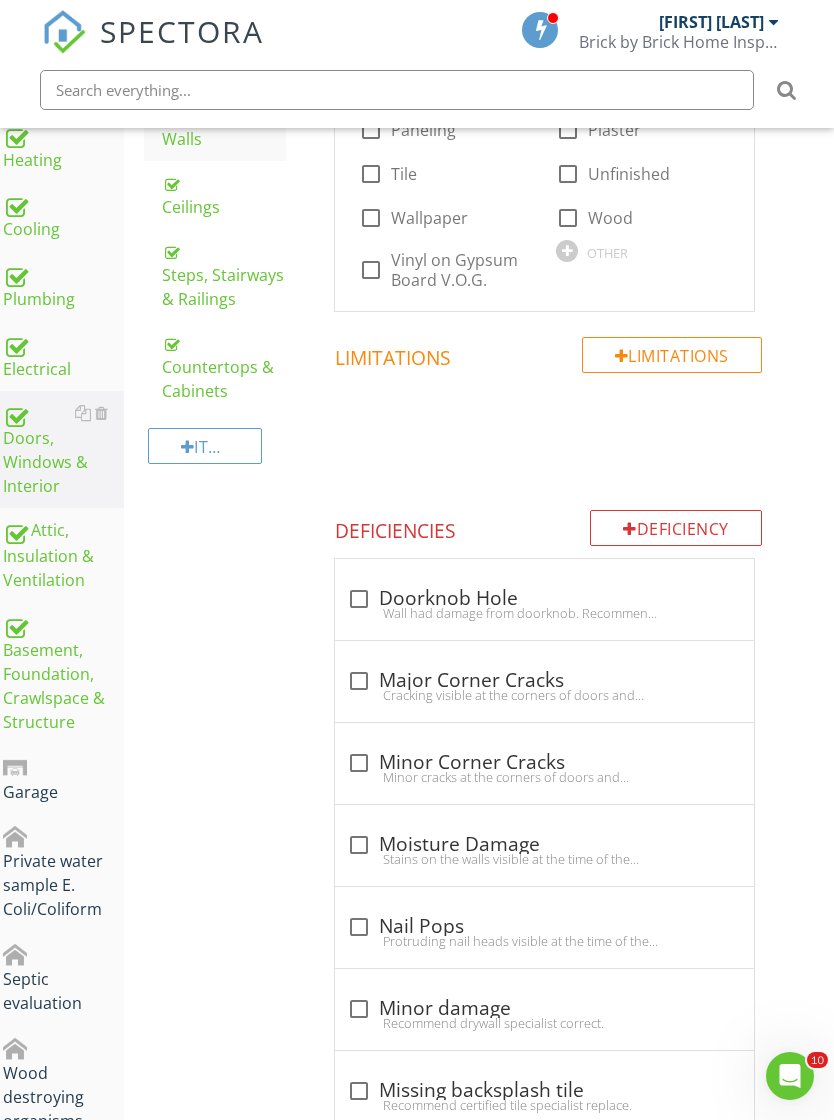 click on "Garage" at bounding box center [63, 779] 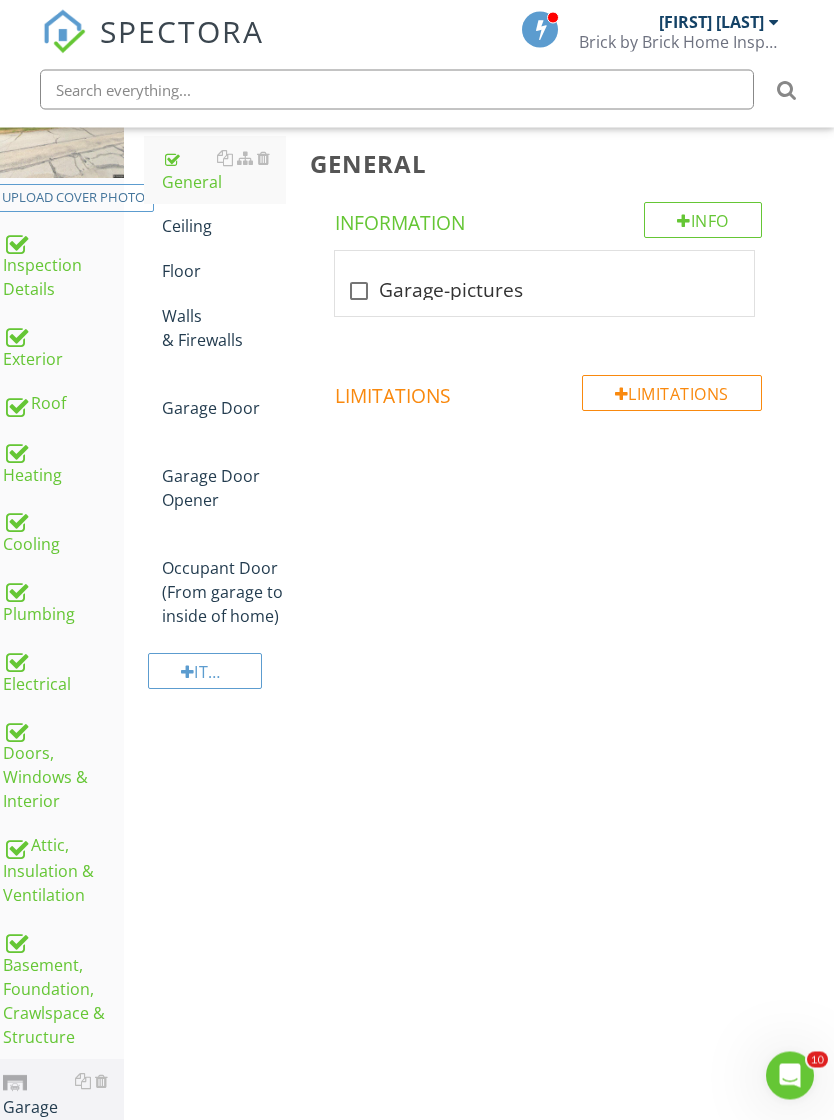scroll, scrollTop: 0, scrollLeft: 15, axis: horizontal 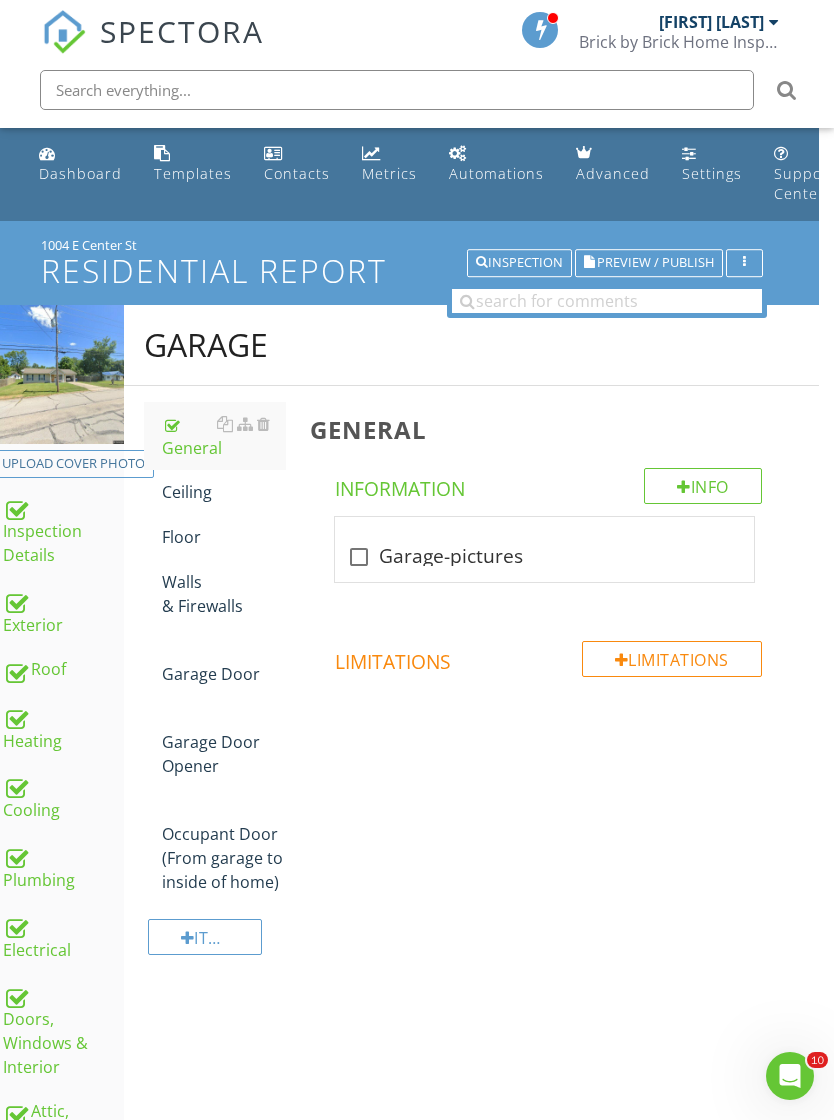 click on "Ceiling" at bounding box center (224, 492) 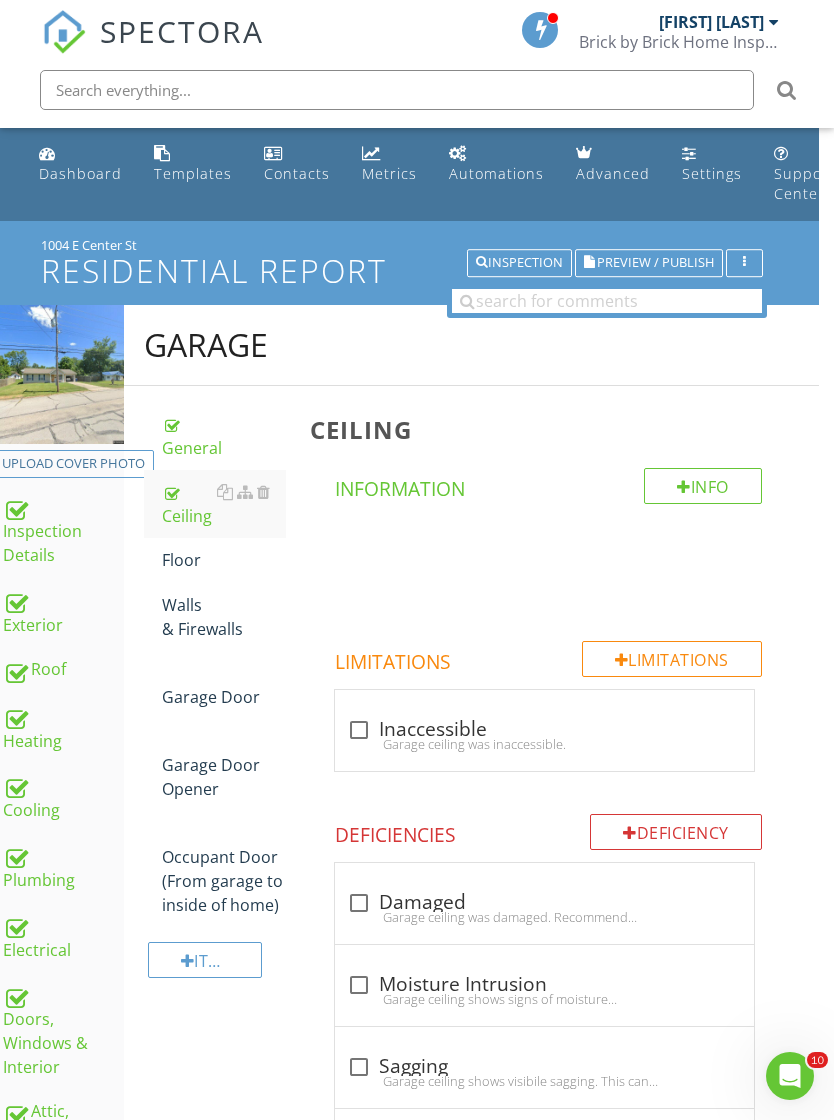 click on "Floor" at bounding box center [224, 560] 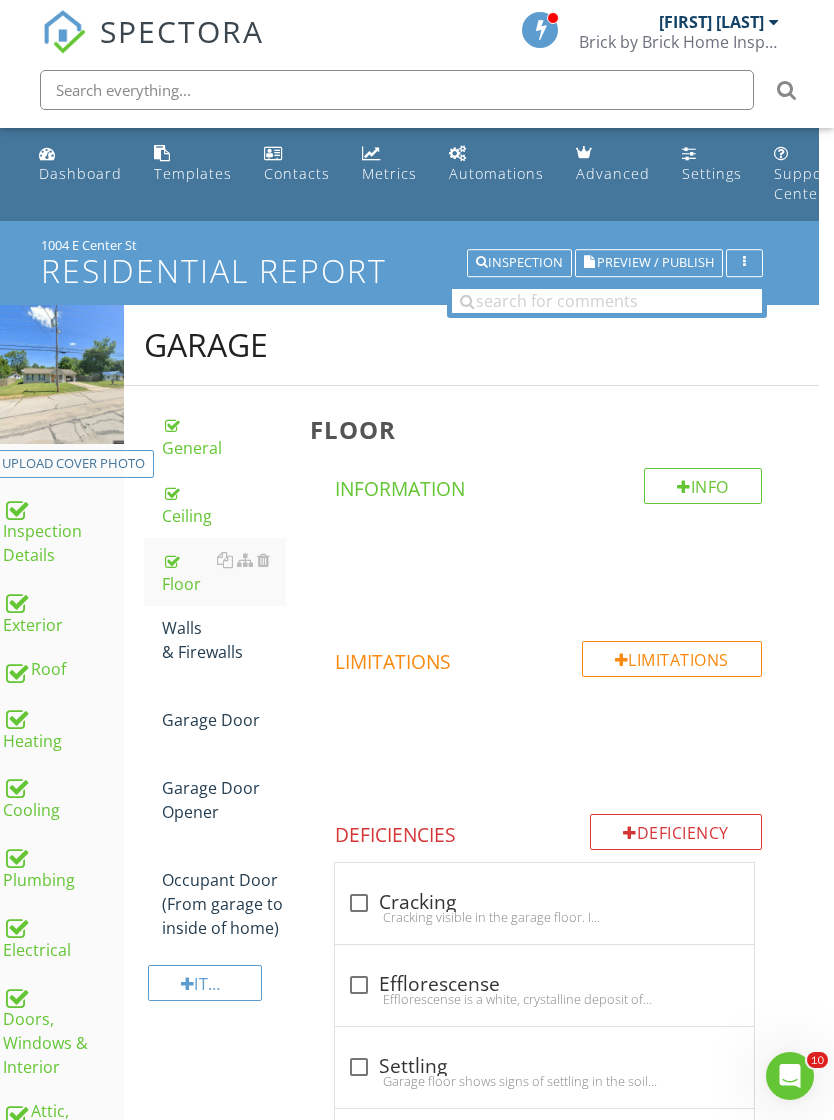click on "Walls & Firewalls" at bounding box center [224, 640] 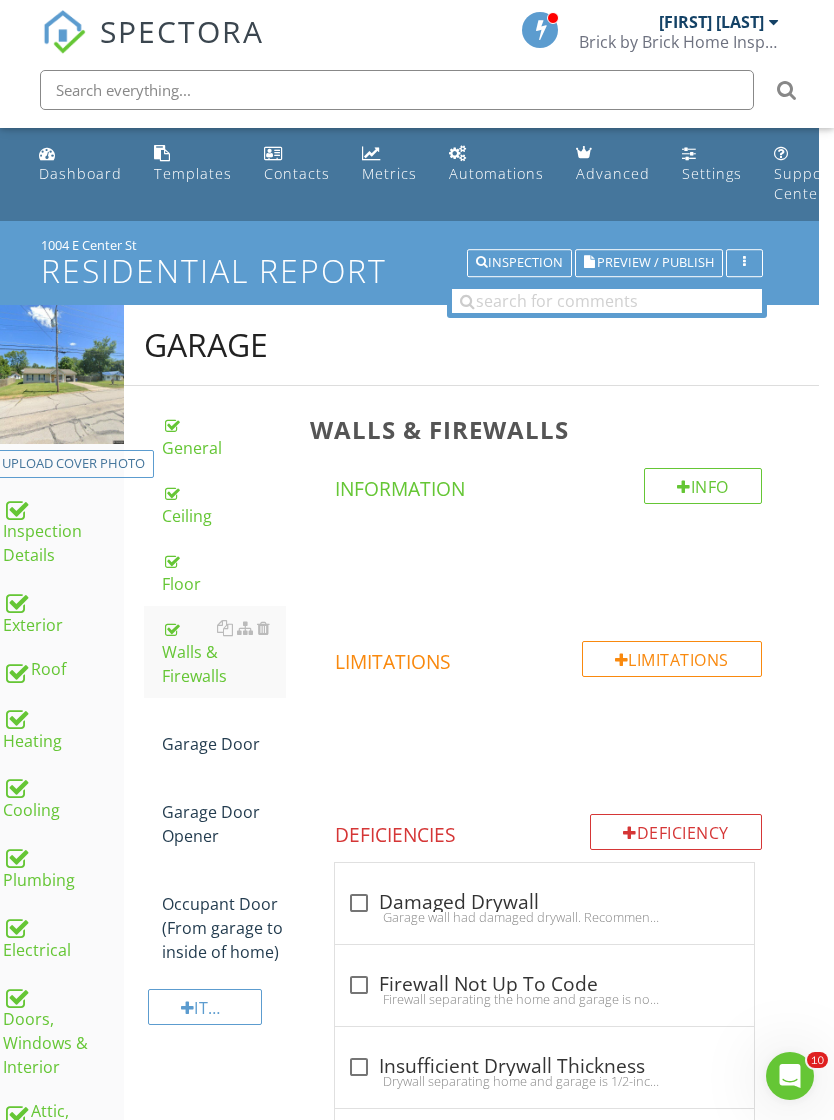 click on "Garage Door" at bounding box center (224, 732) 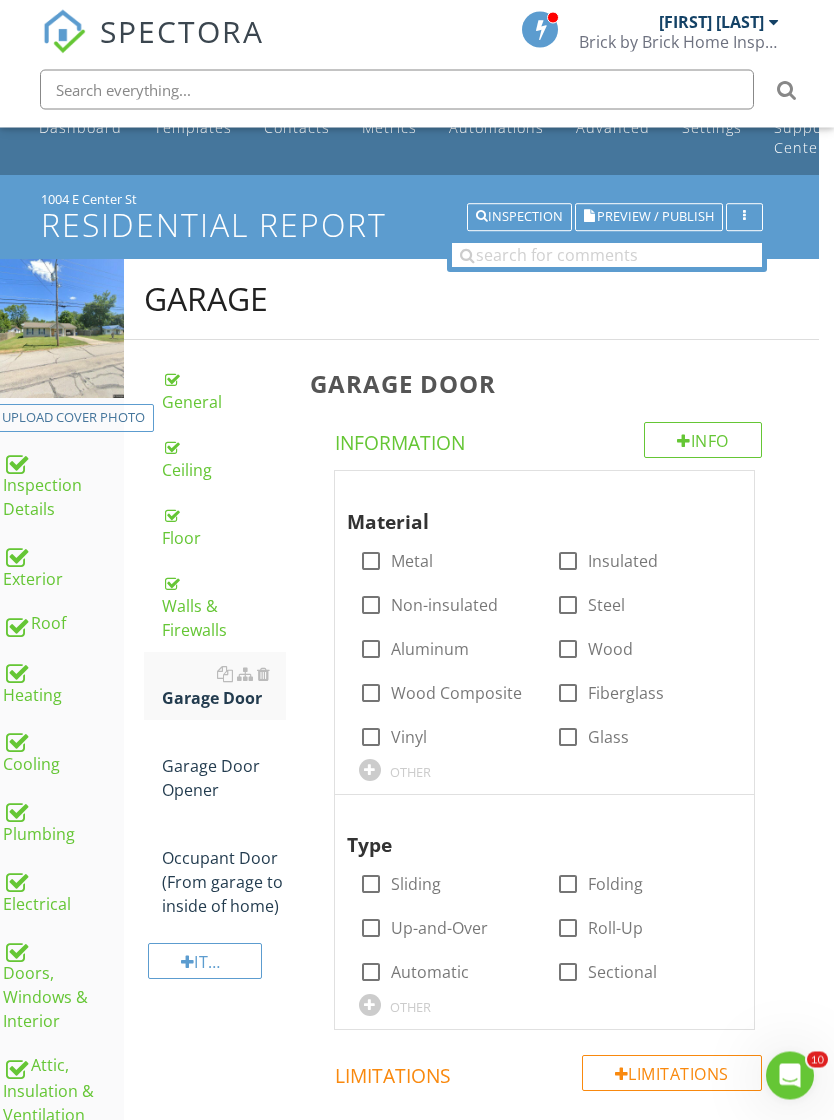 scroll, scrollTop: 46, scrollLeft: 15, axis: both 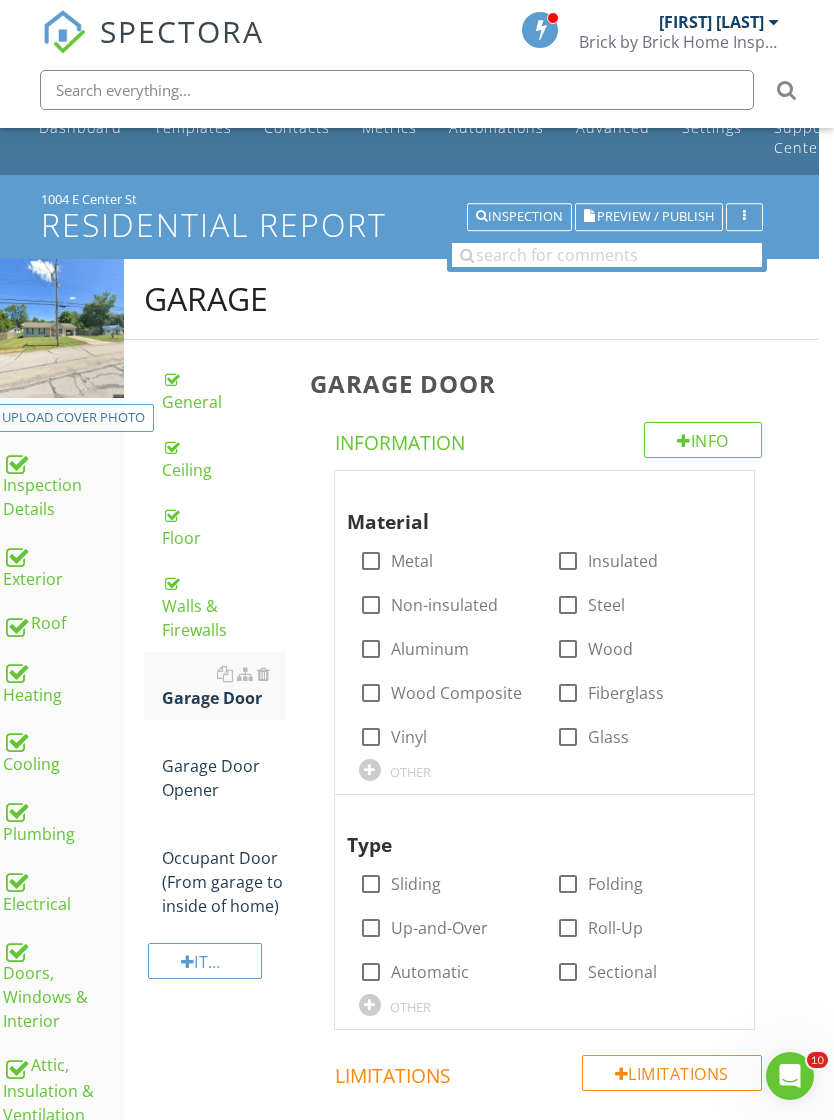 click on "Aluminum" at bounding box center [430, 649] 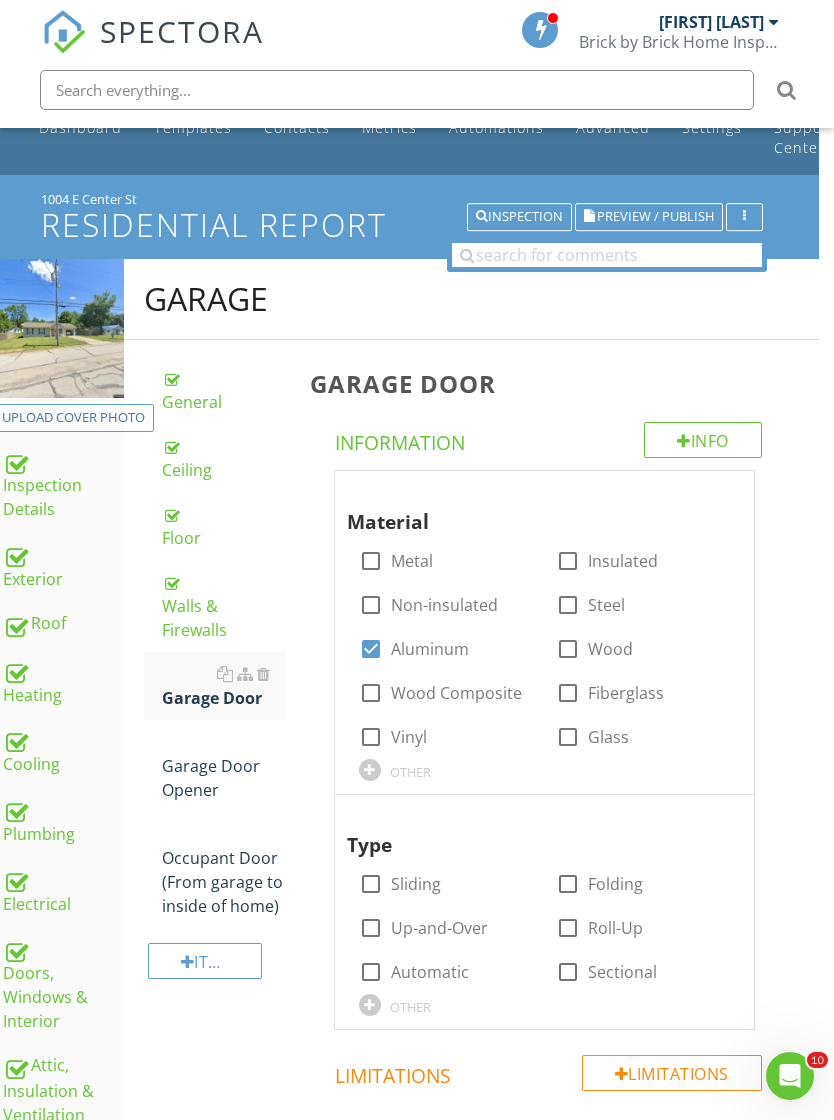 checkbox on "true" 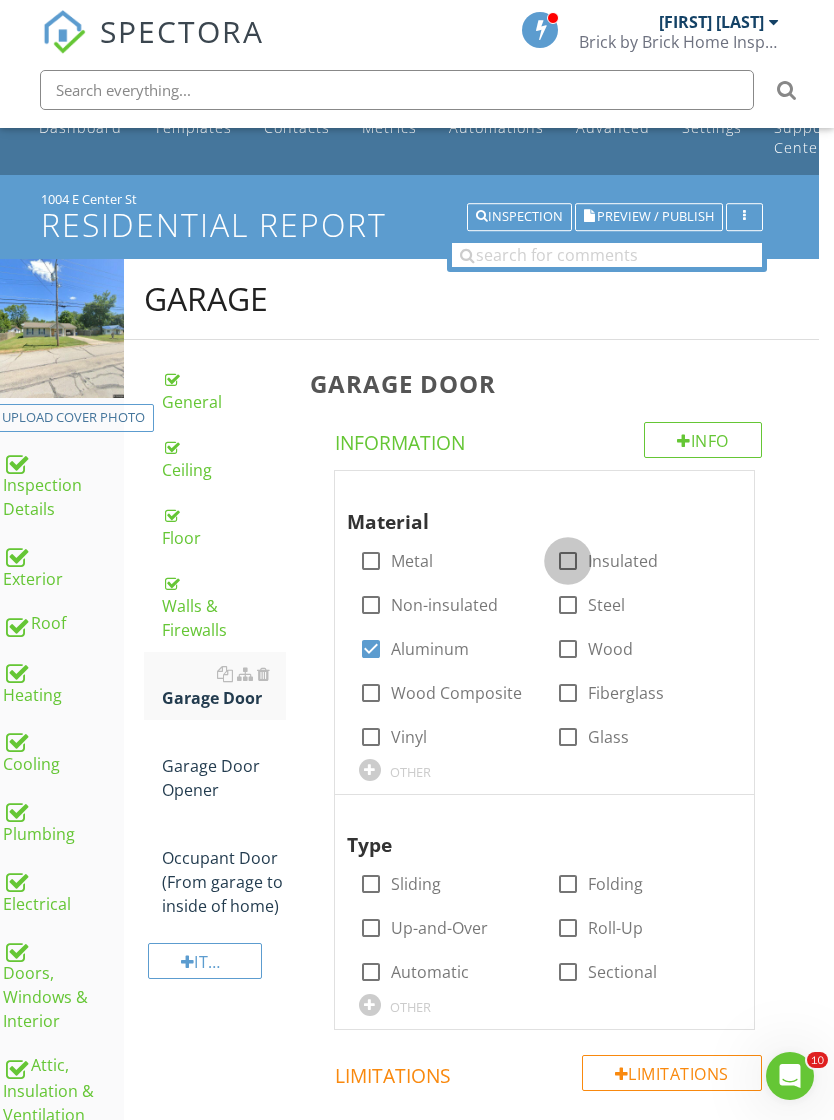 click at bounding box center [568, 561] 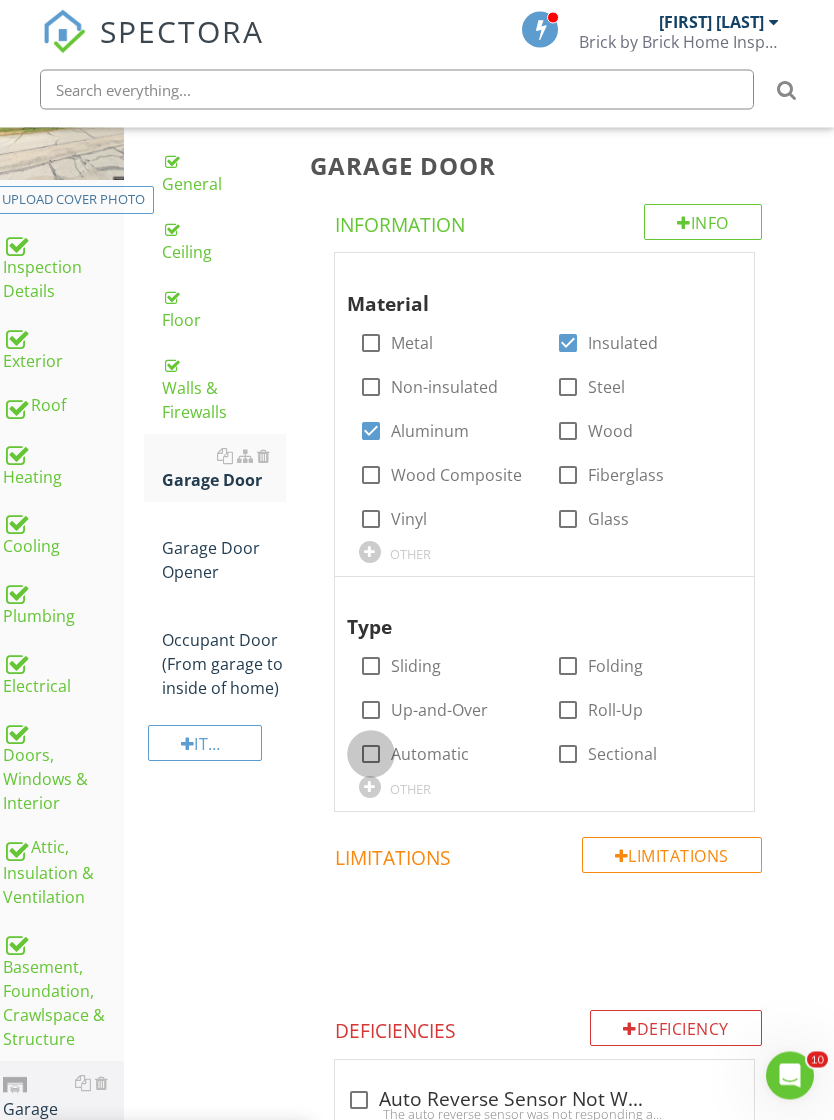 scroll, scrollTop: 264, scrollLeft: 15, axis: both 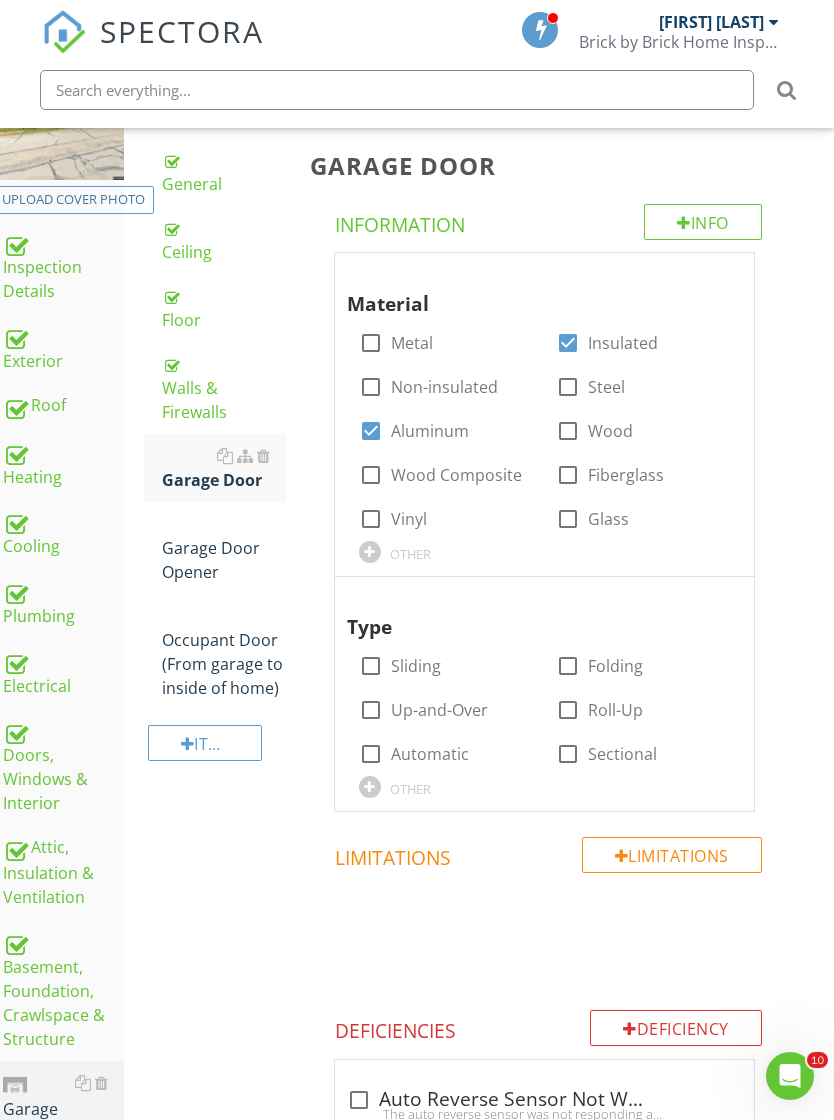 click at bounding box center [371, 754] 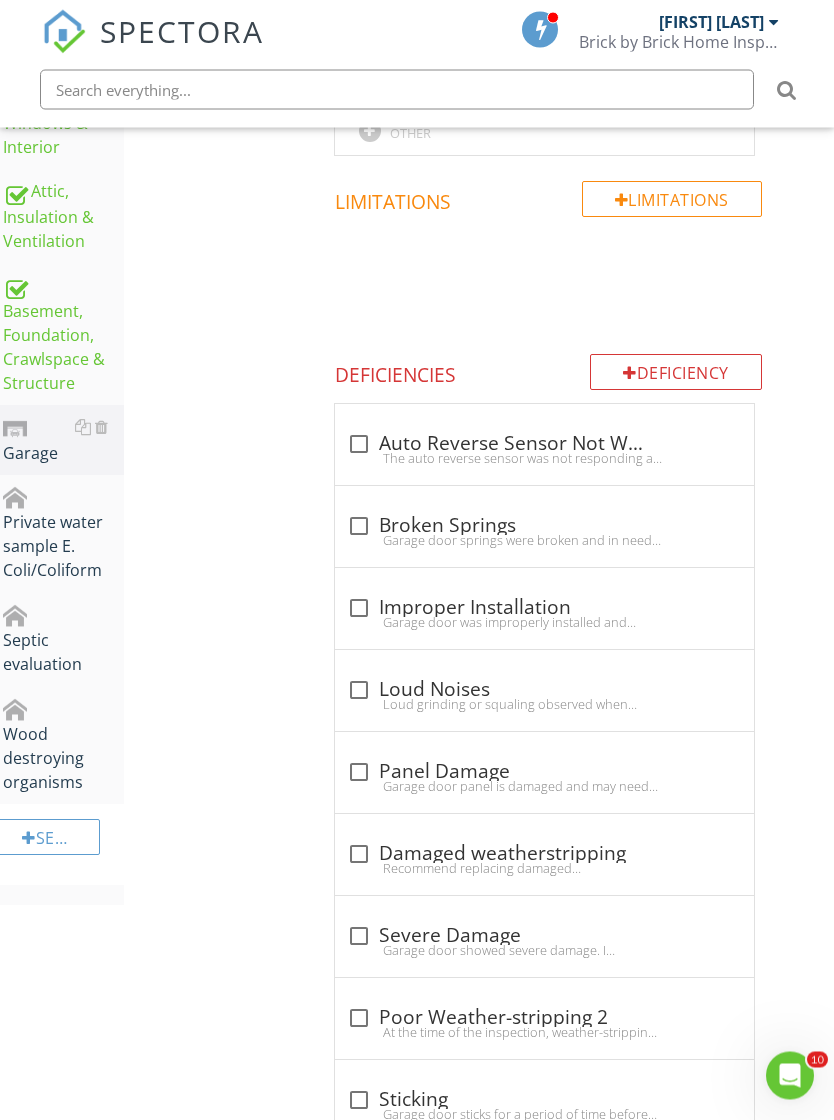 scroll, scrollTop: 955, scrollLeft: 15, axis: both 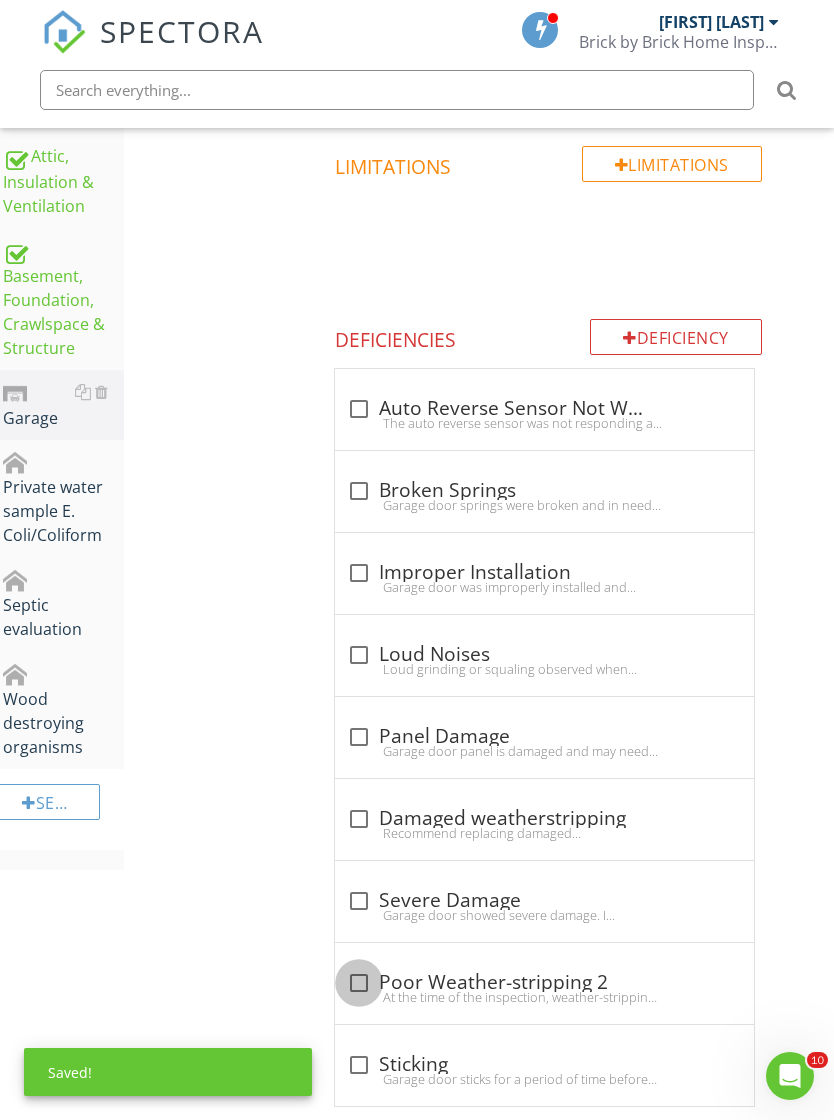click at bounding box center [359, 983] 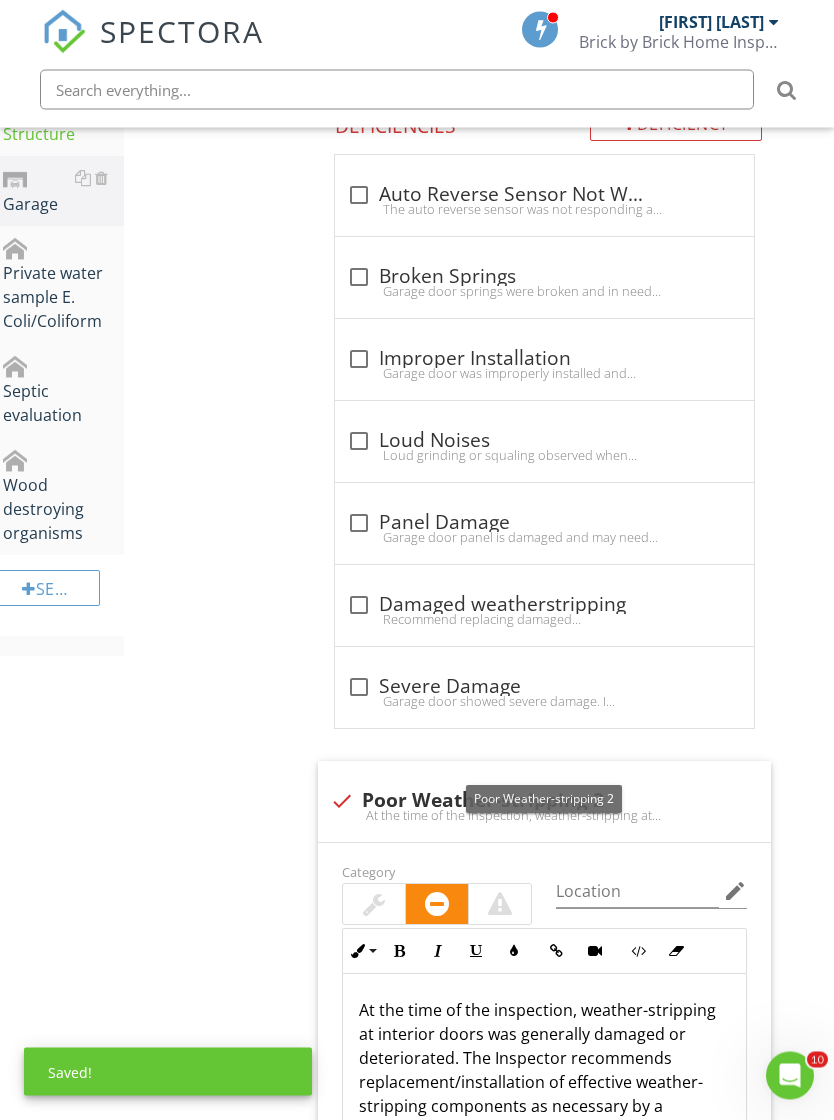 scroll, scrollTop: 1169, scrollLeft: 15, axis: both 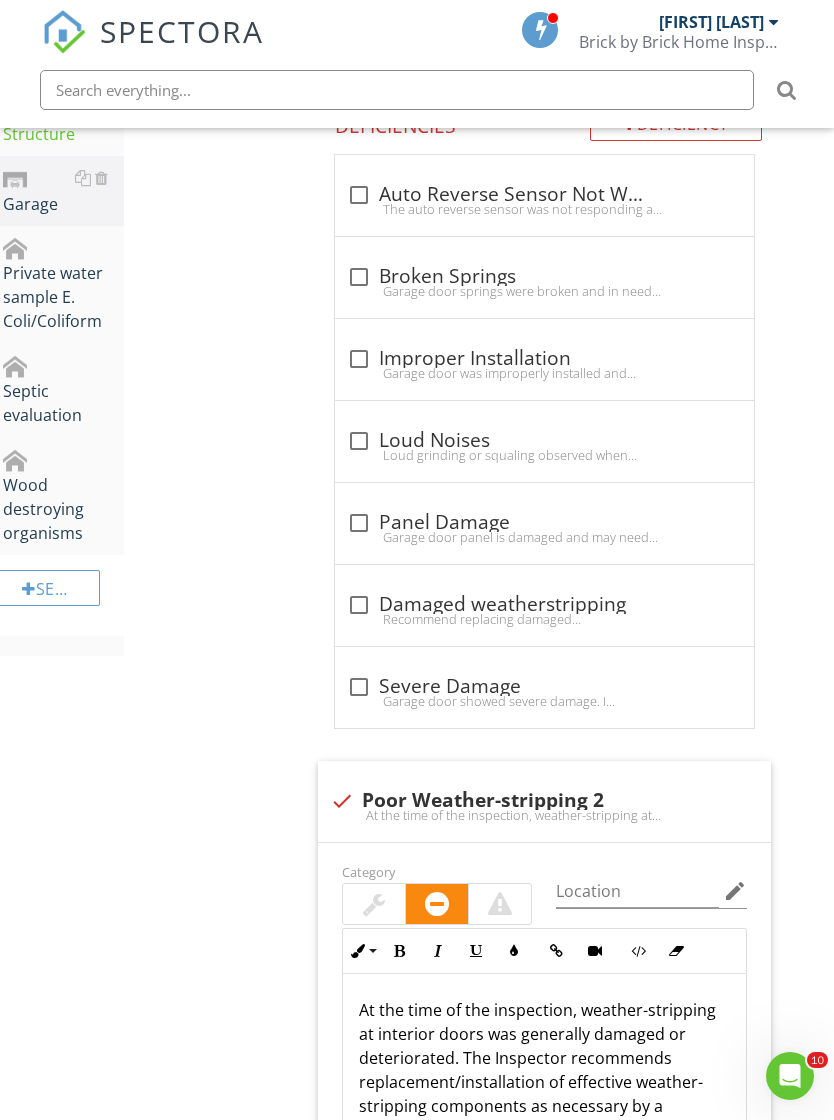 click at bounding box center (374, 904) 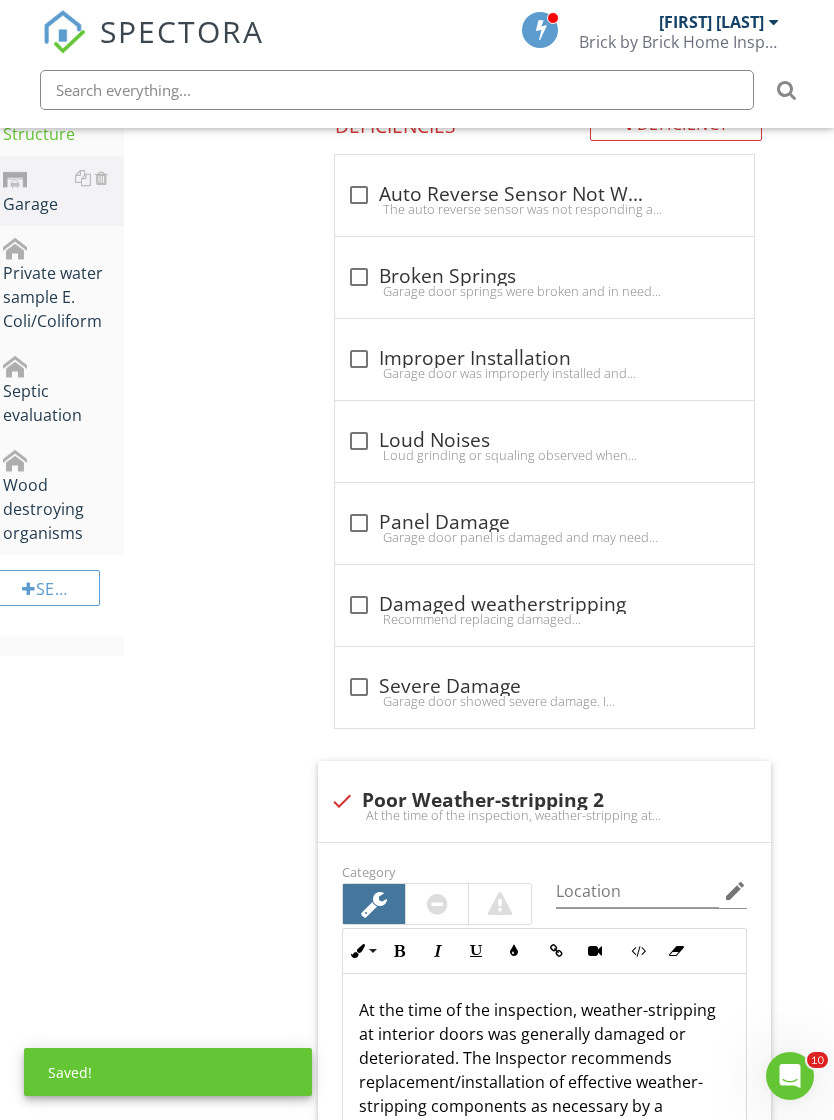 click at bounding box center [539, 780] 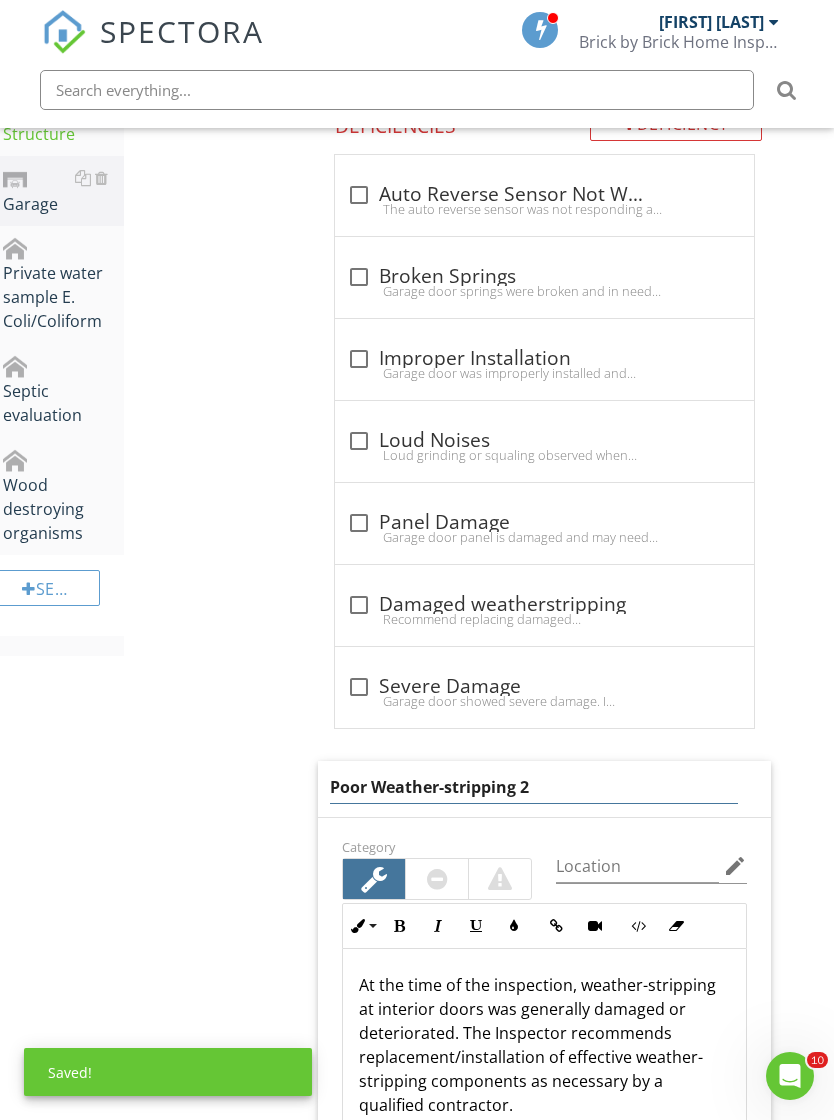 click on "Poor Weather-stripping 2" at bounding box center (534, 787) 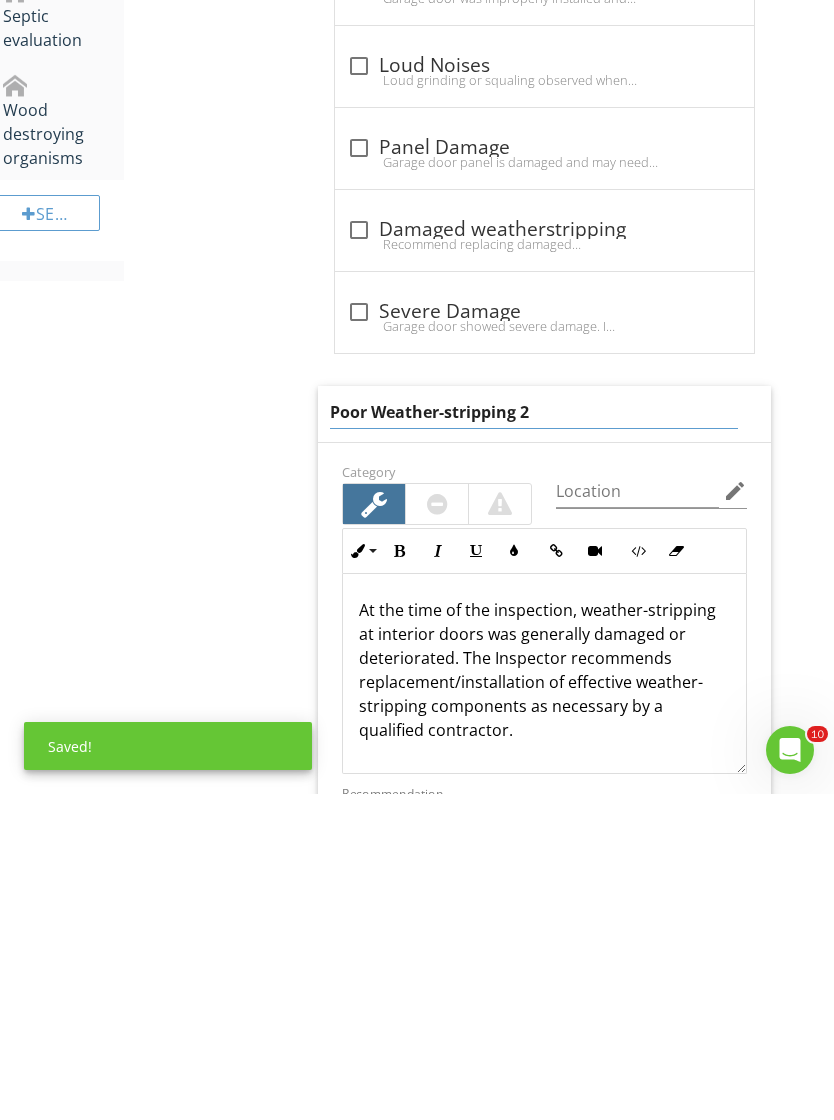 type on "Poor Weather-stripping" 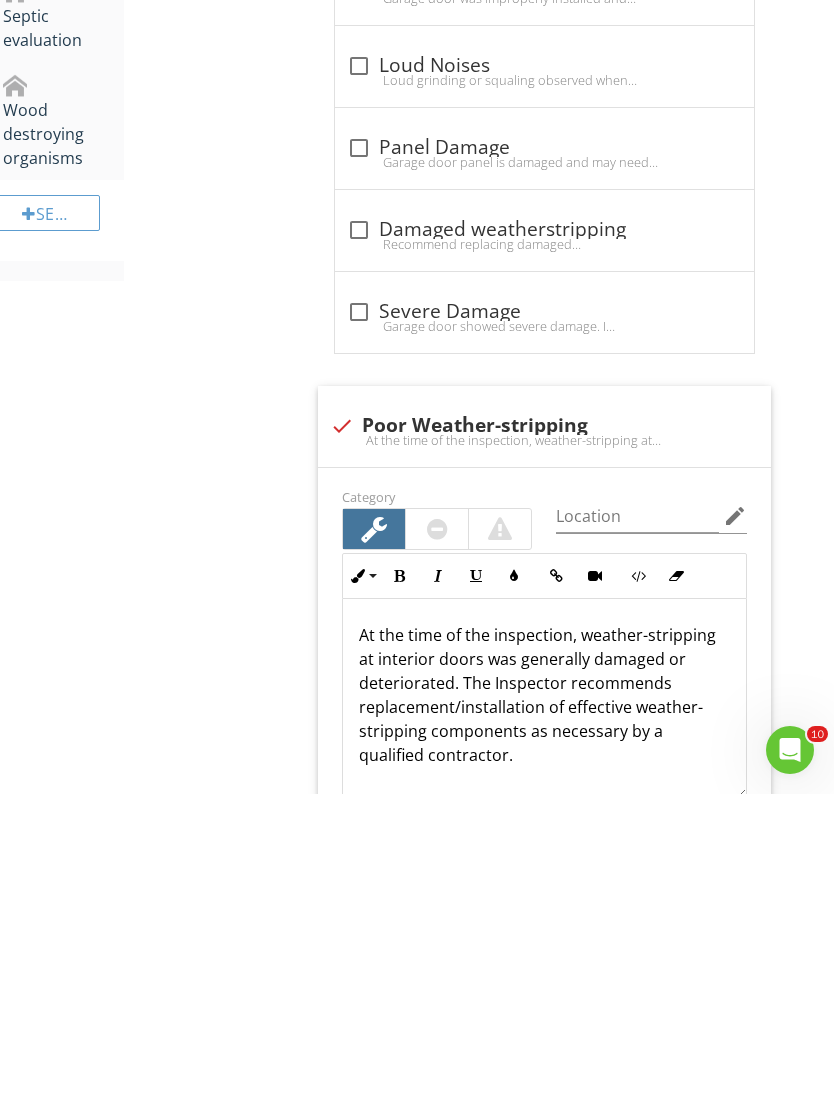 scroll, scrollTop: 1525, scrollLeft: 15, axis: both 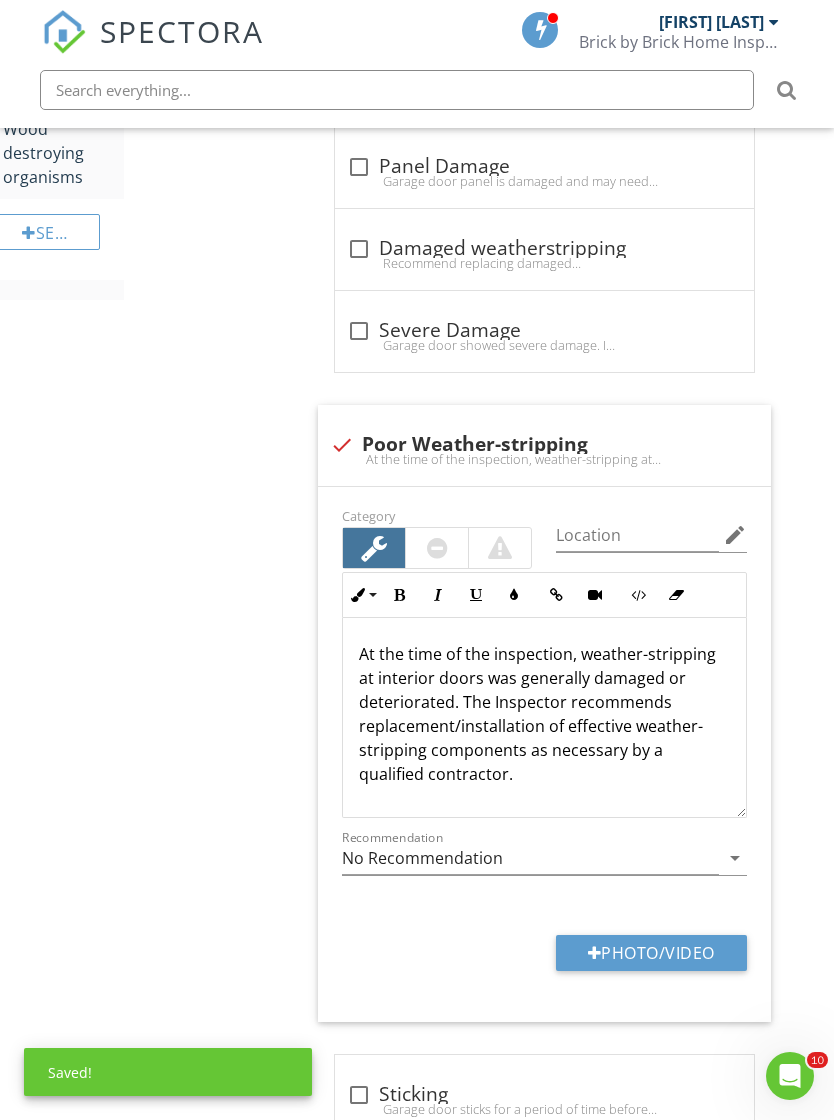 click on "Photo/Video" at bounding box center [651, 953] 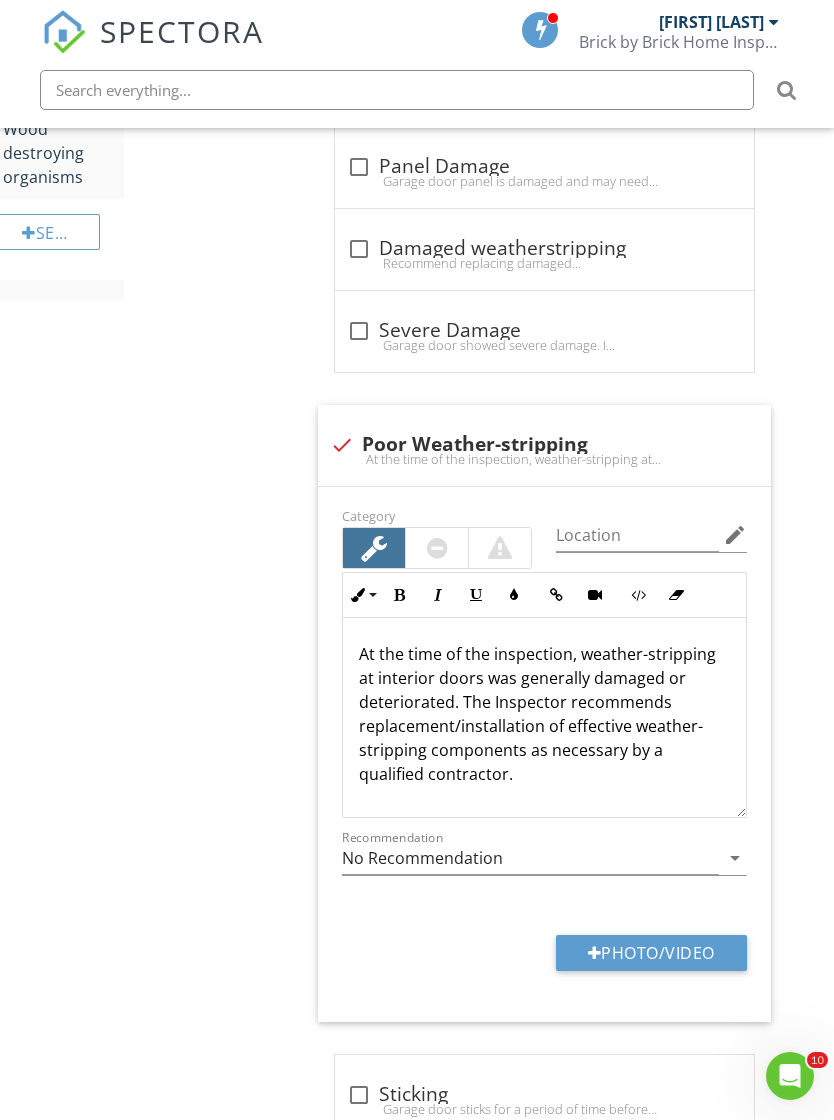 type on "C:\fakepath\IMG_1113.jpeg" 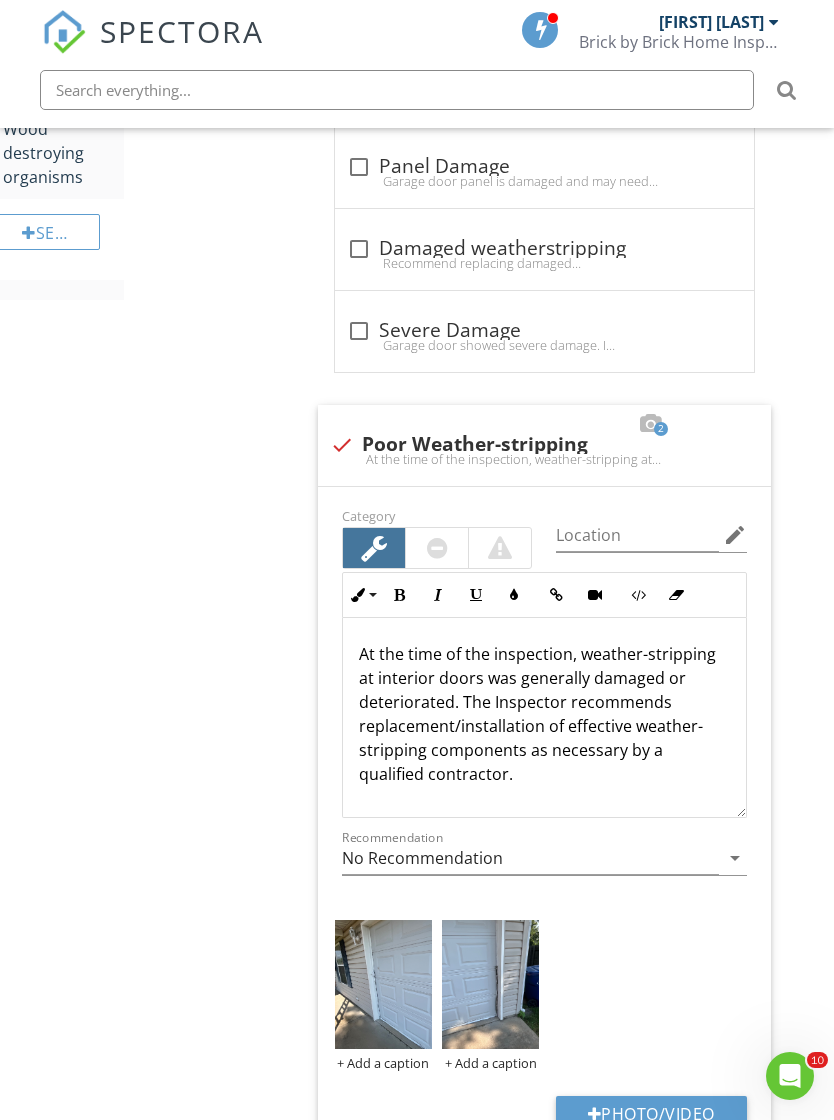 click at bounding box center (383, 985) 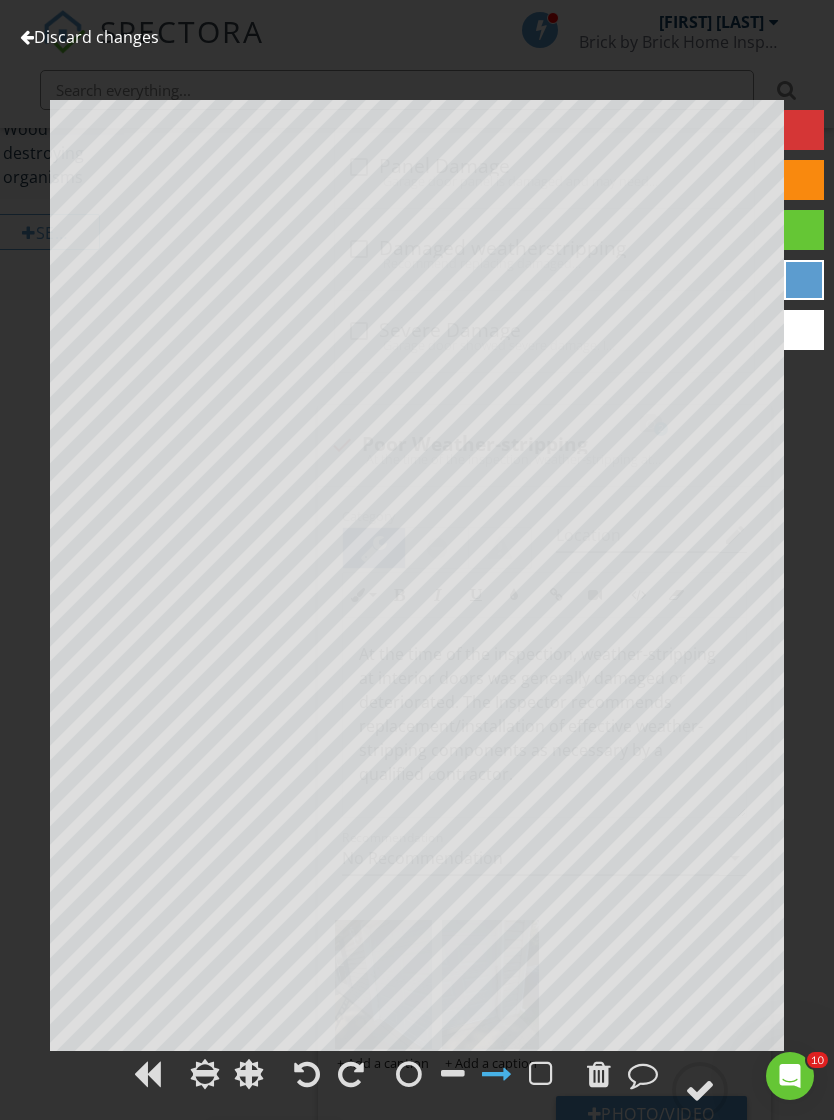click at bounding box center (700, 1090) 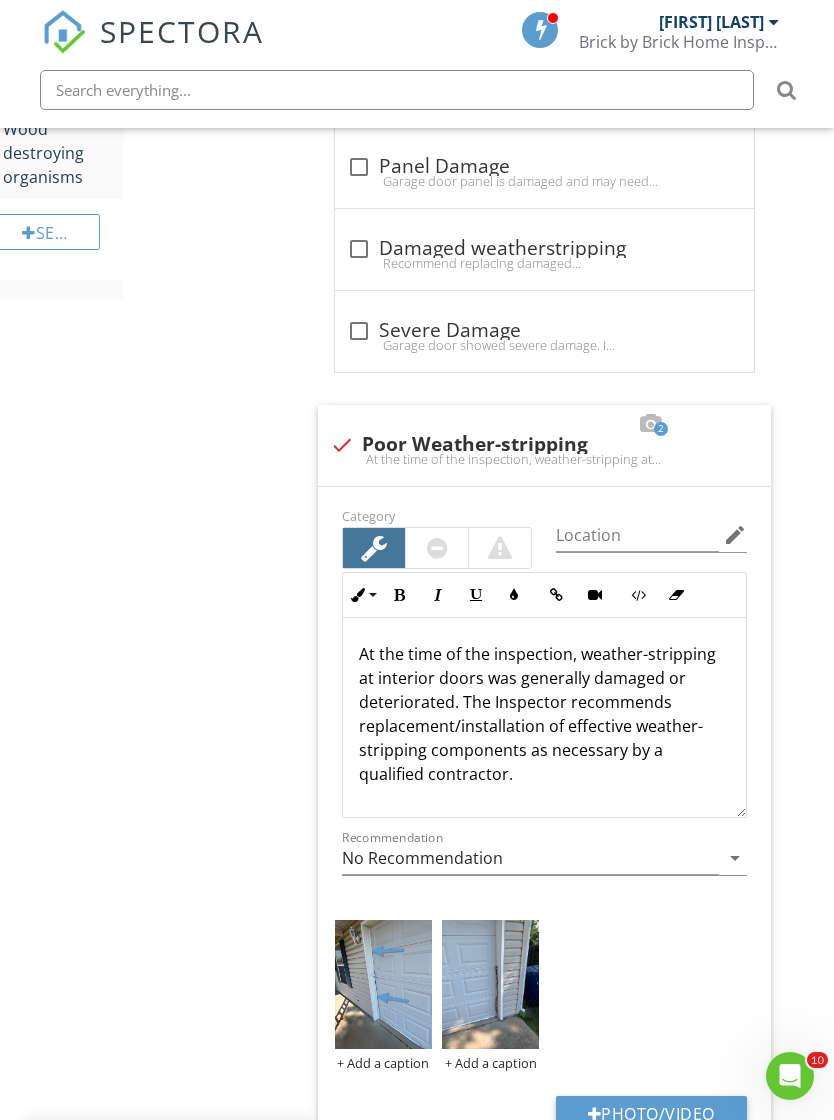 click at bounding box center [490, 985] 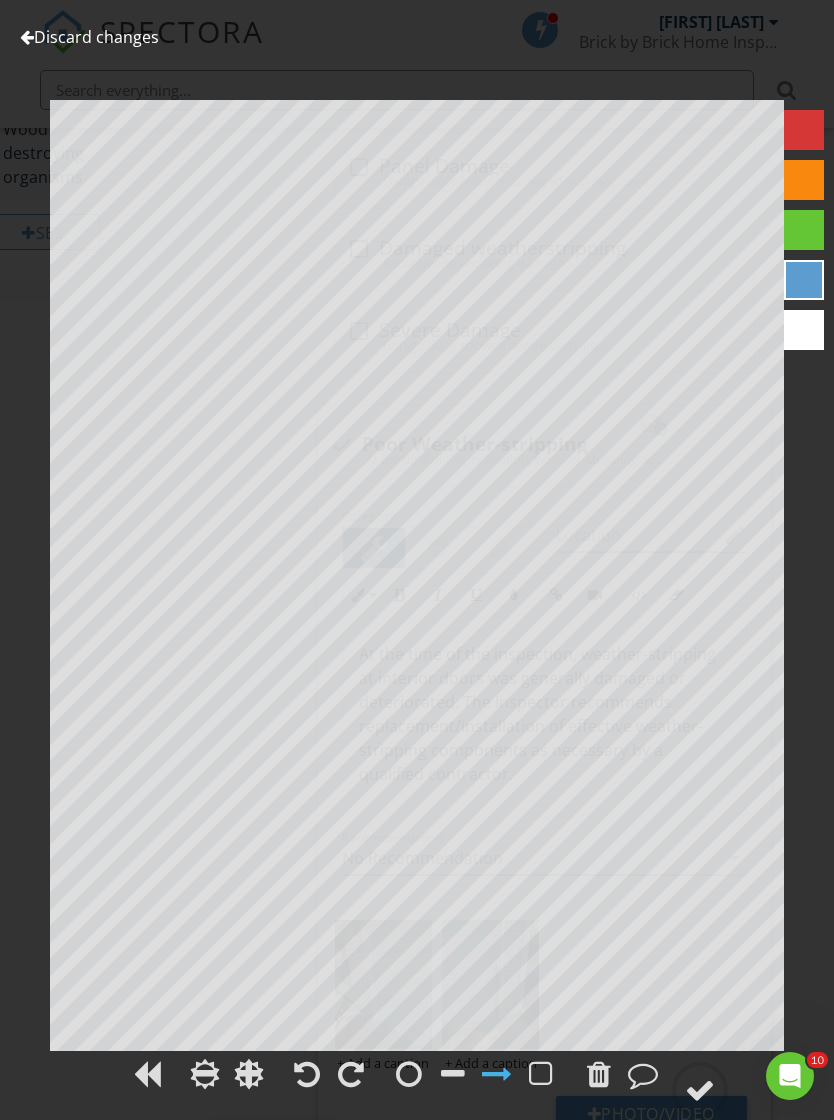 click at bounding box center (700, 1090) 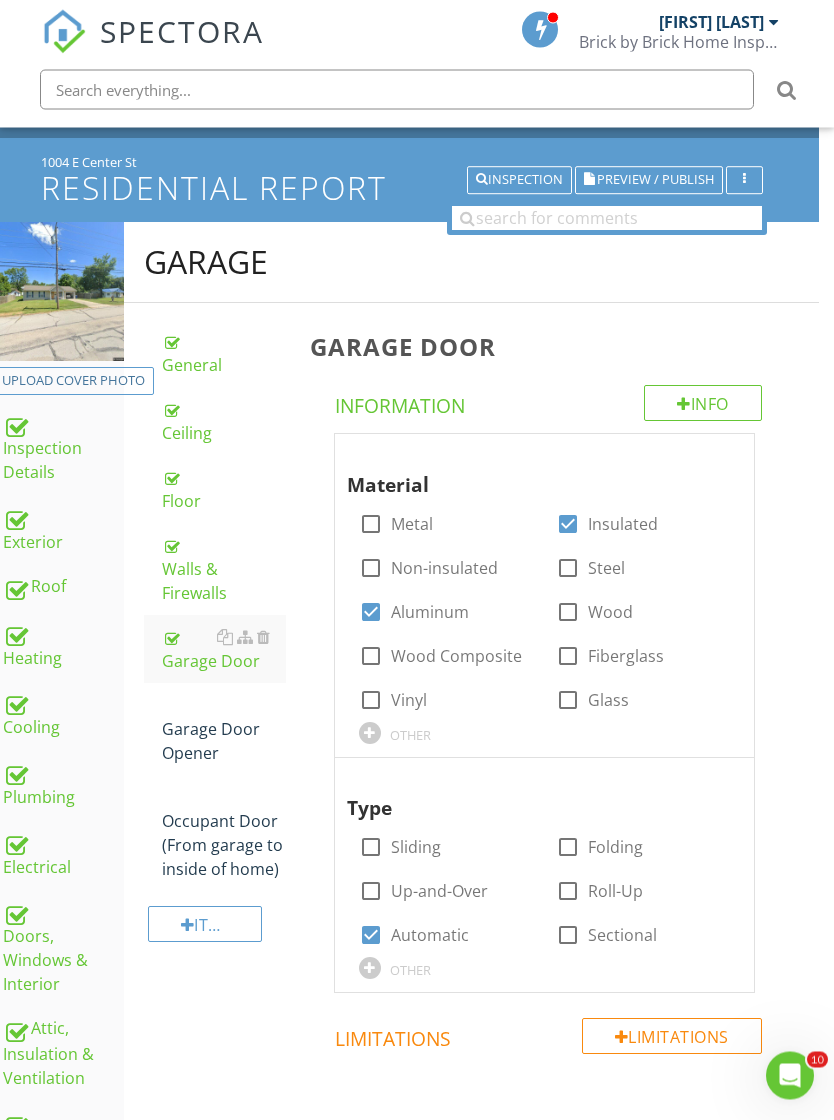 scroll, scrollTop: 0, scrollLeft: 15, axis: horizontal 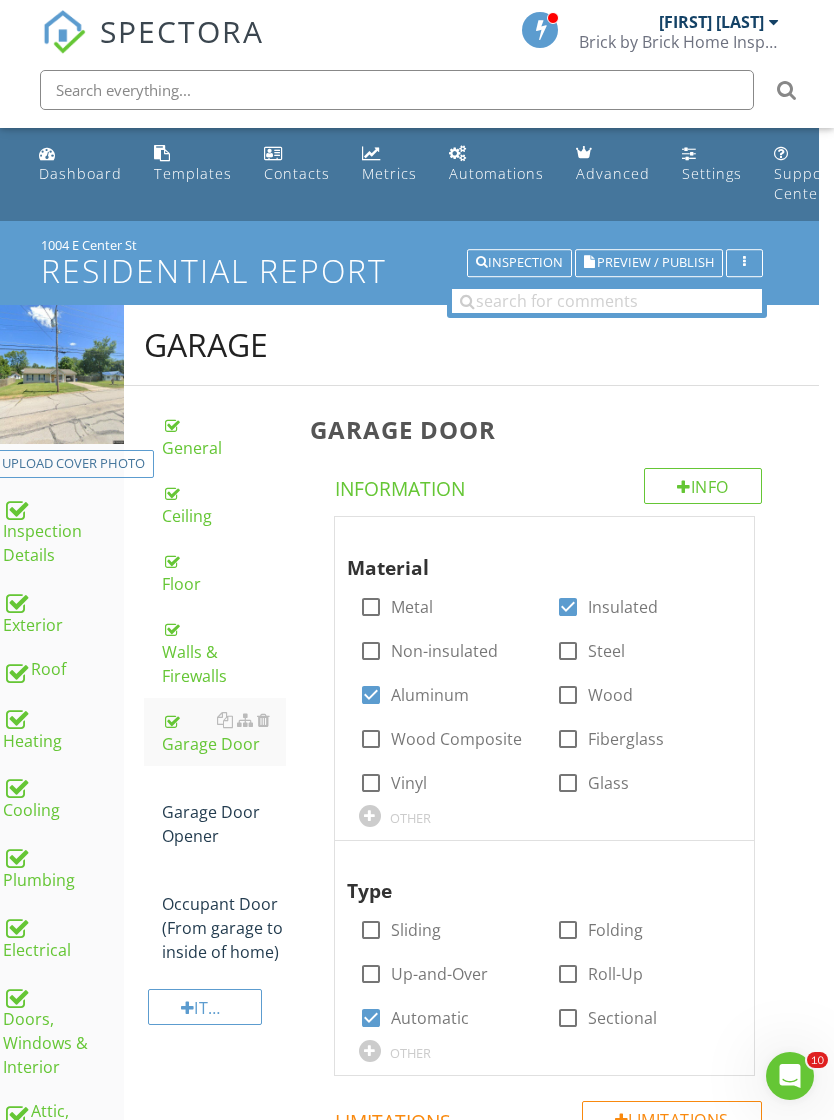 click on "Garage Door Opener" at bounding box center [224, 812] 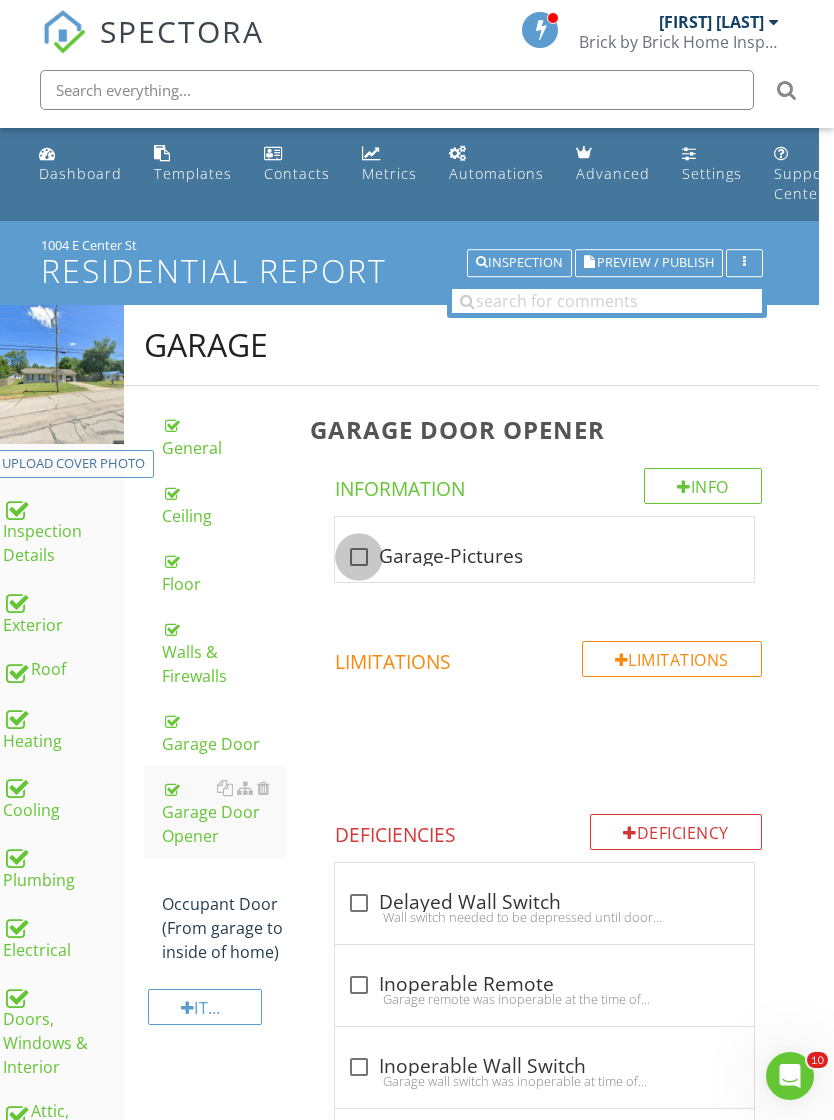 click at bounding box center (359, 557) 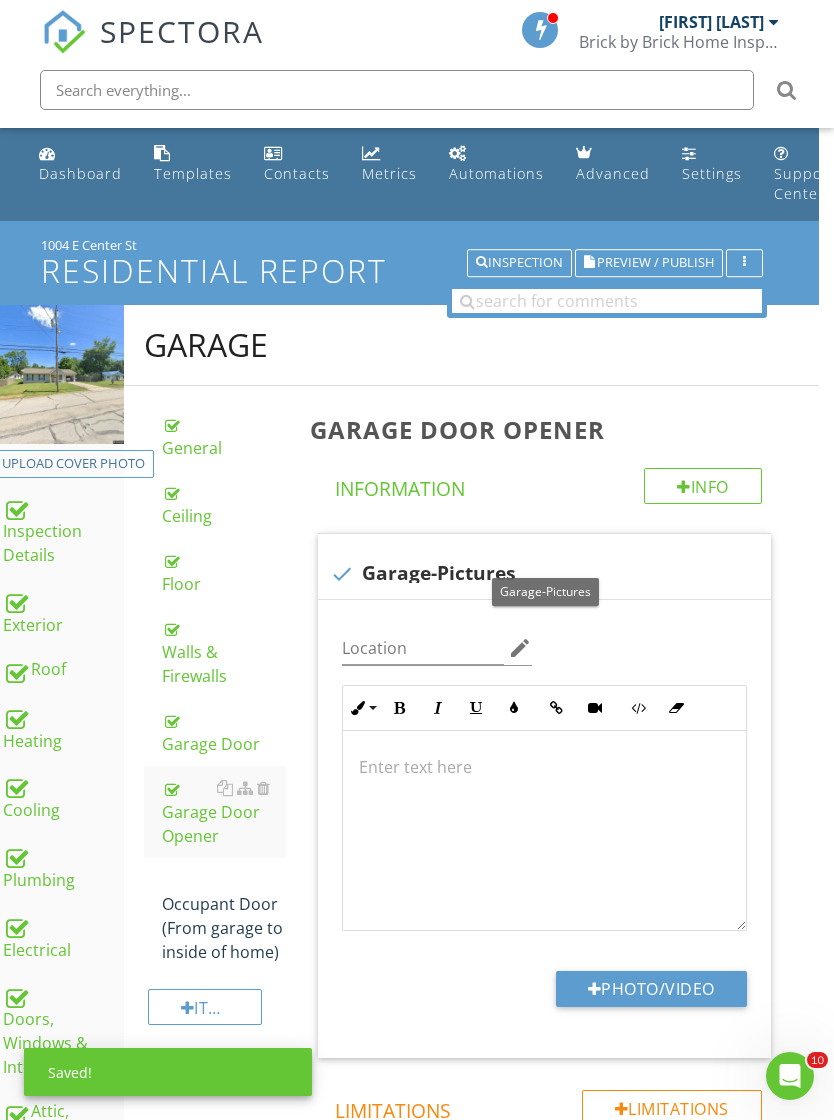 click on "Photo/Video" at bounding box center (651, 989) 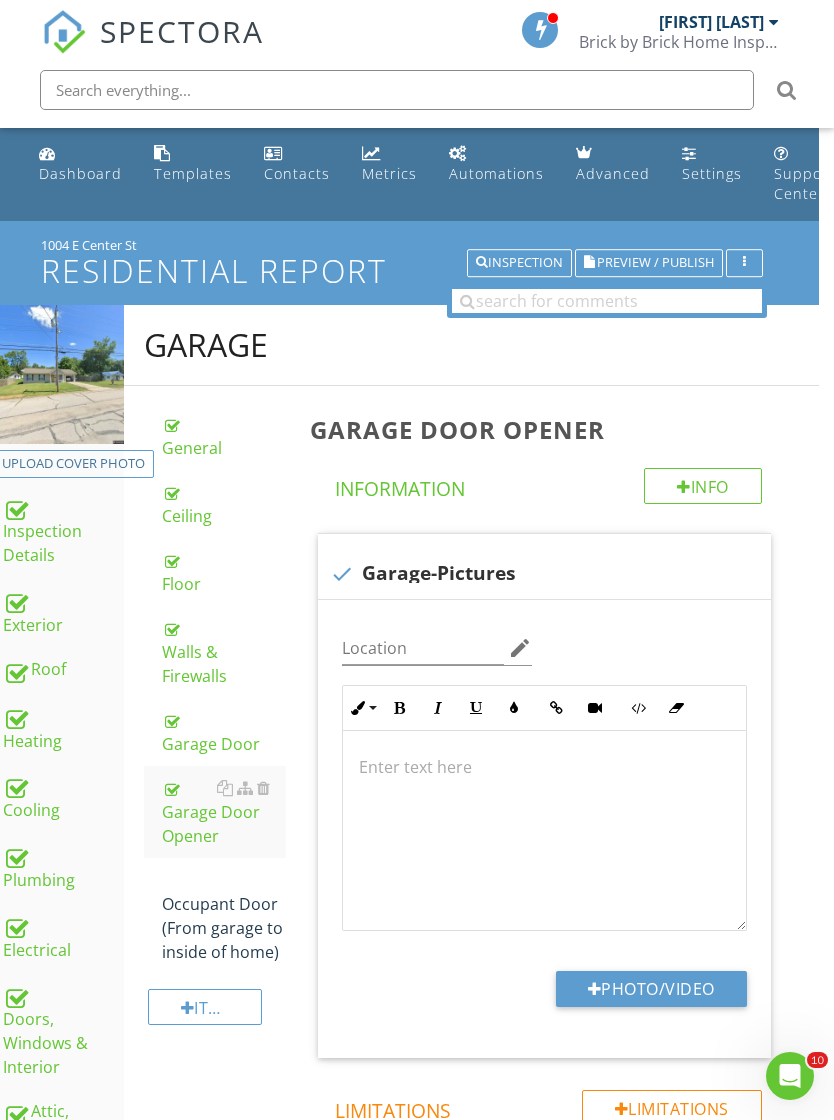 type on "C:\fakepath\IMG_1192.jpeg" 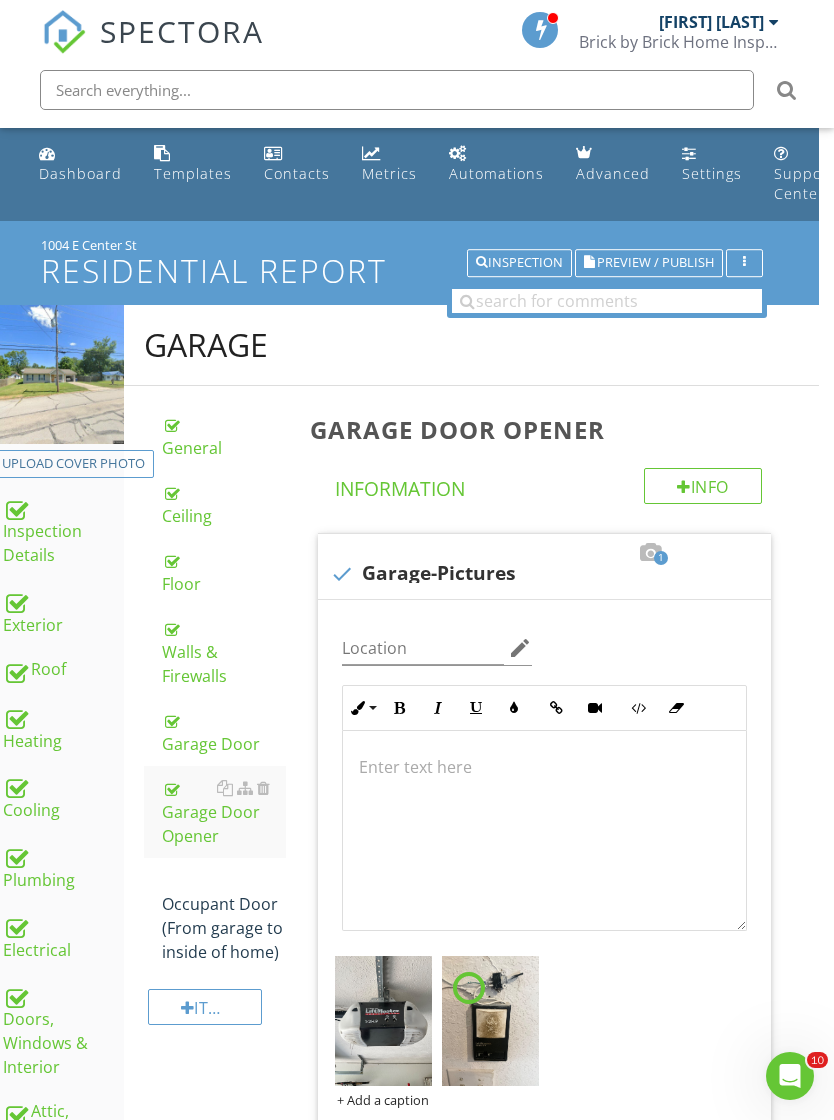 click on "Occupant Door (From garage to inside of home)" at bounding box center [224, 916] 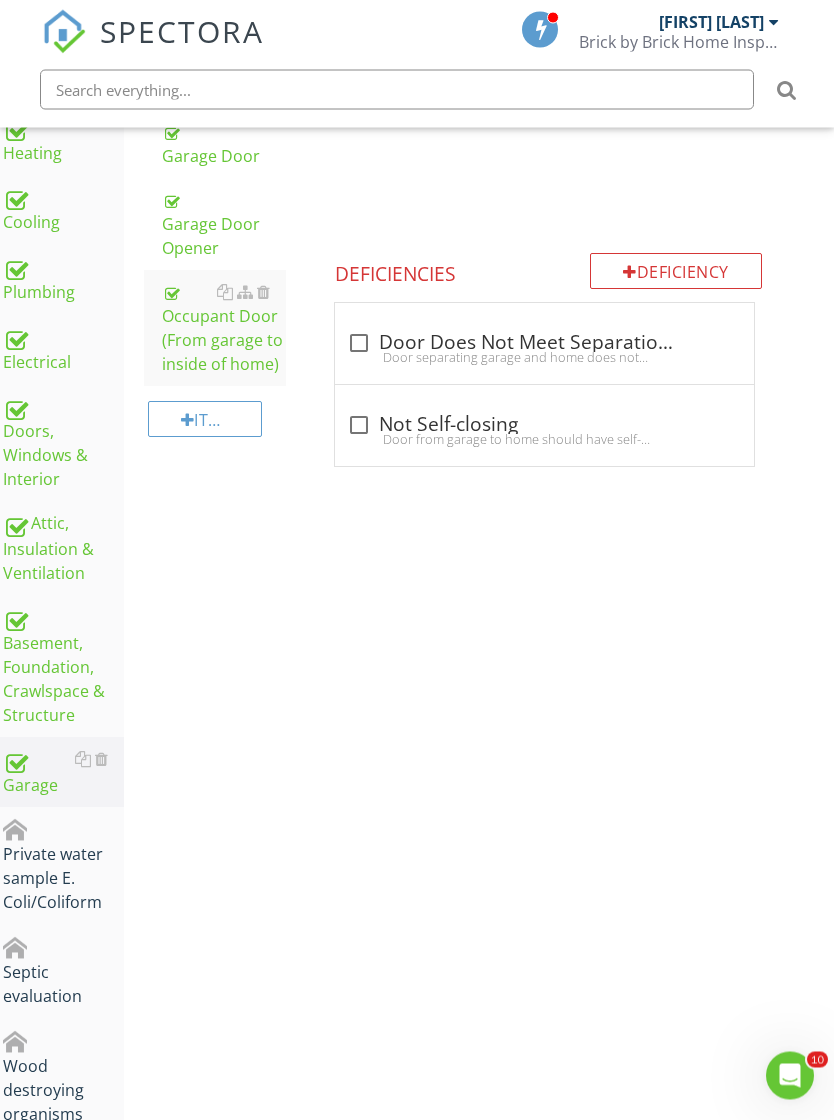 scroll, scrollTop: 588, scrollLeft: 15, axis: both 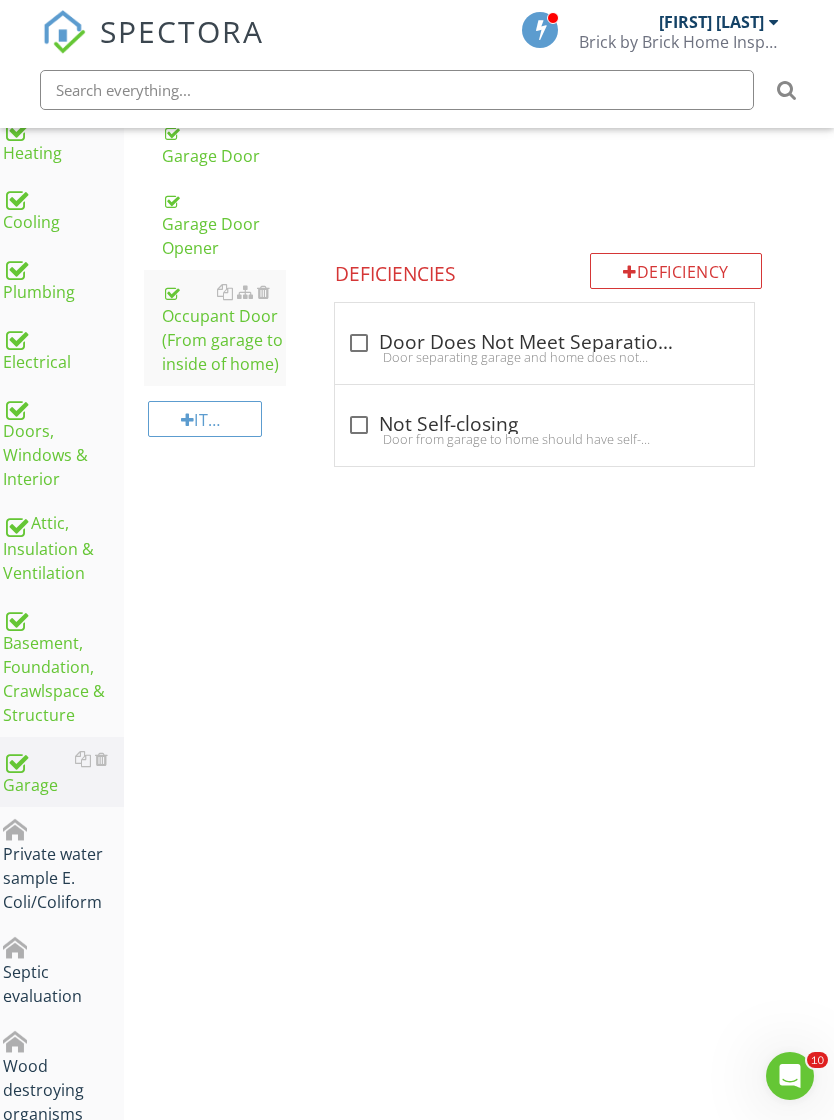 click at bounding box center [101, 829] 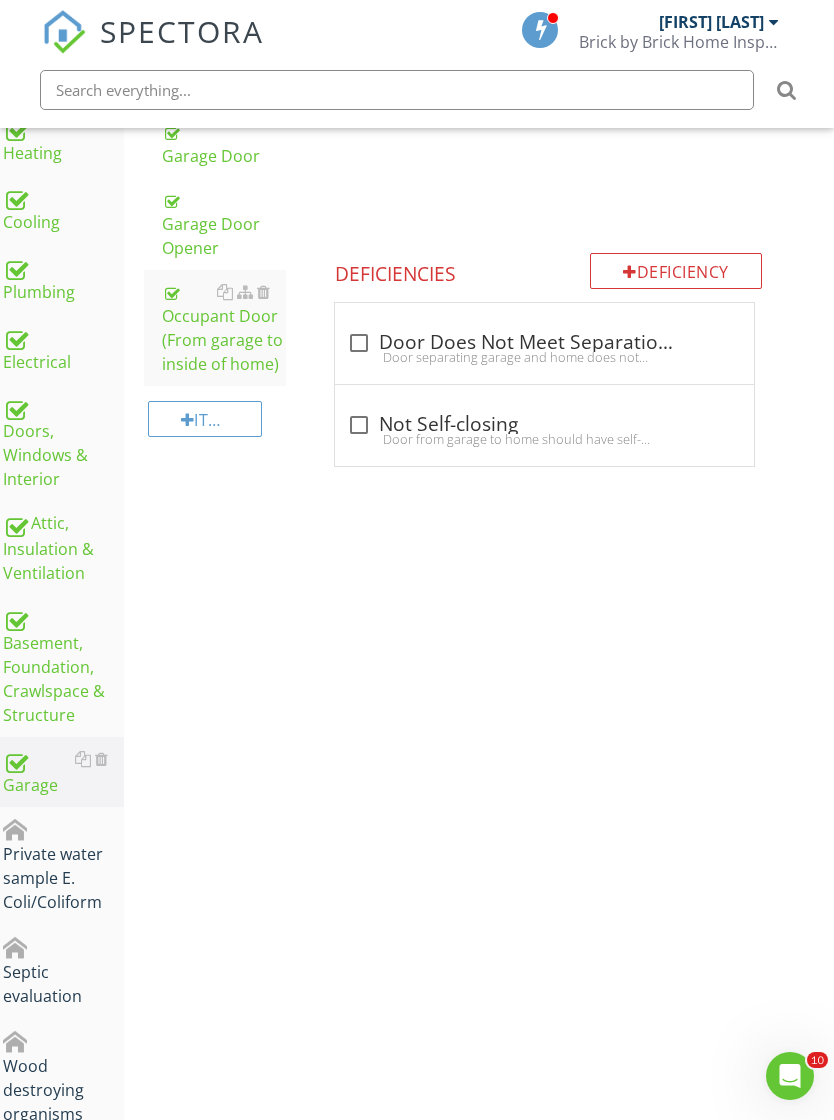 click at bounding box center [101, 829] 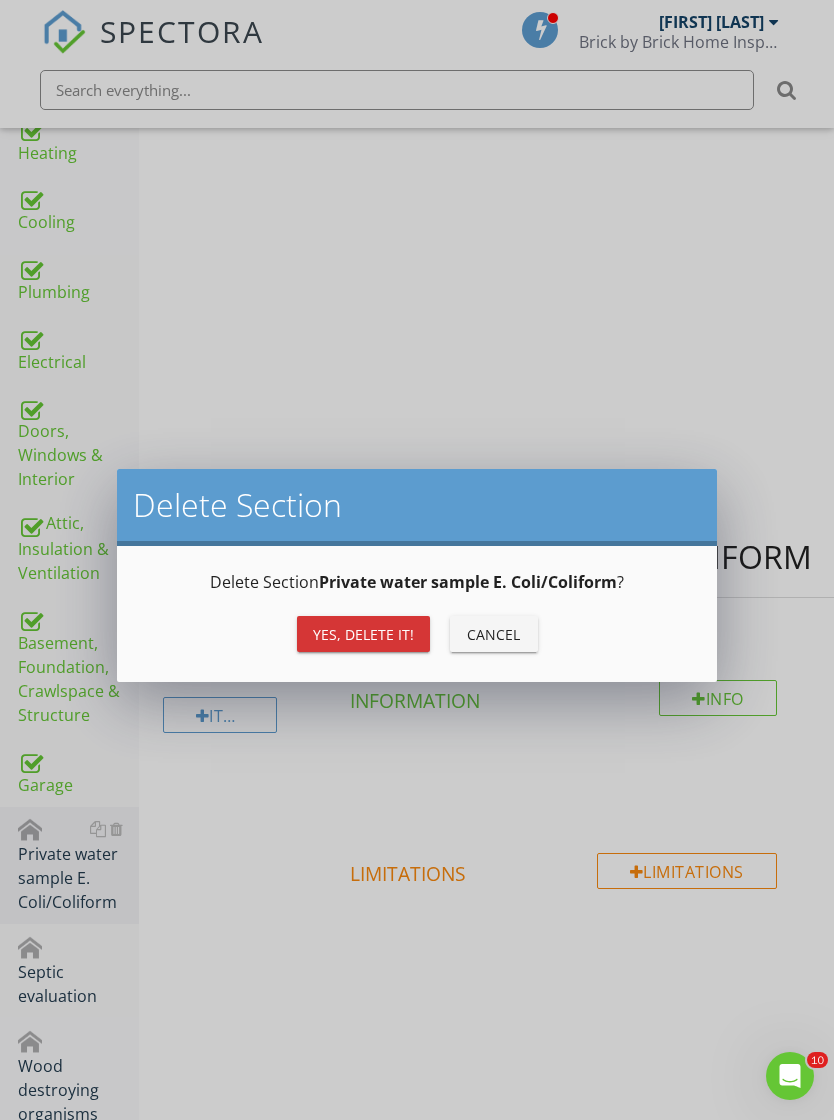 scroll, scrollTop: 588, scrollLeft: 0, axis: vertical 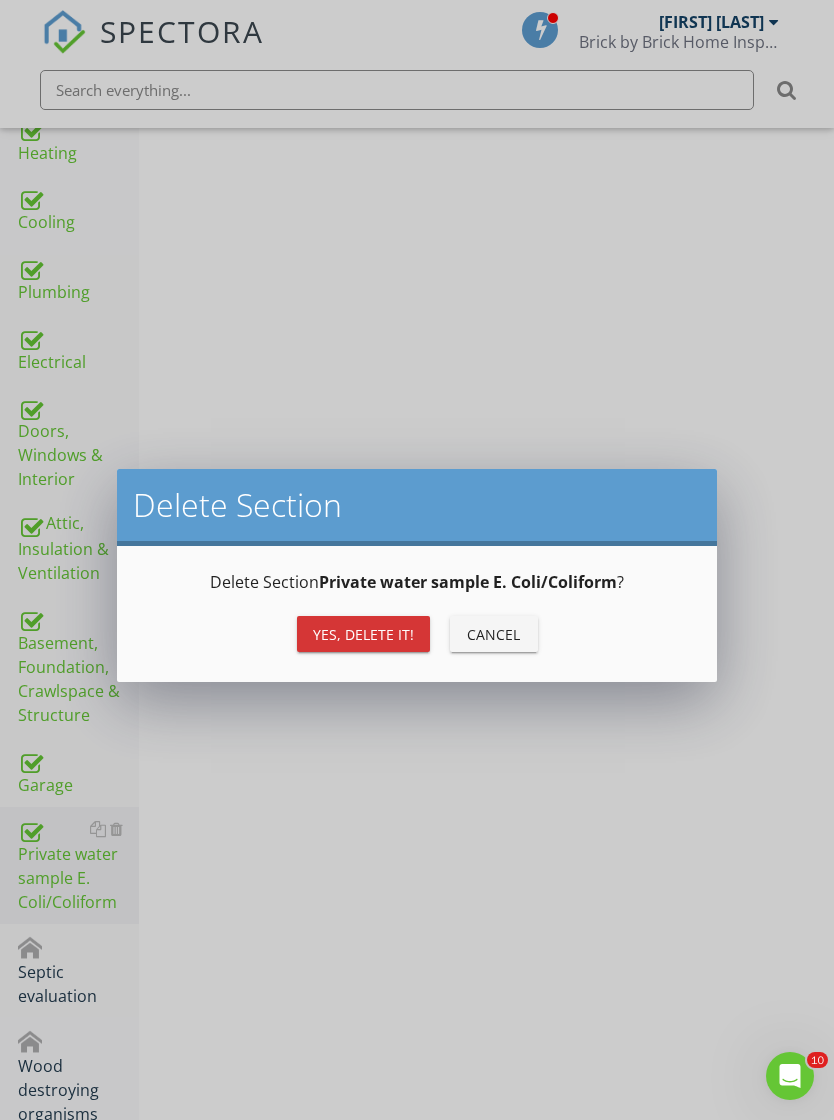 click on "Yes, Delete it!" at bounding box center (363, 634) 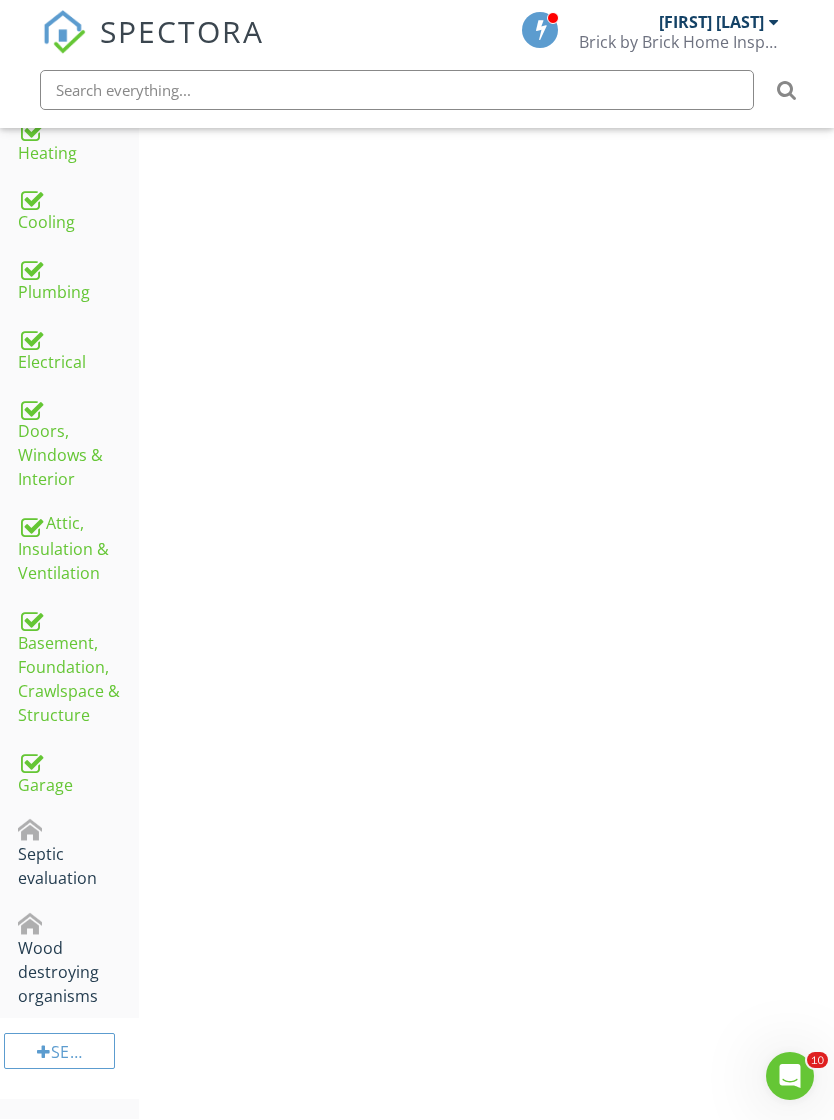 scroll, scrollTop: 531, scrollLeft: 0, axis: vertical 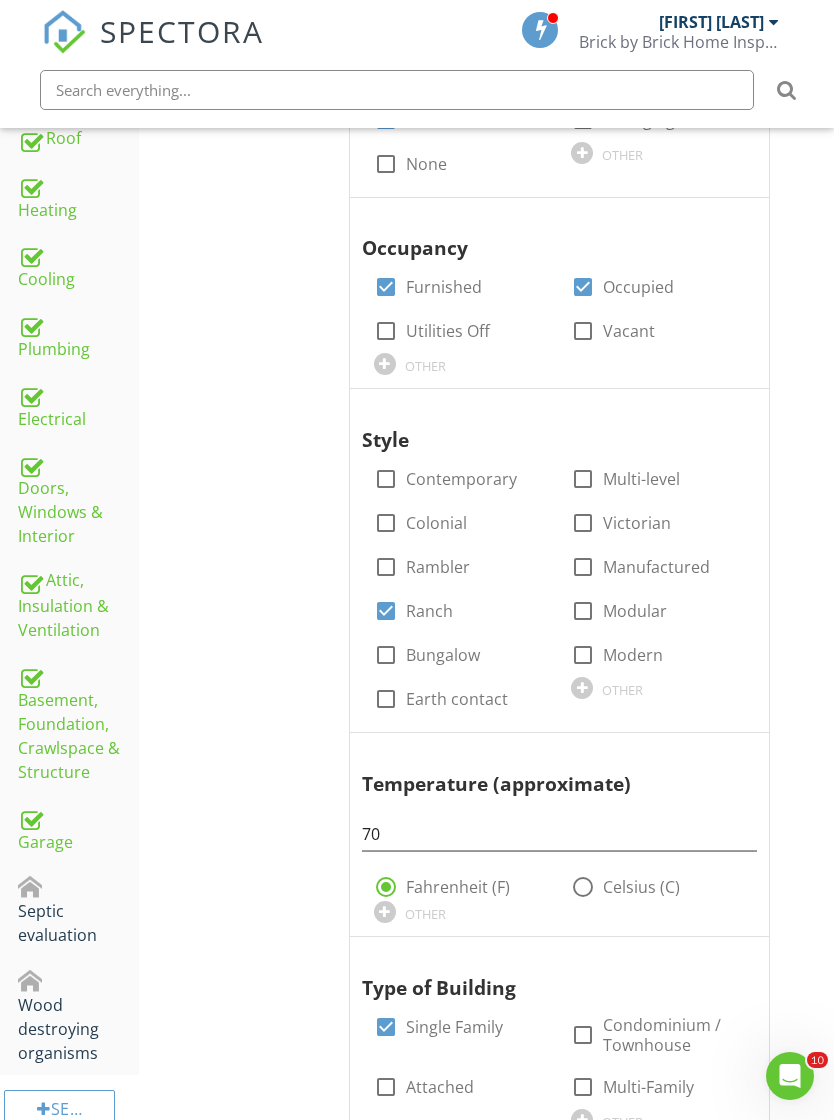 click at bounding box center (116, 886) 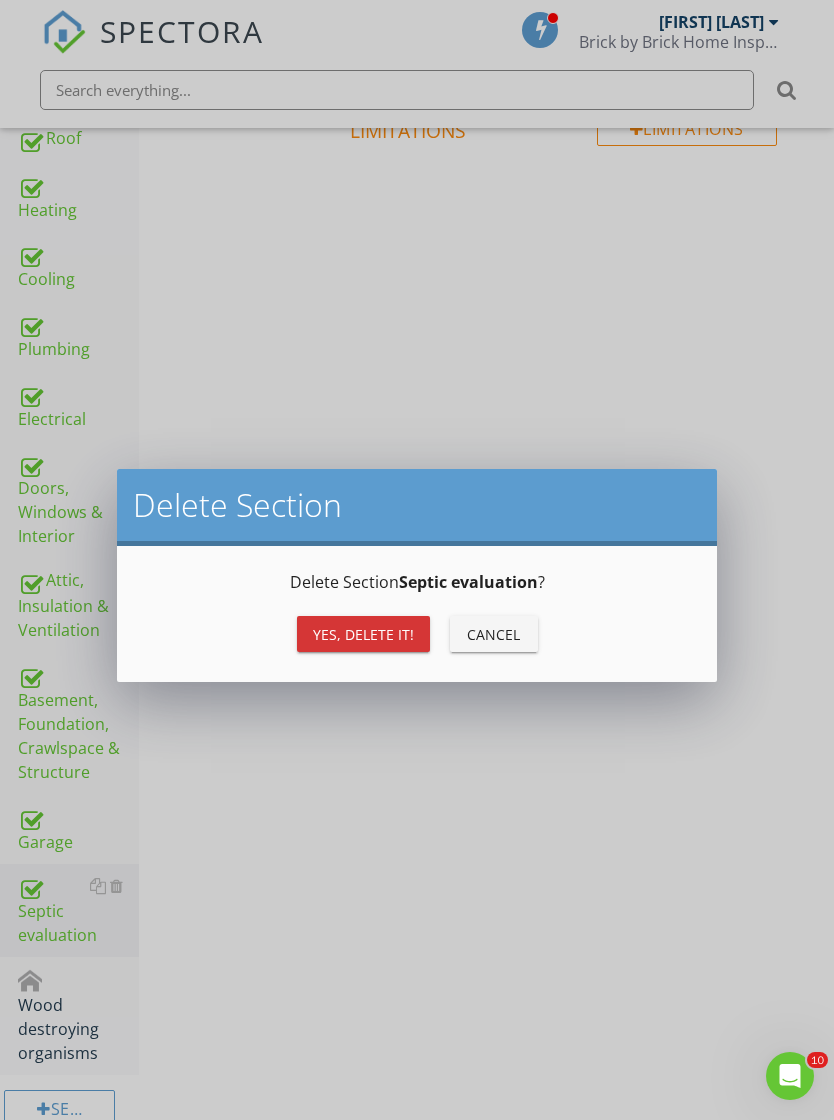 click on "Yes, Delete it!" at bounding box center (363, 634) 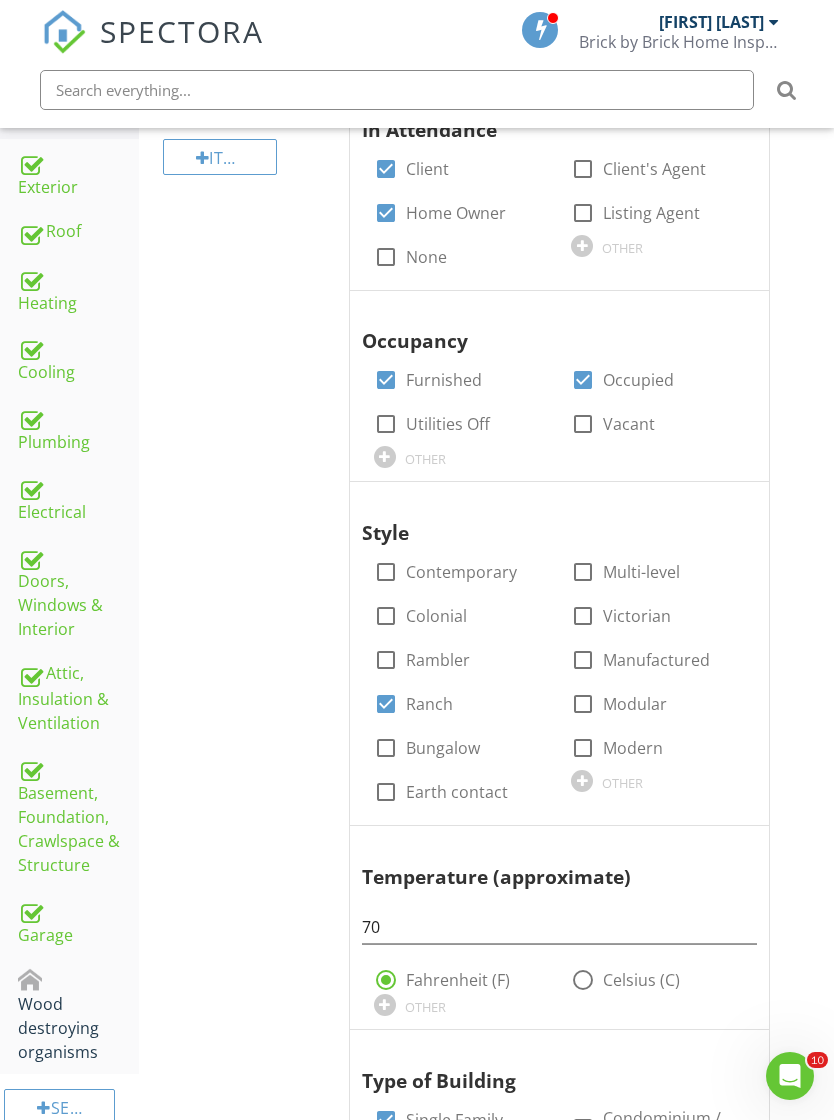click at bounding box center (116, 979) 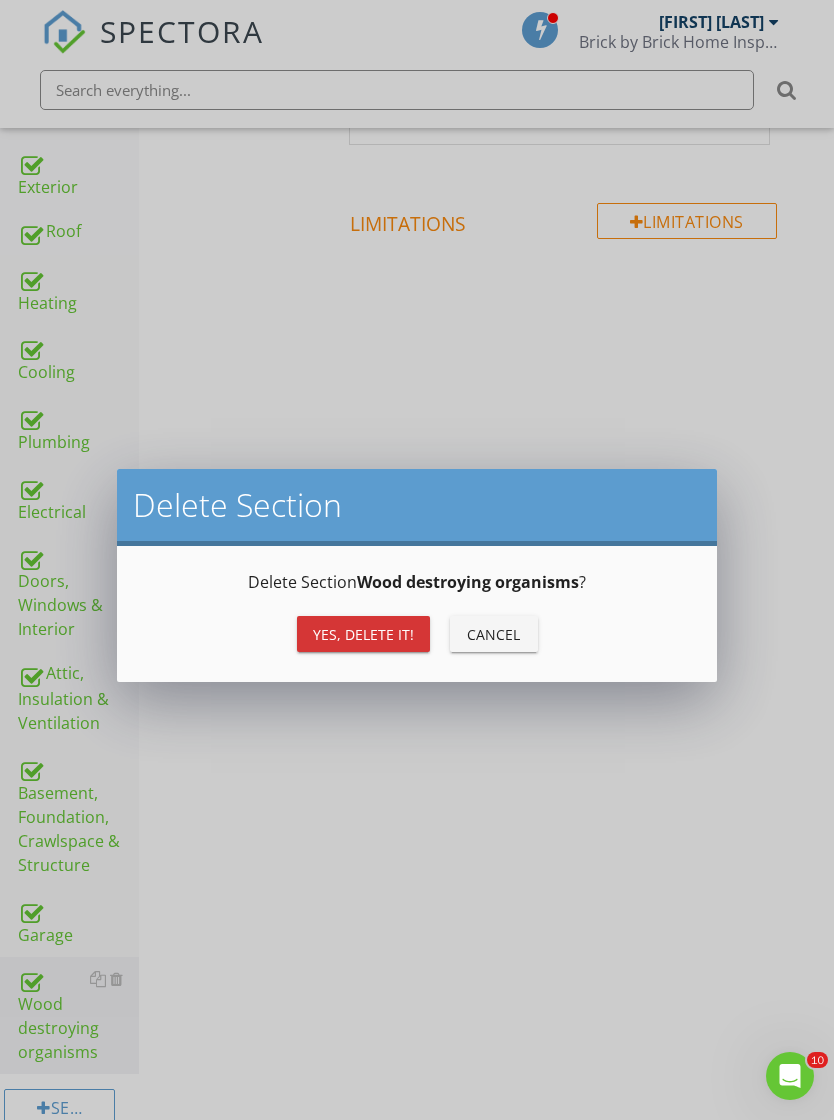 click on "Yes, Delete it!" at bounding box center [363, 634] 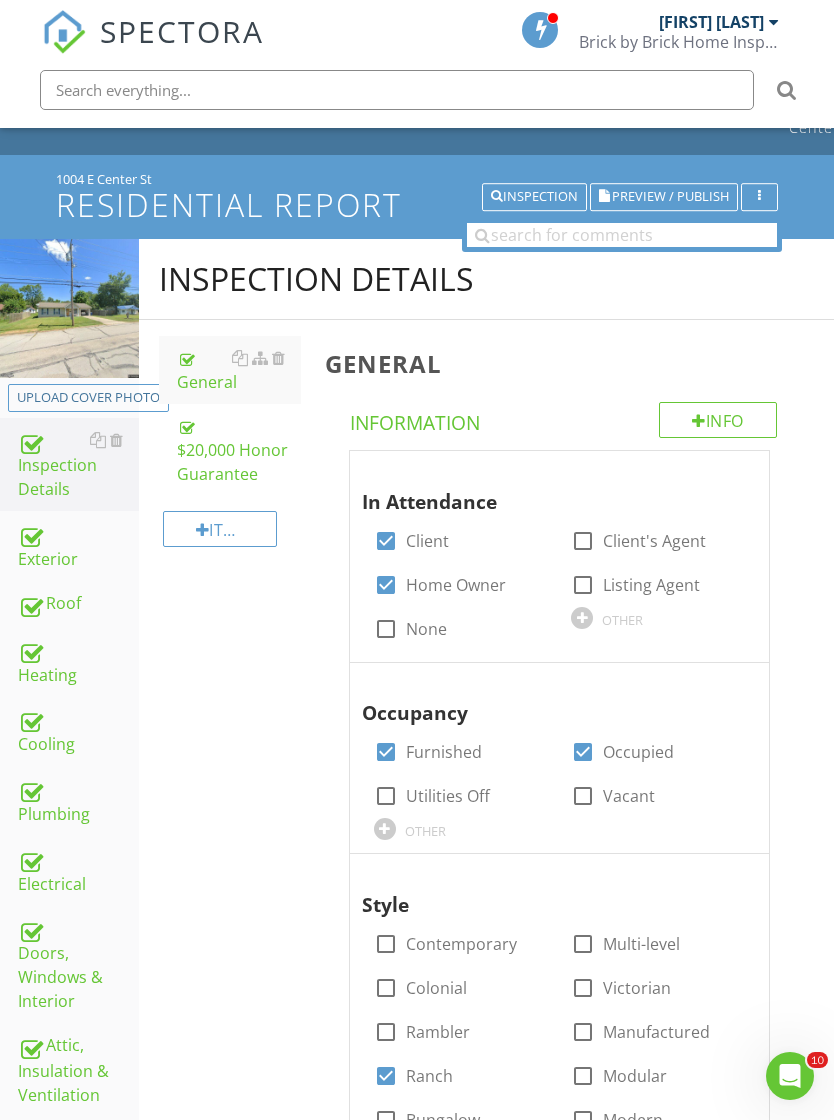 scroll, scrollTop: 0, scrollLeft: 0, axis: both 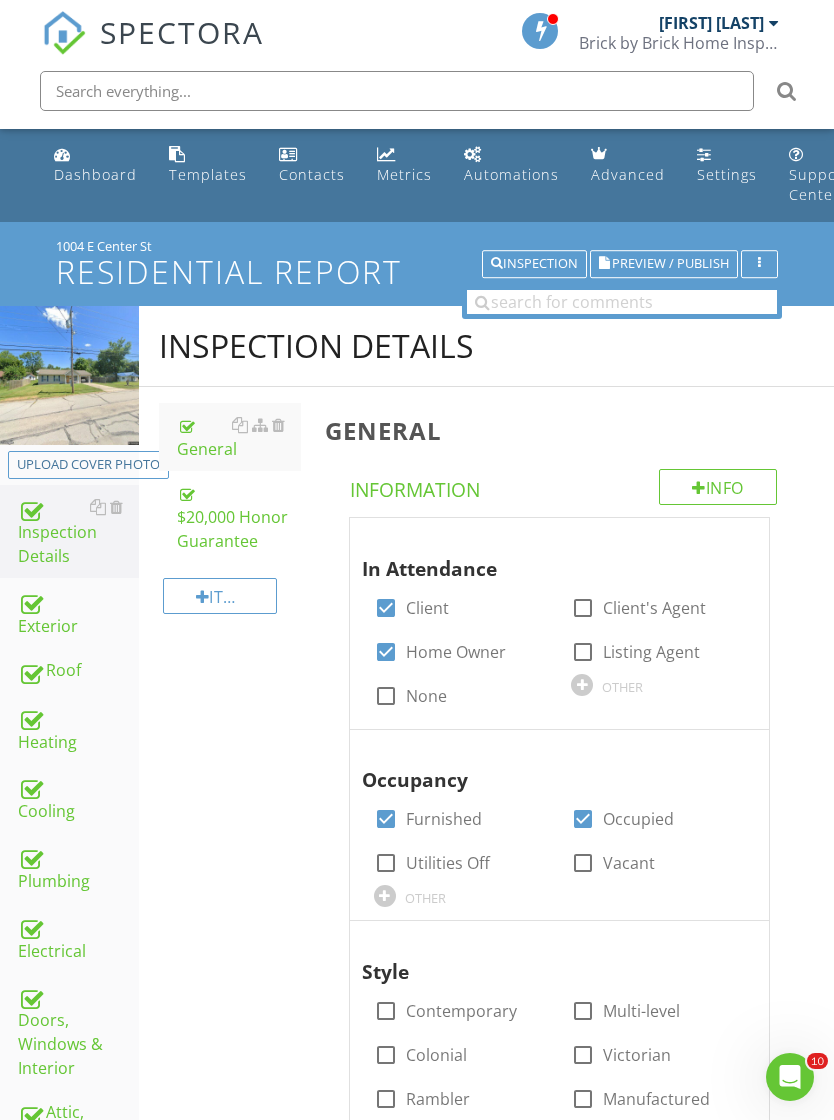 click on "Preview / Publish" at bounding box center (670, 263) 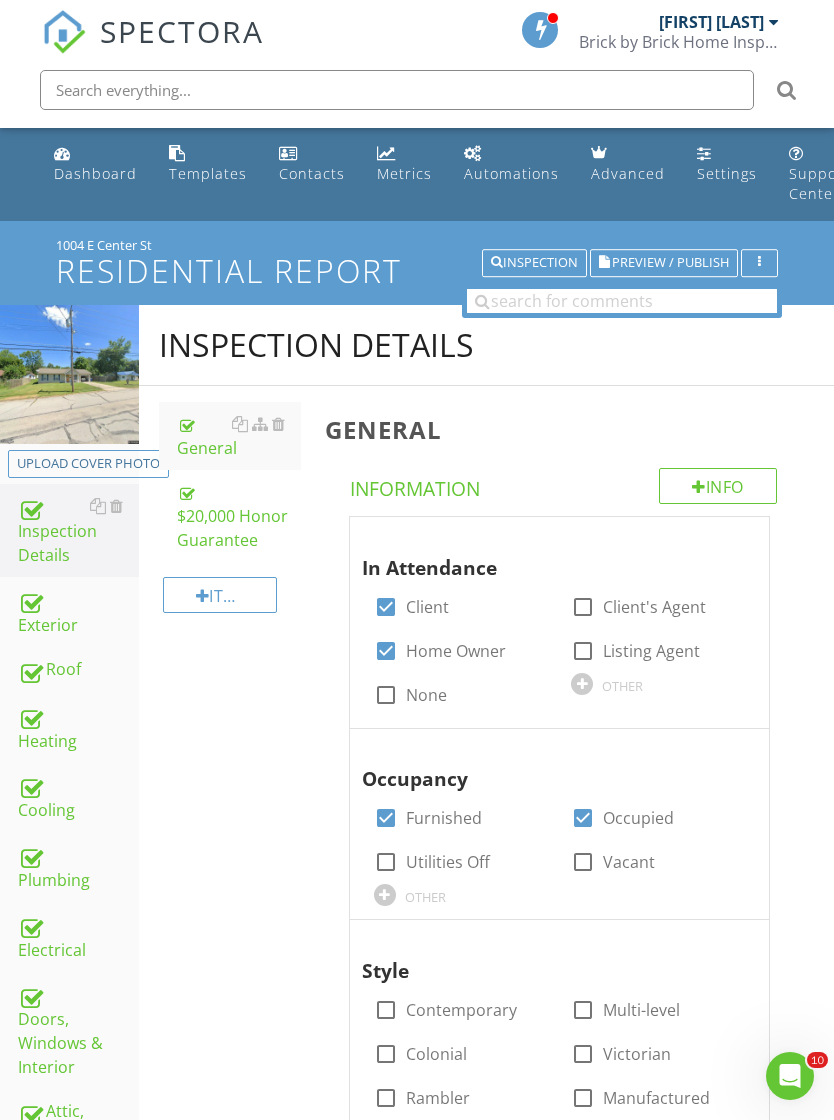 click on "Residential Report" at bounding box center (417, 270) 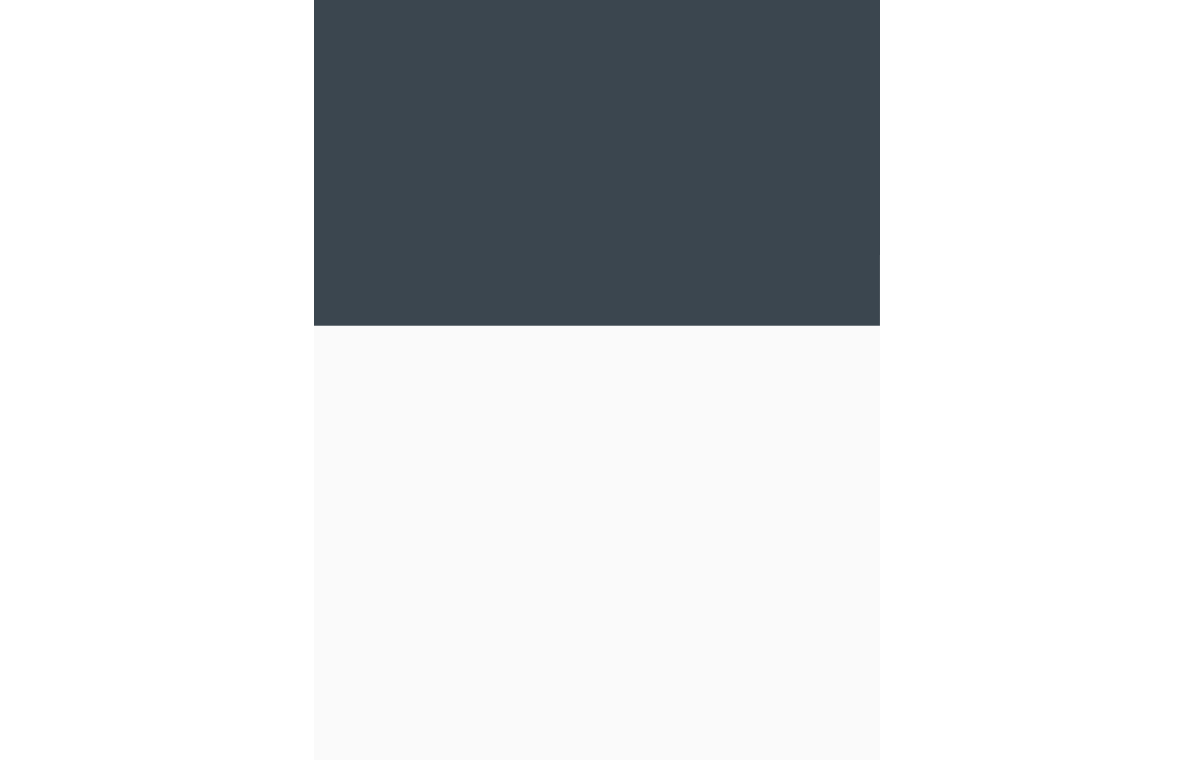 scroll, scrollTop: 0, scrollLeft: 0, axis: both 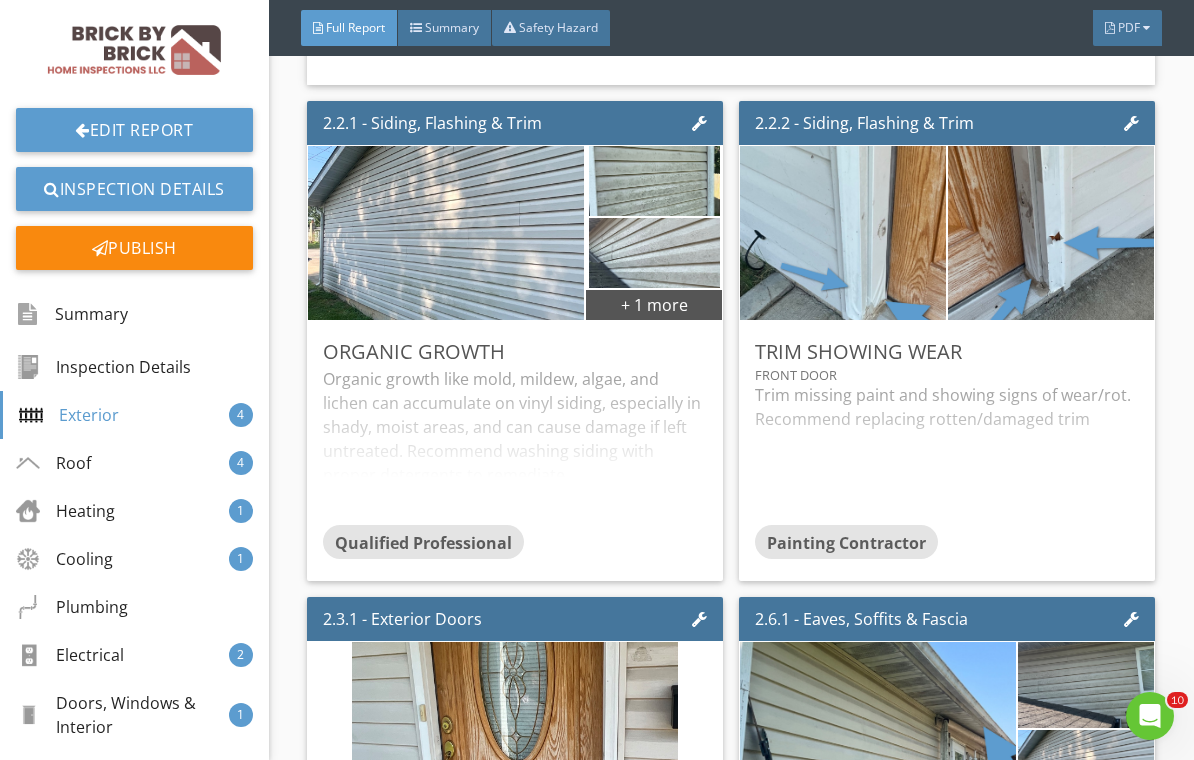 click on "Organic growth like mold, mildew, algae, and lichen can accumulate on vinyl siding, especially in shady, moist areas, and can cause damage if left untreated. Recommend washing siding with proper detergents to remediate." at bounding box center (515, 446) 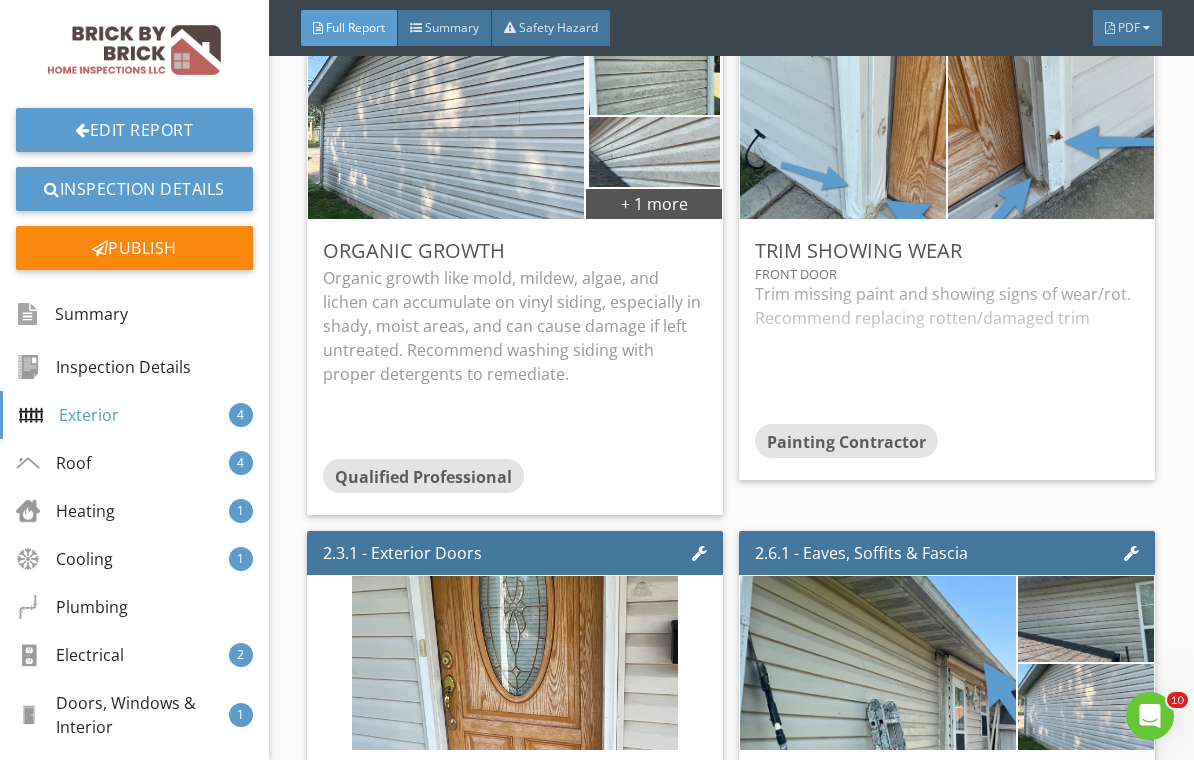 scroll, scrollTop: 1693, scrollLeft: 0, axis: vertical 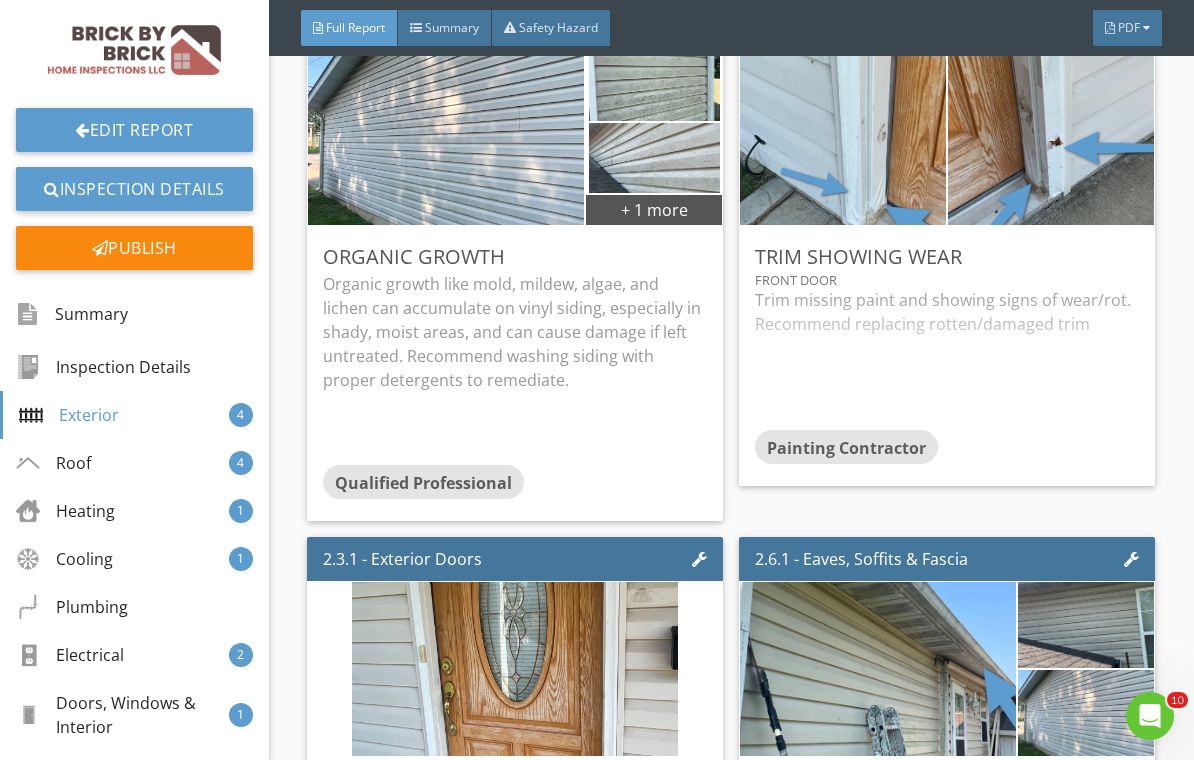click on "Edit" at bounding box center (0, 0) 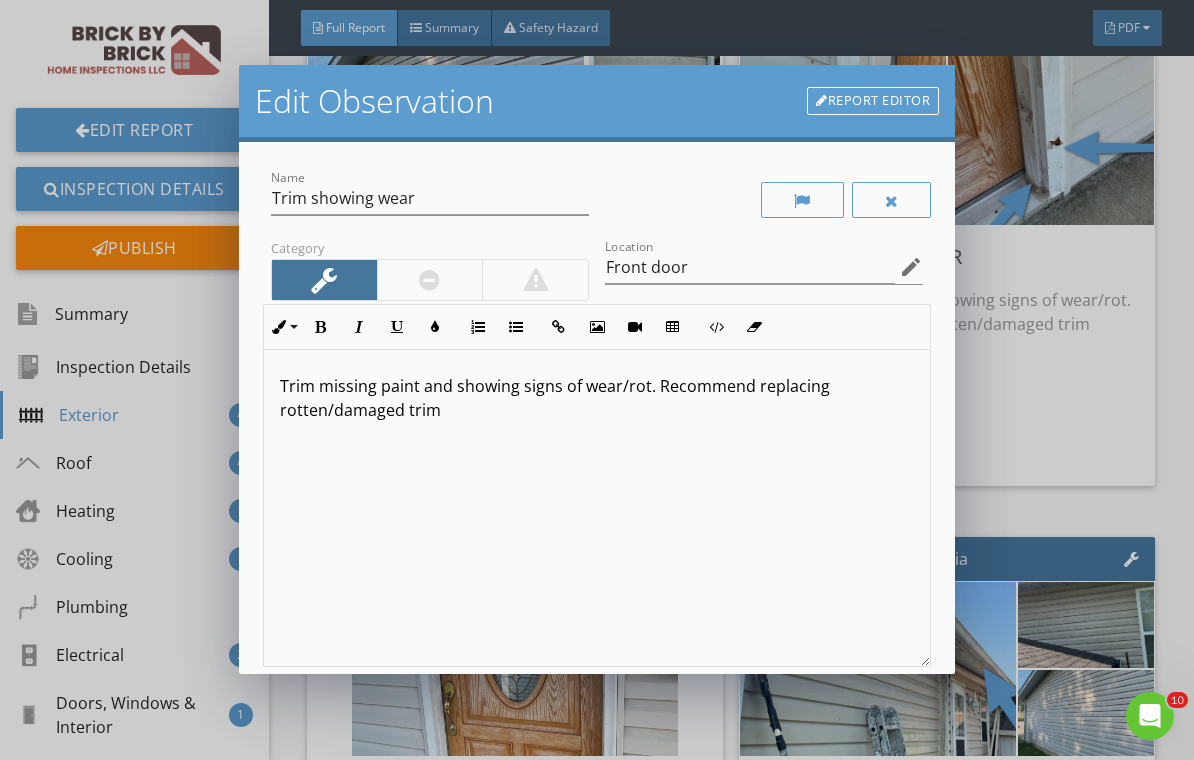 click on "Trim missing paint and showing signs of wear/rot. Recommend replacing rotten/damaged trim" at bounding box center (597, 398) 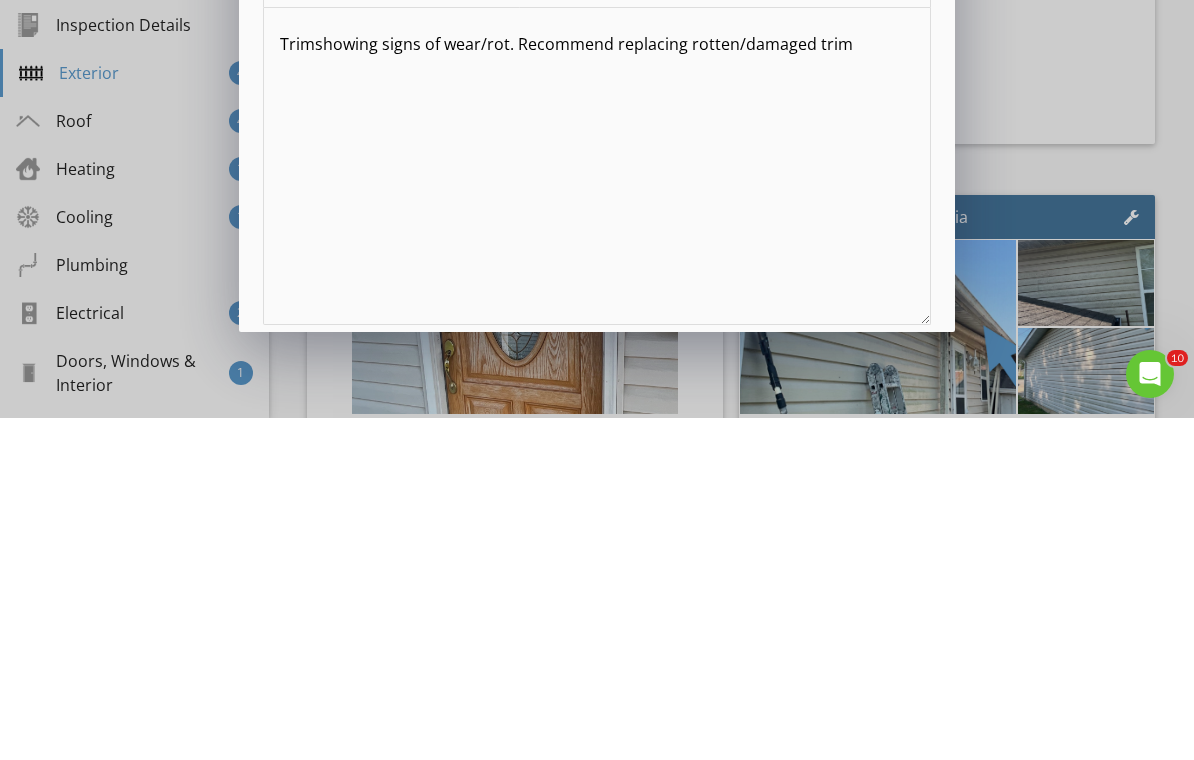 type 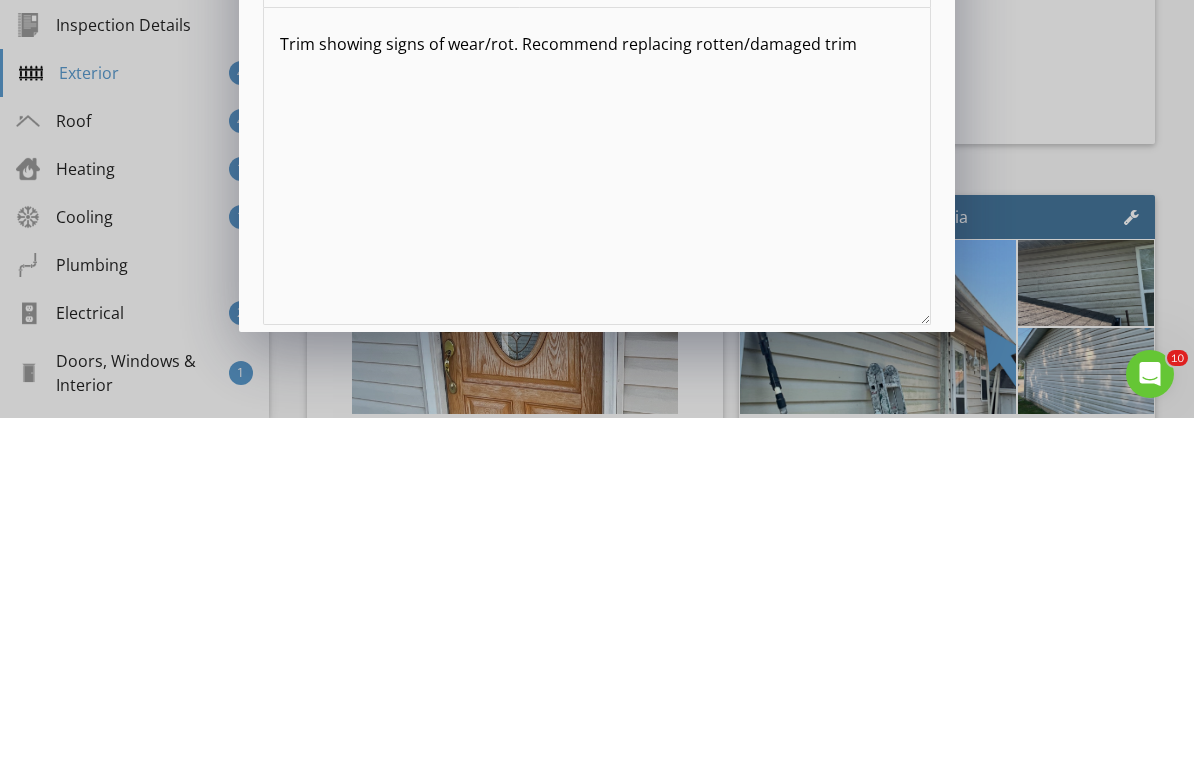 scroll, scrollTop: 31, scrollLeft: 0, axis: vertical 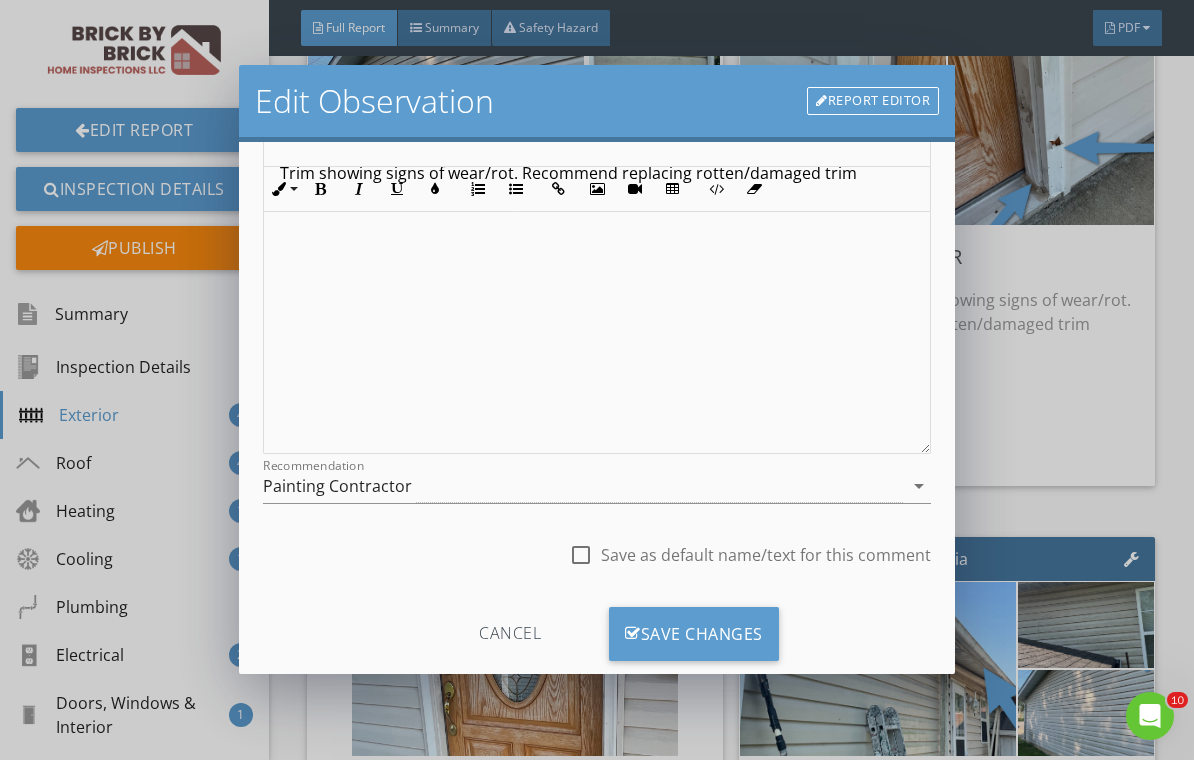click on "Save Changes" at bounding box center (694, 634) 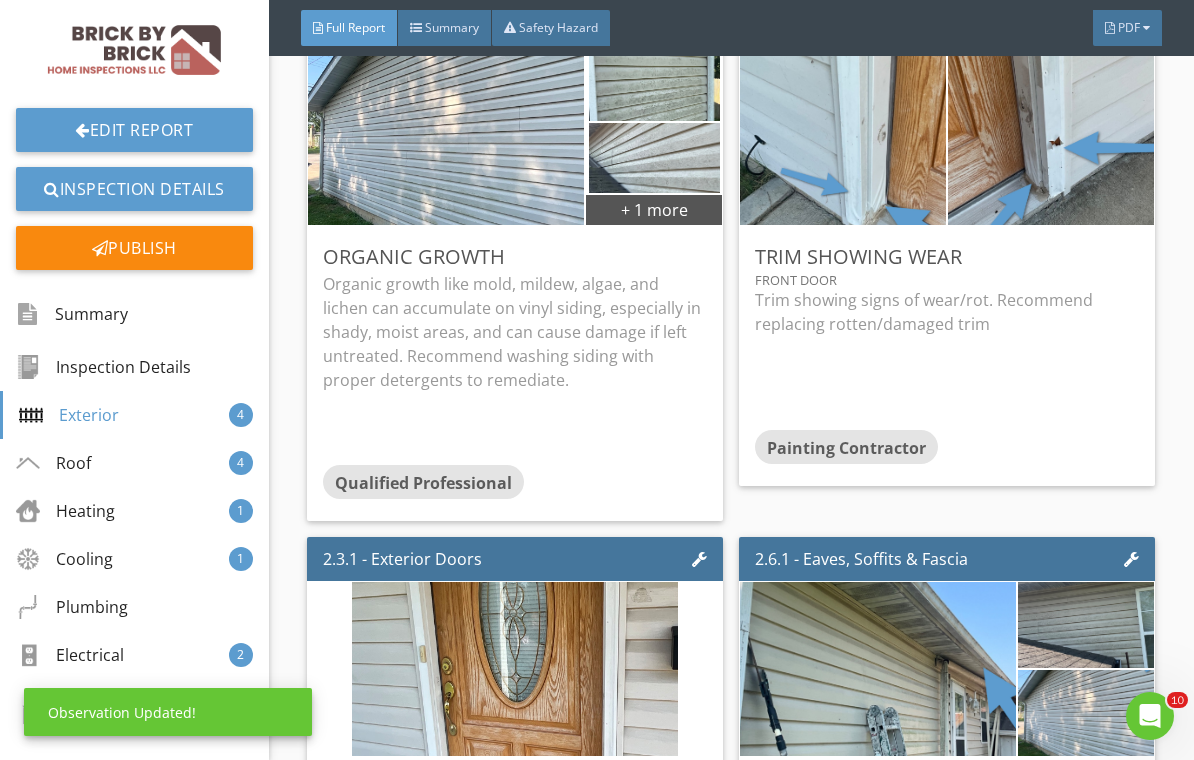 scroll, scrollTop: 0, scrollLeft: 0, axis: both 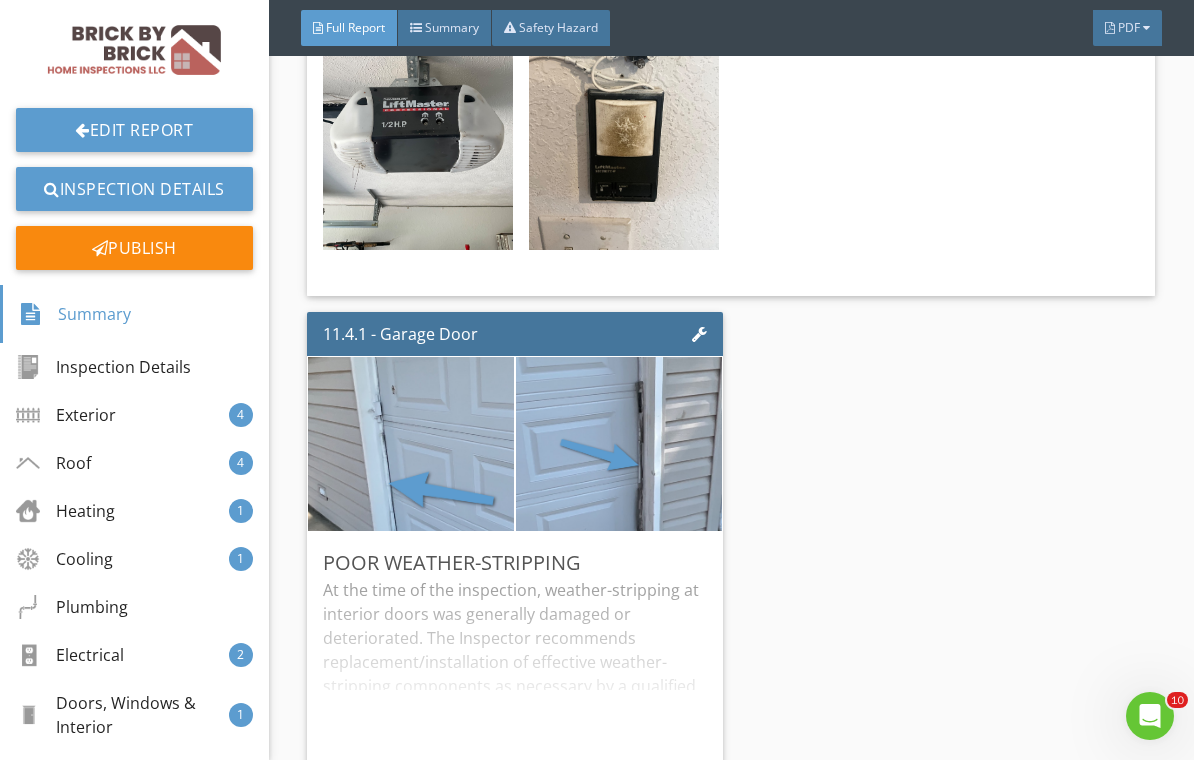 click on "Summary" at bounding box center [134, 314] 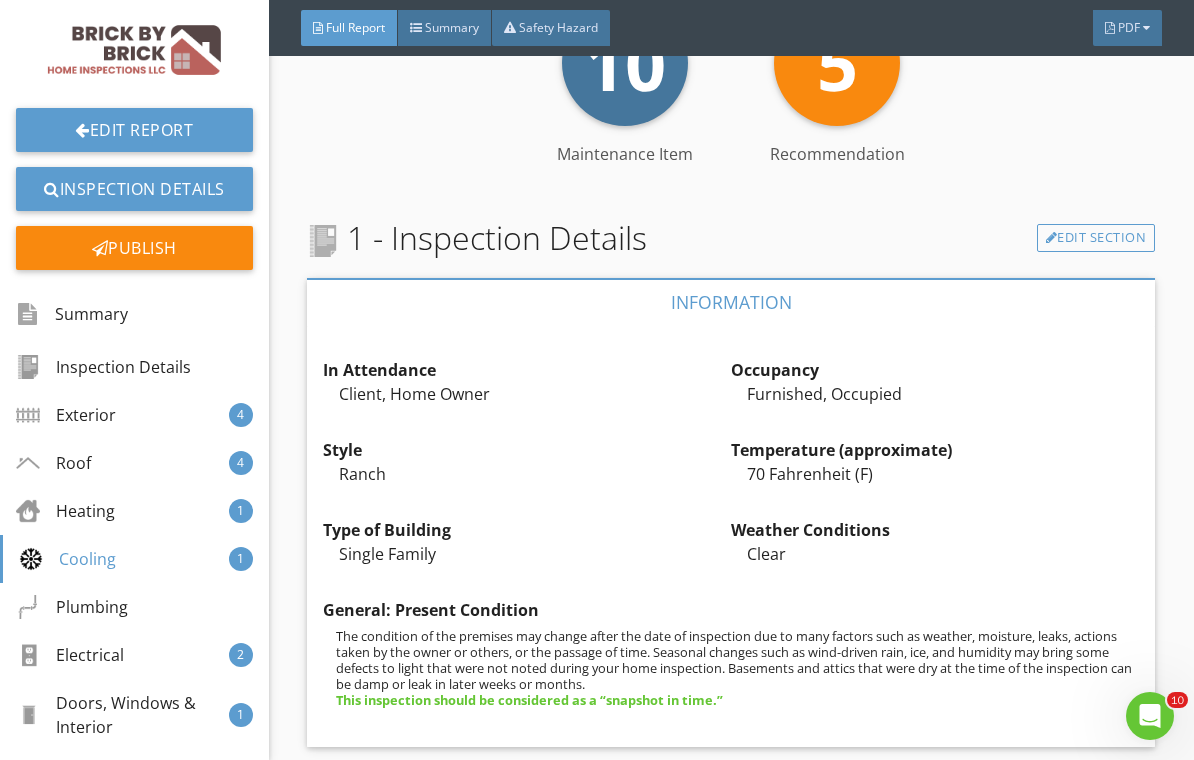 click on "Publish" at bounding box center [134, 248] 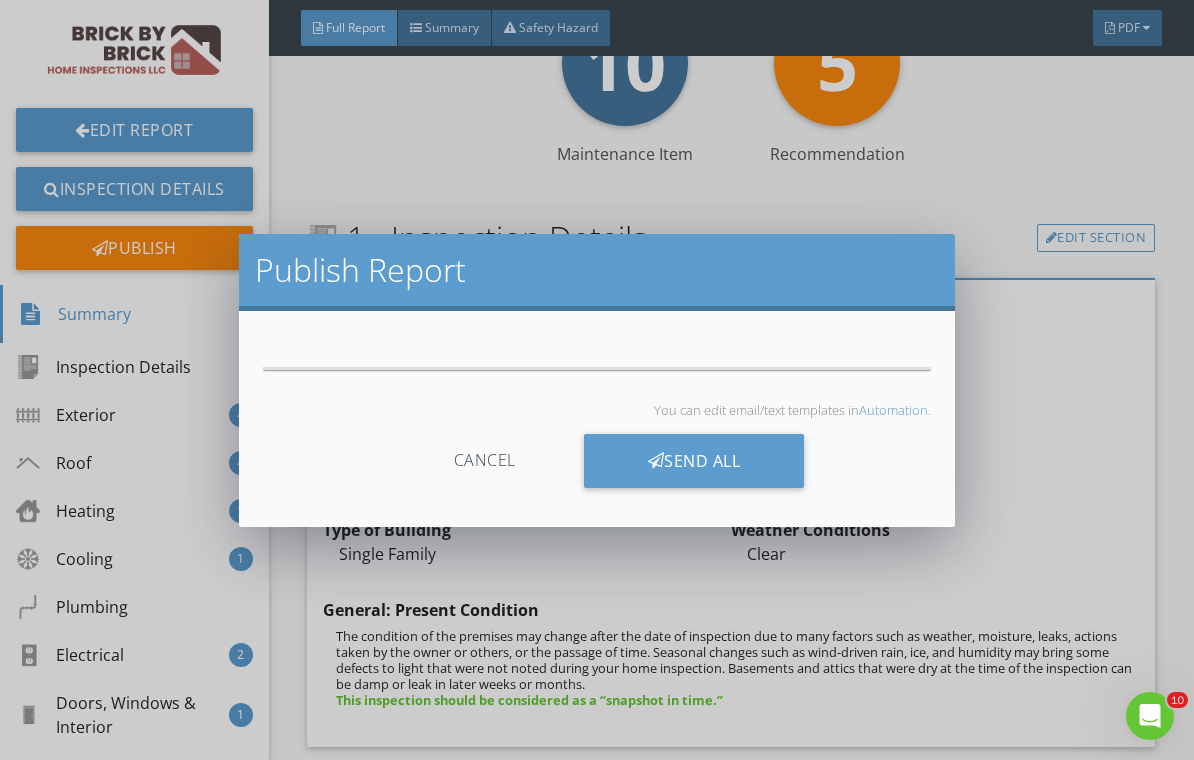 scroll, scrollTop: 512, scrollLeft: 0, axis: vertical 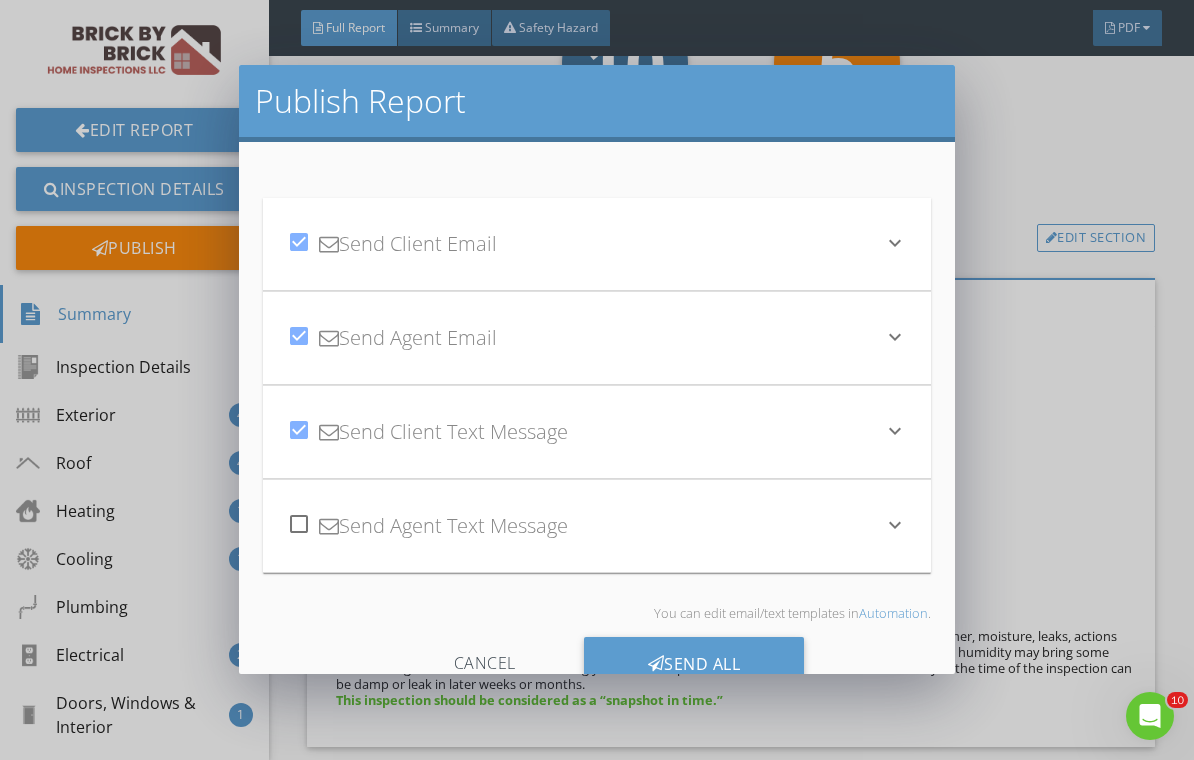 click on "Send All" at bounding box center [694, 664] 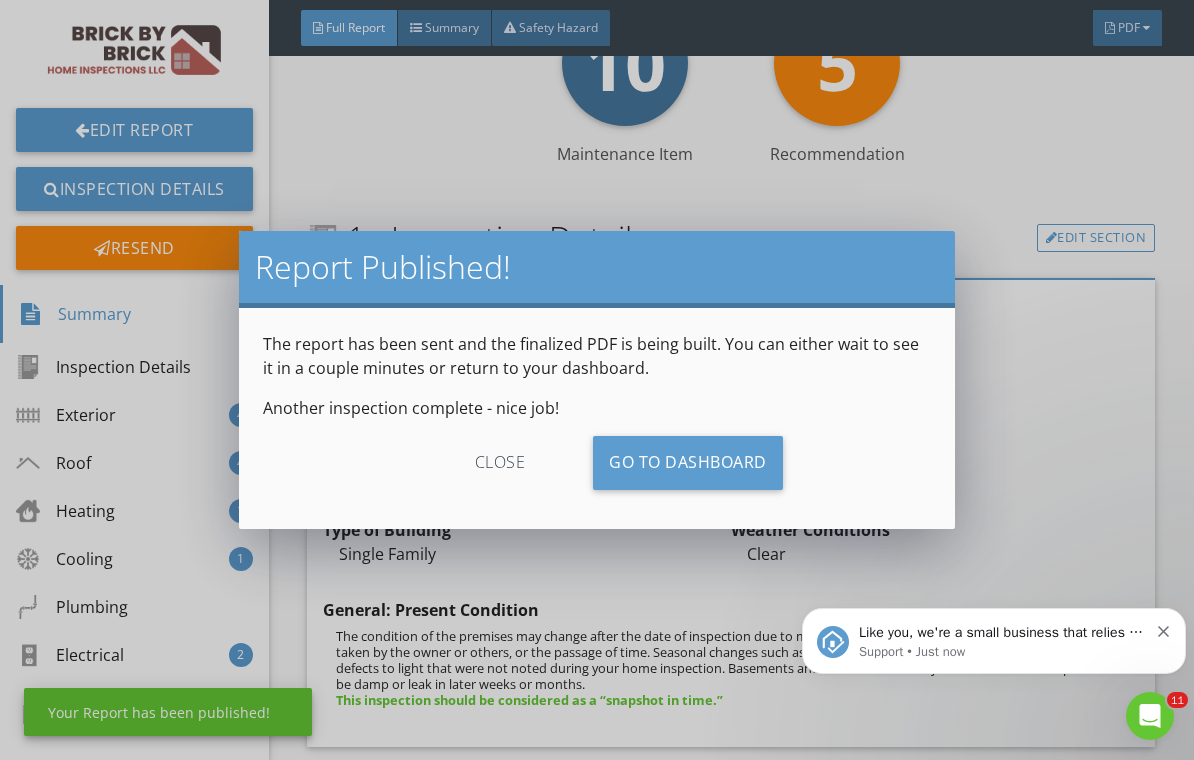 scroll, scrollTop: 0, scrollLeft: 0, axis: both 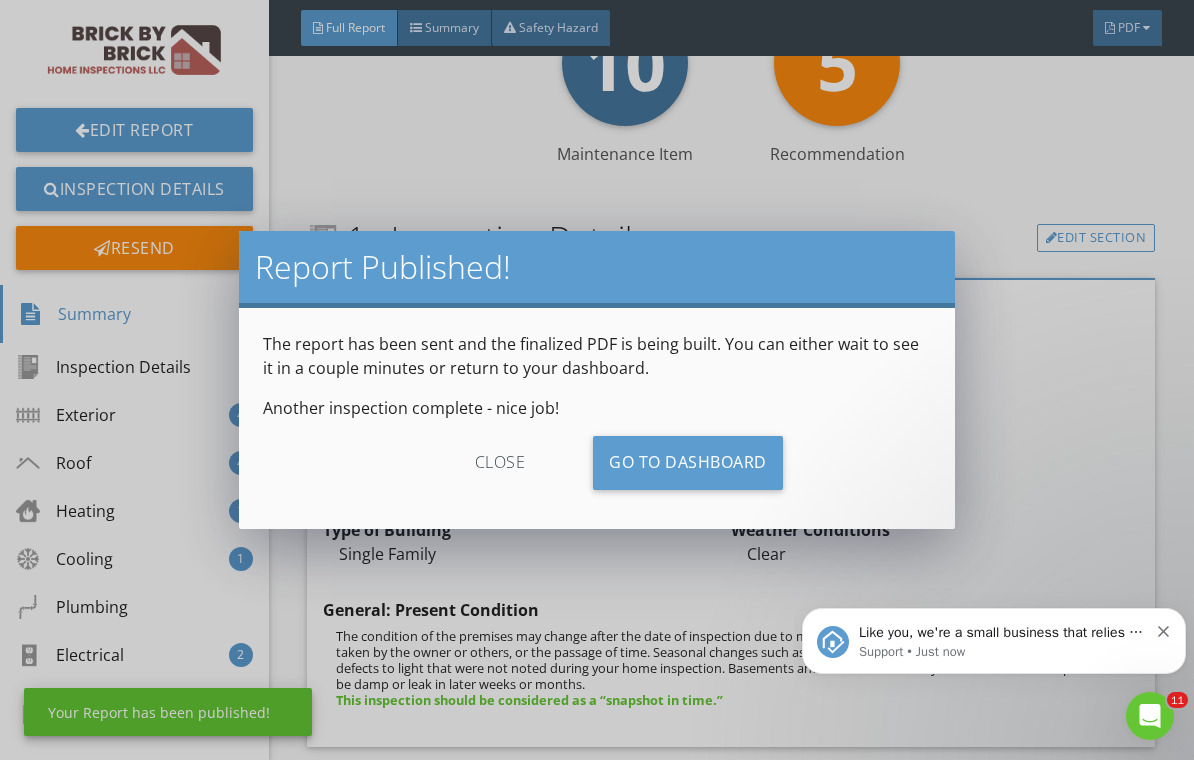 click on "Go To Dashboard" at bounding box center (688, 463) 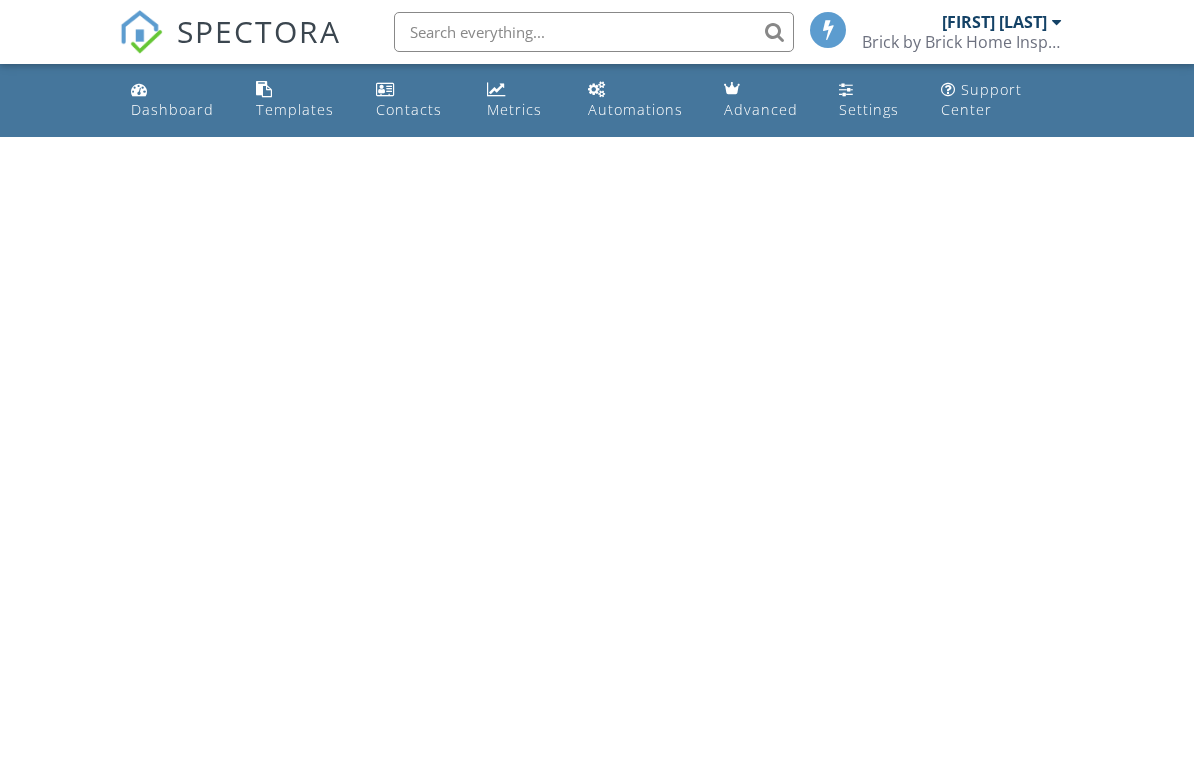 scroll, scrollTop: 0, scrollLeft: 0, axis: both 